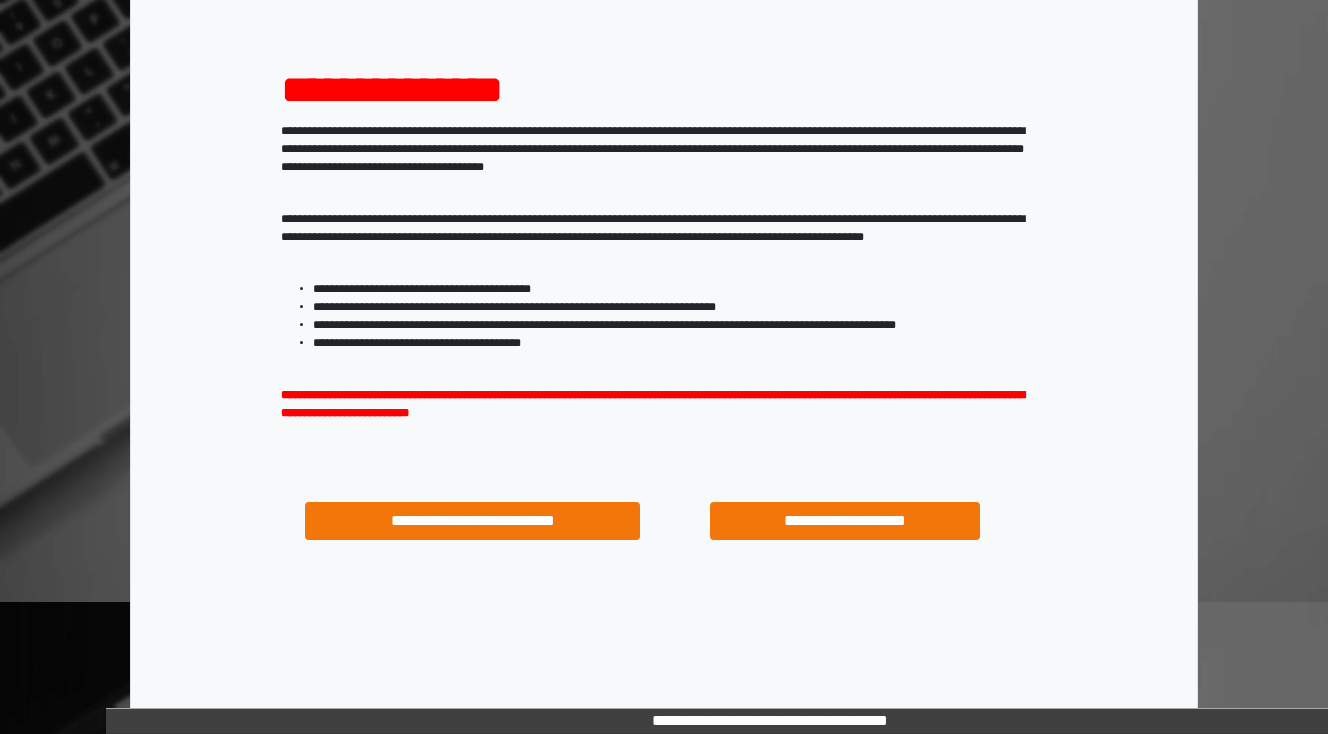 scroll, scrollTop: 192, scrollLeft: 0, axis: vertical 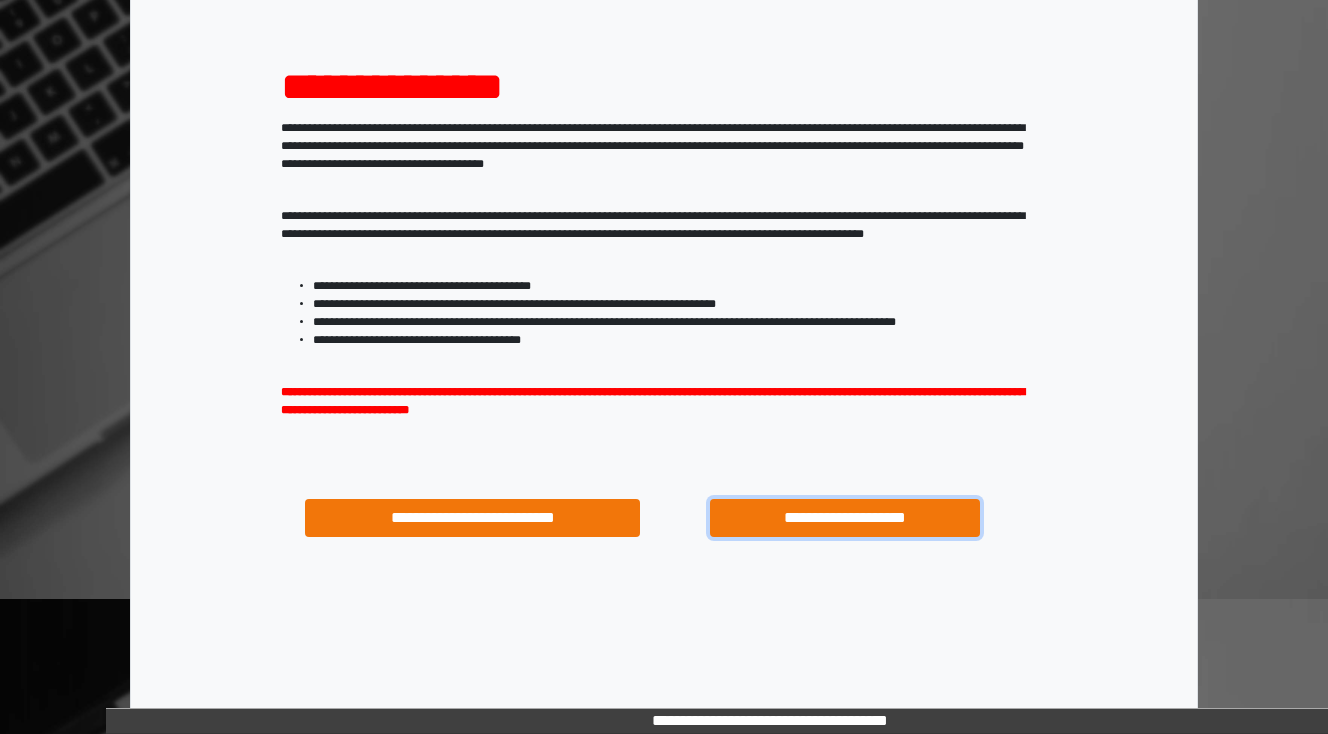 click on "**********" at bounding box center (844, 518) 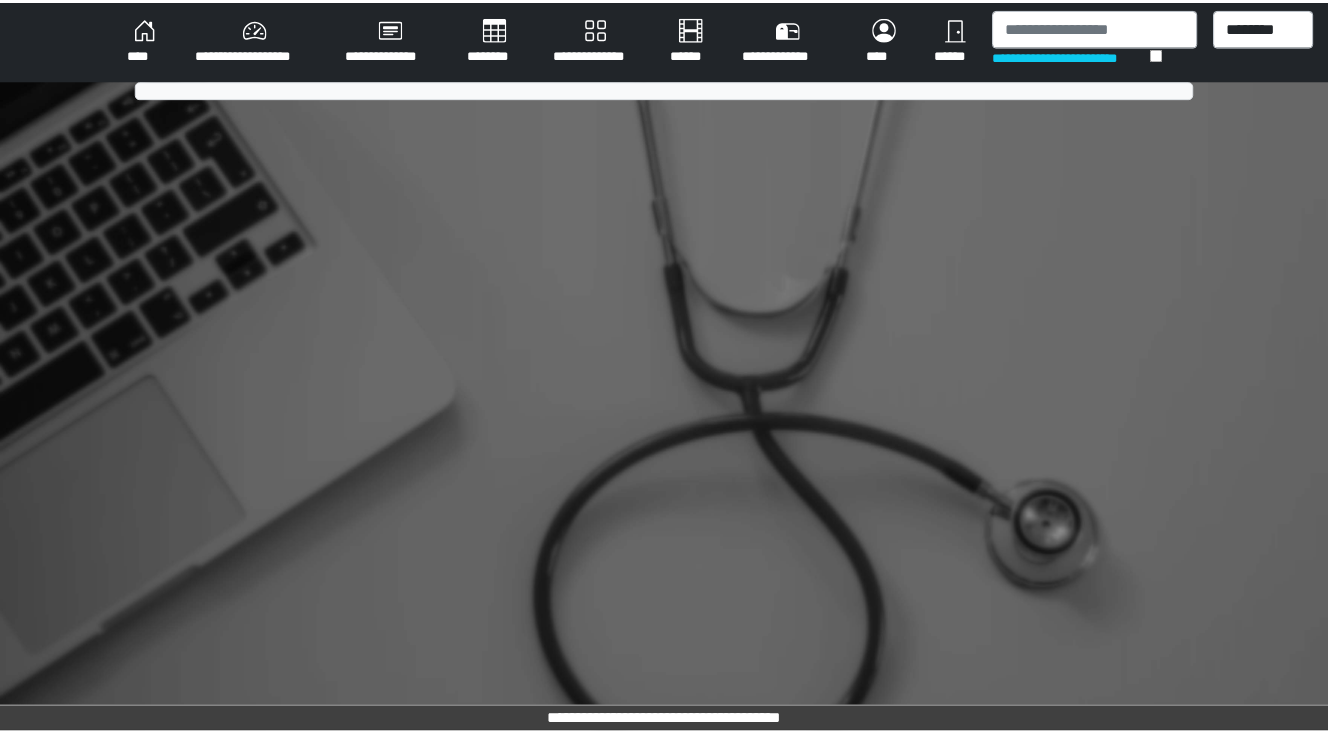scroll, scrollTop: 0, scrollLeft: 0, axis: both 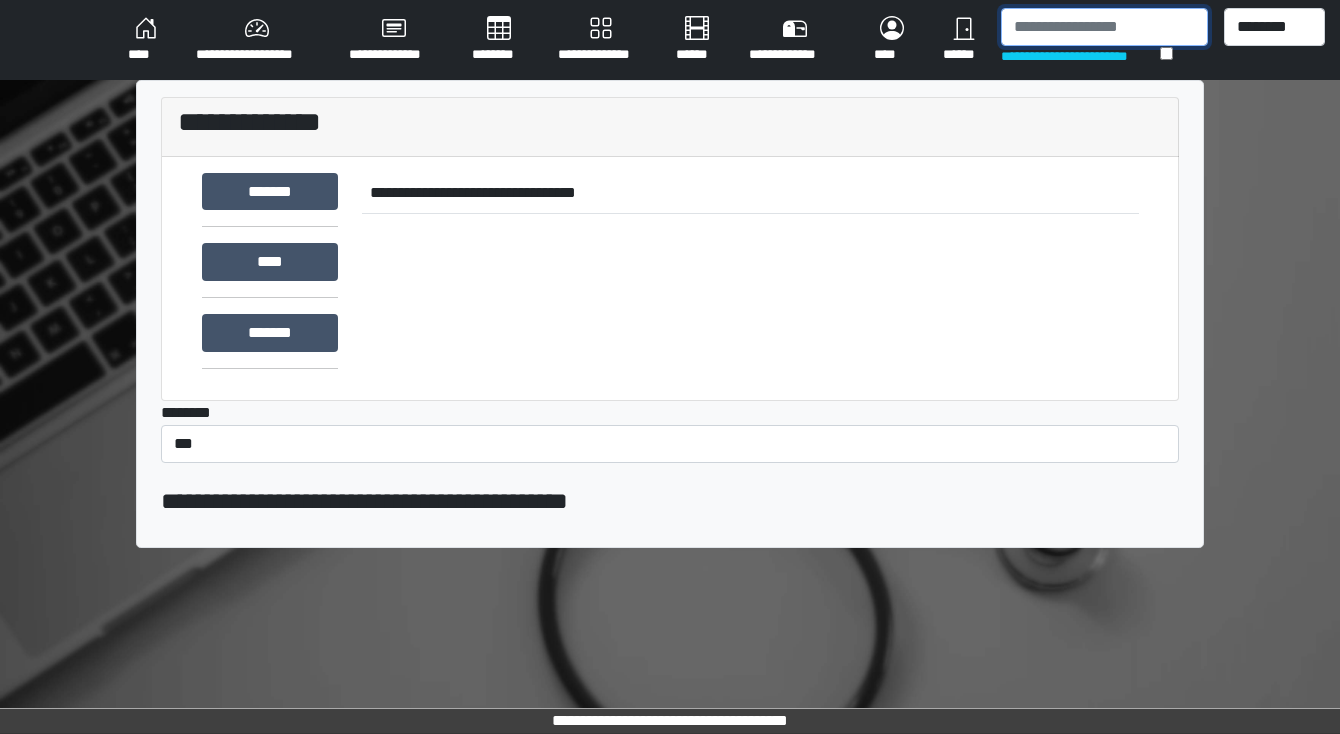 click at bounding box center (1104, 27) 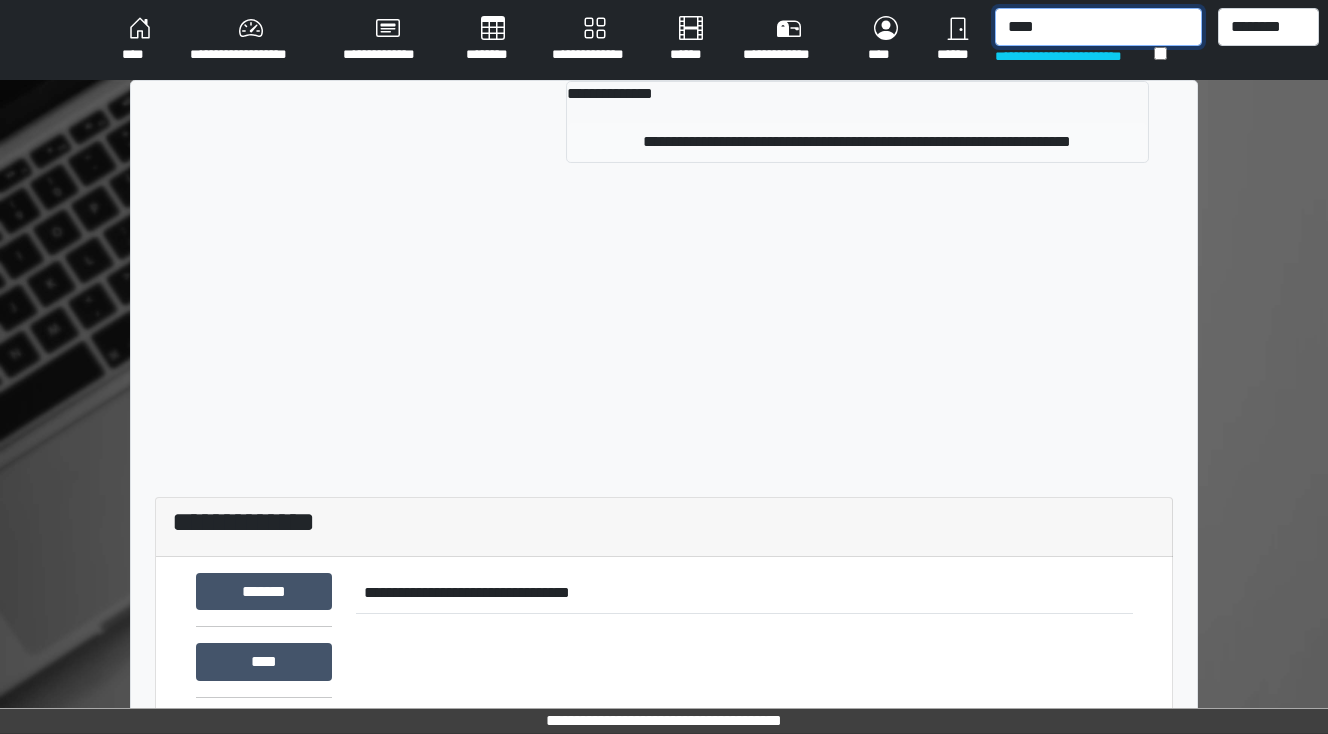 type on "****" 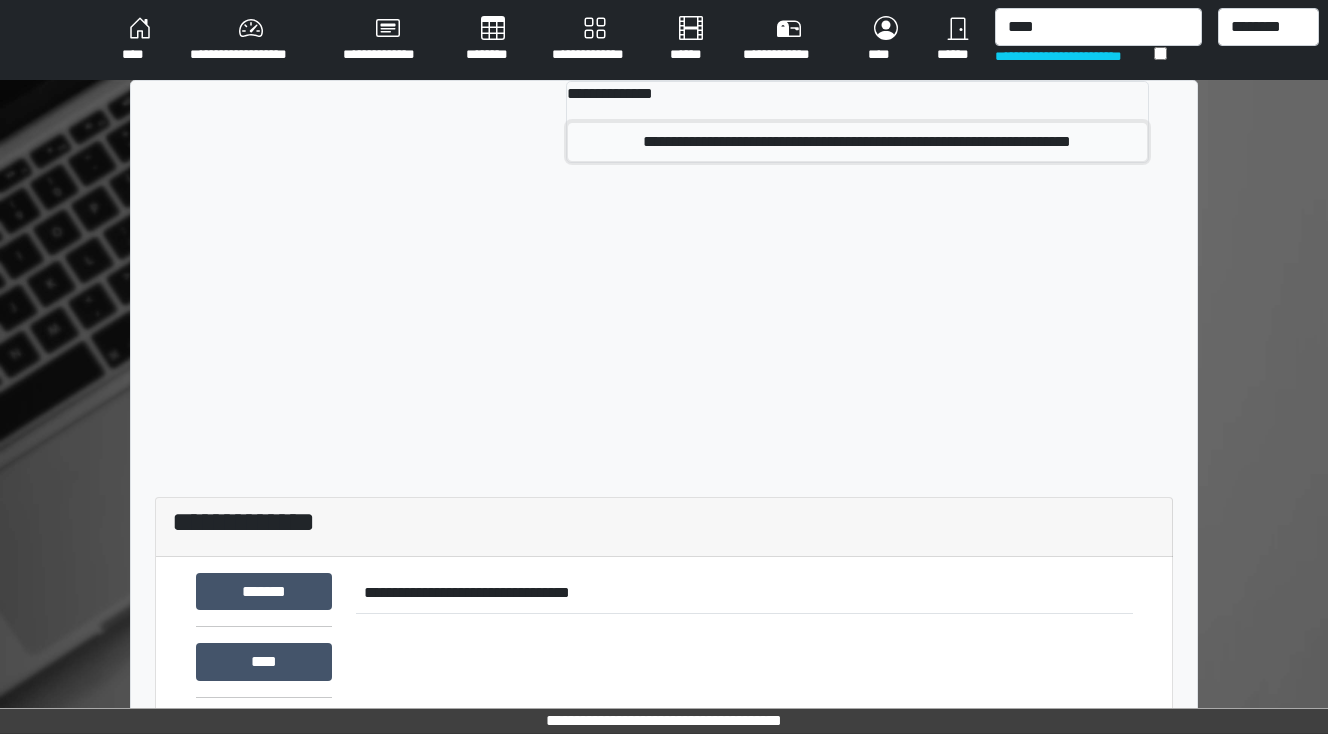 click on "**********" at bounding box center (858, 142) 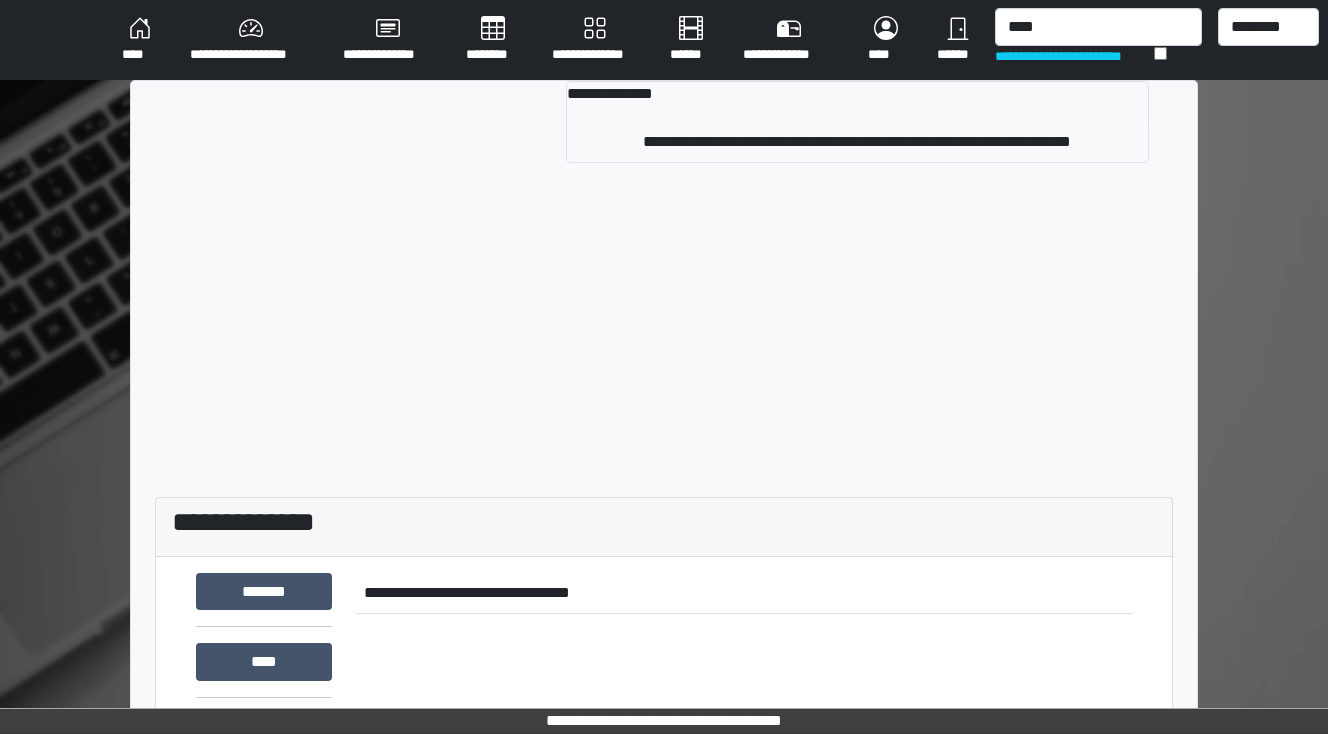 type 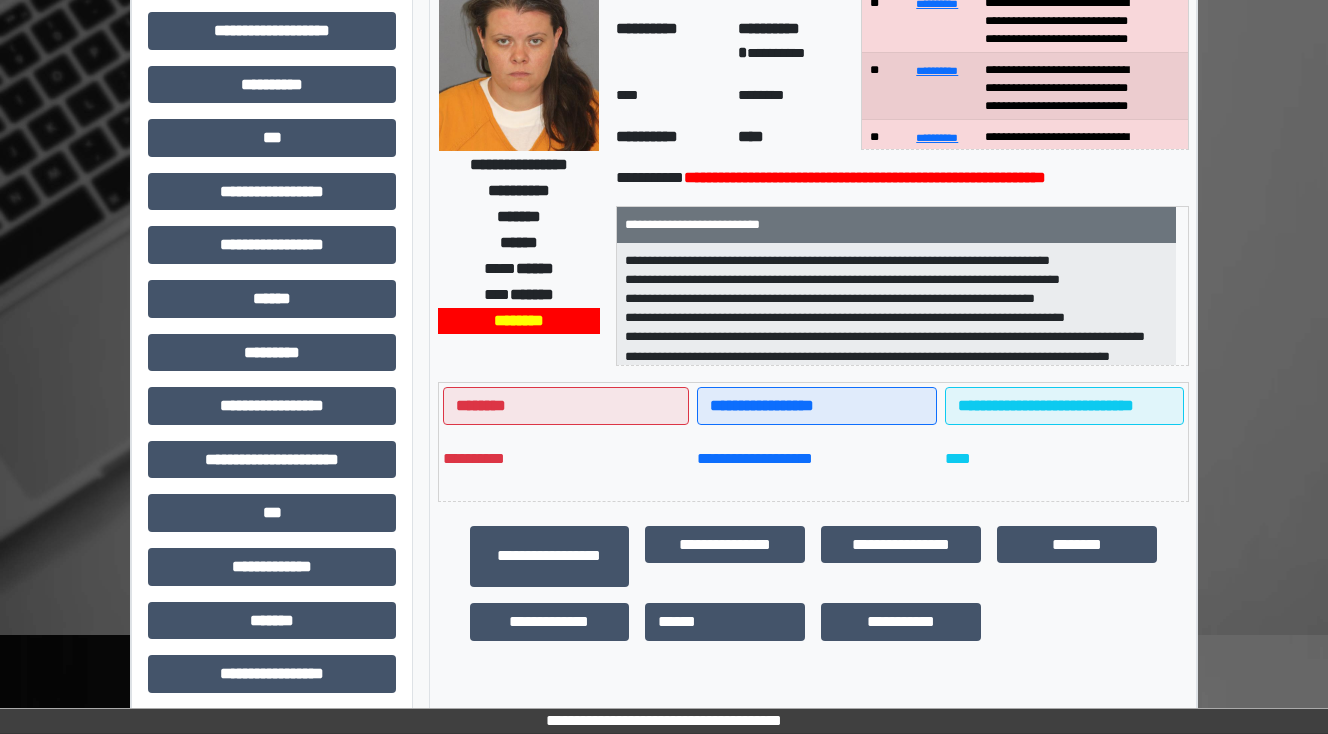 scroll, scrollTop: 160, scrollLeft: 0, axis: vertical 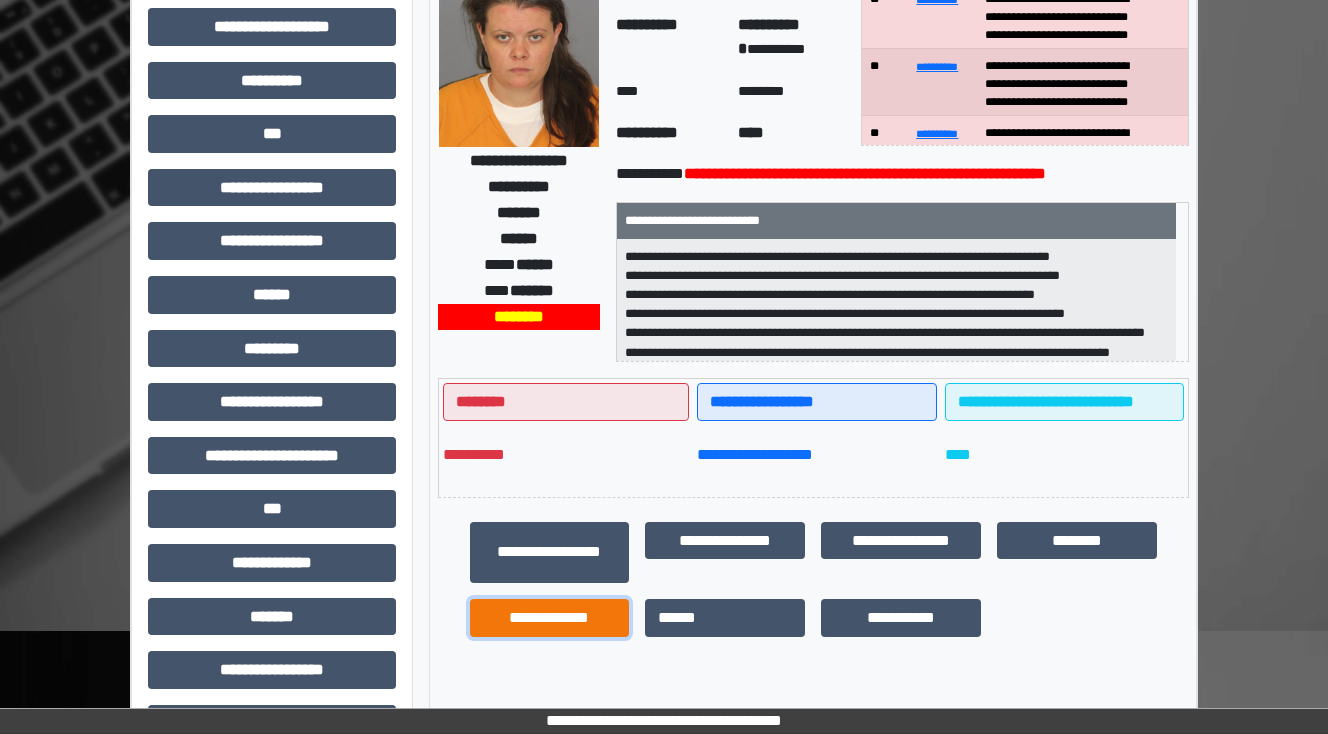 click on "**********" at bounding box center (550, 618) 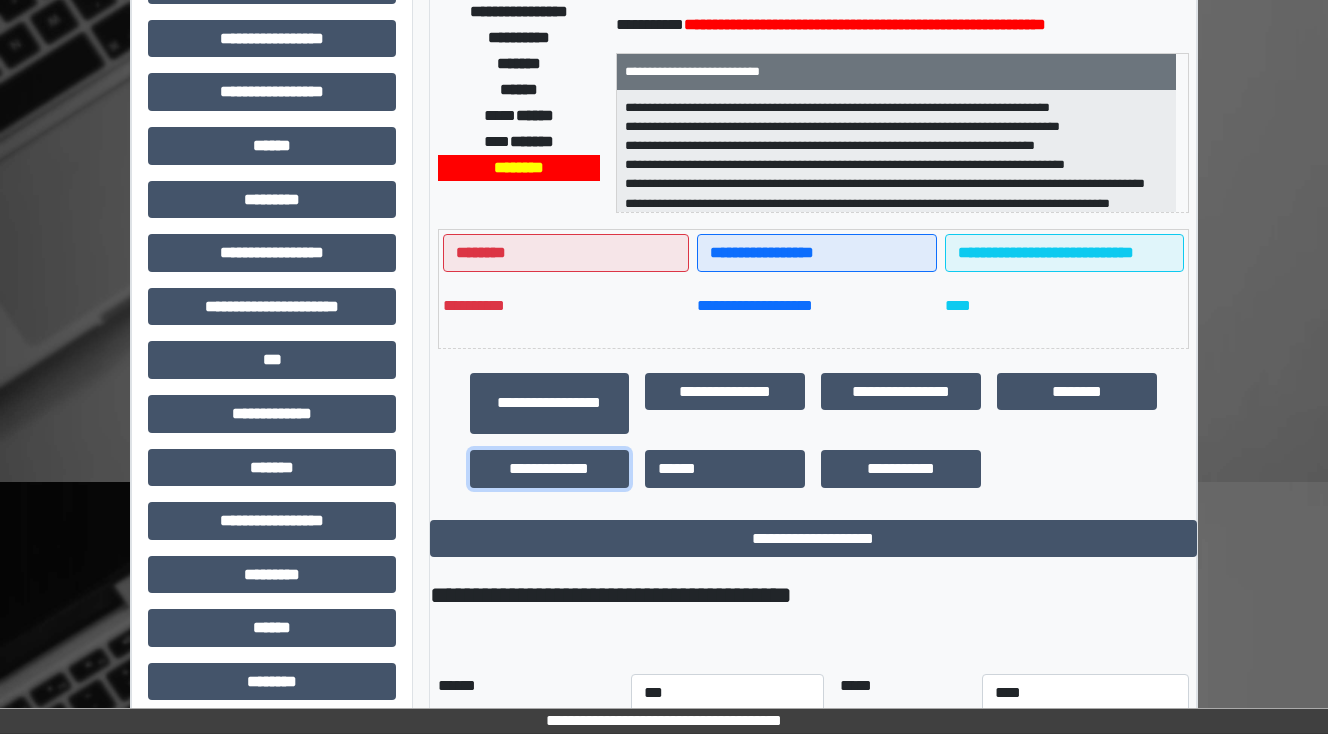 scroll, scrollTop: 432, scrollLeft: 0, axis: vertical 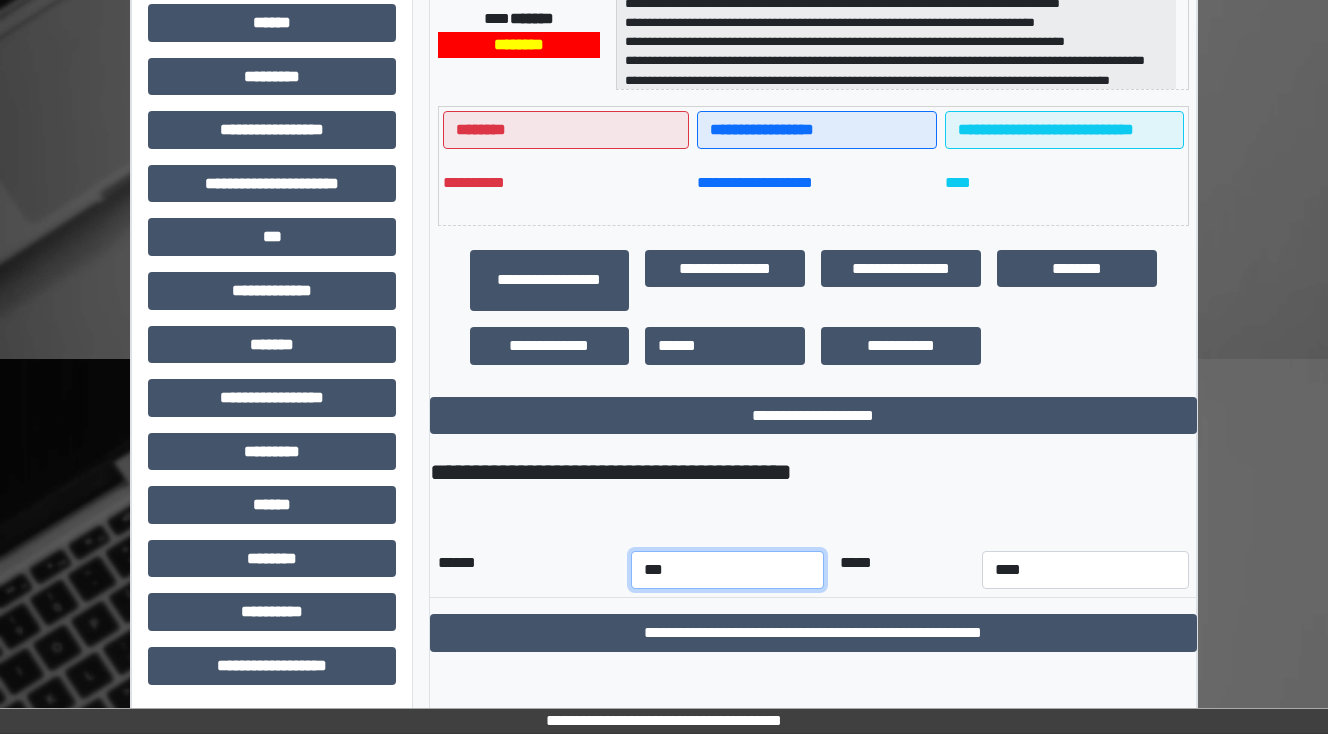 click on "***
***
***
***
***
***
***
***
***
***
***
***" at bounding box center (727, 570) 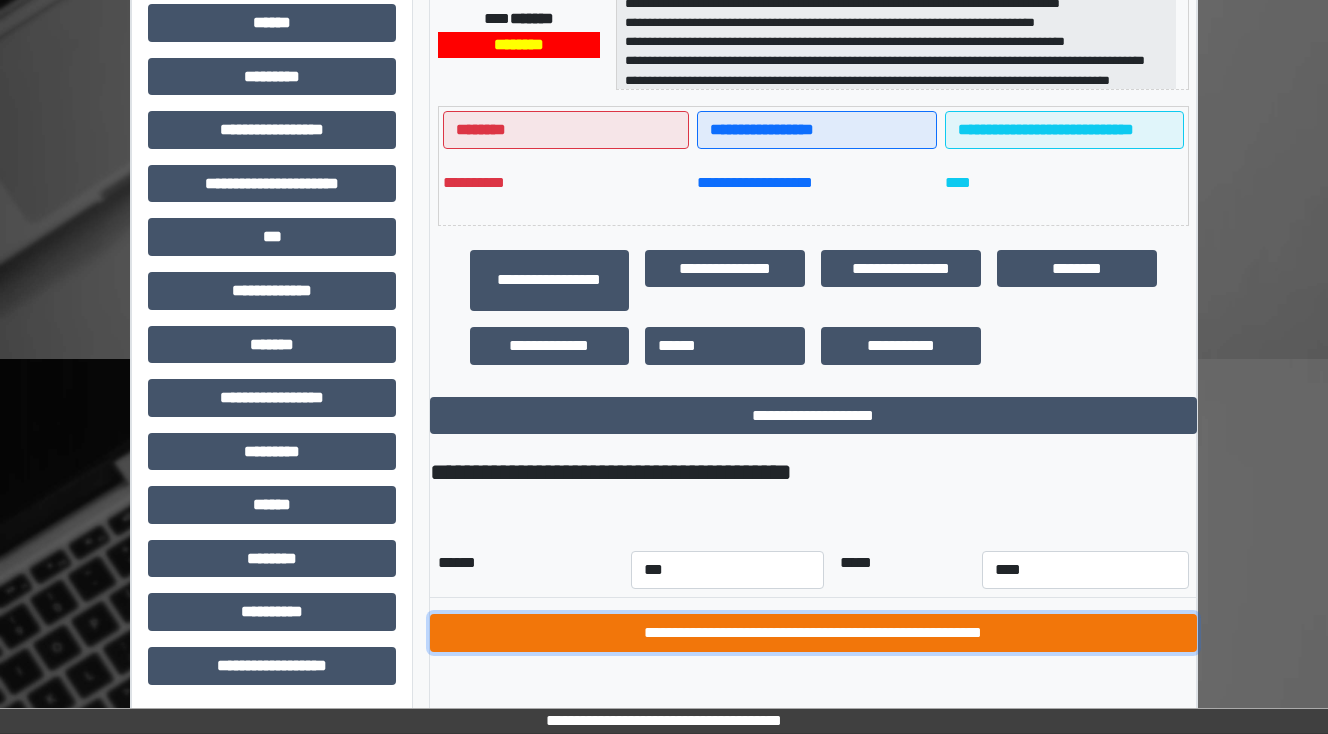 click on "**********" at bounding box center [813, 633] 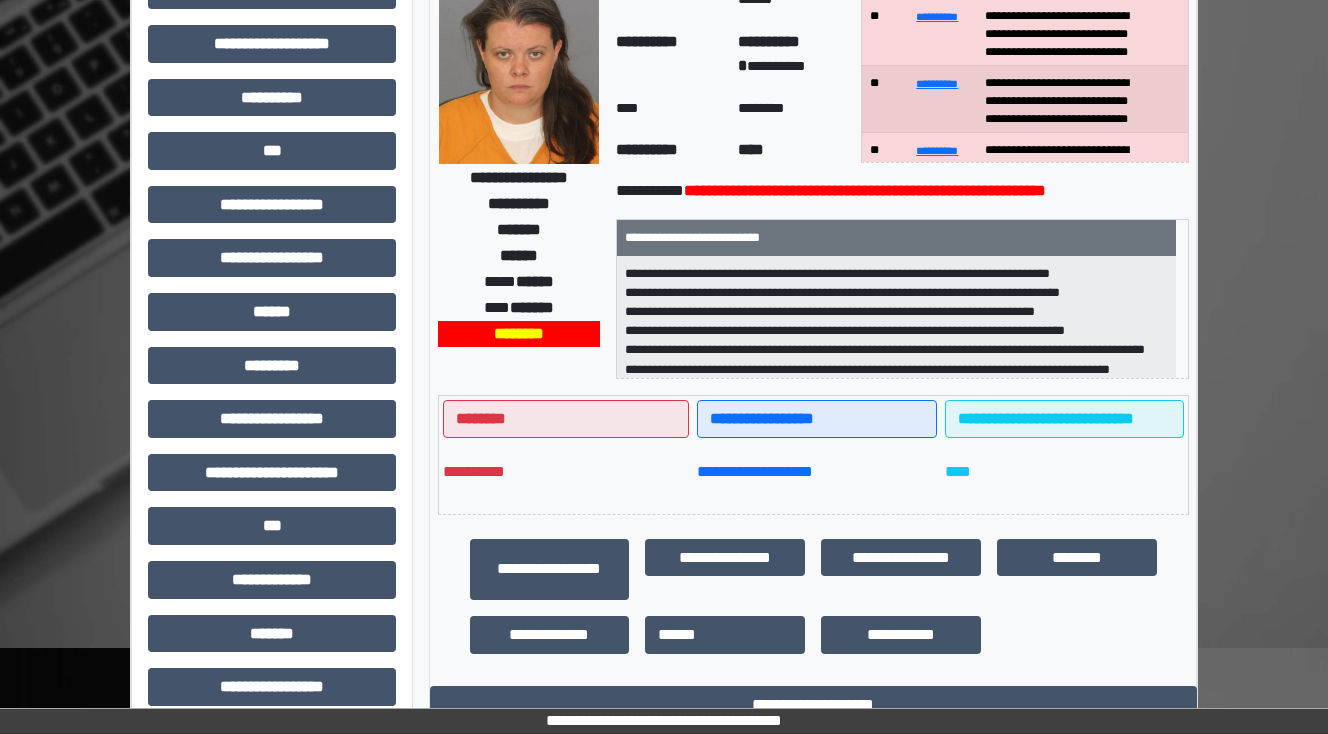 scroll, scrollTop: 0, scrollLeft: 0, axis: both 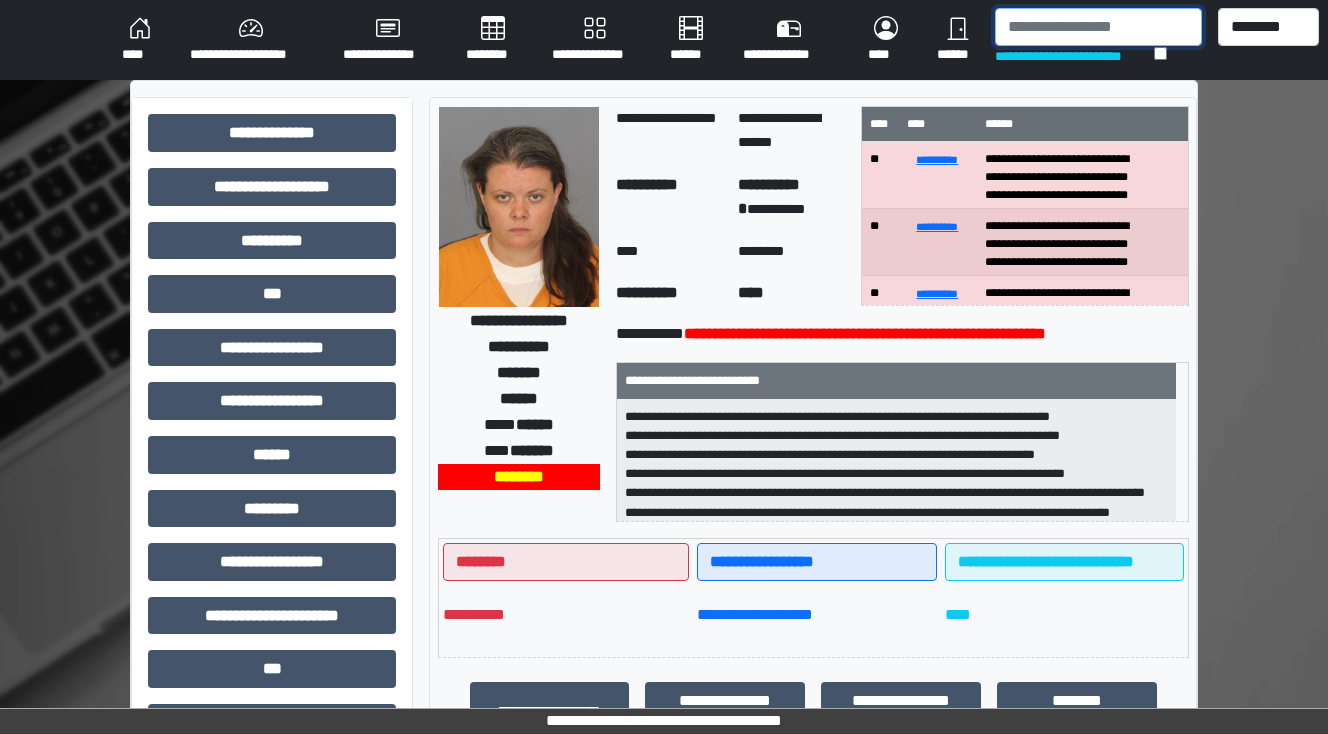 click at bounding box center (1098, 27) 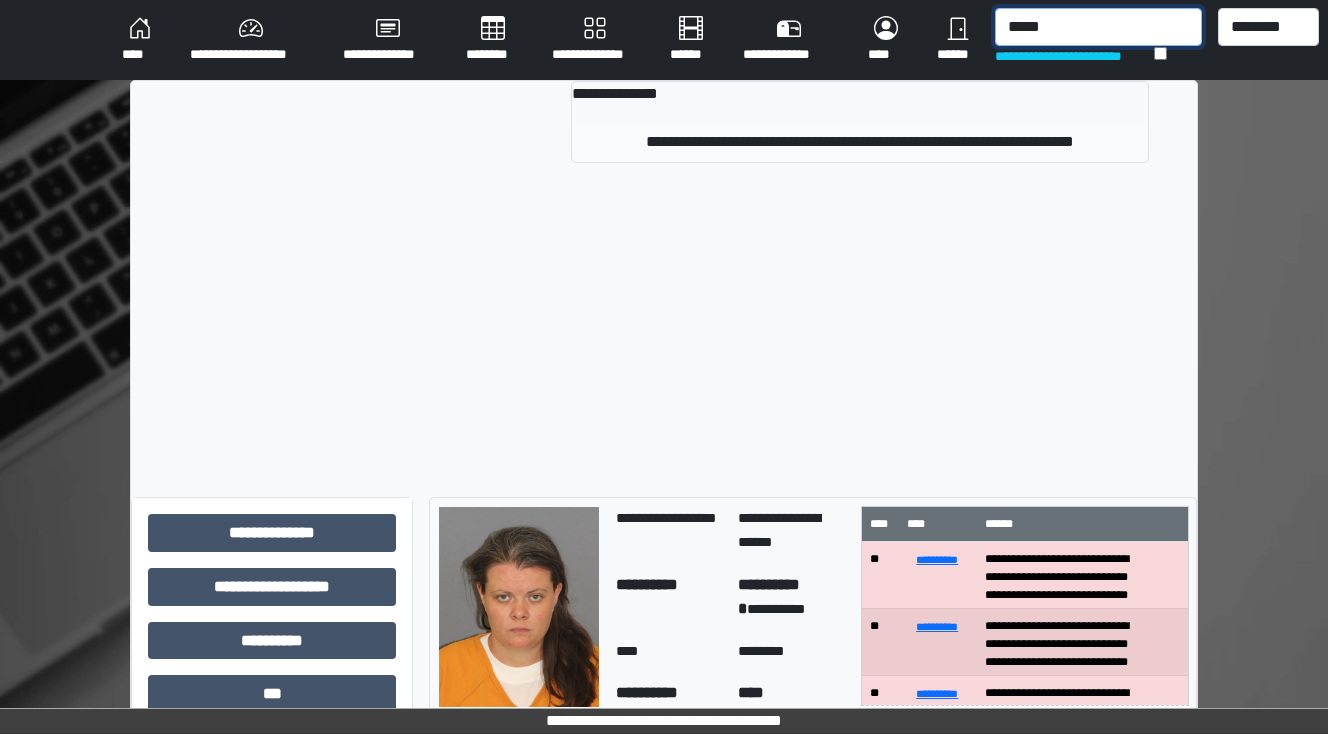 type on "*****" 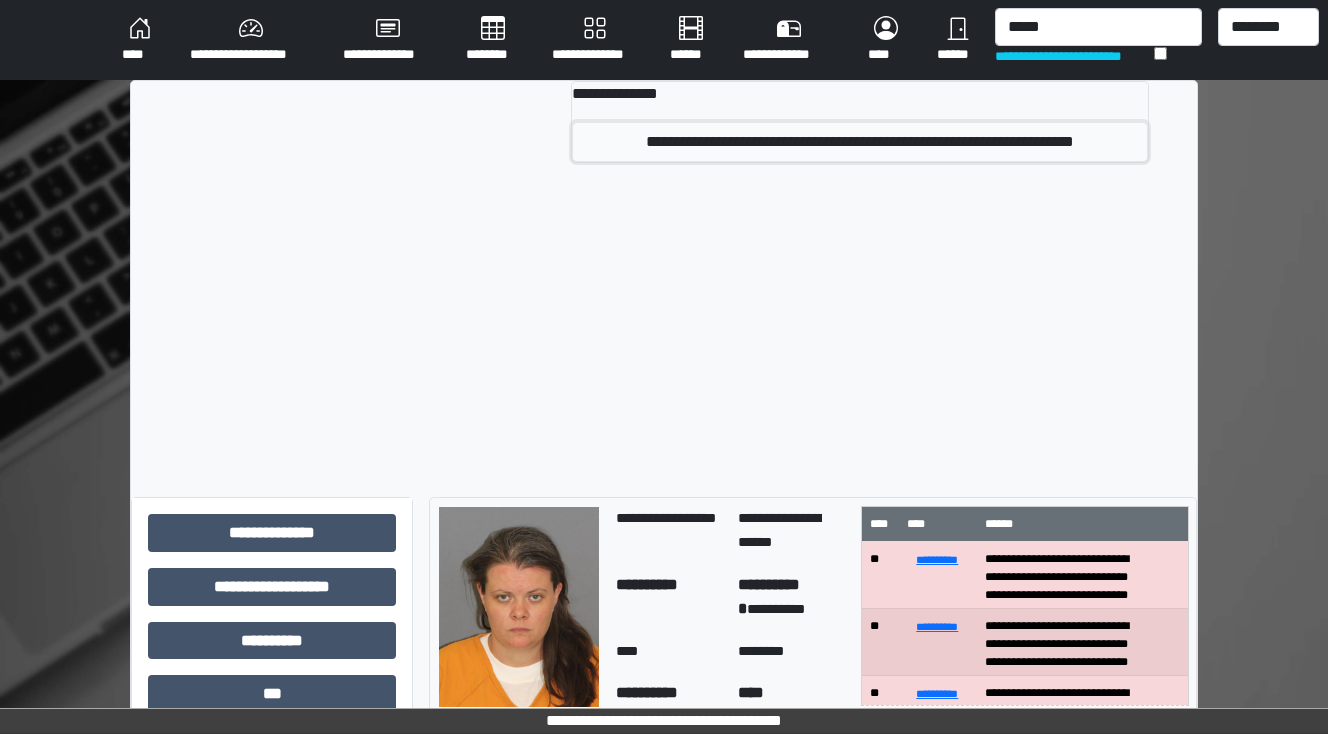 click on "**********" at bounding box center [860, 142] 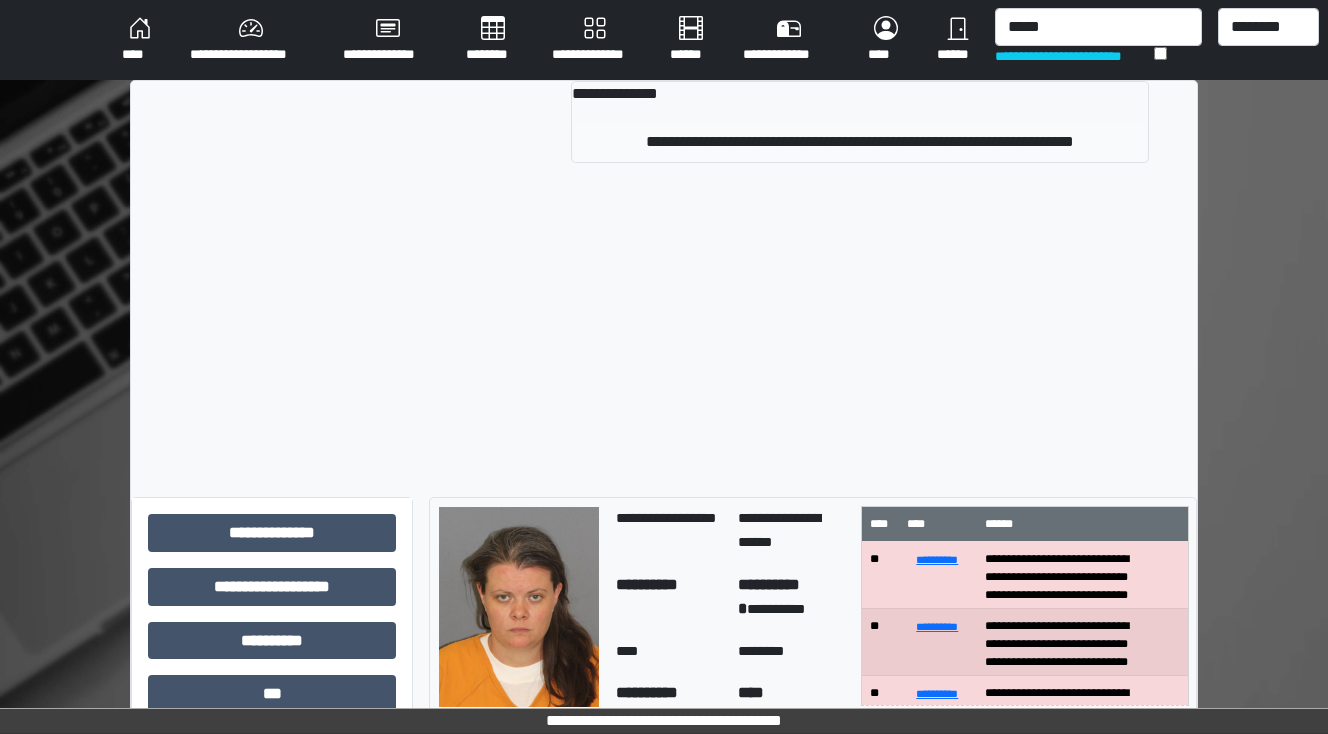 type 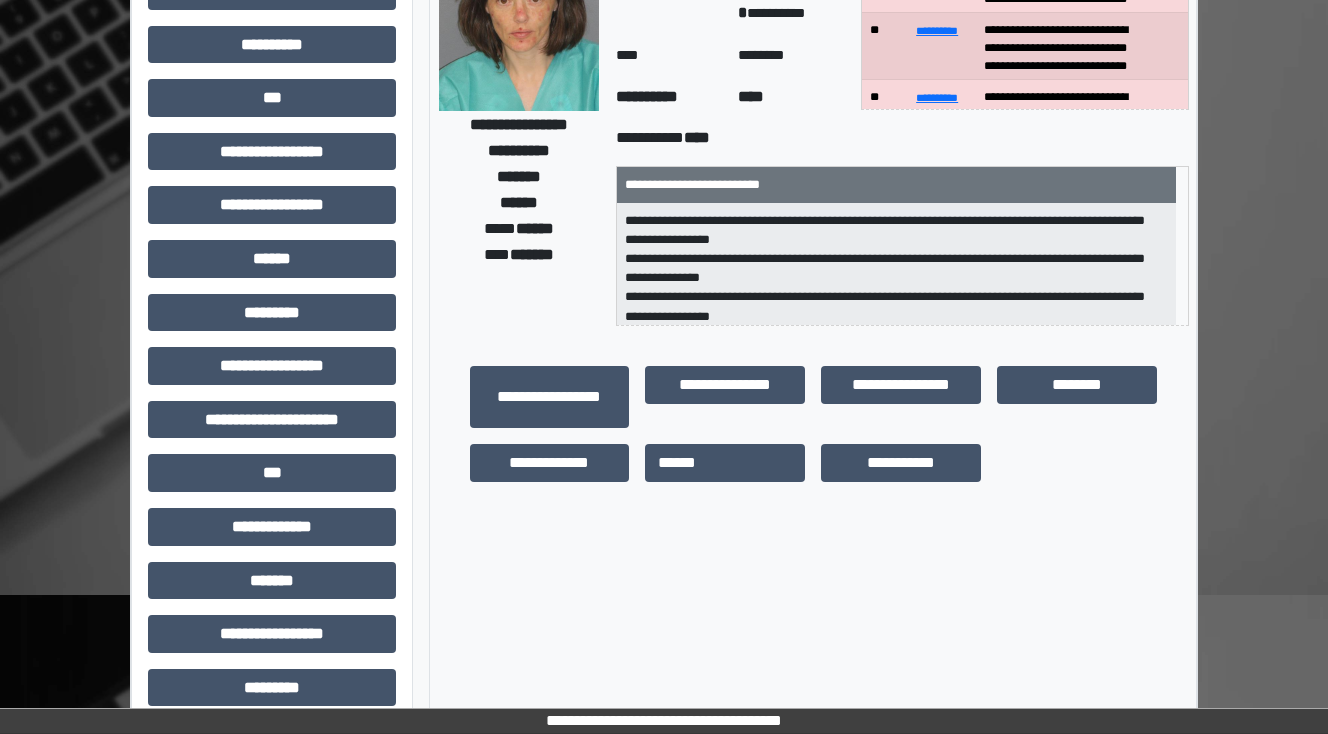 scroll, scrollTop: 32, scrollLeft: 0, axis: vertical 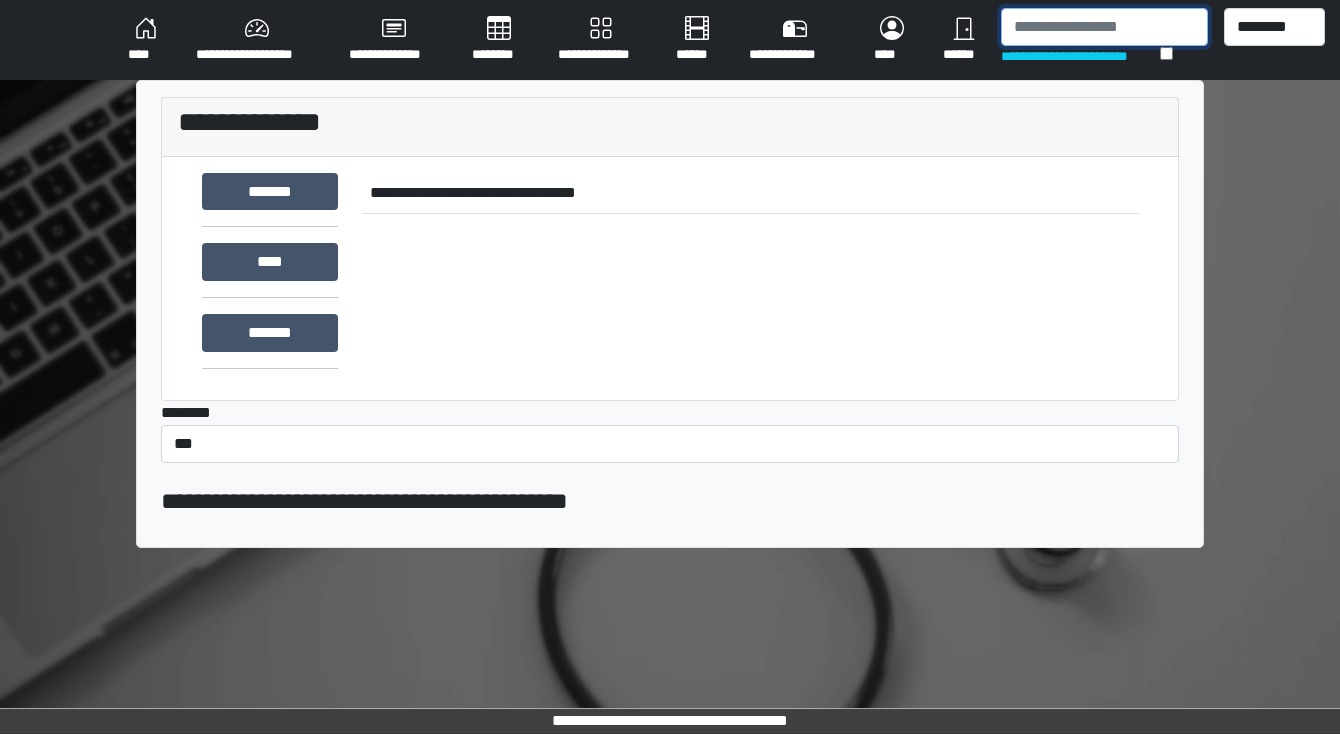 click at bounding box center (1104, 27) 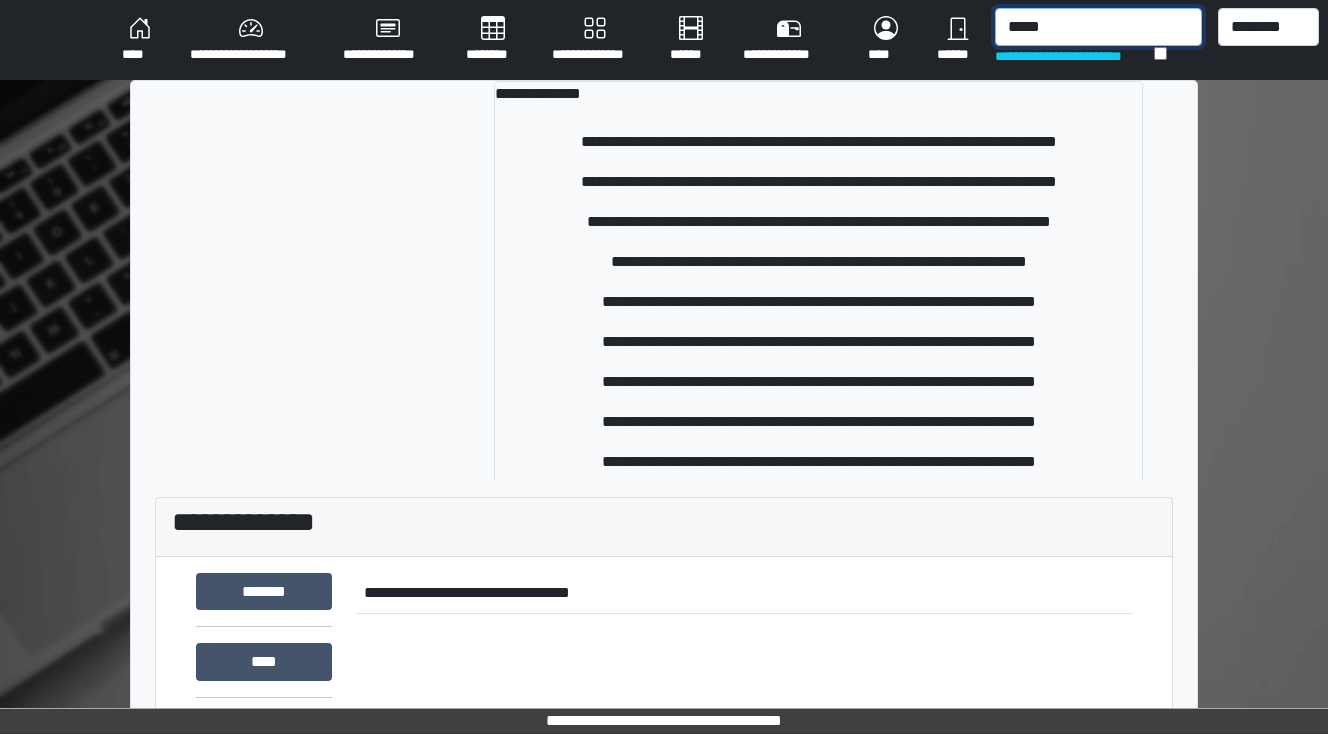 type on "*****" 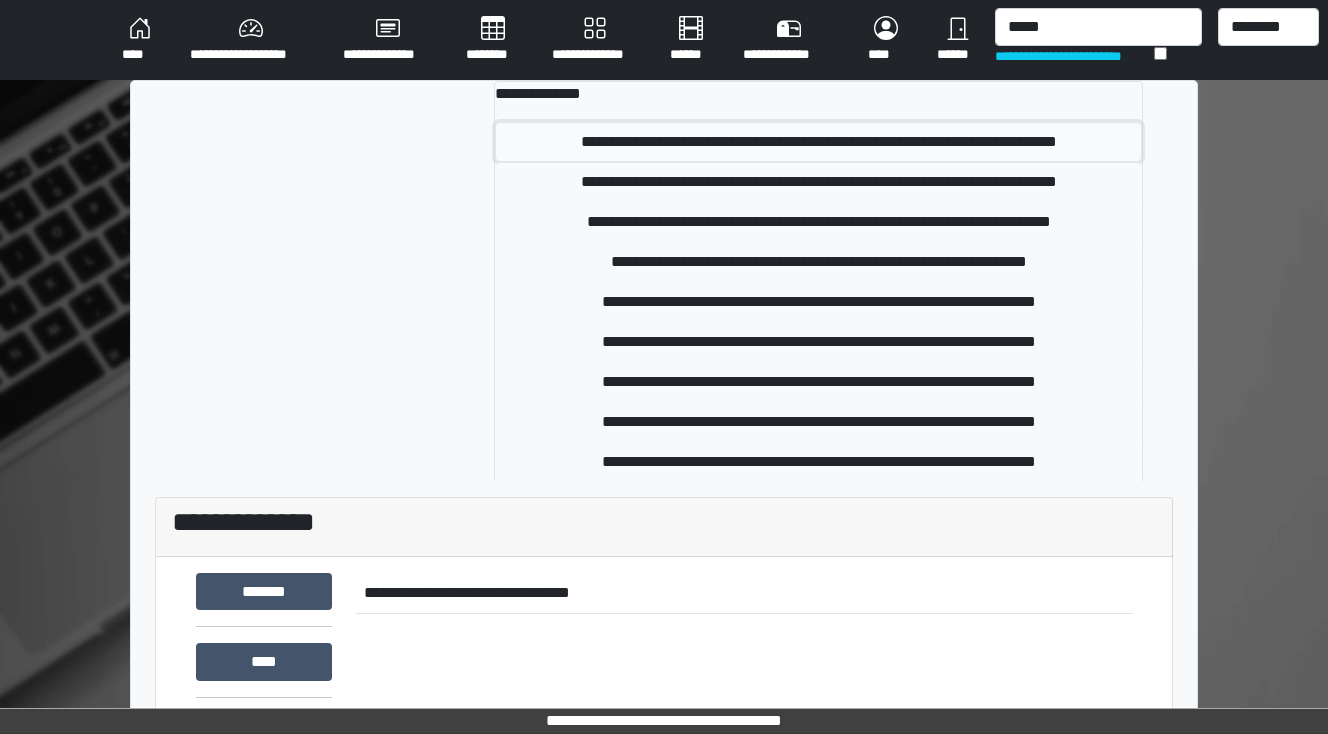 click on "**********" at bounding box center (818, 142) 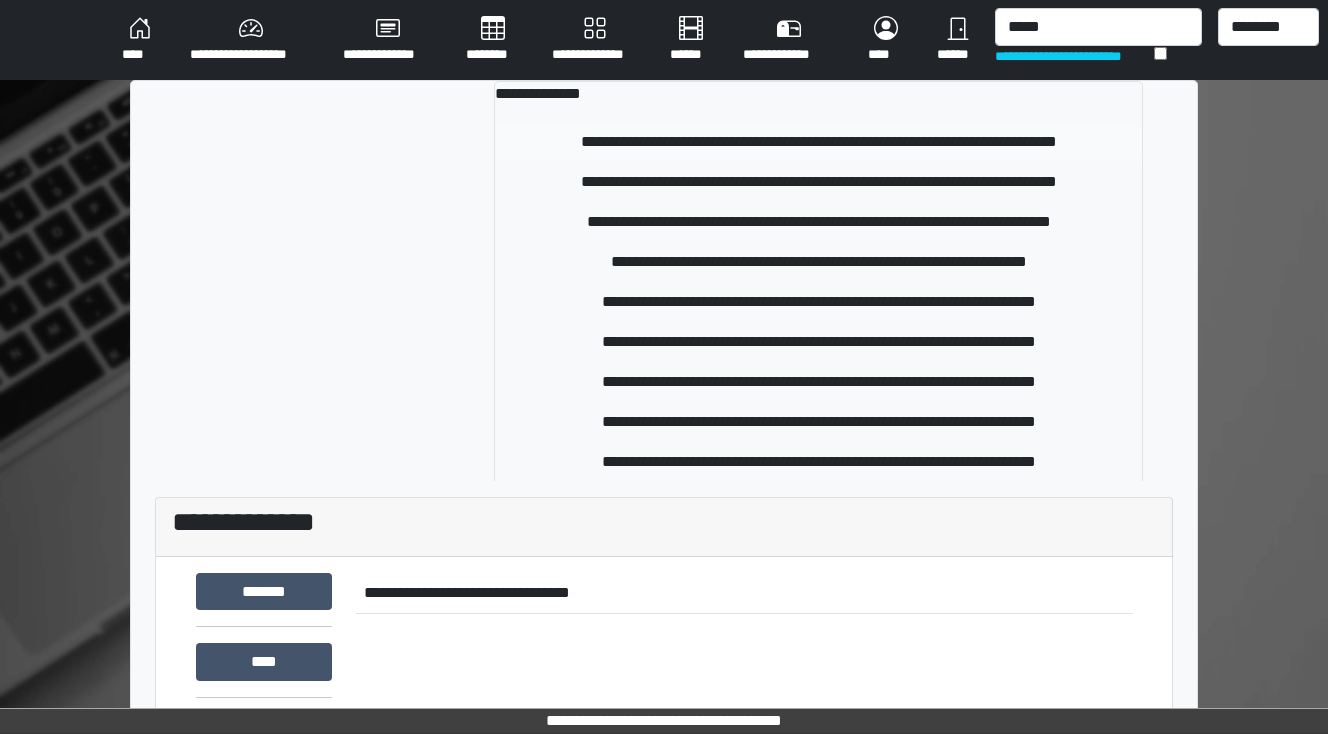 type 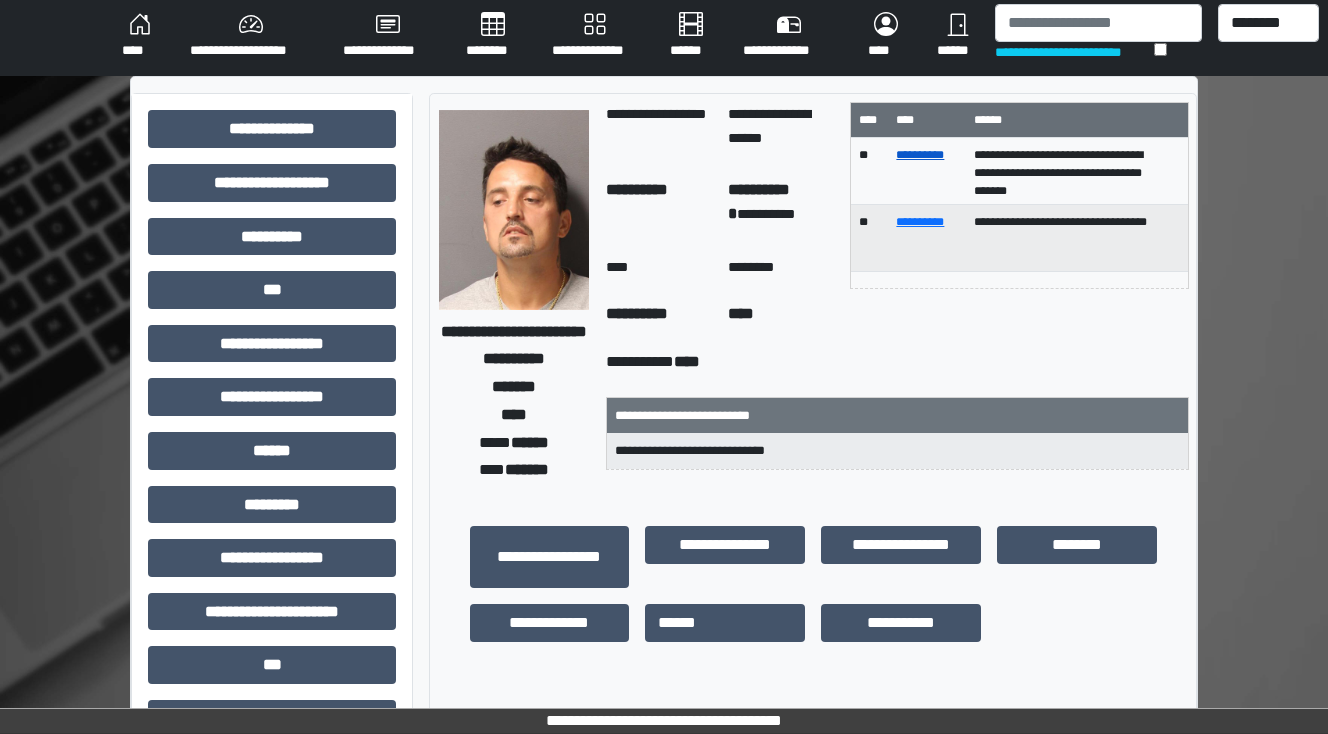 scroll, scrollTop: 0, scrollLeft: 0, axis: both 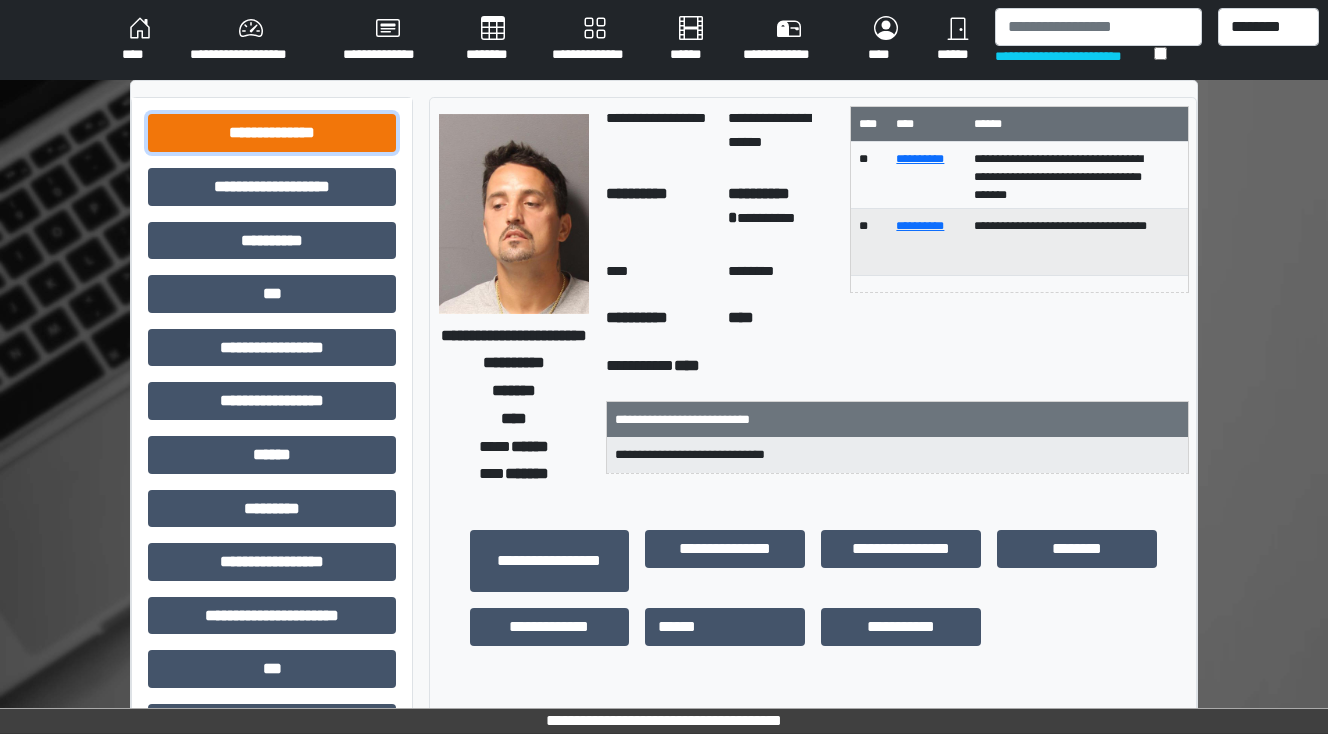 click on "**********" at bounding box center [272, 133] 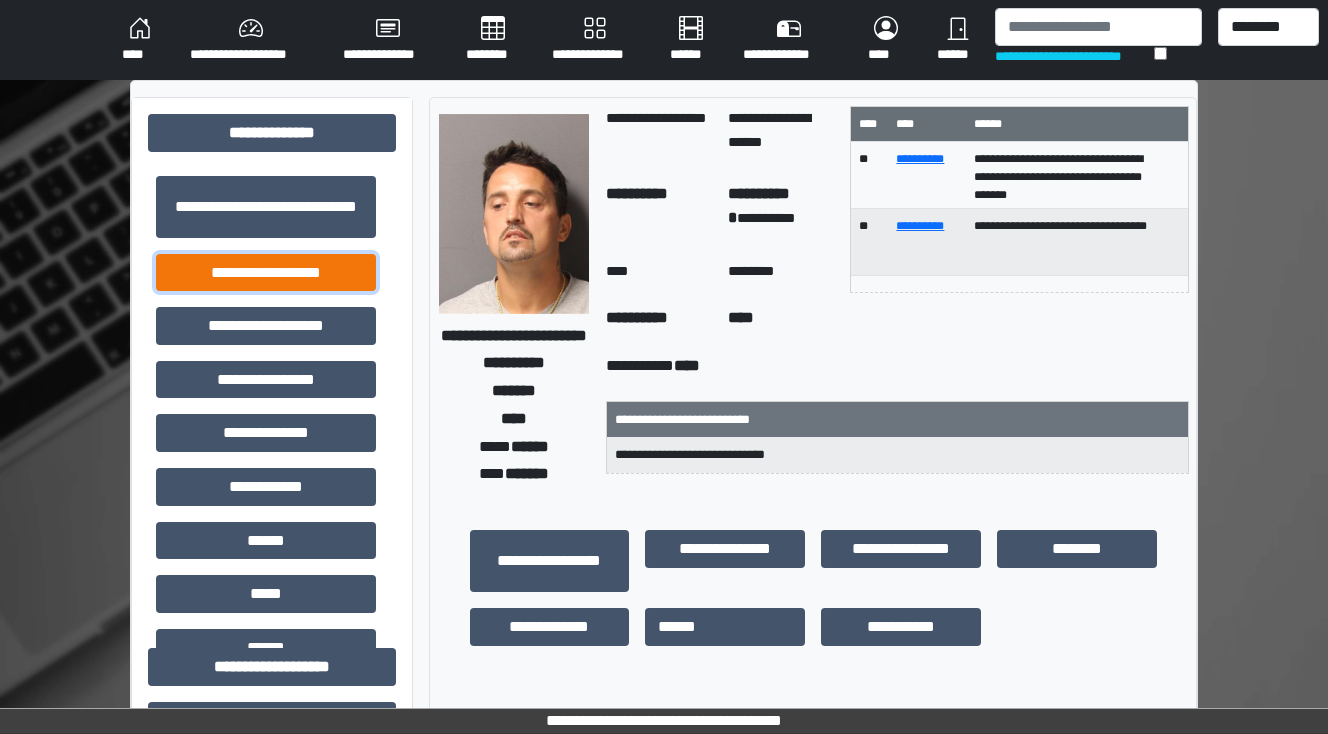 click on "**********" at bounding box center (266, 273) 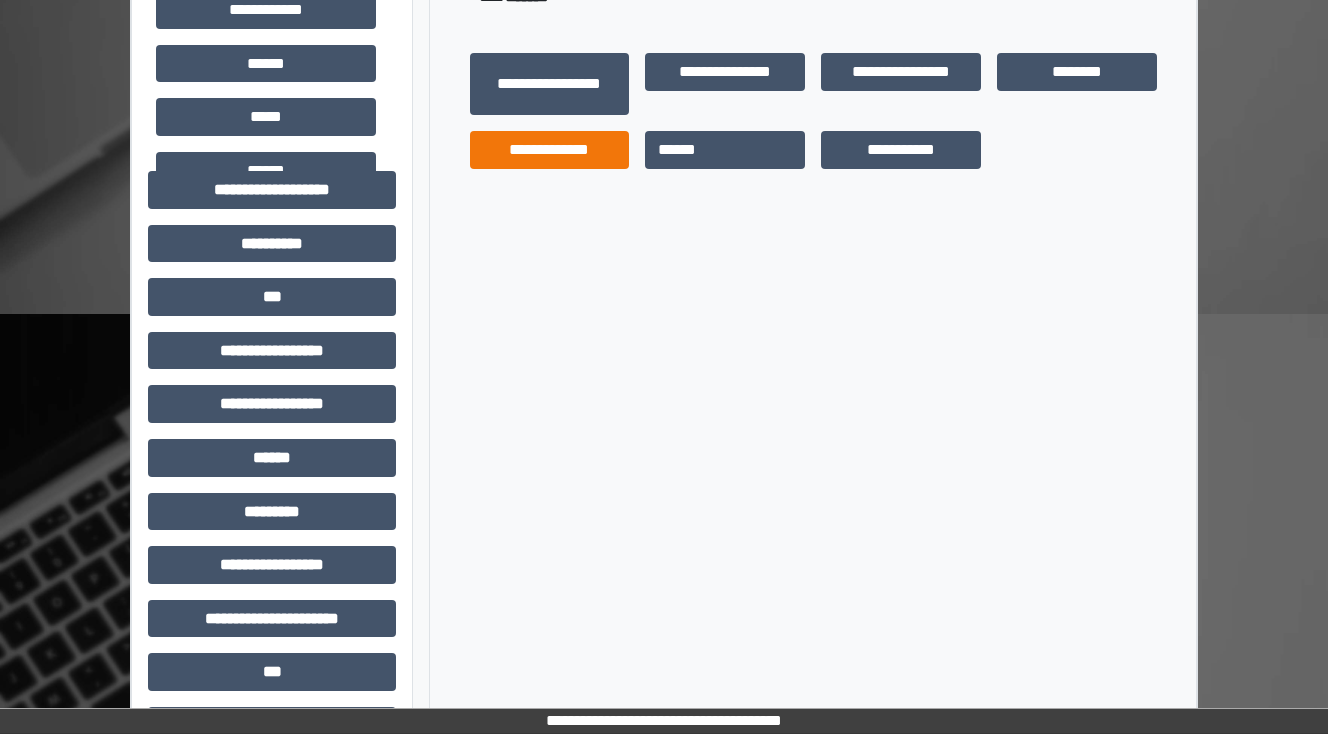 scroll, scrollTop: 480, scrollLeft: 0, axis: vertical 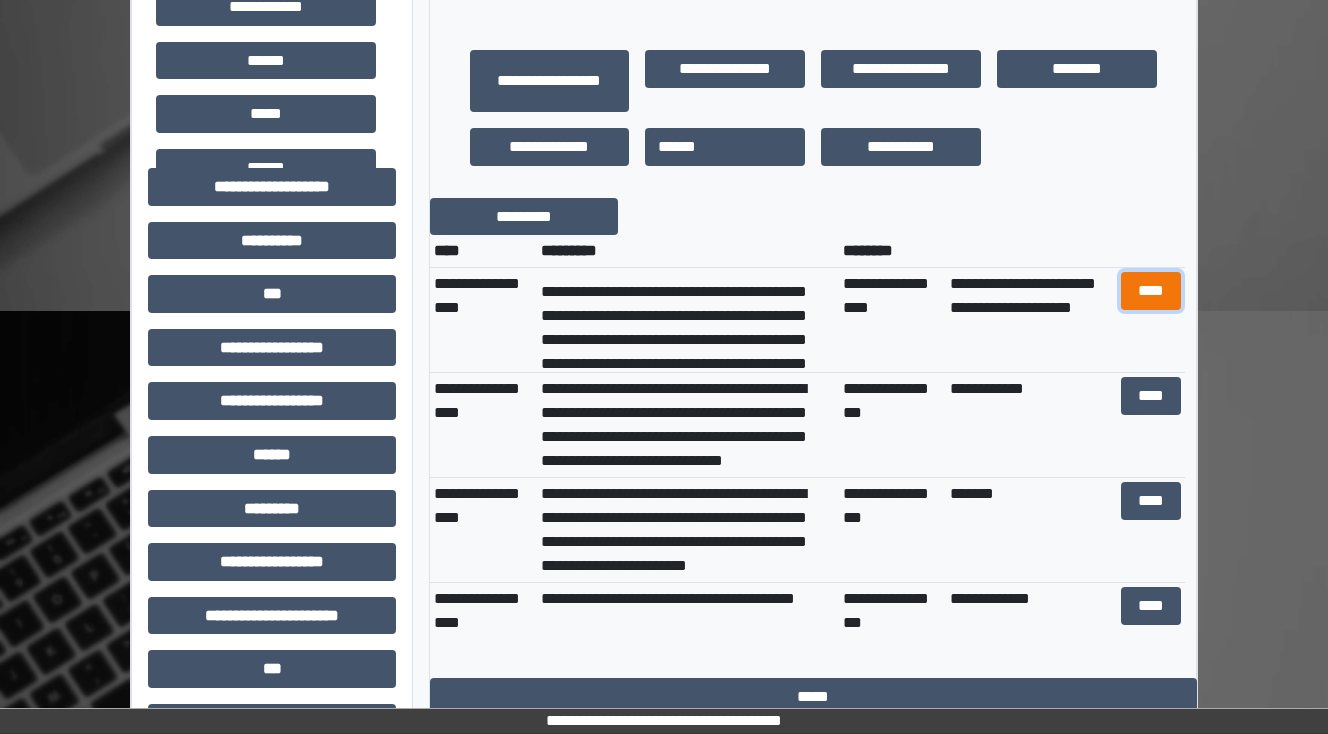 click on "****" at bounding box center (1150, 291) 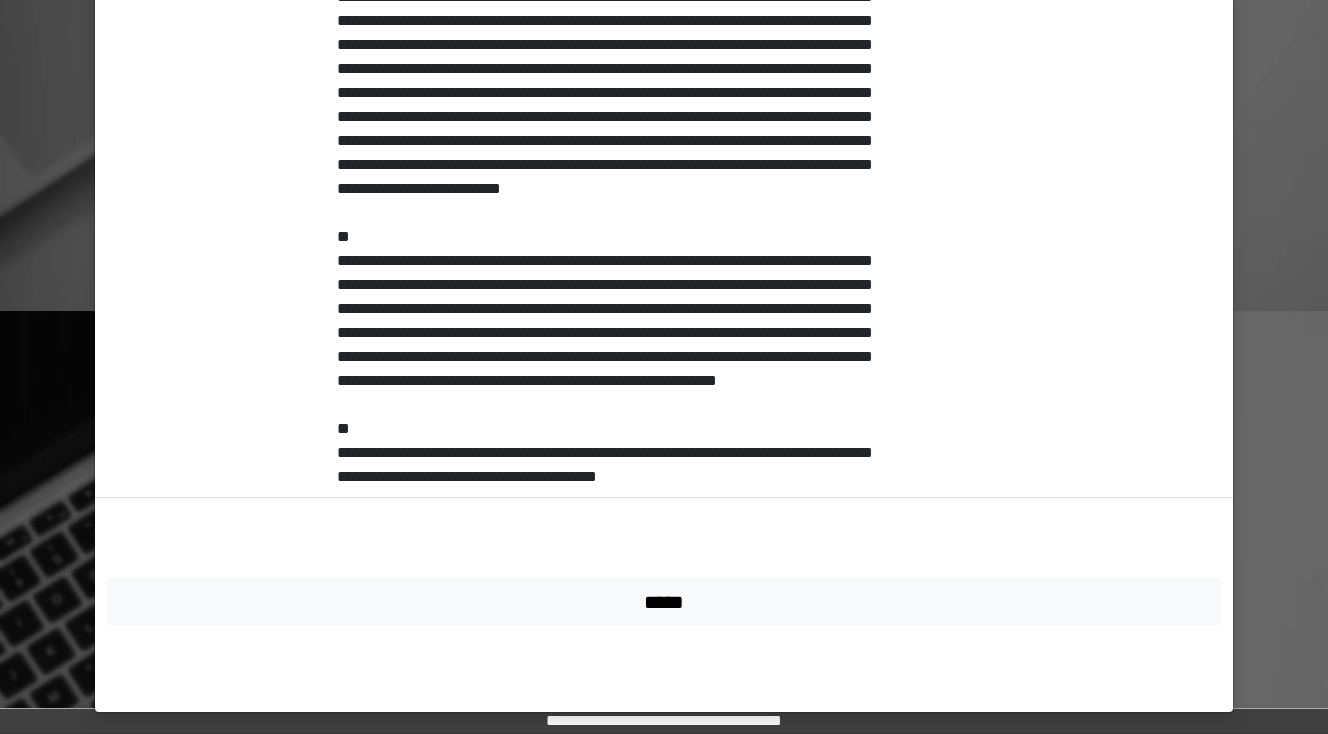 scroll, scrollTop: 531, scrollLeft: 0, axis: vertical 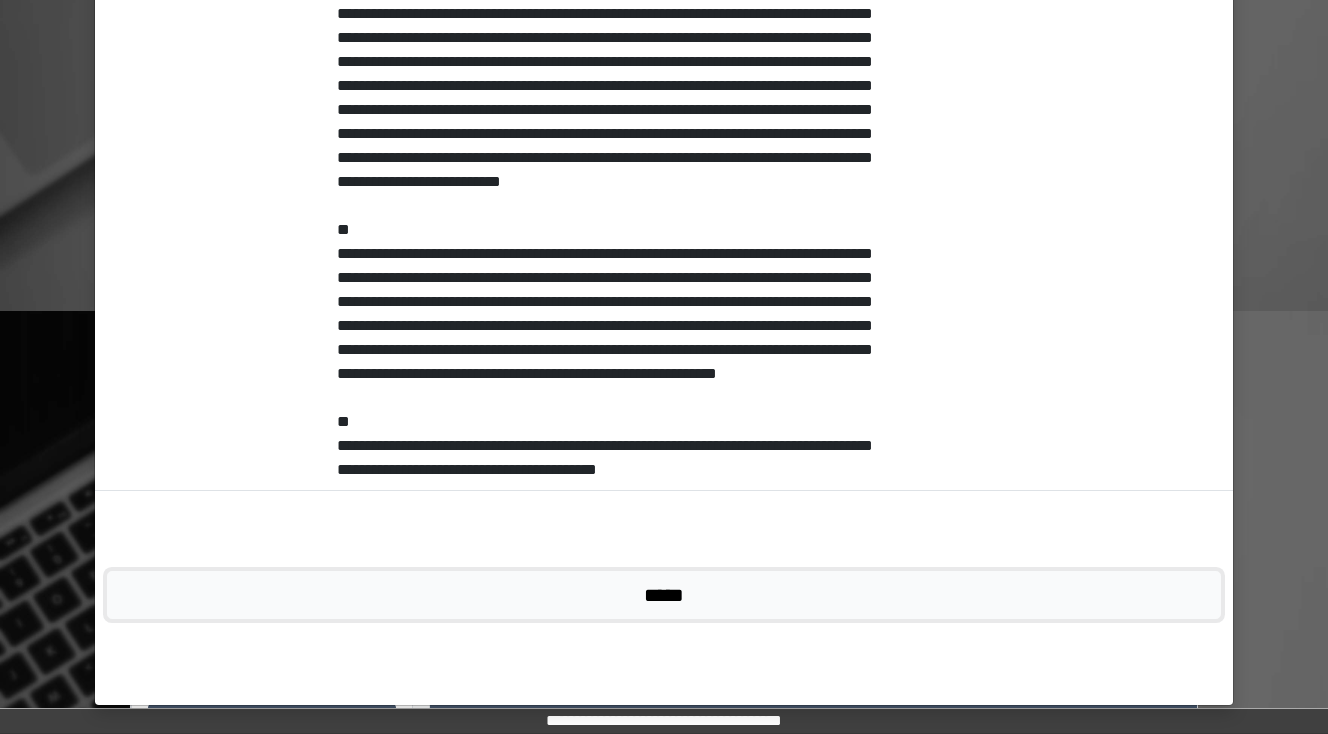 click on "*****" at bounding box center (664, 595) 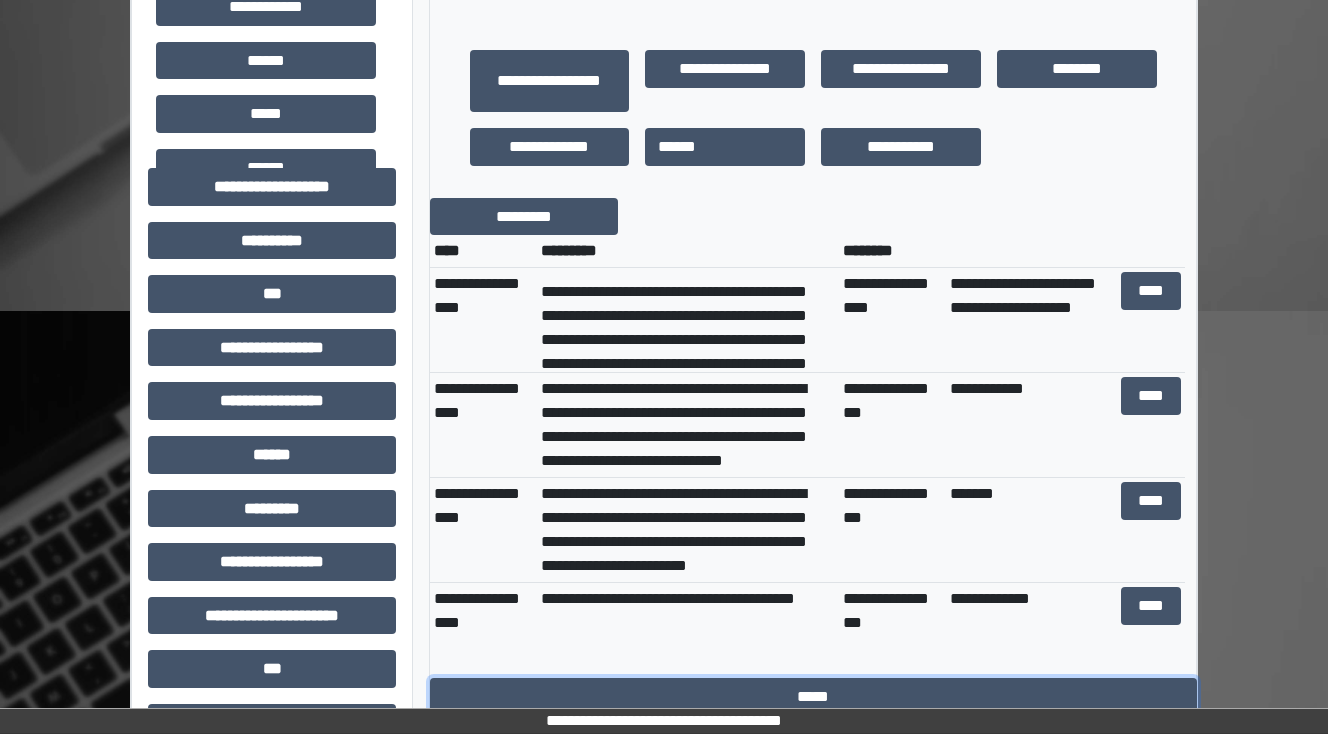 drag, startPoint x: 732, startPoint y: 691, endPoint x: 725, endPoint y: 679, distance: 13.892444 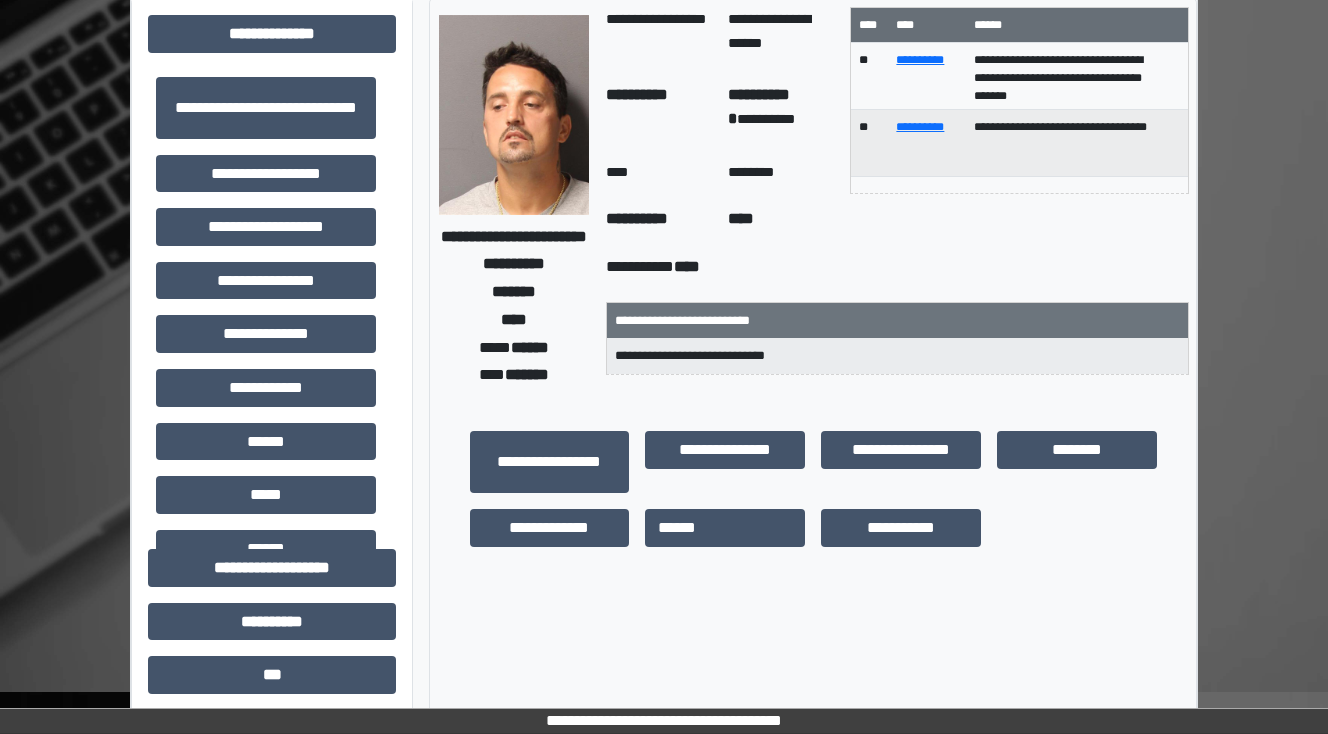 scroll, scrollTop: 0, scrollLeft: 0, axis: both 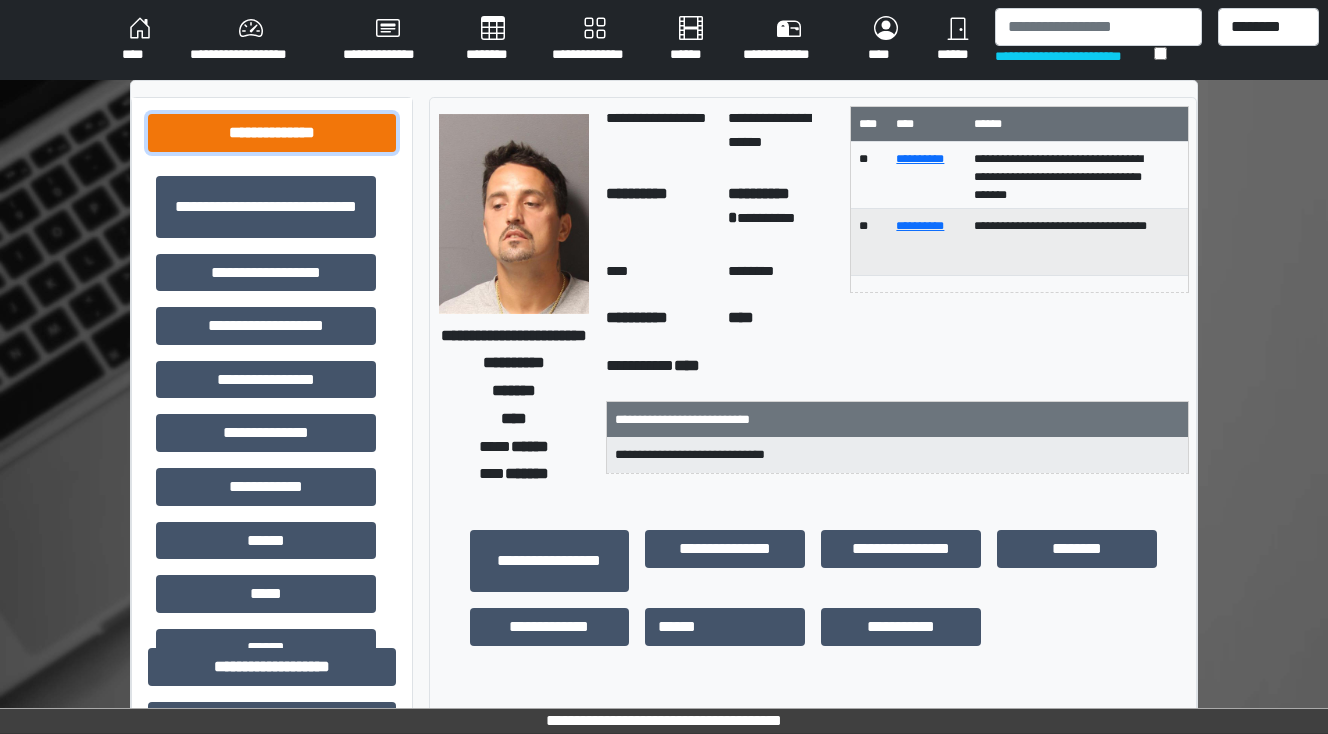 click on "**********" at bounding box center (272, 133) 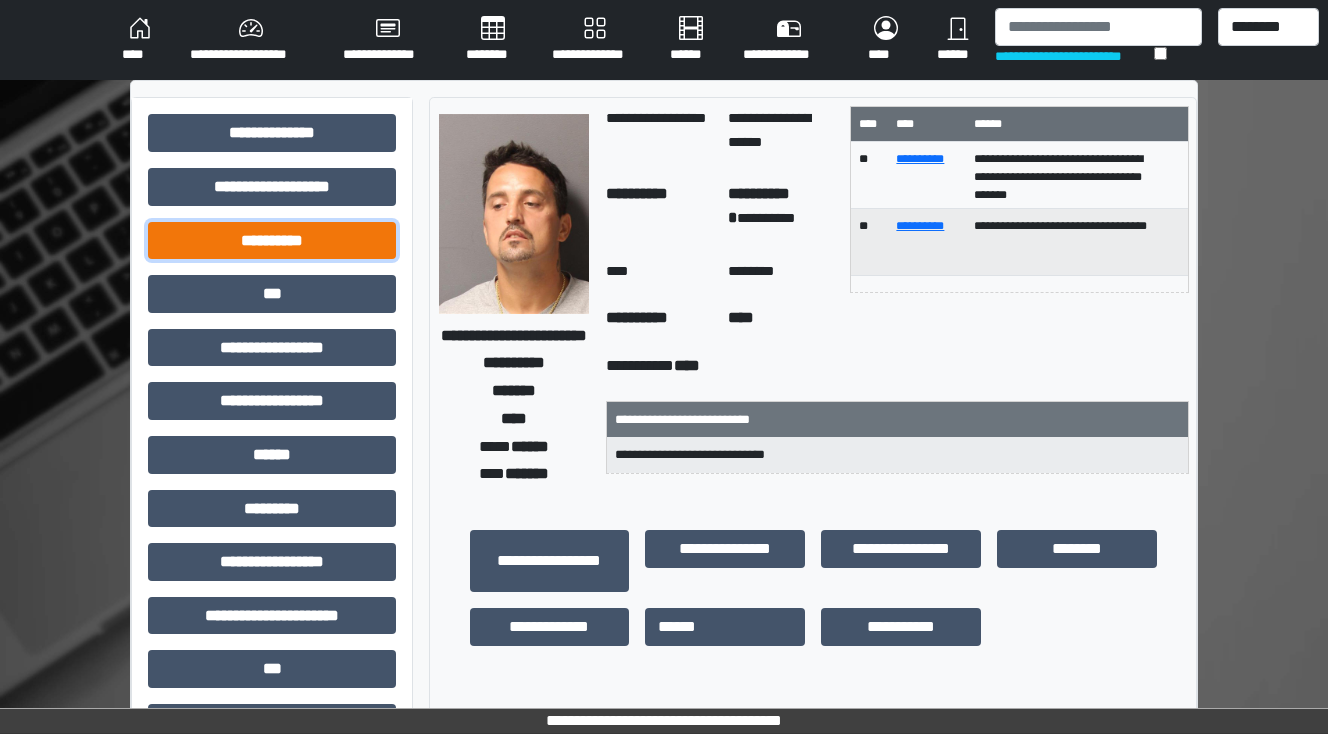 click on "**********" at bounding box center (272, 241) 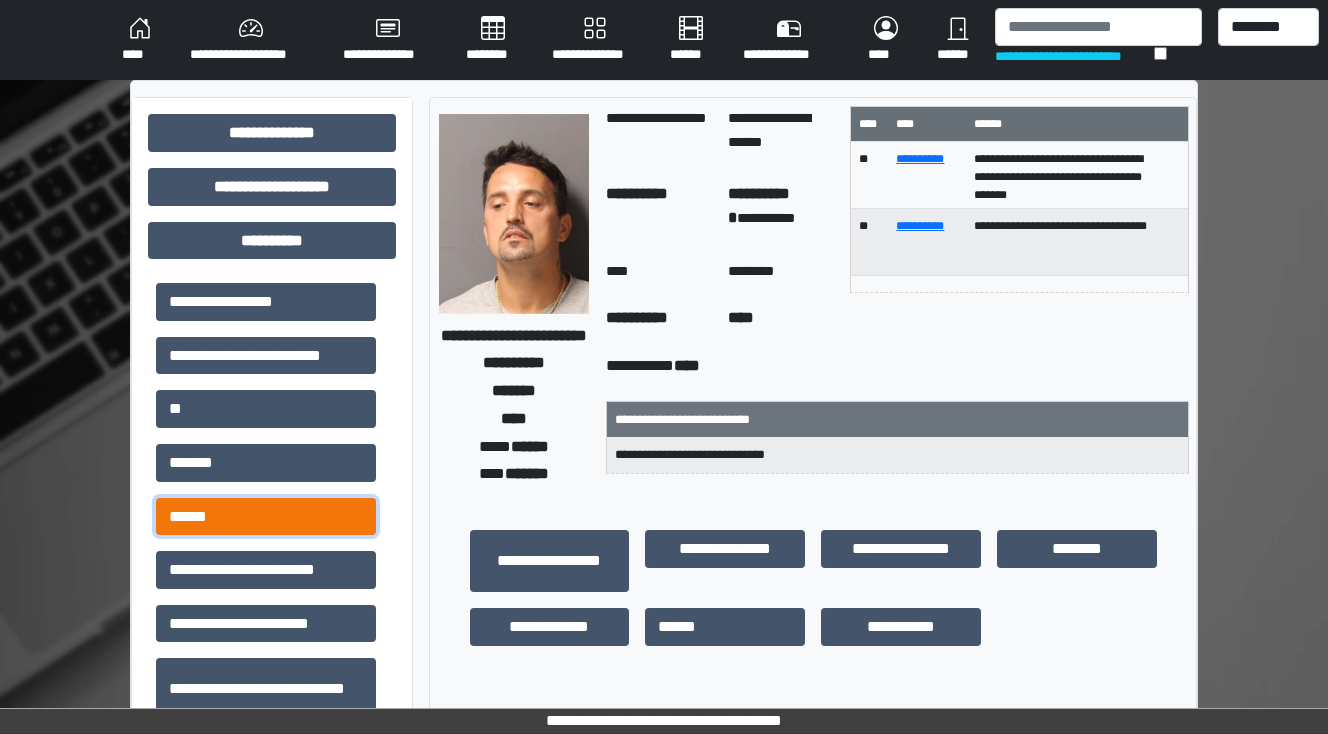 click on "******" at bounding box center (266, 517) 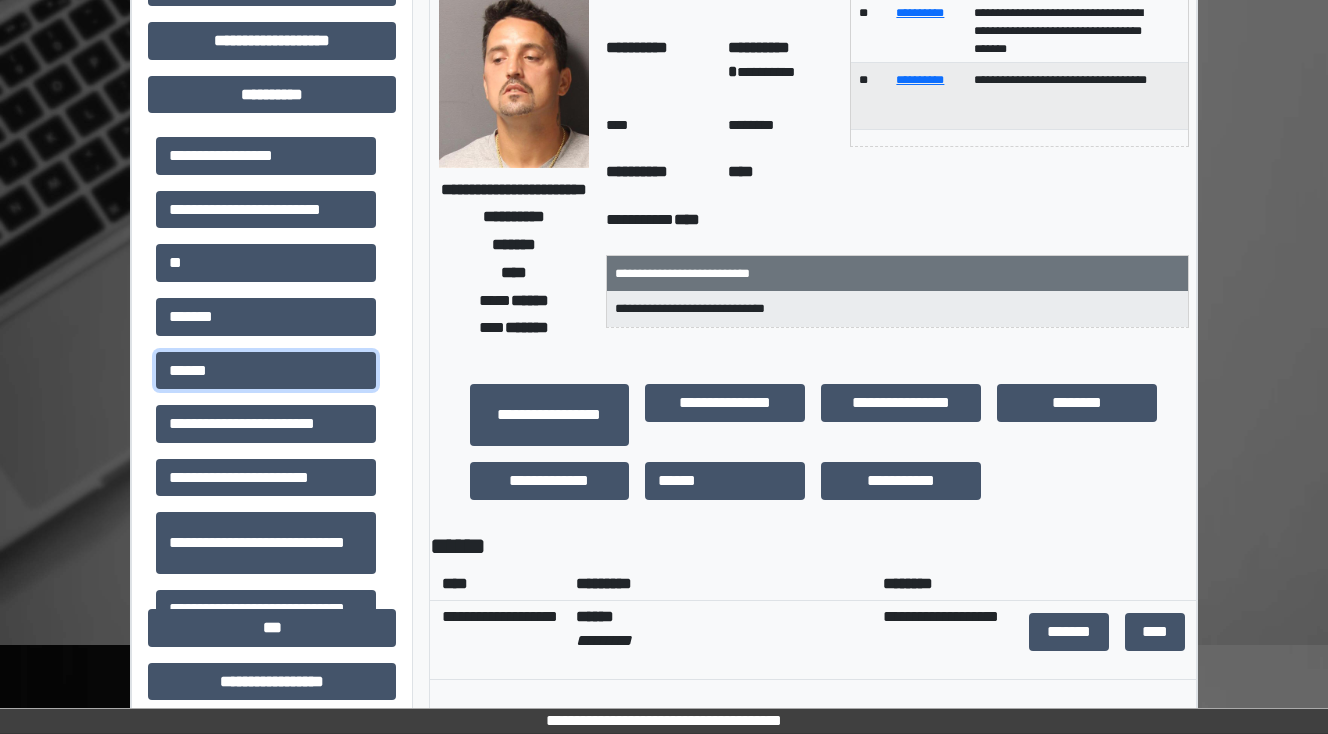 scroll, scrollTop: 480, scrollLeft: 0, axis: vertical 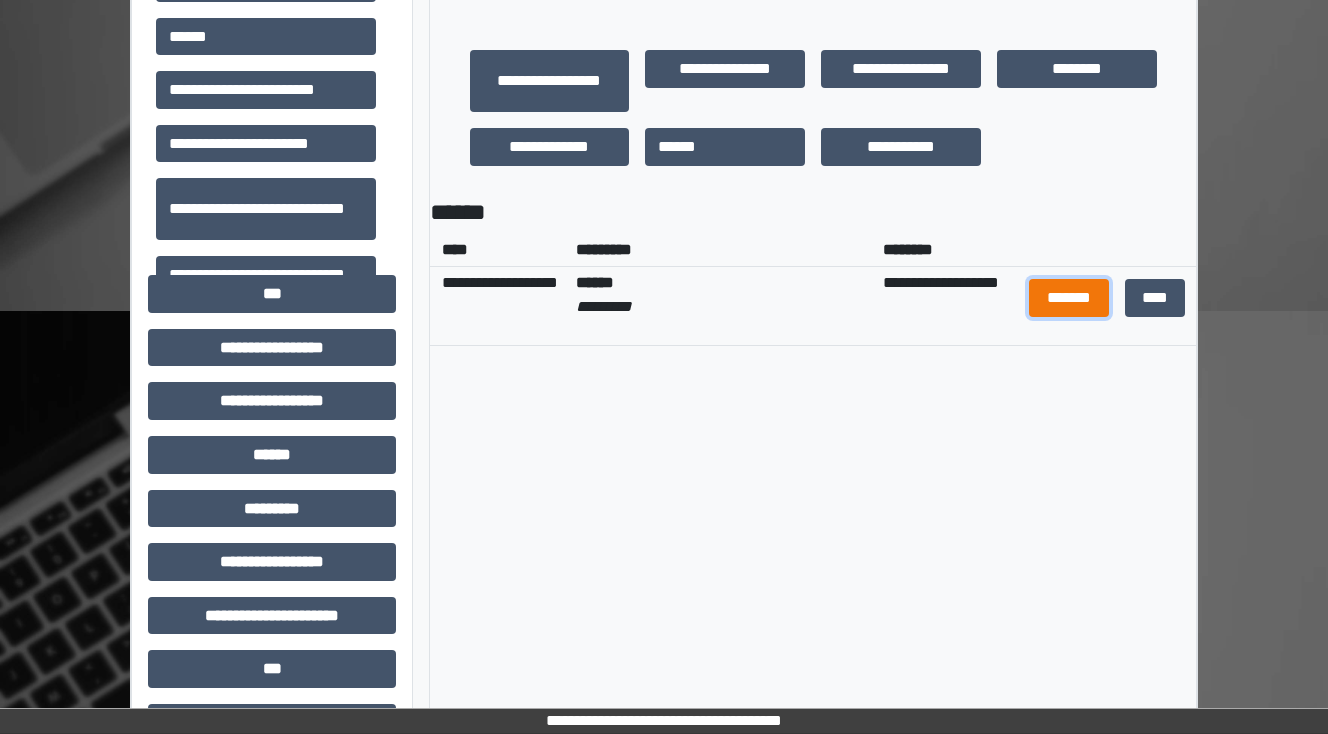 click on "*******" at bounding box center [1069, 298] 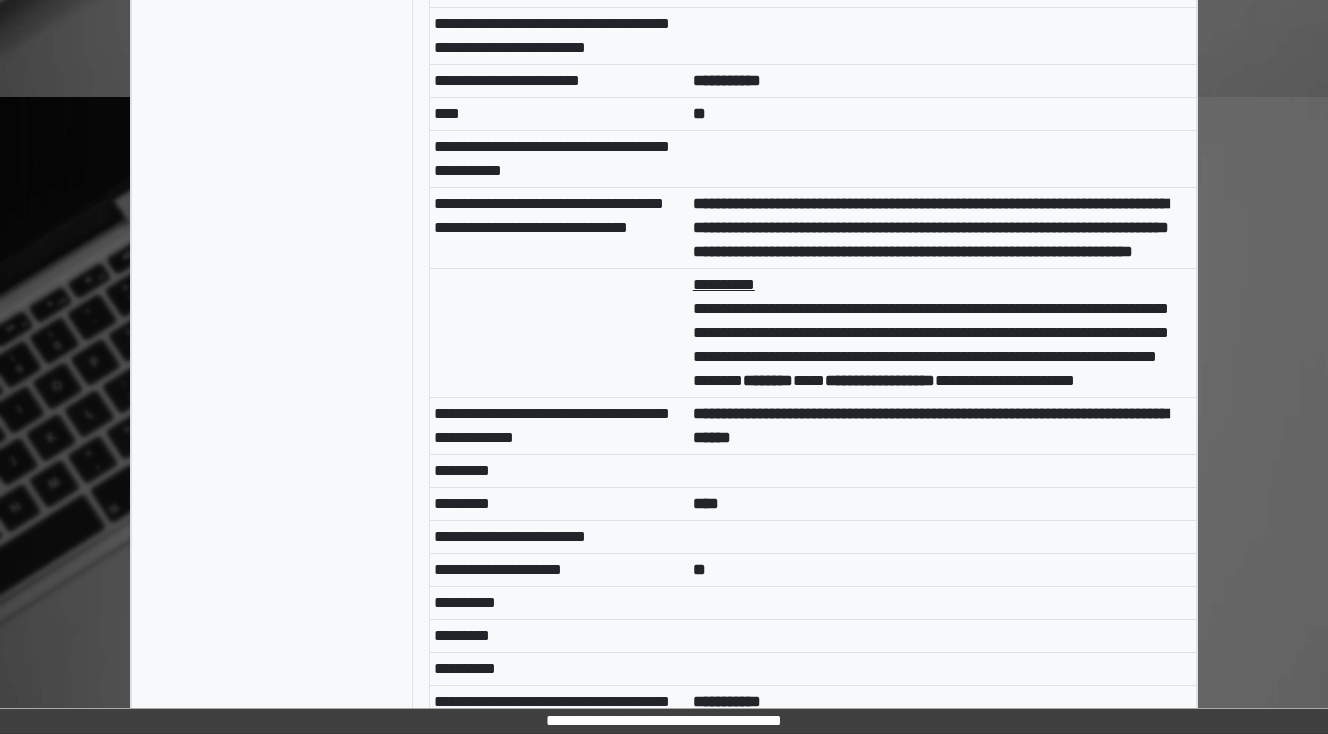 scroll, scrollTop: 3360, scrollLeft: 0, axis: vertical 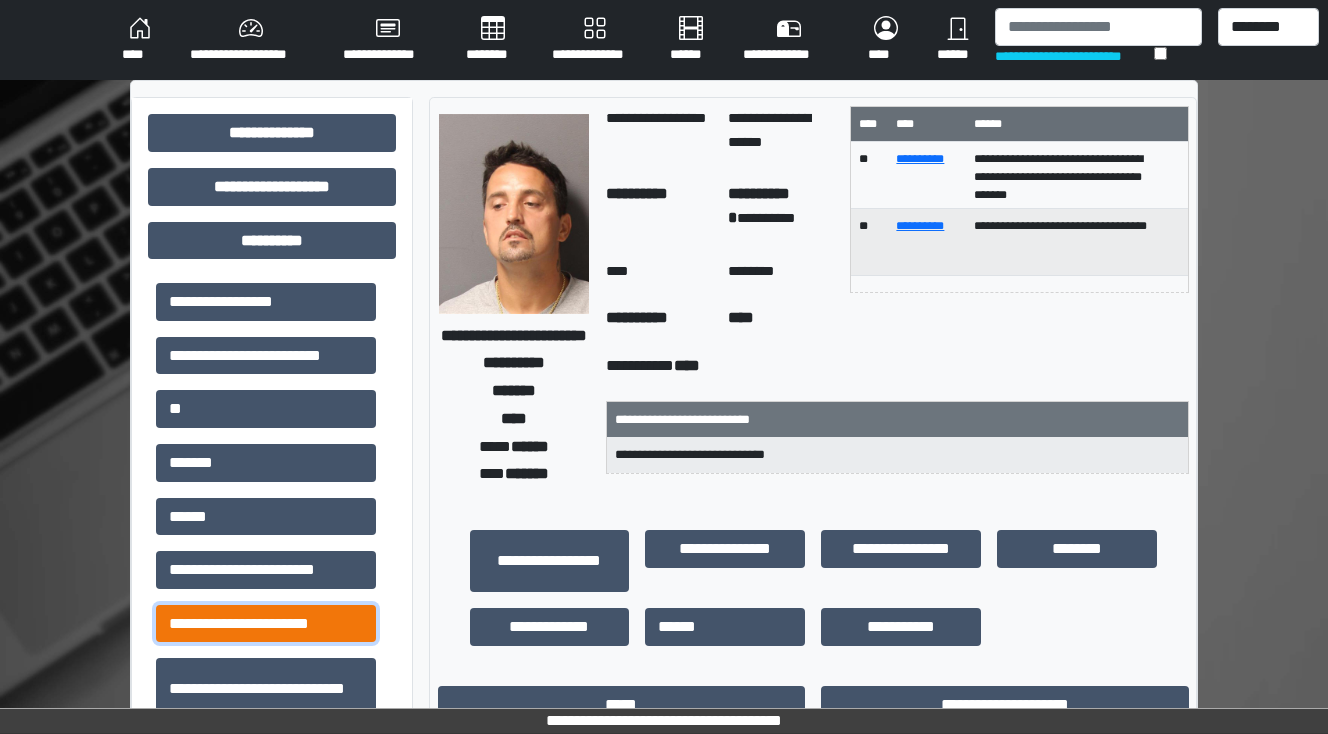 click on "**********" at bounding box center (266, 624) 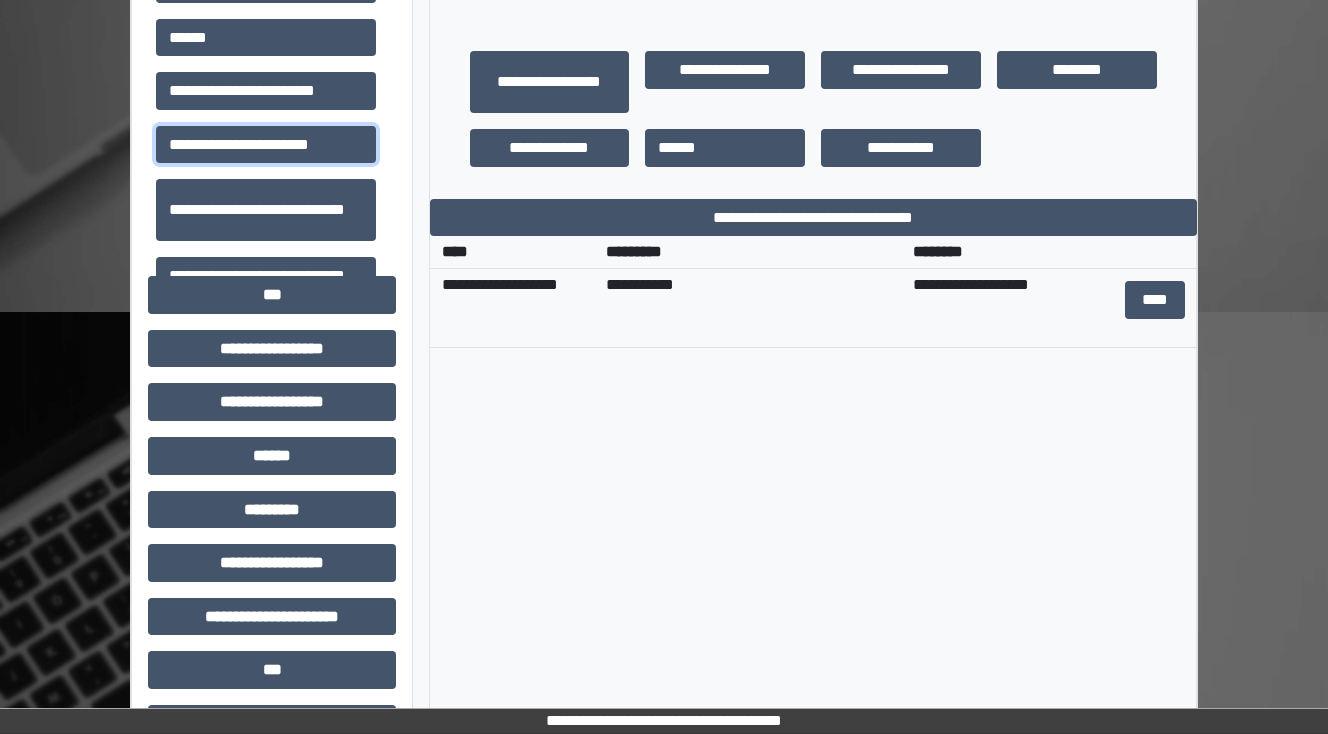 scroll, scrollTop: 480, scrollLeft: 0, axis: vertical 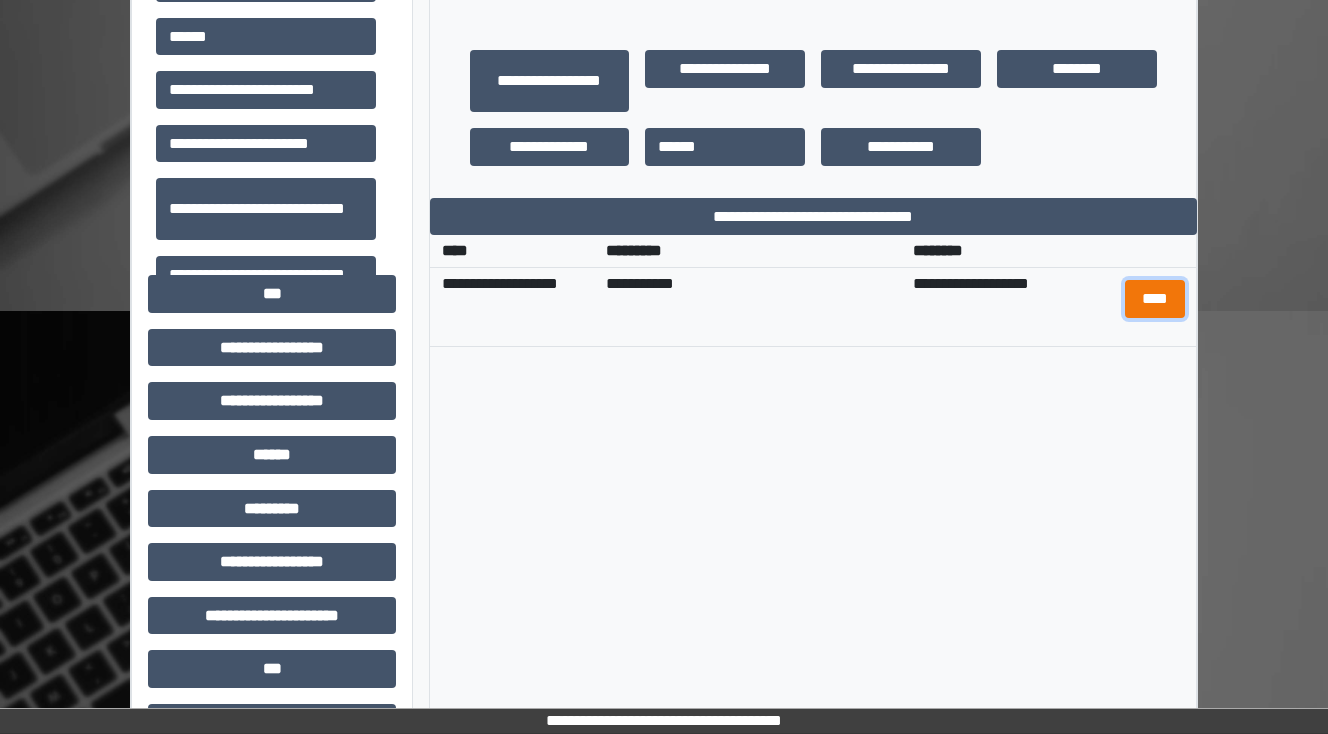 click on "****" at bounding box center [1154, 299] 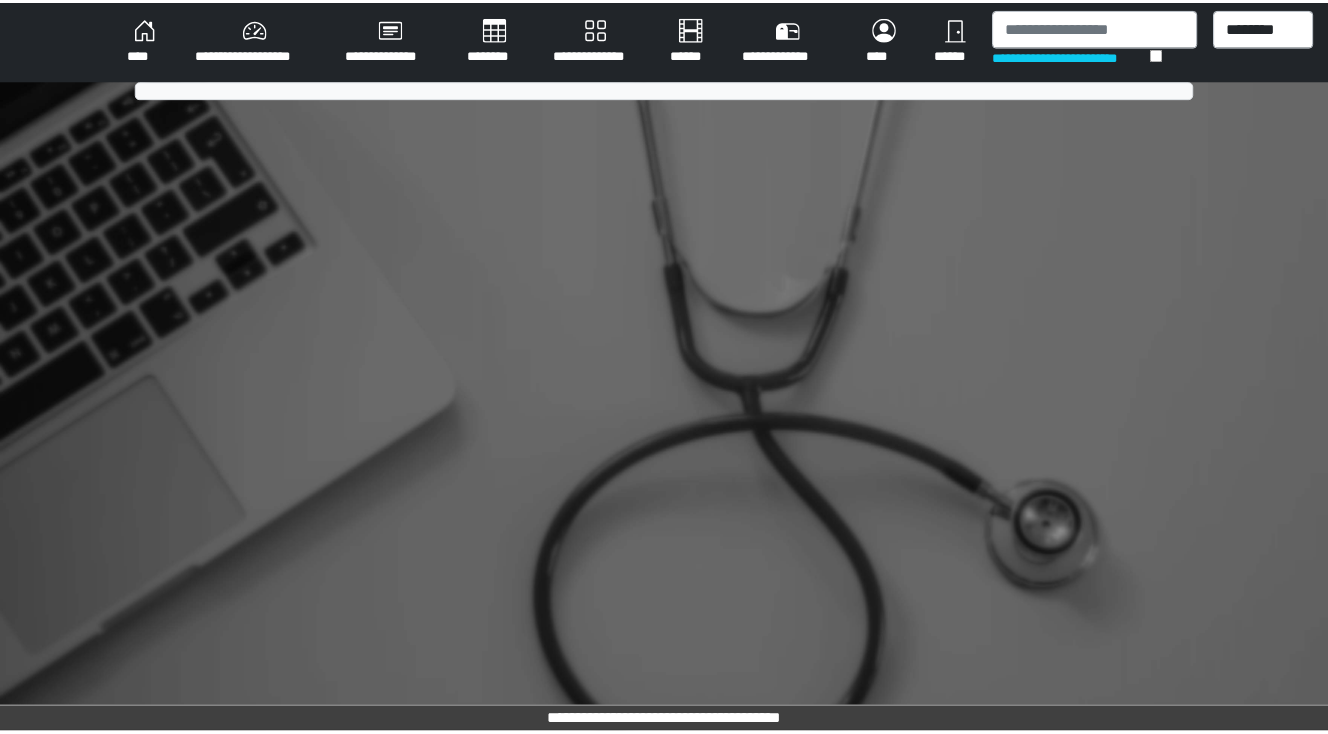 scroll, scrollTop: 0, scrollLeft: 0, axis: both 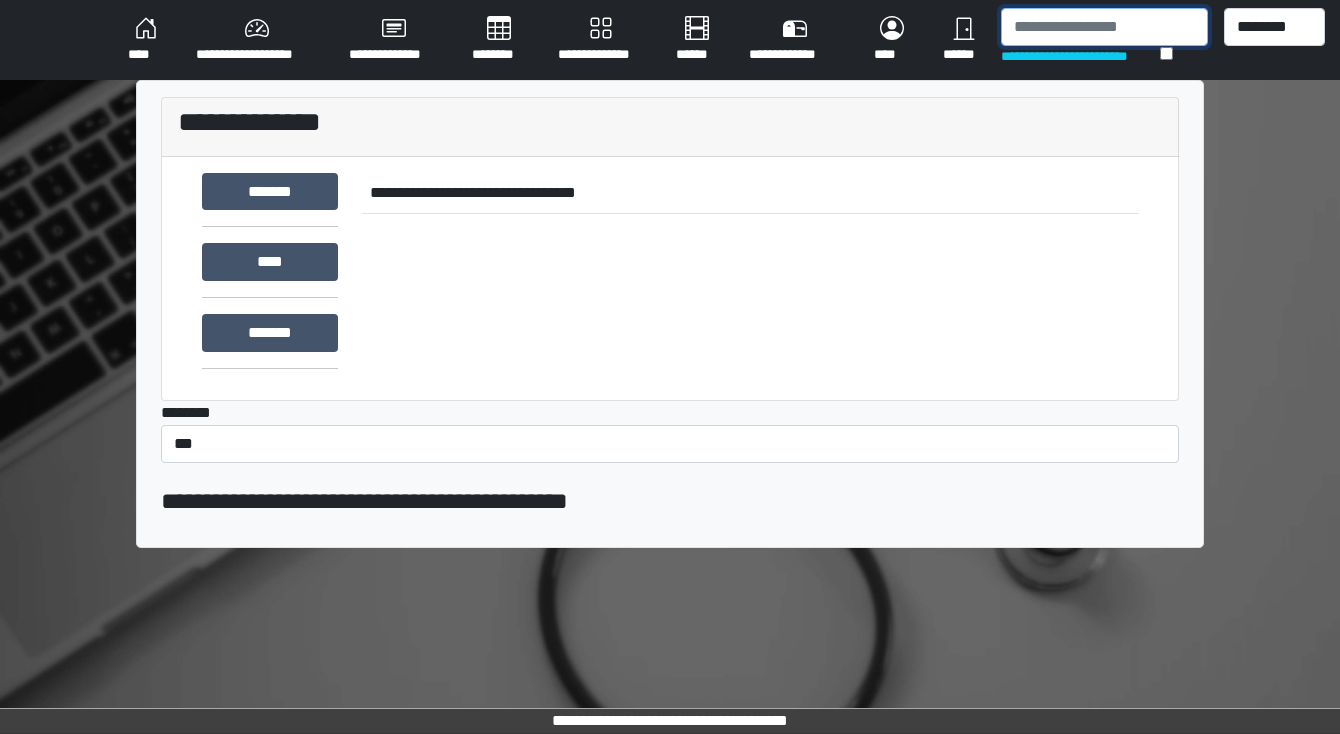 click at bounding box center [1104, 27] 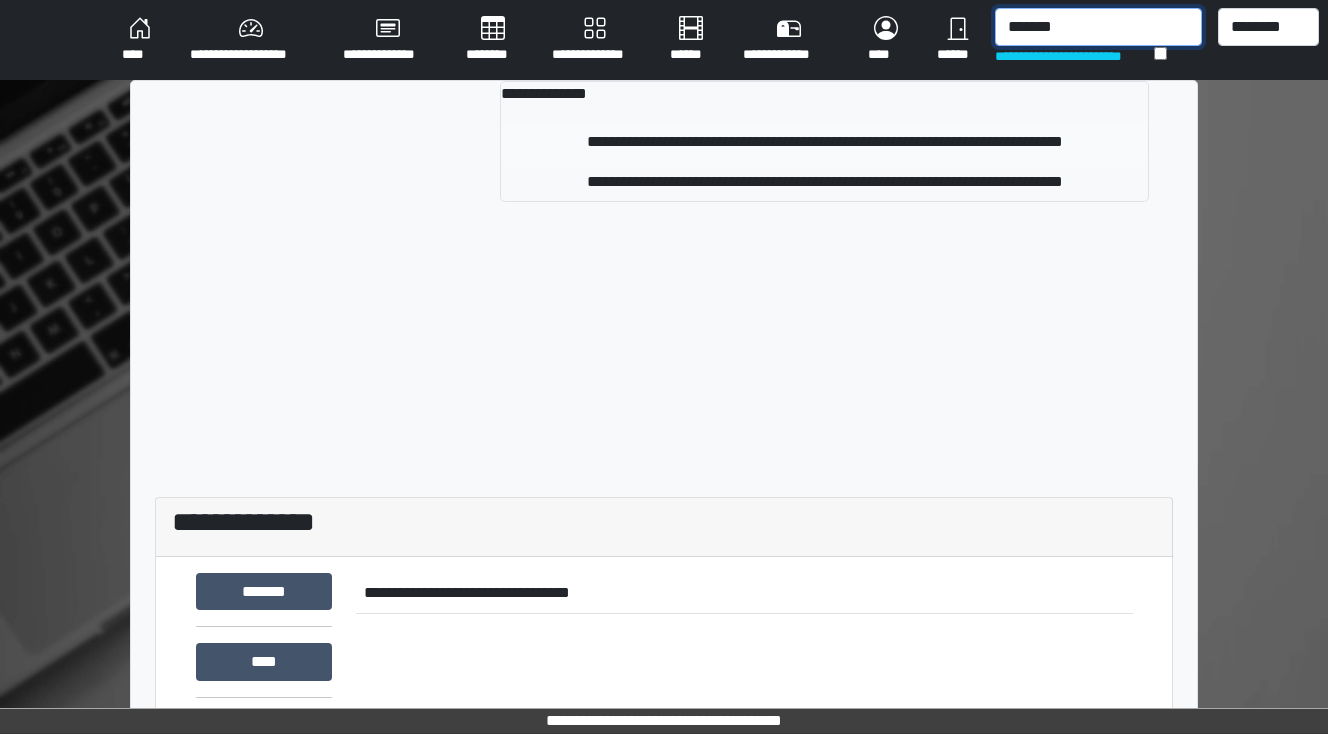type on "*******" 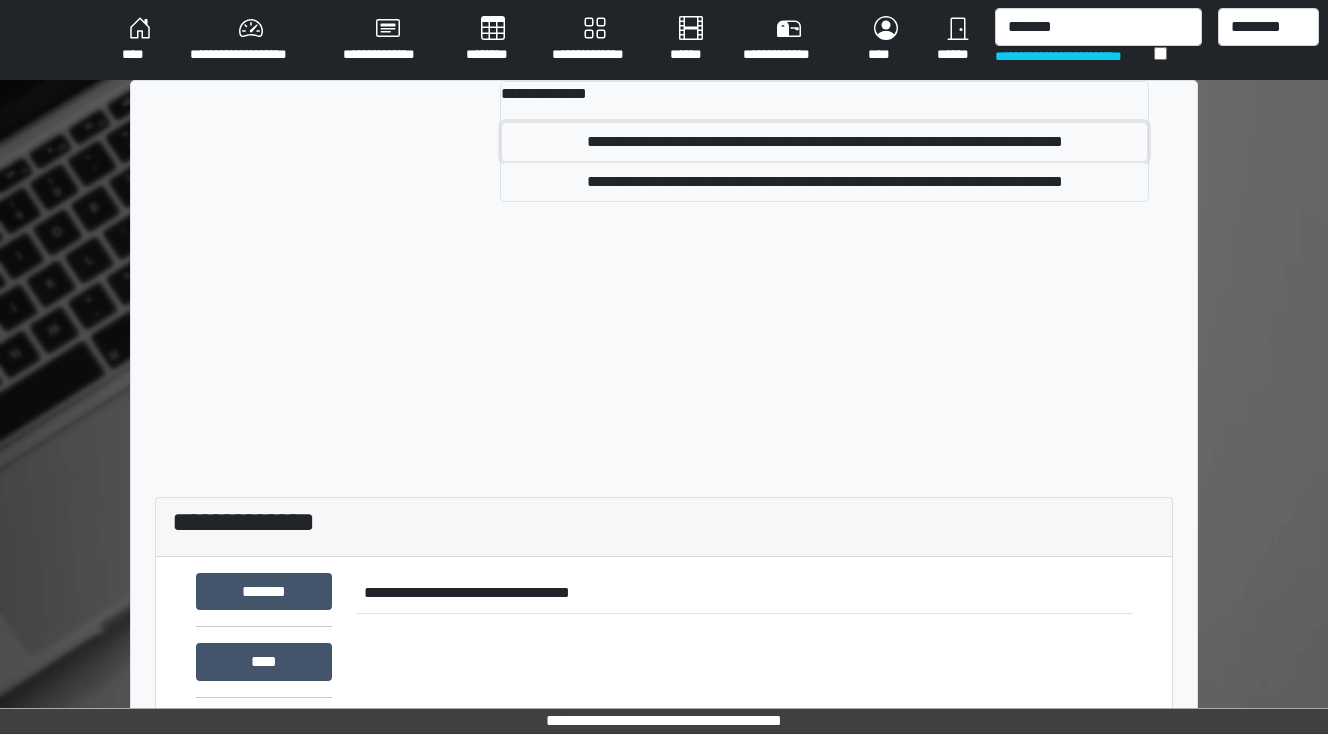 click on "**********" at bounding box center (824, 142) 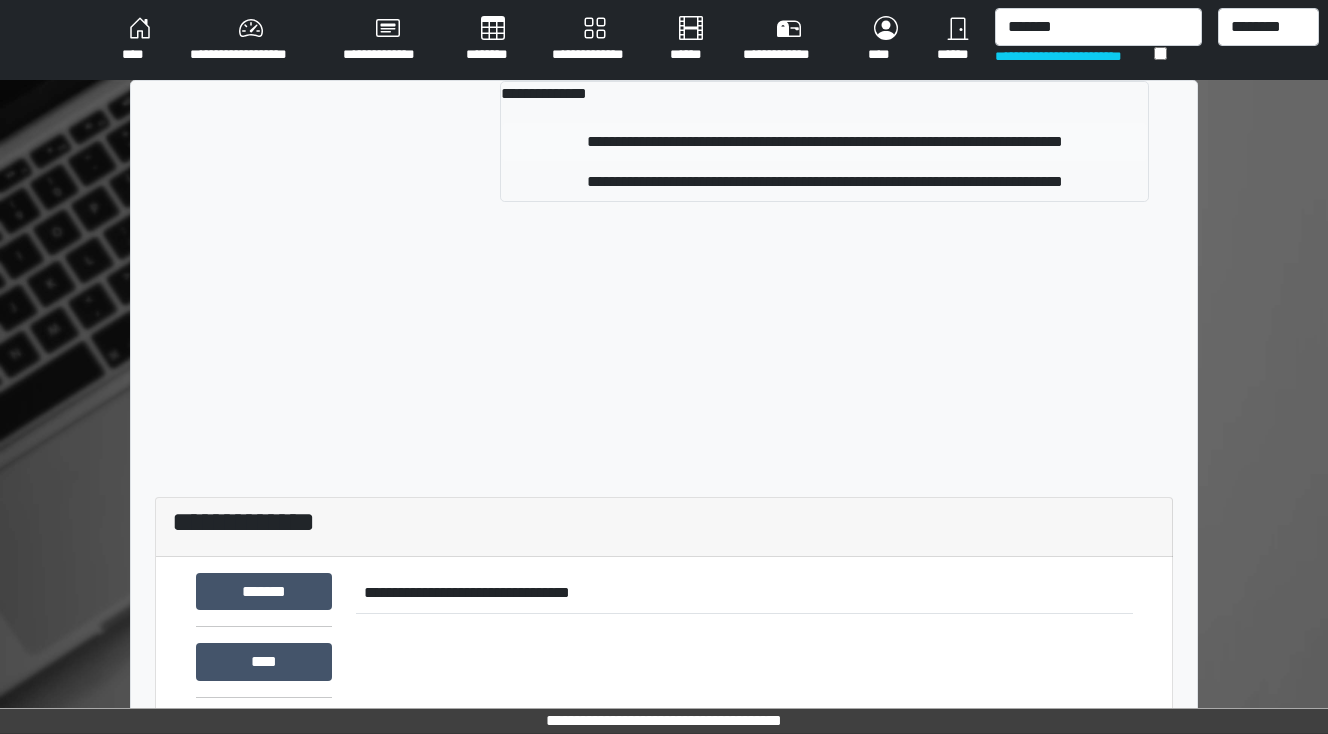 type 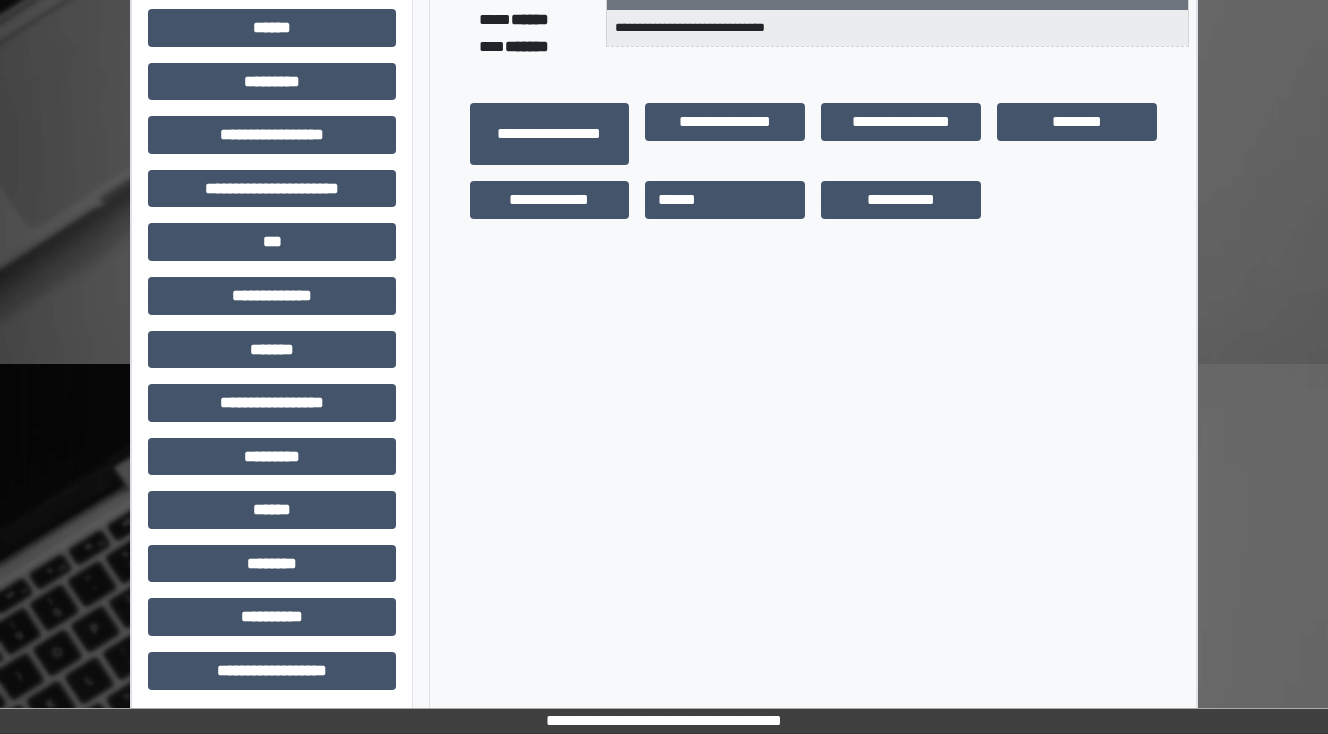 scroll, scrollTop: 432, scrollLeft: 0, axis: vertical 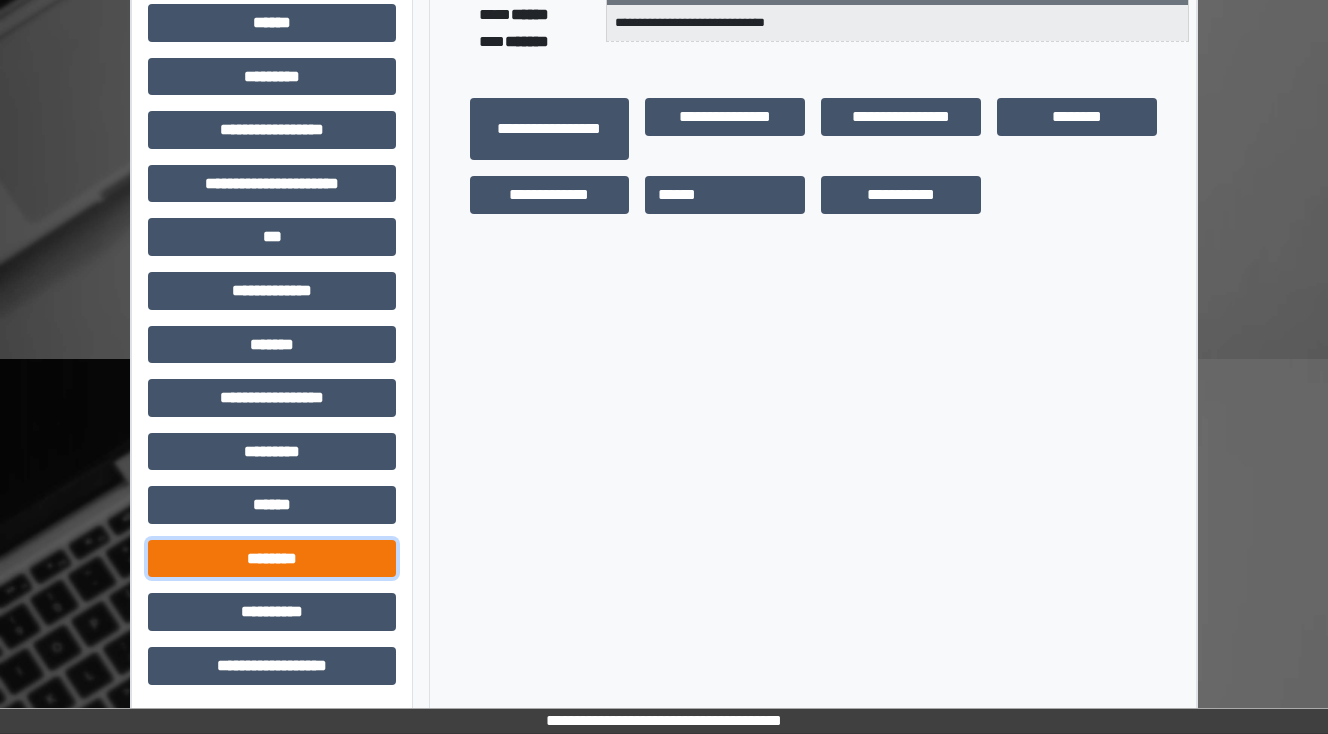 click on "********" at bounding box center (272, 559) 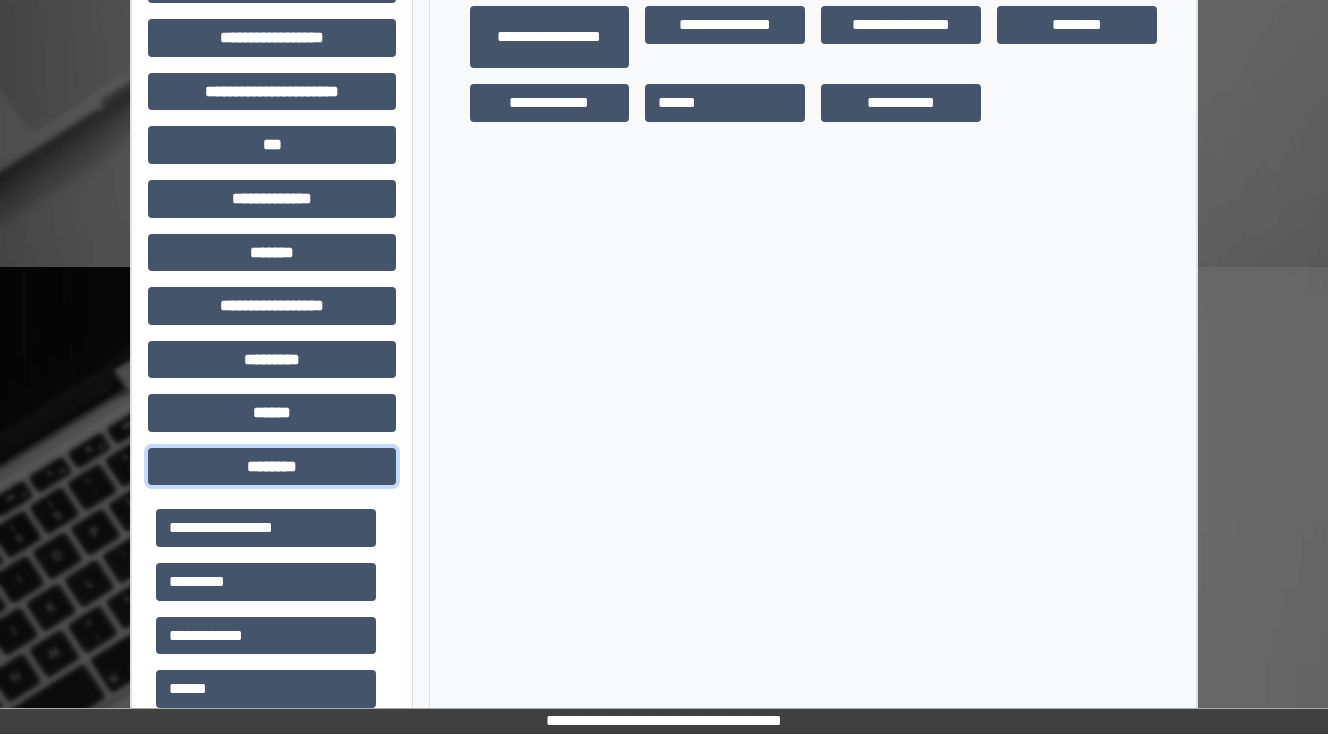 scroll, scrollTop: 672, scrollLeft: 0, axis: vertical 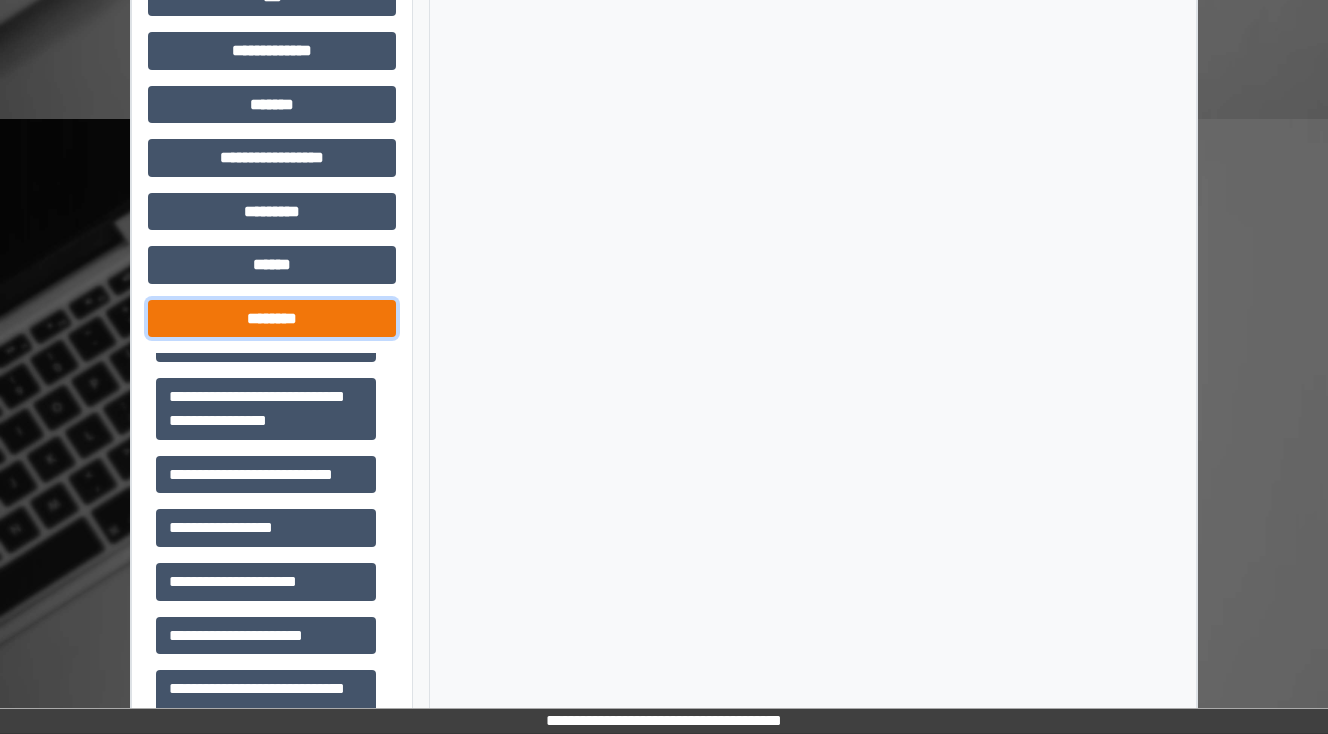 click on "********" at bounding box center (272, 319) 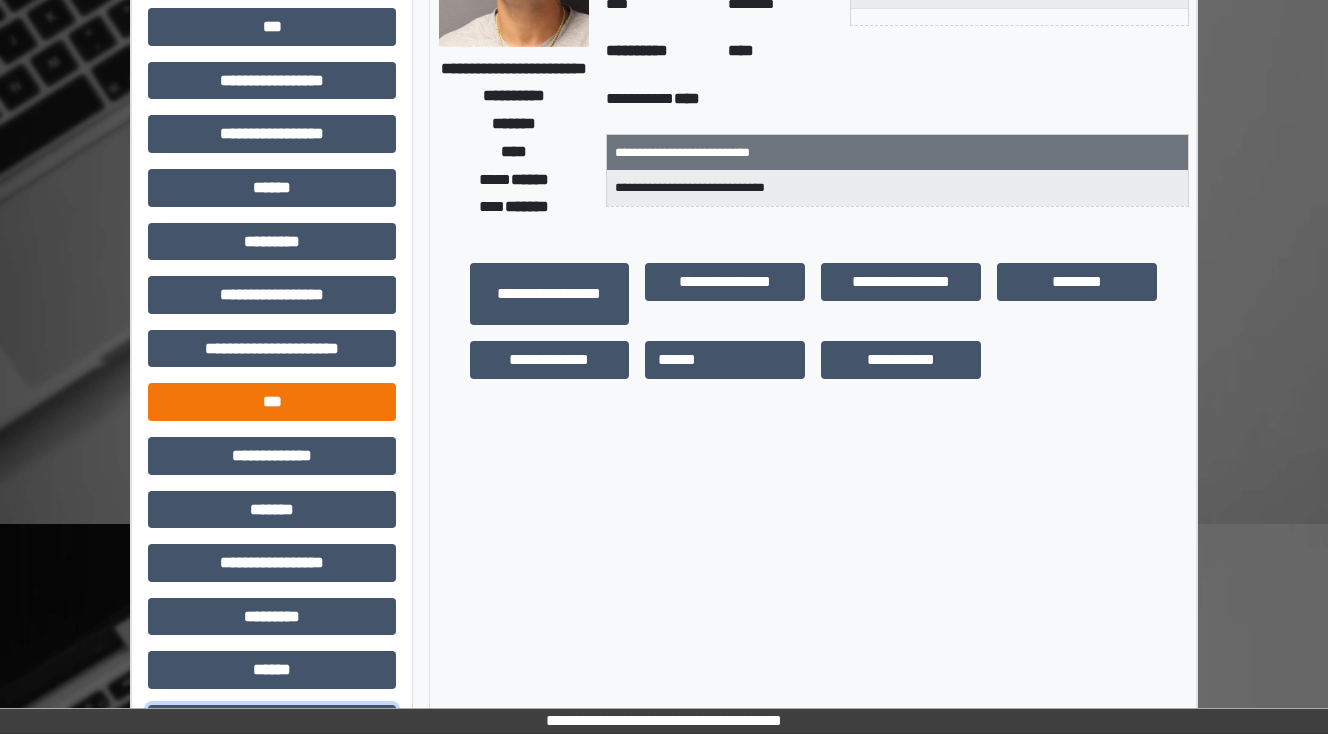 scroll, scrollTop: 32, scrollLeft: 0, axis: vertical 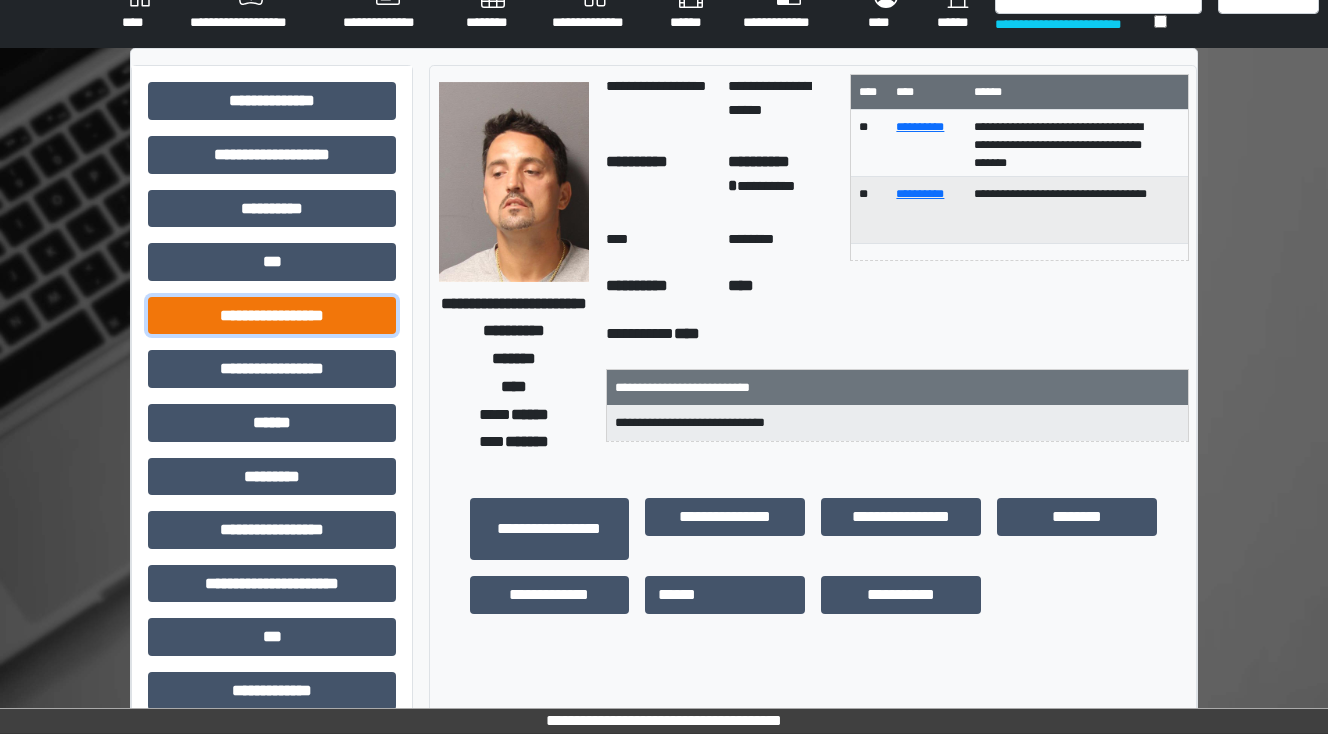 click on "**********" at bounding box center (272, 316) 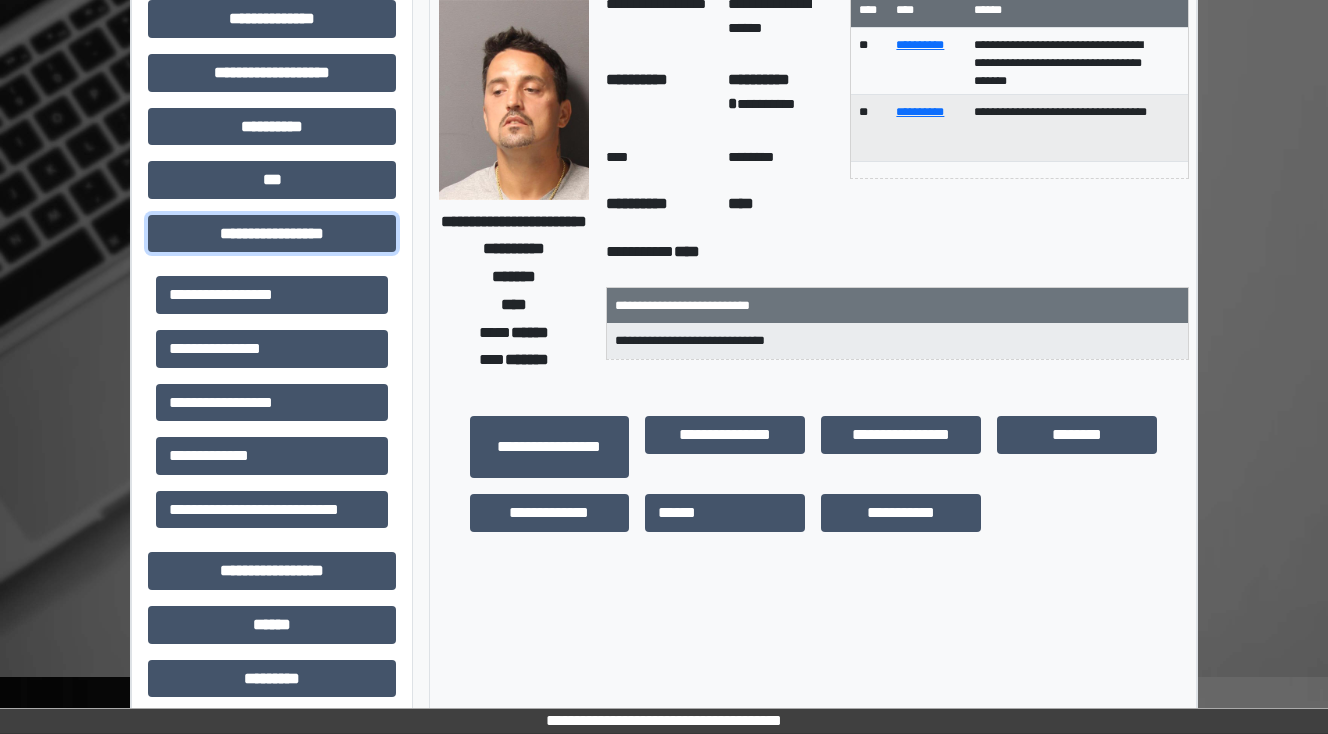 scroll, scrollTop: 192, scrollLeft: 0, axis: vertical 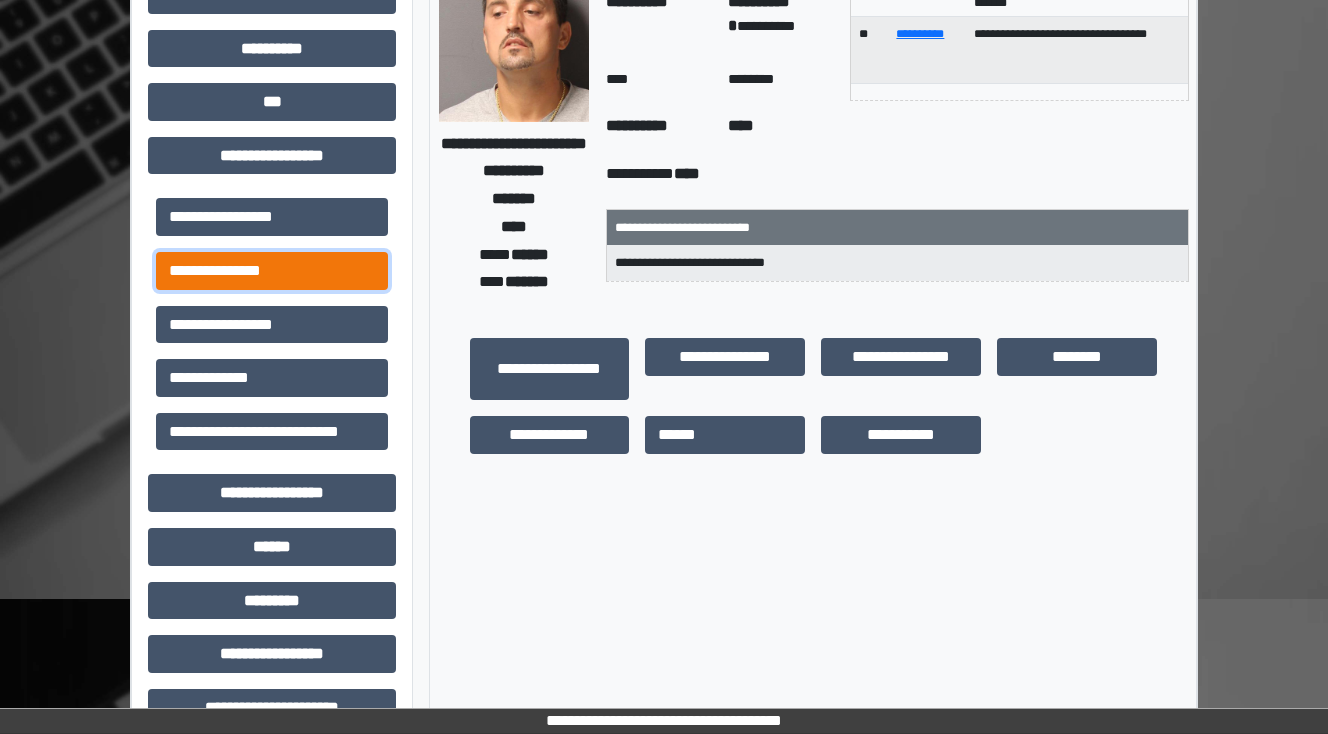 click on "**********" at bounding box center (272, 271) 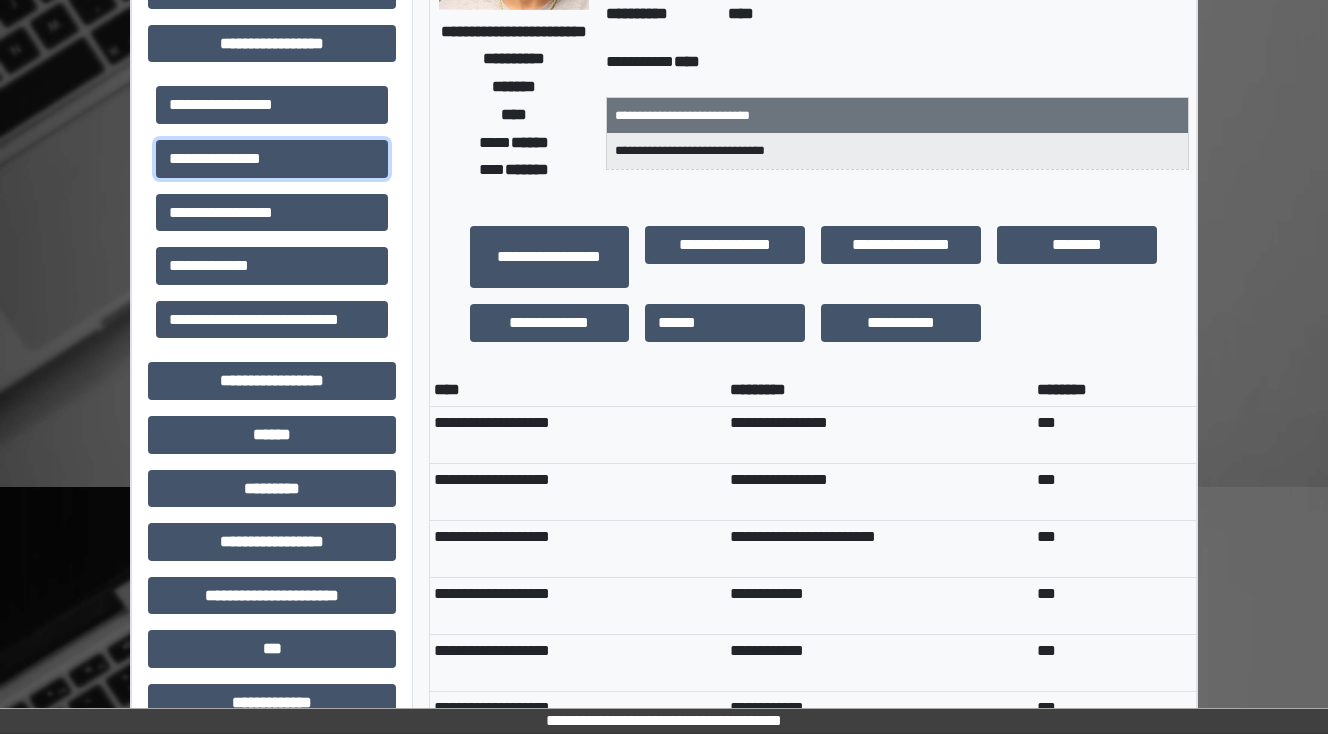 scroll, scrollTop: 512, scrollLeft: 0, axis: vertical 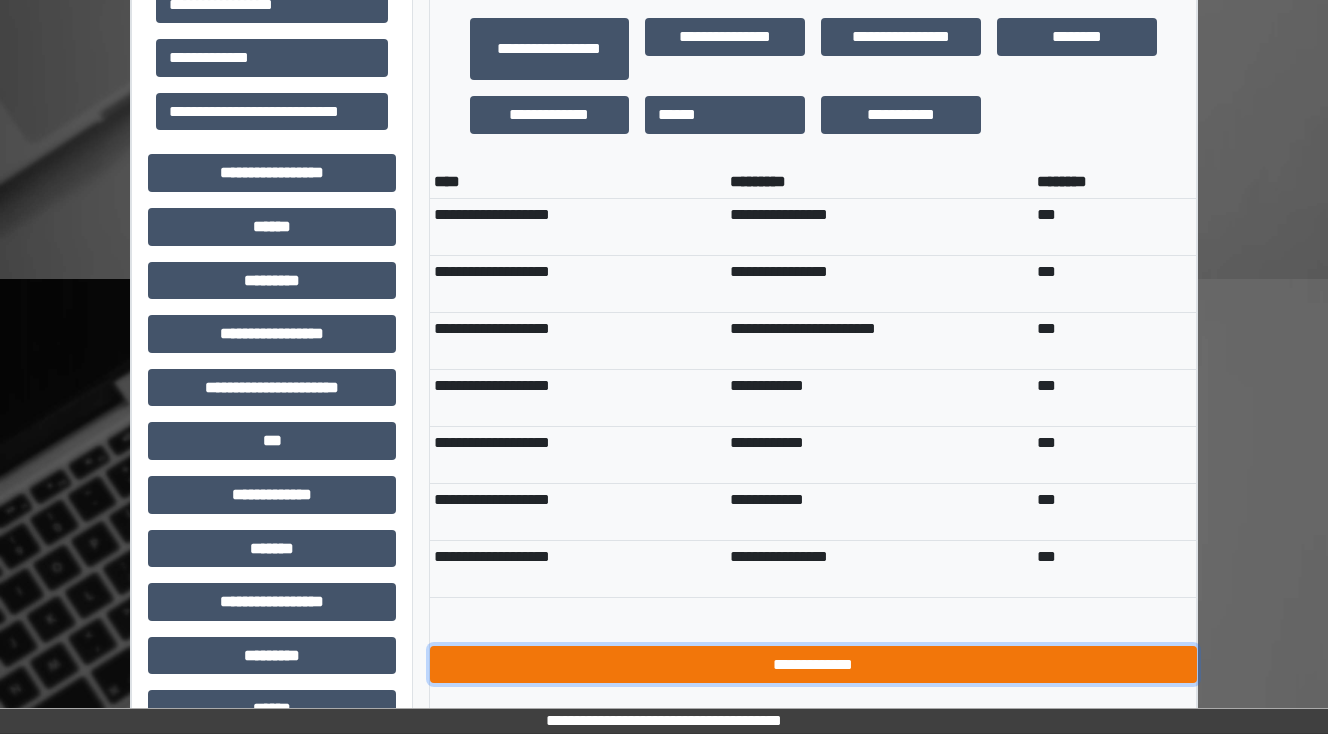 click on "**********" at bounding box center (813, 665) 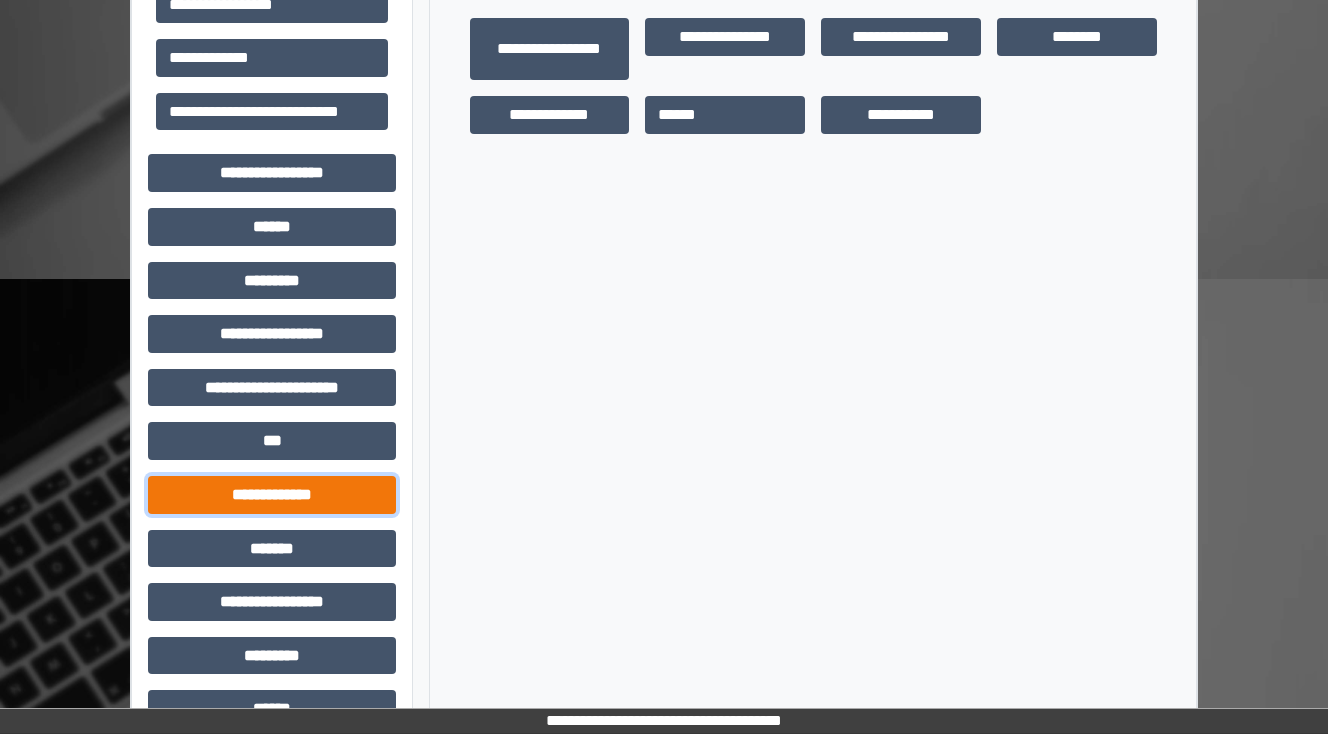 click on "**********" at bounding box center [272, 495] 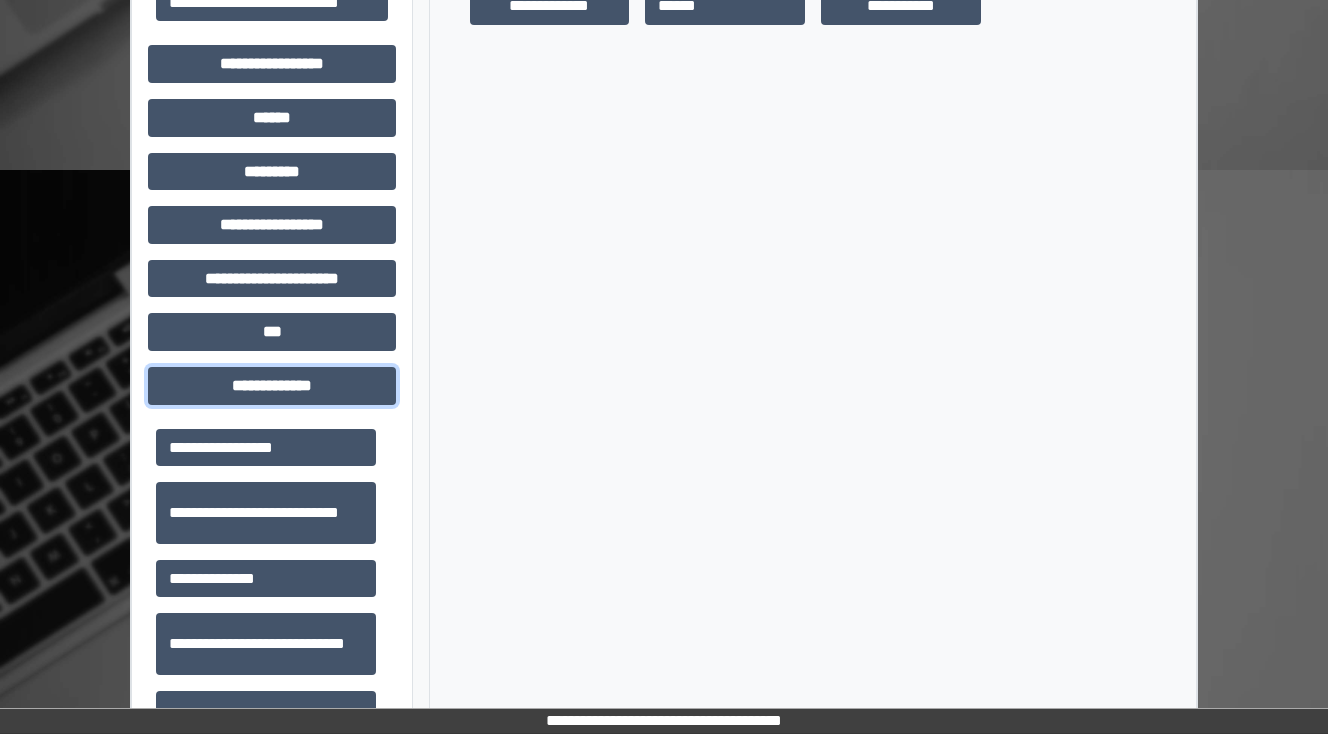 scroll, scrollTop: 752, scrollLeft: 0, axis: vertical 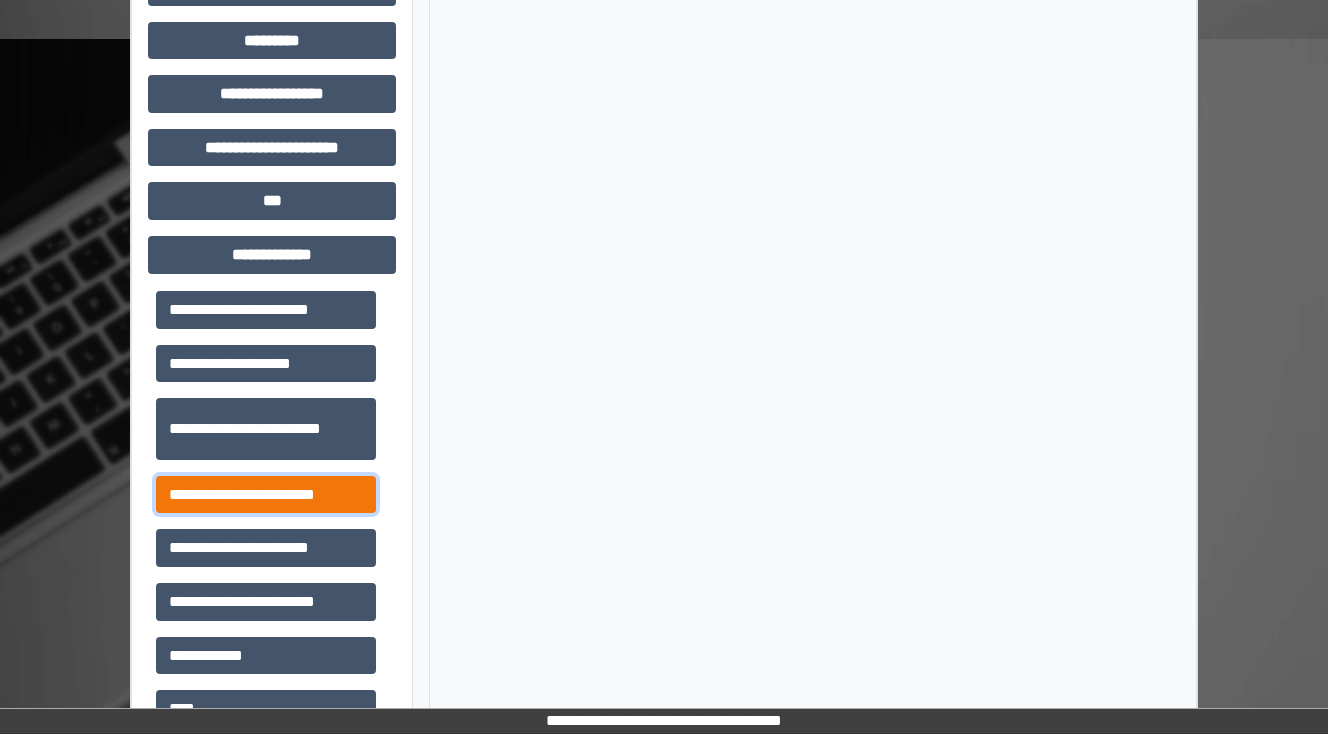 click on "**********" at bounding box center [266, 495] 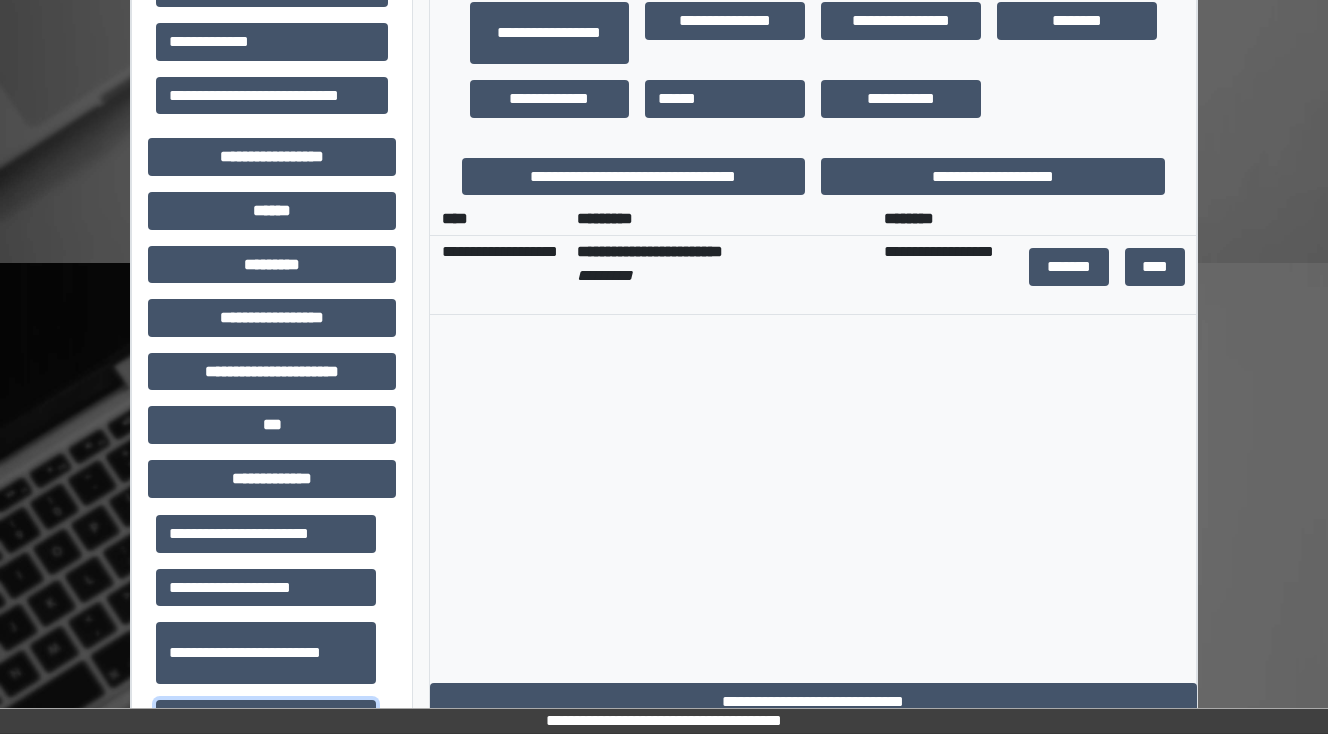 scroll, scrollTop: 512, scrollLeft: 0, axis: vertical 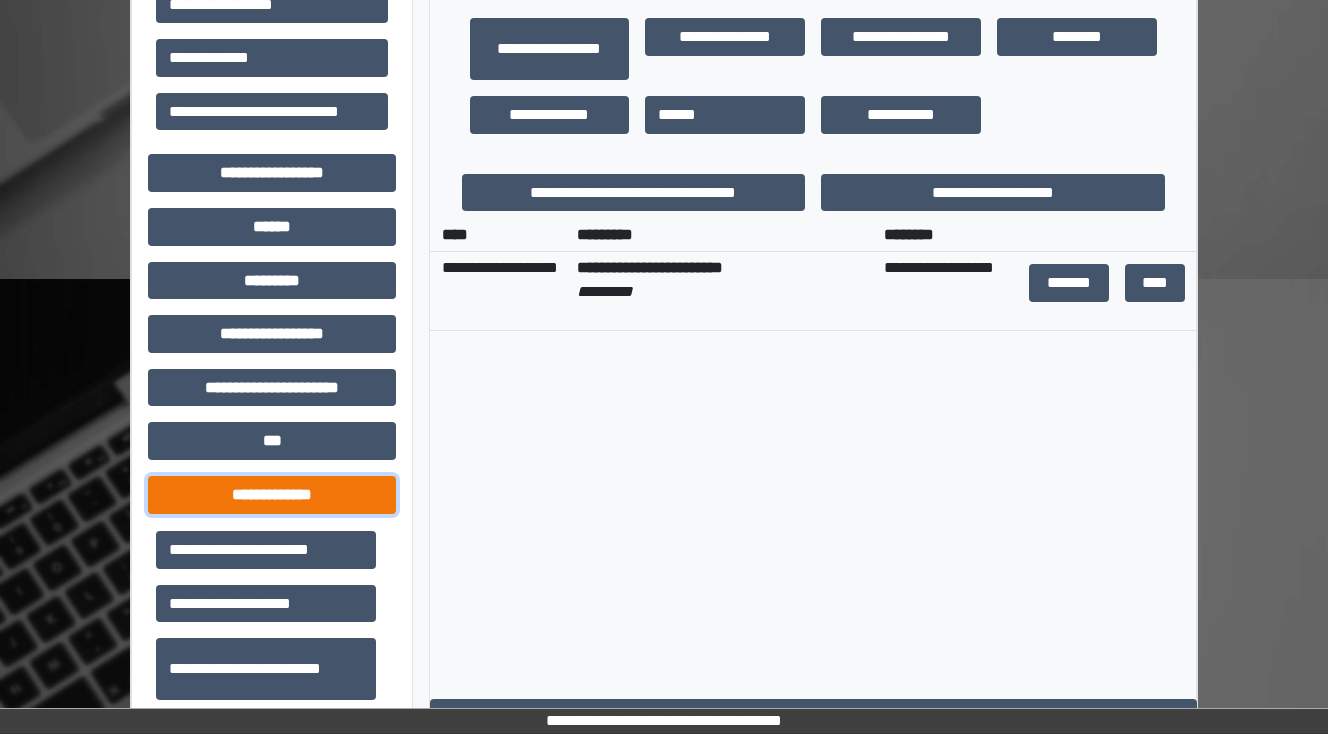 click on "**********" at bounding box center (272, 495) 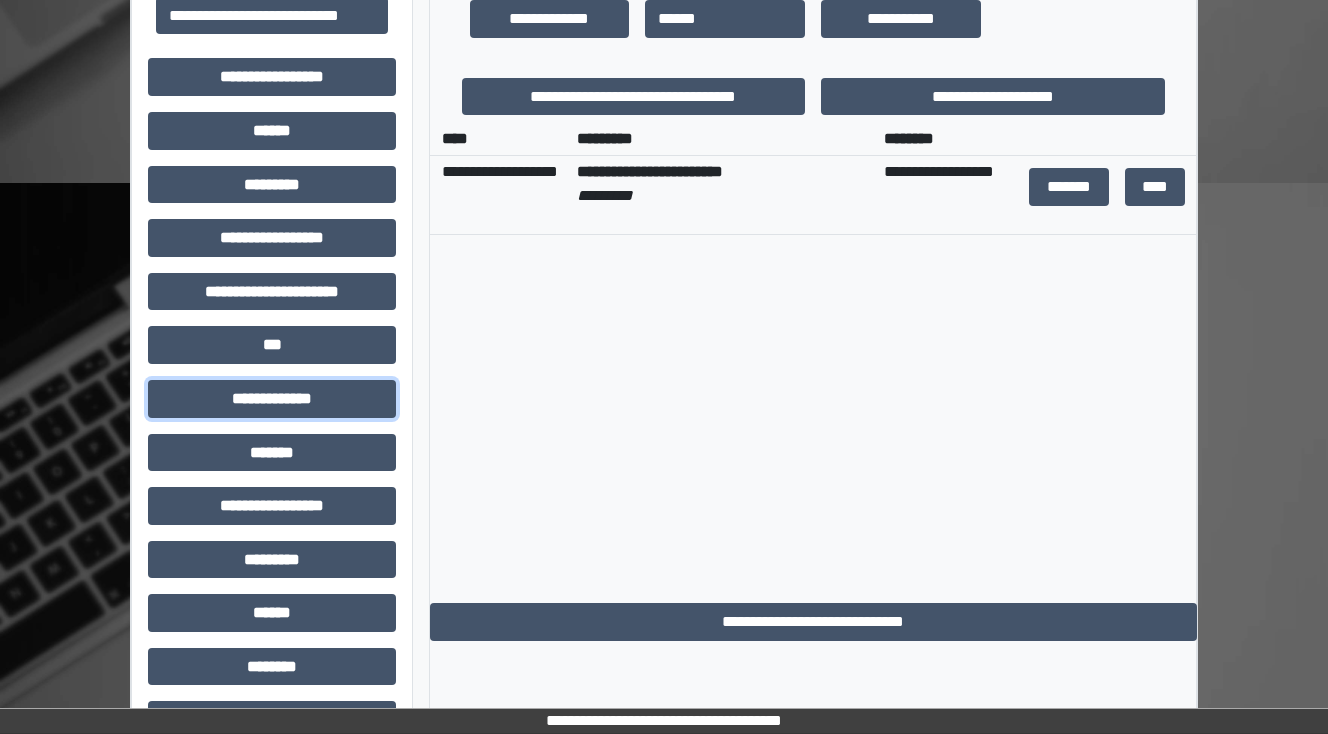scroll, scrollTop: 716, scrollLeft: 0, axis: vertical 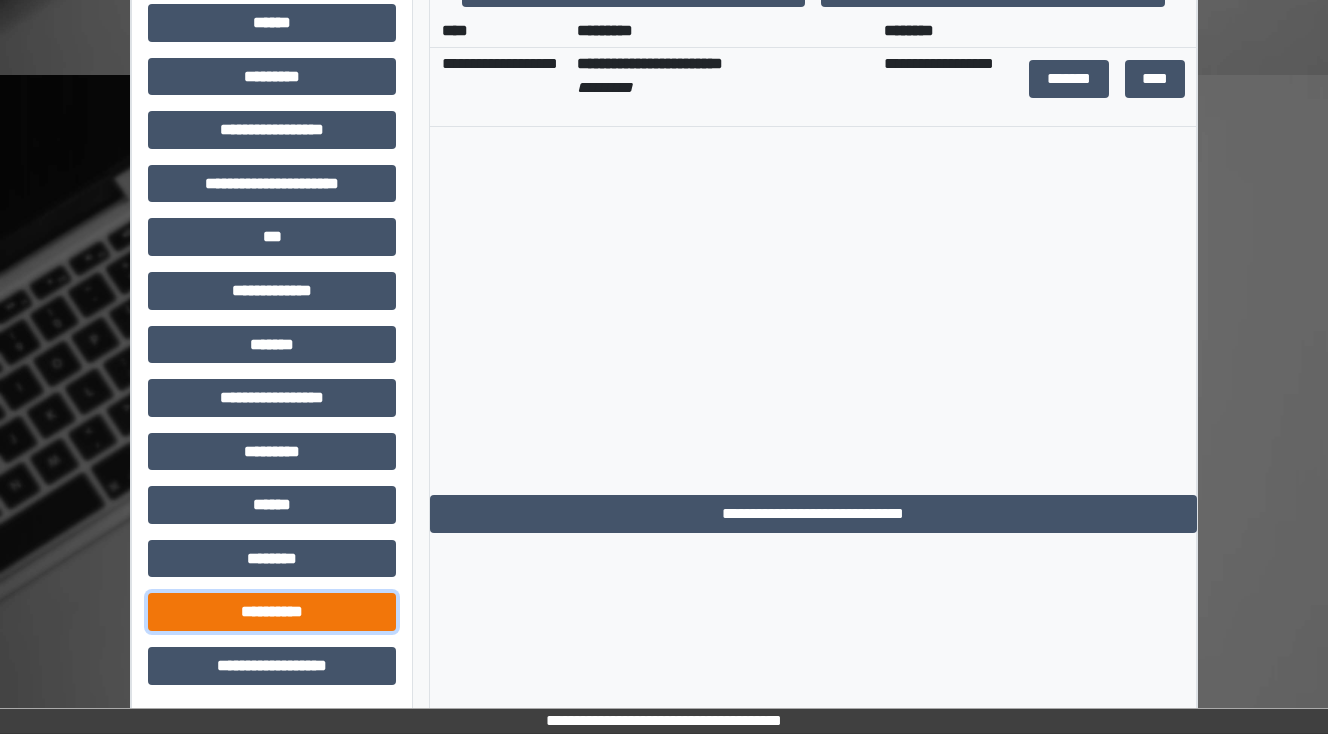 click on "**********" at bounding box center [272, 612] 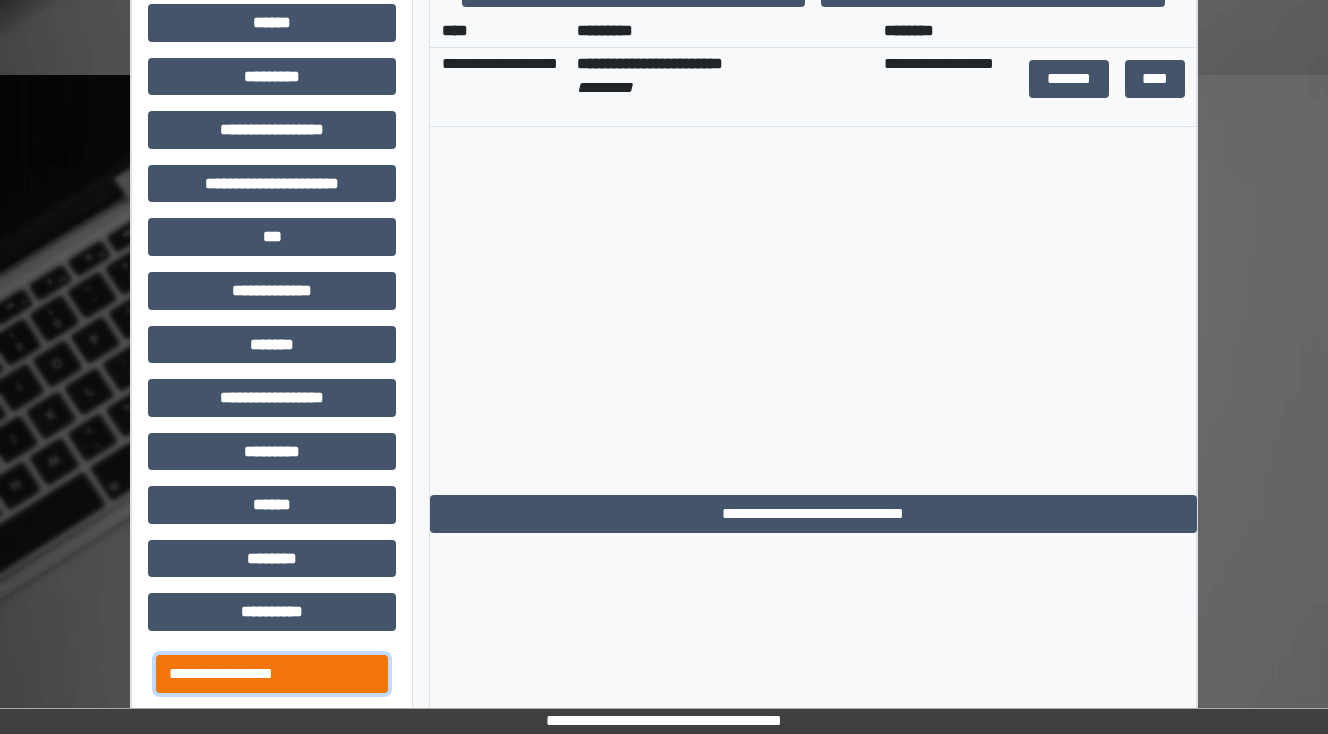 click on "**********" at bounding box center (272, 674) 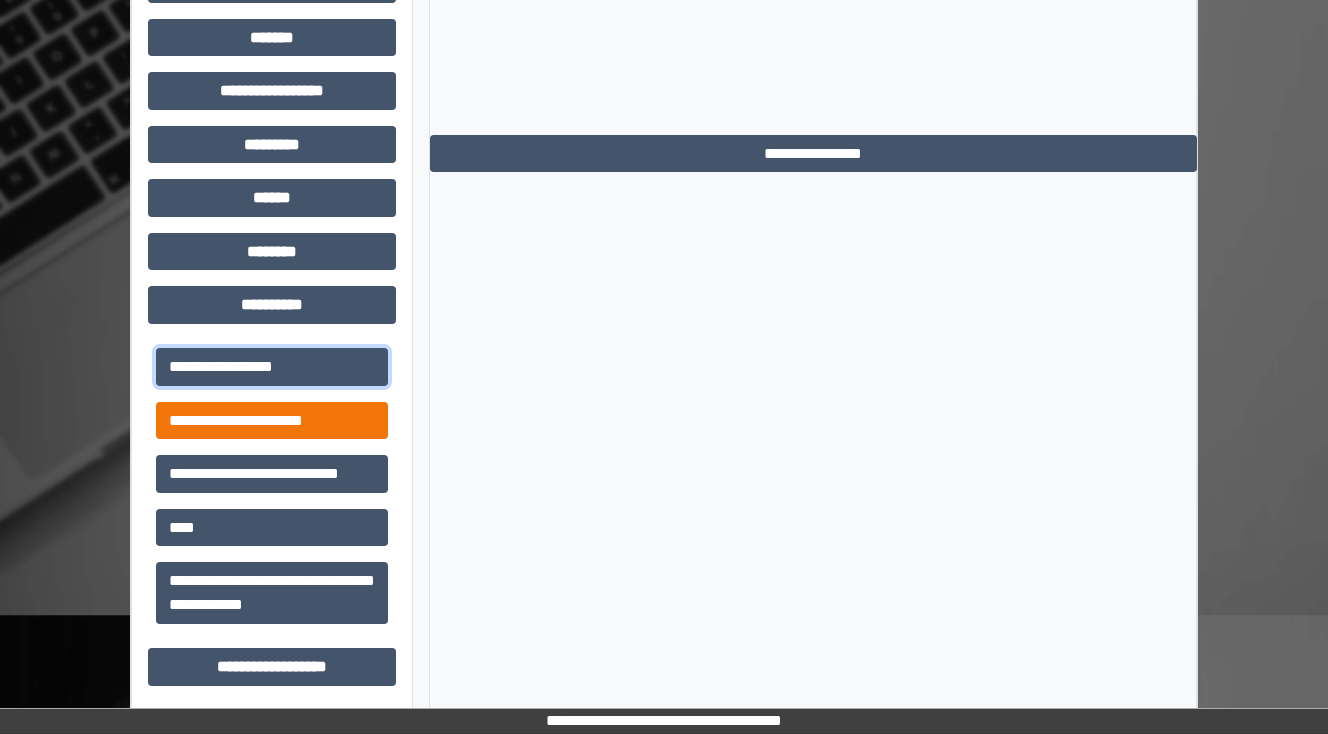 scroll, scrollTop: 1024, scrollLeft: 0, axis: vertical 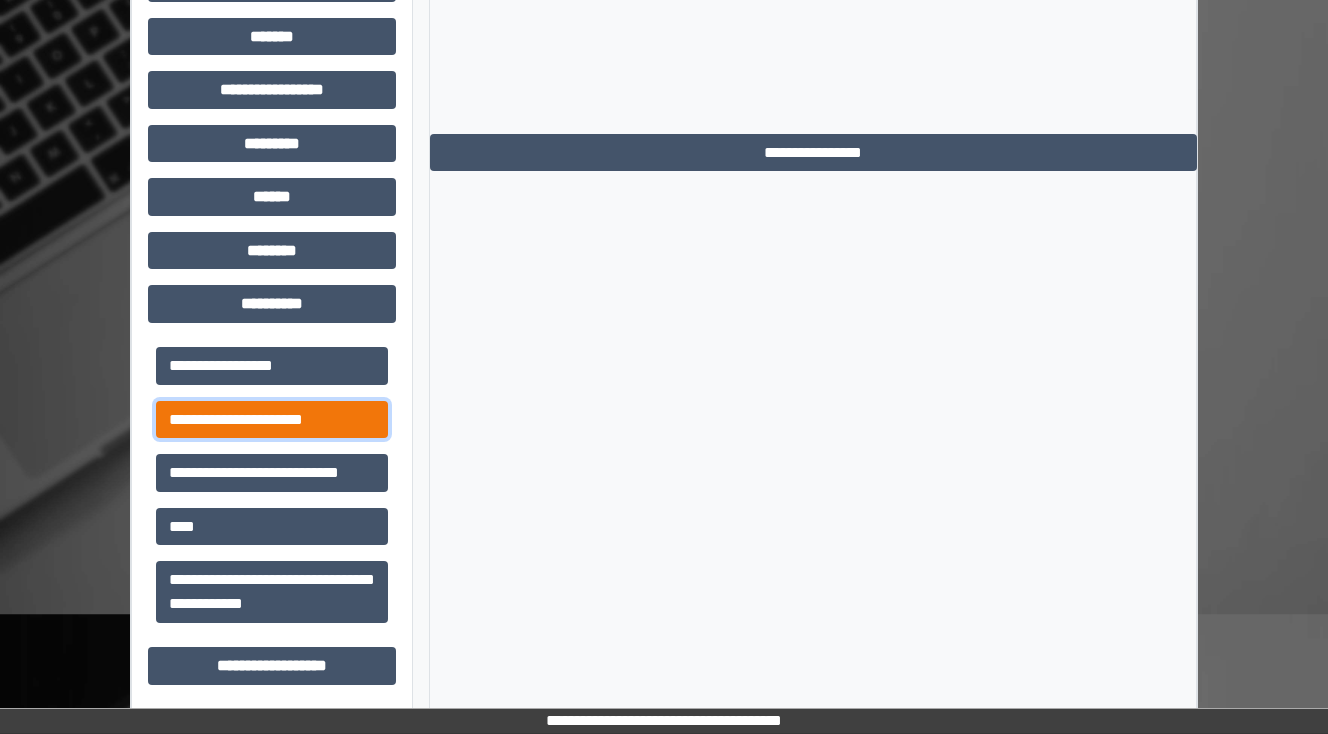 click on "**********" at bounding box center (272, 420) 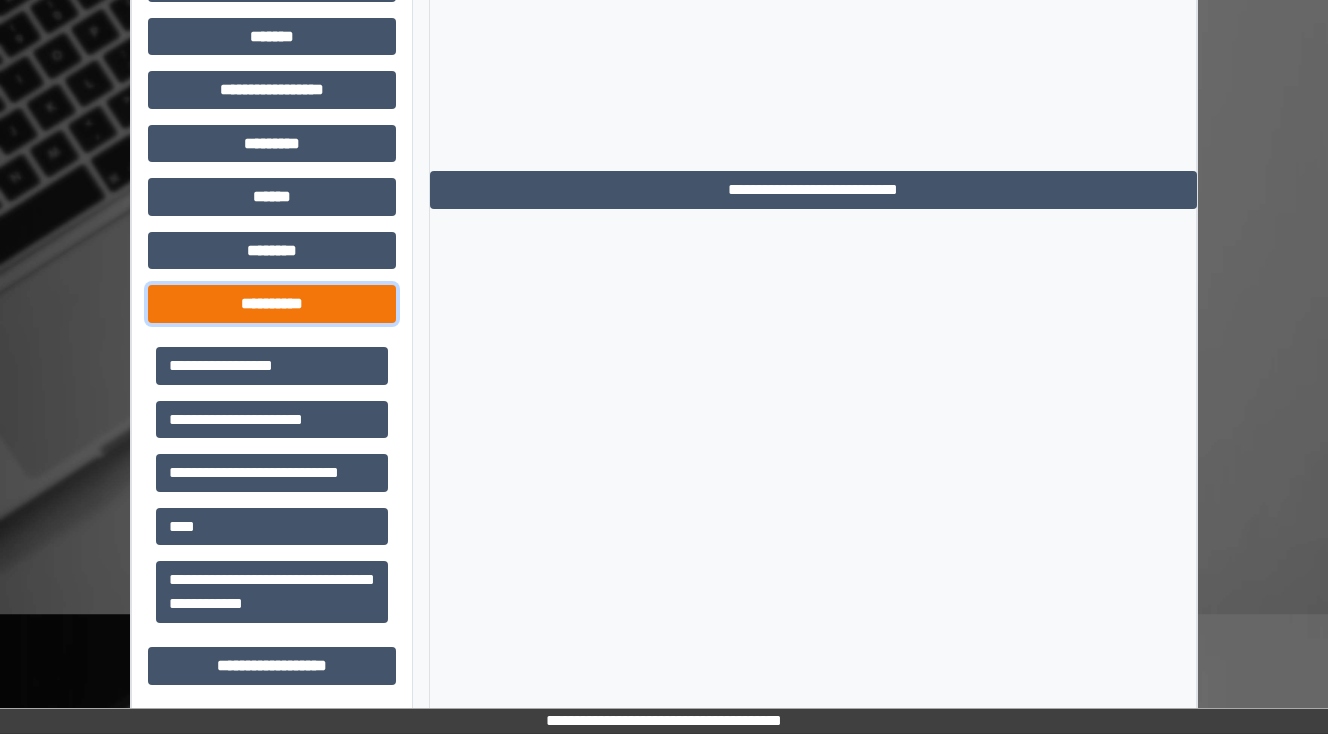 click on "**********" at bounding box center [272, 304] 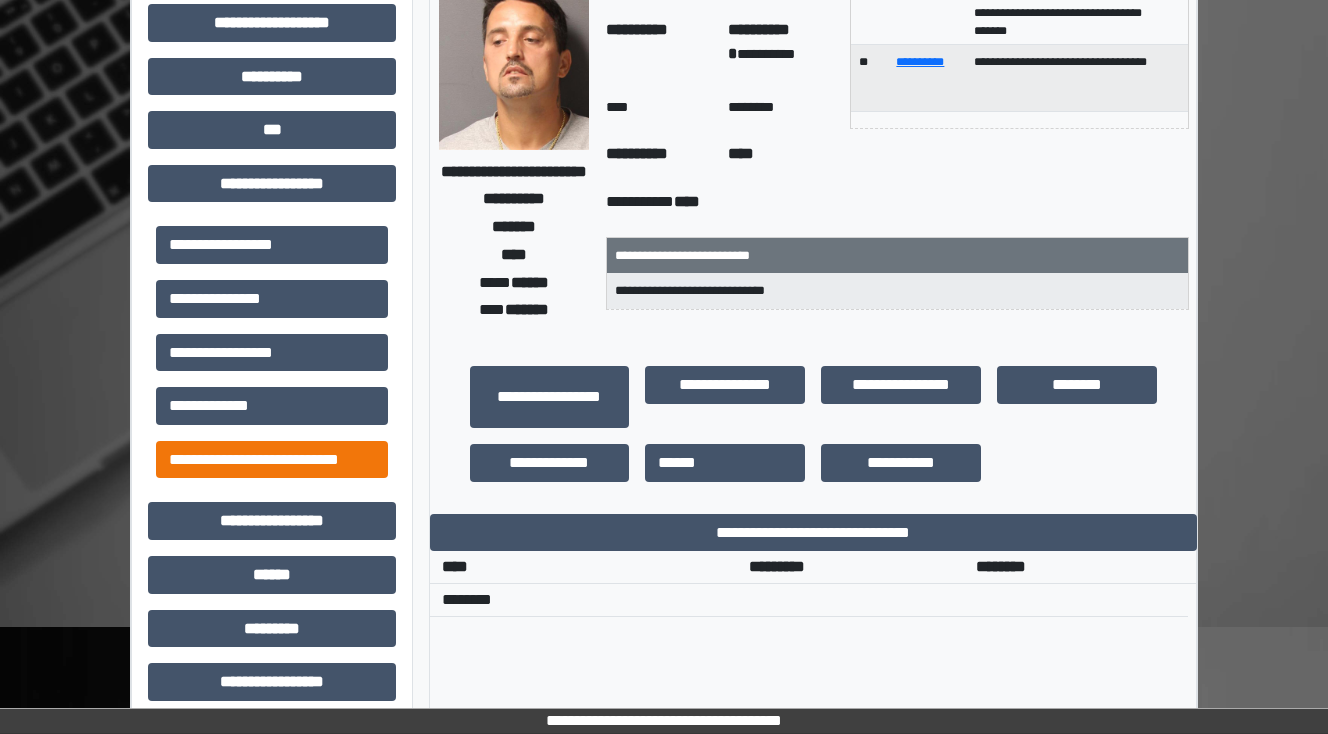 scroll, scrollTop: 76, scrollLeft: 0, axis: vertical 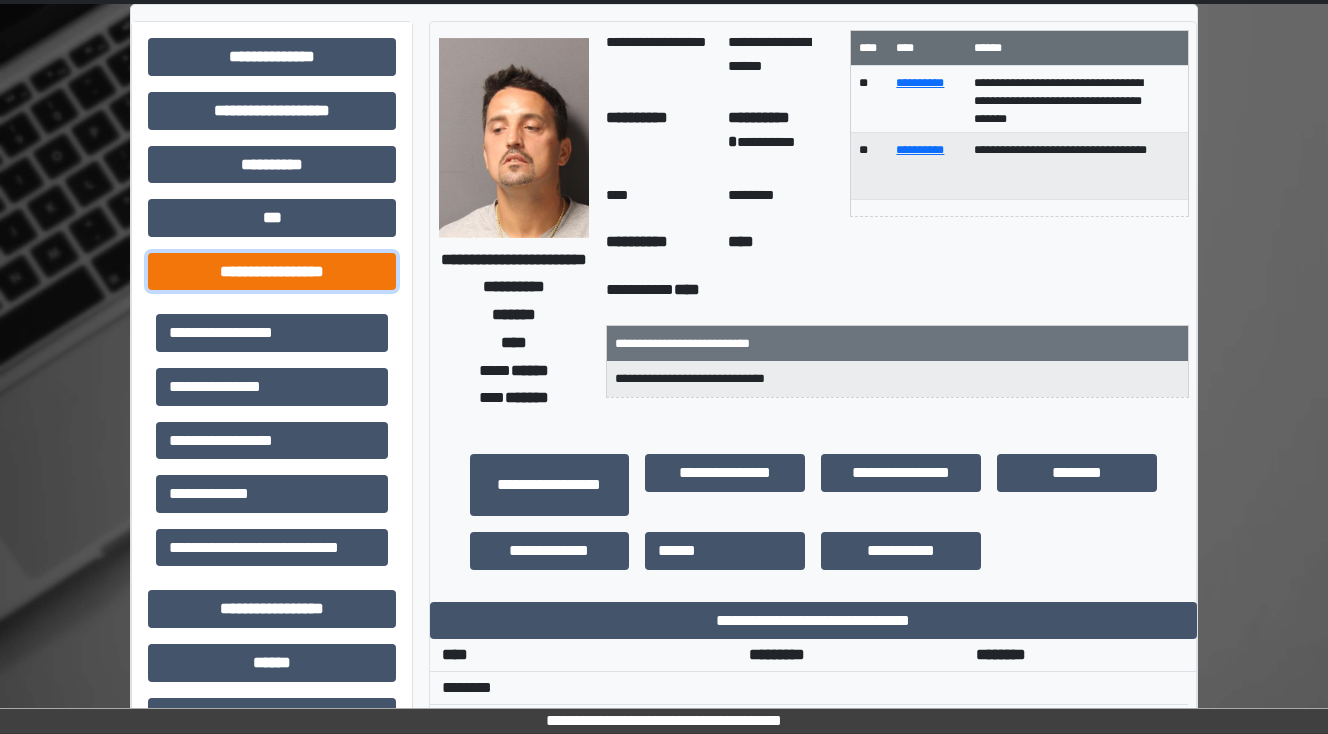 click on "**********" at bounding box center (272, 272) 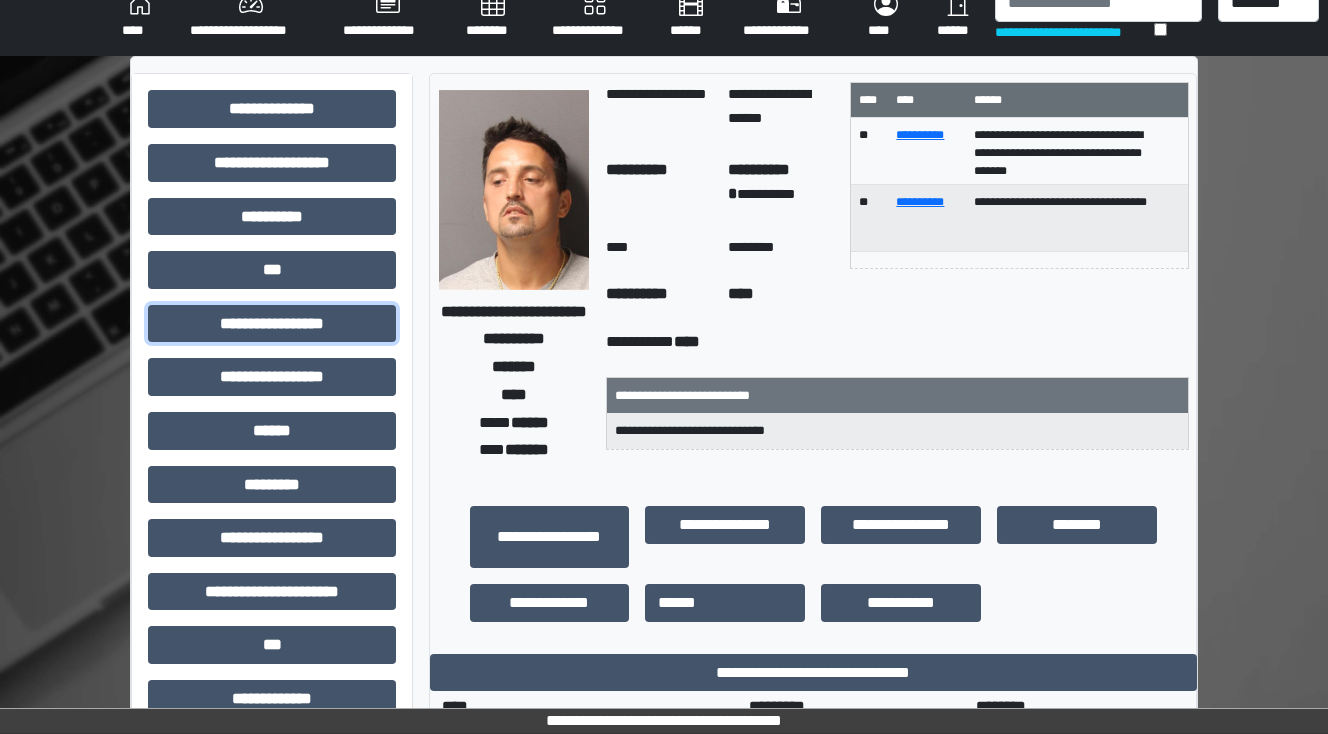 scroll, scrollTop: 0, scrollLeft: 0, axis: both 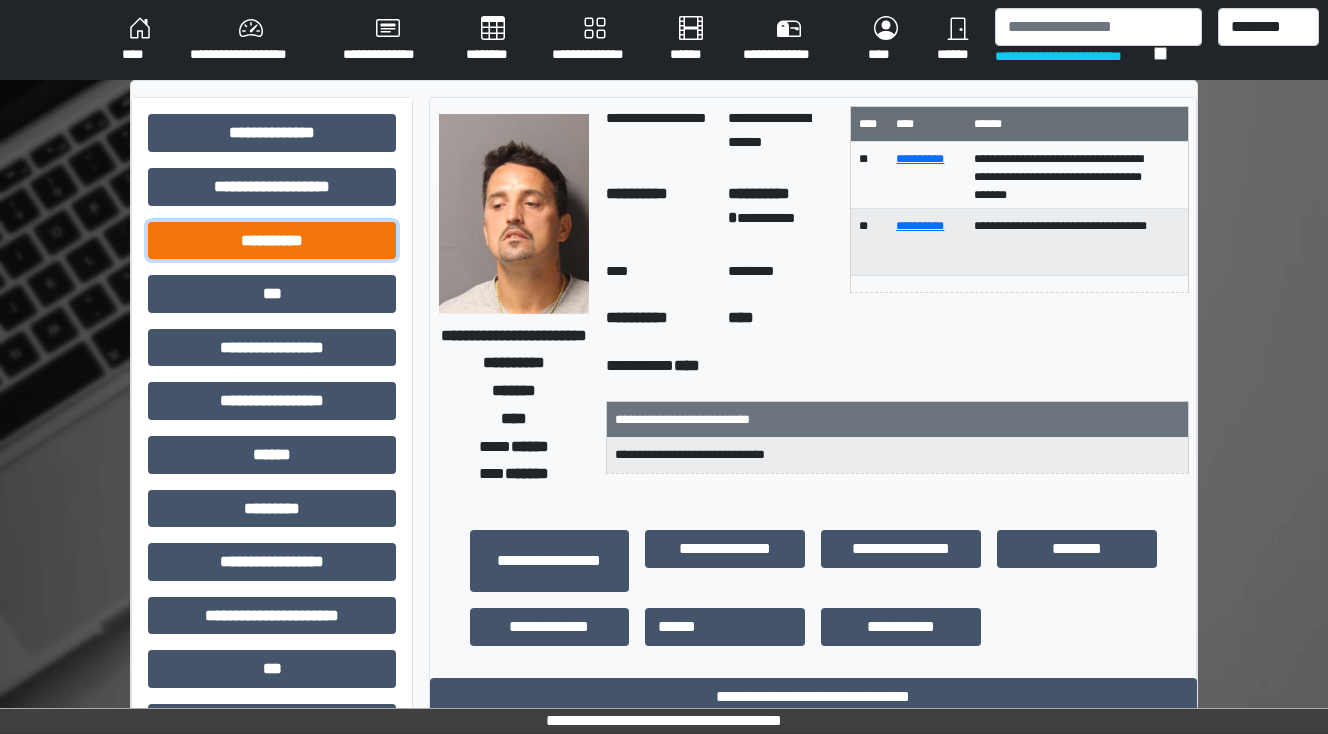 click on "**********" at bounding box center [272, 241] 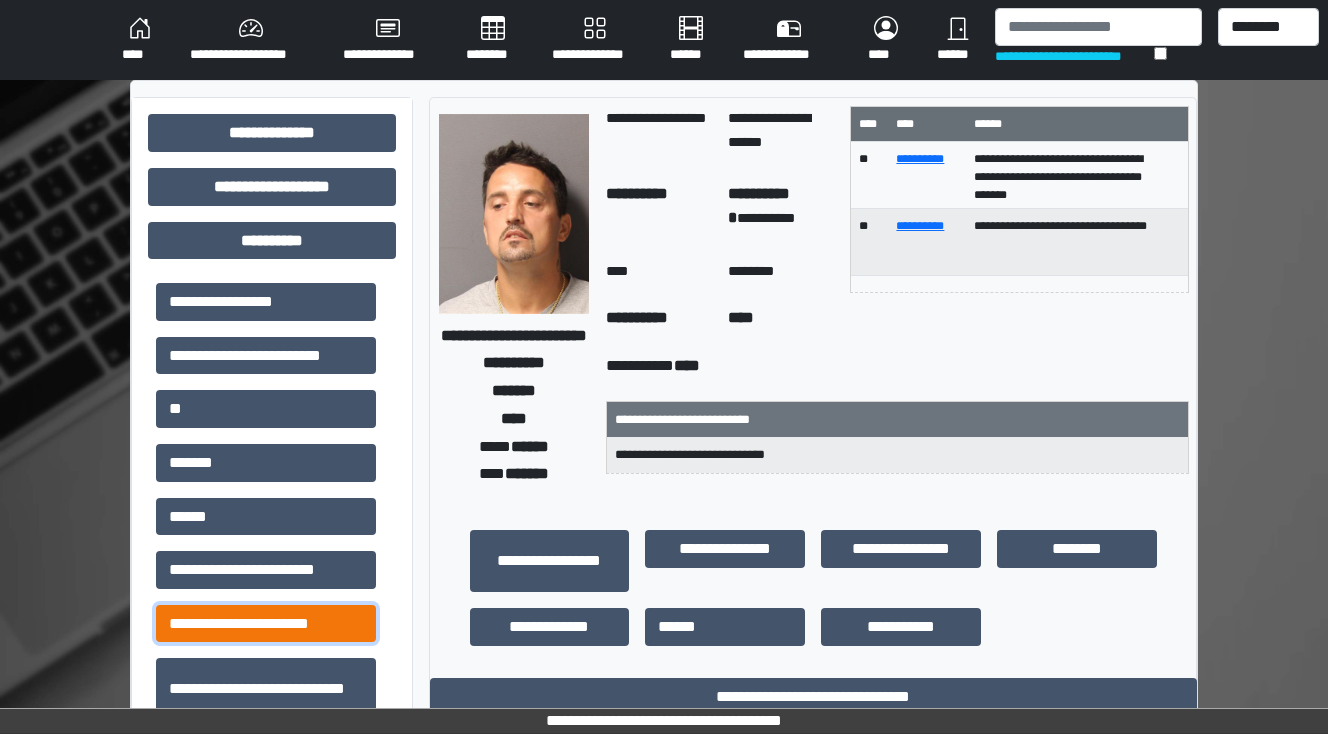 click on "**********" at bounding box center (266, 624) 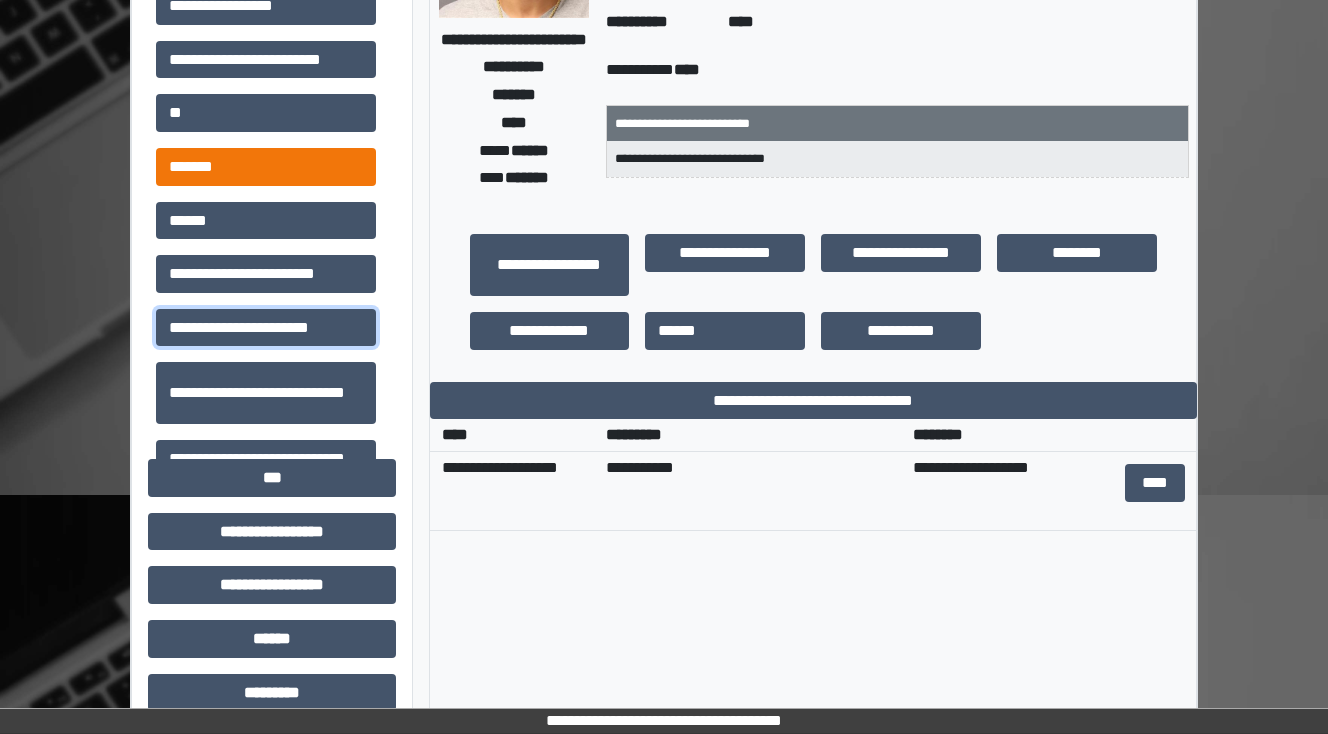 scroll, scrollTop: 160, scrollLeft: 0, axis: vertical 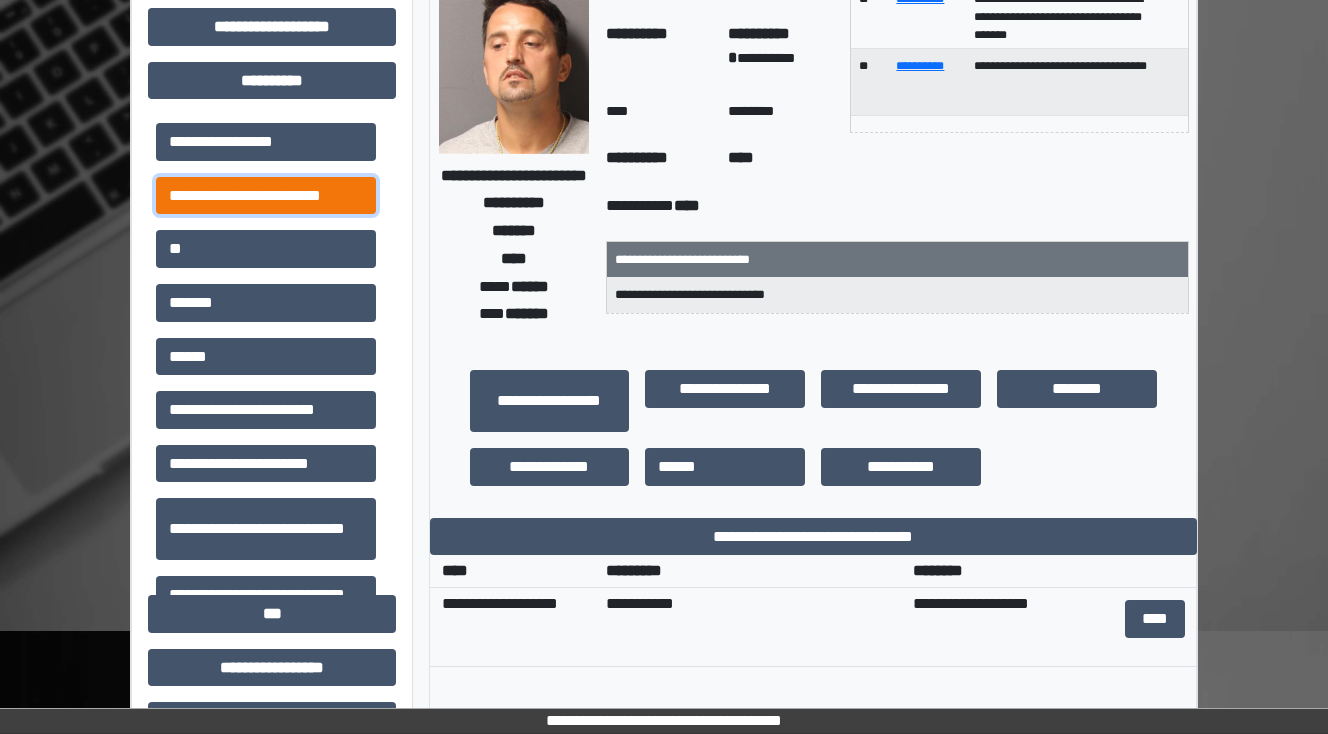click on "**********" at bounding box center [266, 196] 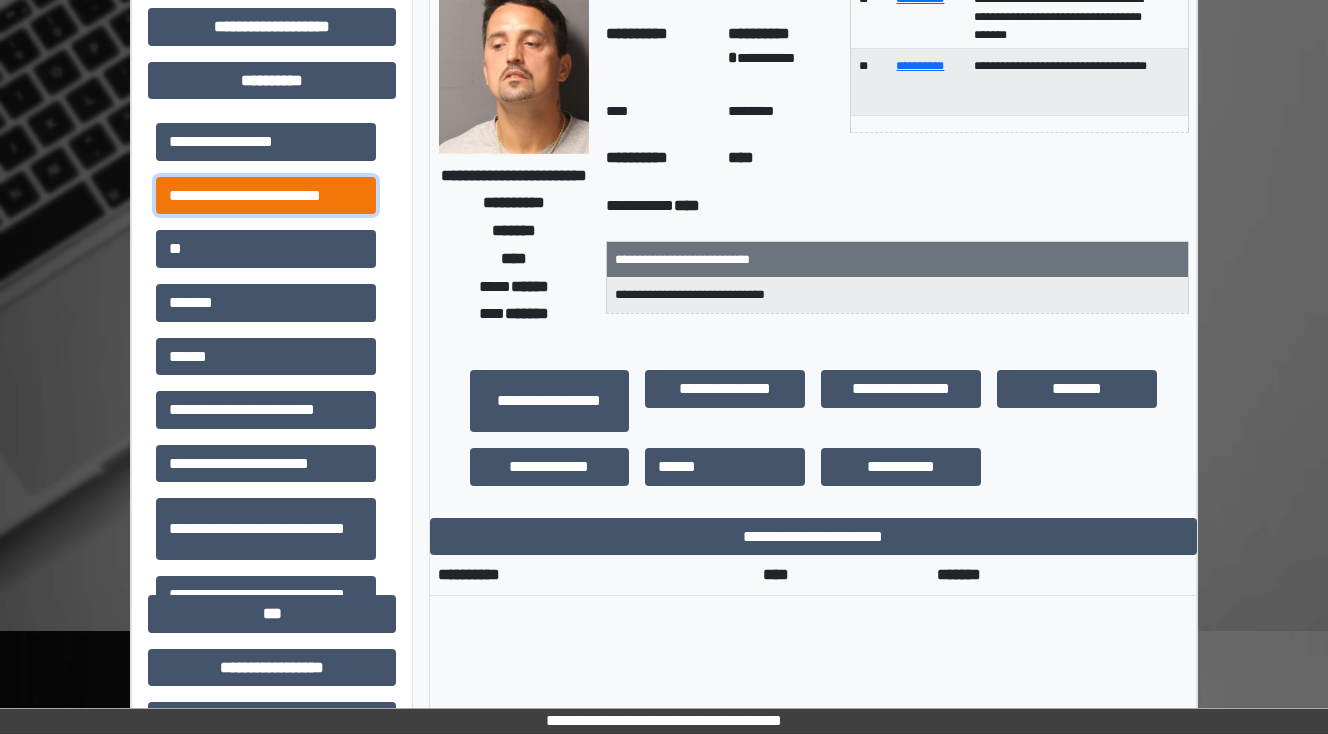 click on "**********" at bounding box center [266, 196] 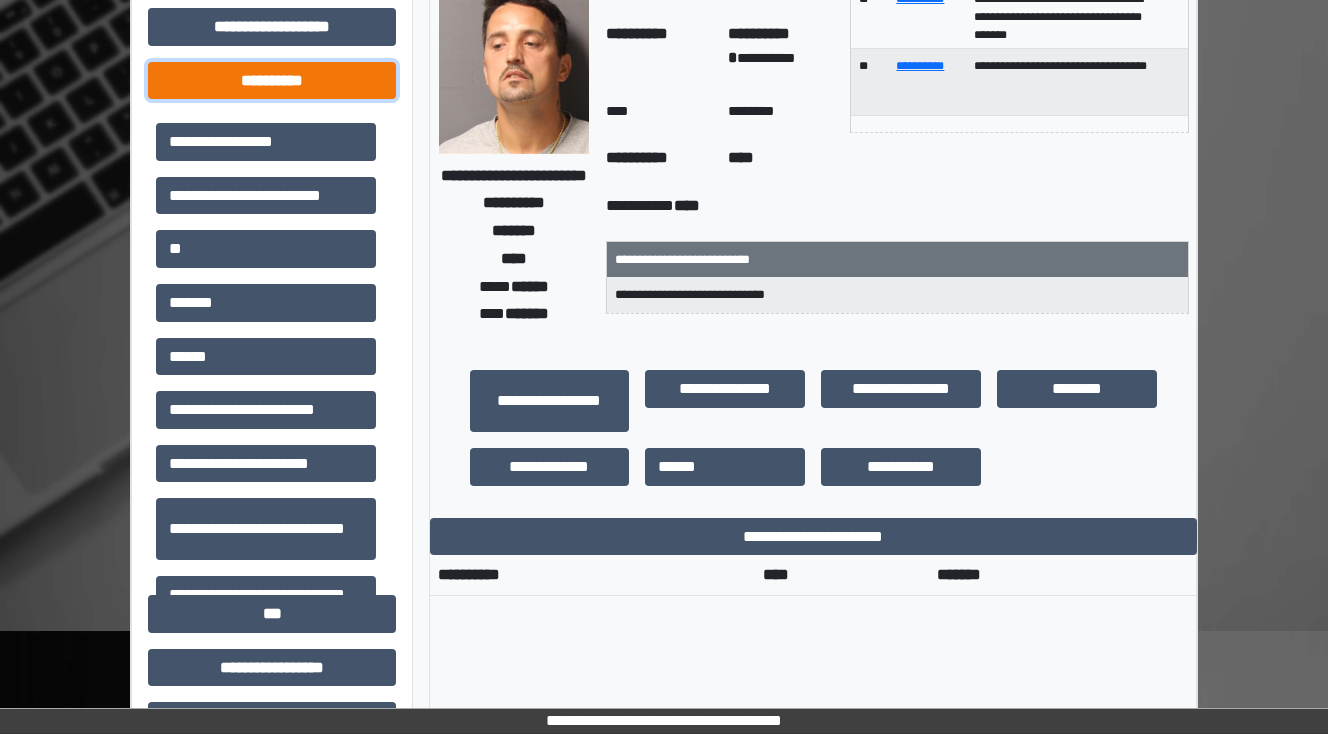 click on "**********" at bounding box center (272, 81) 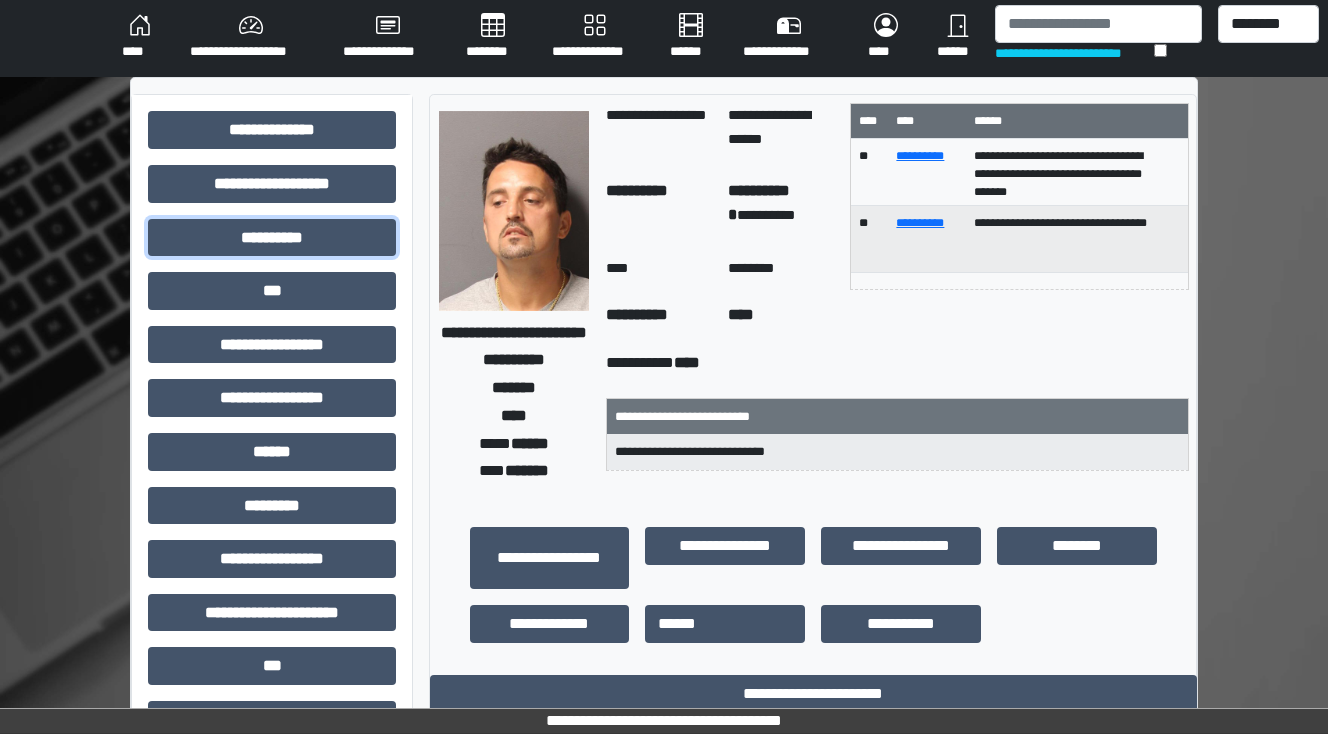scroll, scrollTop: 0, scrollLeft: 0, axis: both 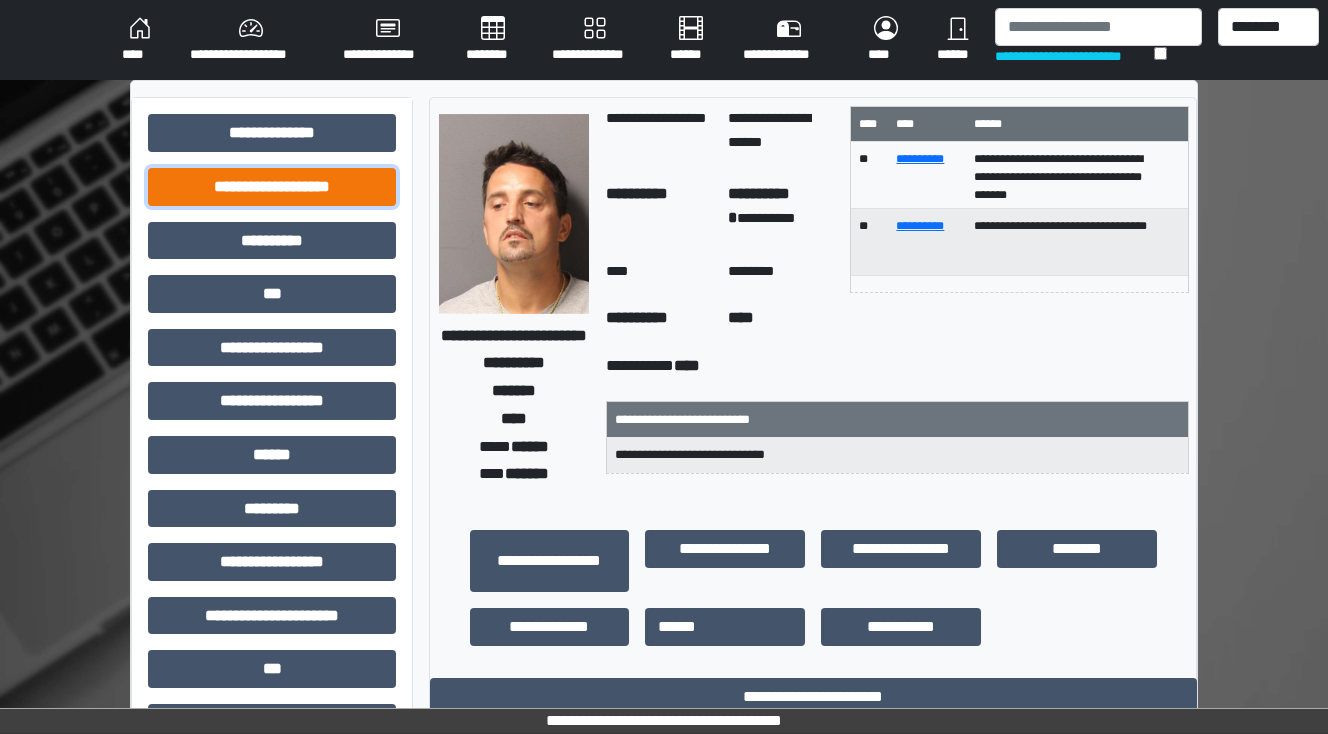 click on "**********" at bounding box center (272, 187) 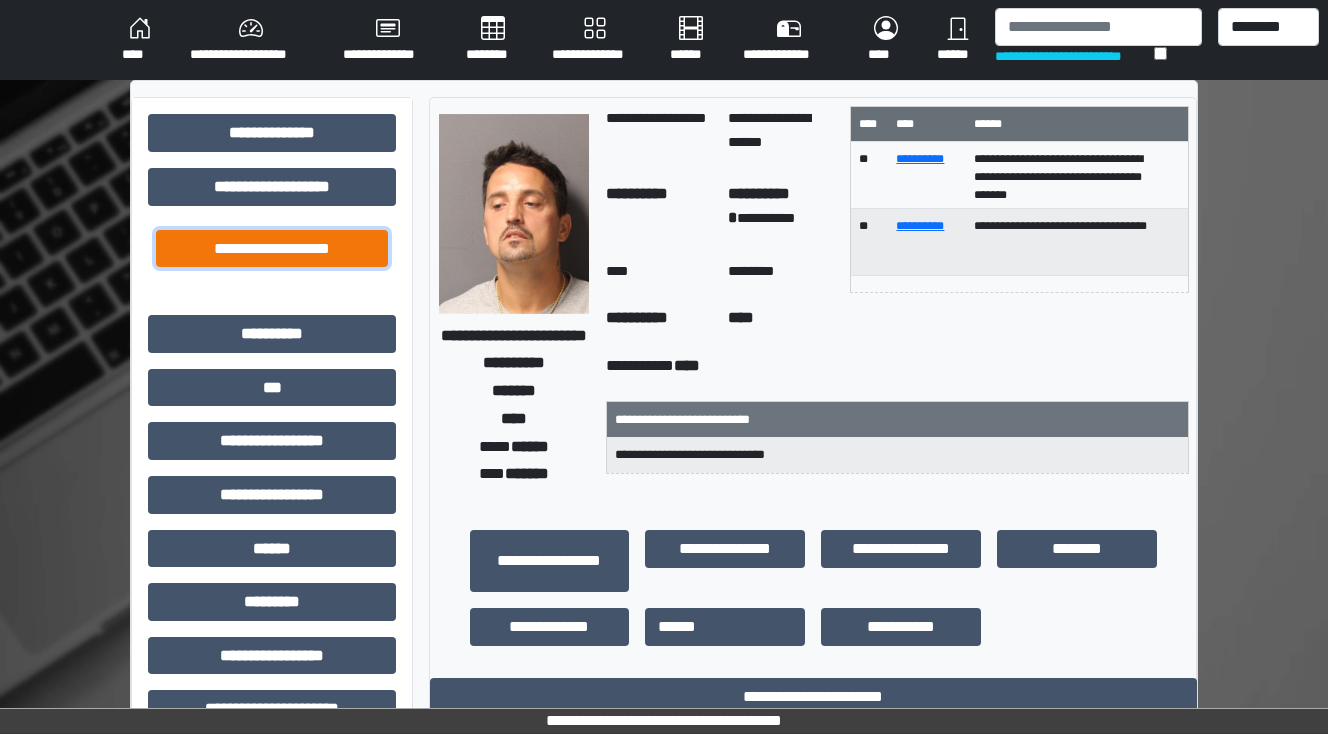 click on "**********" at bounding box center [272, 249] 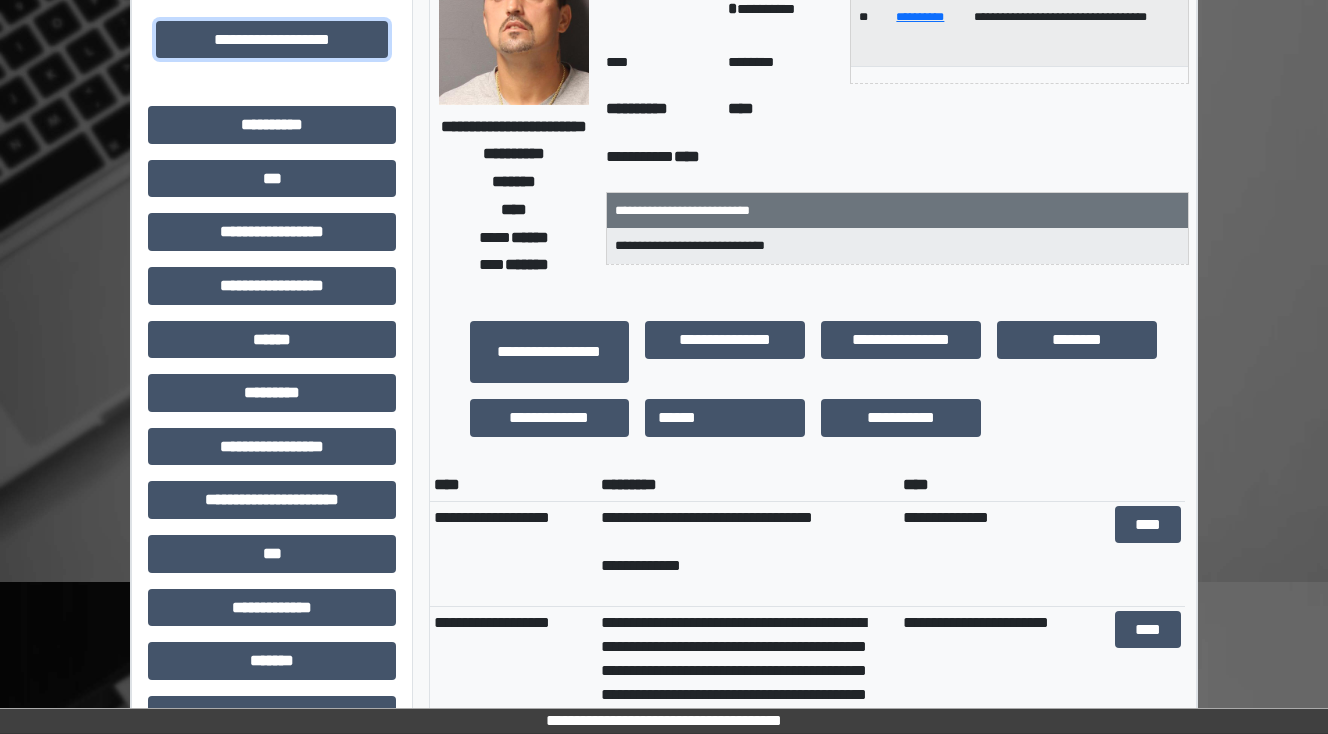 scroll, scrollTop: 480, scrollLeft: 0, axis: vertical 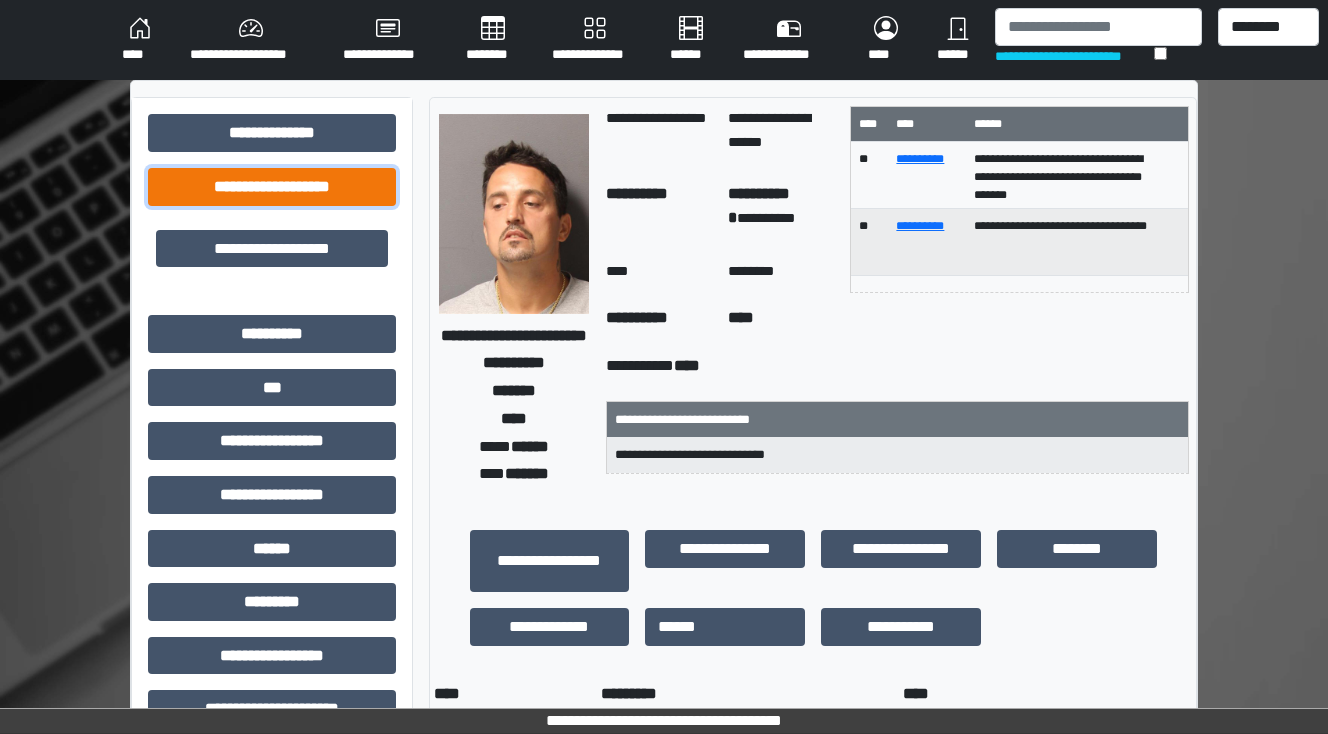 click on "**********" at bounding box center [272, 187] 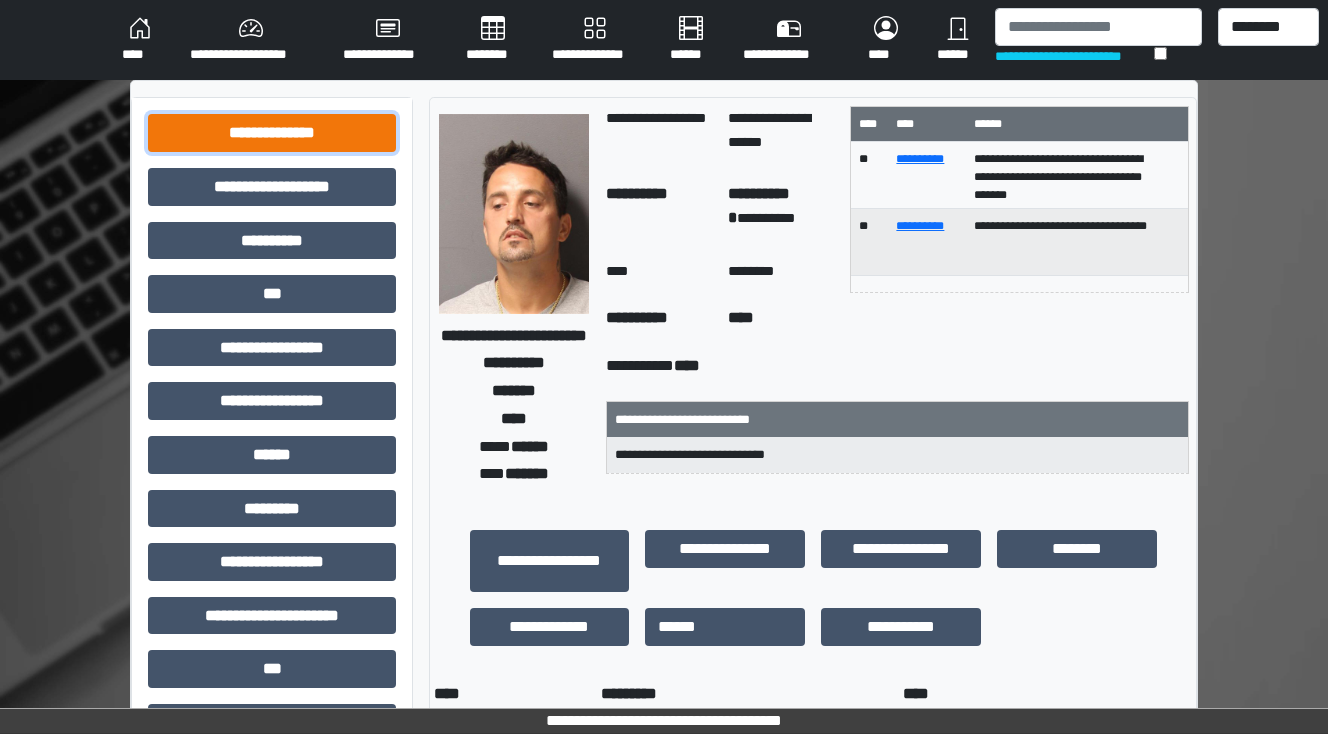 click on "**********" at bounding box center [272, 133] 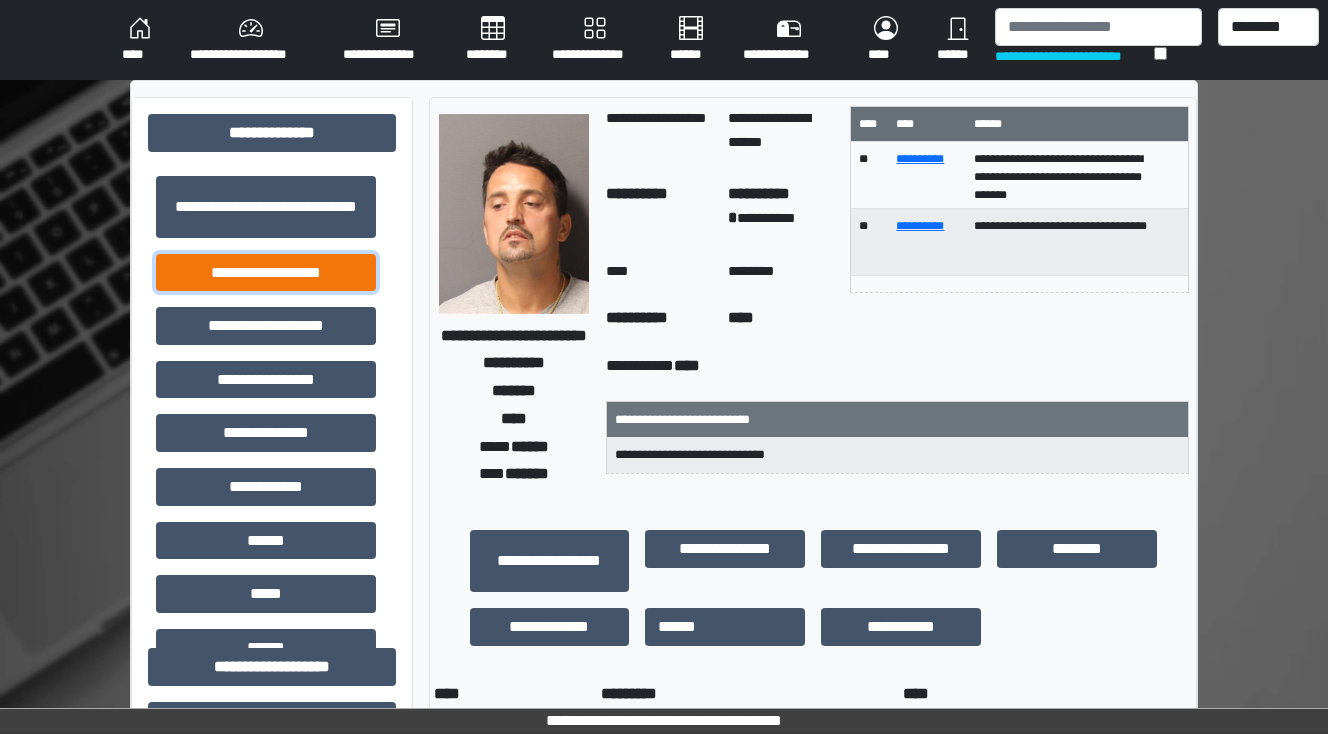 click on "**********" at bounding box center [266, 273] 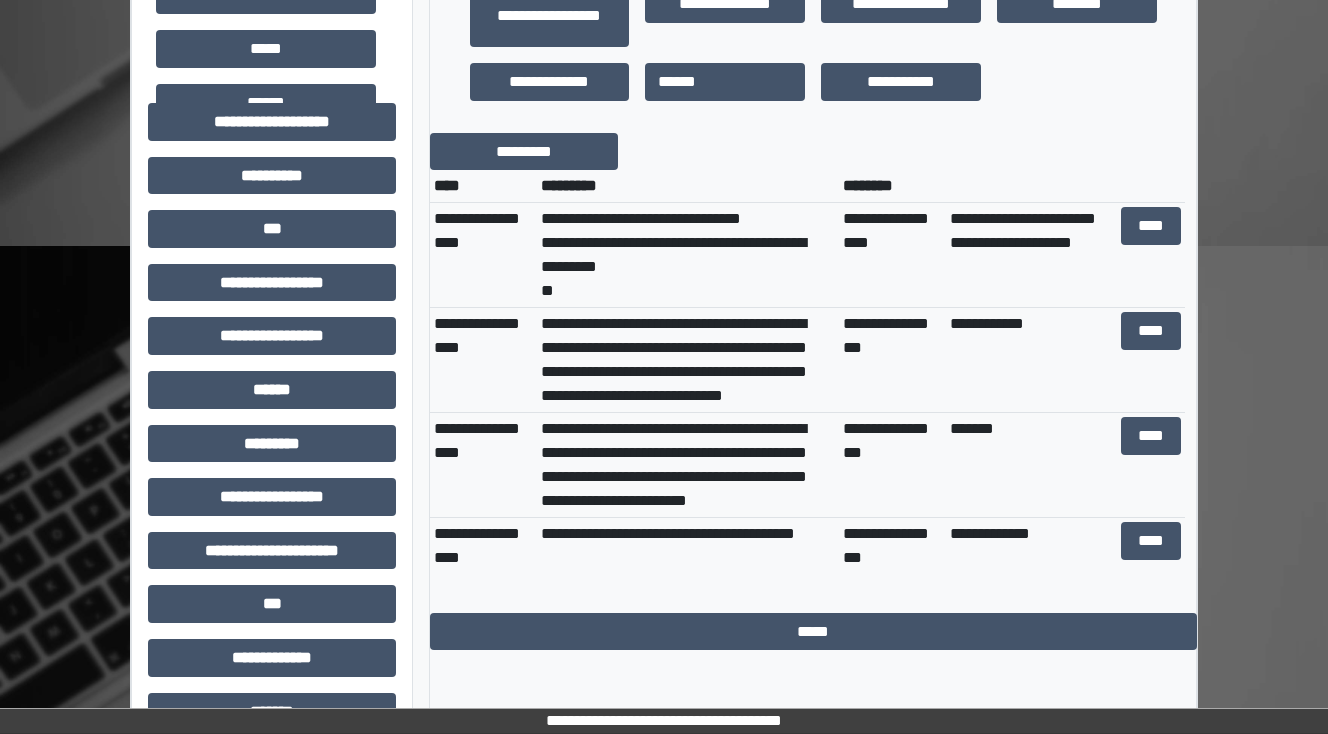 scroll, scrollTop: 640, scrollLeft: 0, axis: vertical 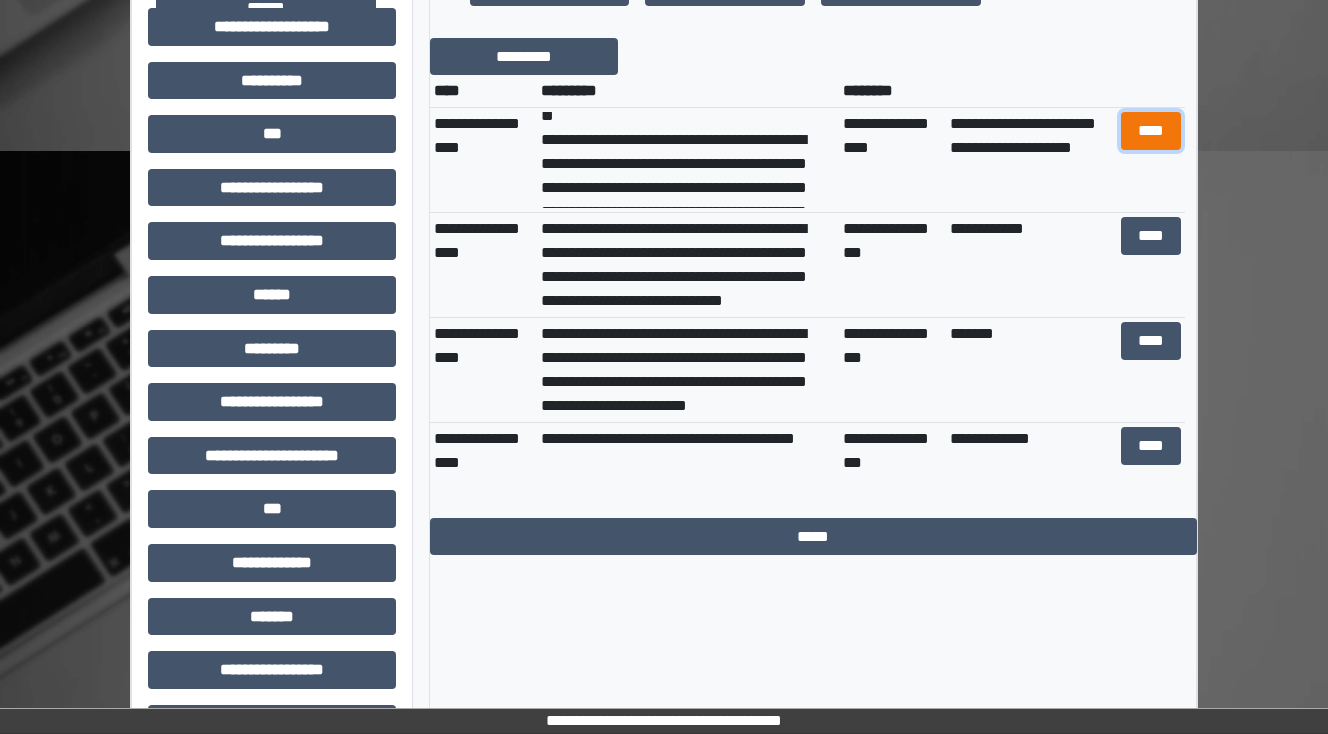 click on "****" at bounding box center (1150, 131) 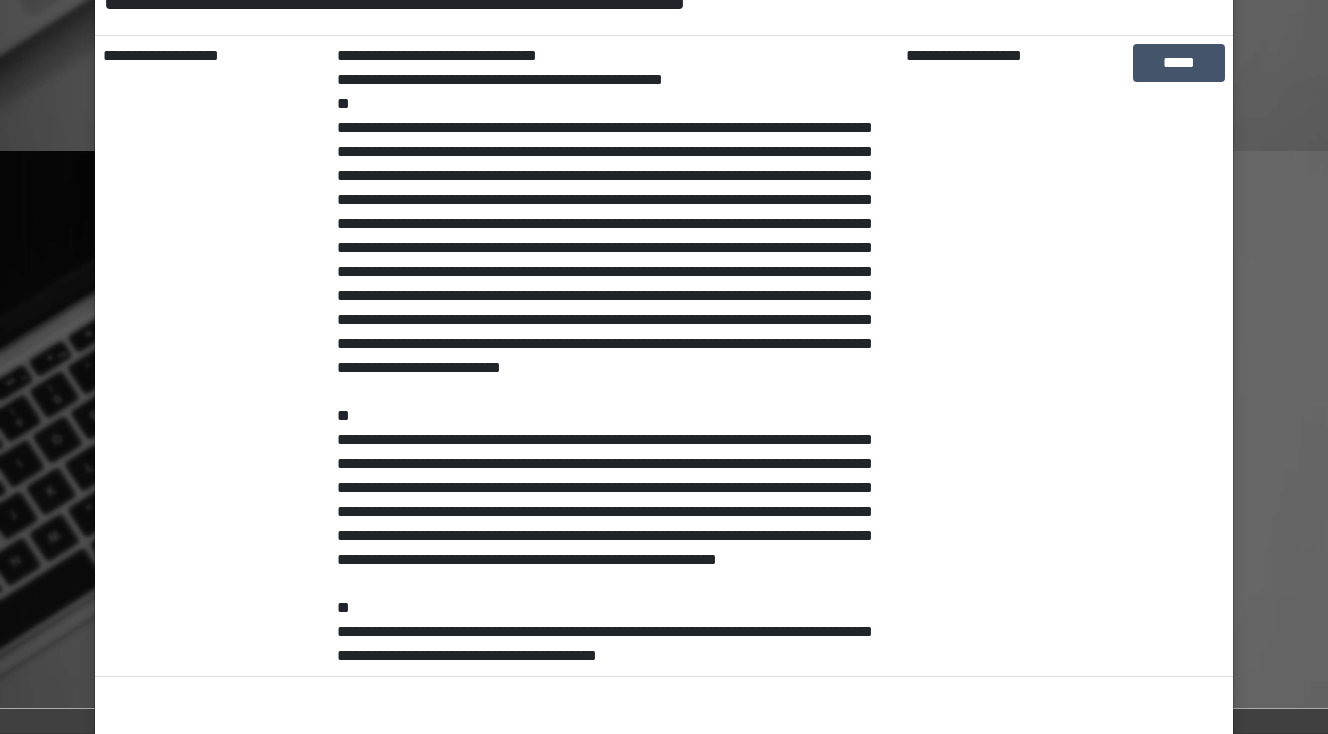 scroll, scrollTop: 480, scrollLeft: 0, axis: vertical 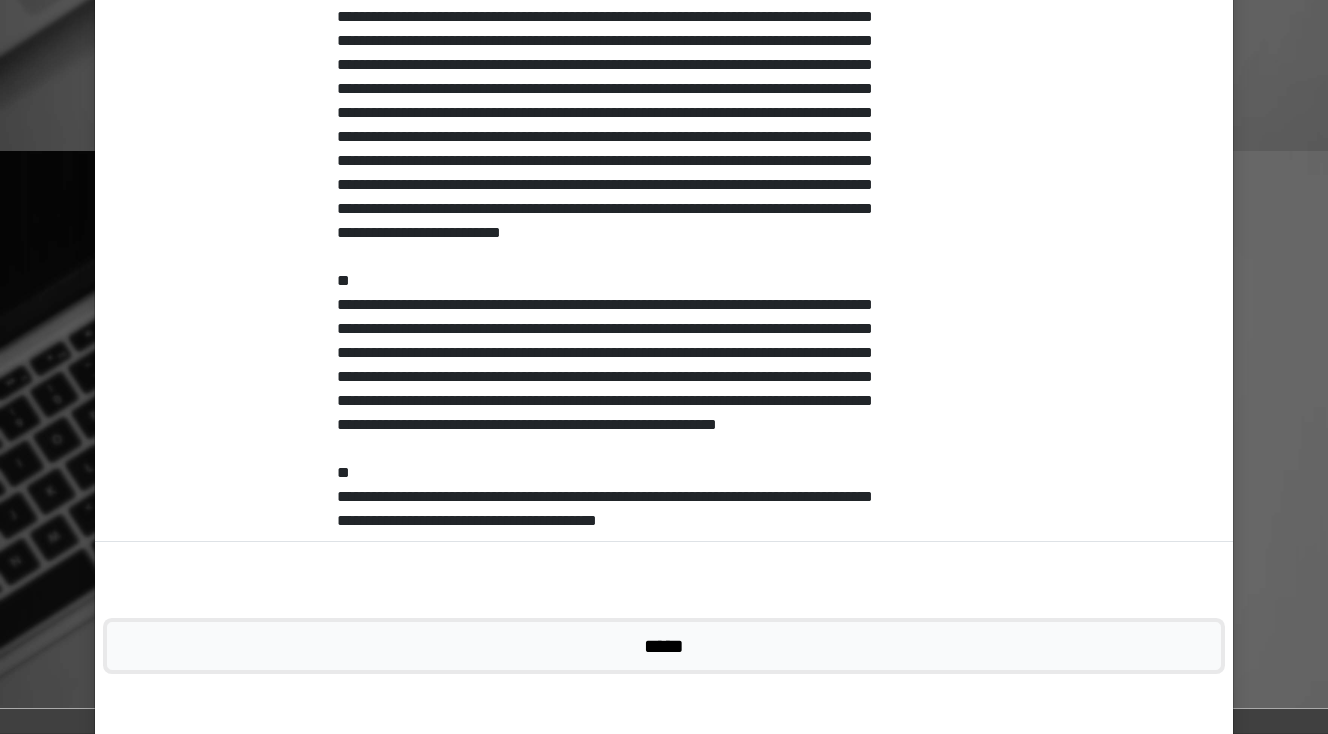 click on "*****" at bounding box center [664, 646] 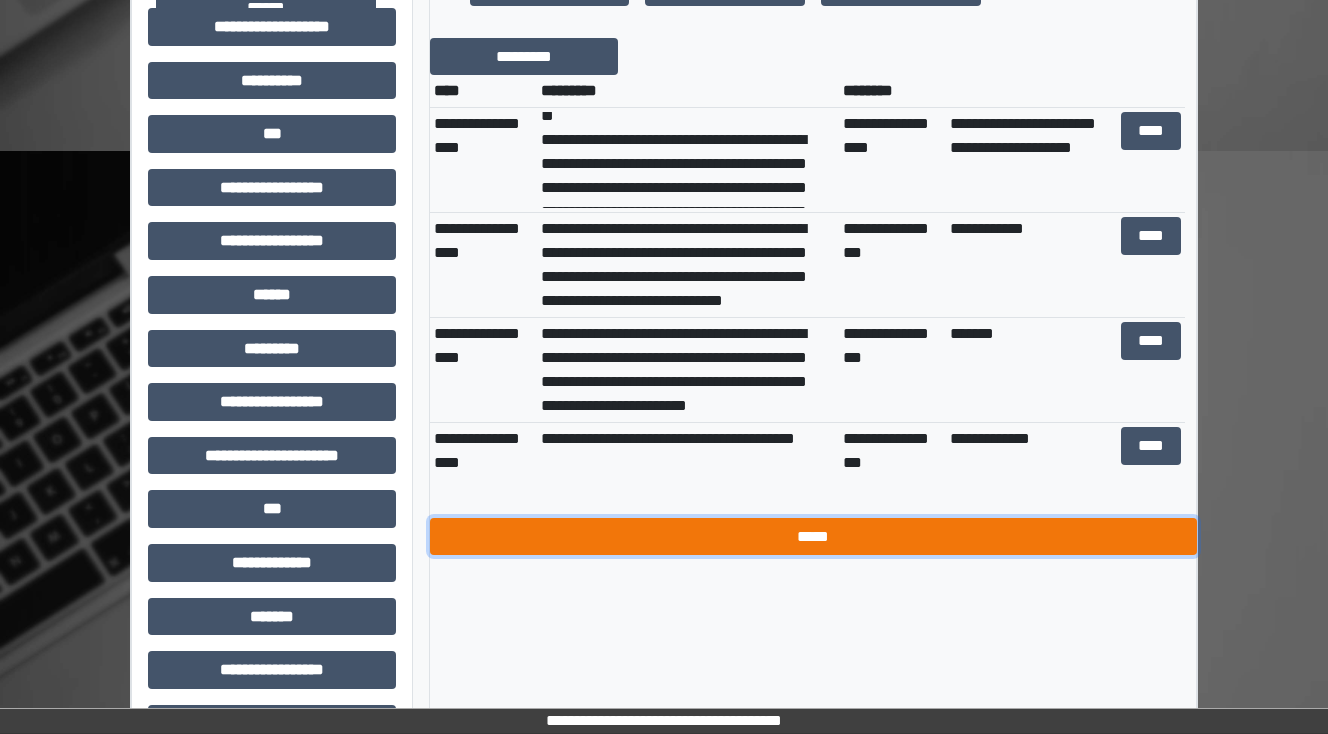click on "*****" at bounding box center (813, 537) 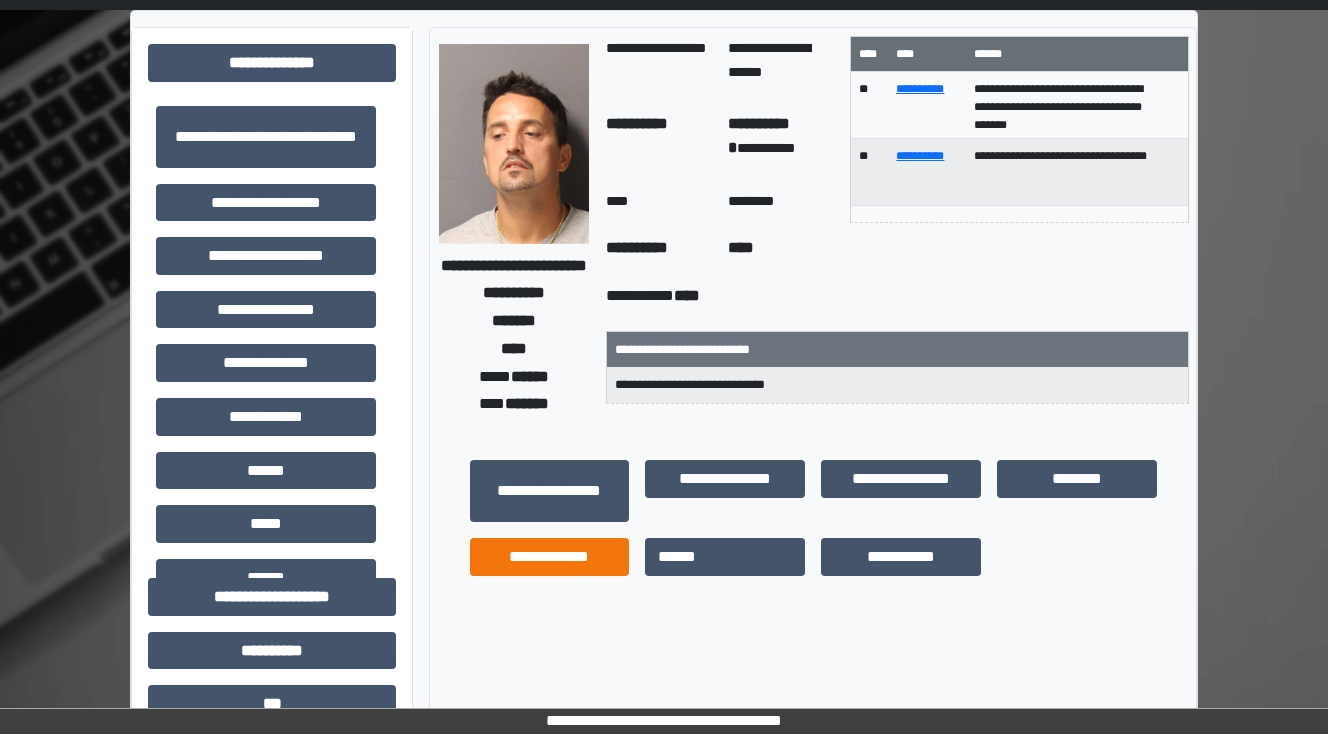 scroll, scrollTop: 0, scrollLeft: 0, axis: both 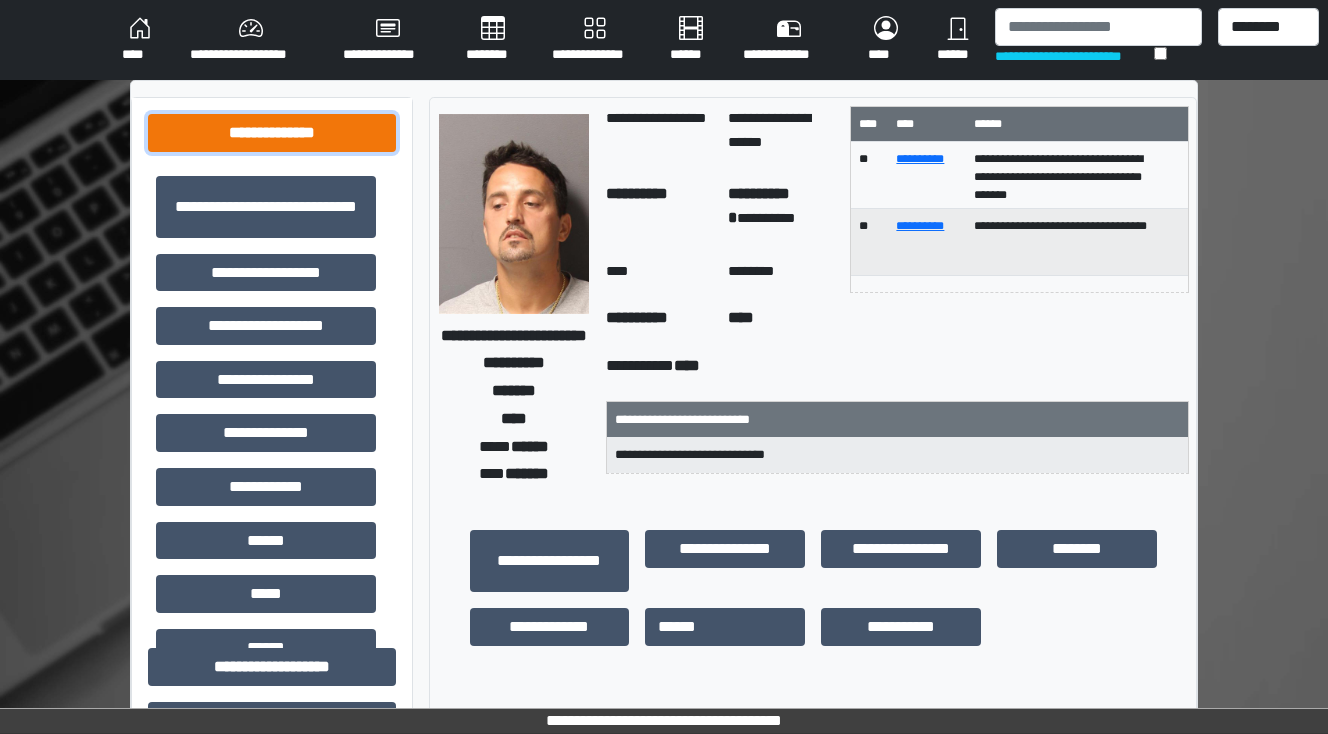 click on "**********" at bounding box center [272, 133] 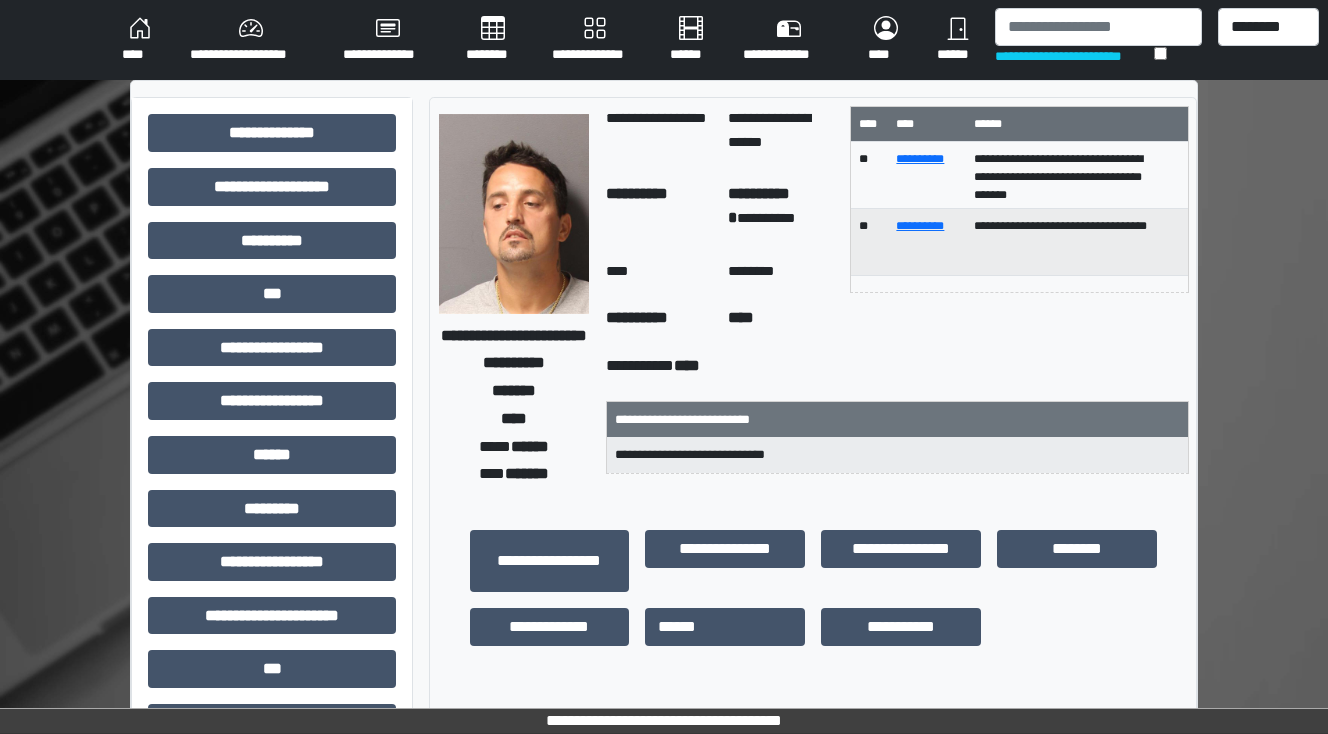 click on "****" at bounding box center [140, 40] 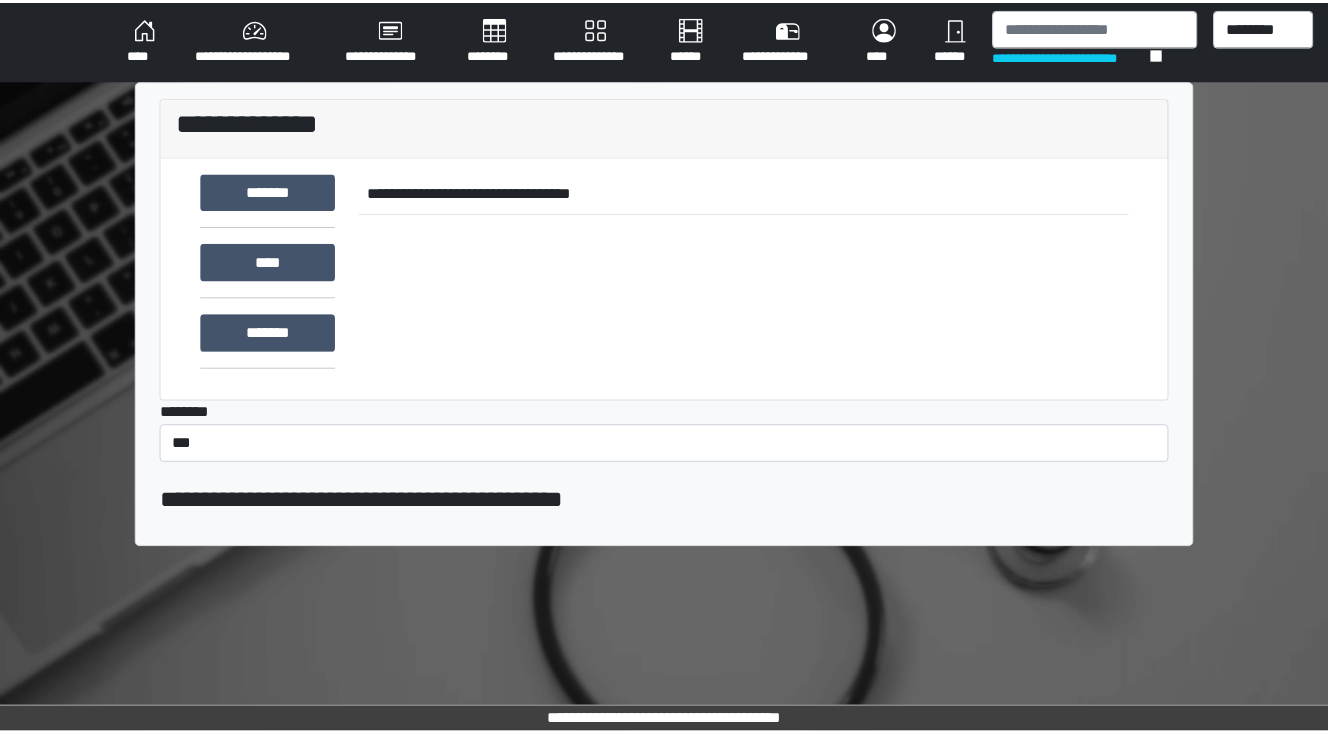 scroll, scrollTop: 0, scrollLeft: 0, axis: both 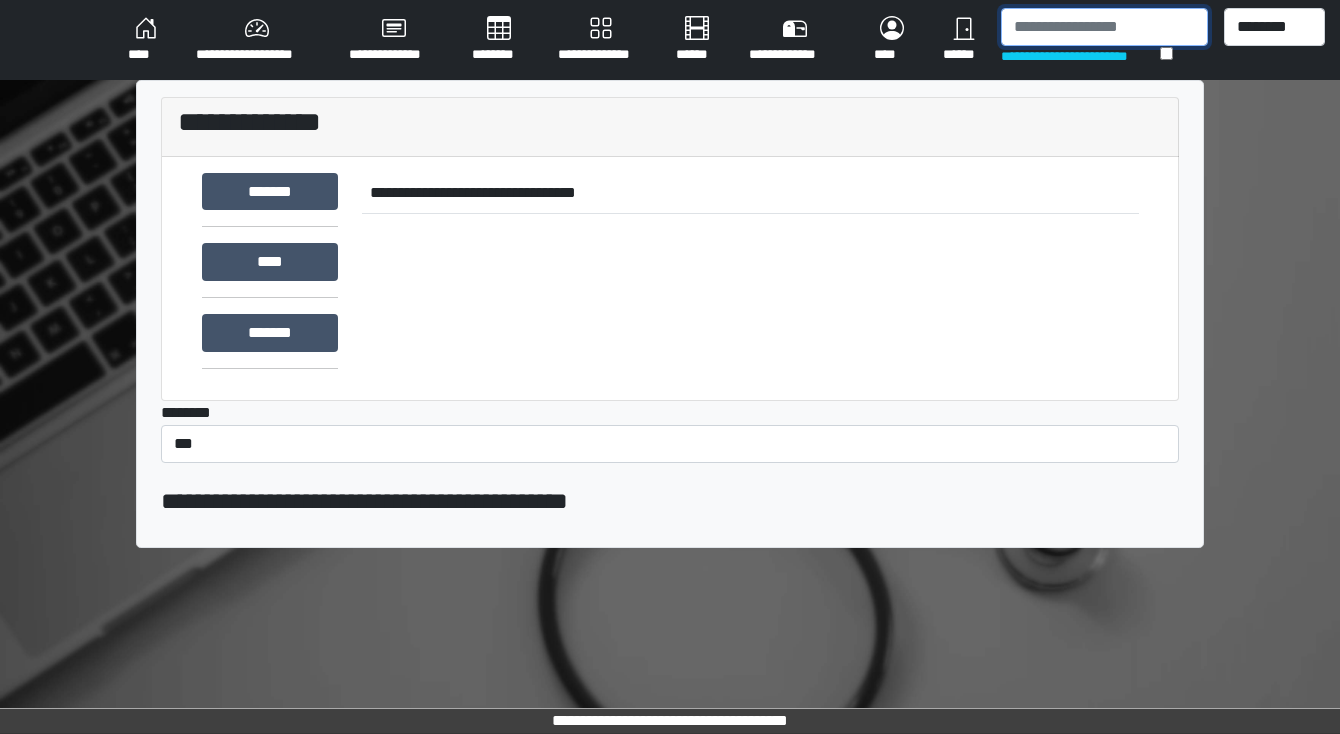 click at bounding box center [1104, 27] 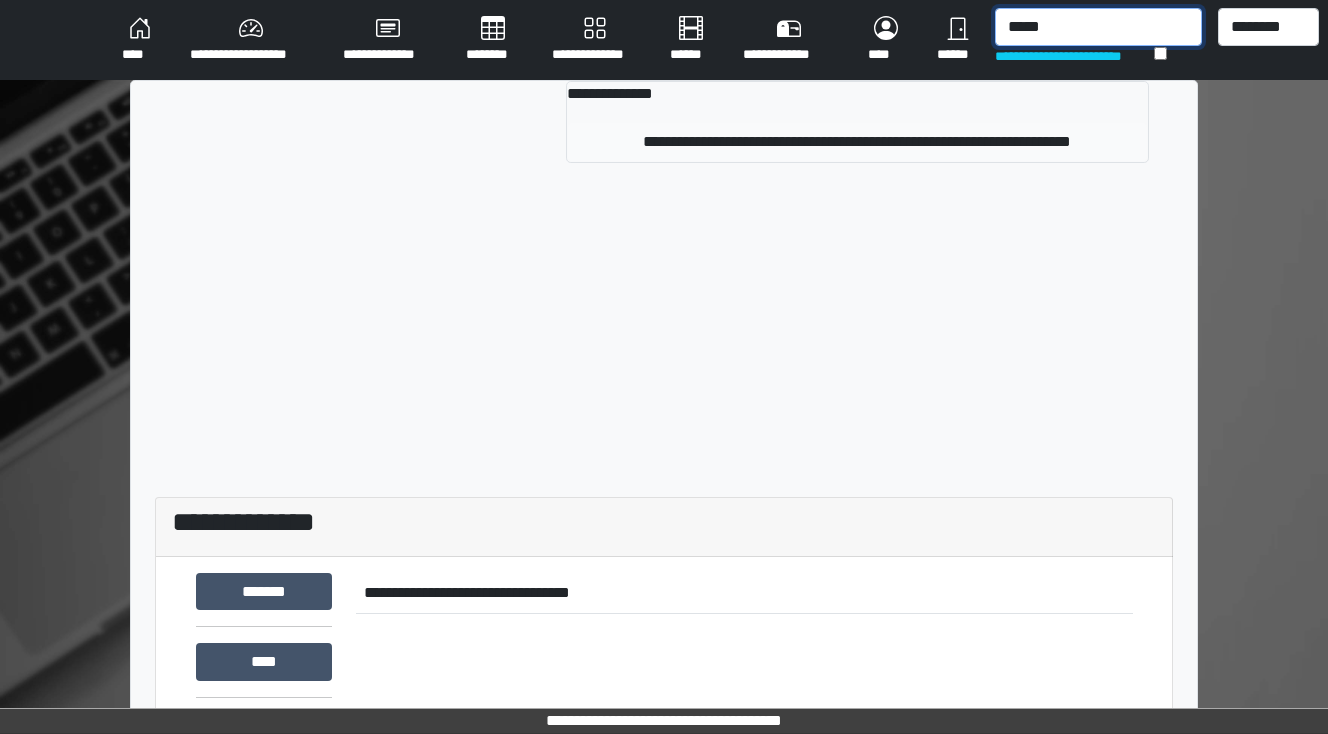 type on "*****" 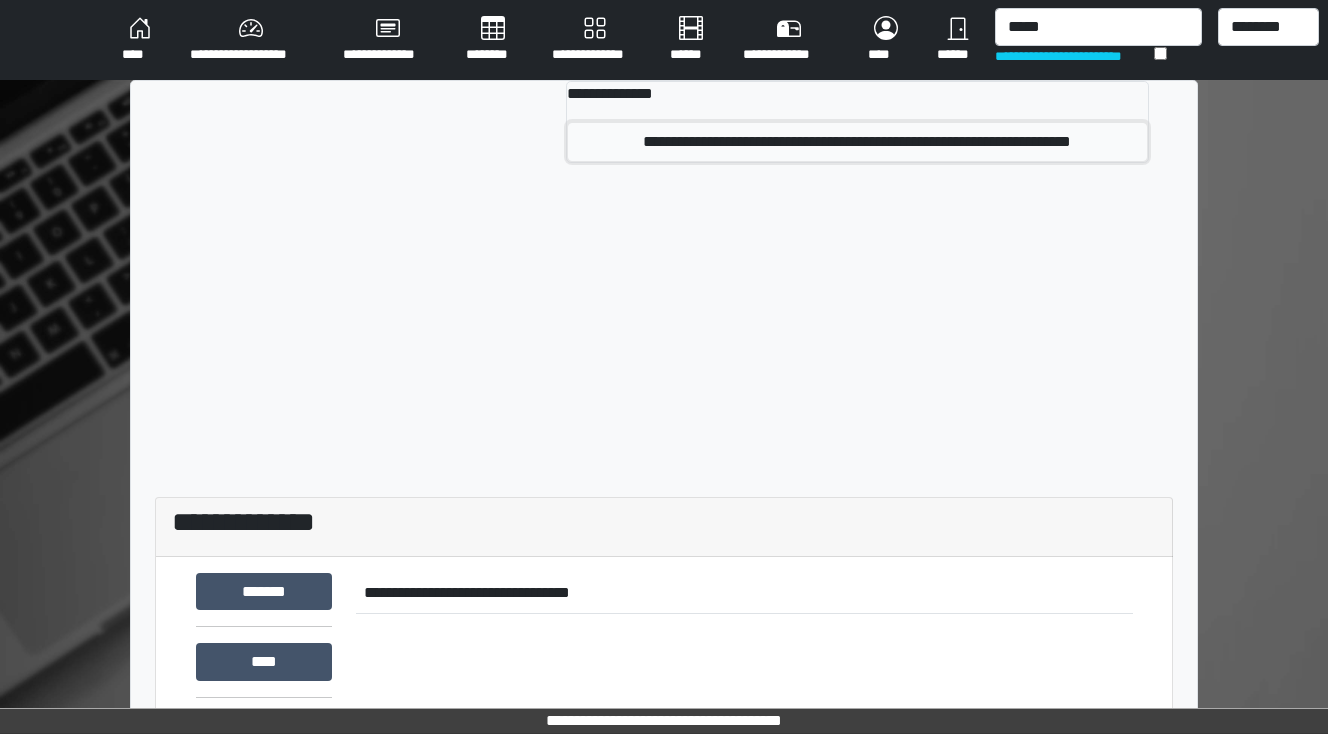 click on "**********" at bounding box center [858, 142] 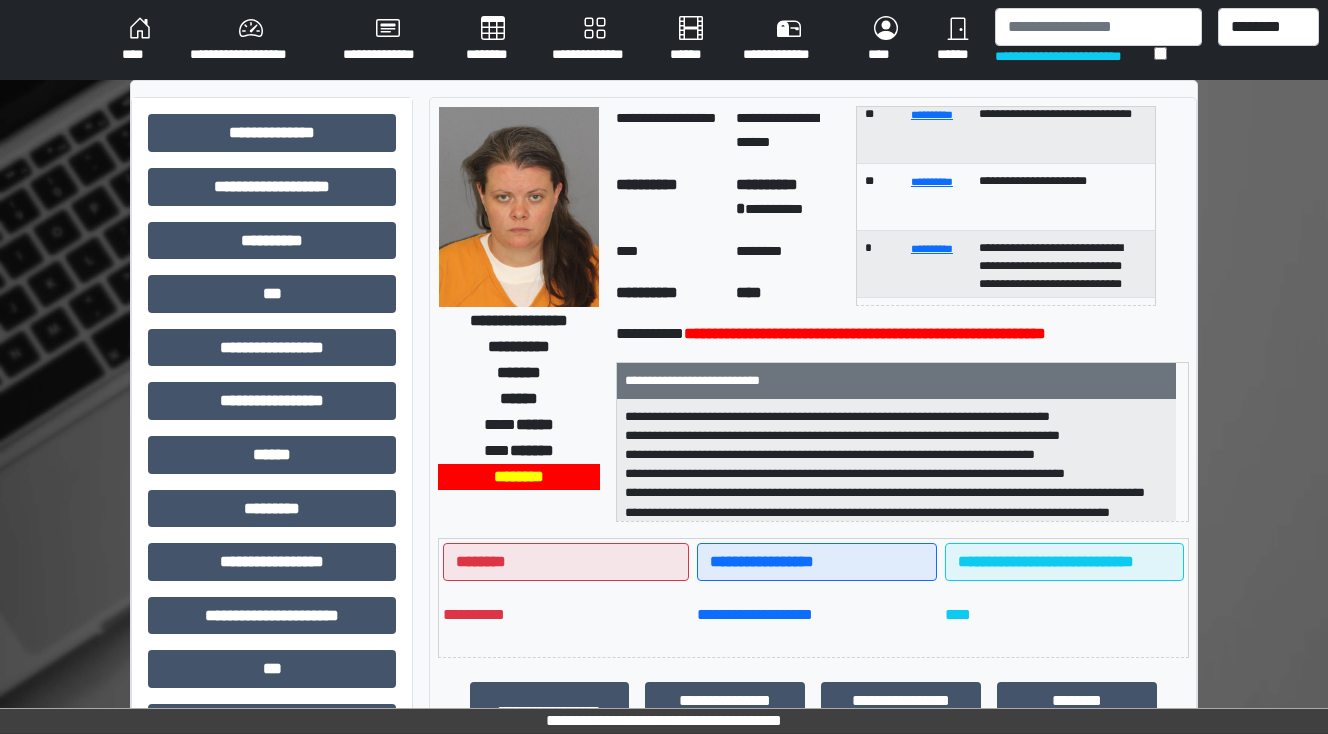 scroll, scrollTop: 480, scrollLeft: 0, axis: vertical 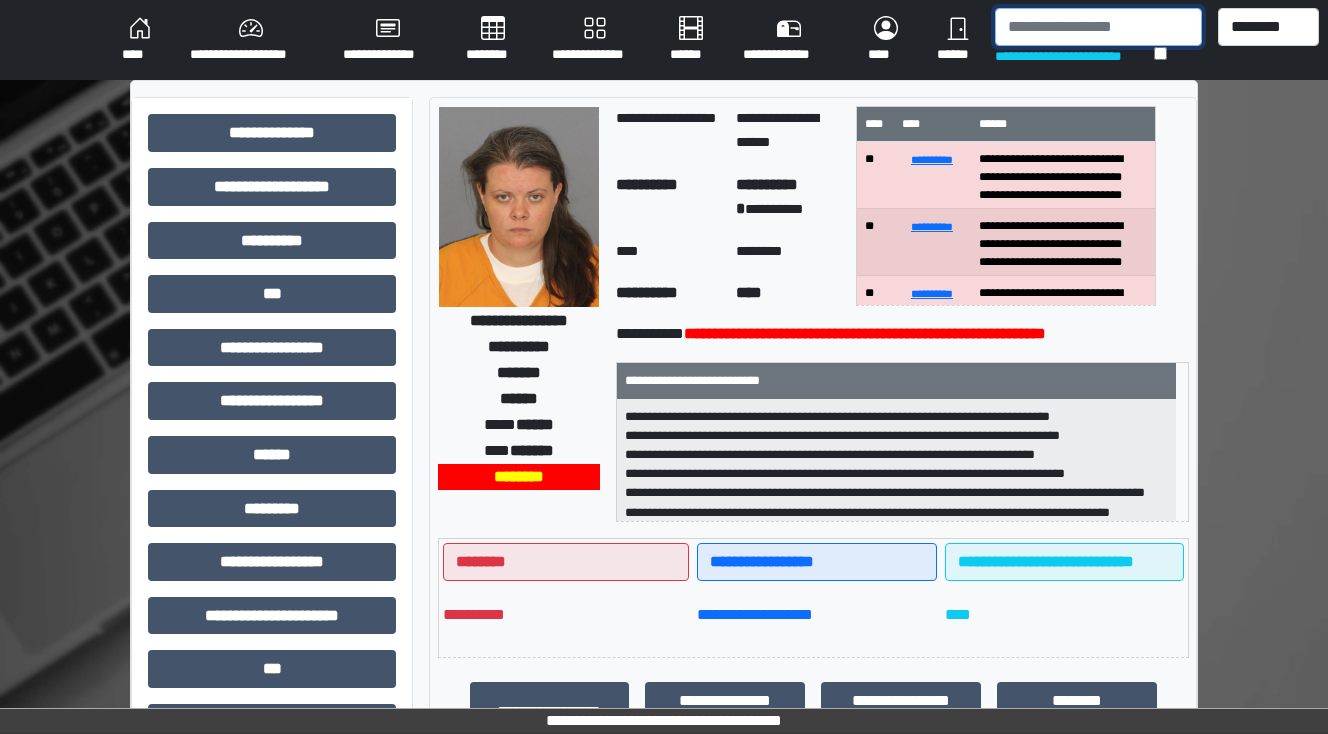 click at bounding box center (1098, 27) 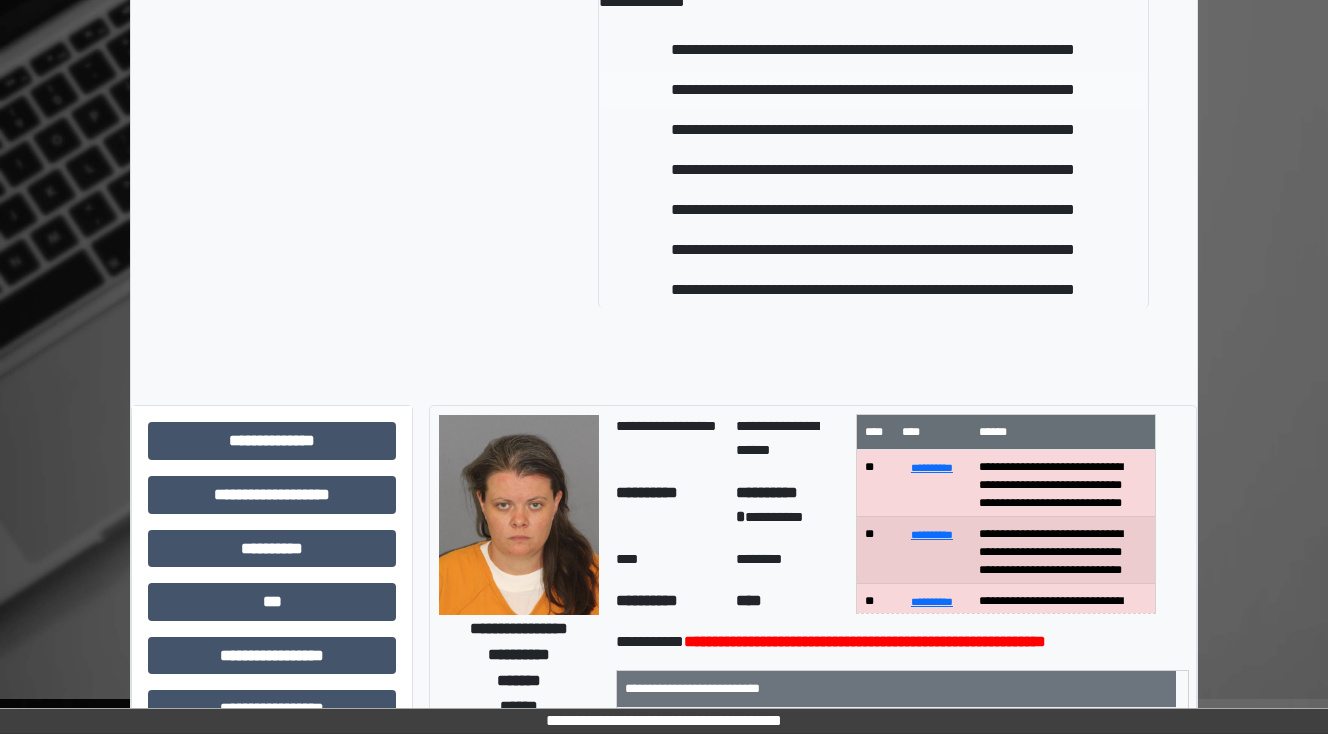 scroll, scrollTop: 0, scrollLeft: 0, axis: both 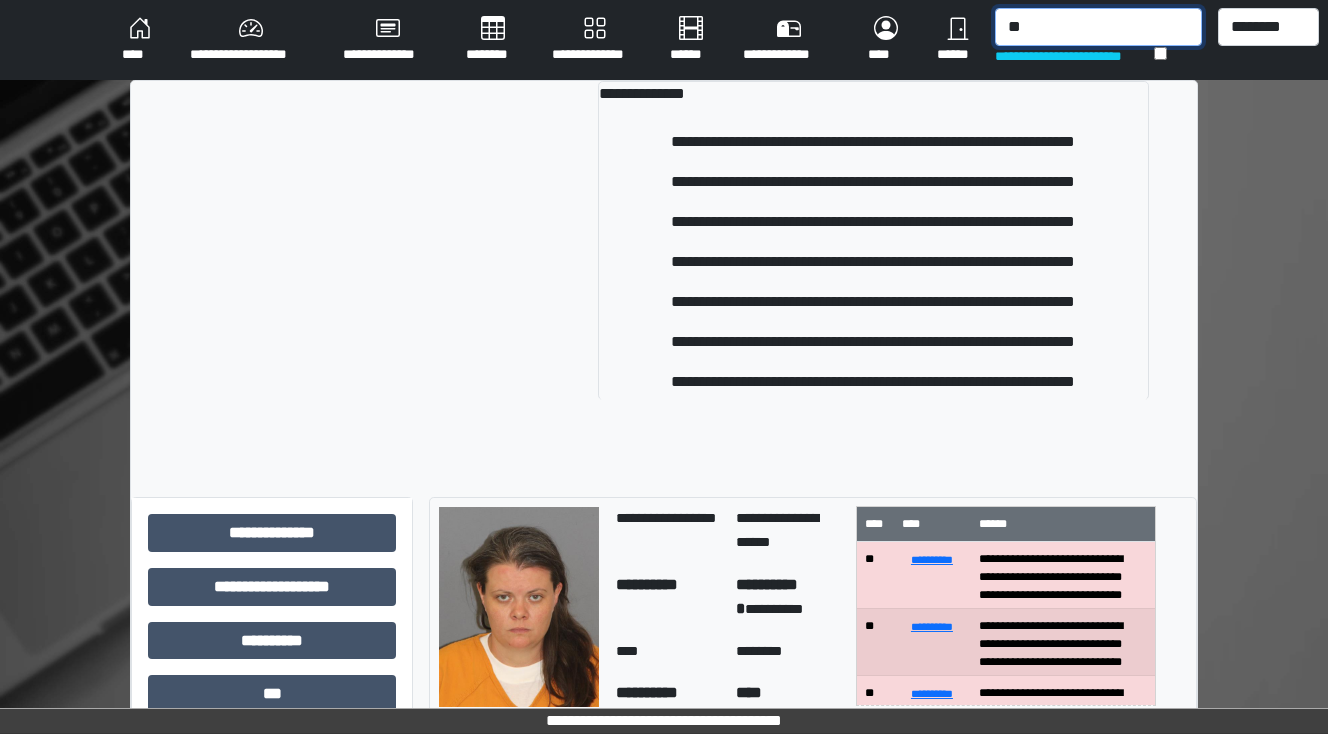 type on "*" 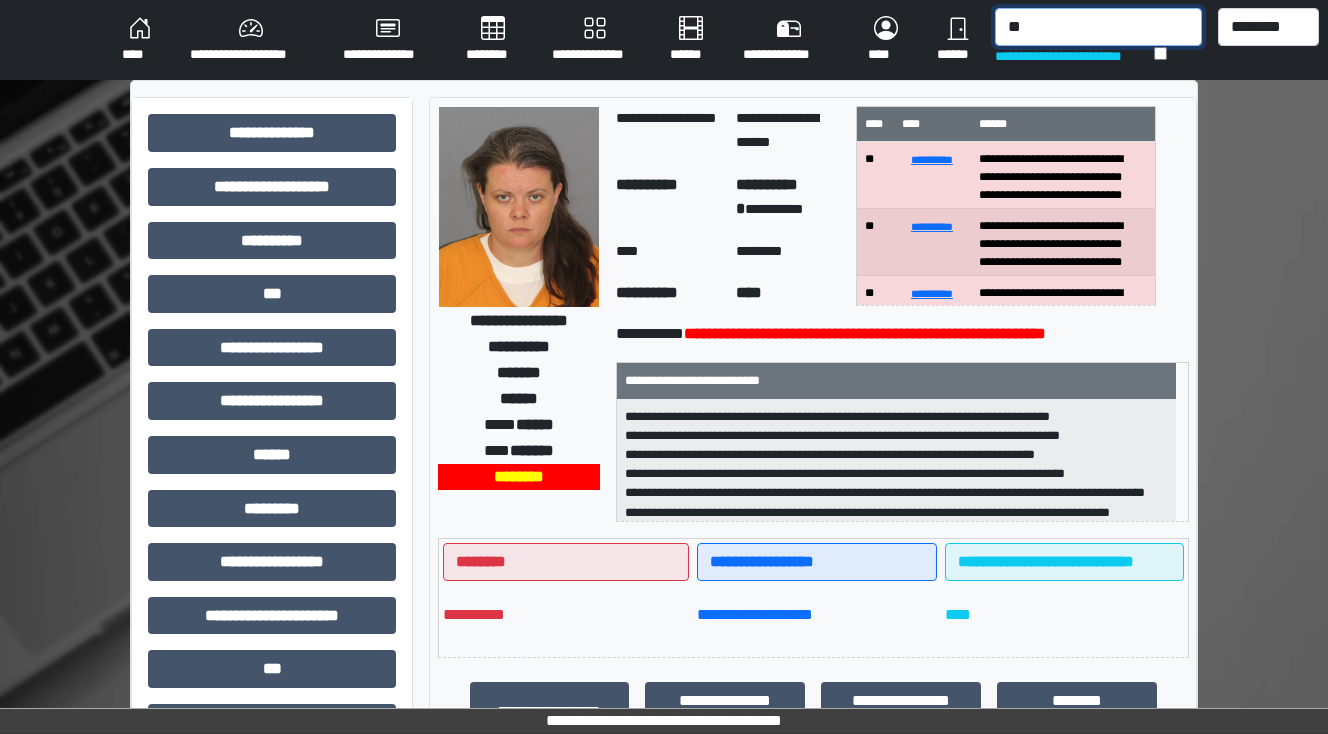 type on "*" 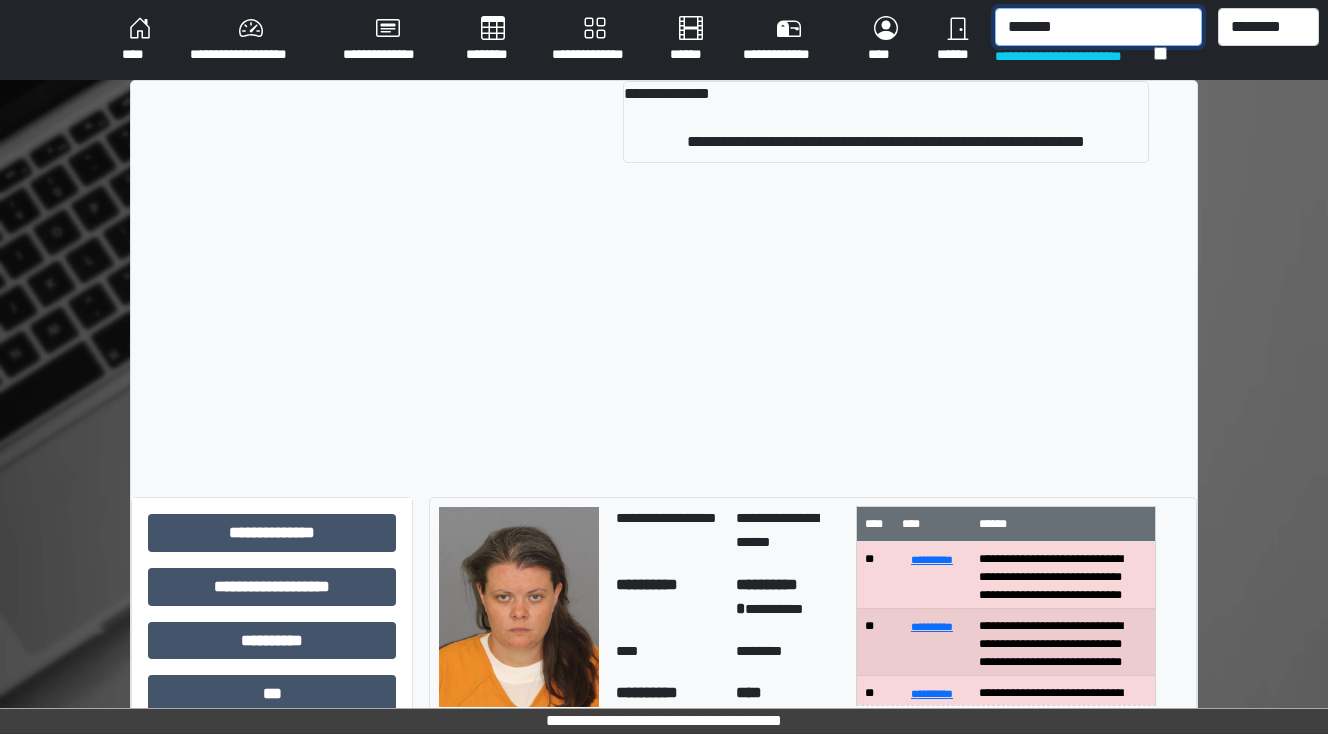 type on "*******" 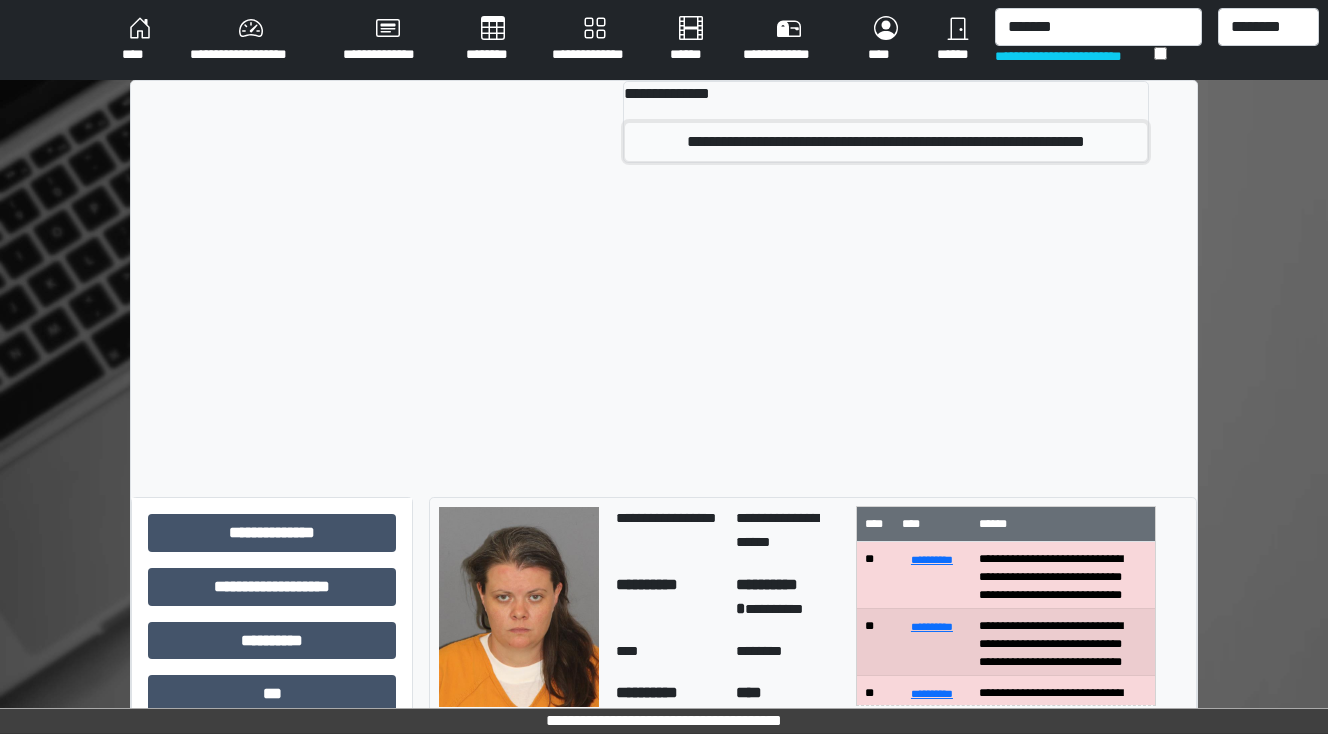 click on "**********" at bounding box center (886, 142) 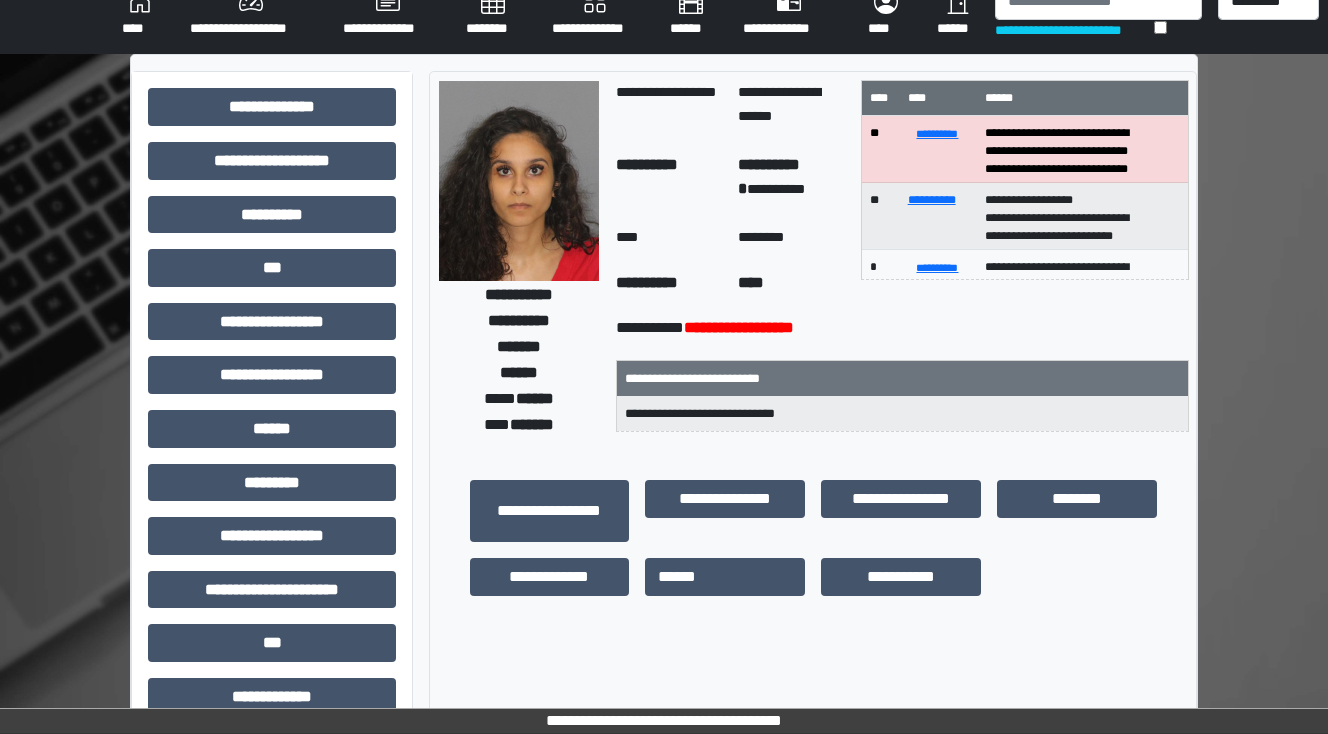 scroll, scrollTop: 0, scrollLeft: 0, axis: both 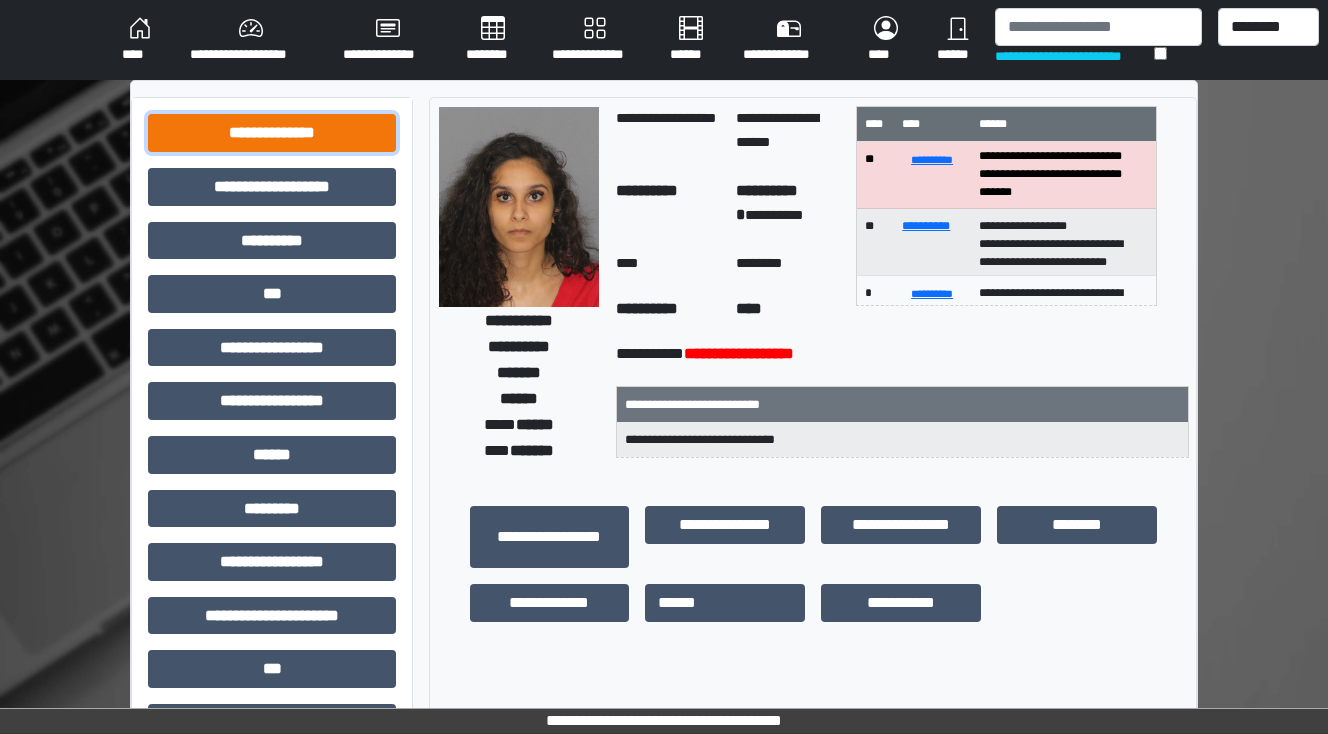 click on "**********" at bounding box center [272, 133] 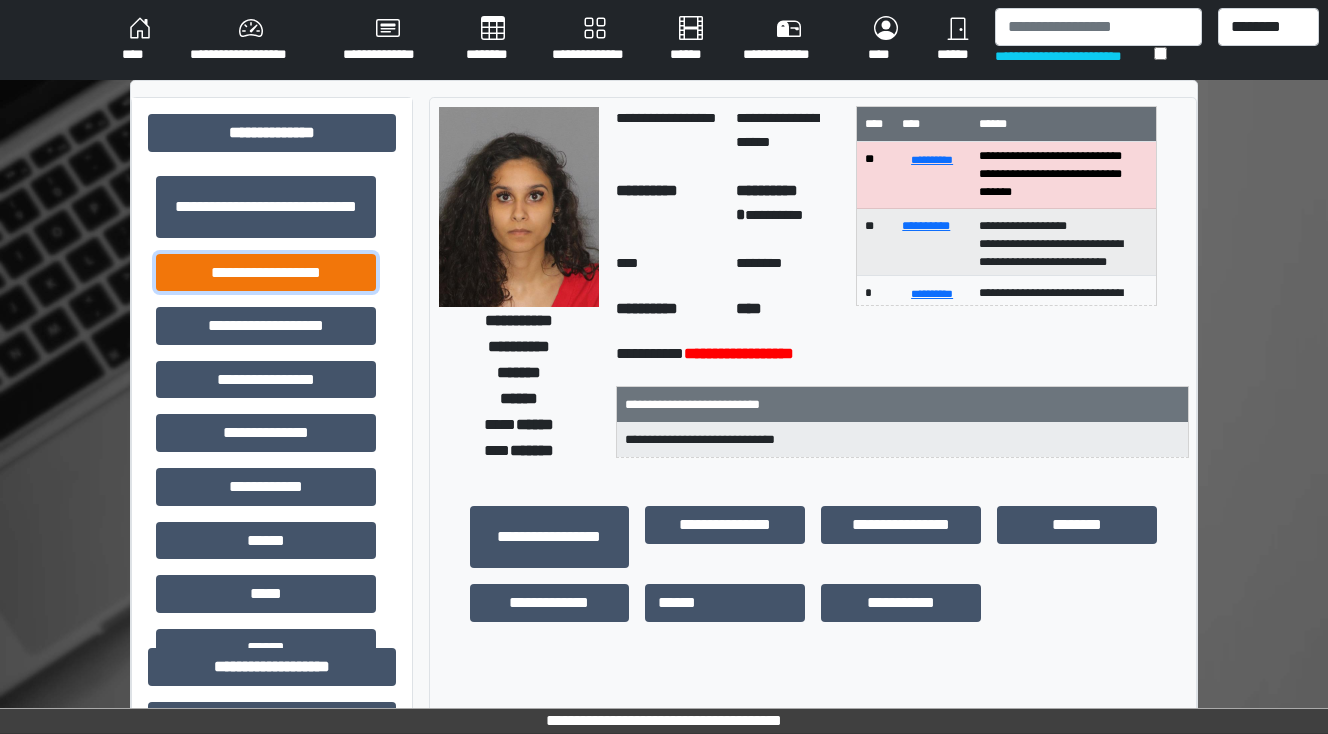 click on "**********" at bounding box center [266, 273] 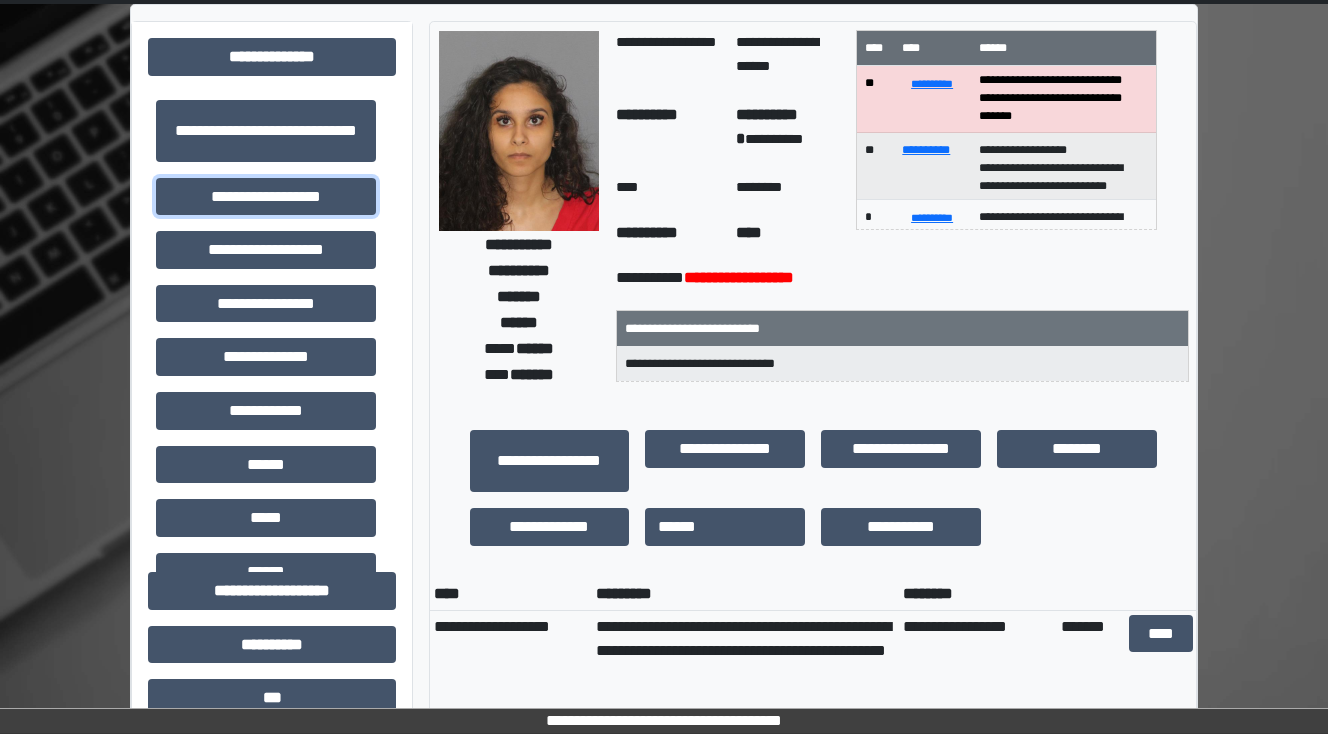 scroll, scrollTop: 0, scrollLeft: 0, axis: both 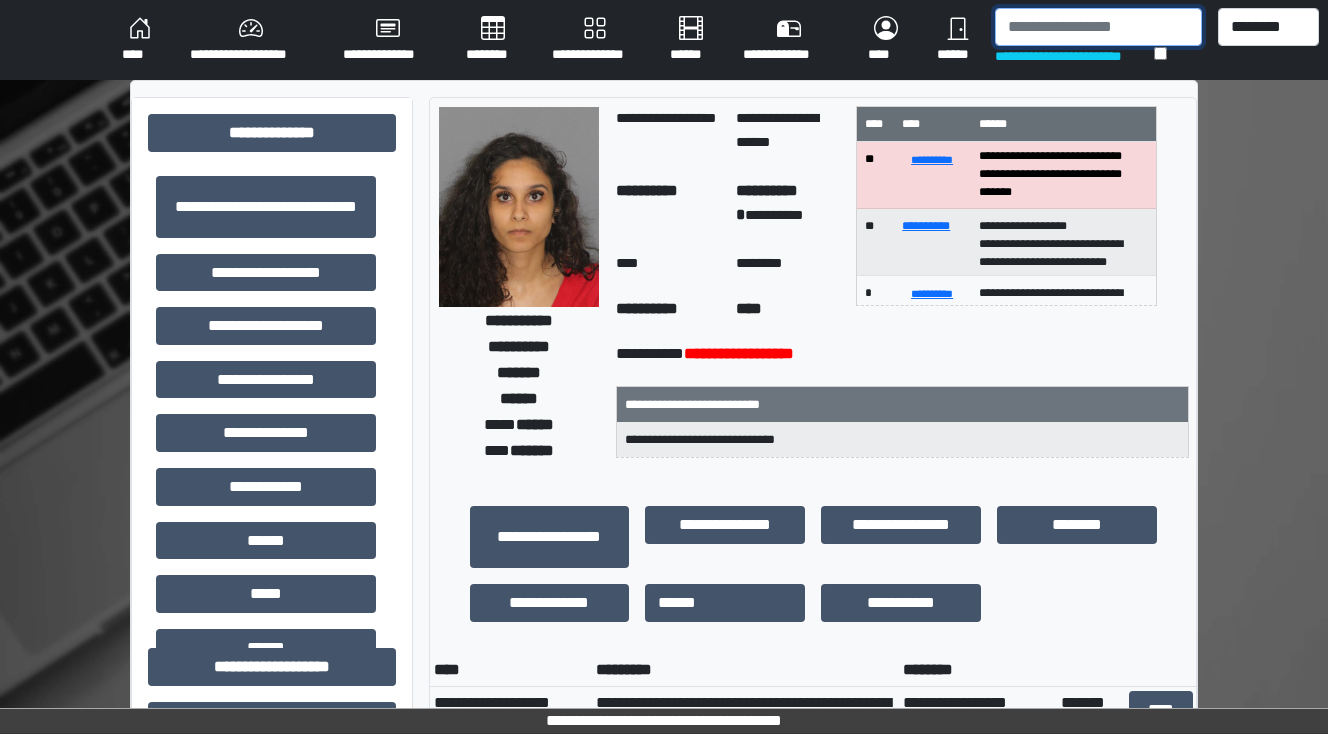 click at bounding box center (1098, 27) 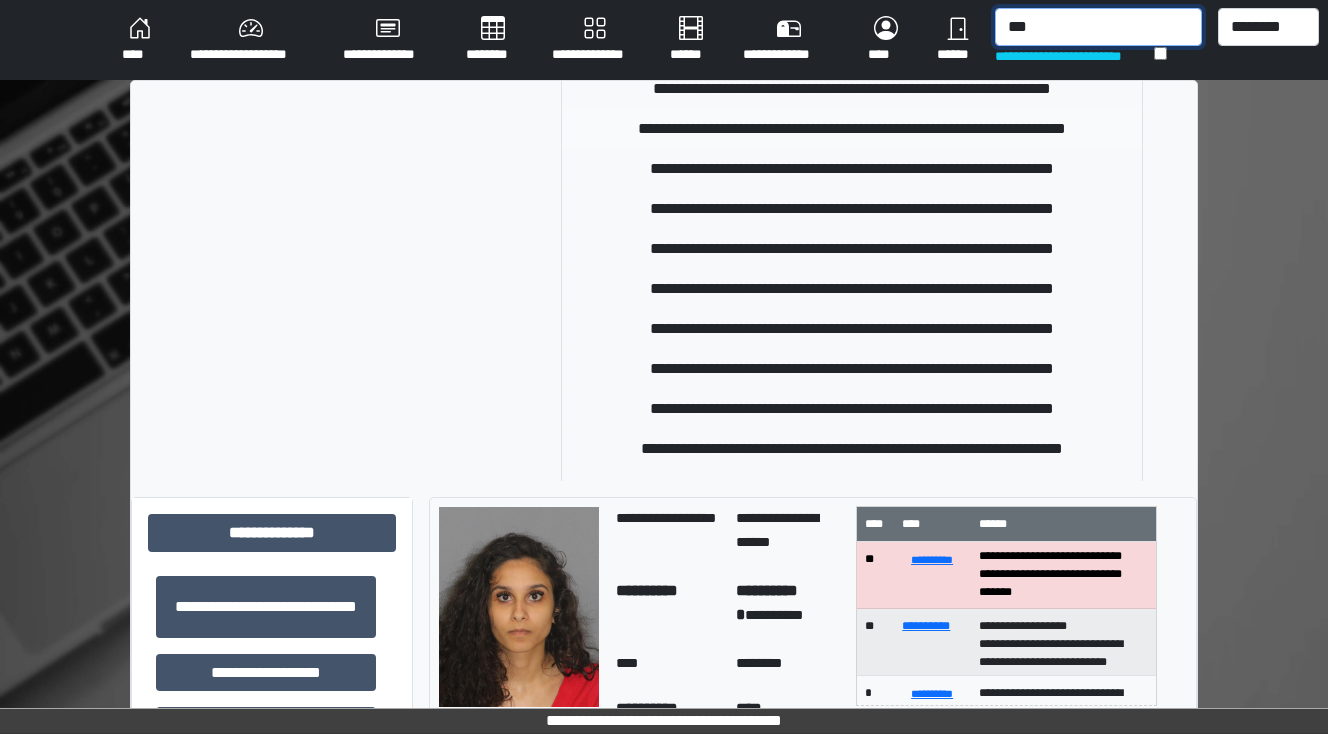 scroll, scrollTop: 0, scrollLeft: 0, axis: both 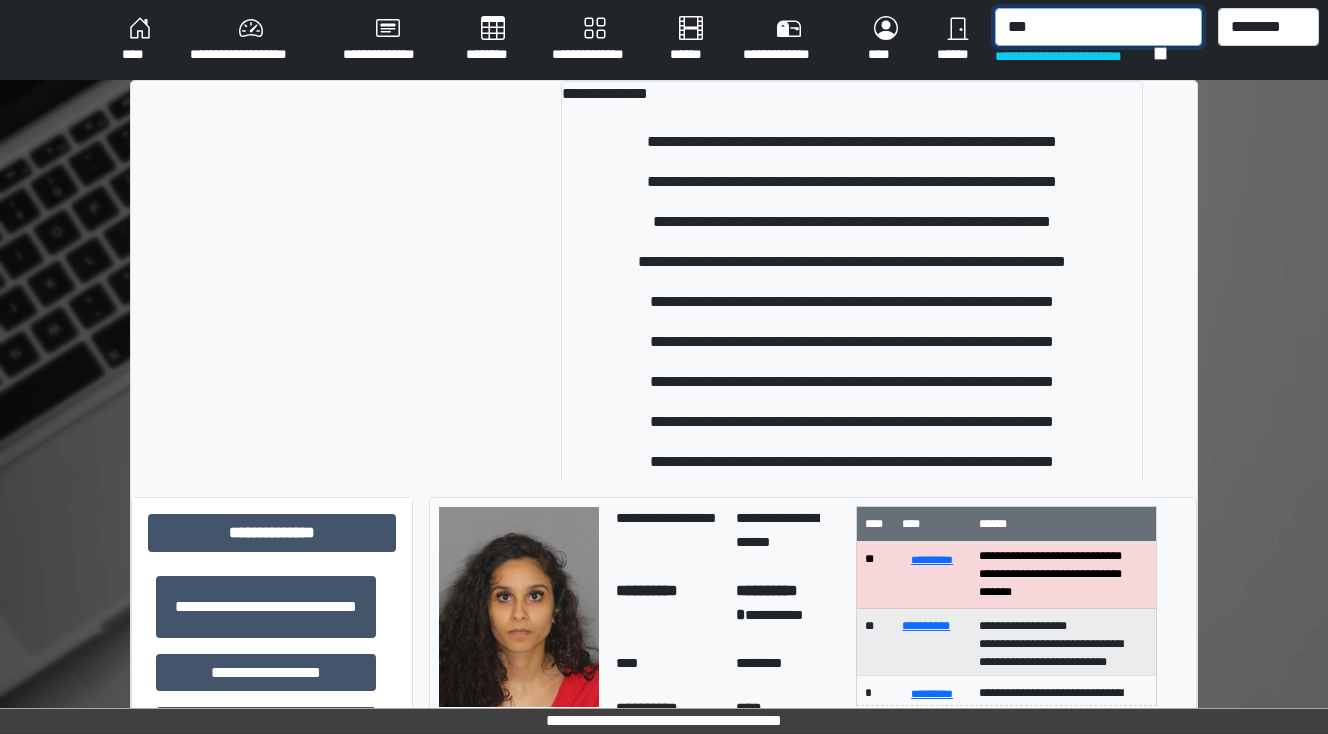 type on "***" 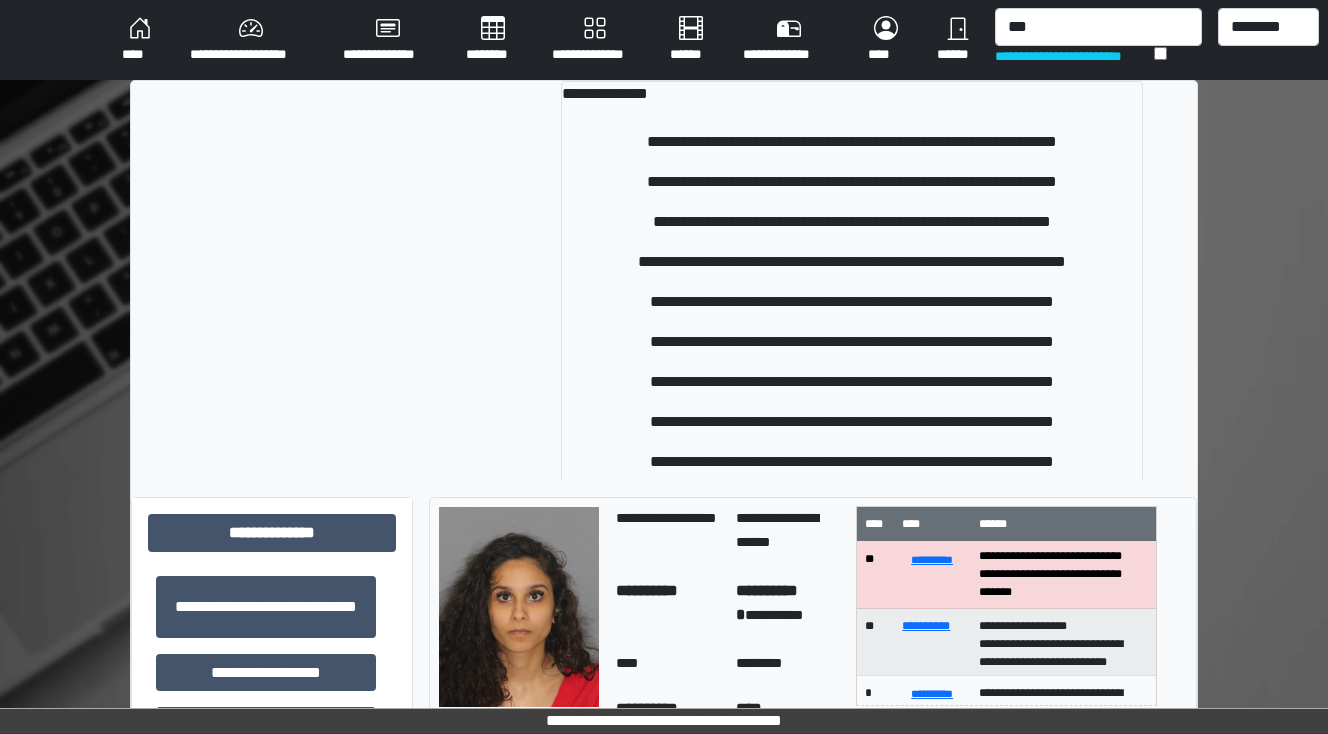 click at bounding box center (365, 418) 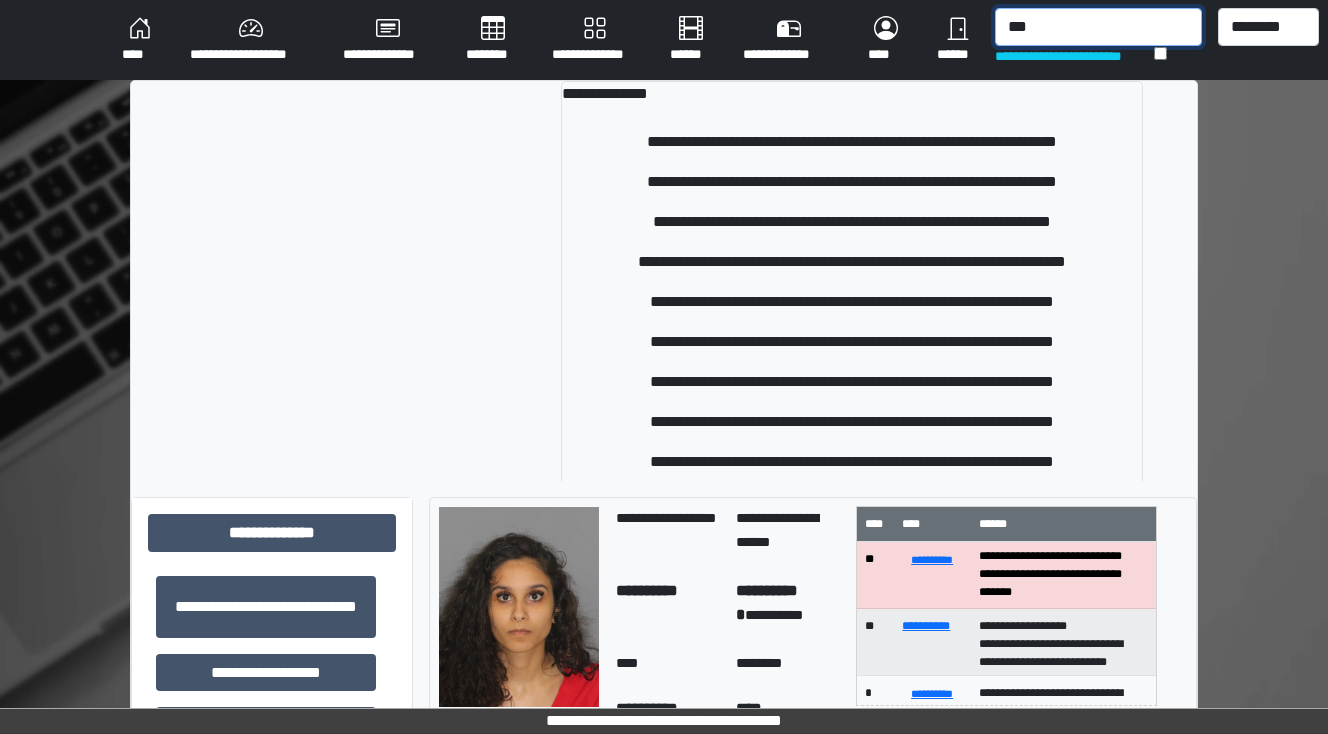 drag, startPoint x: 1030, startPoint y: 32, endPoint x: 998, endPoint y: 28, distance: 32.24903 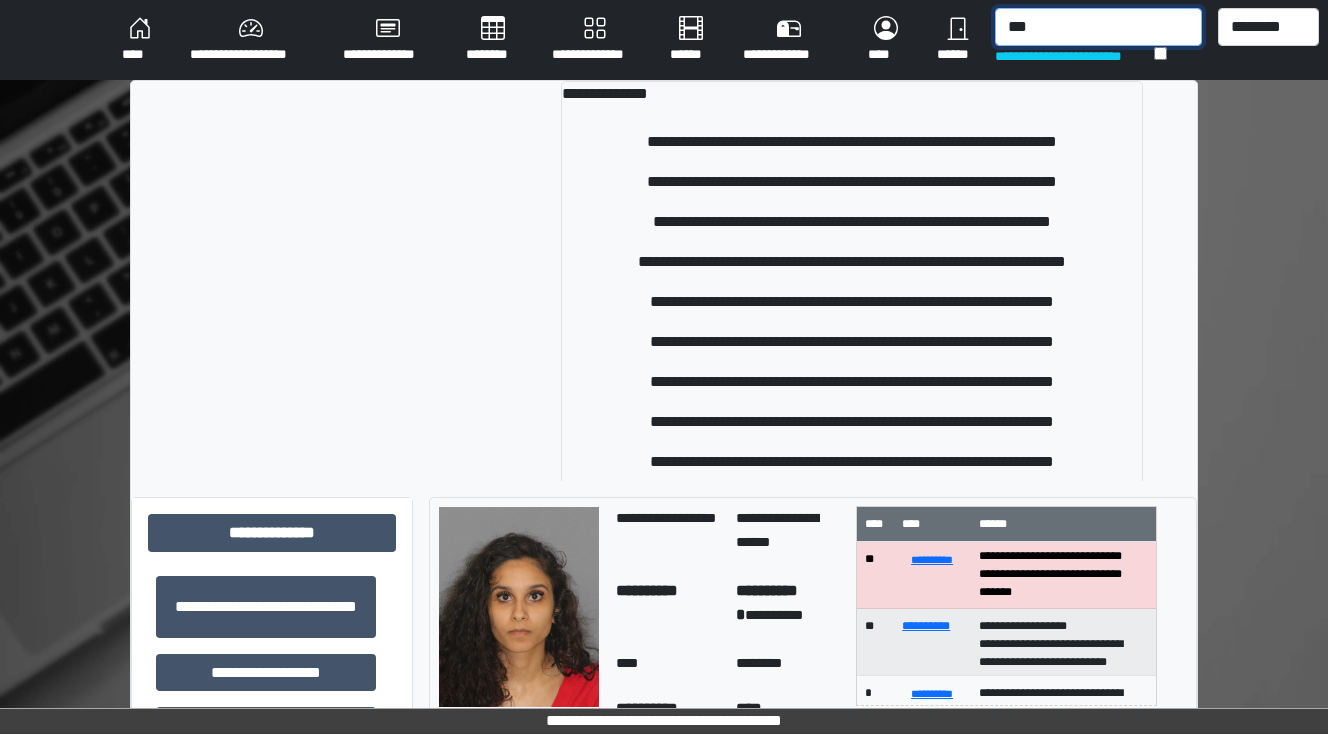 click on "***" at bounding box center (1098, 27) 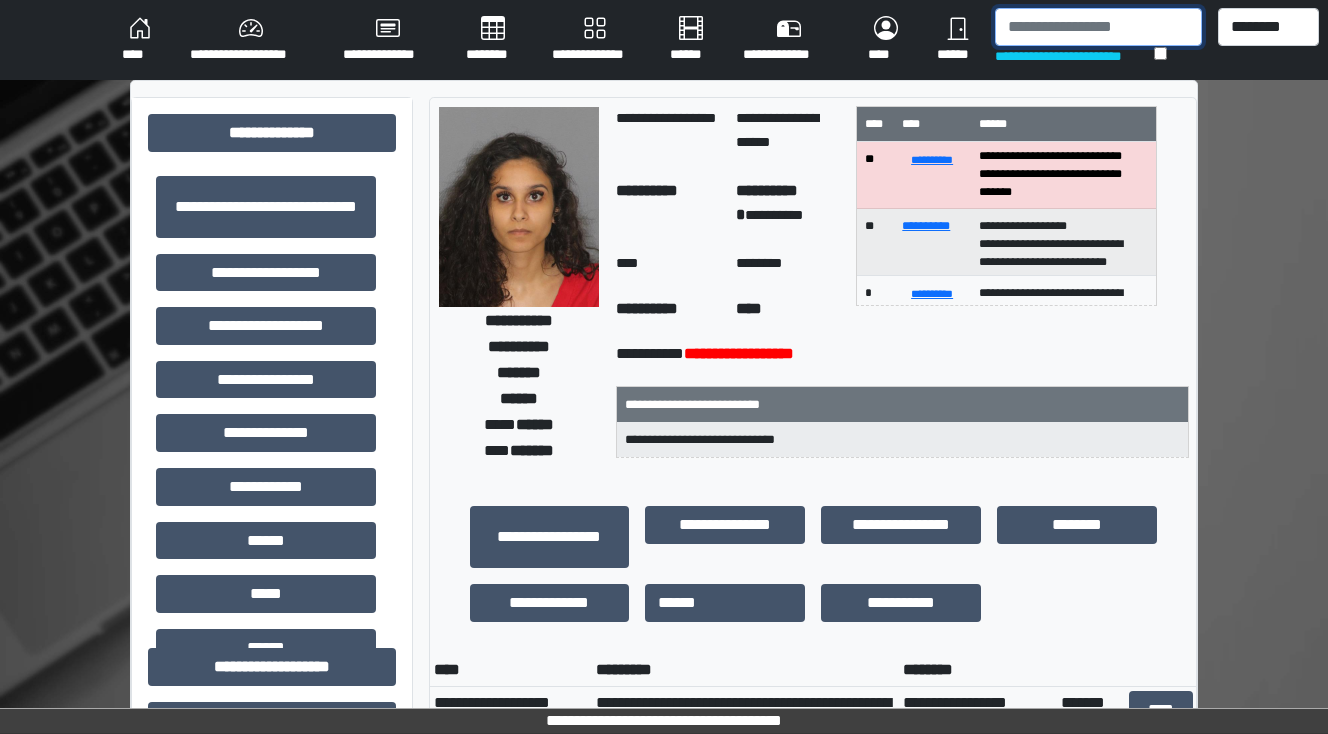 type 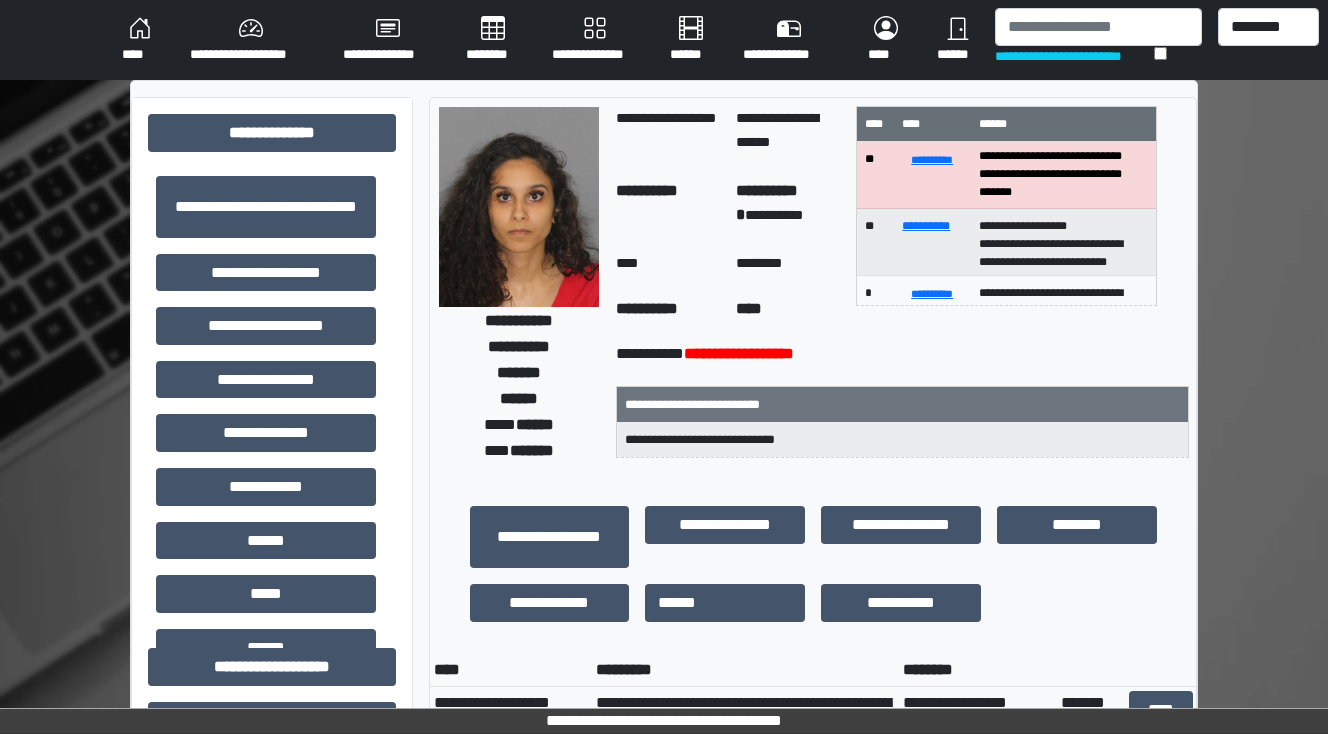 click on "*** *******" at bounding box center [519, 451] 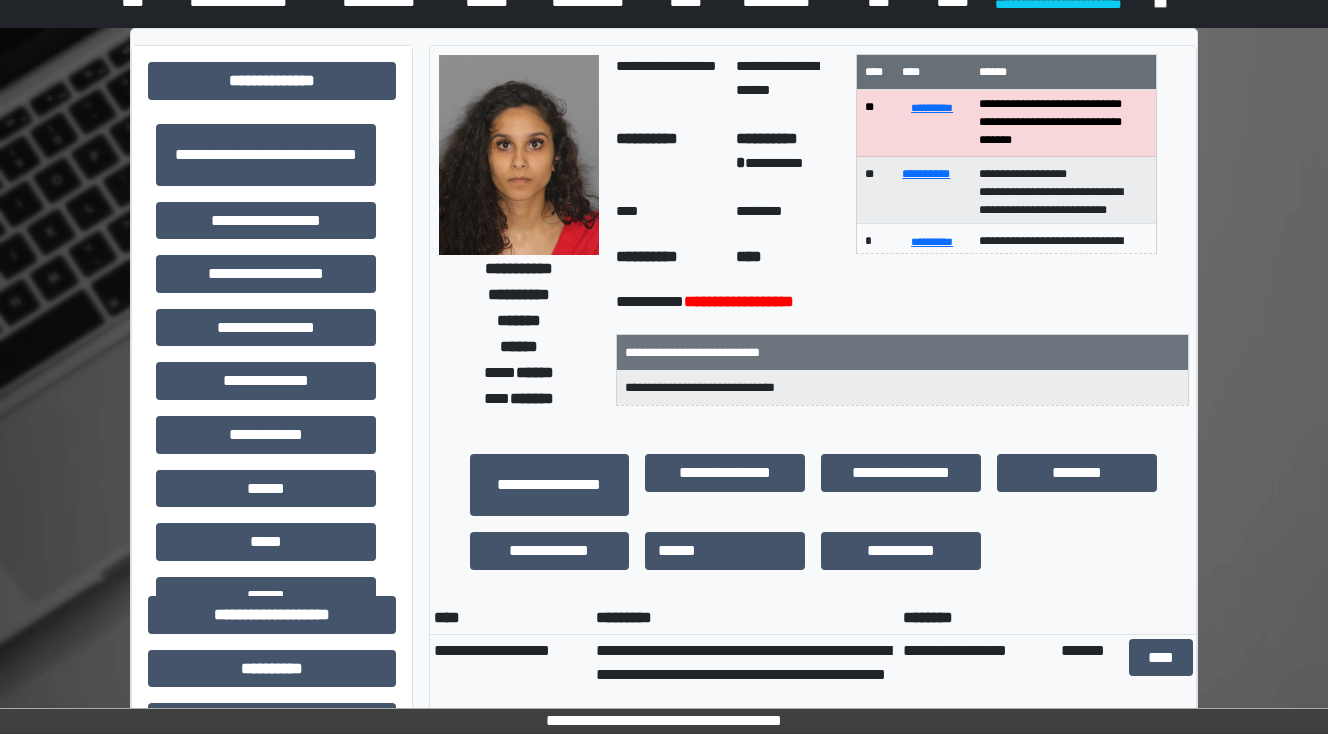 scroll, scrollTop: 80, scrollLeft: 0, axis: vertical 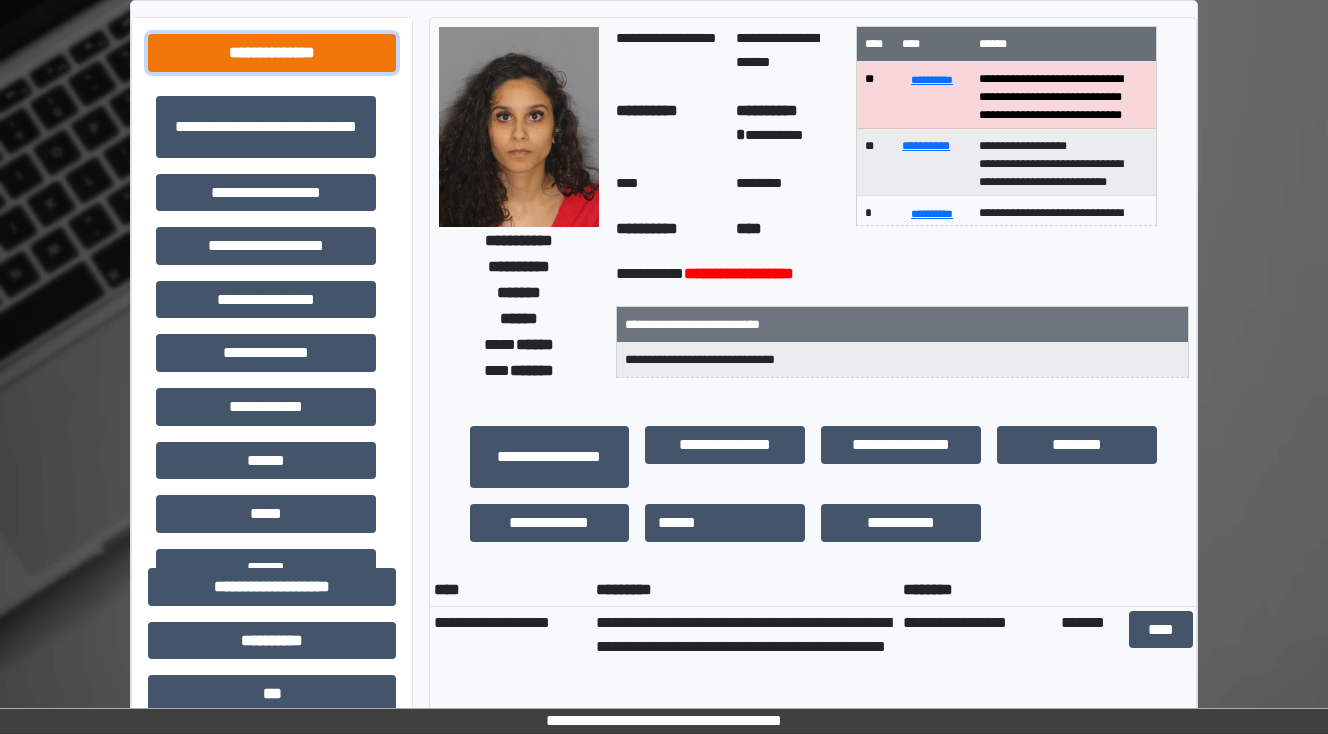 click on "**********" at bounding box center [272, 53] 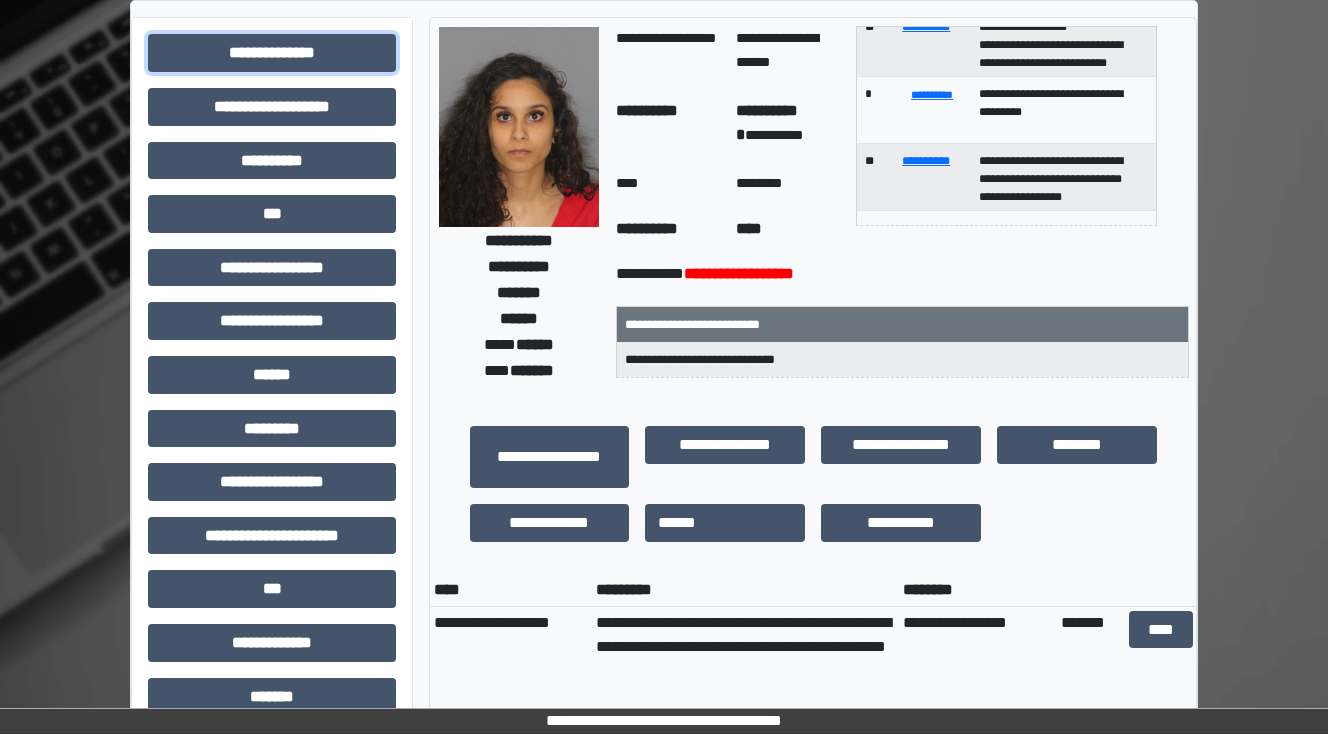 scroll, scrollTop: 0, scrollLeft: 0, axis: both 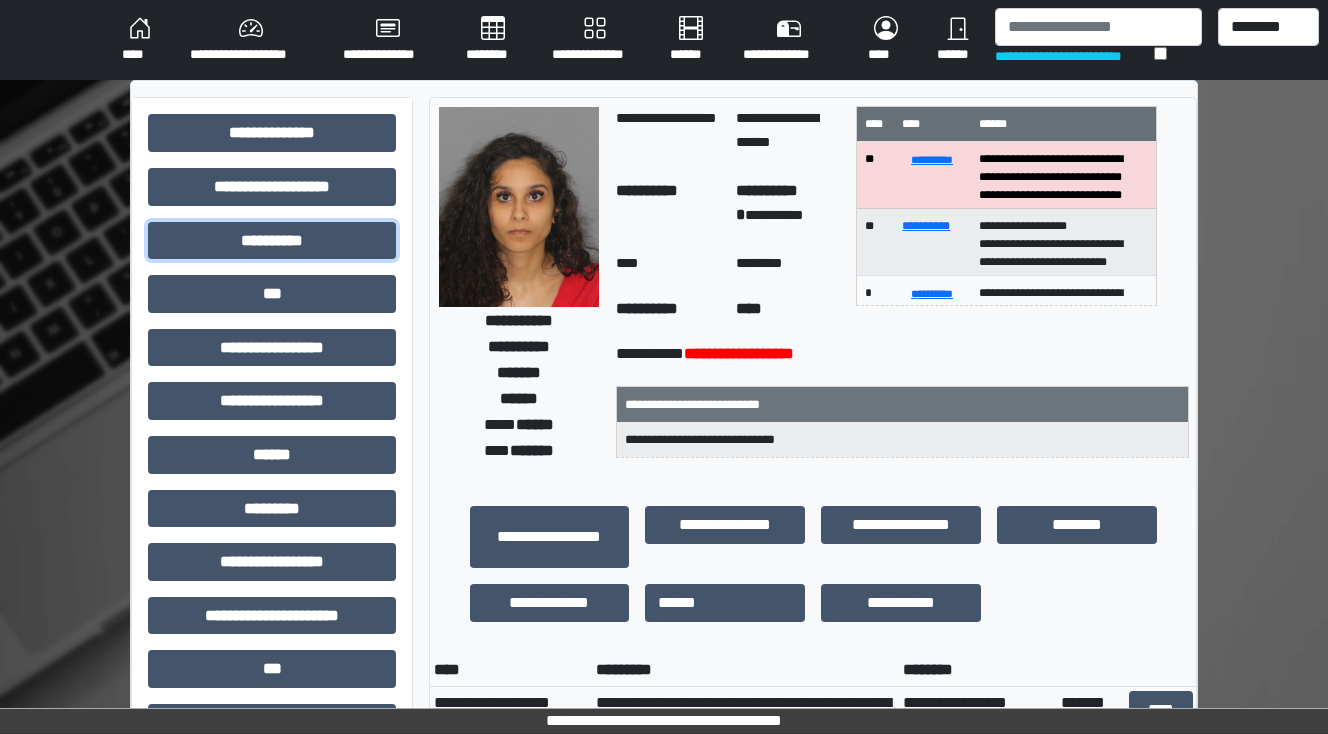 drag, startPoint x: 283, startPoint y: 237, endPoint x: 299, endPoint y: 260, distance: 28.01785 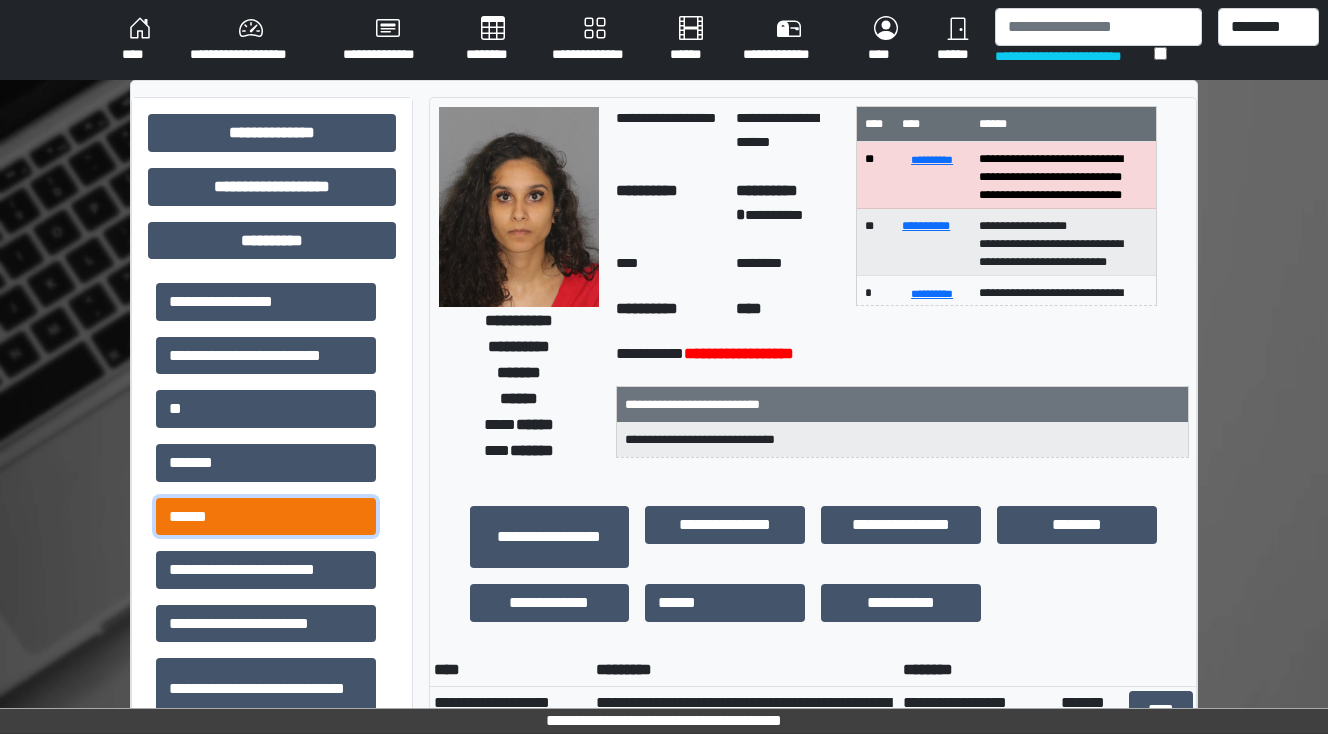 click on "******" at bounding box center (266, 517) 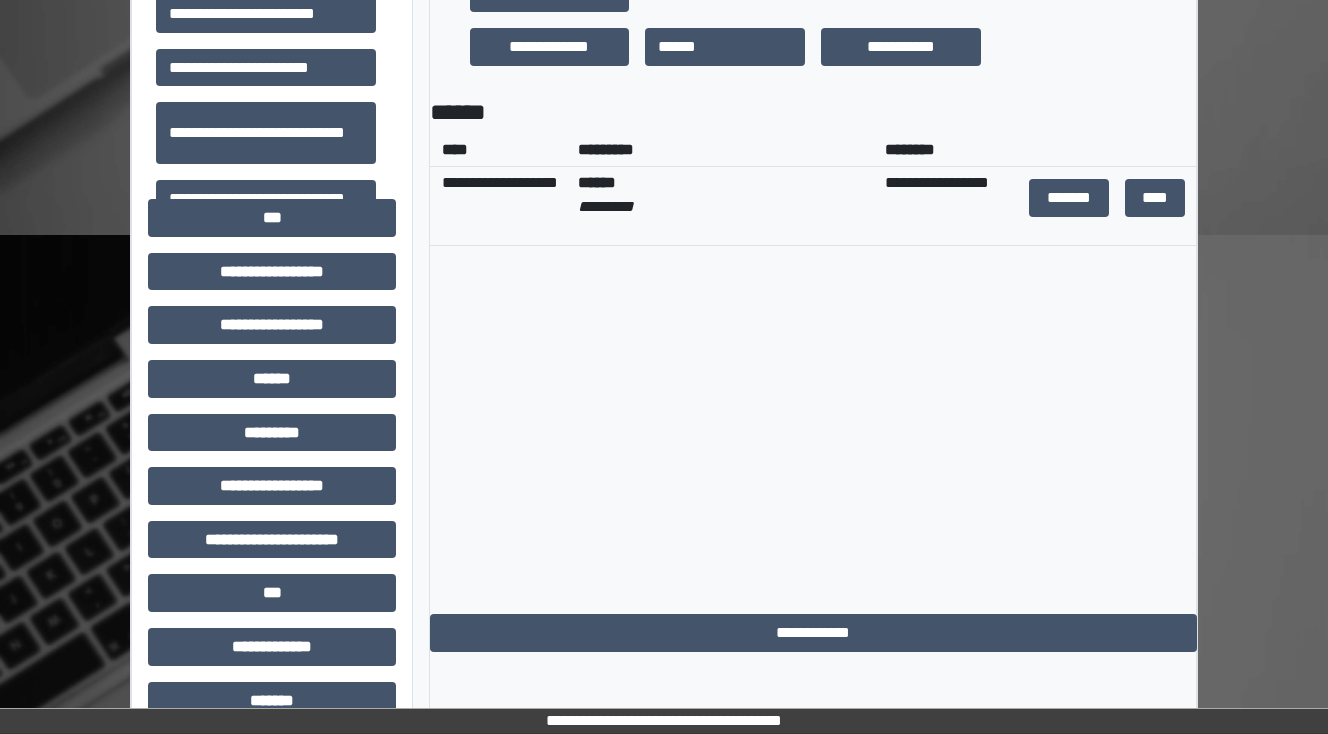 scroll, scrollTop: 560, scrollLeft: 0, axis: vertical 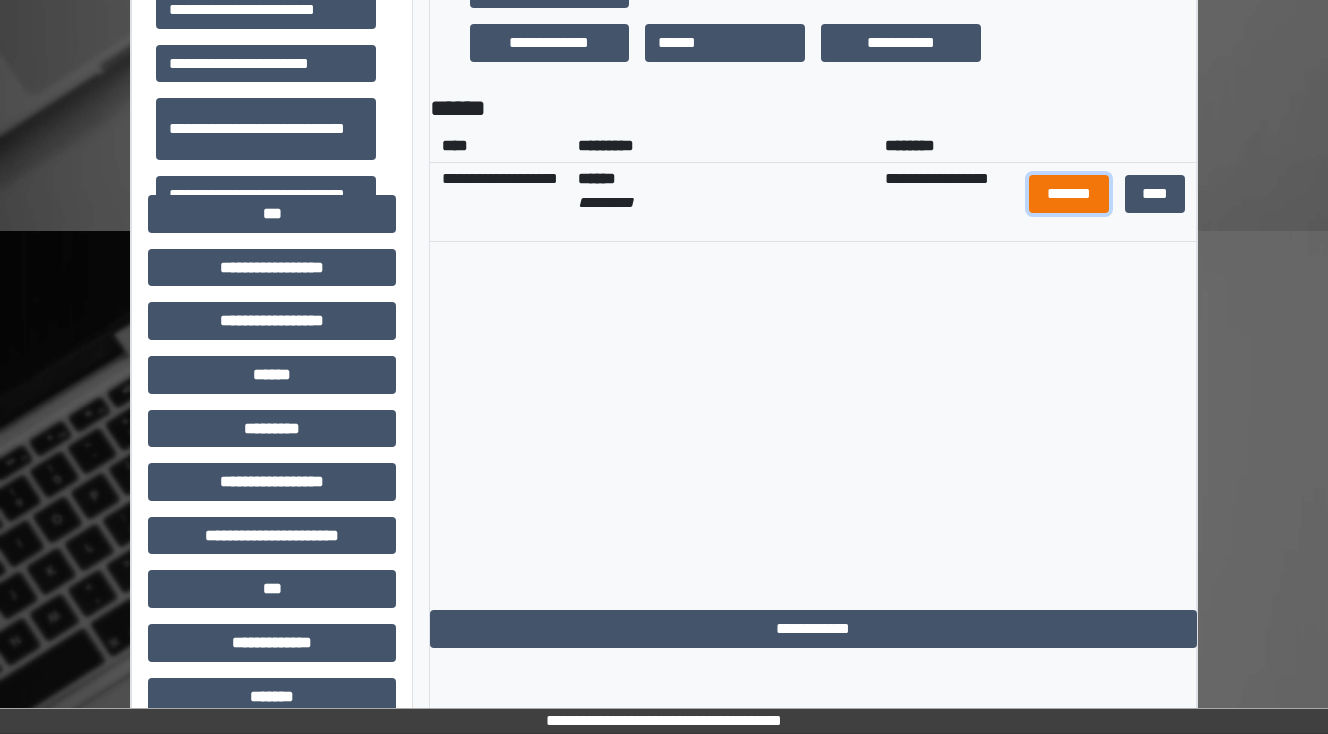 click on "*******" at bounding box center (1069, 194) 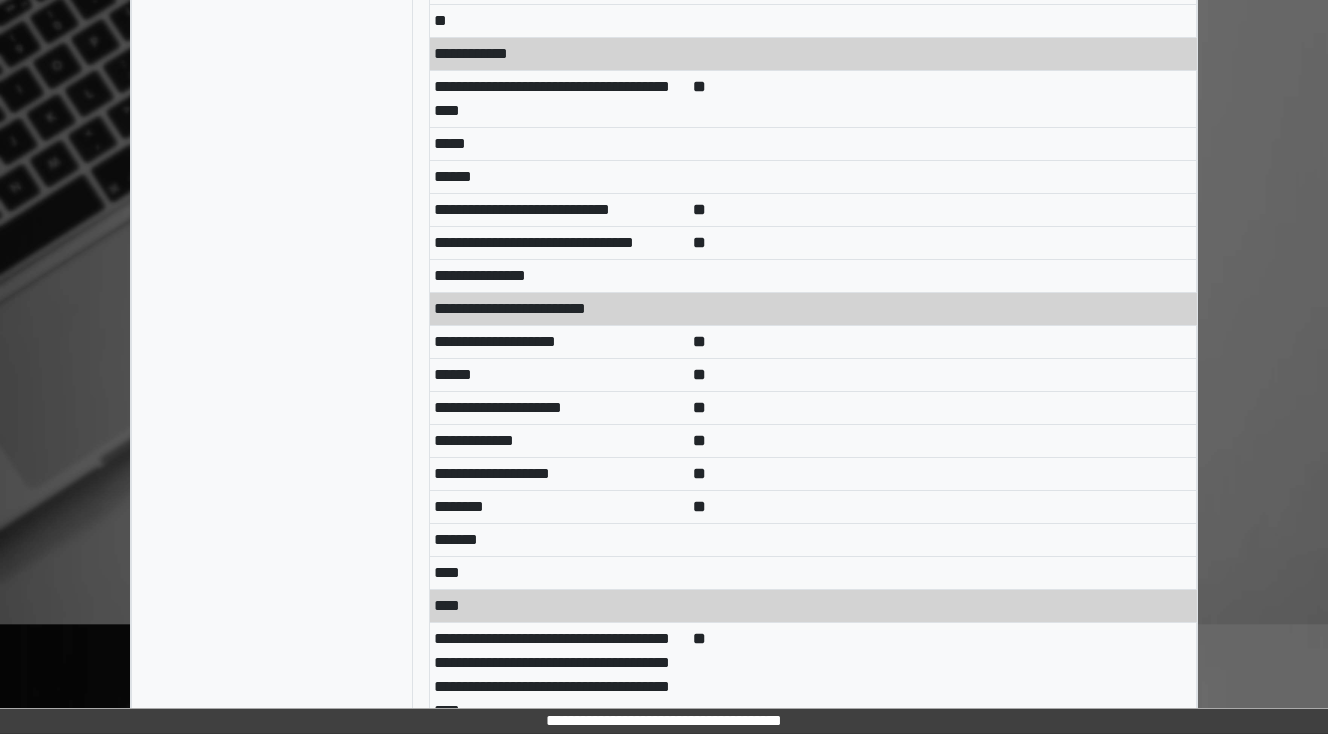 scroll, scrollTop: 9520, scrollLeft: 0, axis: vertical 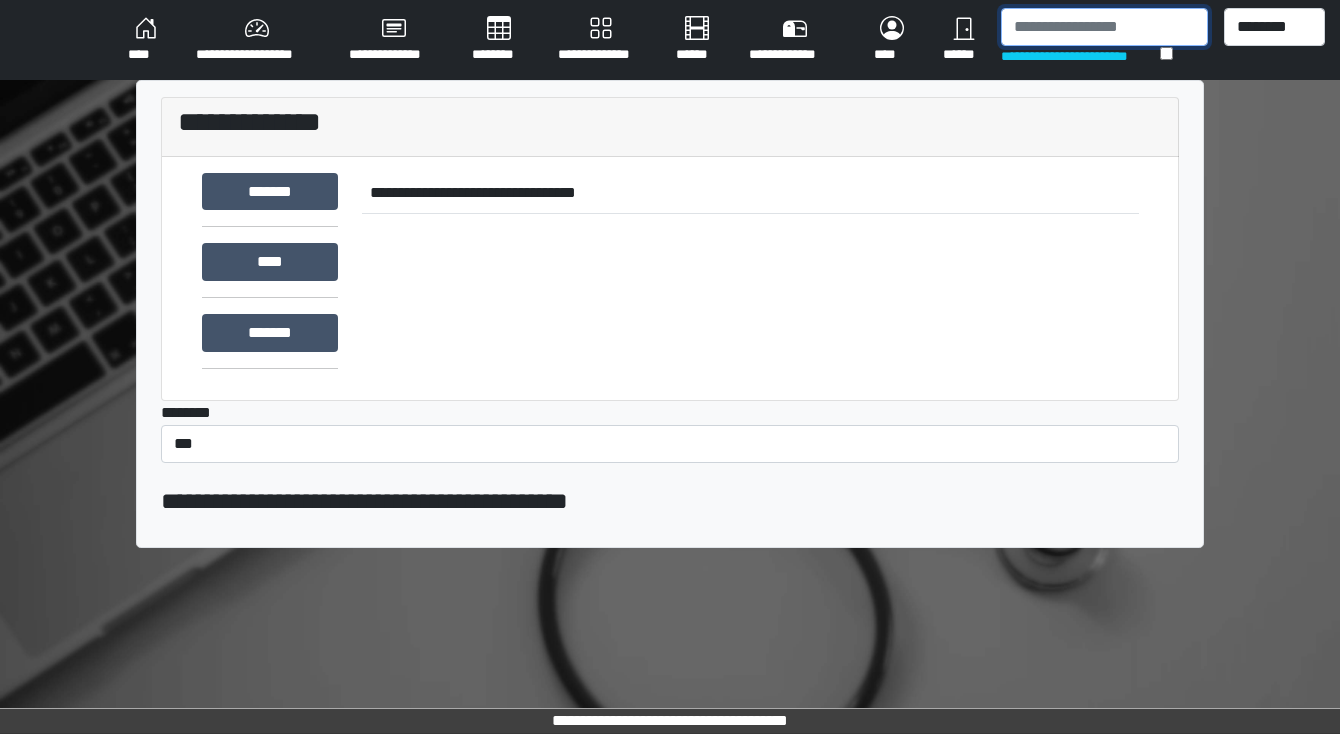 drag, startPoint x: 1100, startPoint y: 23, endPoint x: 1125, endPoint y: 20, distance: 25.179358 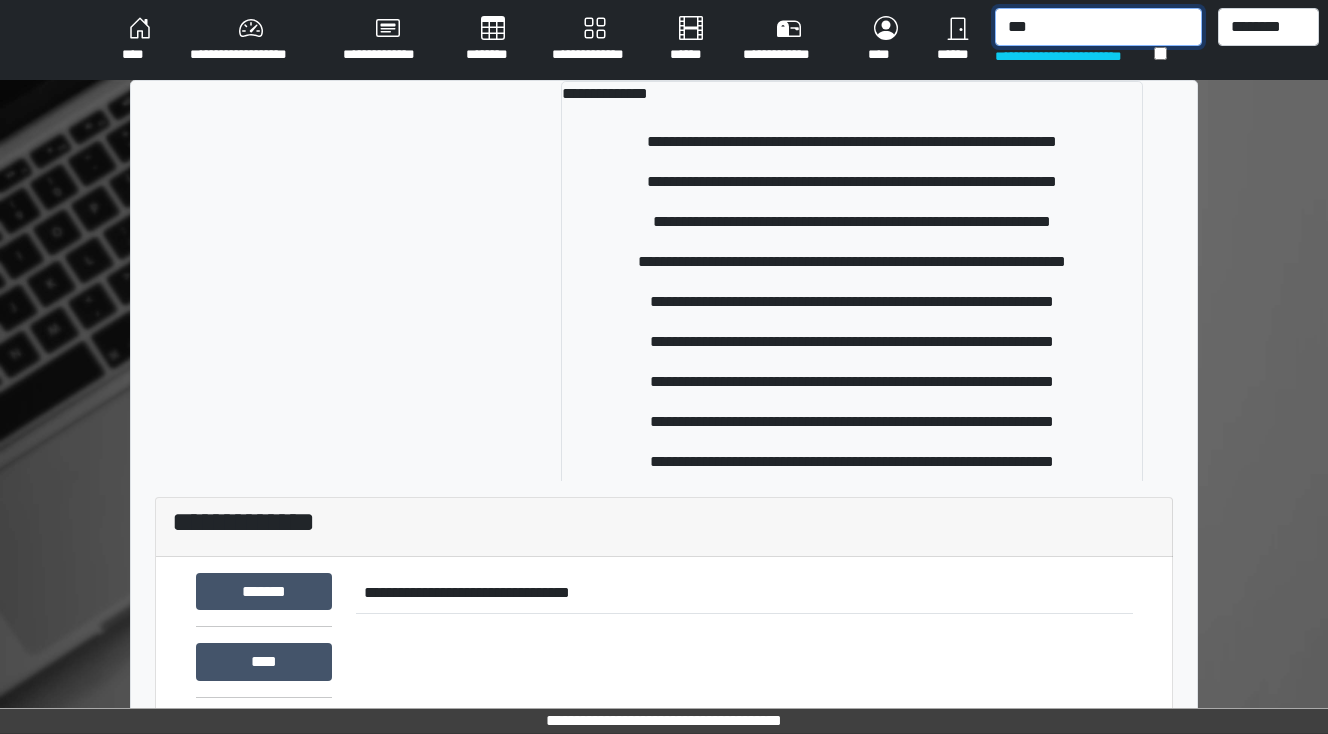 type on "***" 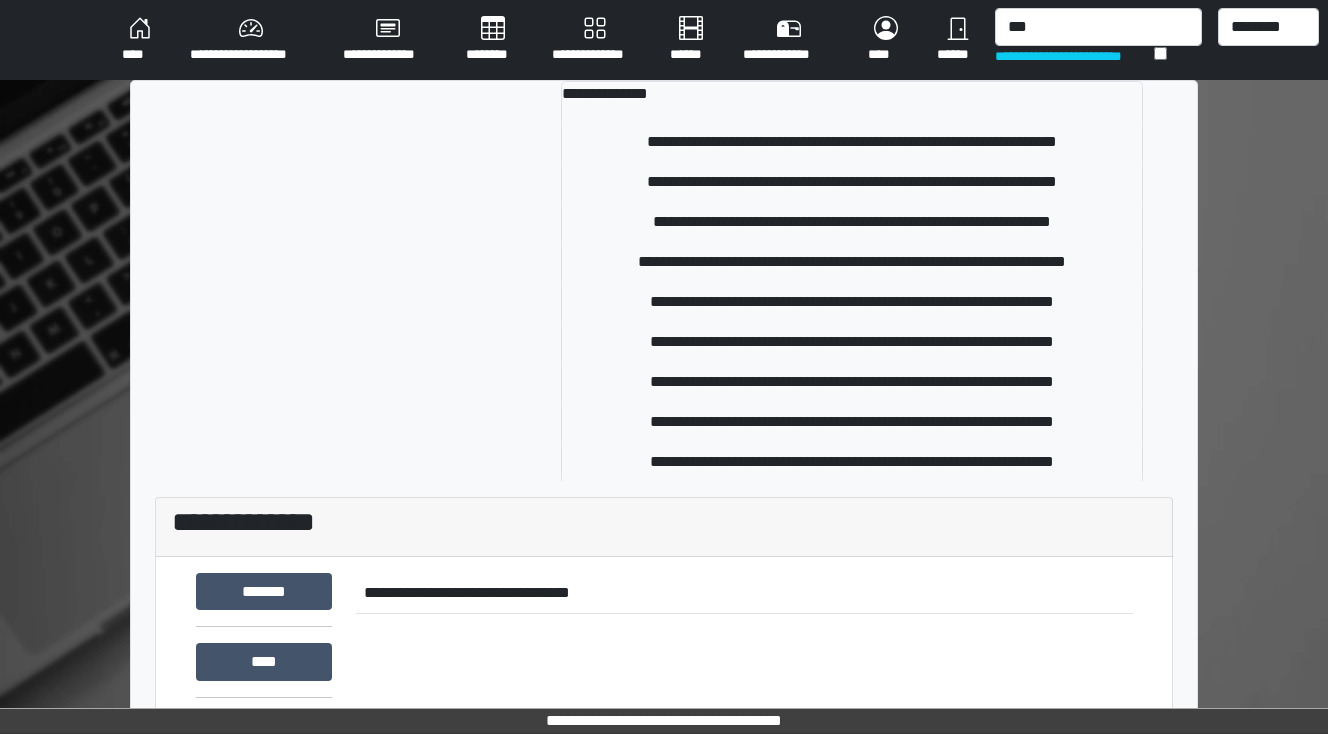 click at bounding box center (365, 418) 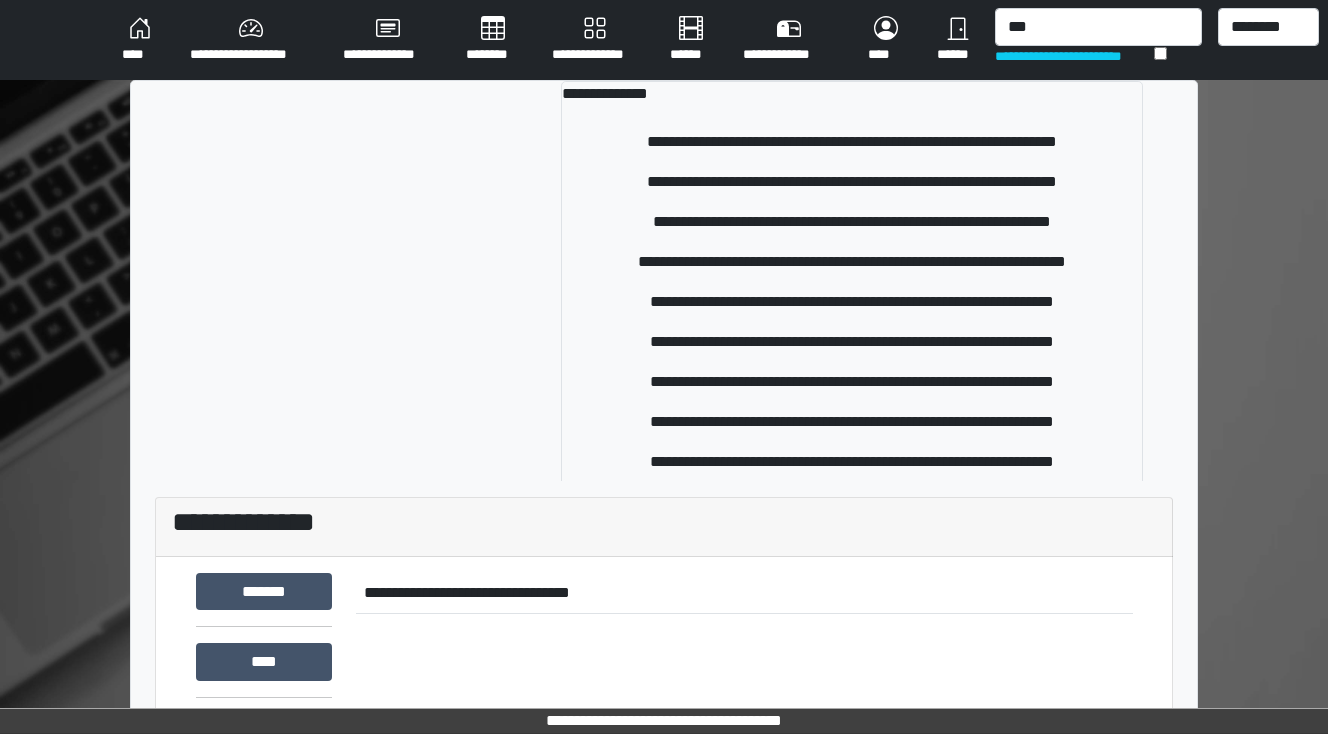 click on "****" at bounding box center (140, 40) 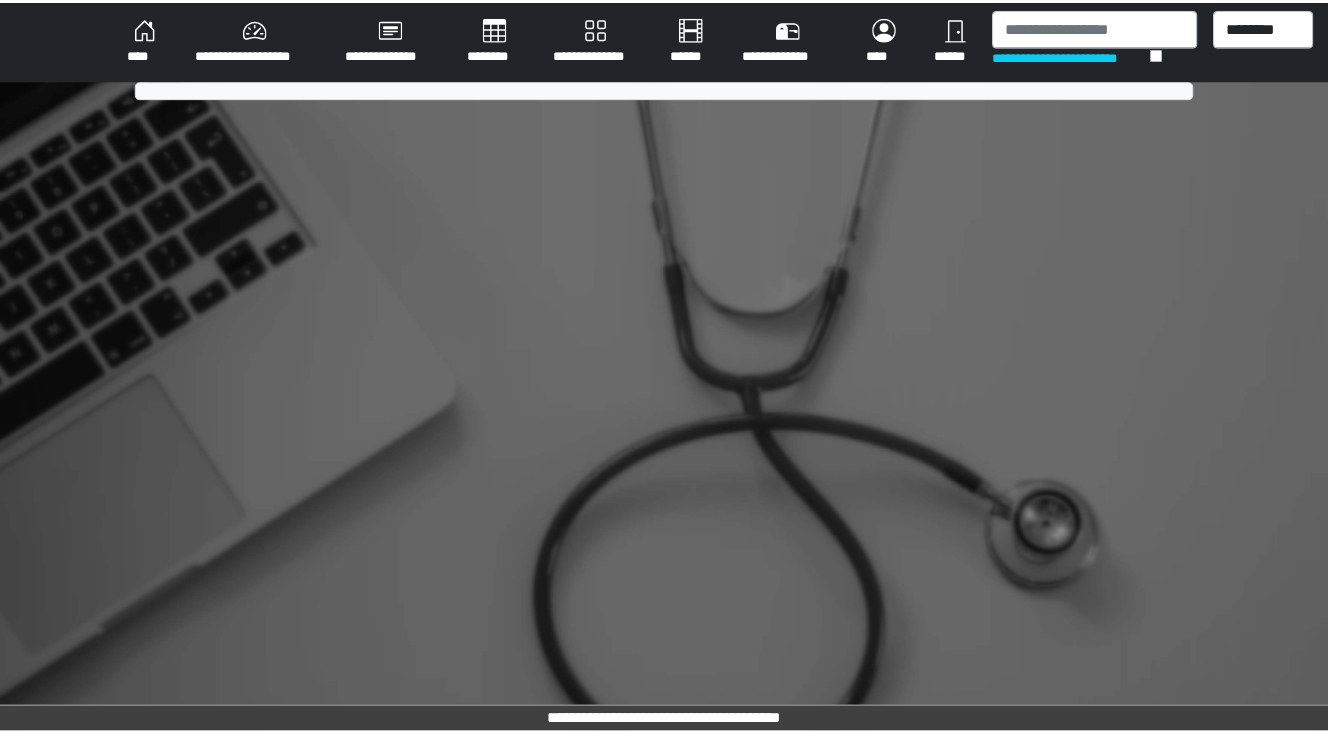 scroll, scrollTop: 0, scrollLeft: 0, axis: both 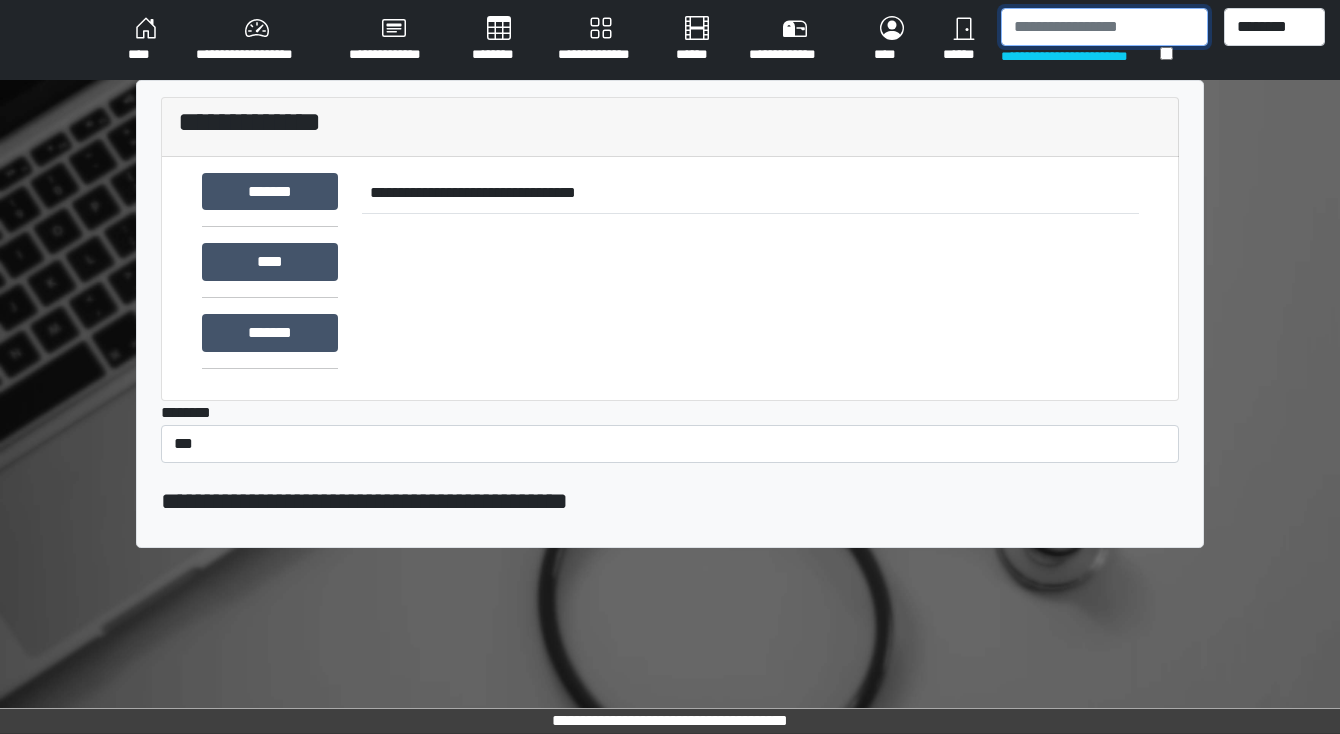 click at bounding box center (1104, 27) 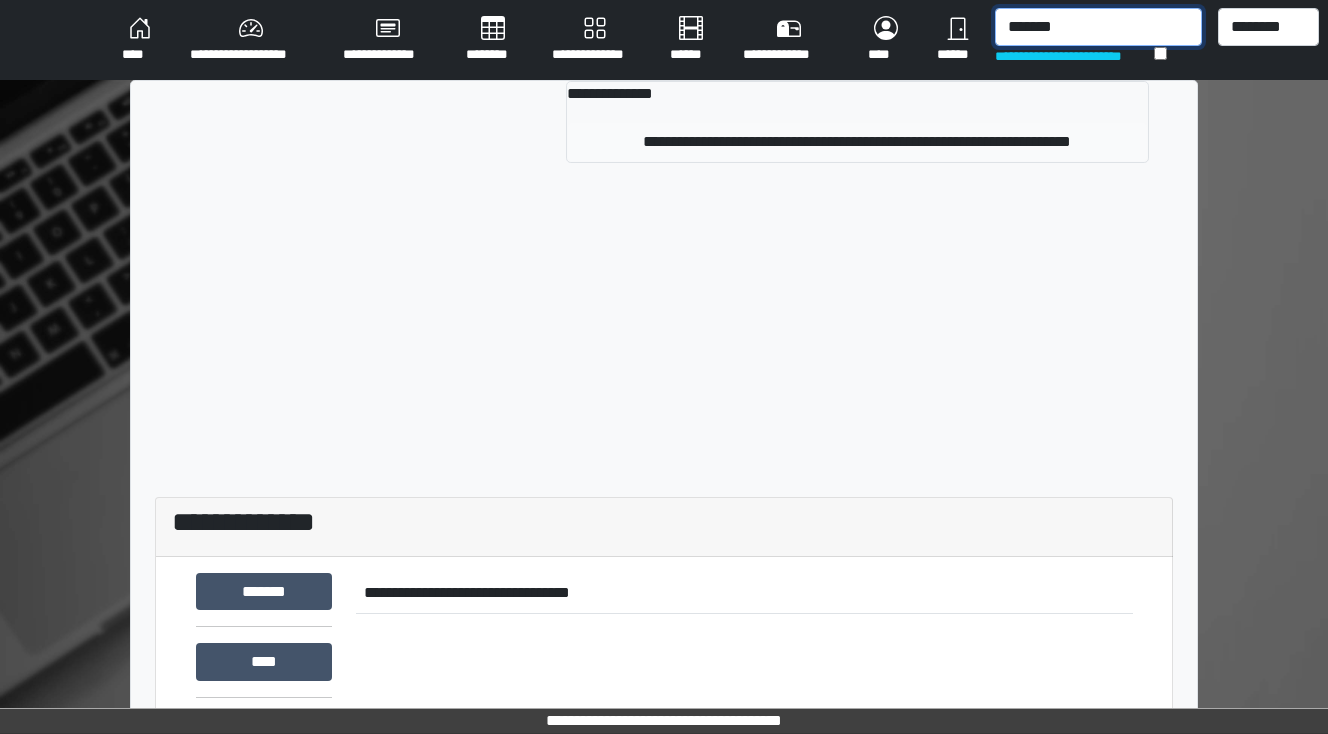 type on "*******" 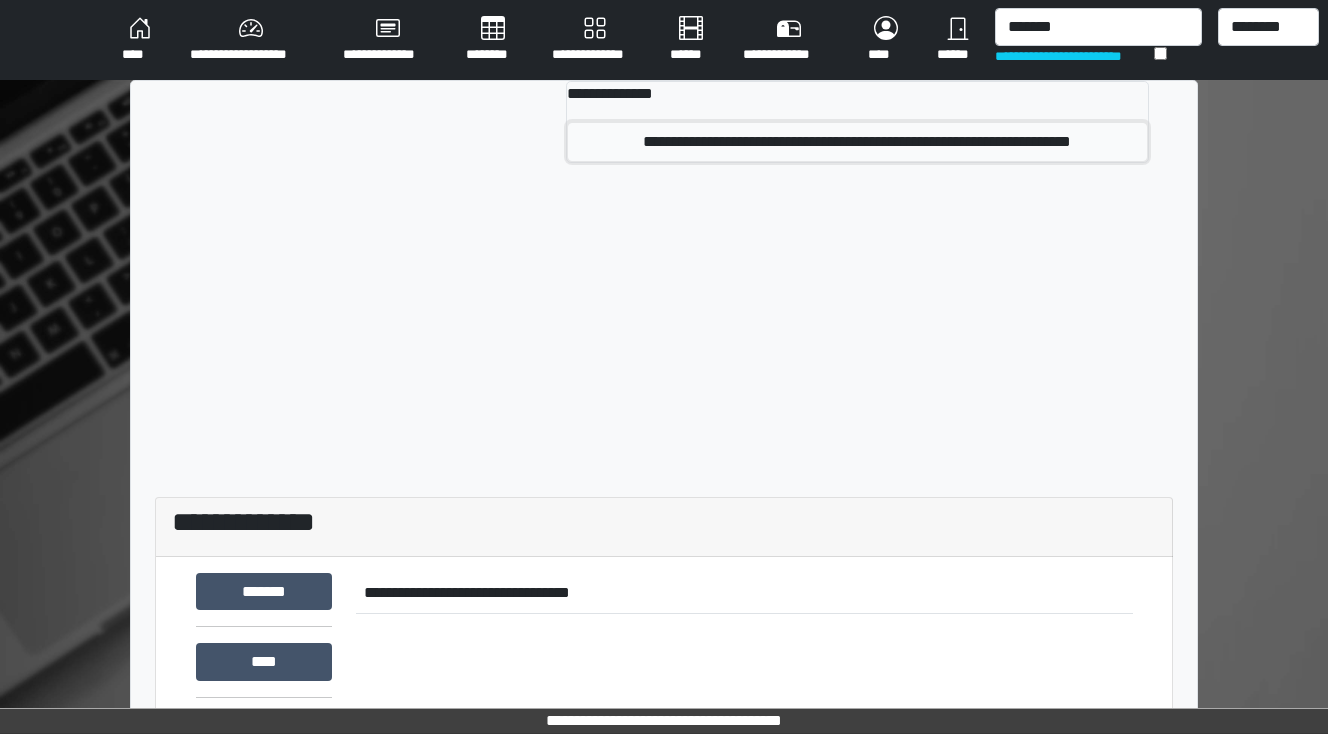 click on "**********" at bounding box center [858, 142] 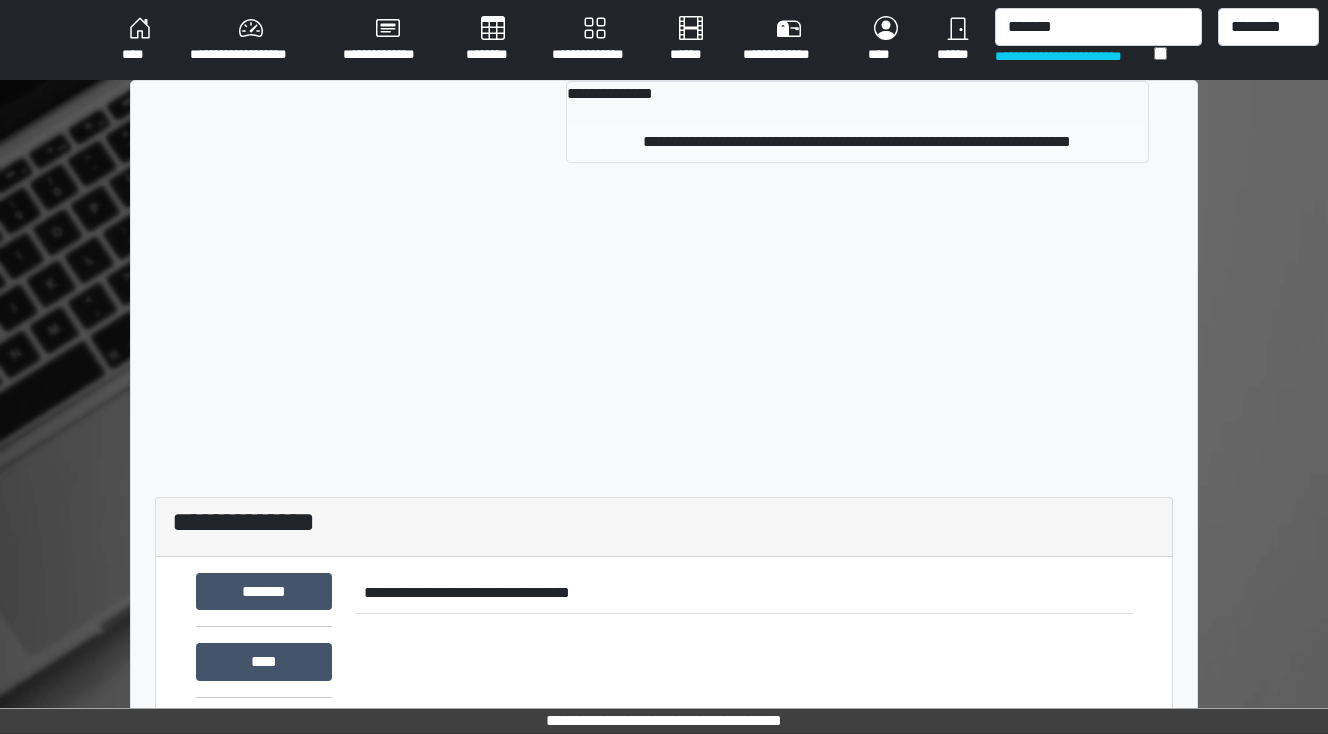 type 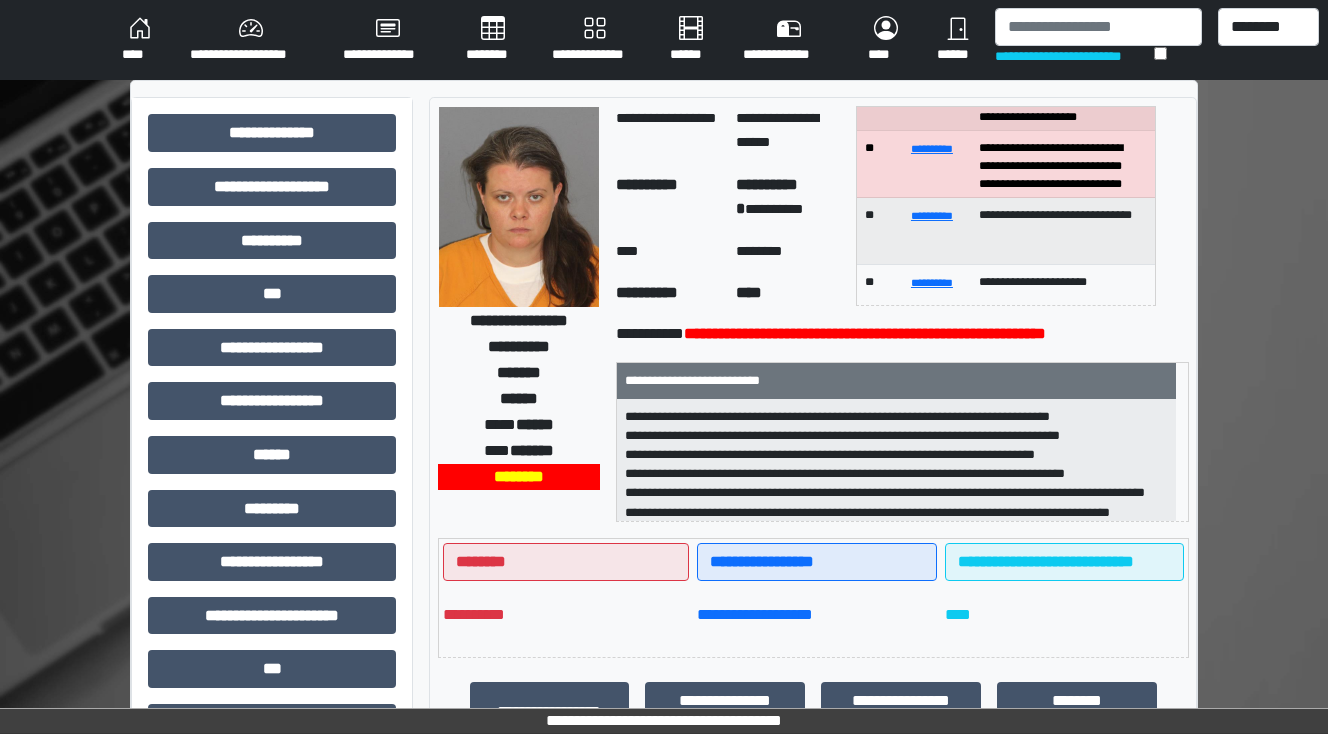 scroll, scrollTop: 27, scrollLeft: 0, axis: vertical 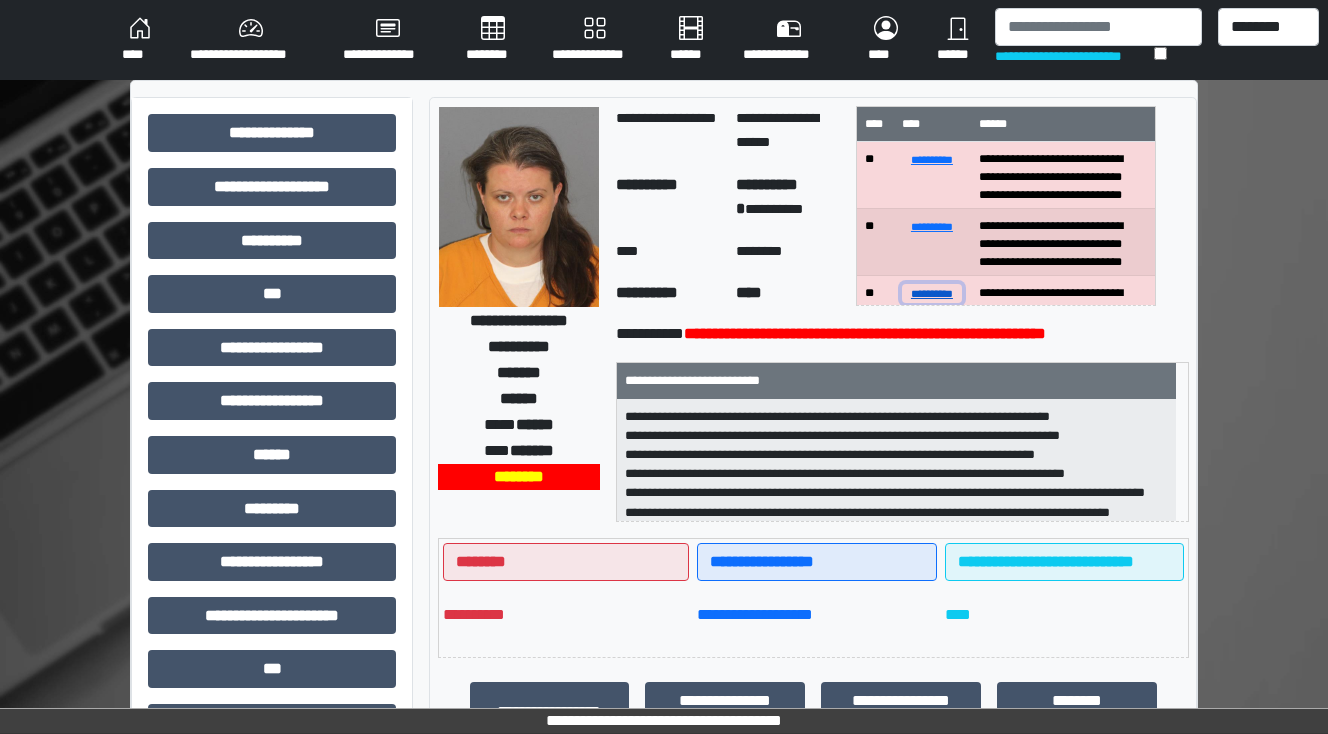 click on "**********" at bounding box center [932, 293] 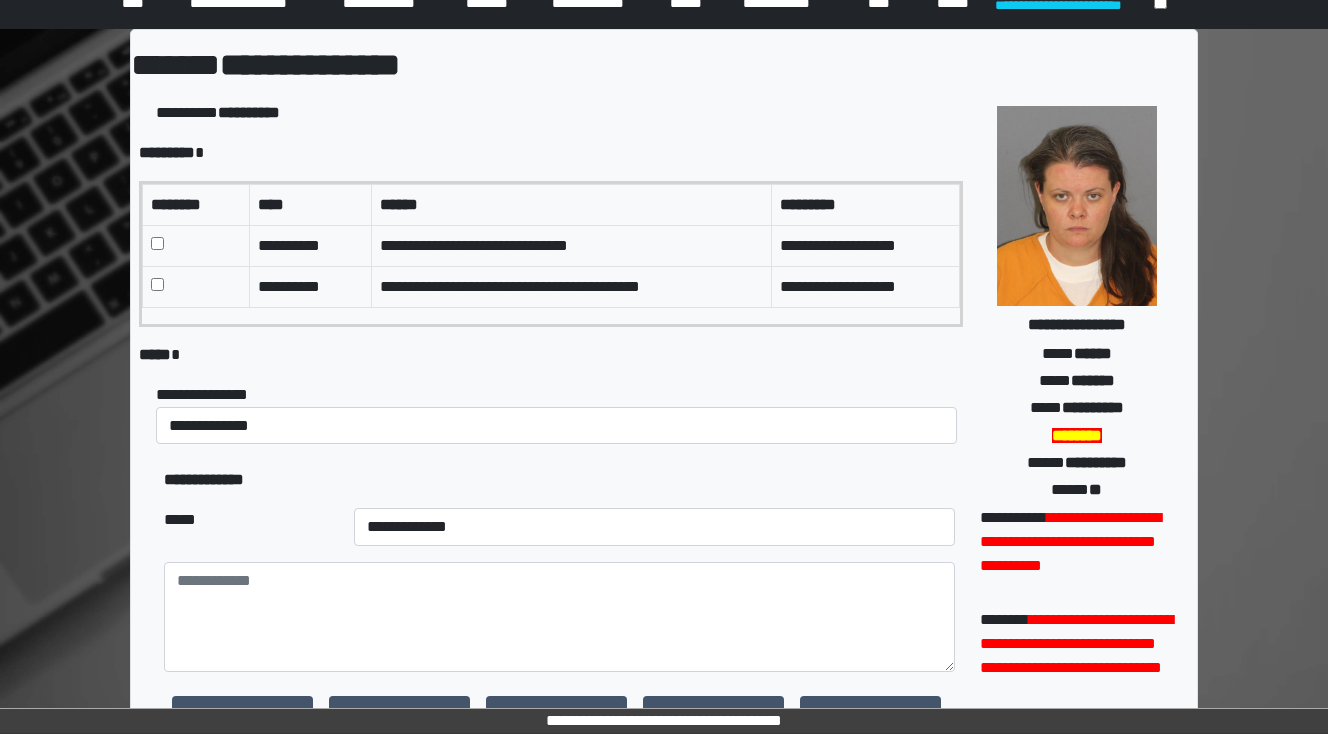 scroll, scrollTop: 80, scrollLeft: 0, axis: vertical 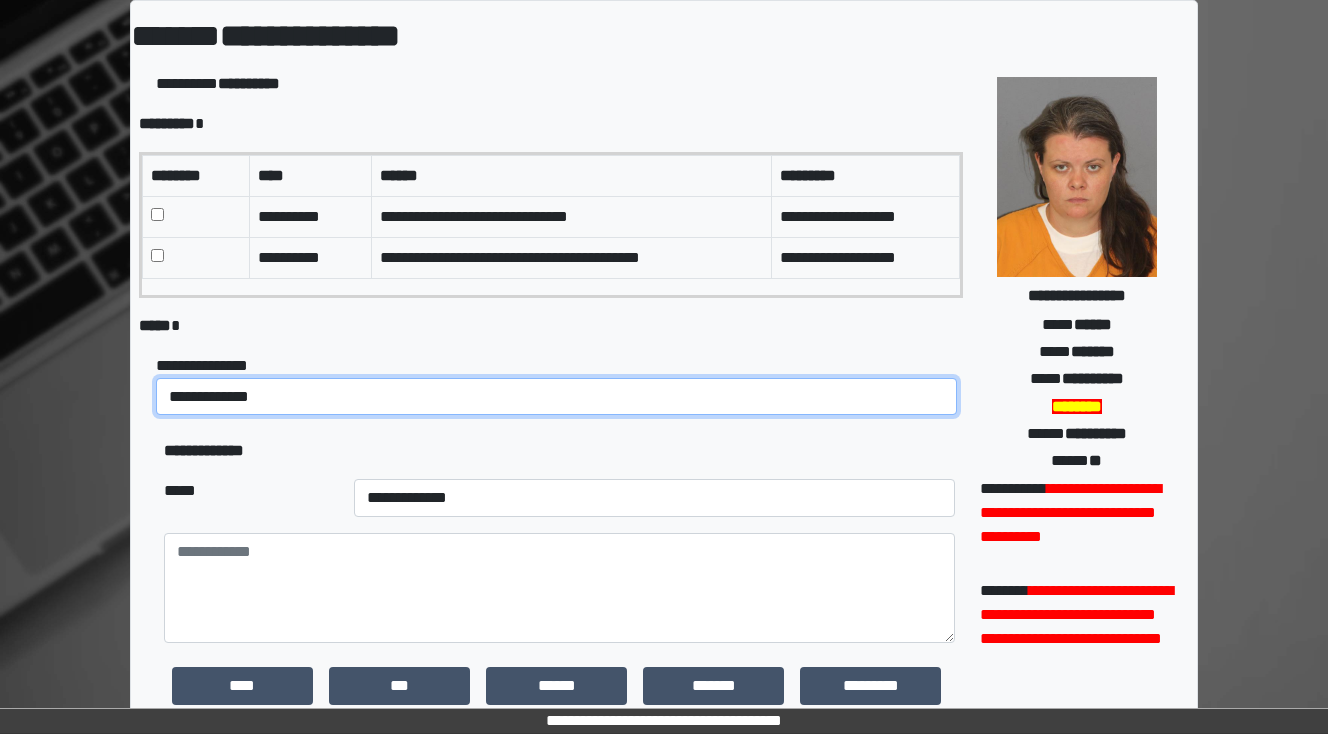 click on "**********" at bounding box center [556, 397] 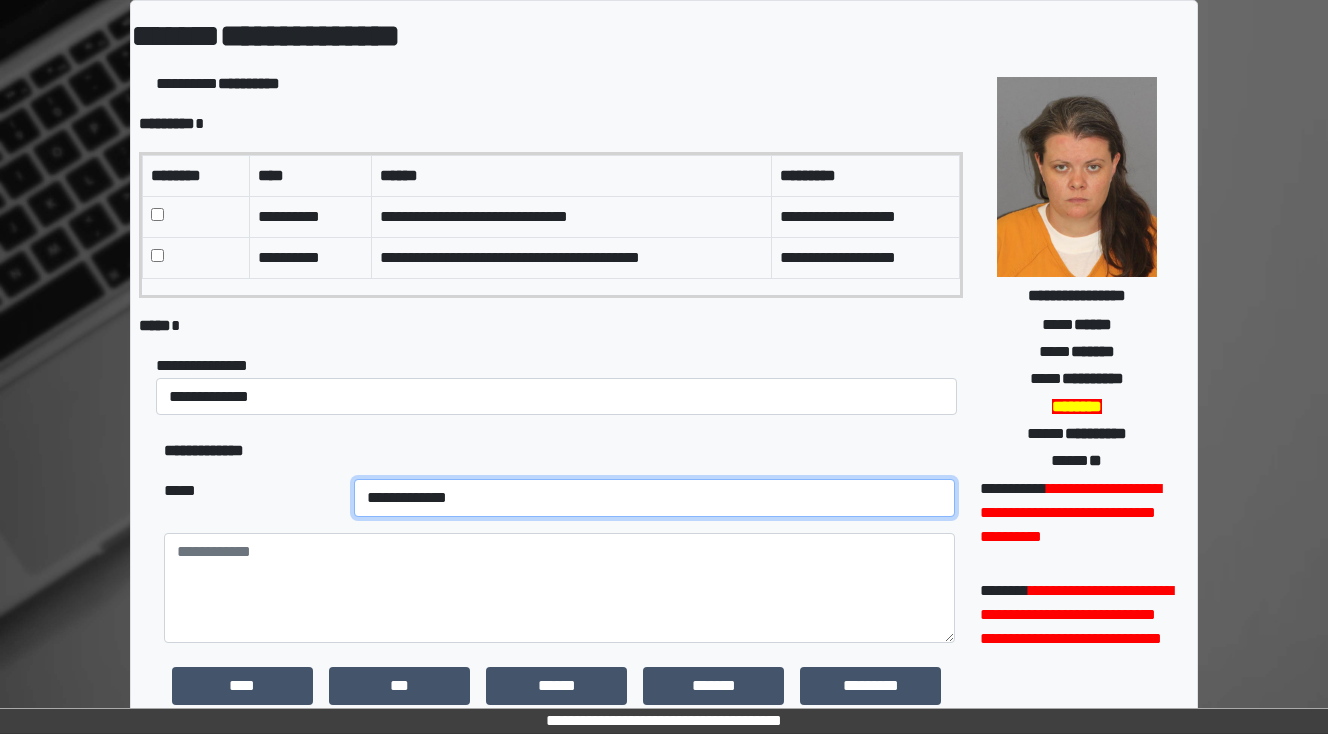 click on "**********" at bounding box center [654, 498] 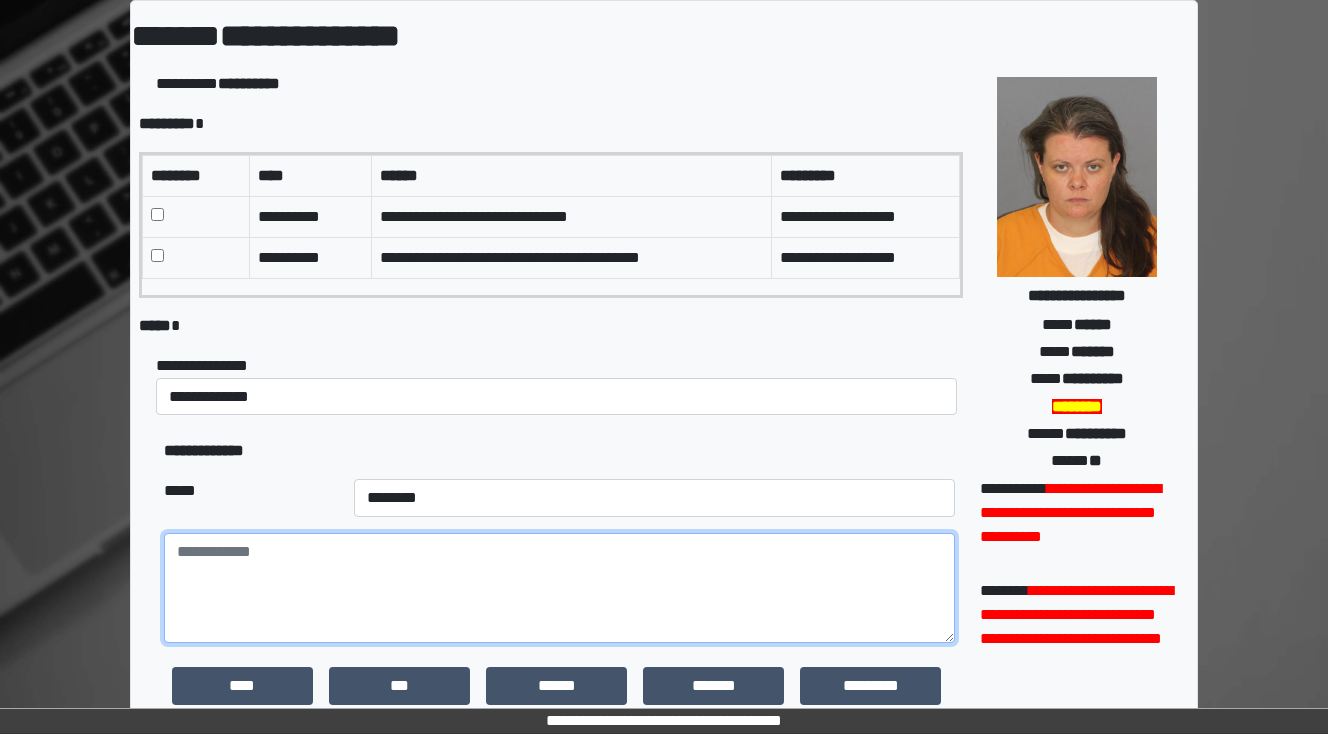 click at bounding box center [559, 588] 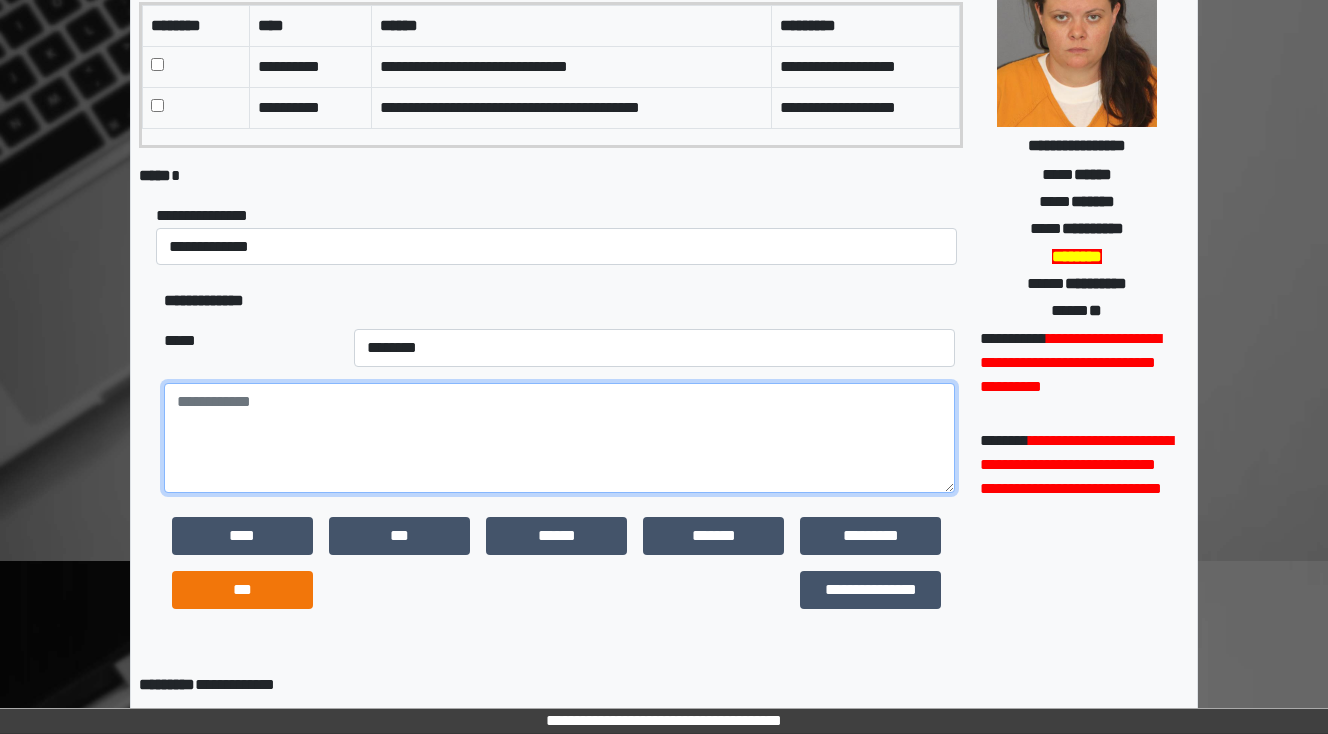 scroll, scrollTop: 240, scrollLeft: 0, axis: vertical 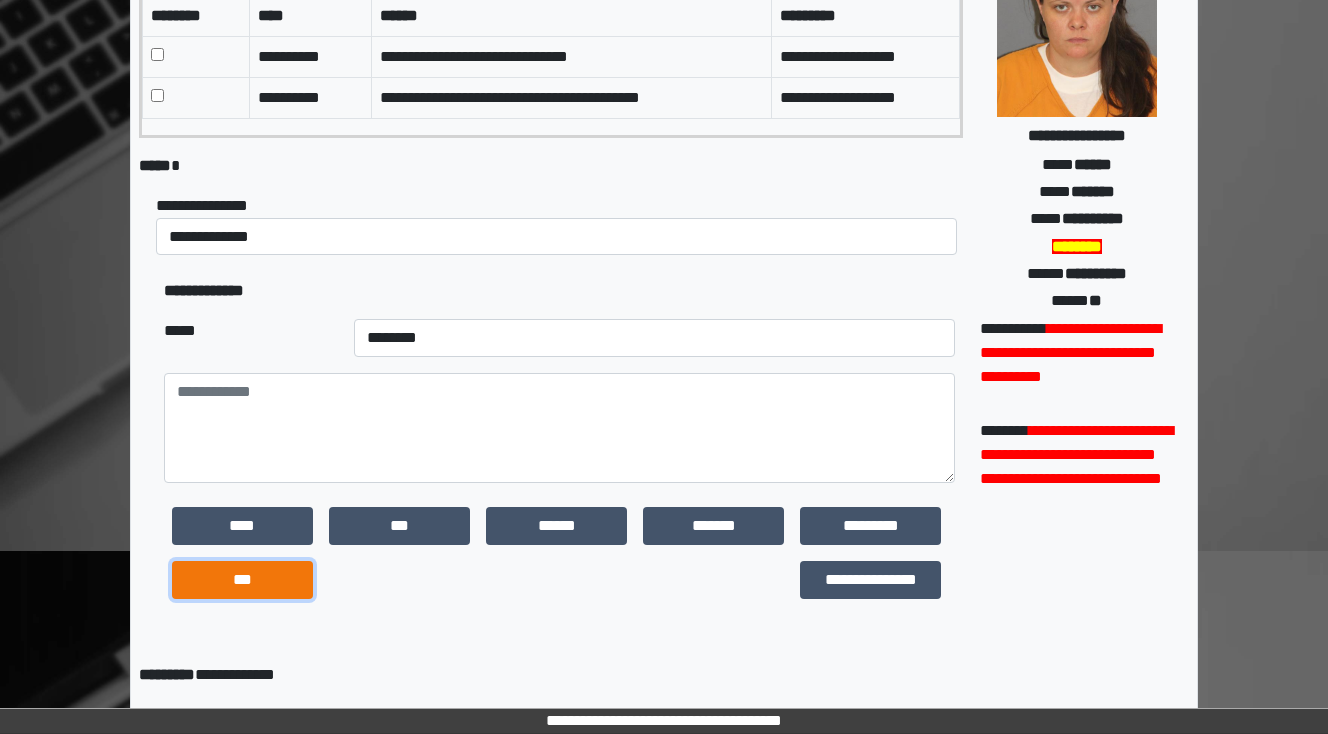 click on "***" at bounding box center [242, 580] 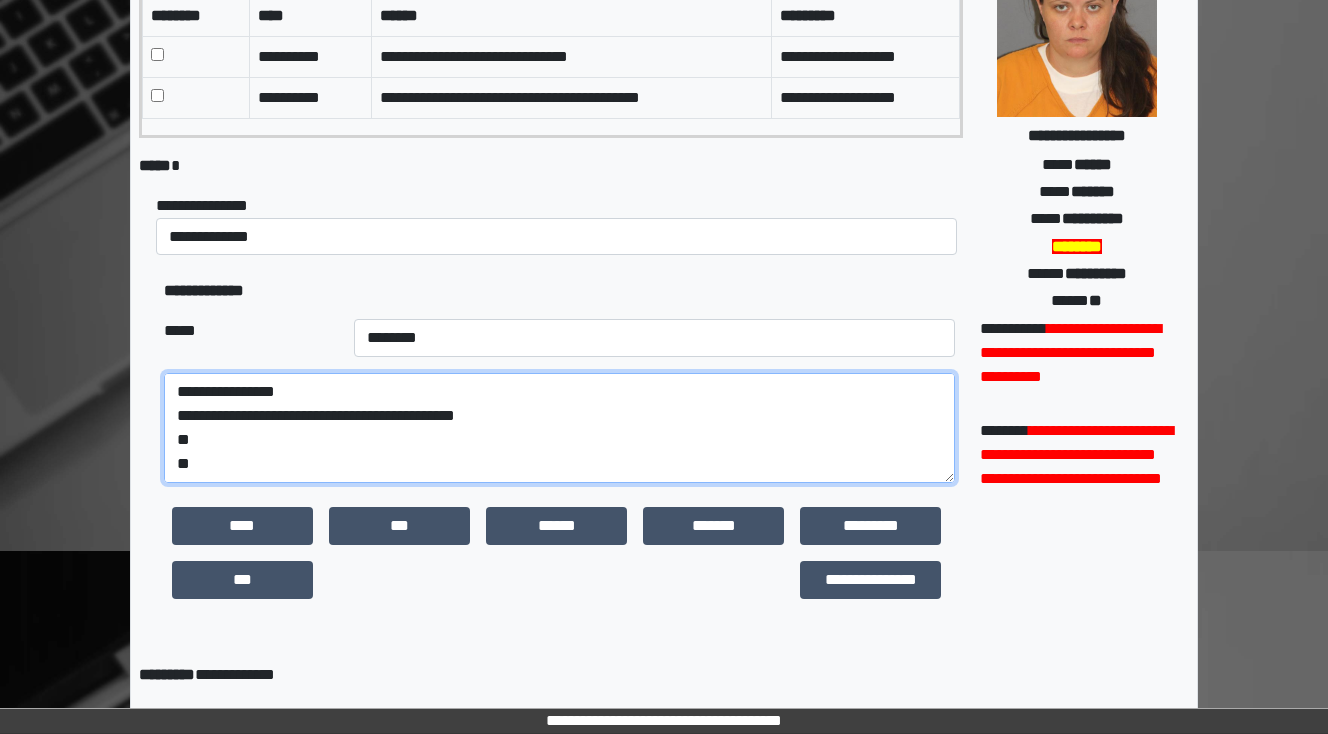 click on "**********" at bounding box center (559, 428) 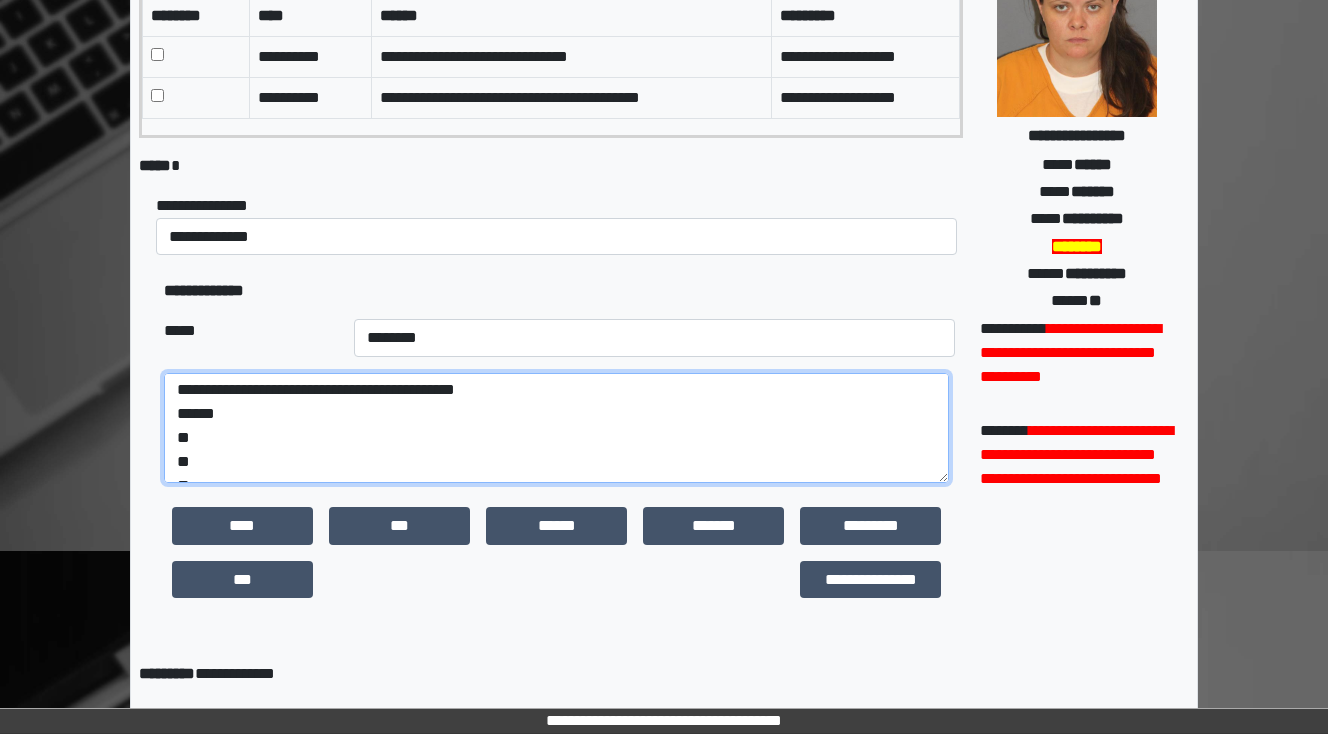 scroll, scrollTop: 48, scrollLeft: 0, axis: vertical 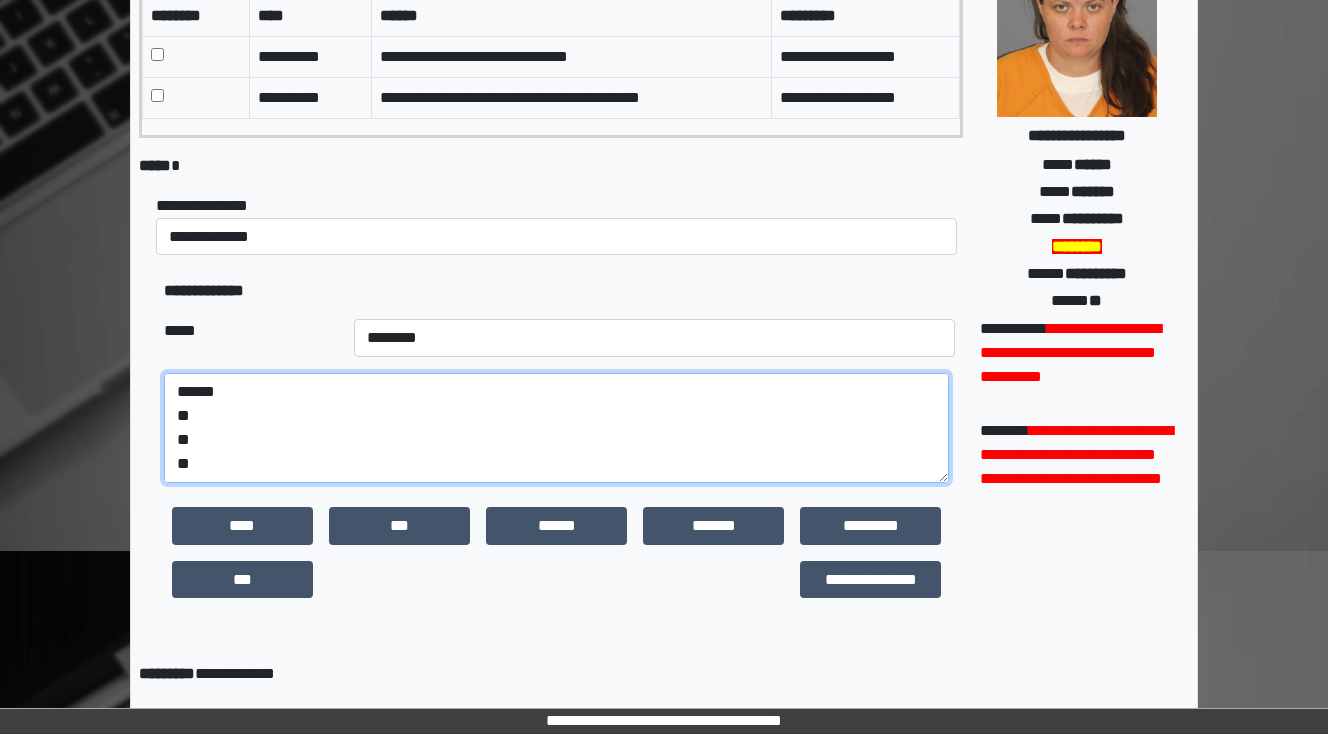 click on "**********" at bounding box center [556, 428] 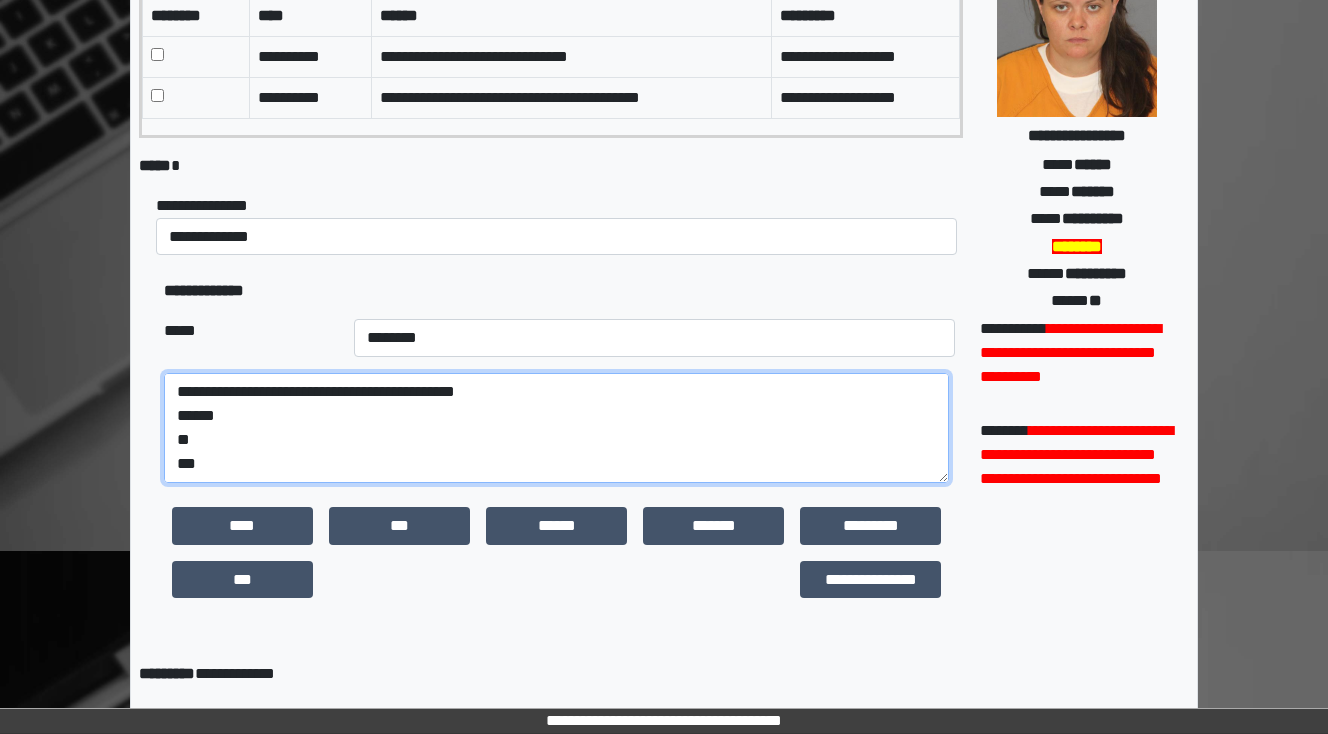 click on "**********" at bounding box center [556, 428] 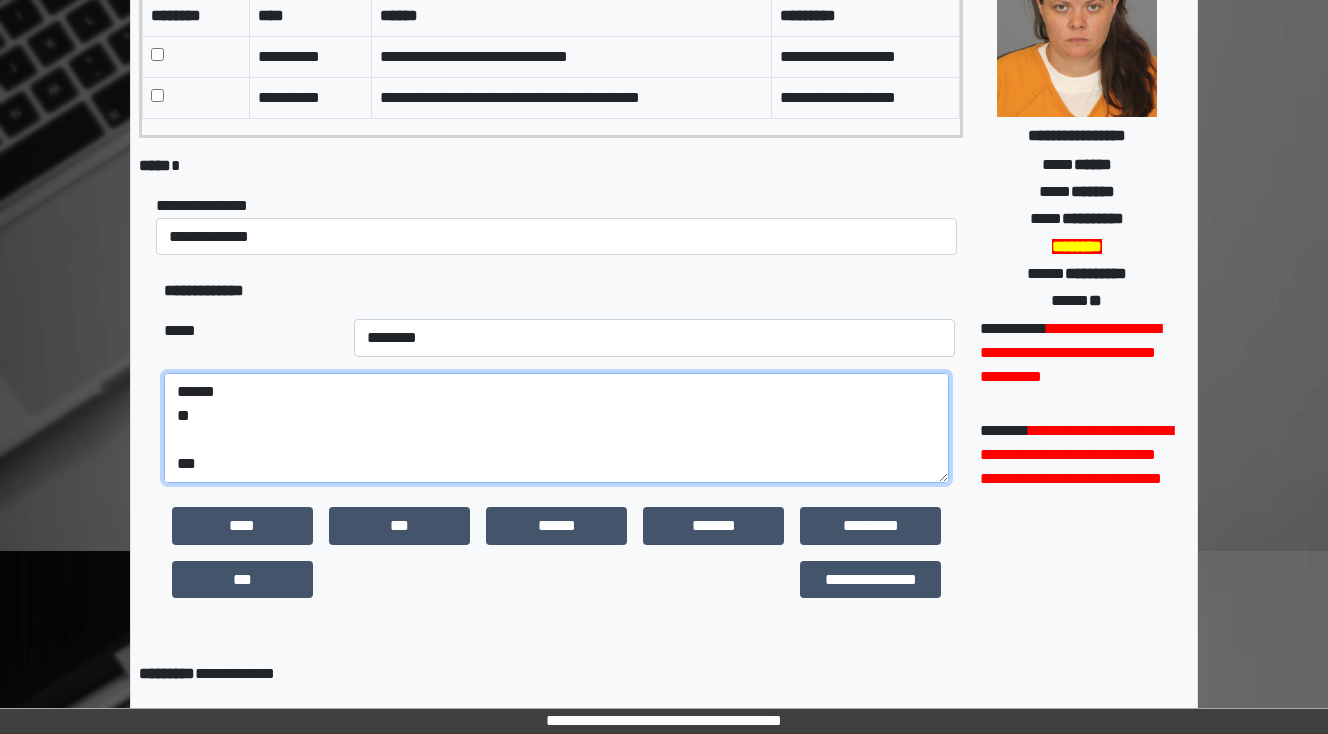 click on "**********" at bounding box center [556, 428] 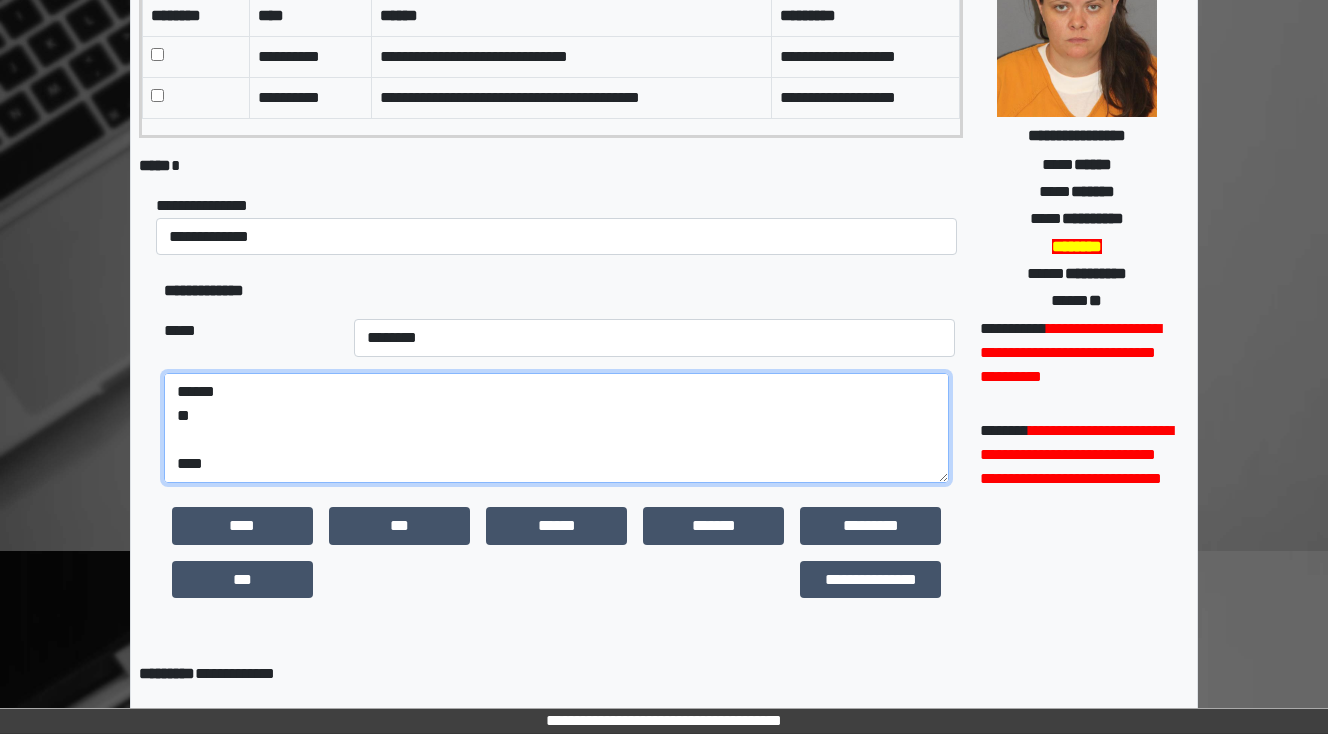 paste on "**********" 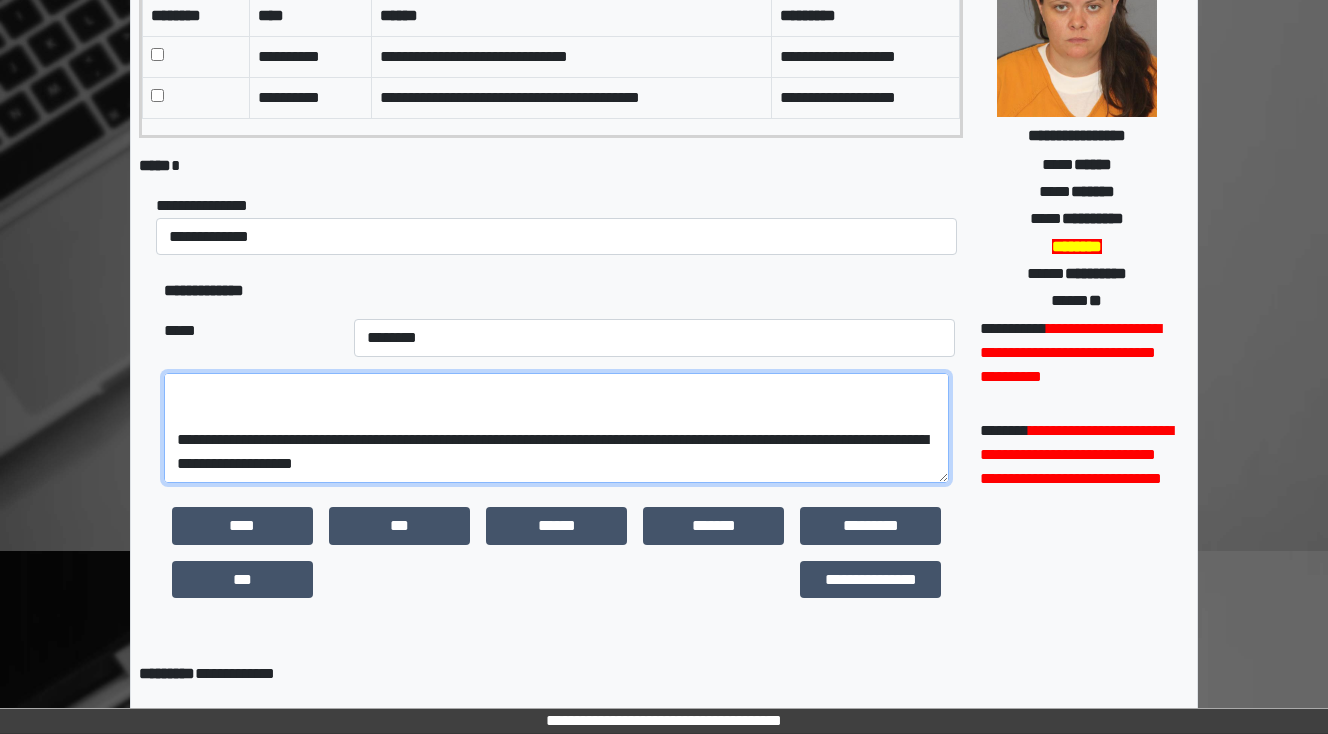 scroll, scrollTop: 288, scrollLeft: 0, axis: vertical 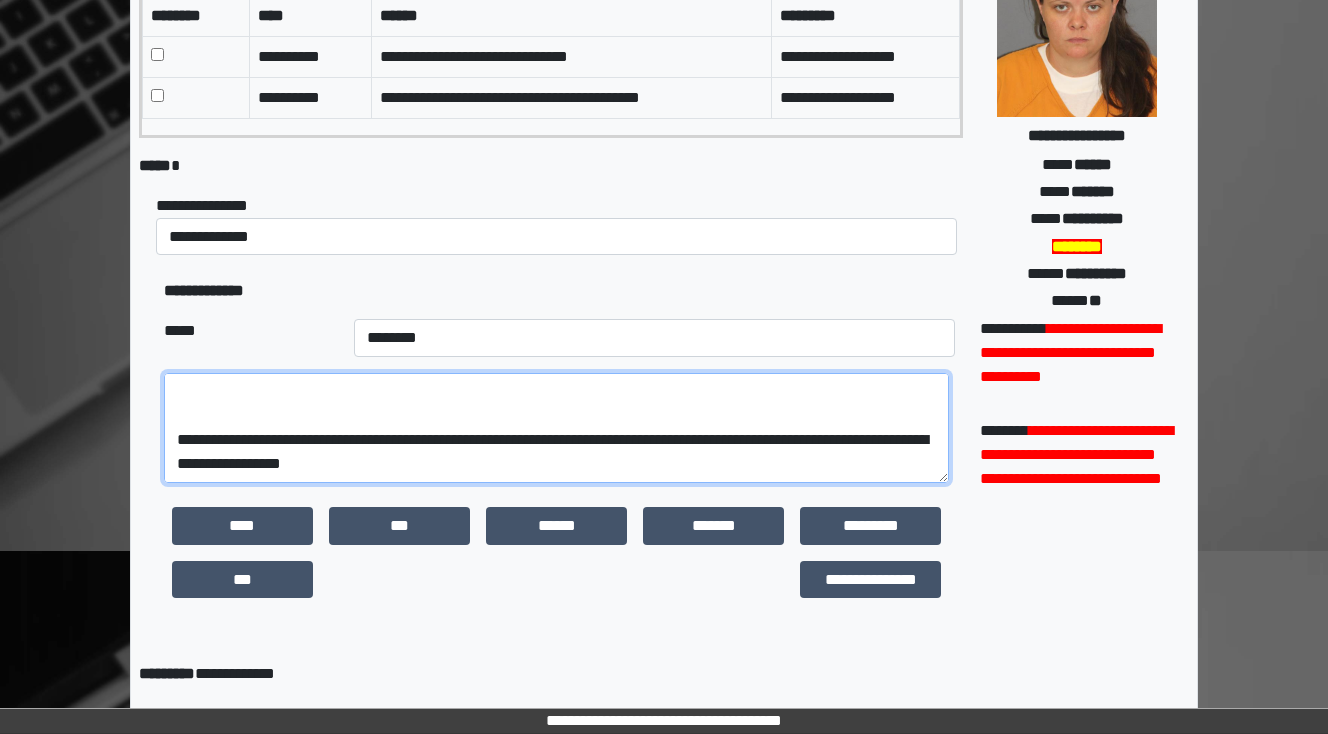 click on "**********" at bounding box center [556, 428] 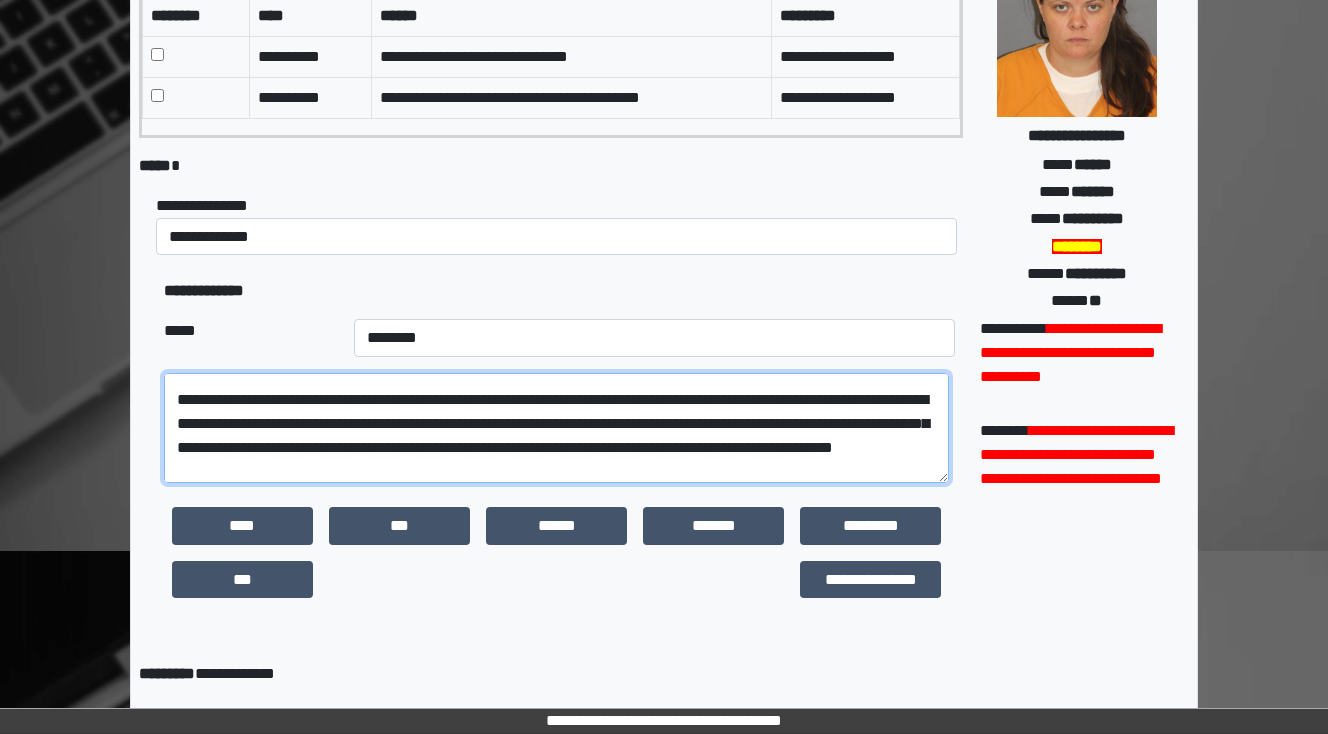 scroll, scrollTop: 32, scrollLeft: 0, axis: vertical 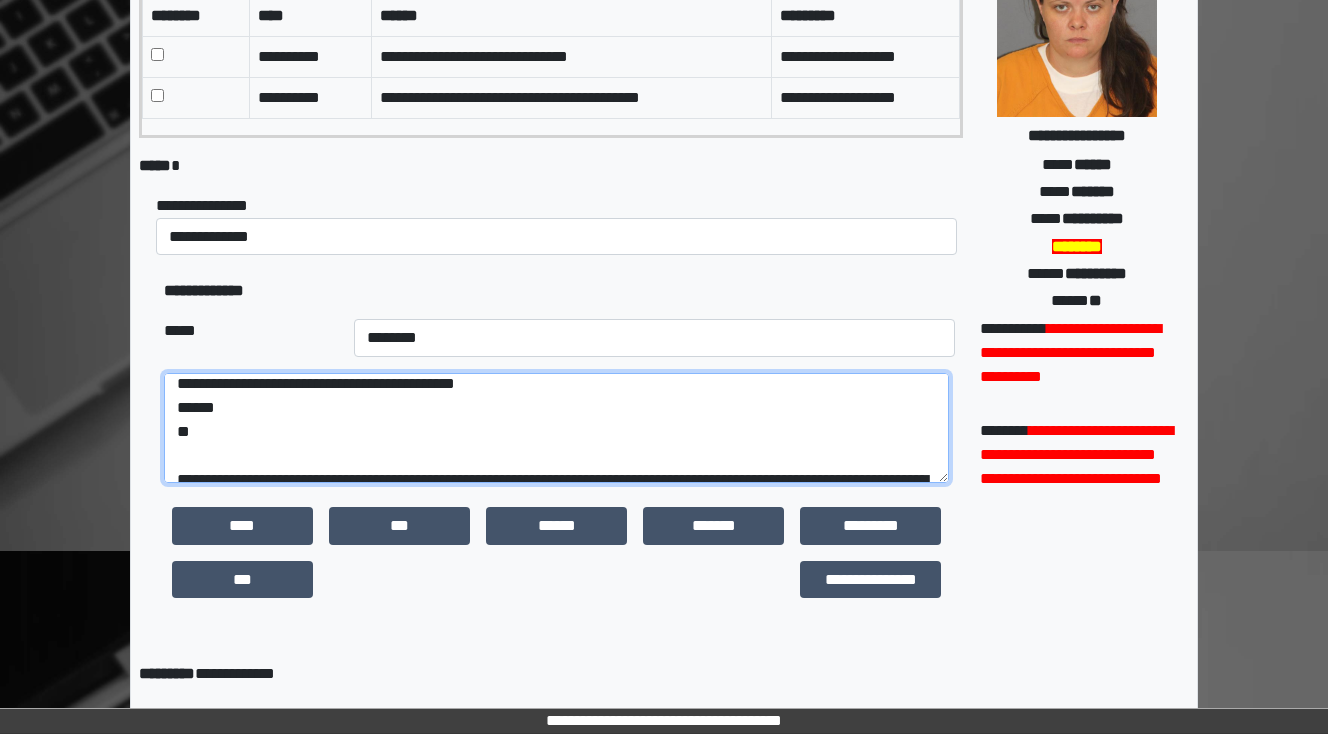 click on "**********" at bounding box center [556, 428] 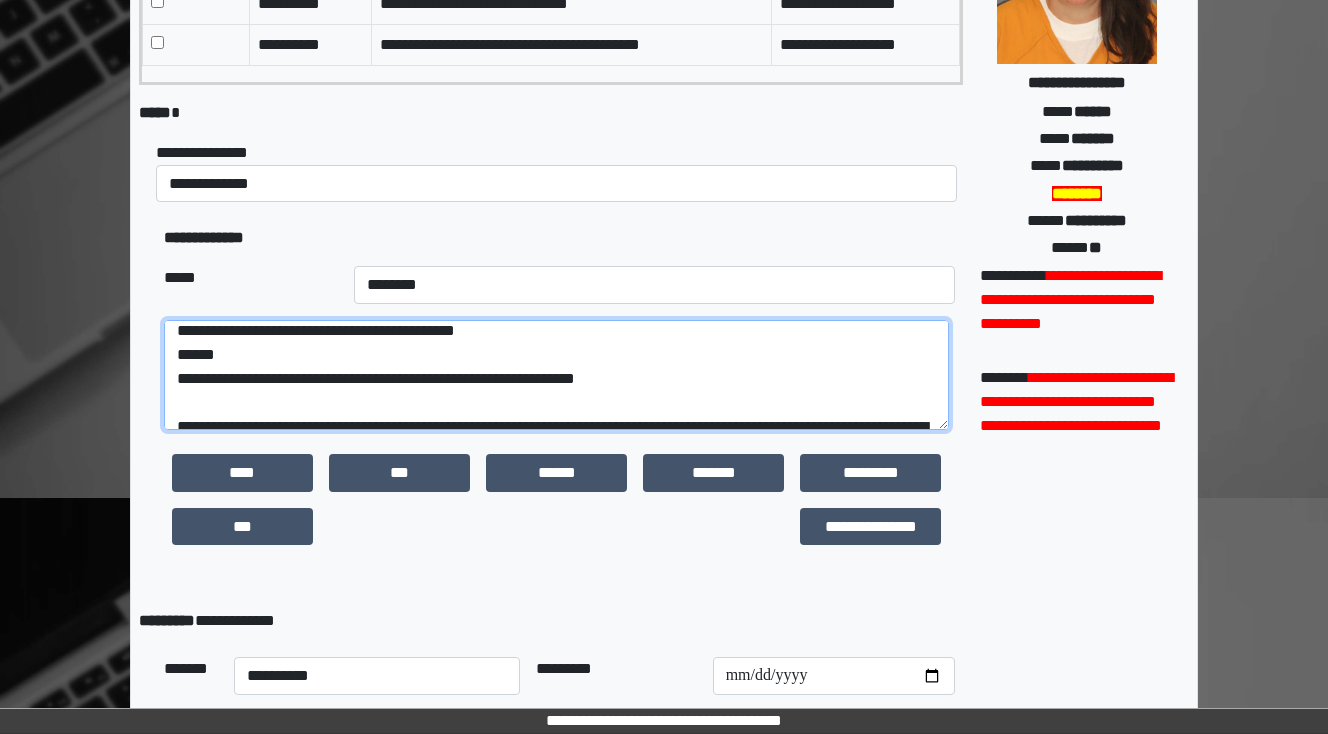 scroll, scrollTop: 320, scrollLeft: 0, axis: vertical 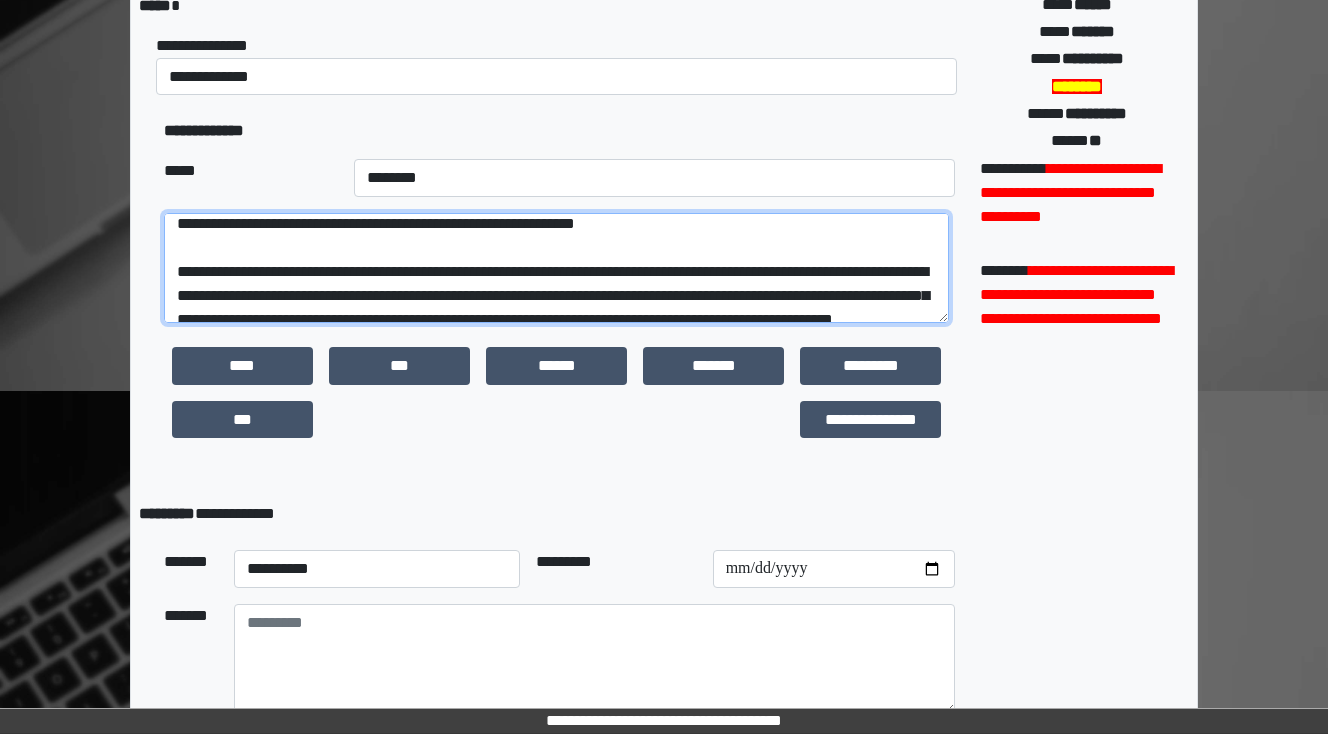 type on "**********" 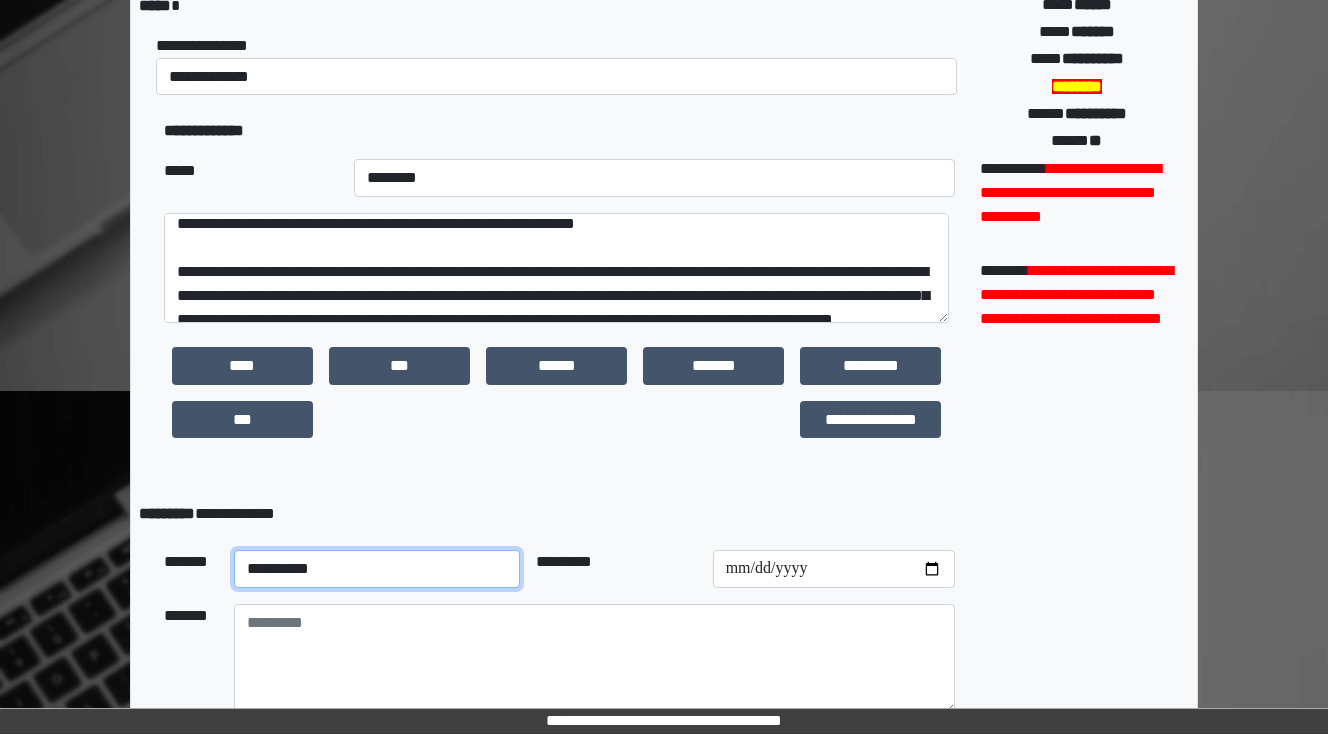 click on "**********" at bounding box center (377, 569) 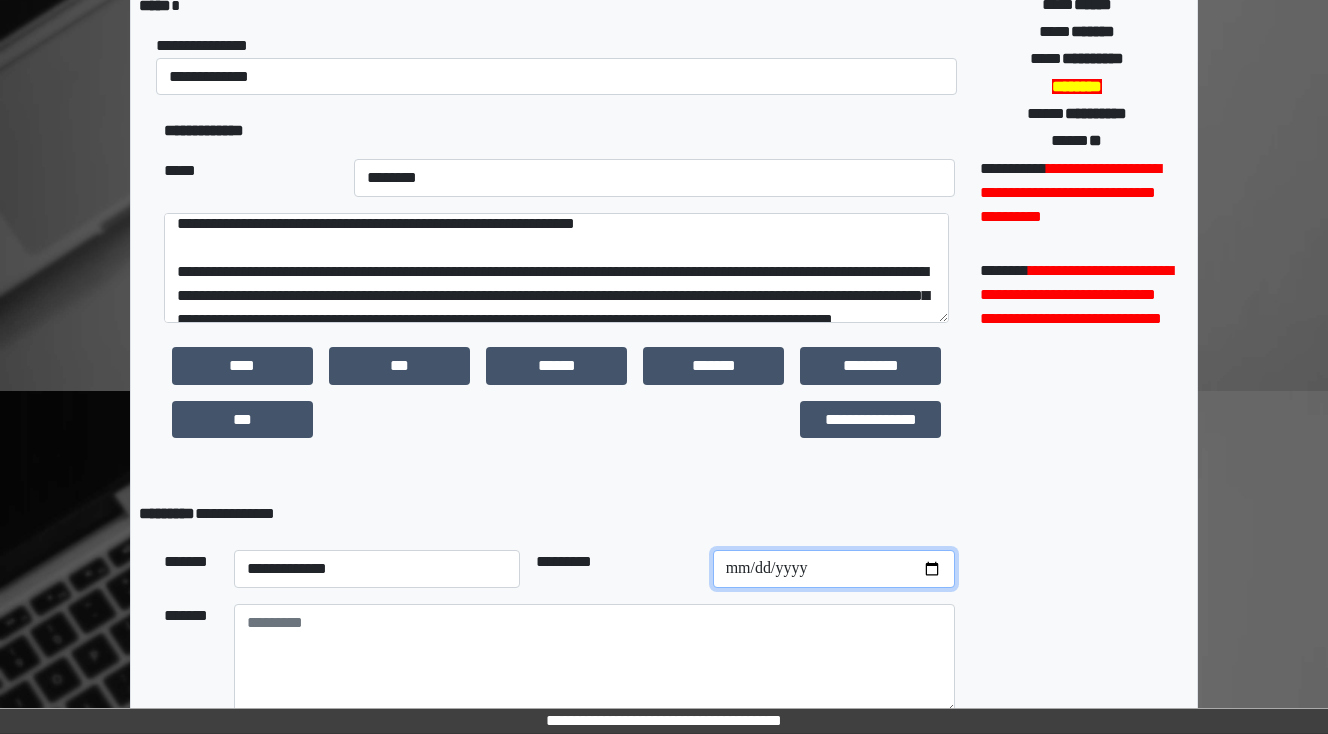 click at bounding box center (834, 569) 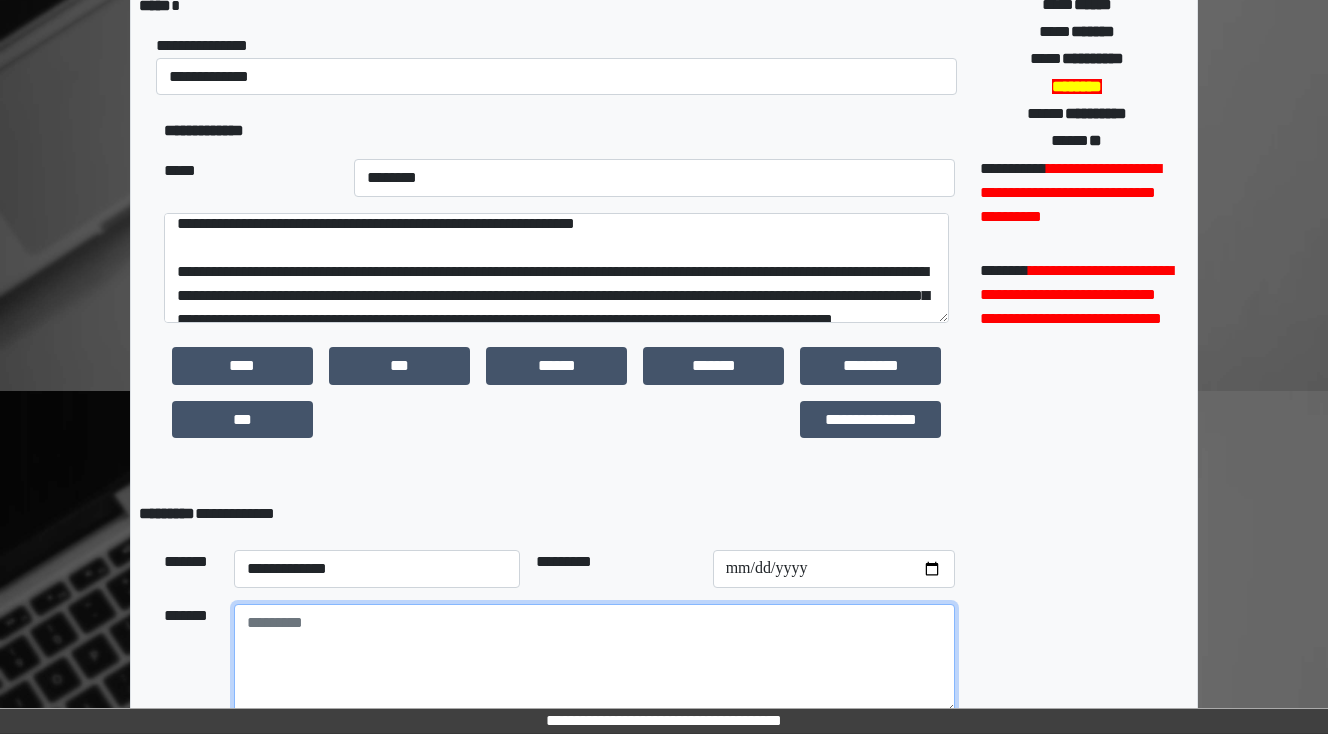 click at bounding box center [594, 659] 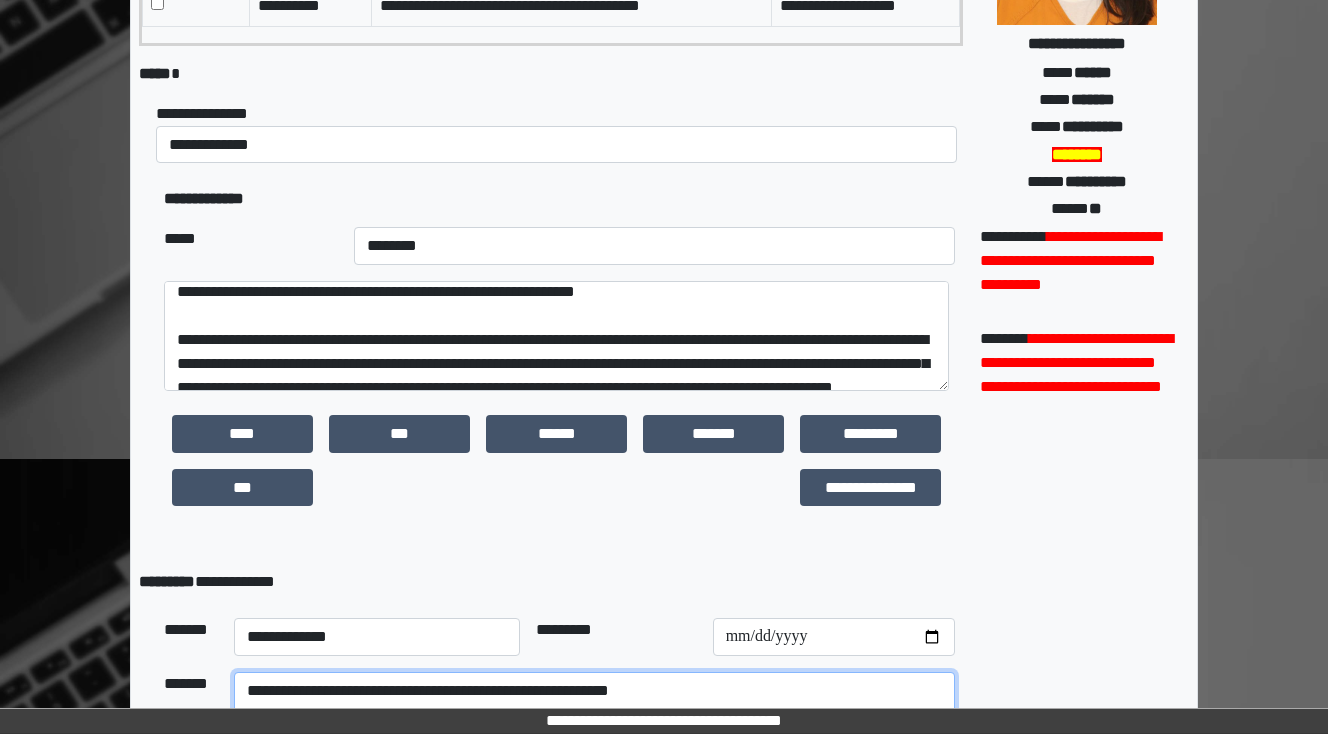 scroll, scrollTop: 240, scrollLeft: 0, axis: vertical 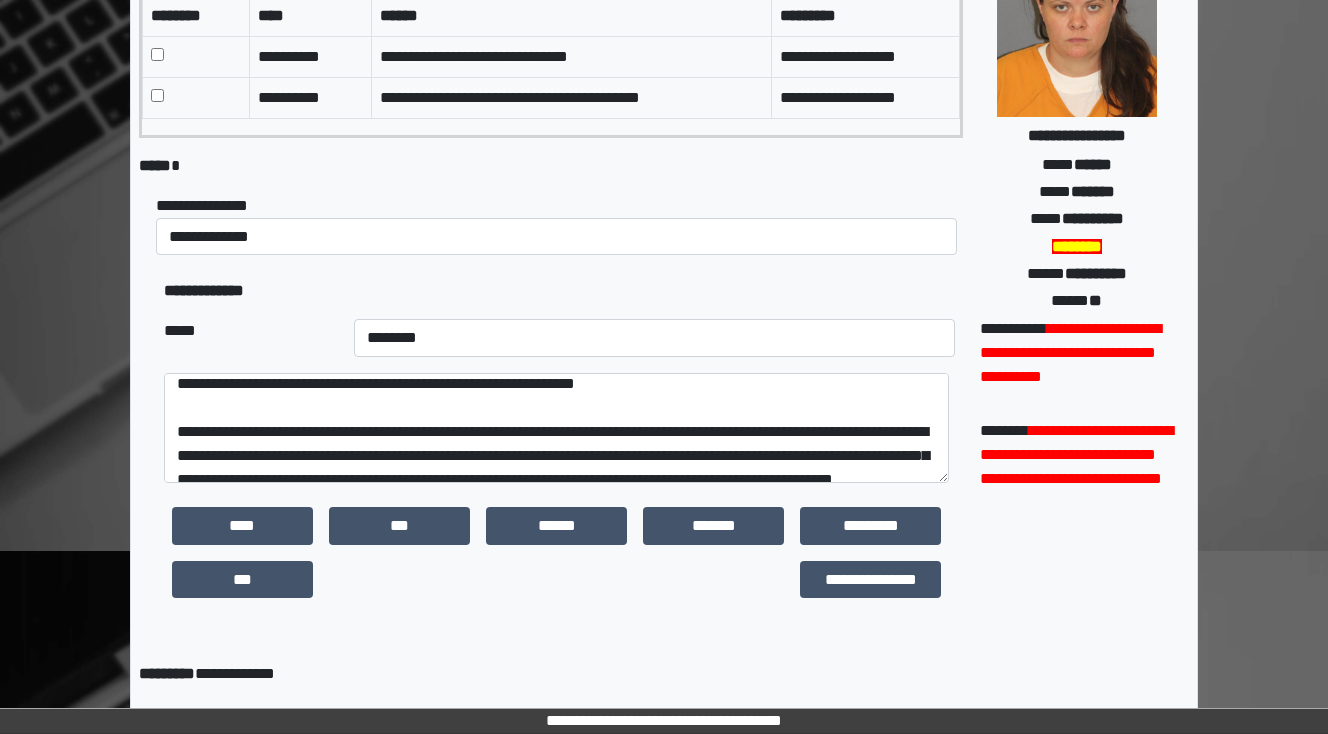 type on "**********" 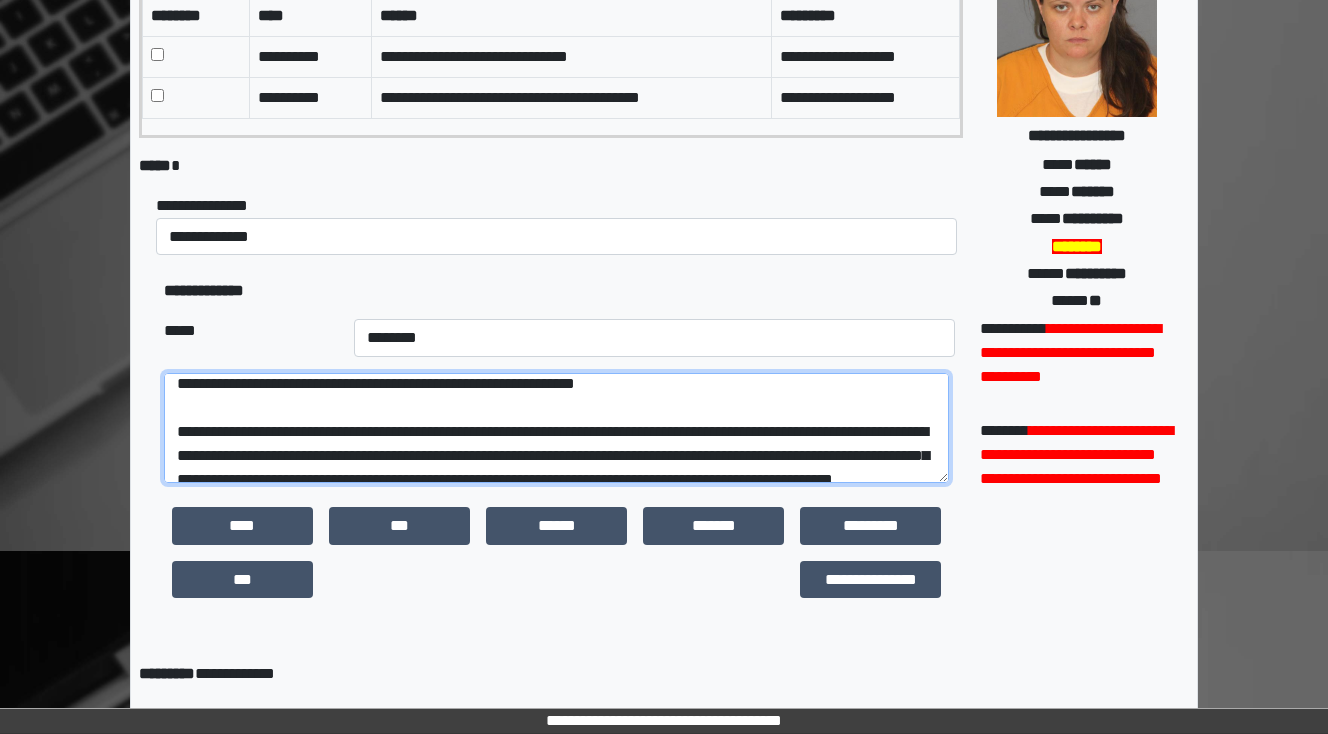 click on "**********" at bounding box center [556, 428] 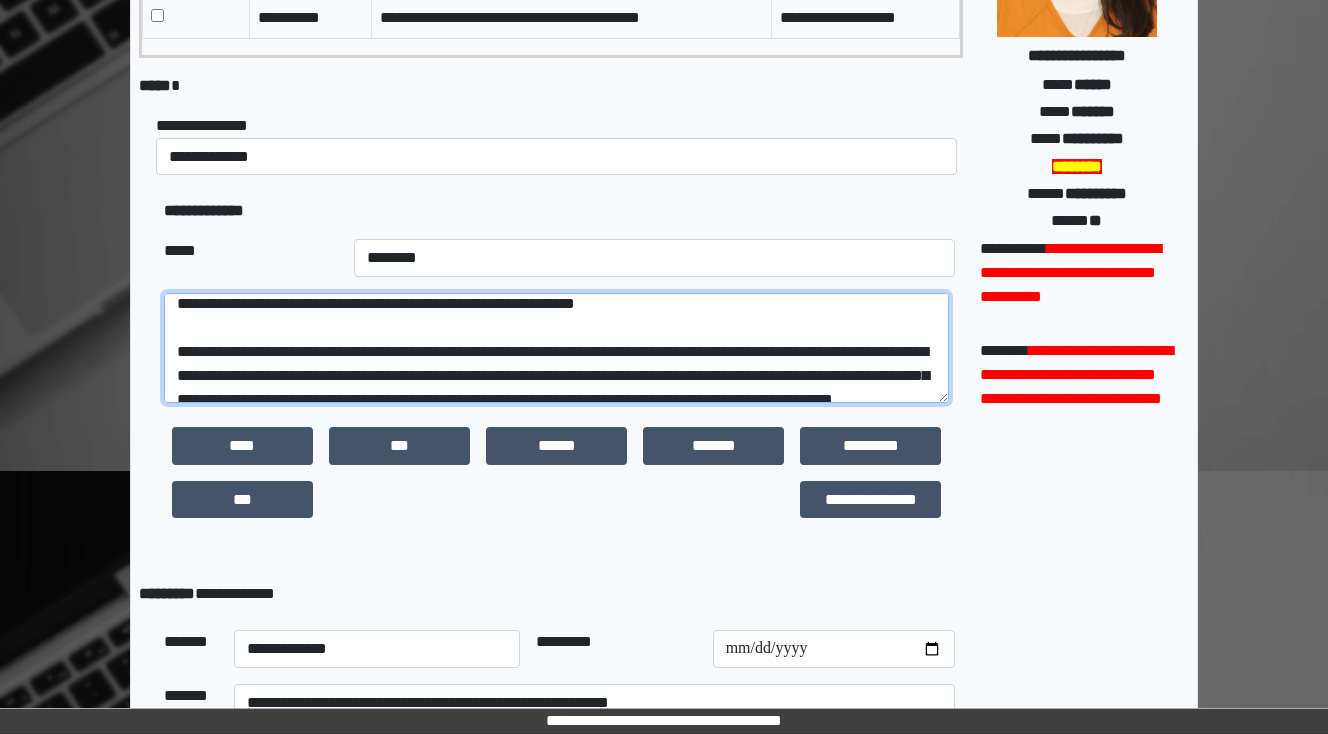 scroll, scrollTop: 240, scrollLeft: 0, axis: vertical 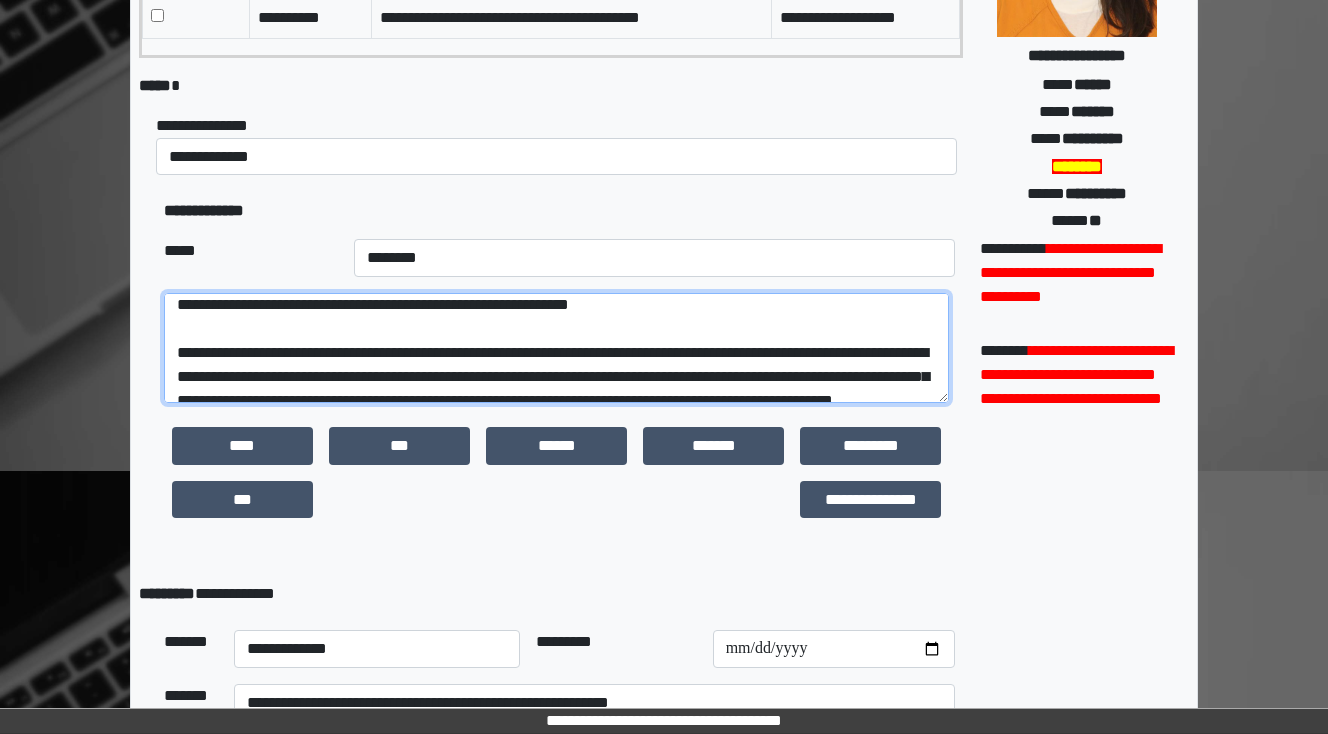 click on "**********" at bounding box center [556, 348] 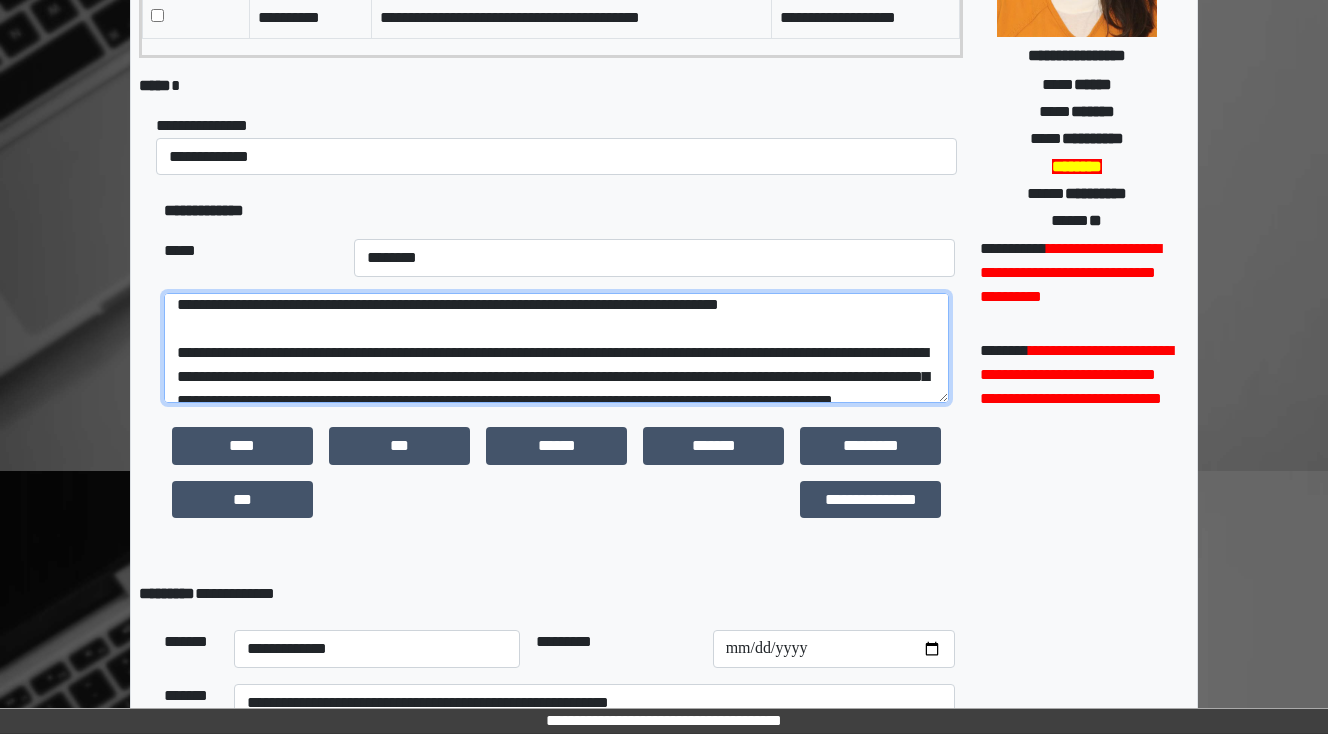 click on "**********" at bounding box center (556, 348) 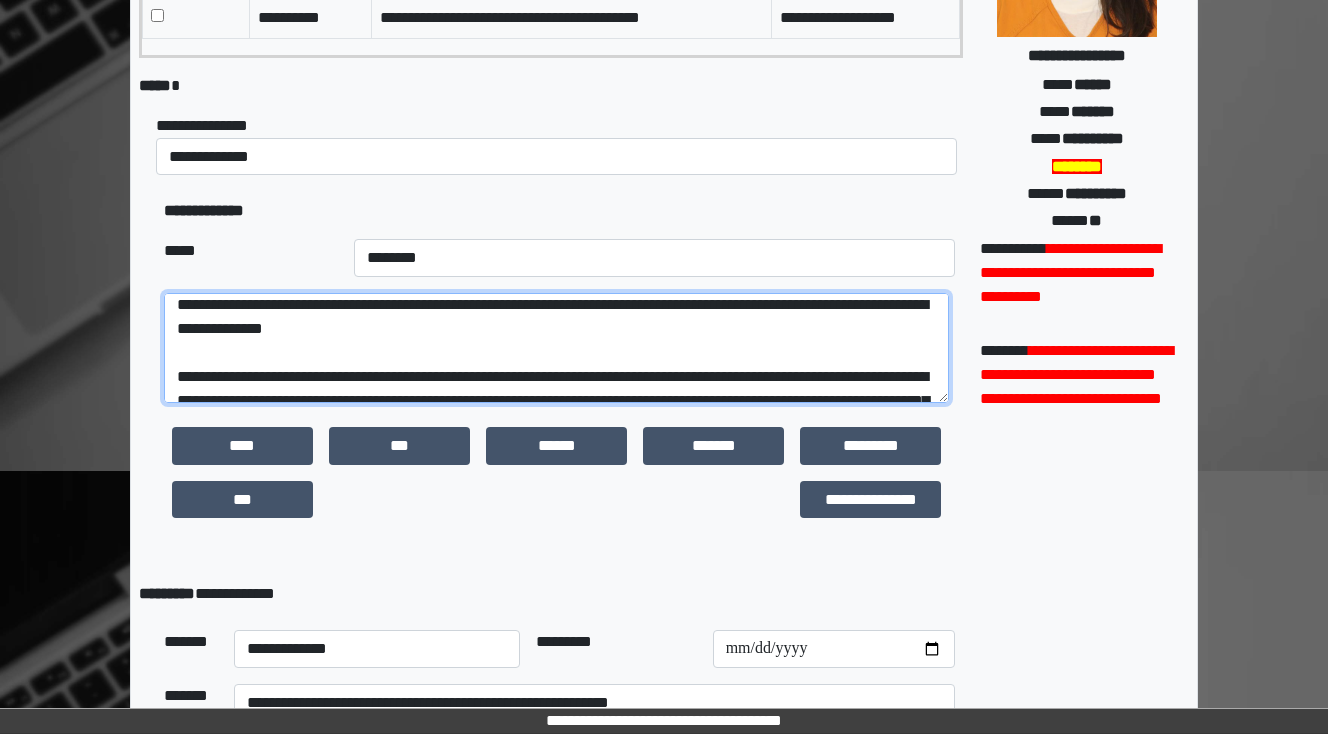 click on "**********" at bounding box center (556, 348) 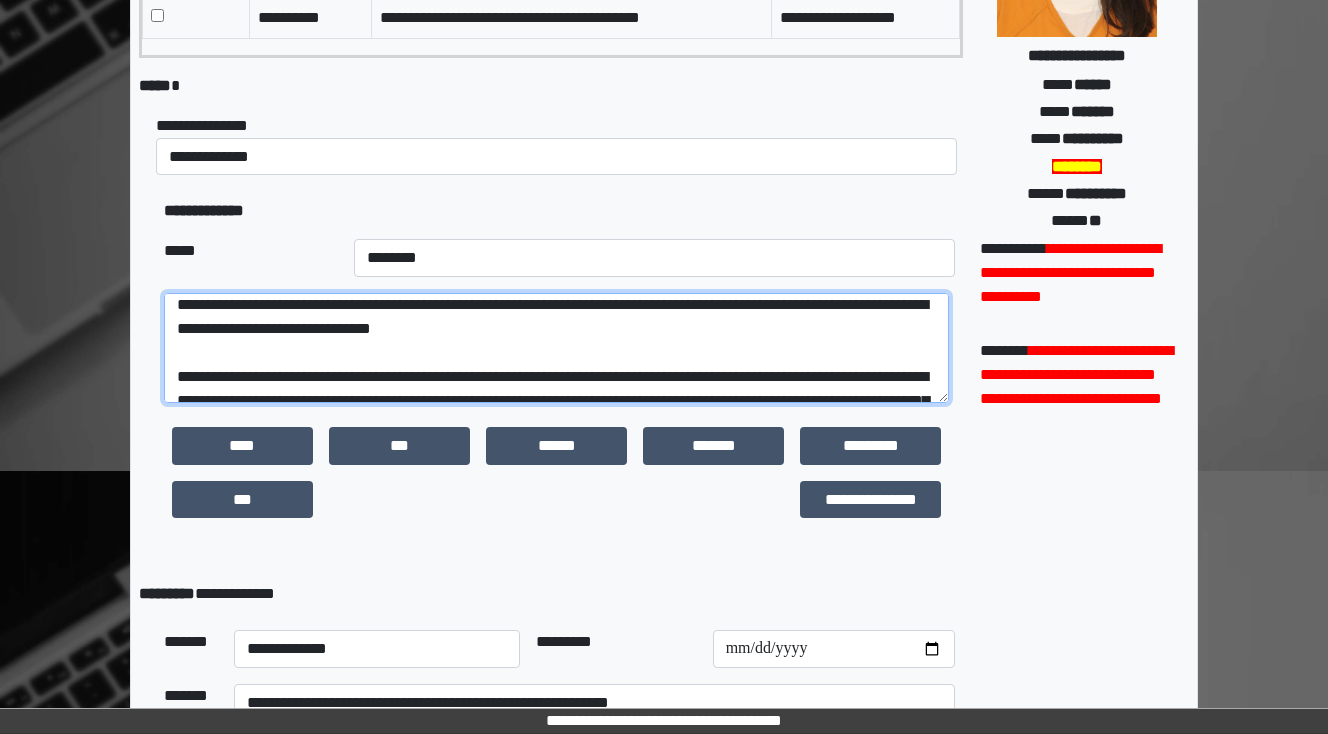 click on "**********" at bounding box center [556, 348] 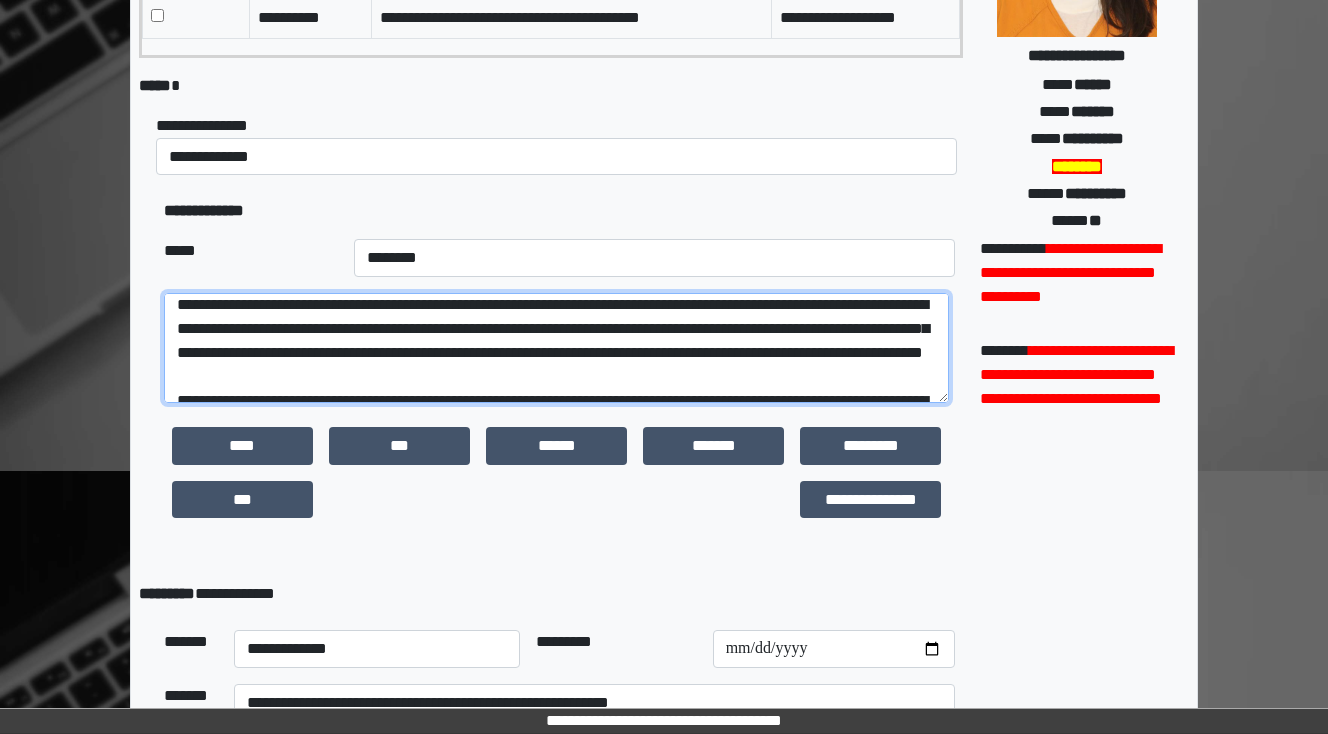 drag, startPoint x: 708, startPoint y: 374, endPoint x: 596, endPoint y: 365, distance: 112.36102 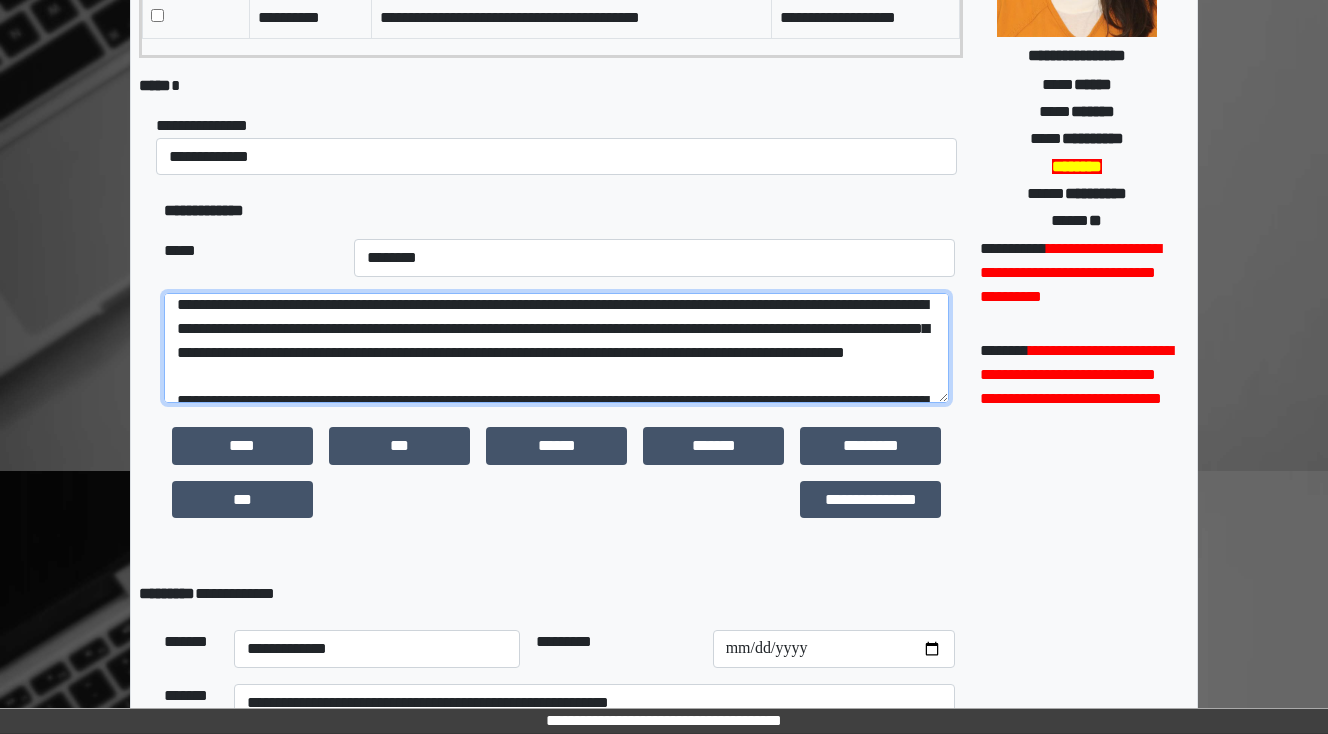 click on "**********" at bounding box center [556, 348] 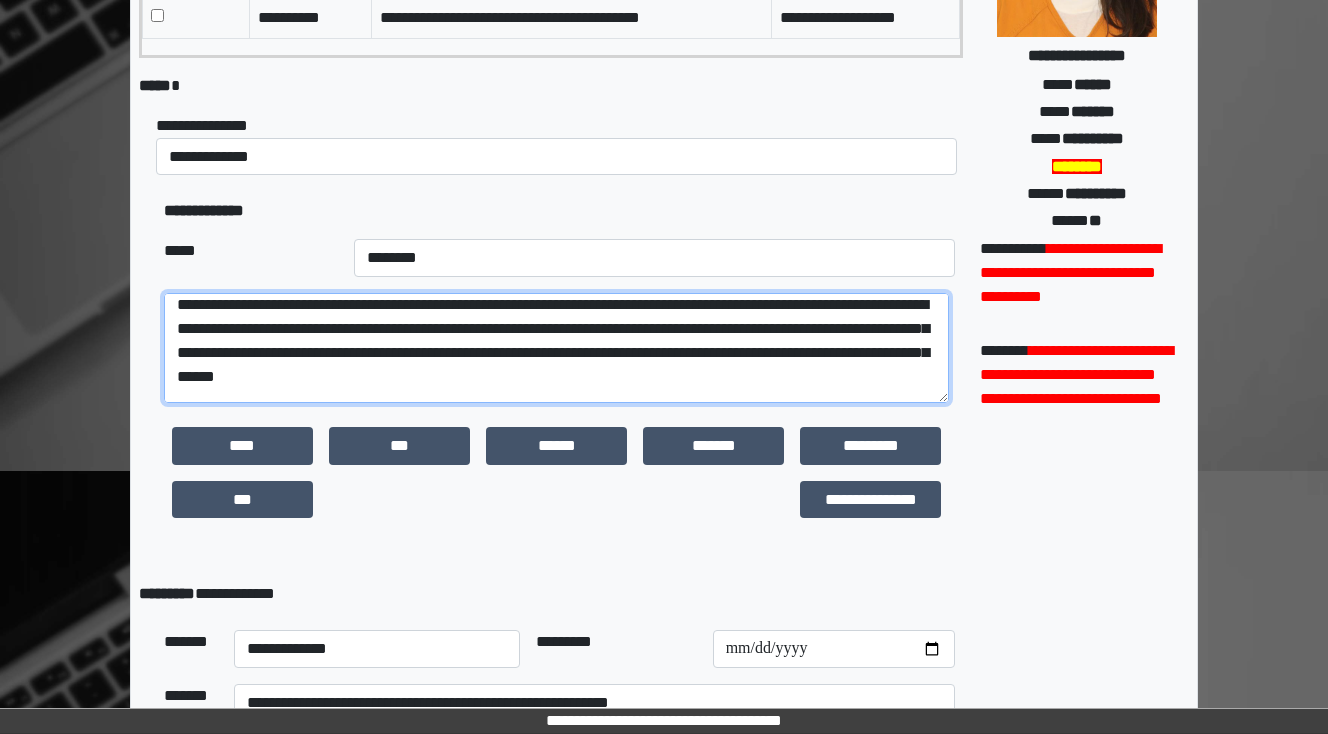 click on "**********" at bounding box center [556, 348] 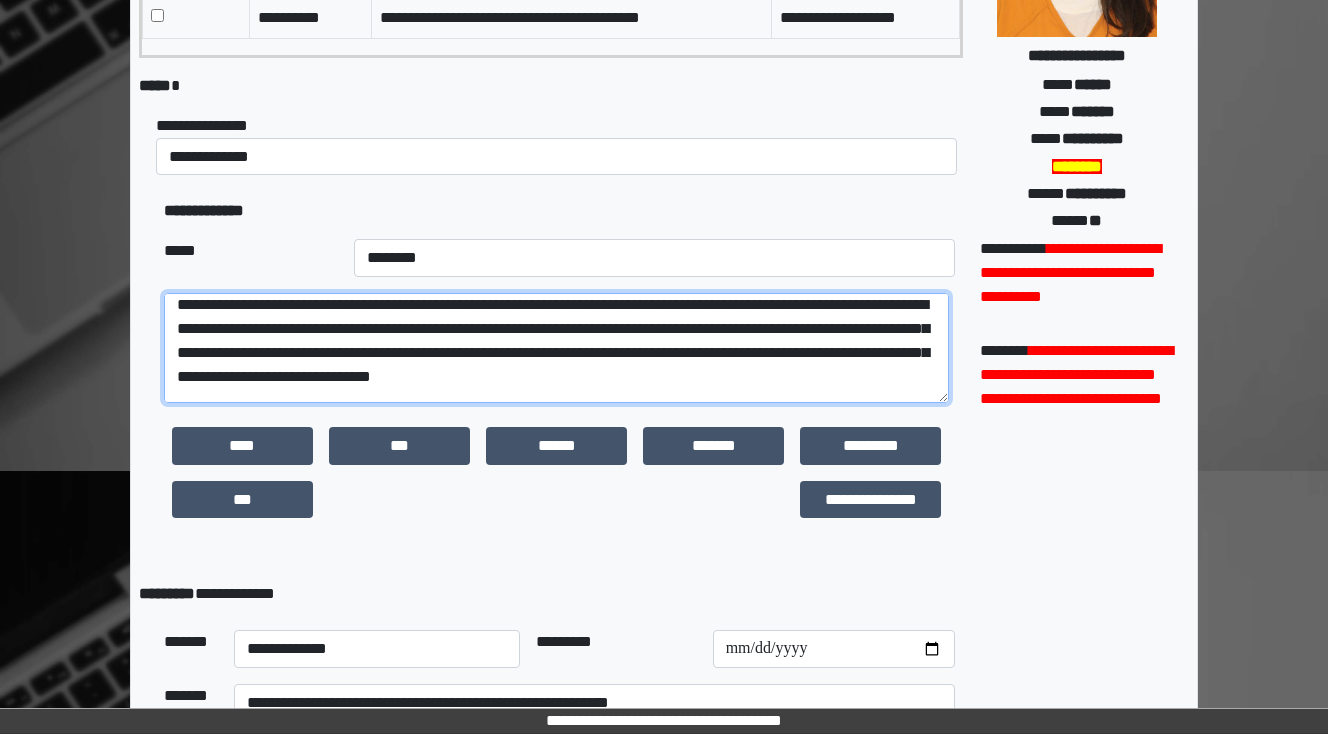scroll, scrollTop: 88, scrollLeft: 0, axis: vertical 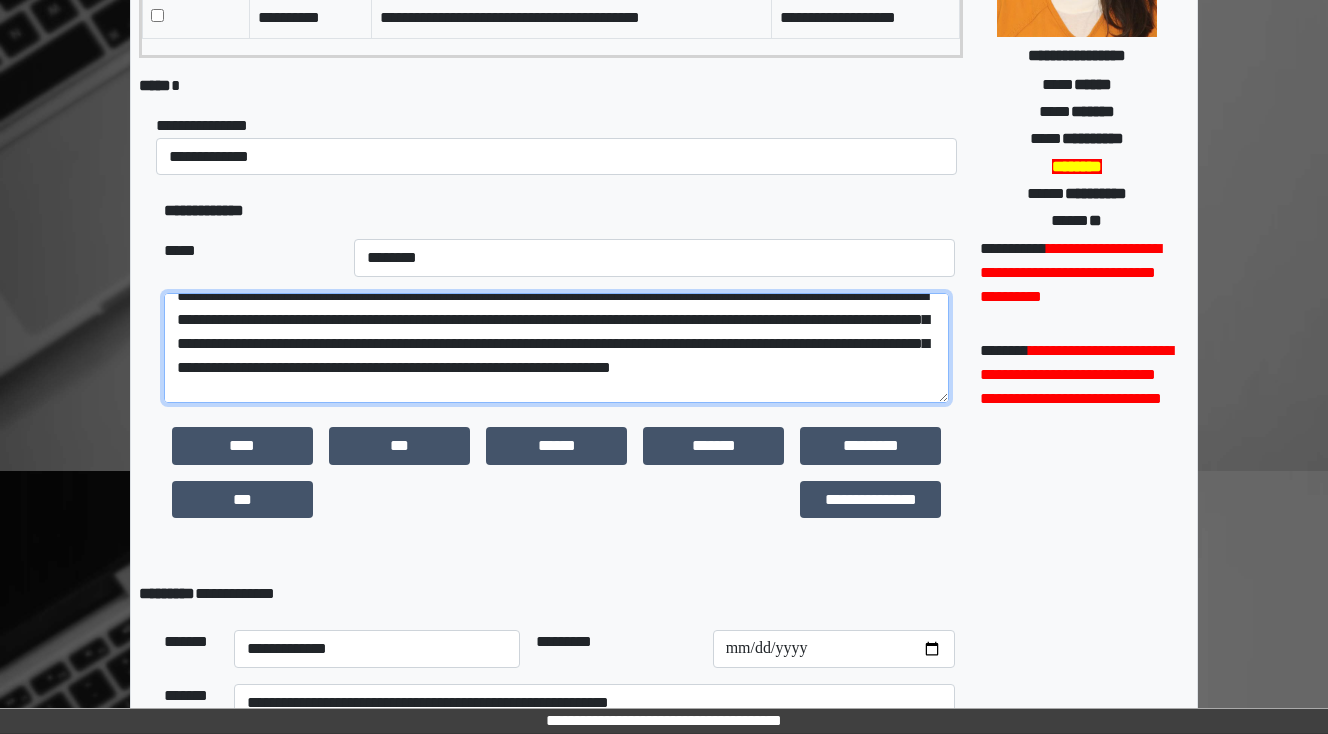 click on "**********" at bounding box center (556, 348) 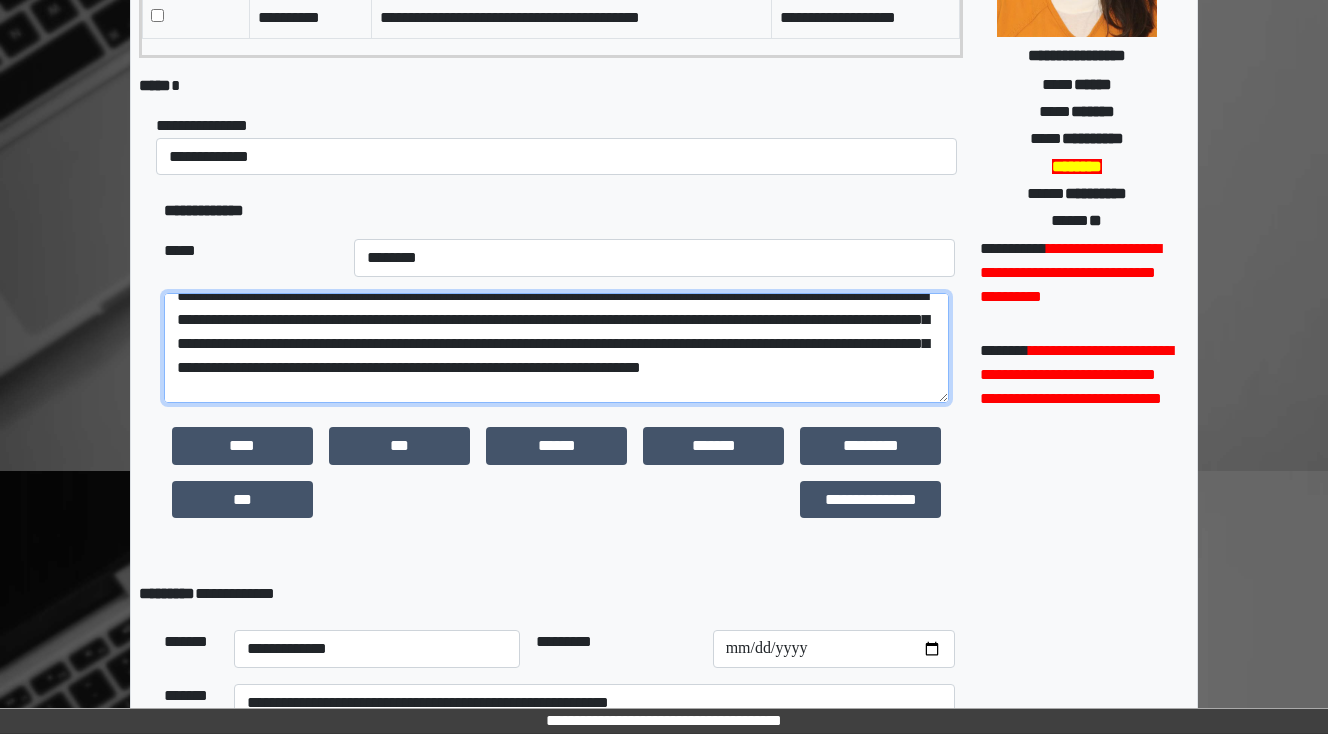 click at bounding box center (556, 348) 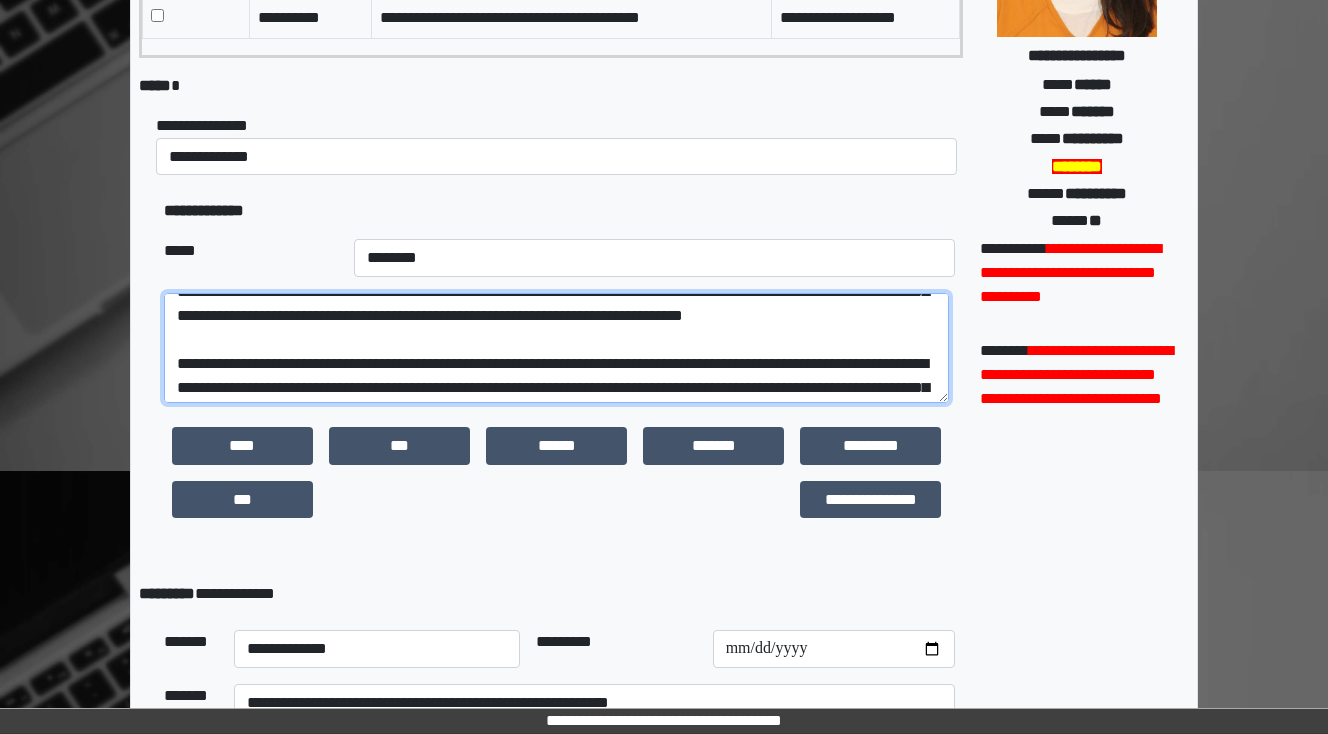 scroll, scrollTop: 168, scrollLeft: 0, axis: vertical 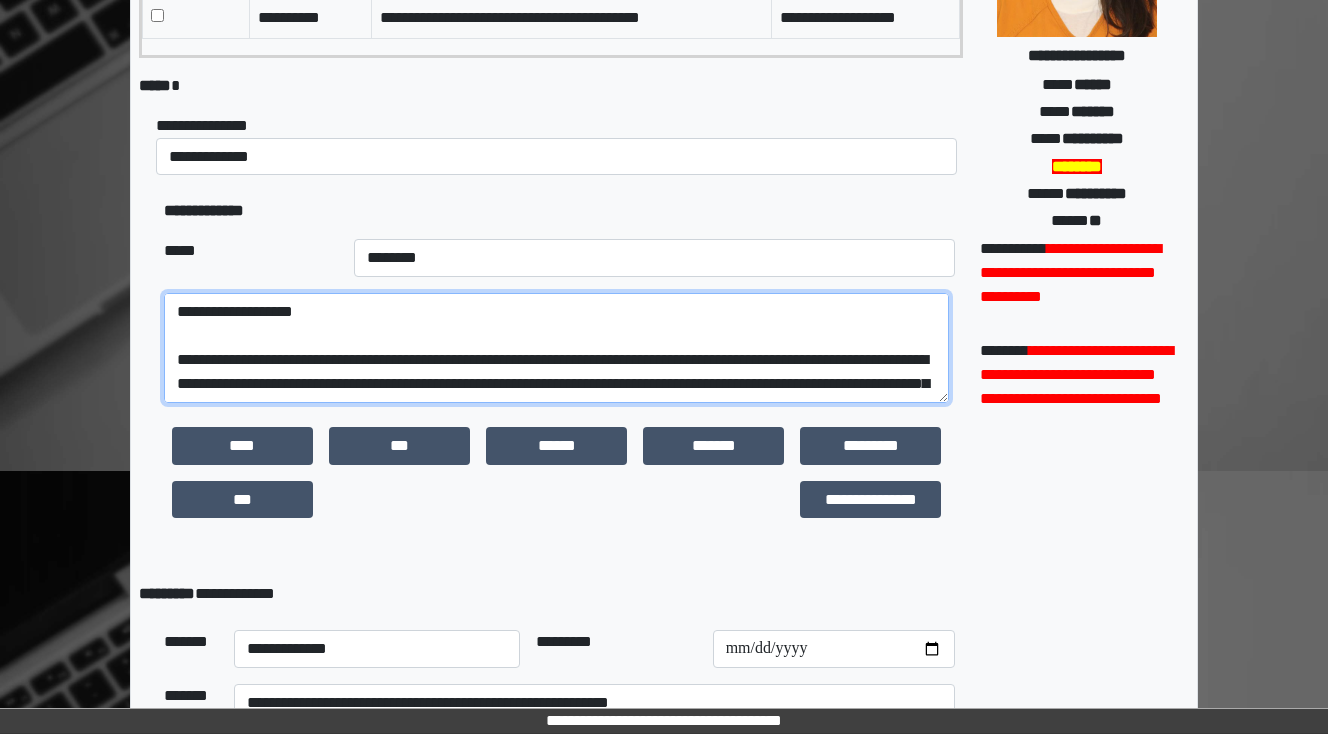 click at bounding box center [556, 348] 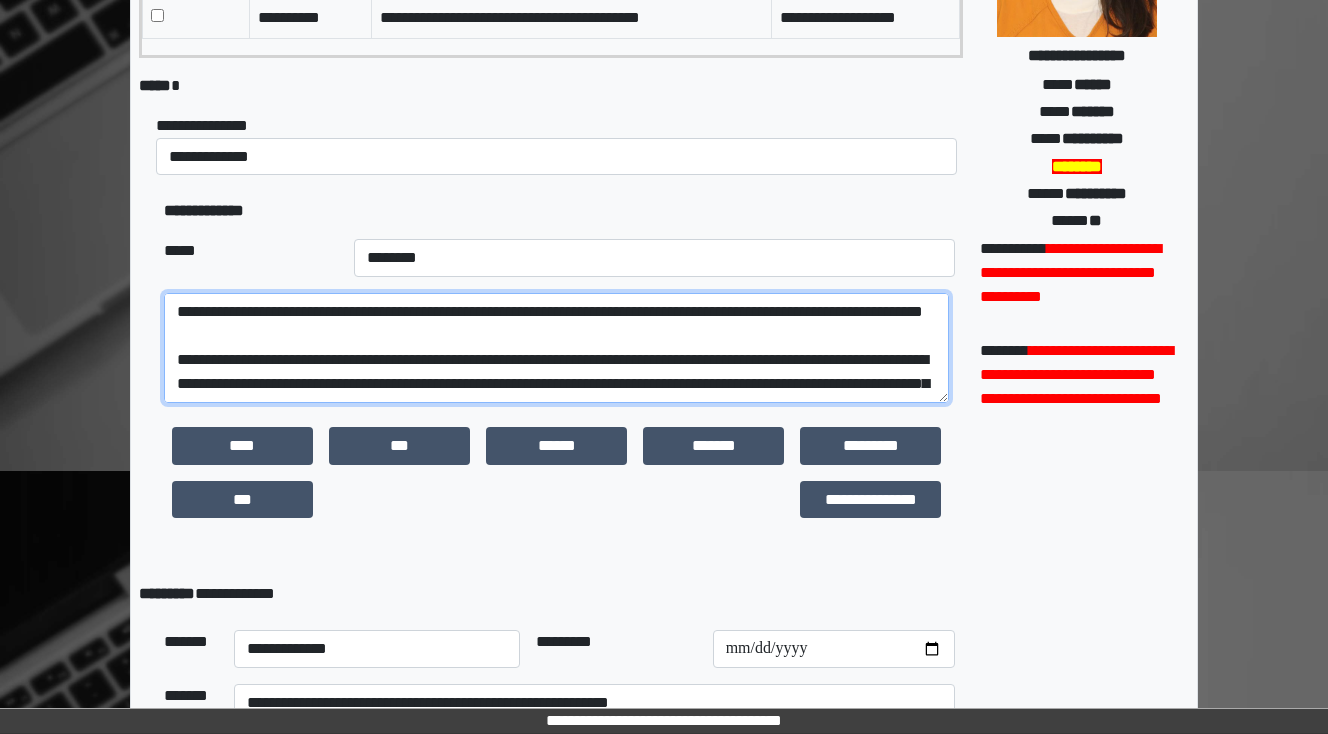 click at bounding box center [556, 348] 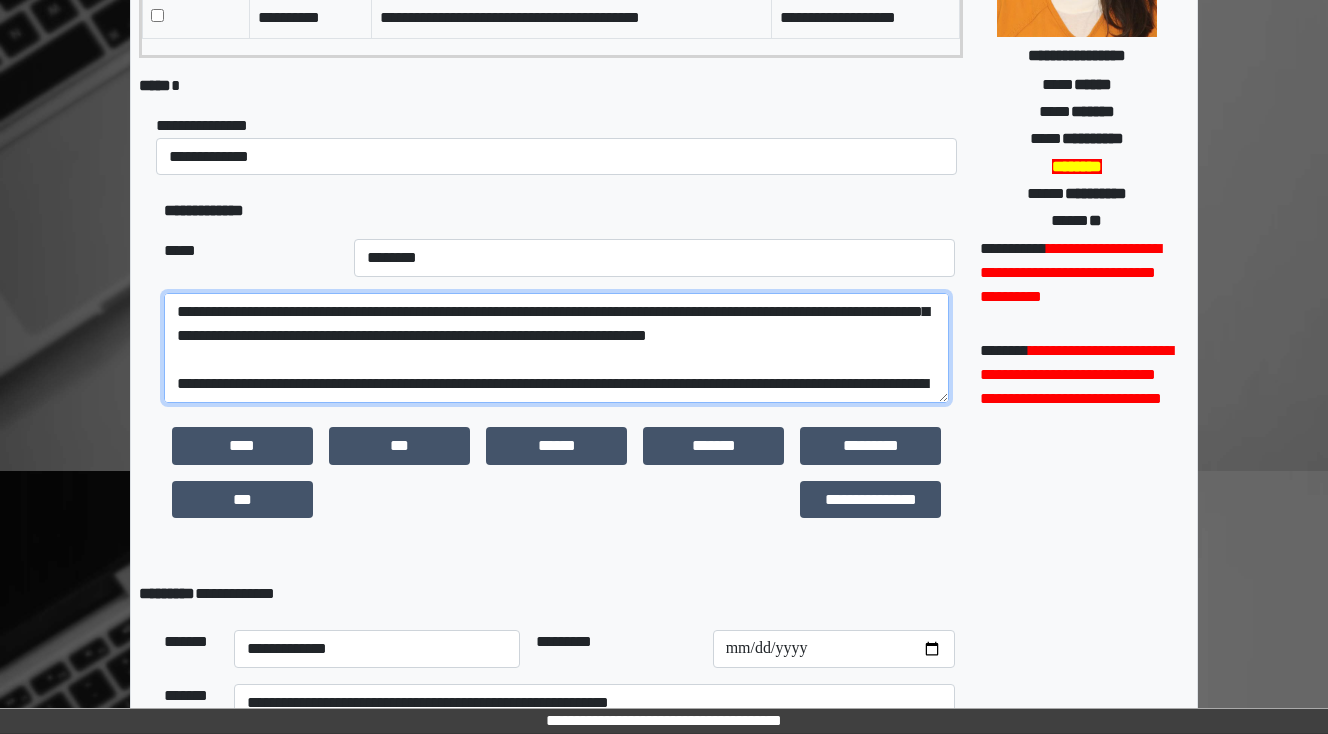 click at bounding box center [556, 348] 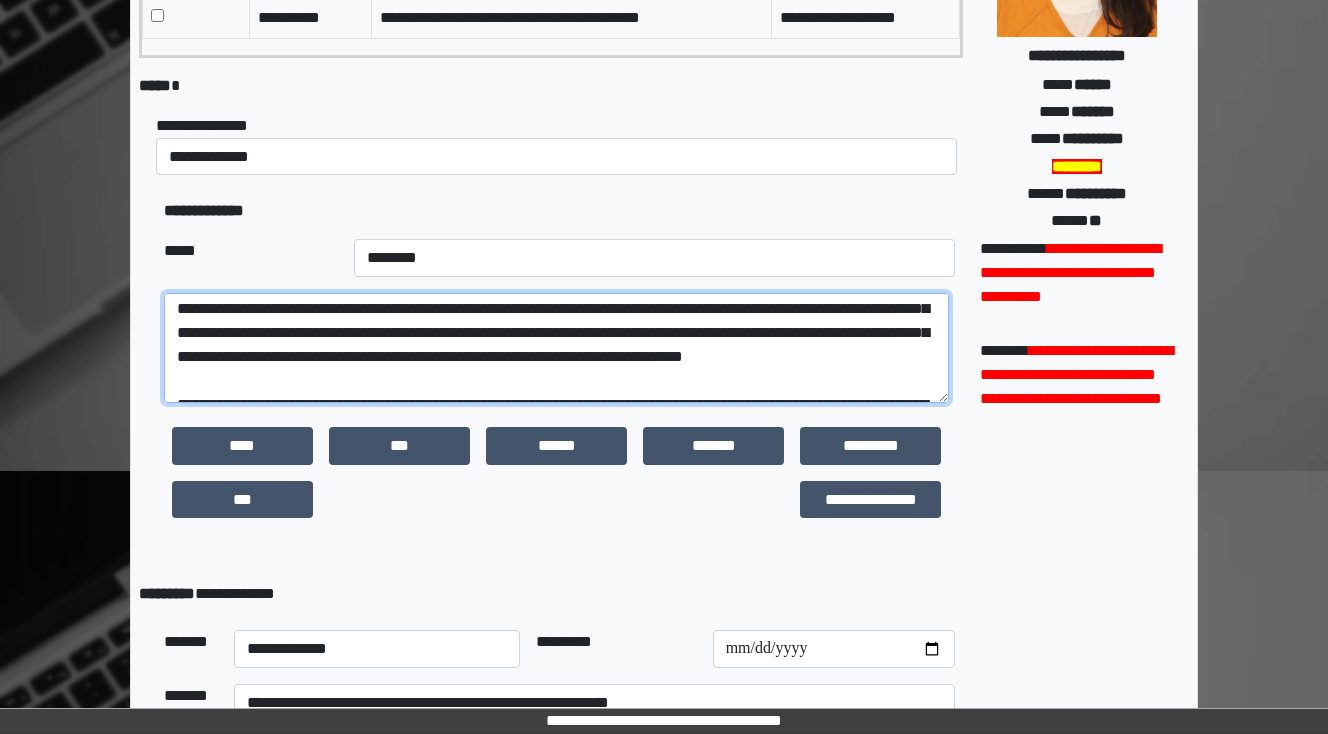 scroll, scrollTop: 168, scrollLeft: 0, axis: vertical 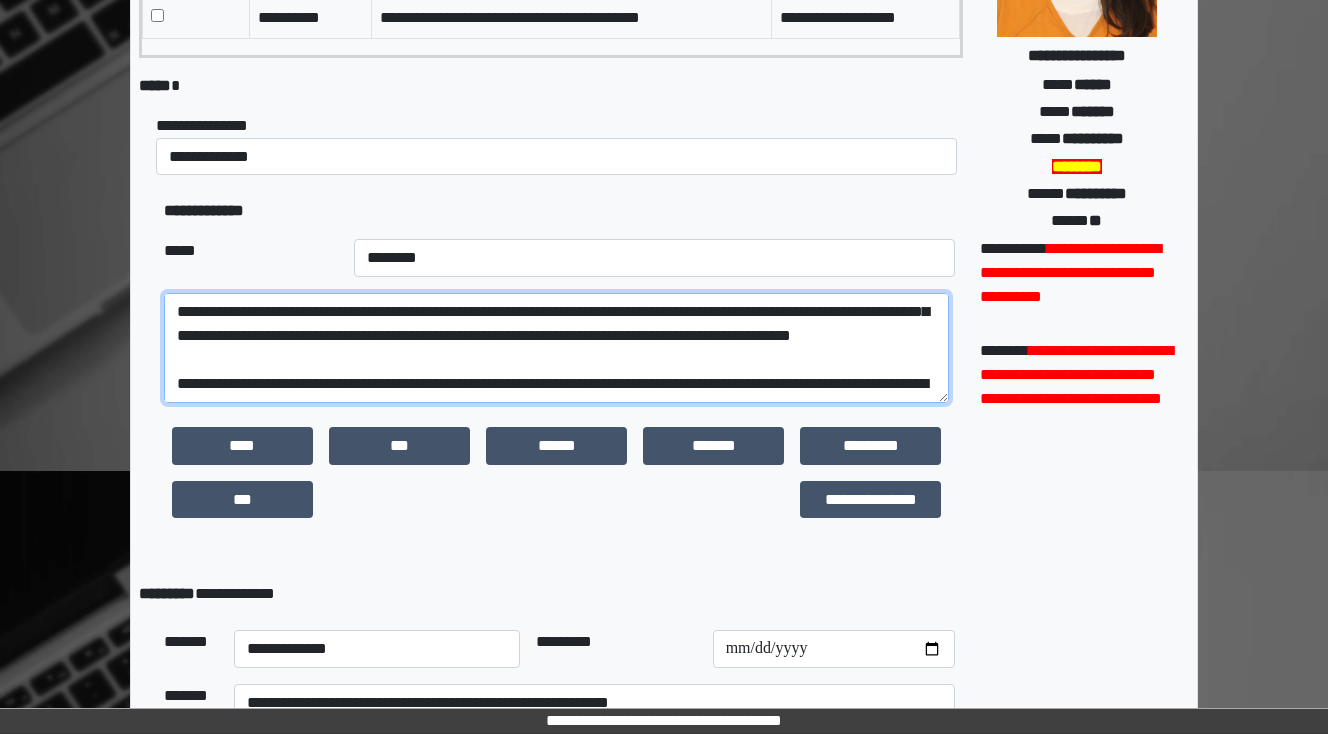 click at bounding box center [556, 348] 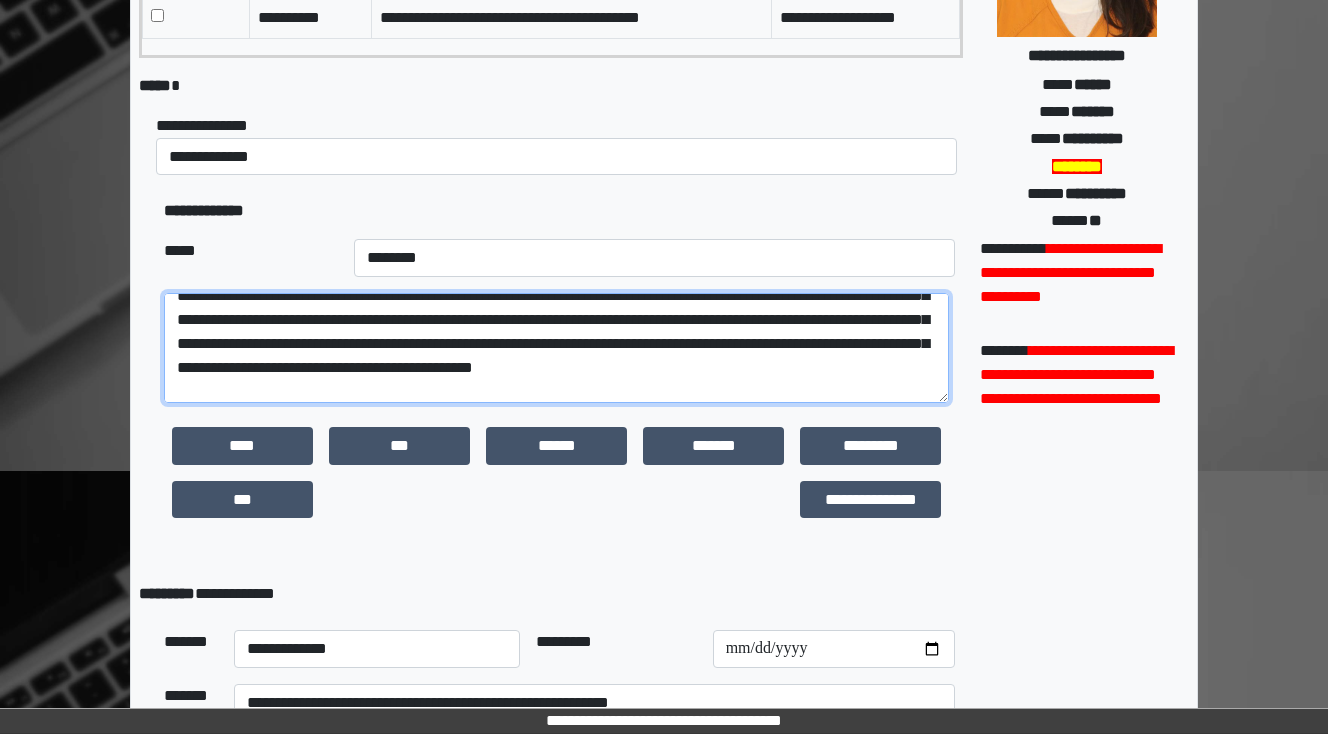 scroll, scrollTop: 208, scrollLeft: 0, axis: vertical 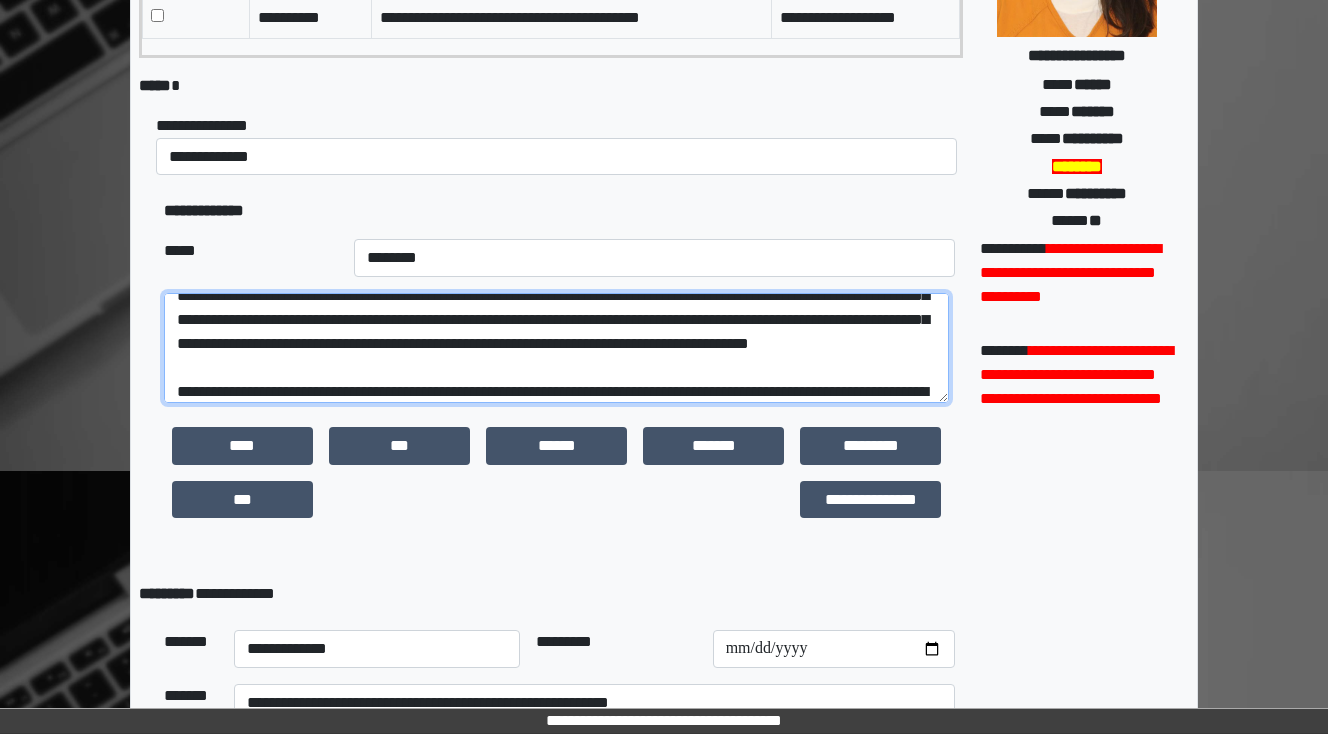 click at bounding box center (556, 348) 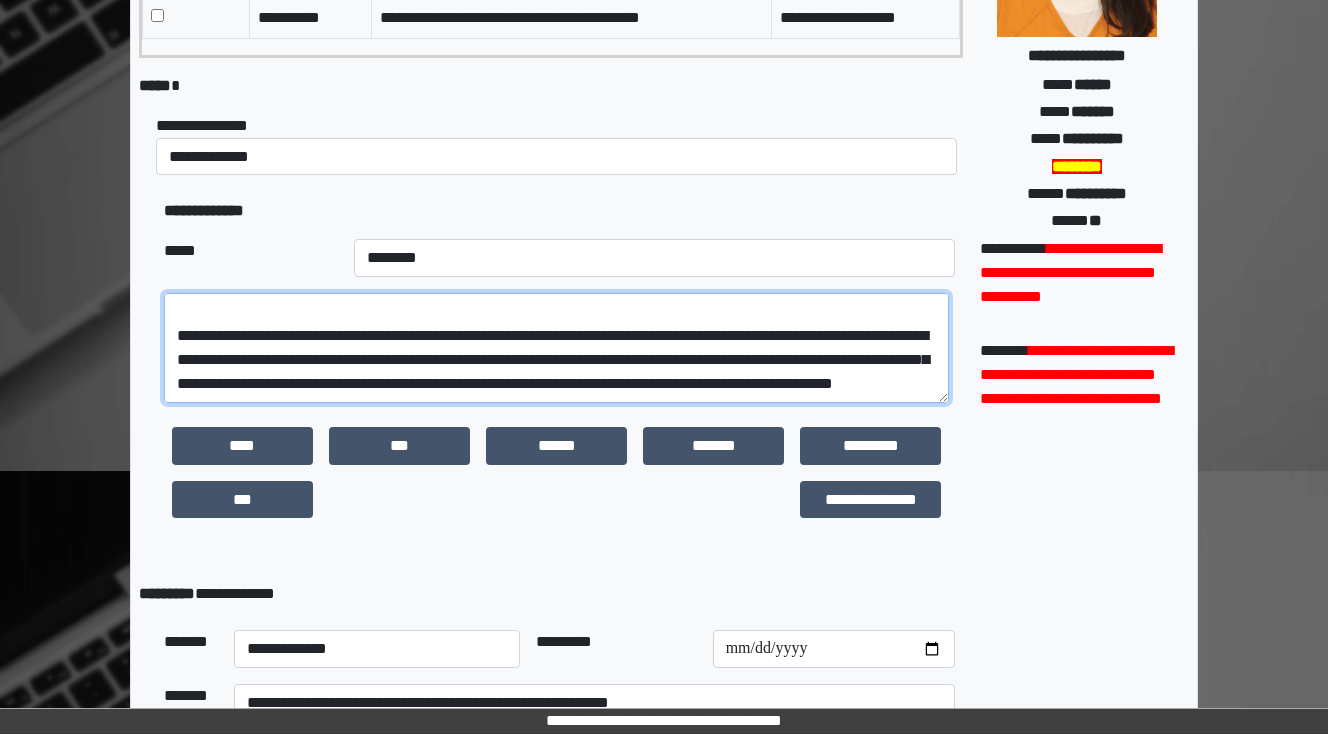 scroll, scrollTop: 368, scrollLeft: 0, axis: vertical 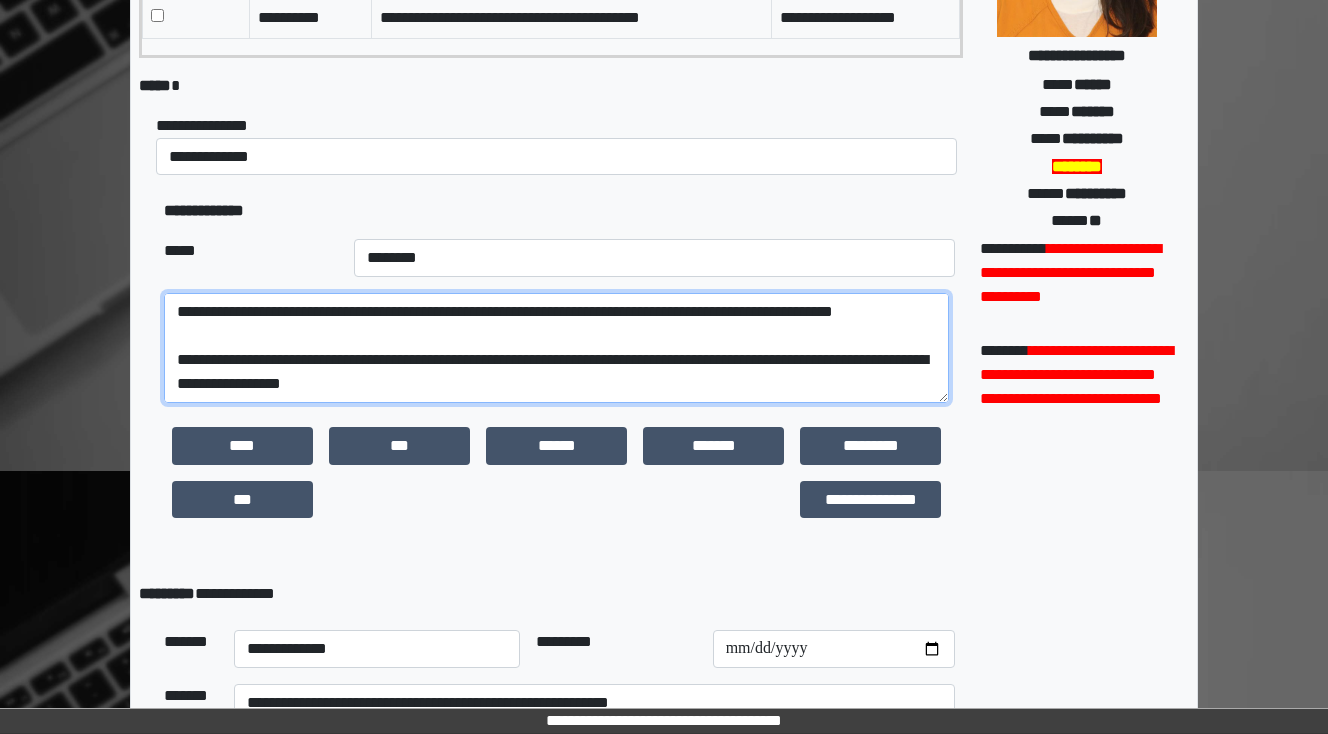 click at bounding box center [556, 348] 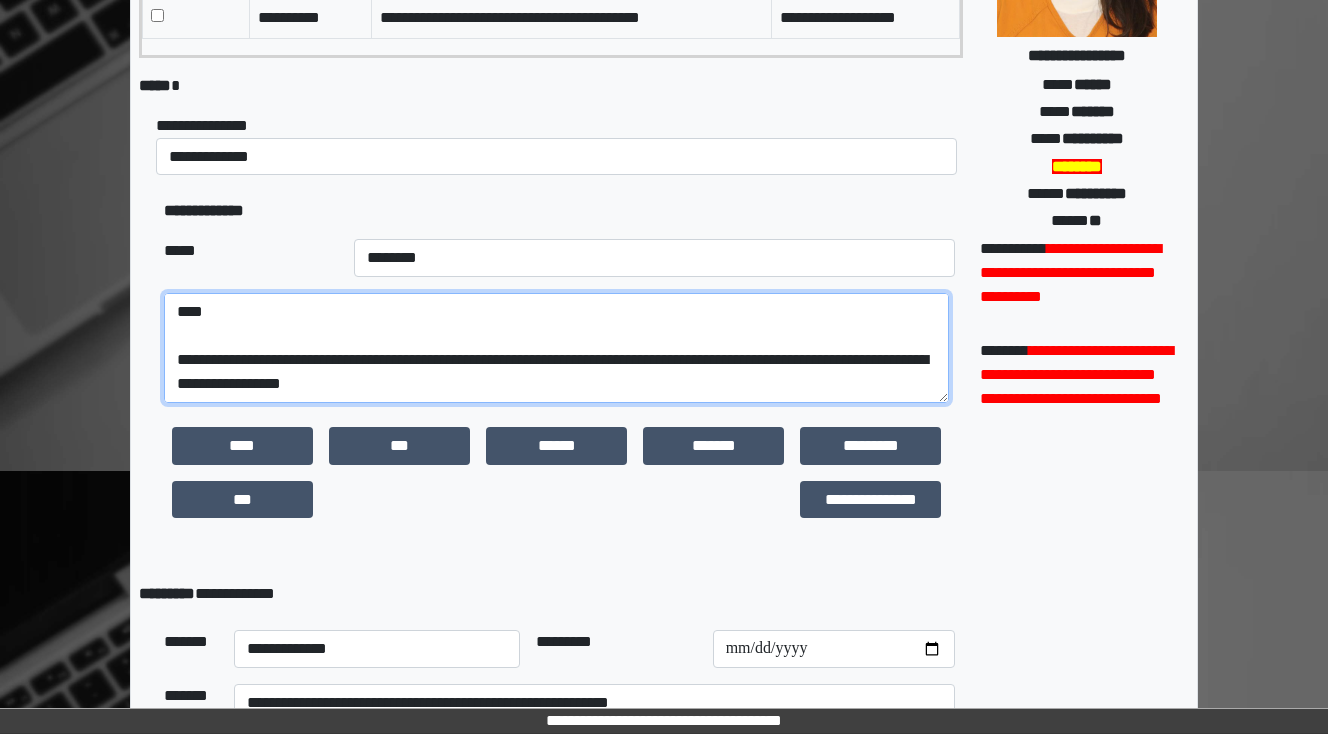 scroll, scrollTop: 408, scrollLeft: 0, axis: vertical 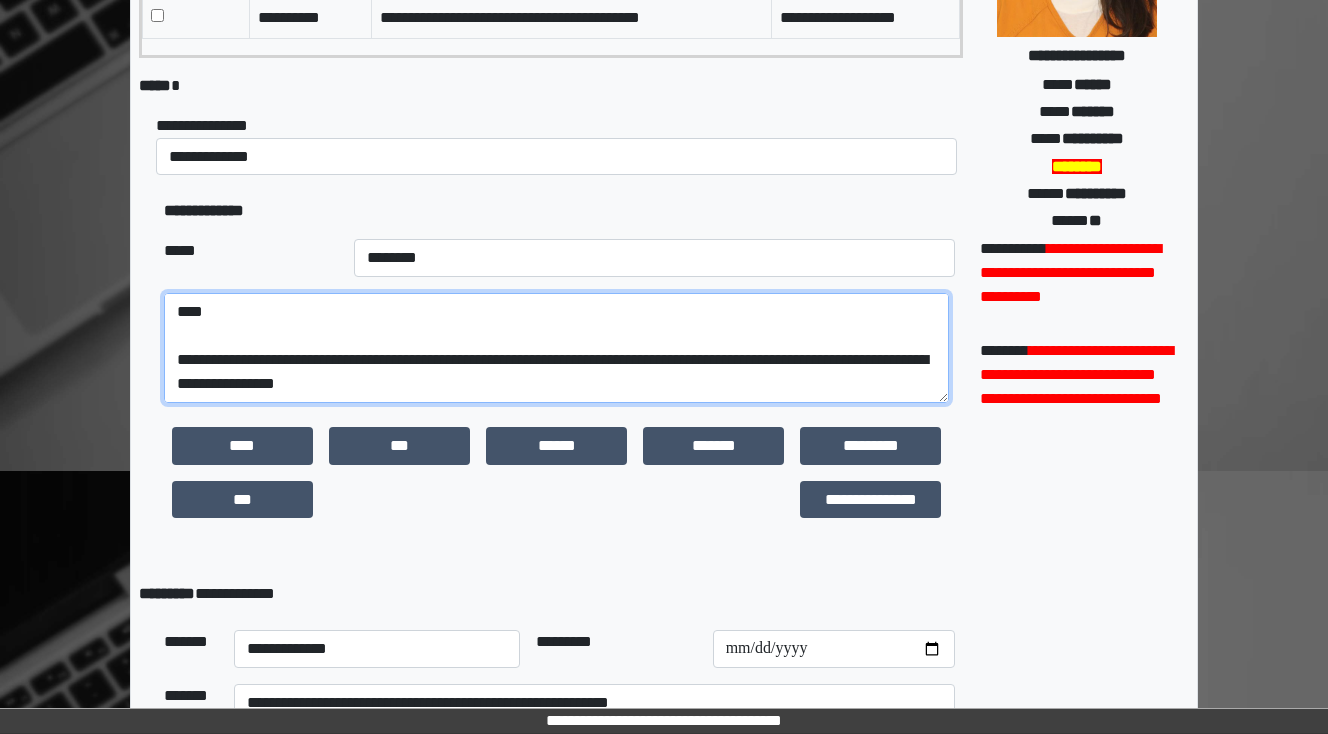 click at bounding box center [556, 348] 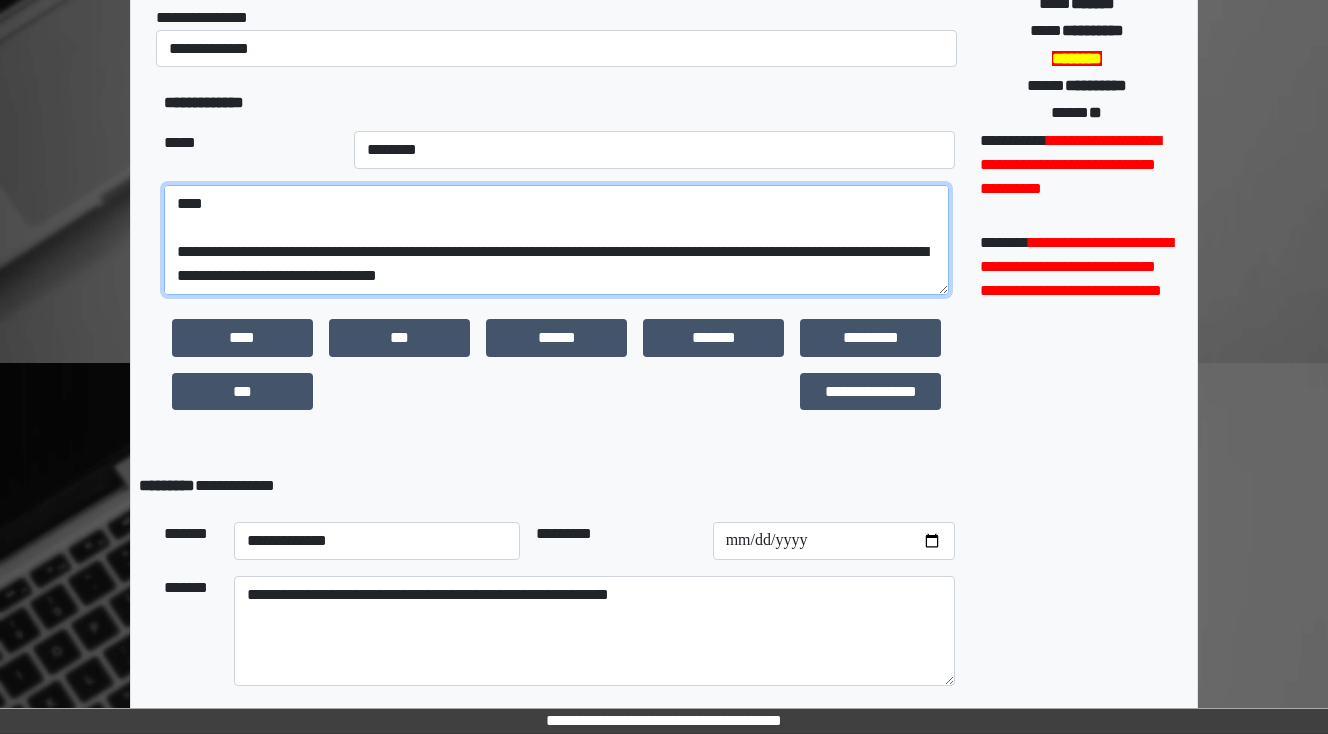 scroll, scrollTop: 400, scrollLeft: 0, axis: vertical 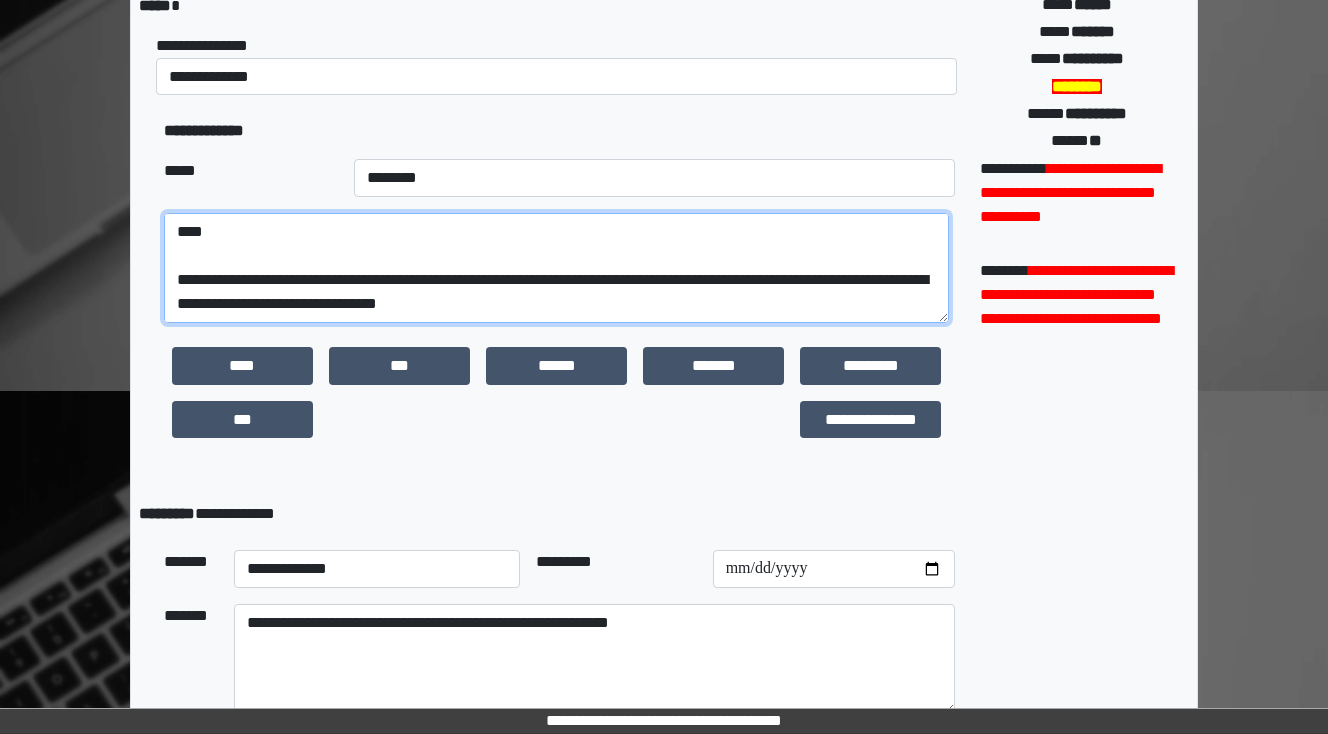 type on "**********" 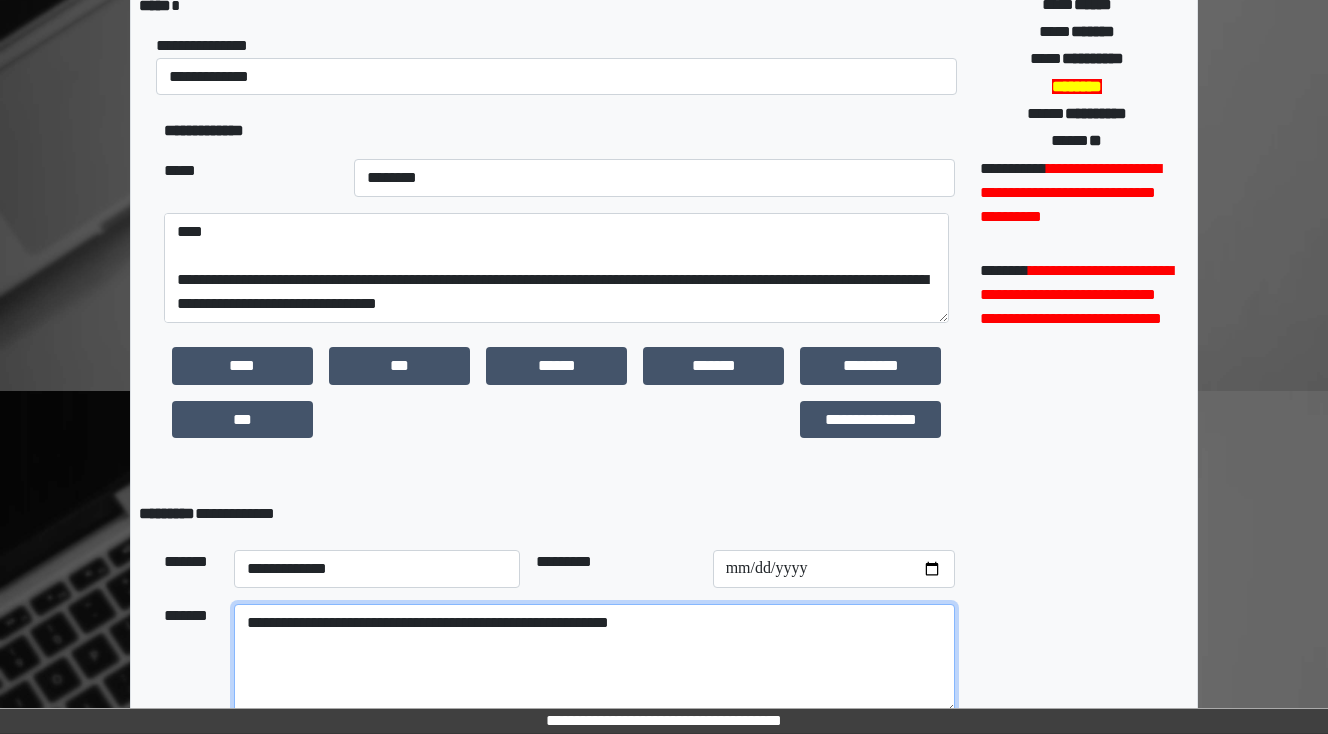 click on "**********" at bounding box center (594, 659) 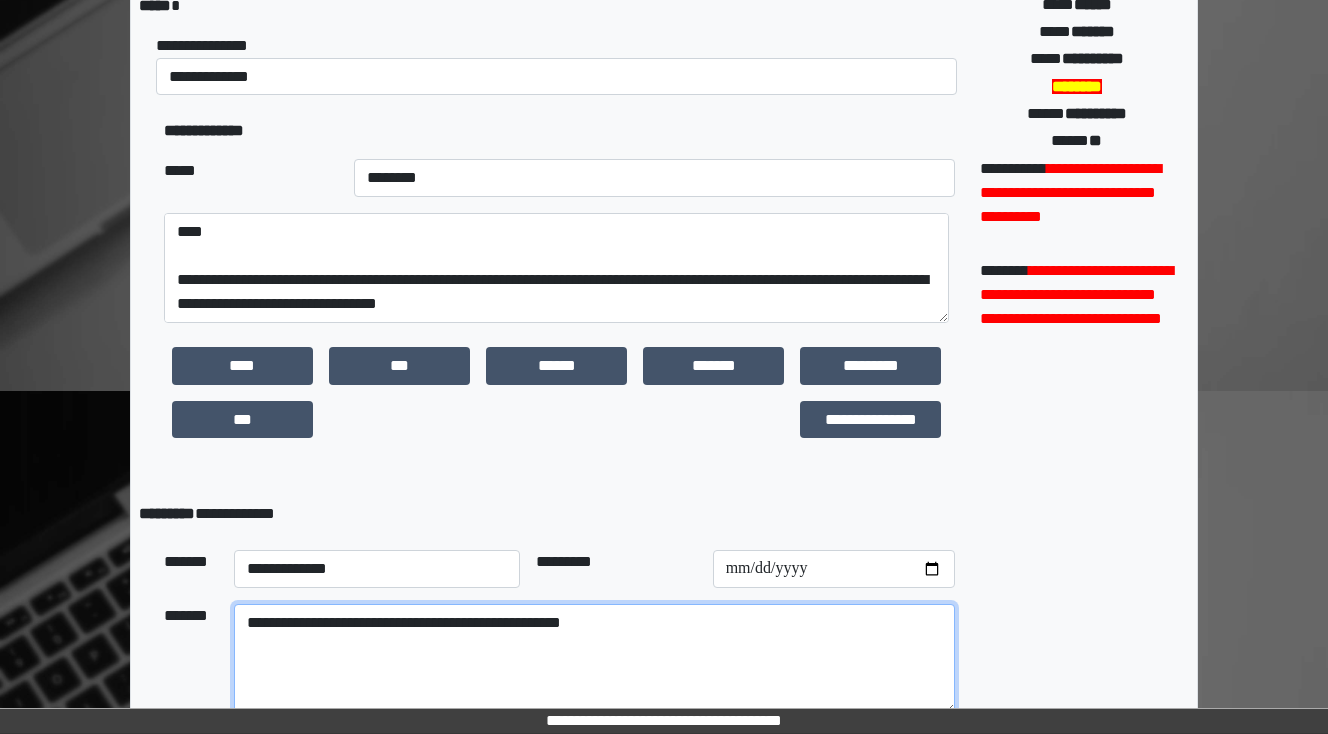 click on "**********" at bounding box center [594, 659] 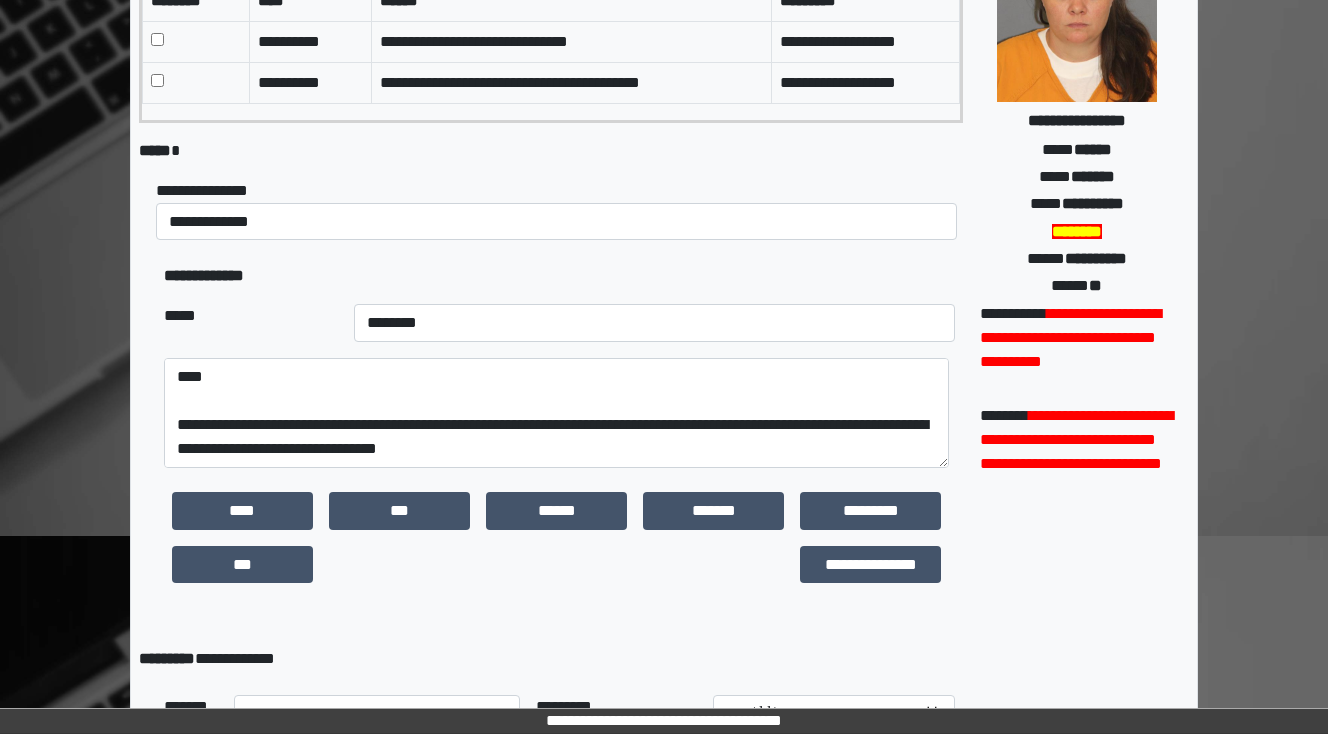 scroll, scrollTop: 240, scrollLeft: 0, axis: vertical 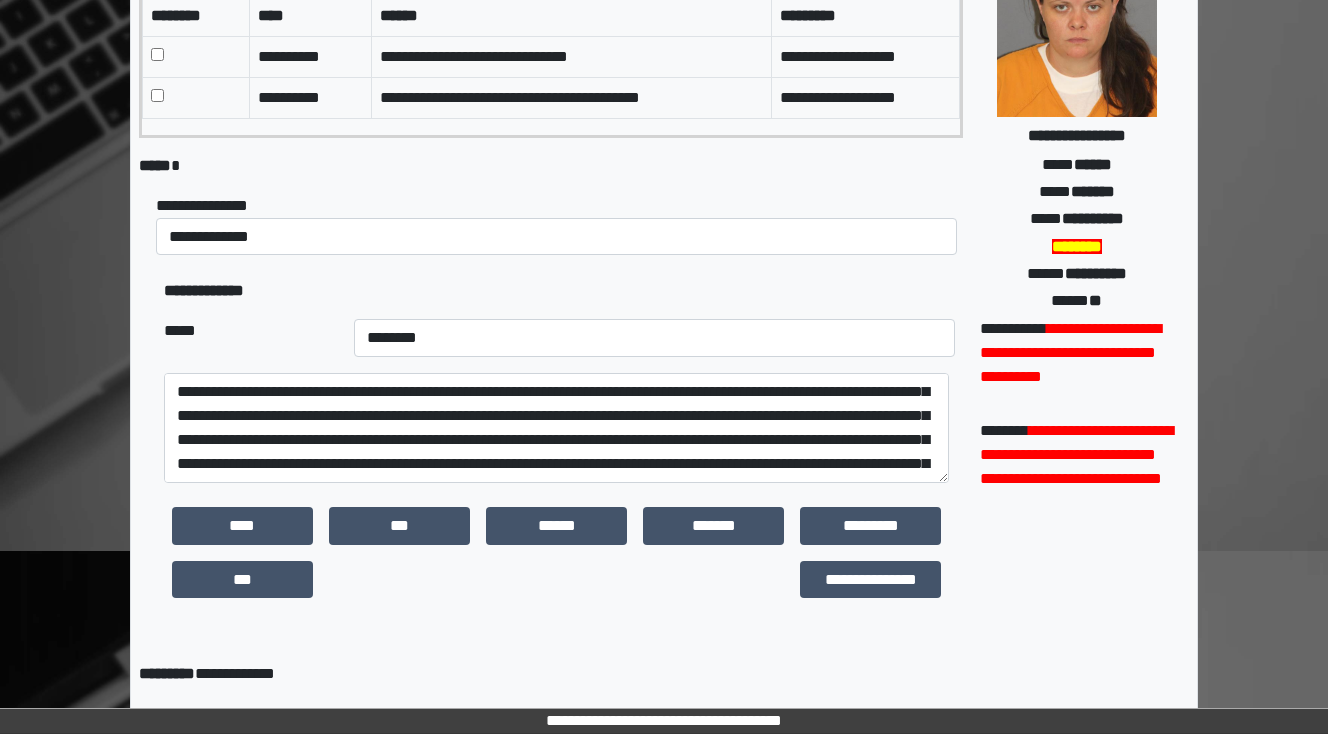 type on "**********" 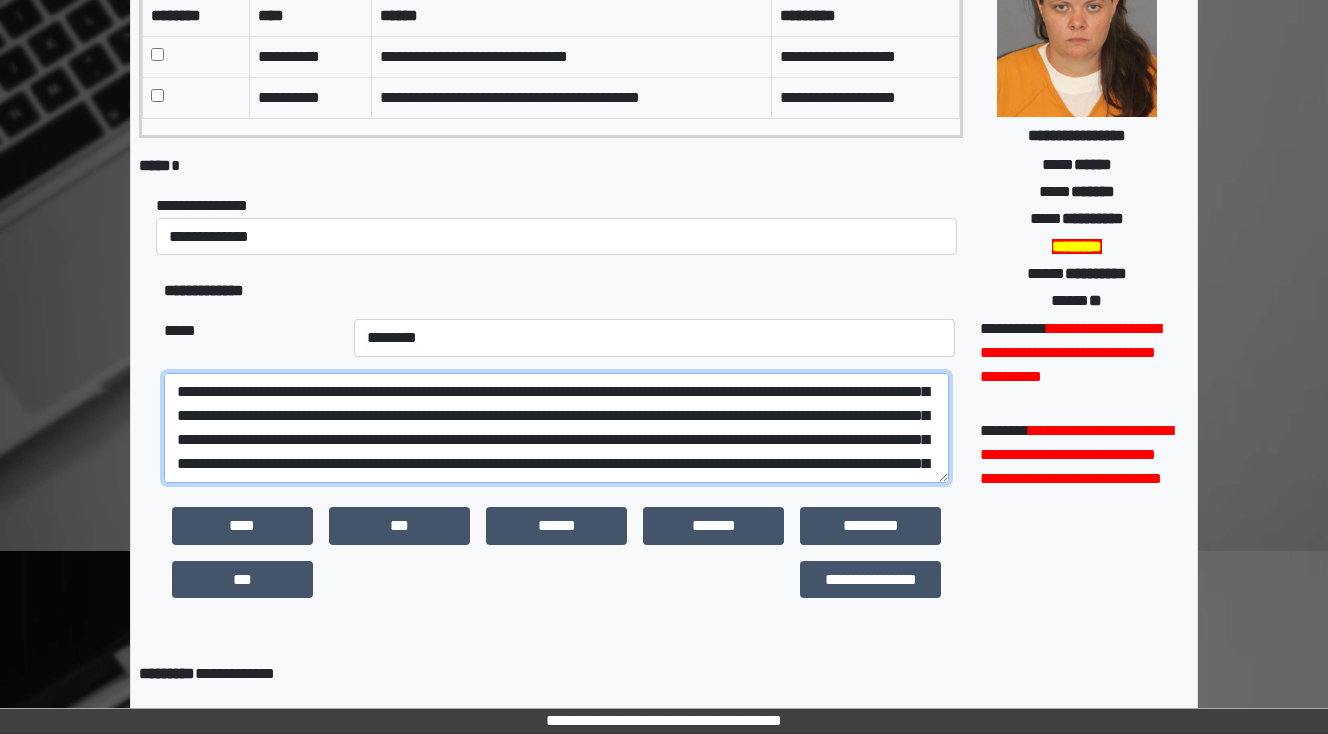 click at bounding box center (556, 428) 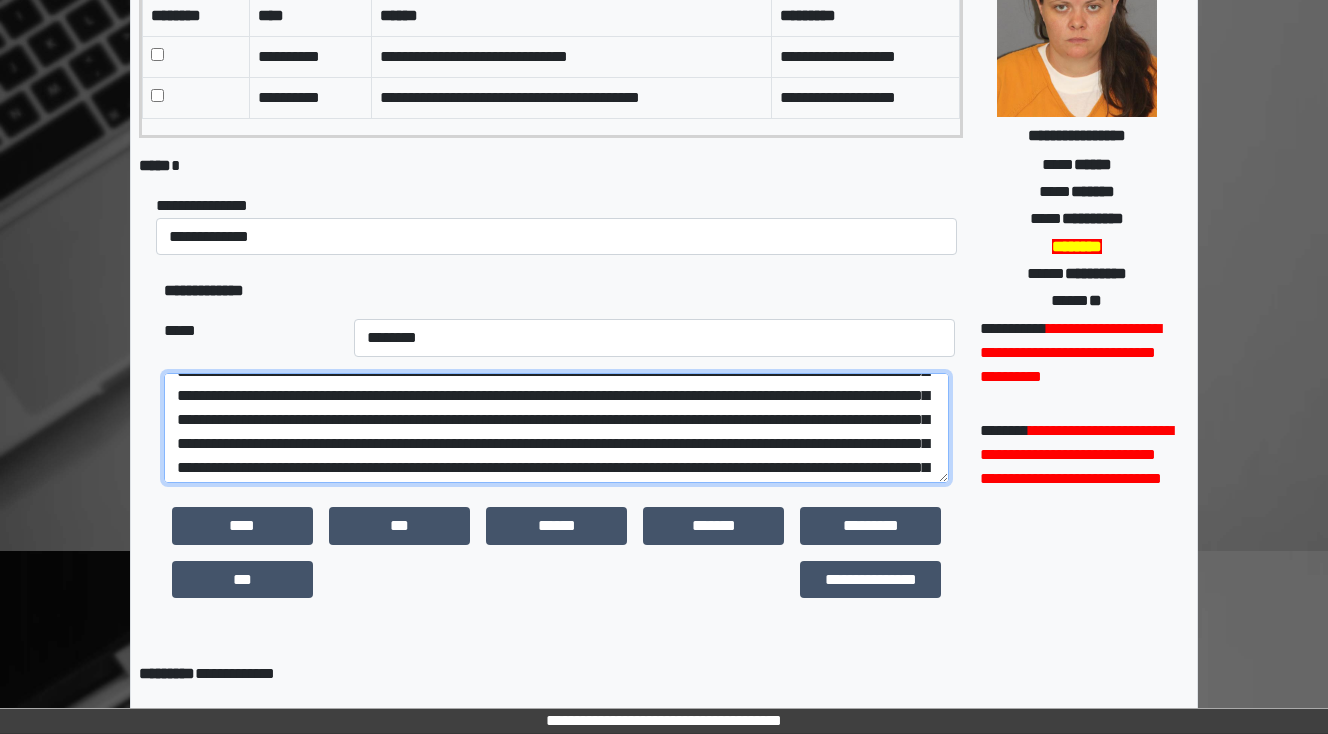 scroll, scrollTop: 168, scrollLeft: 0, axis: vertical 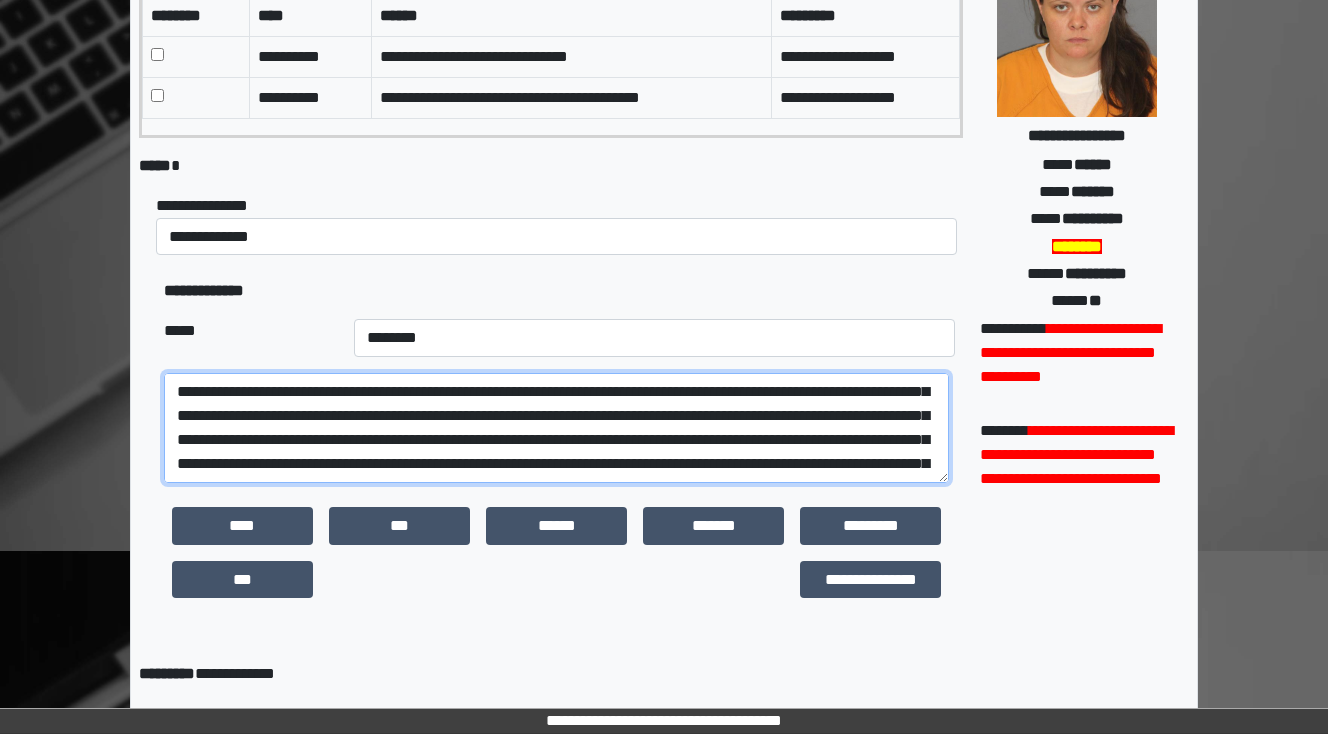 drag, startPoint x: 202, startPoint y: 416, endPoint x: 401, endPoint y: 422, distance: 199.09044 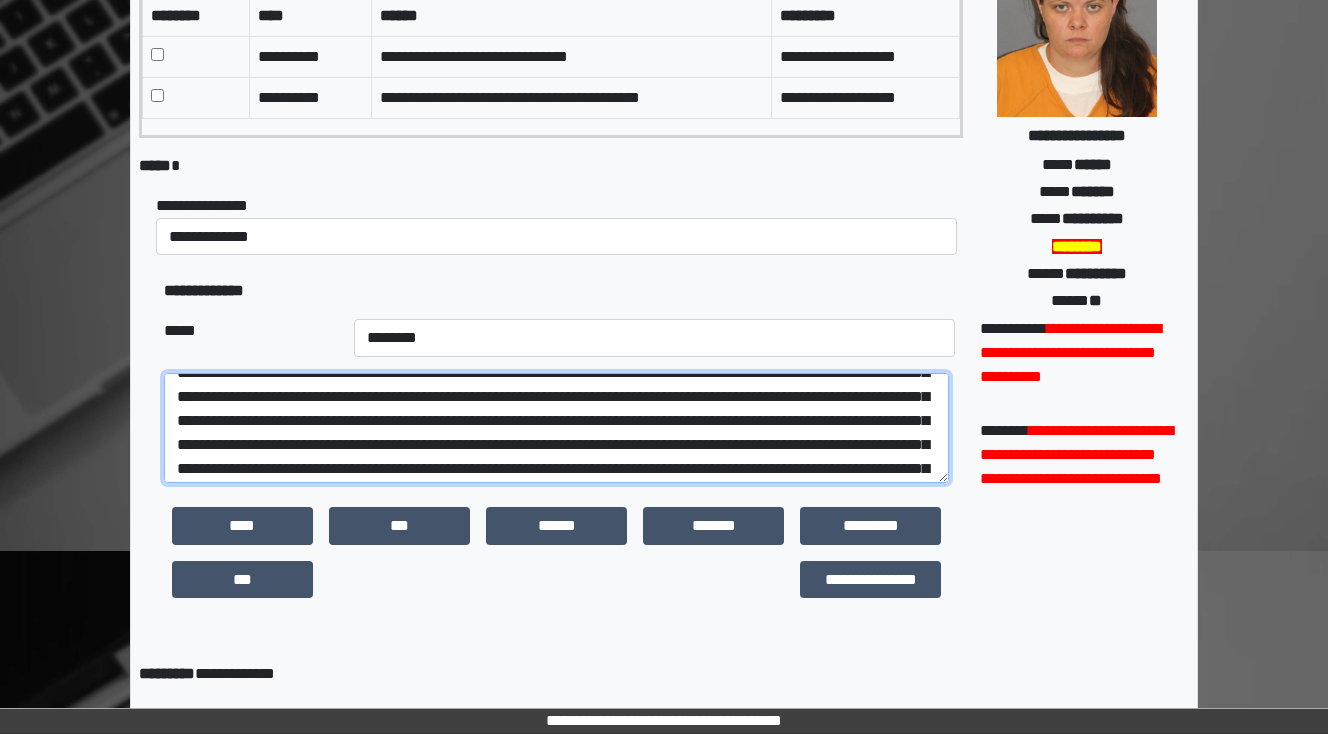 scroll, scrollTop: 168, scrollLeft: 0, axis: vertical 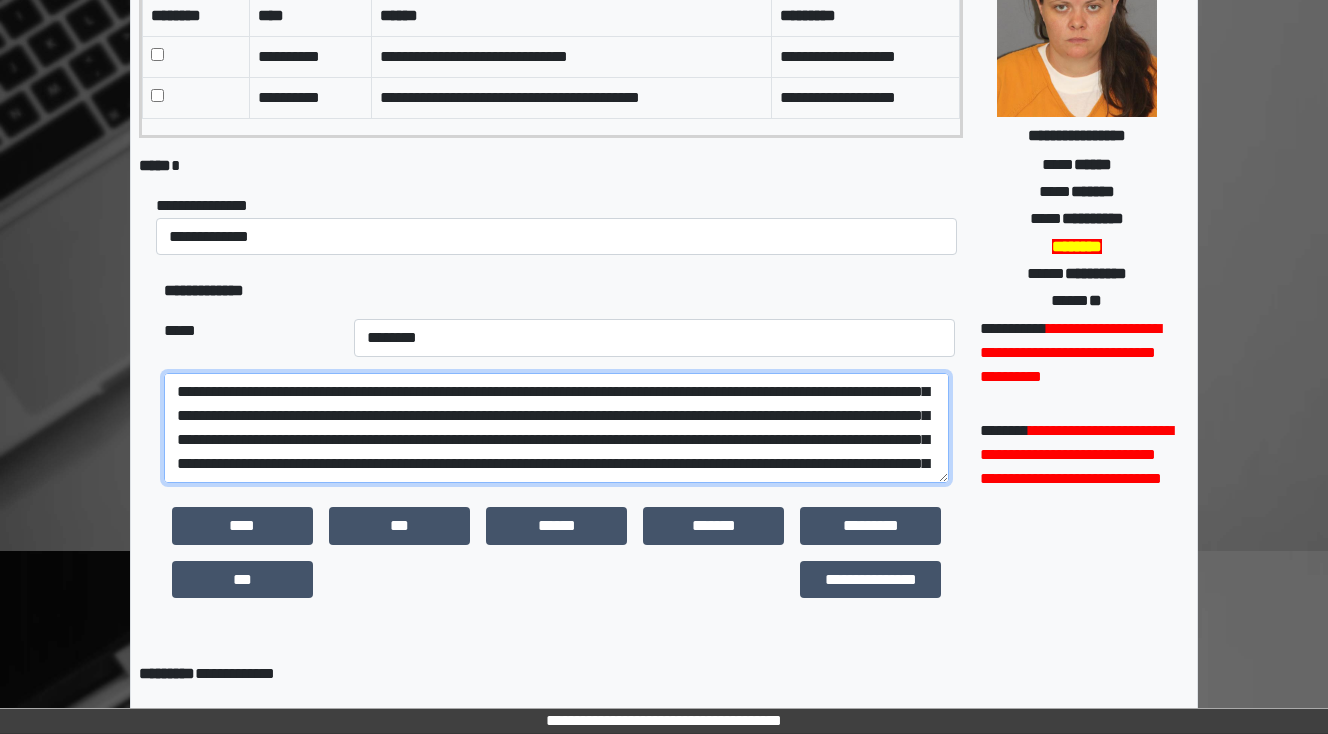click at bounding box center (556, 428) 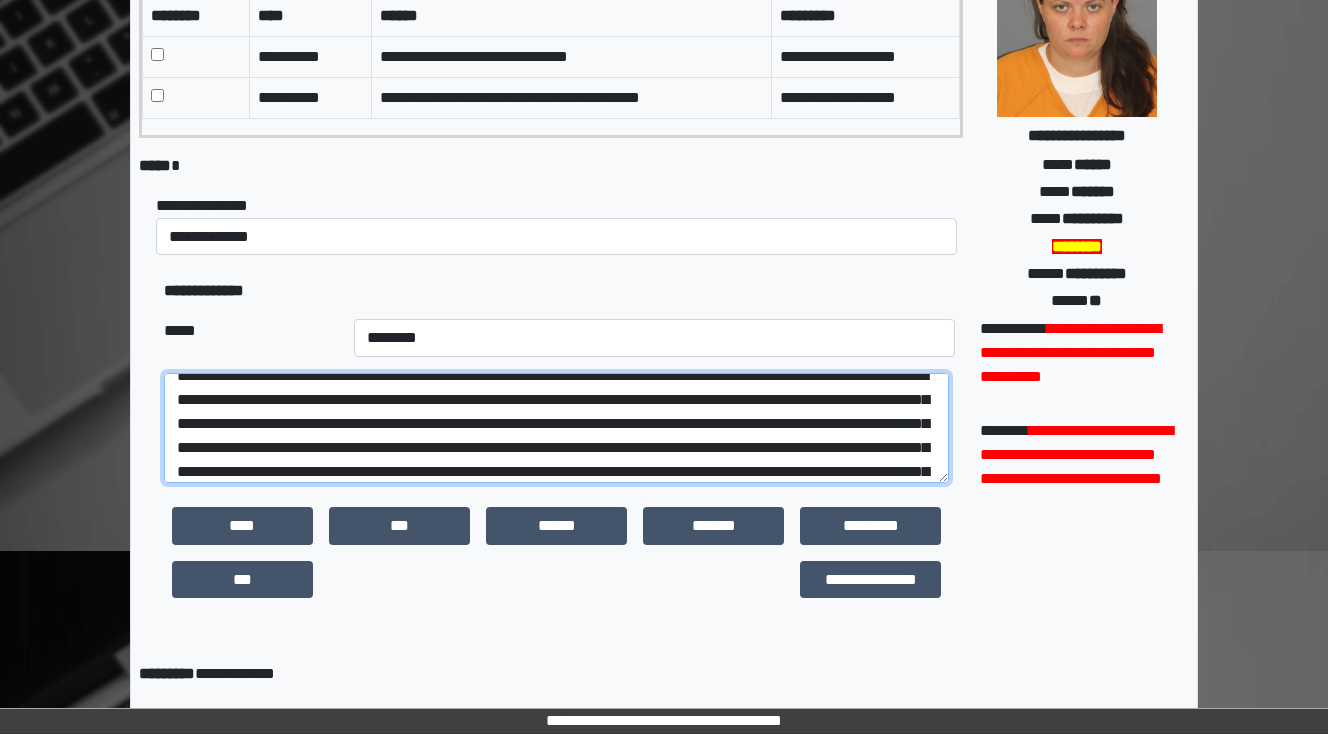 scroll, scrollTop: 168, scrollLeft: 0, axis: vertical 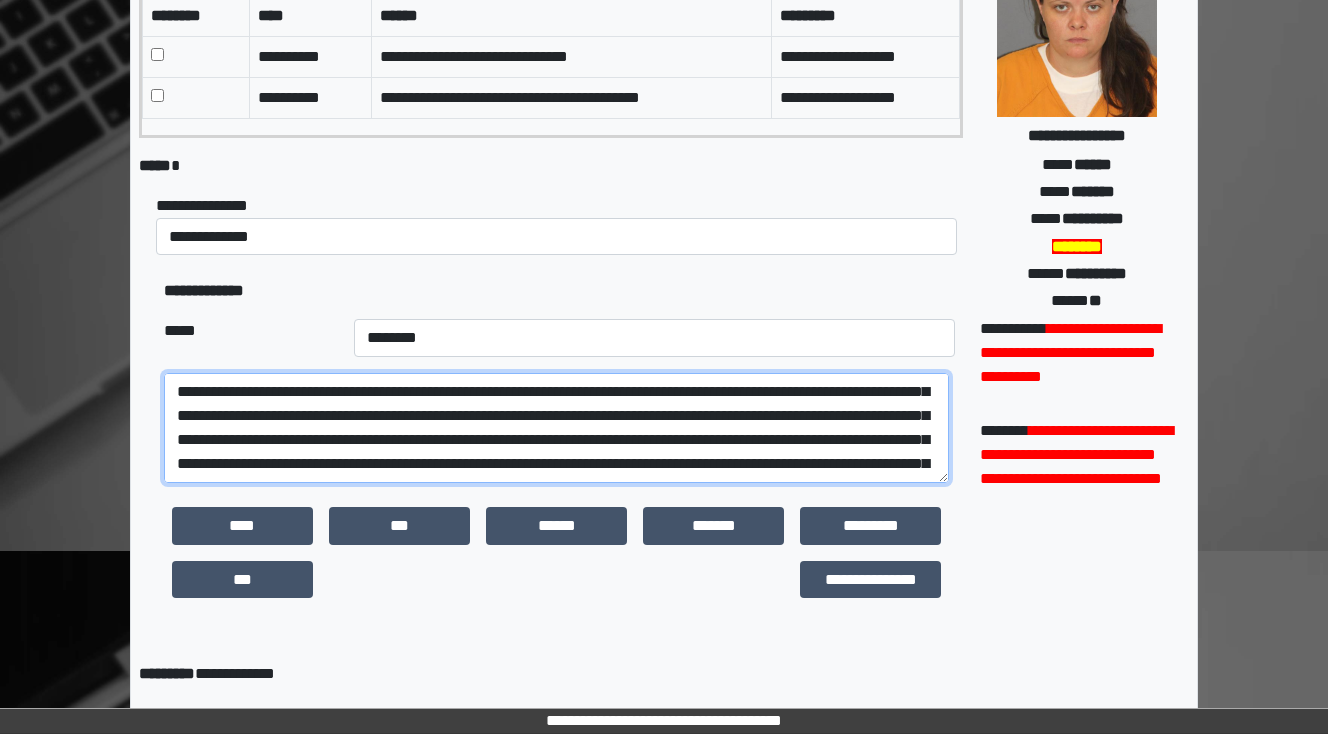 click at bounding box center (556, 428) 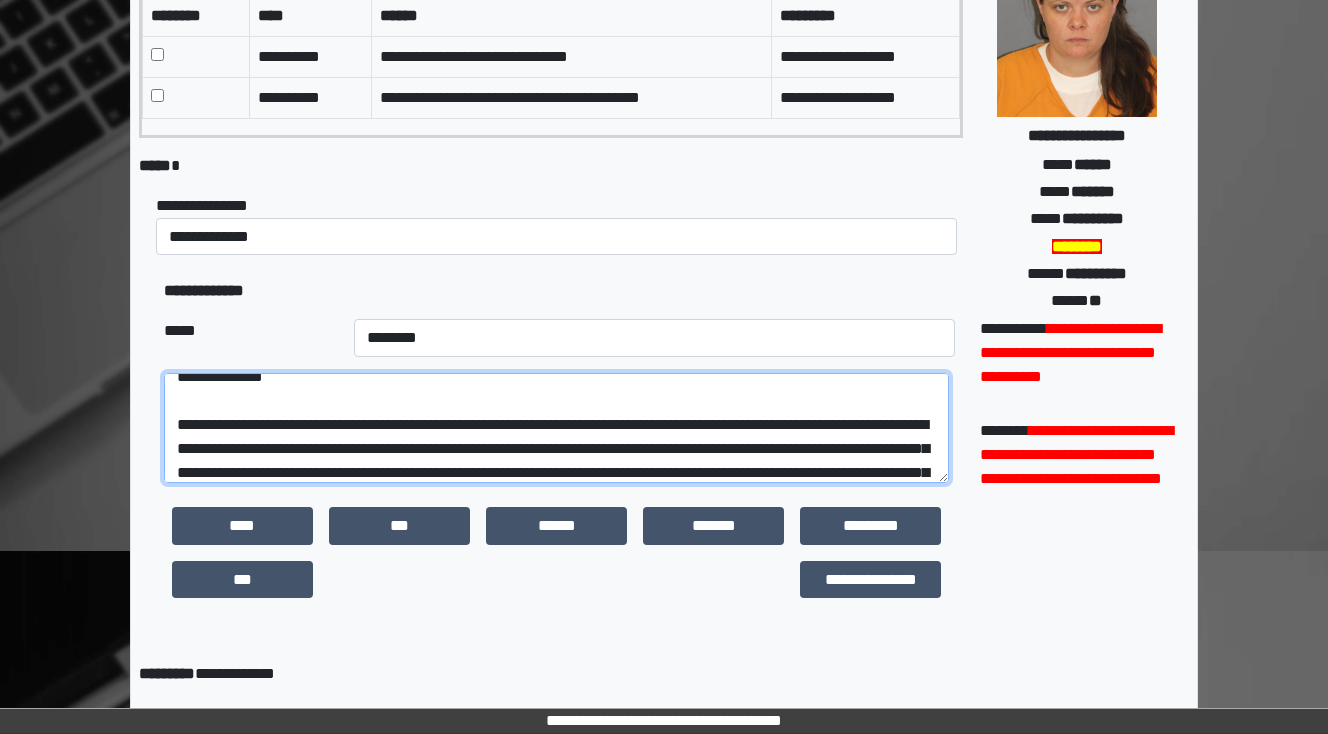 scroll, scrollTop: 328, scrollLeft: 0, axis: vertical 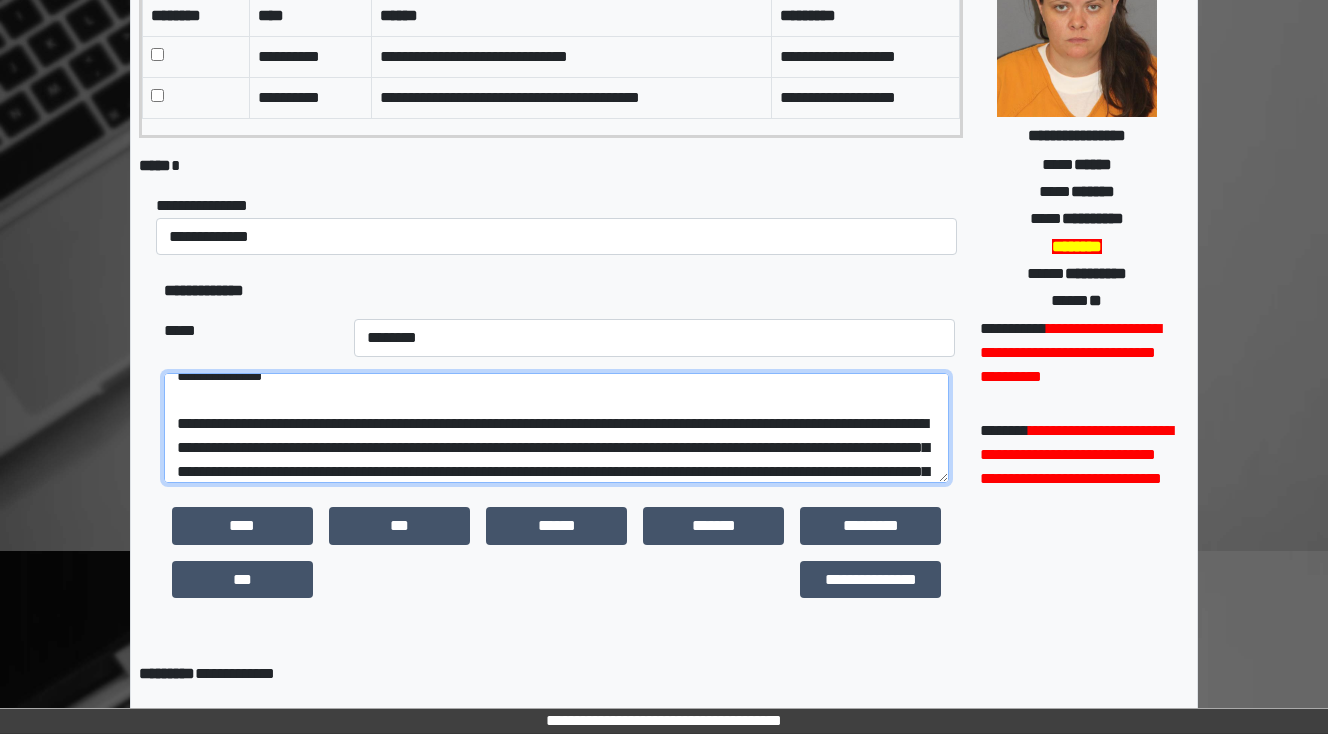 click at bounding box center (556, 428) 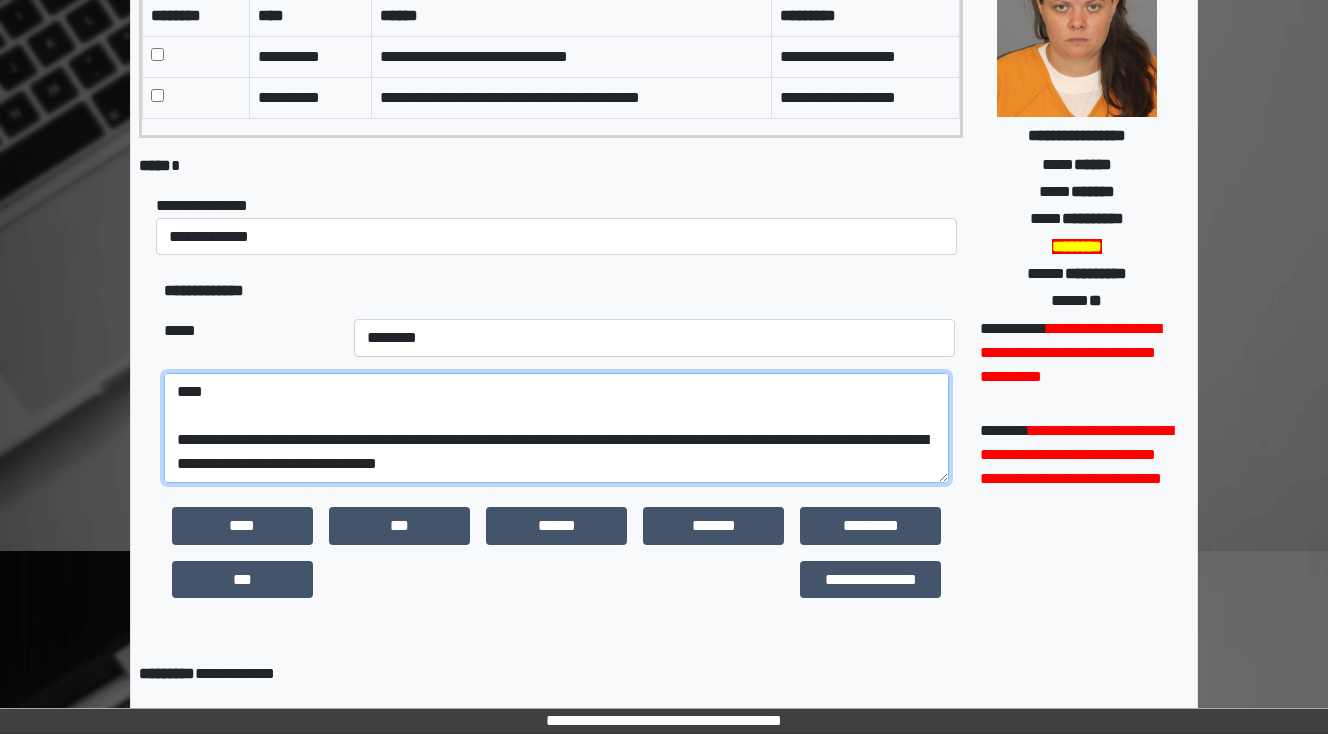 scroll, scrollTop: 480, scrollLeft: 0, axis: vertical 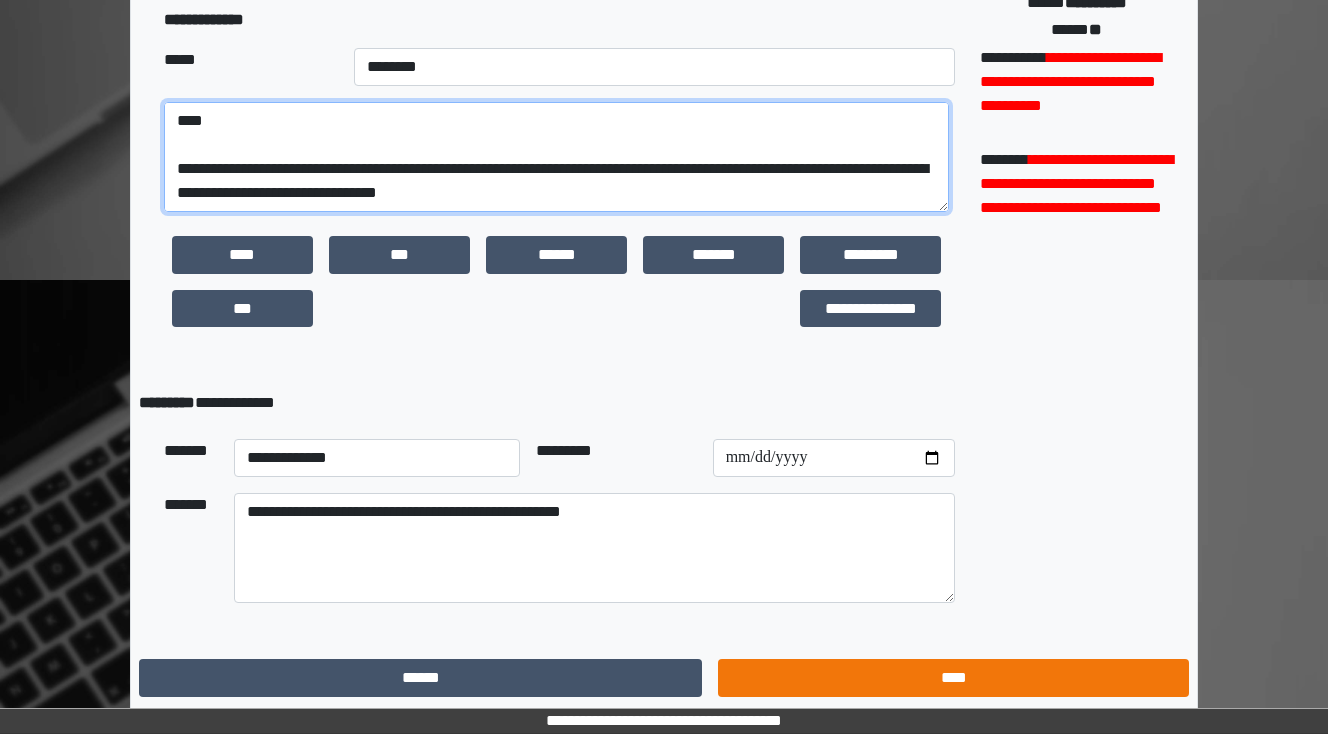 type on "**********" 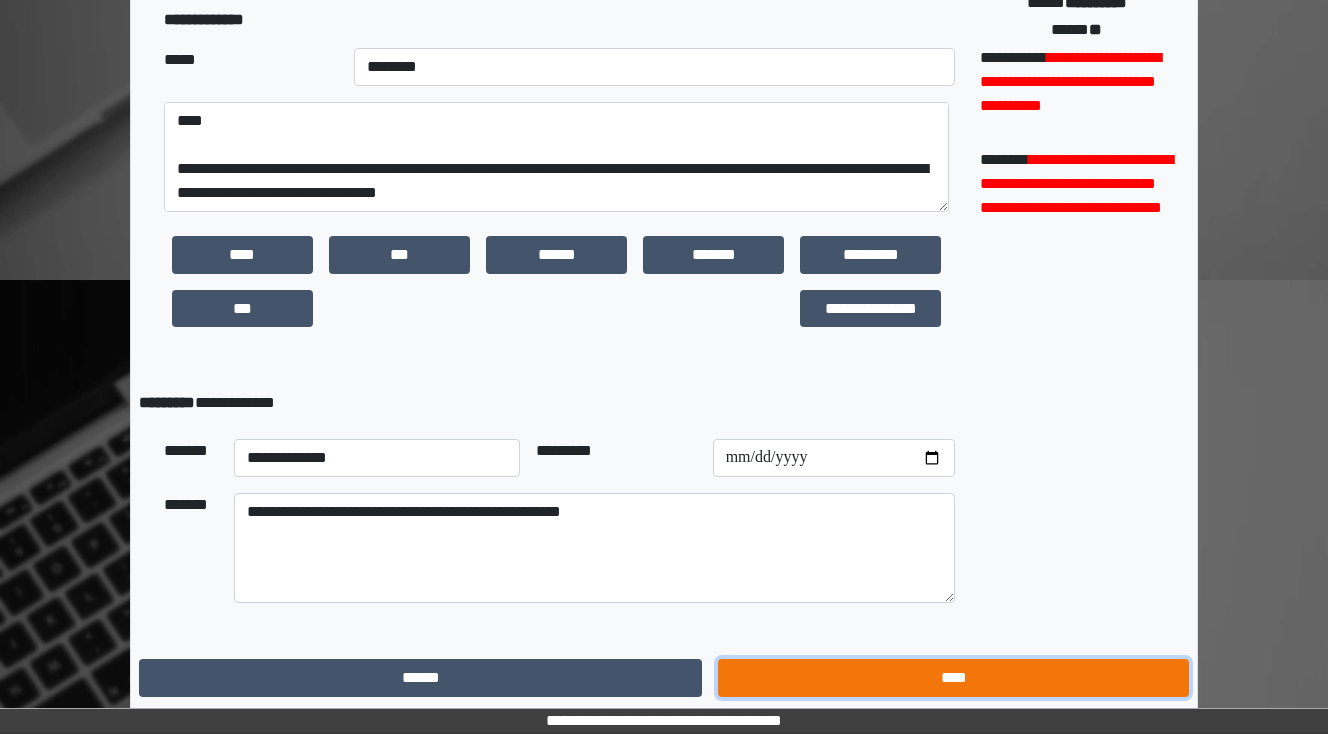 click on "****" at bounding box center [953, 678] 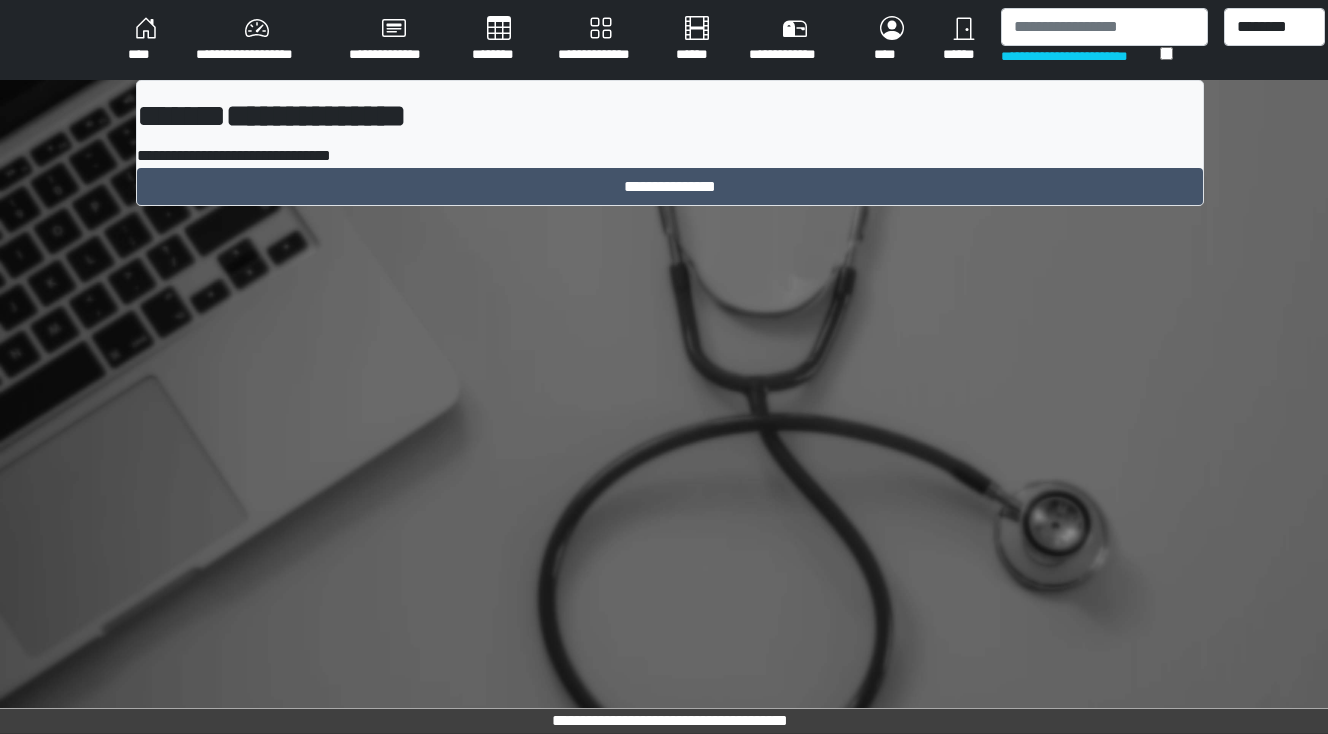 scroll, scrollTop: 0, scrollLeft: 0, axis: both 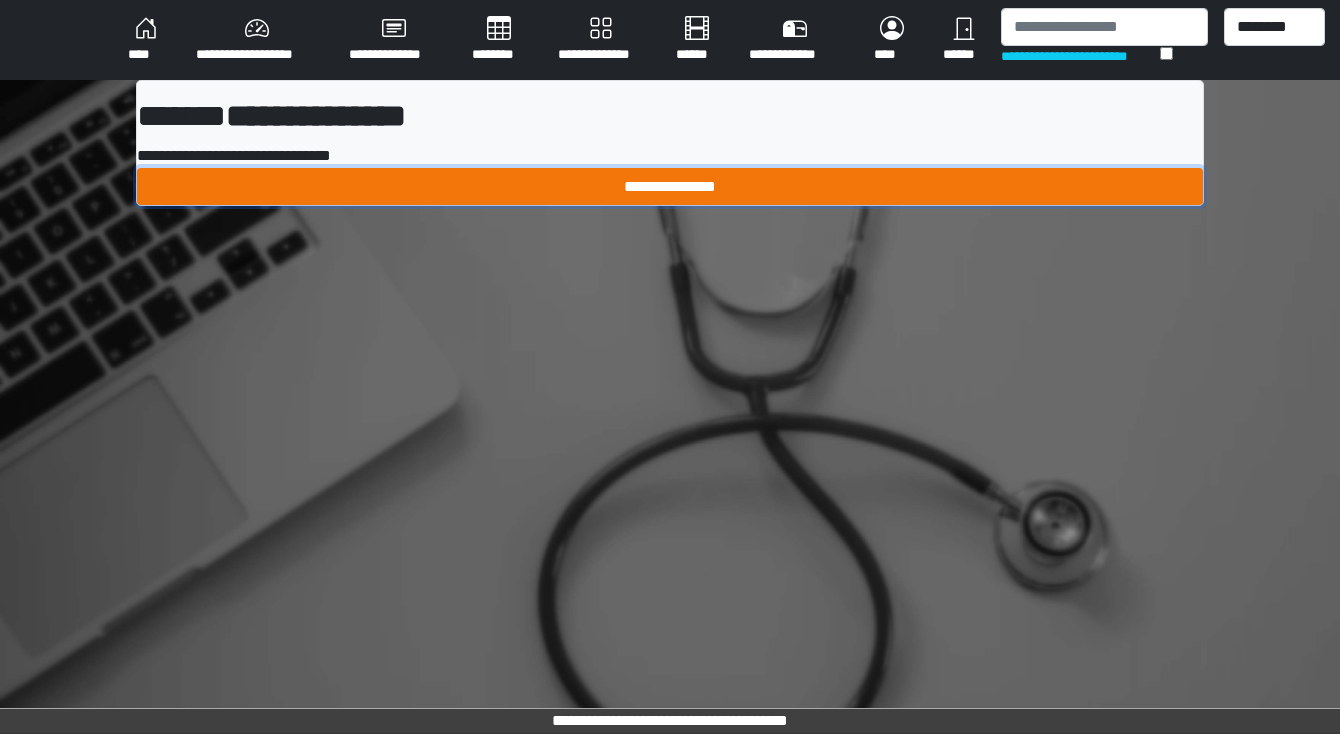 click on "**********" at bounding box center [670, 187] 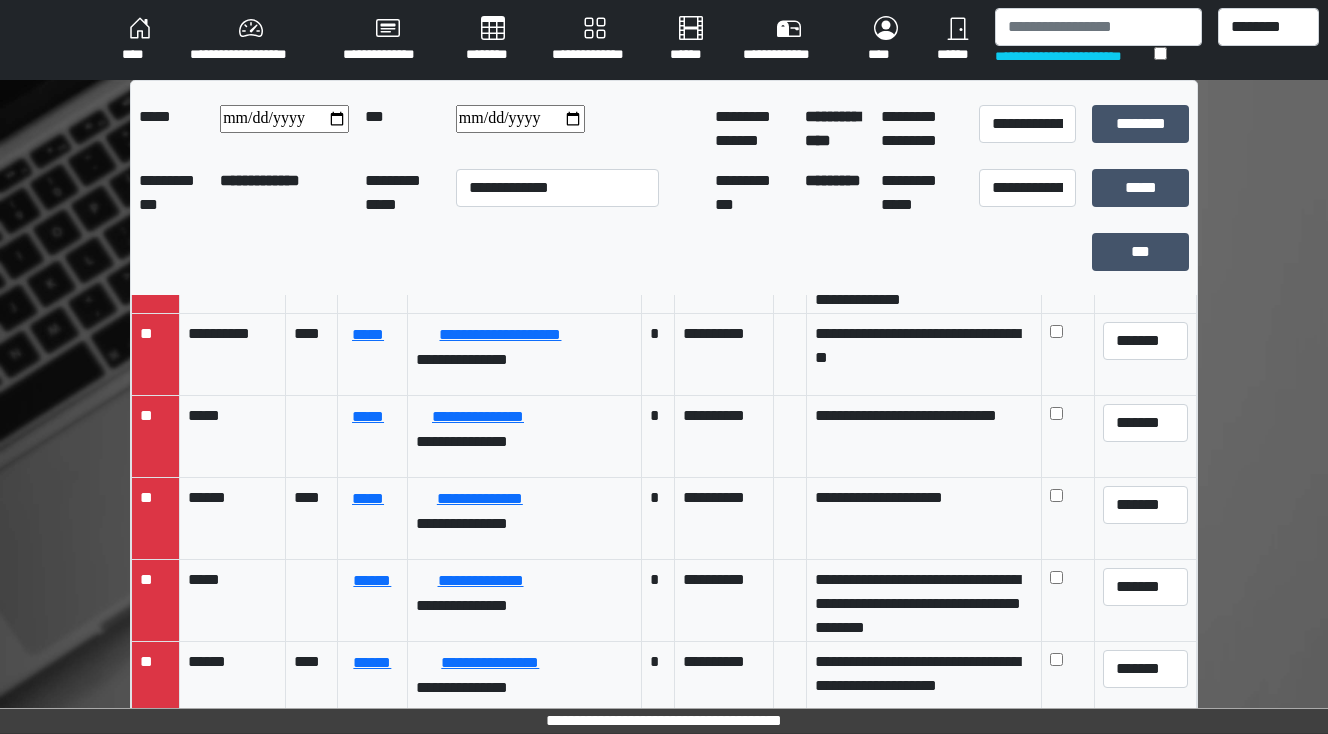 scroll, scrollTop: 80, scrollLeft: 0, axis: vertical 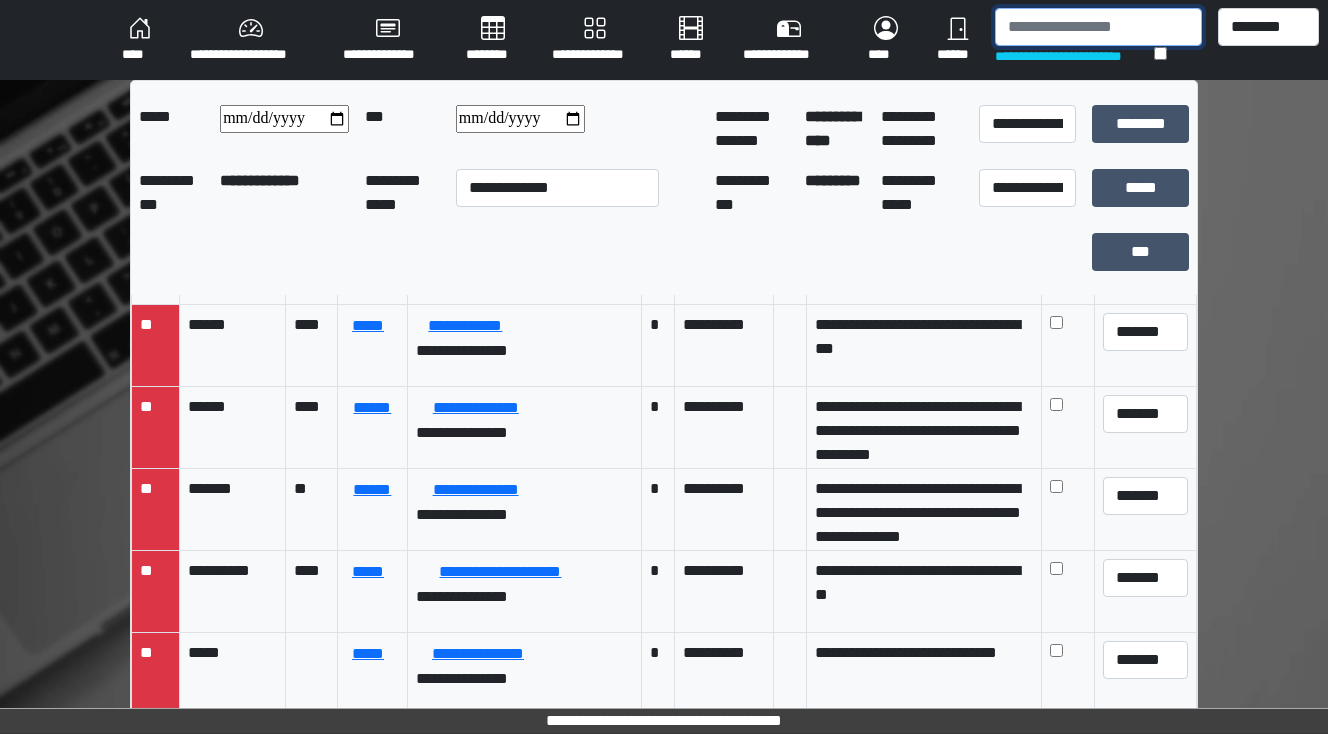 click at bounding box center (1098, 27) 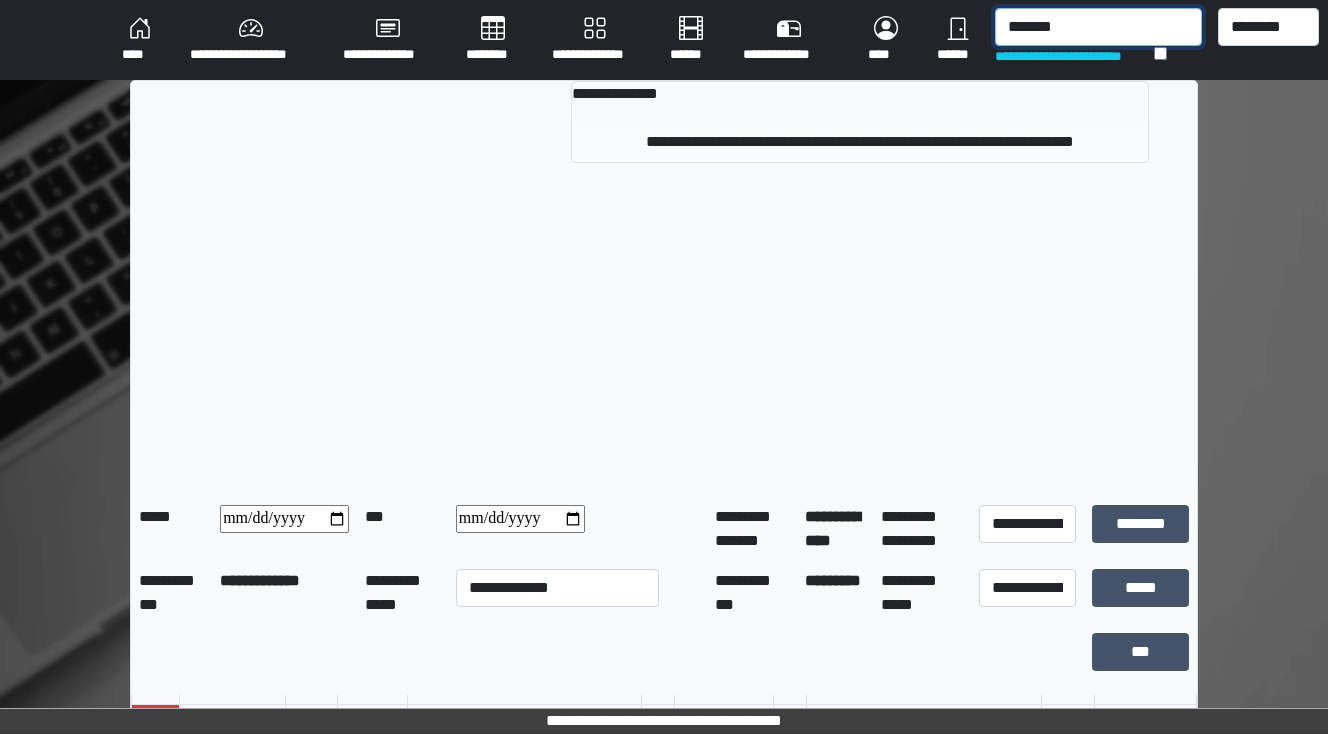 type on "*******" 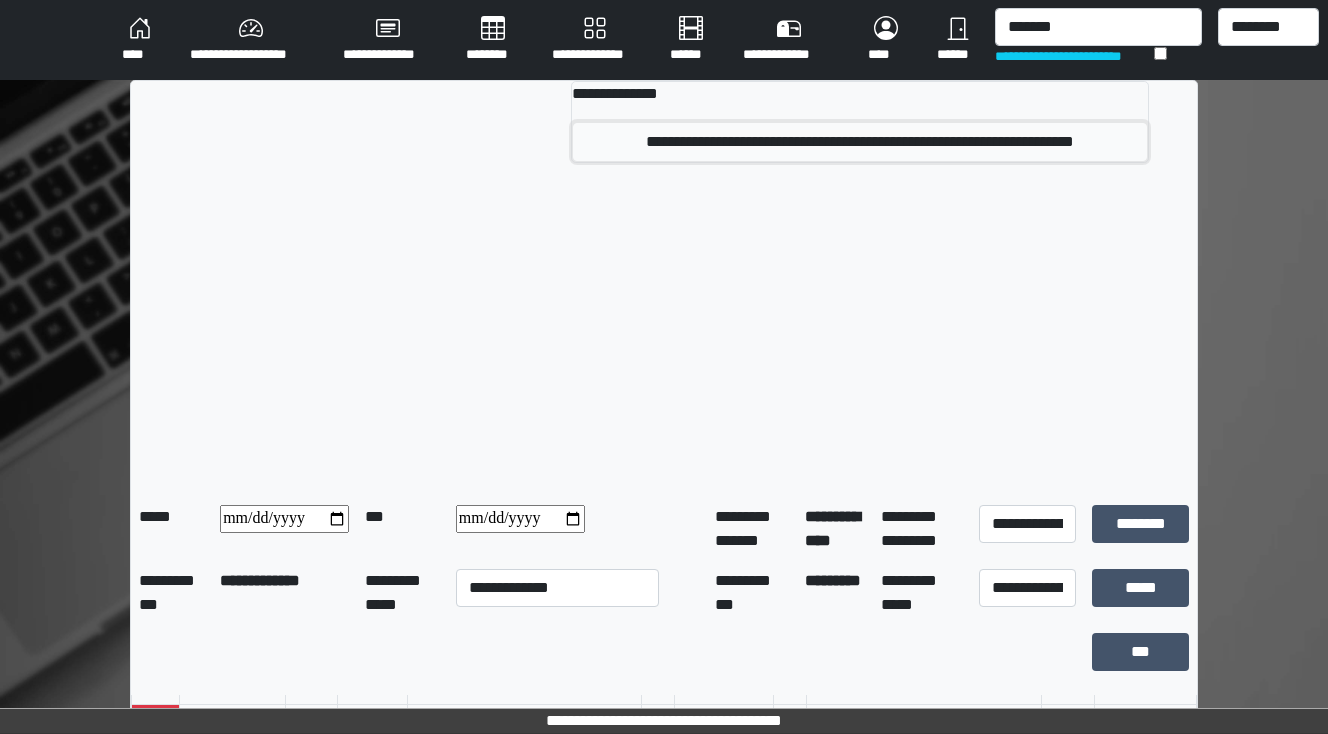 click on "**********" at bounding box center [860, 142] 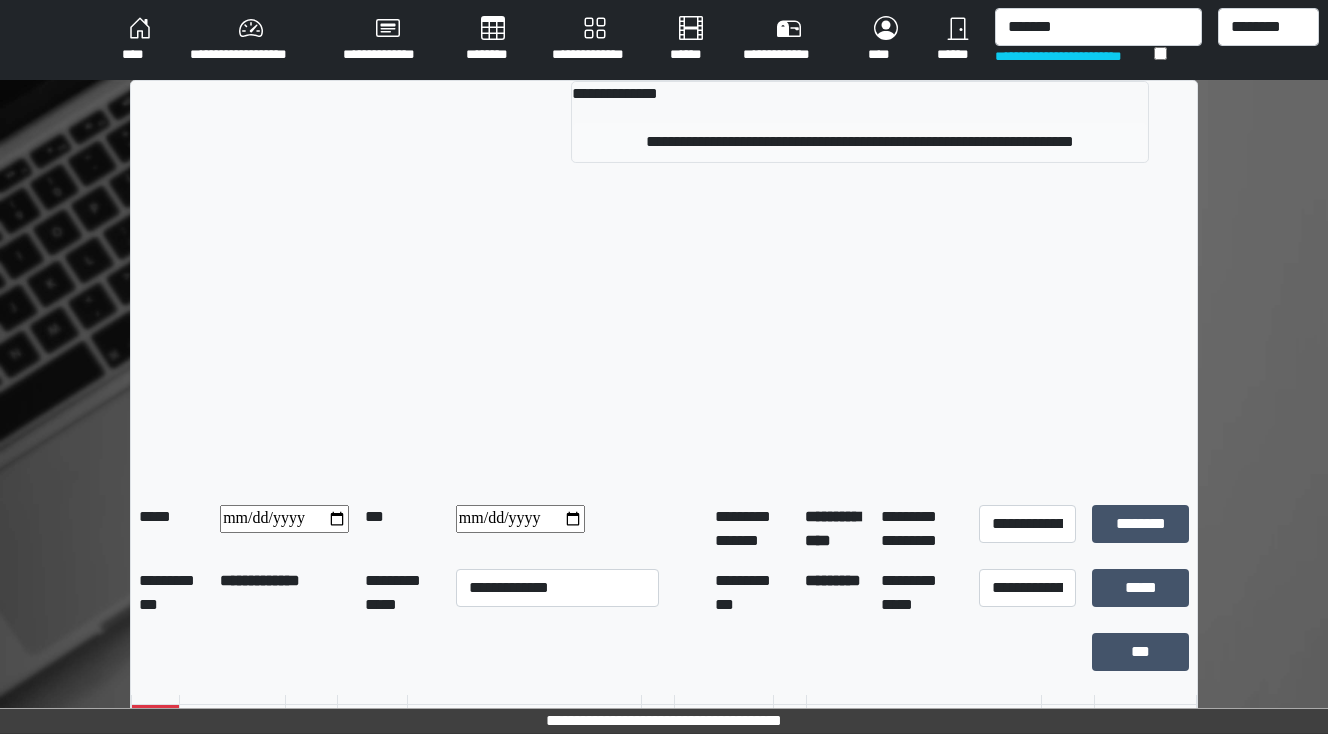 type 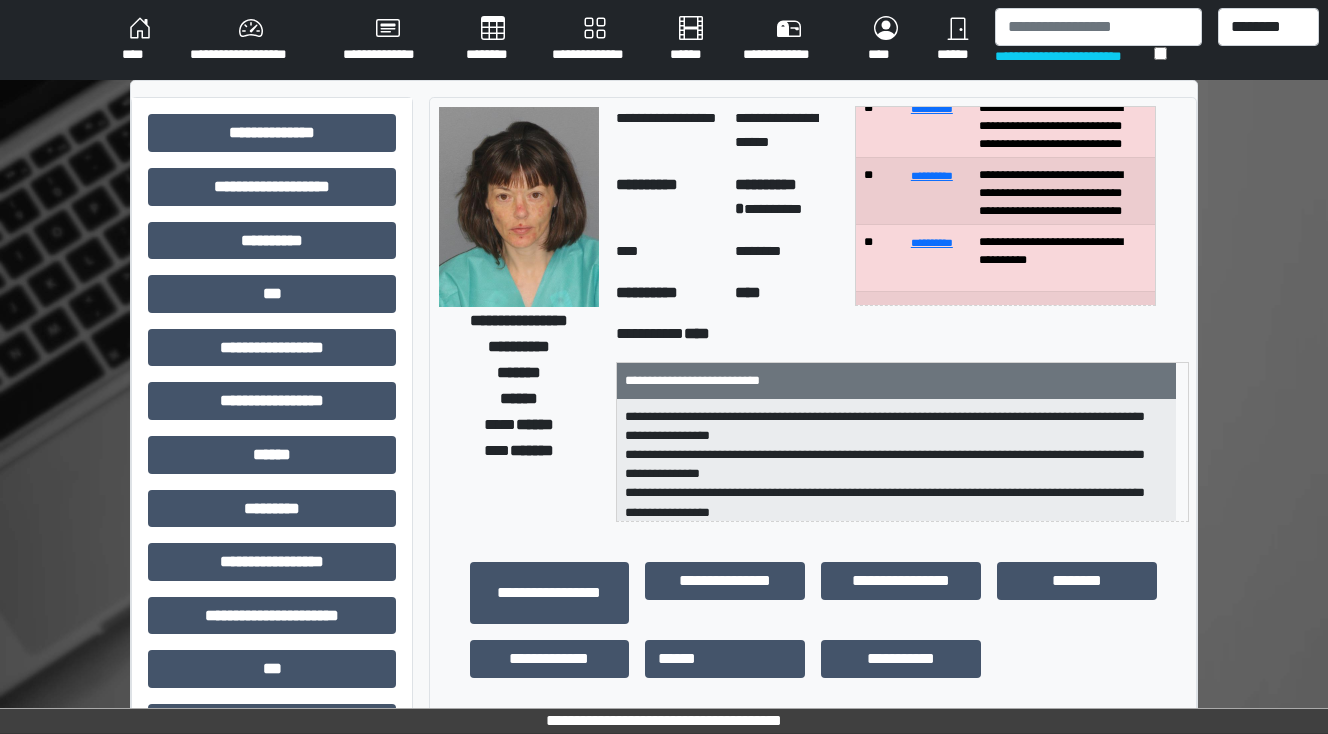 scroll, scrollTop: 80, scrollLeft: 0, axis: vertical 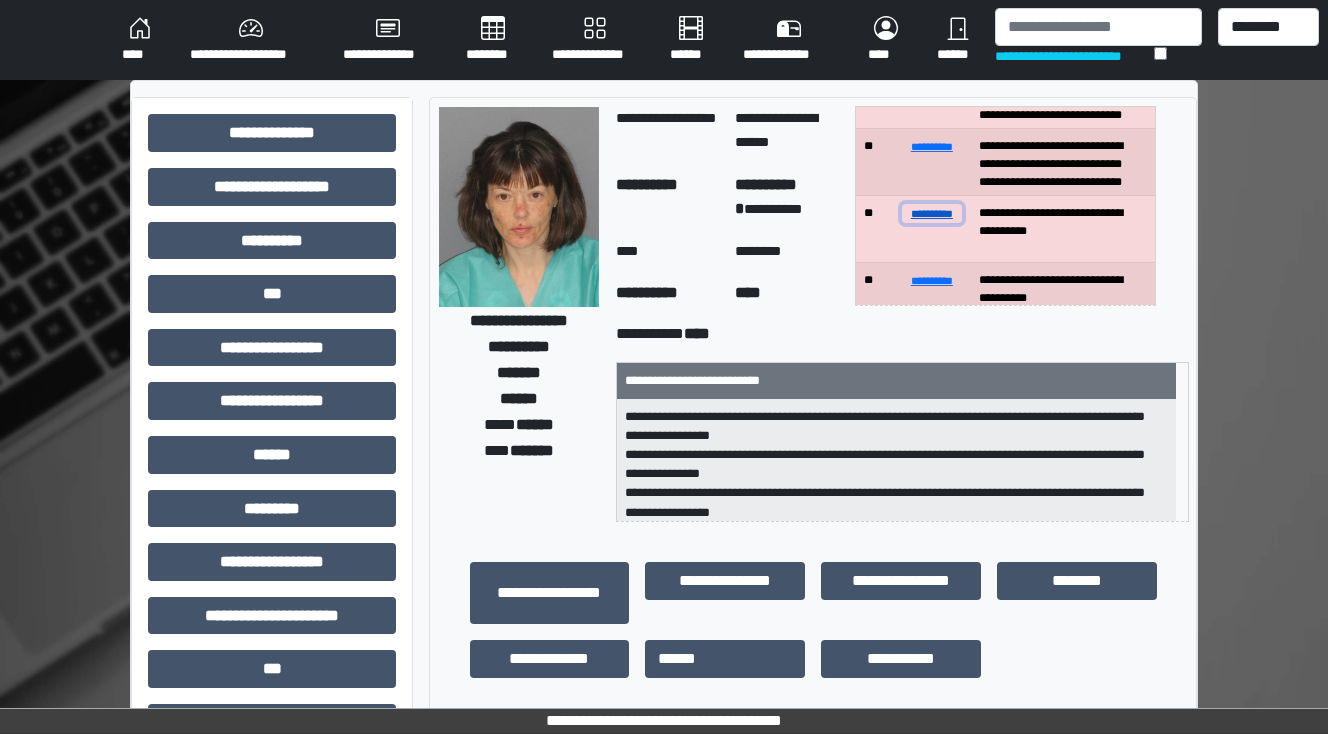 click on "**********" at bounding box center [932, 213] 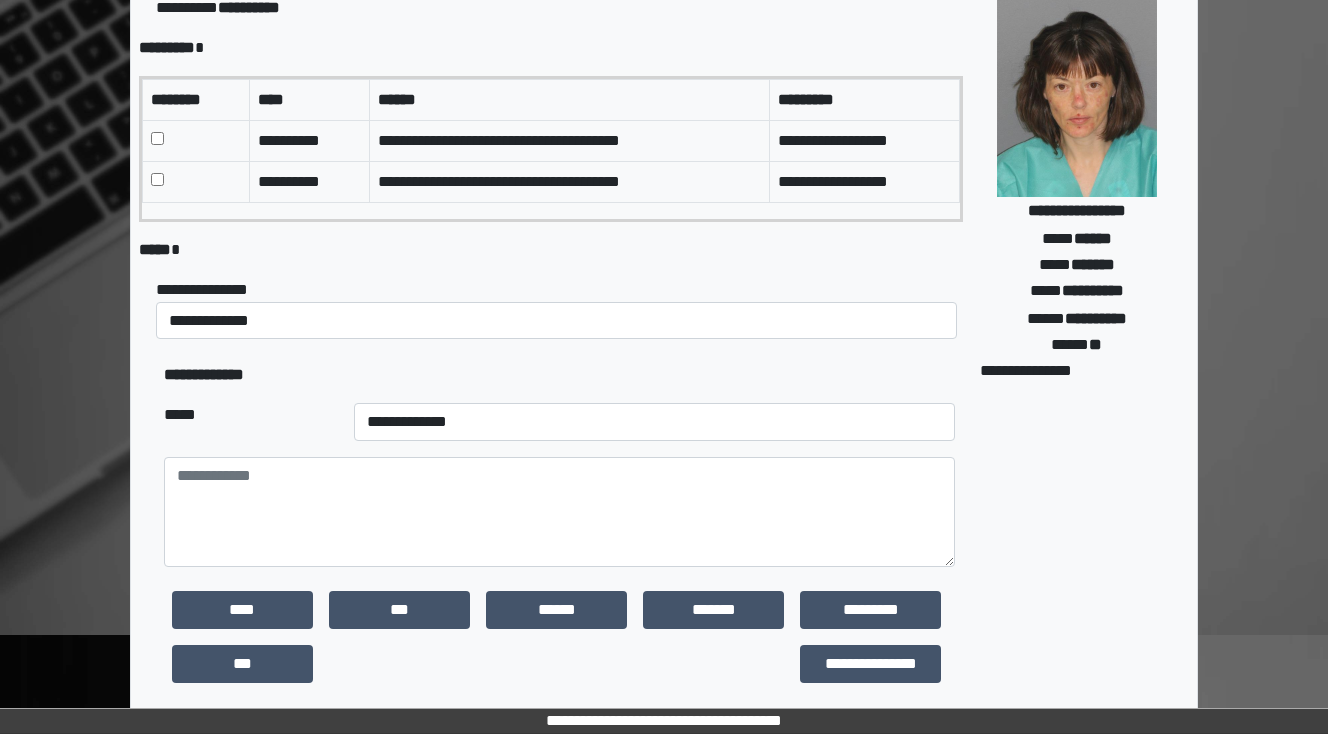 scroll, scrollTop: 160, scrollLeft: 0, axis: vertical 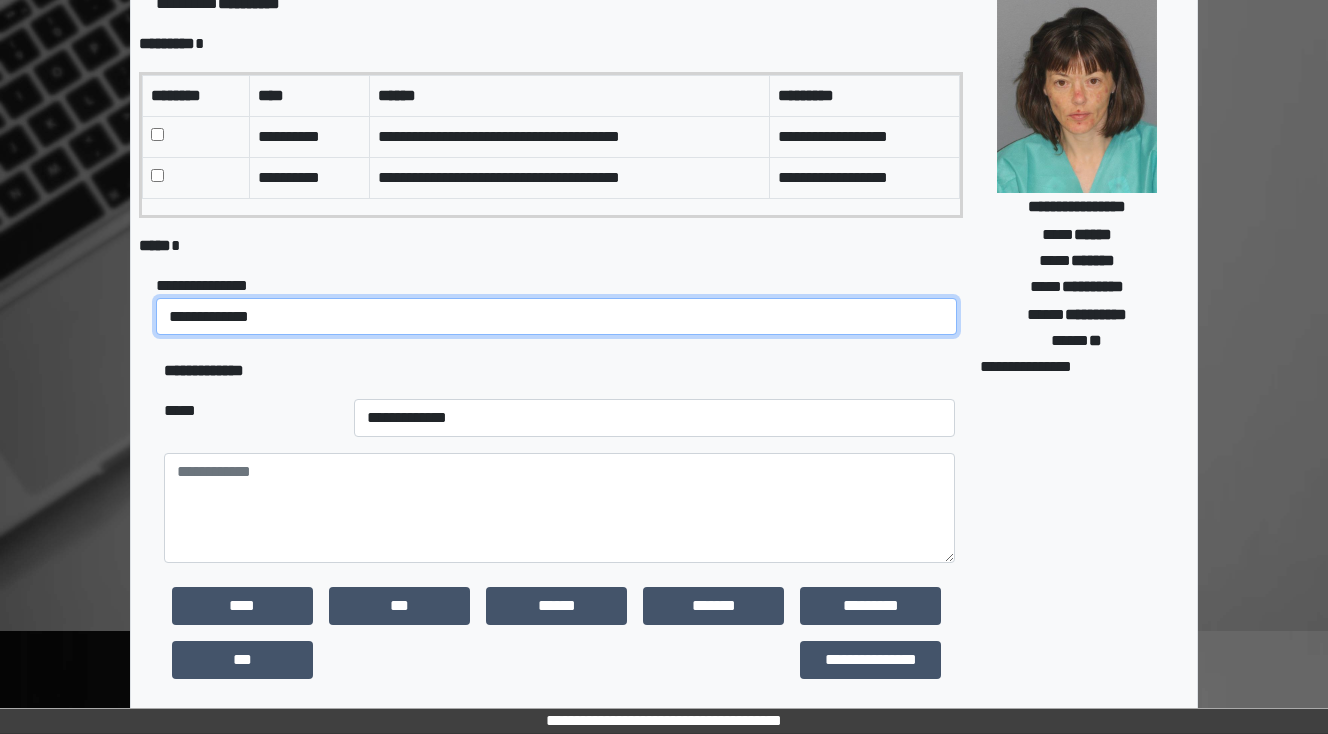 click on "**********" at bounding box center [556, 317] 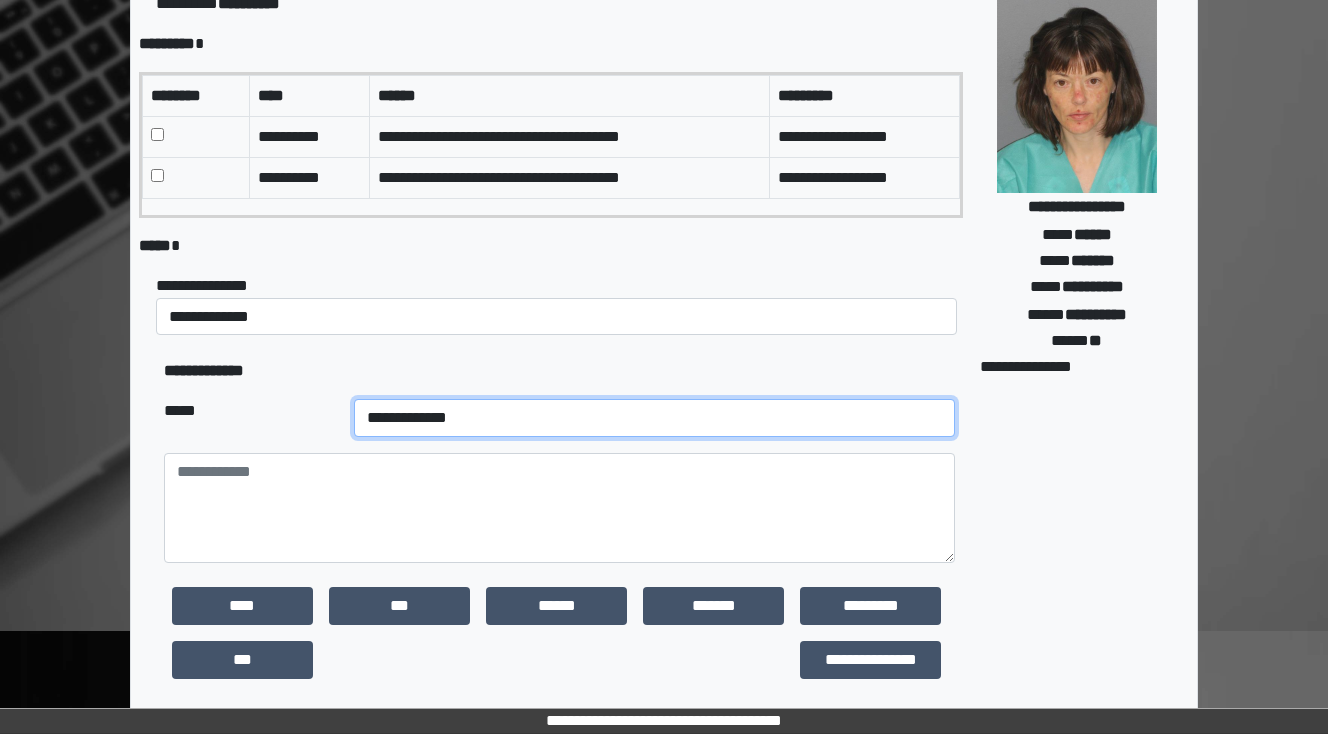 click on "**********" at bounding box center (654, 418) 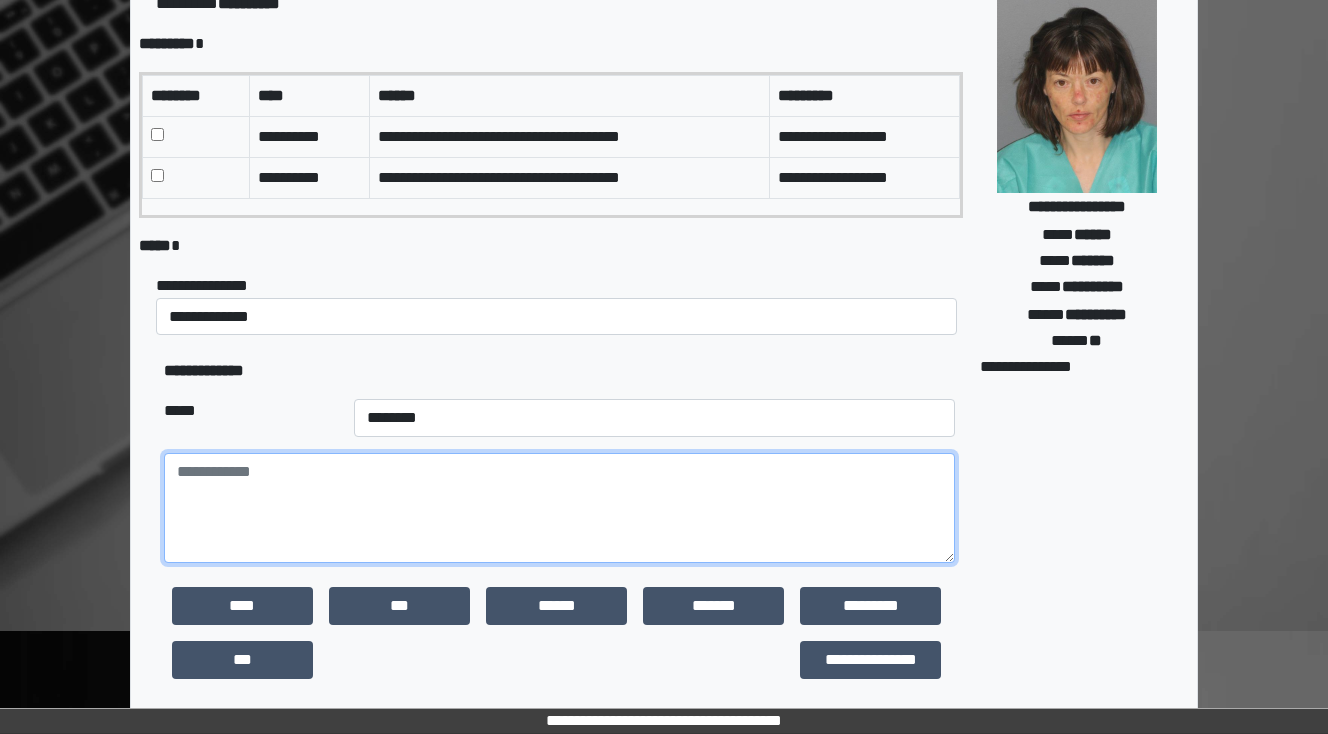 click at bounding box center (559, 508) 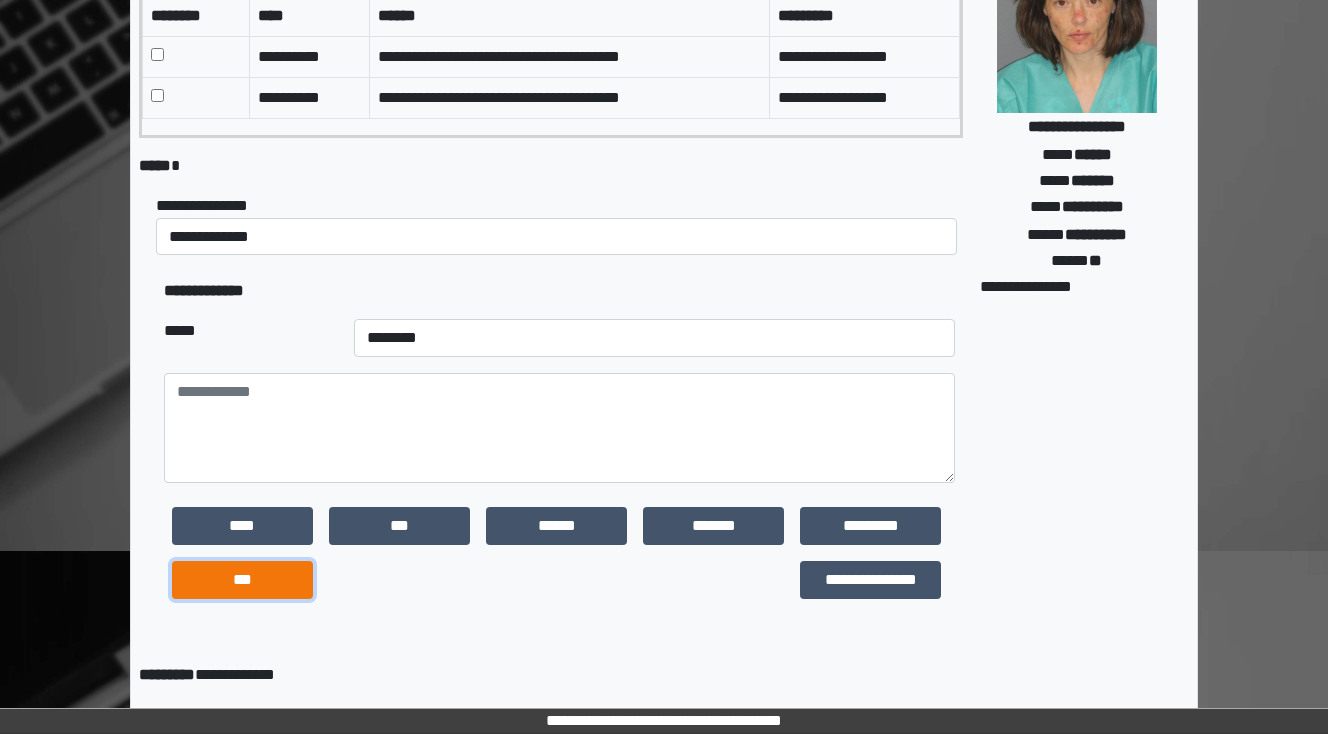 click on "***" at bounding box center [242, 580] 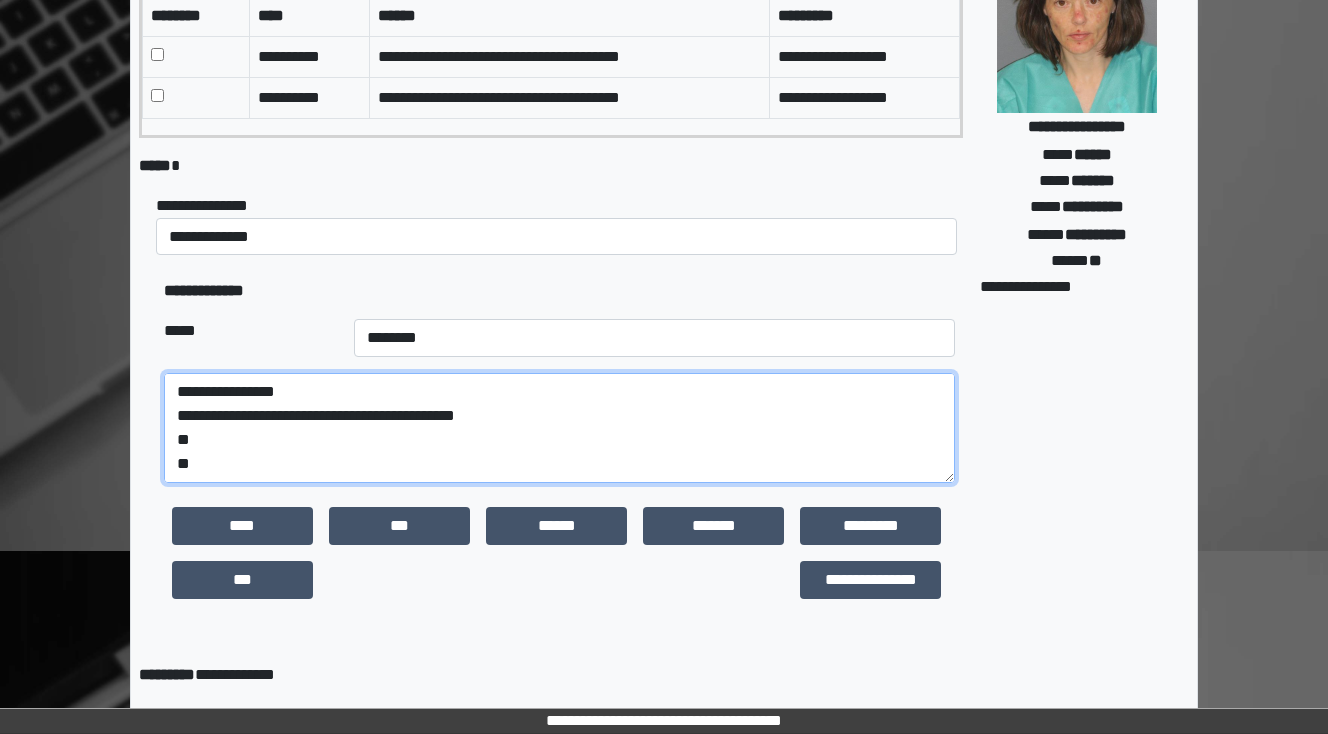 click on "**********" at bounding box center (559, 428) 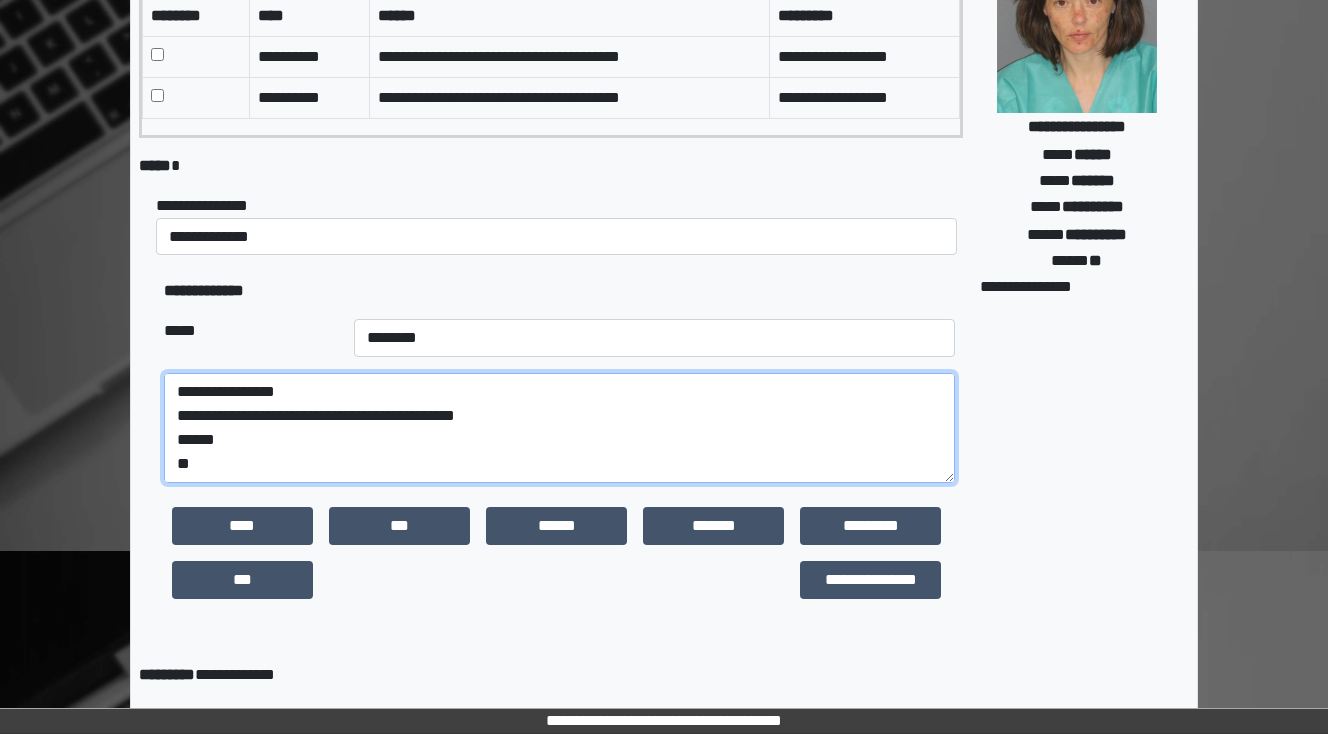 scroll, scrollTop: 48, scrollLeft: 0, axis: vertical 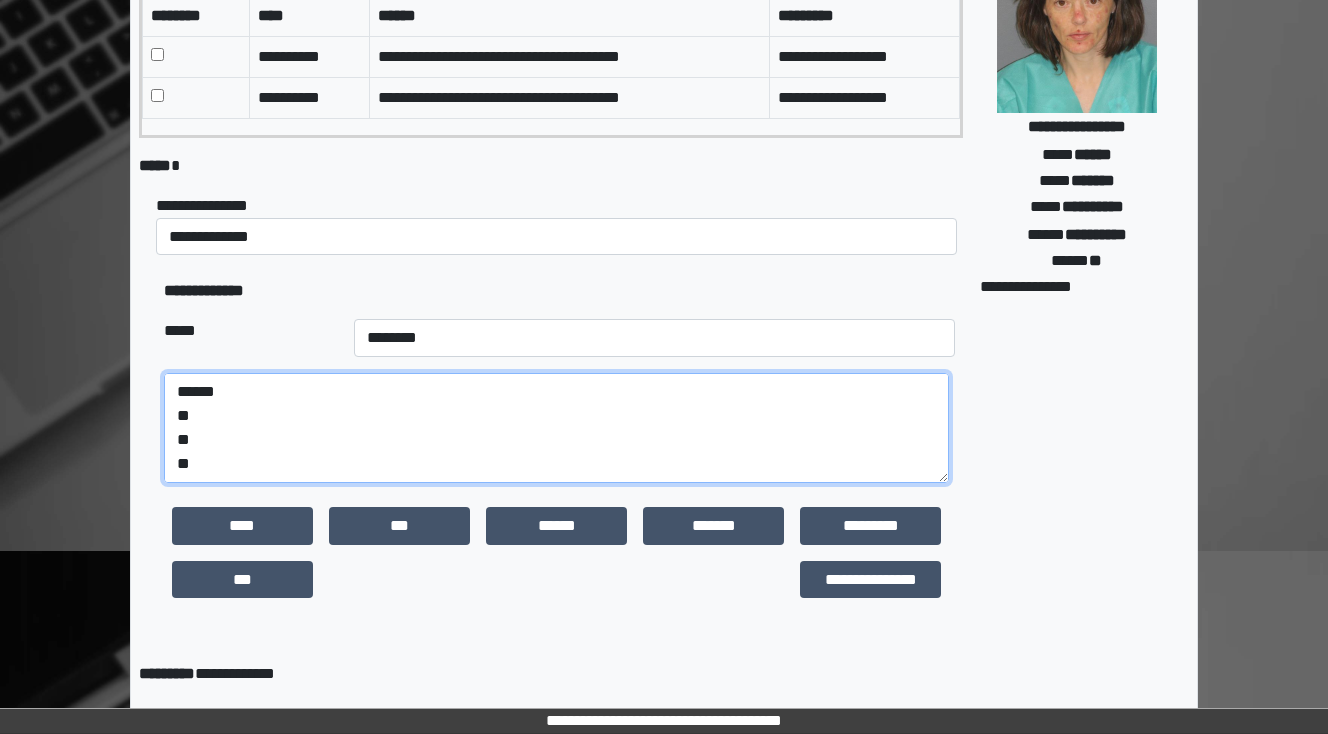 drag, startPoint x: 200, startPoint y: 463, endPoint x: 143, endPoint y: 464, distance: 57.00877 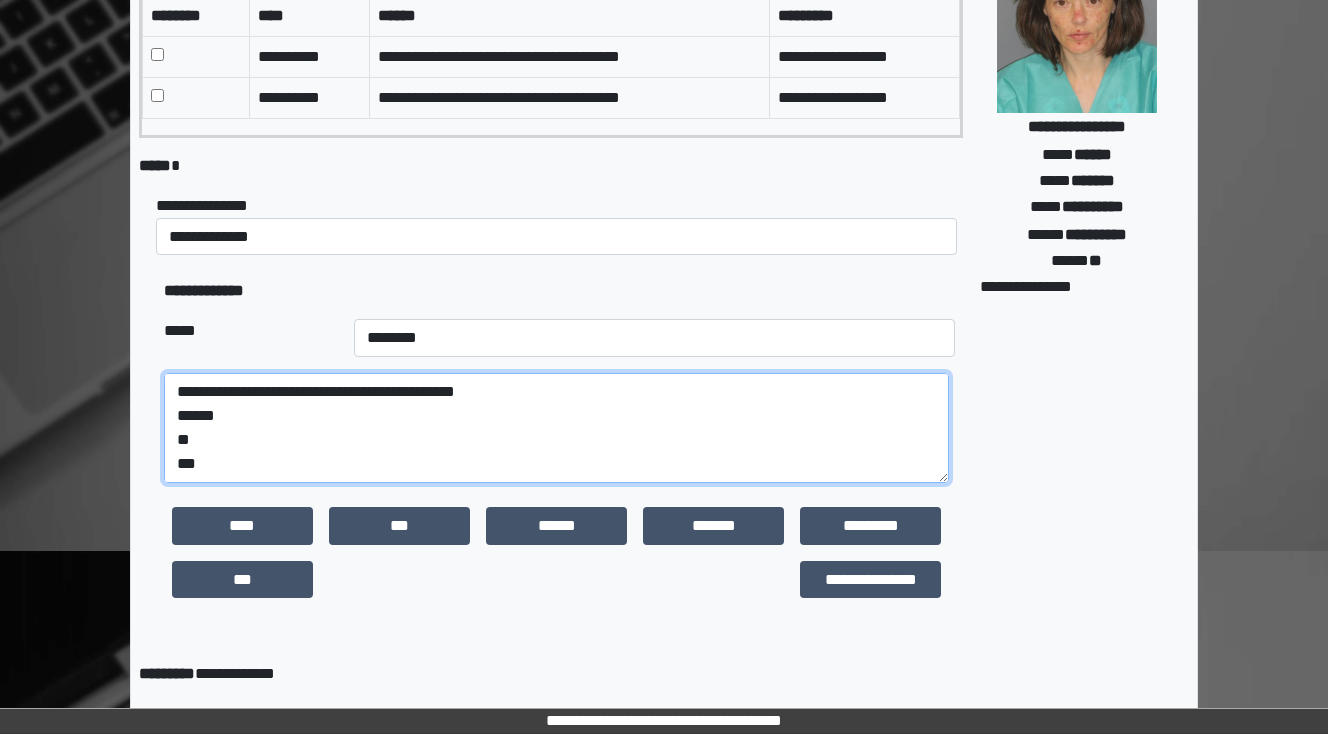 click on "**********" at bounding box center (556, 428) 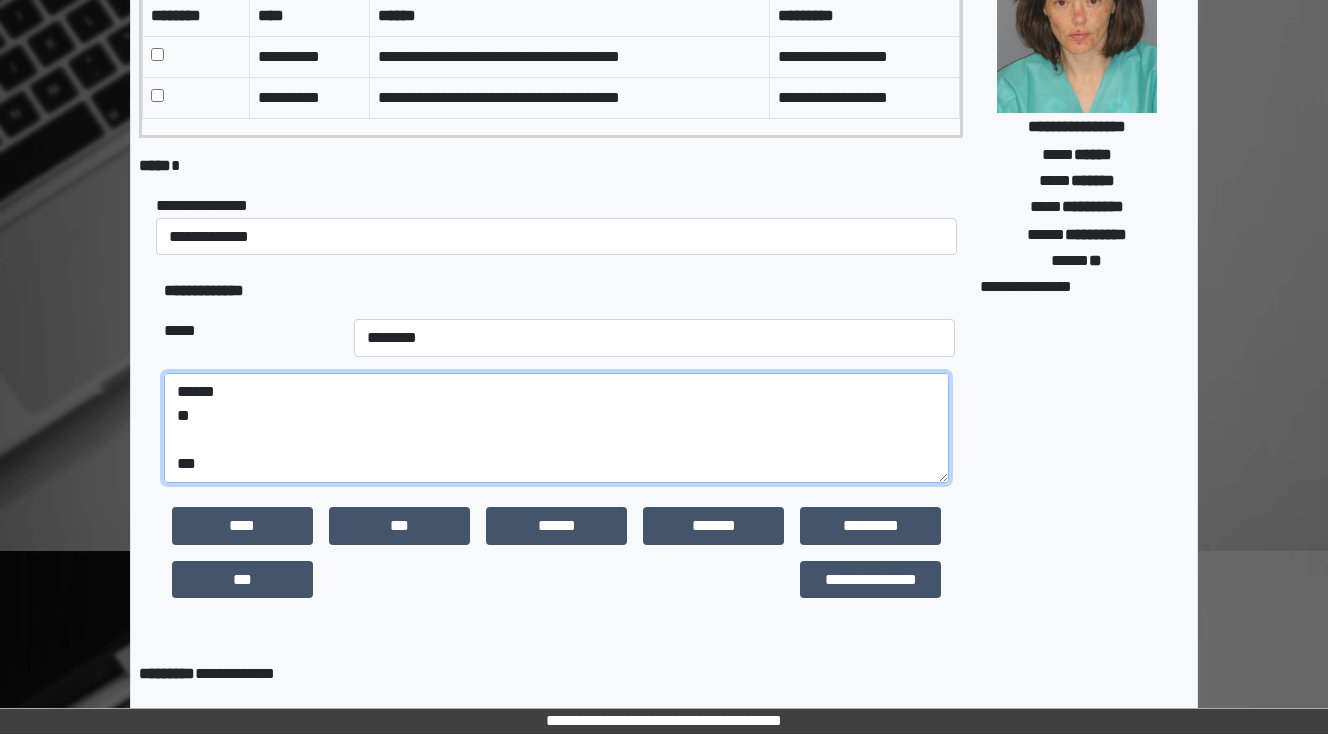 scroll, scrollTop: 72, scrollLeft: 0, axis: vertical 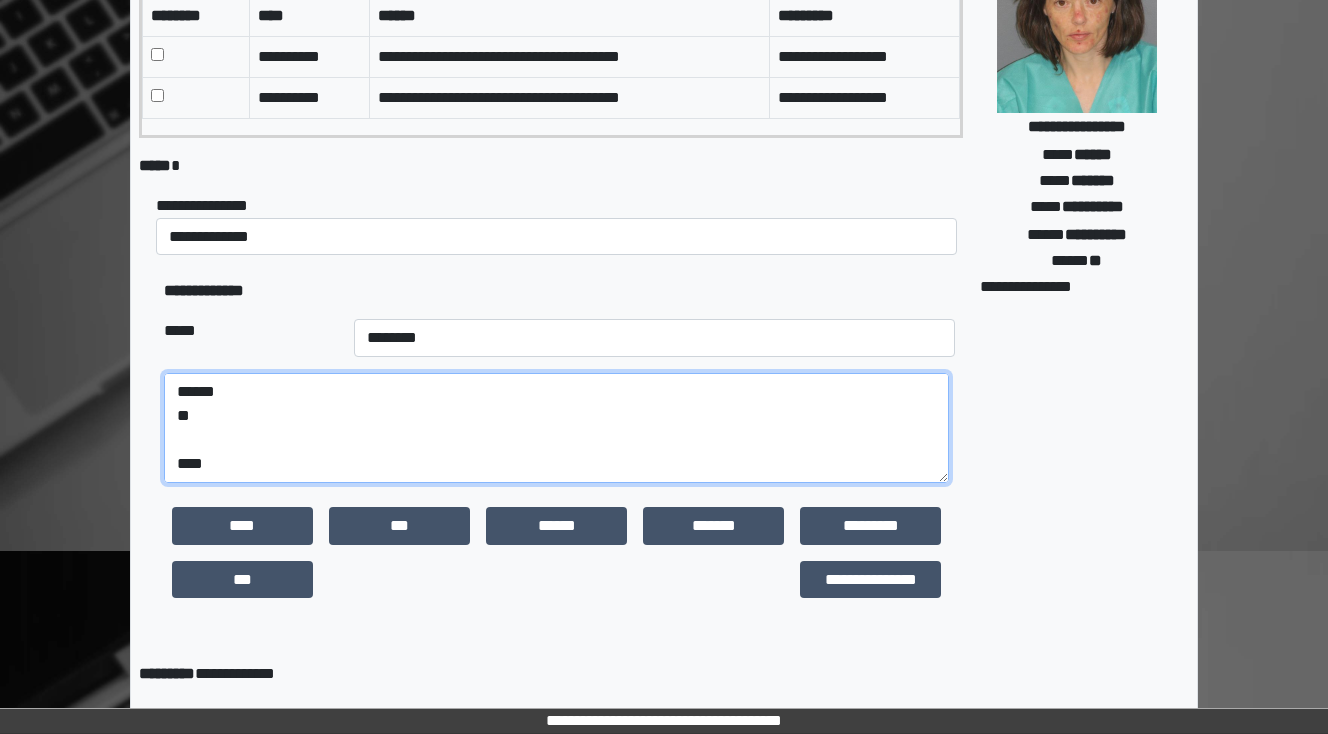 paste on "**********" 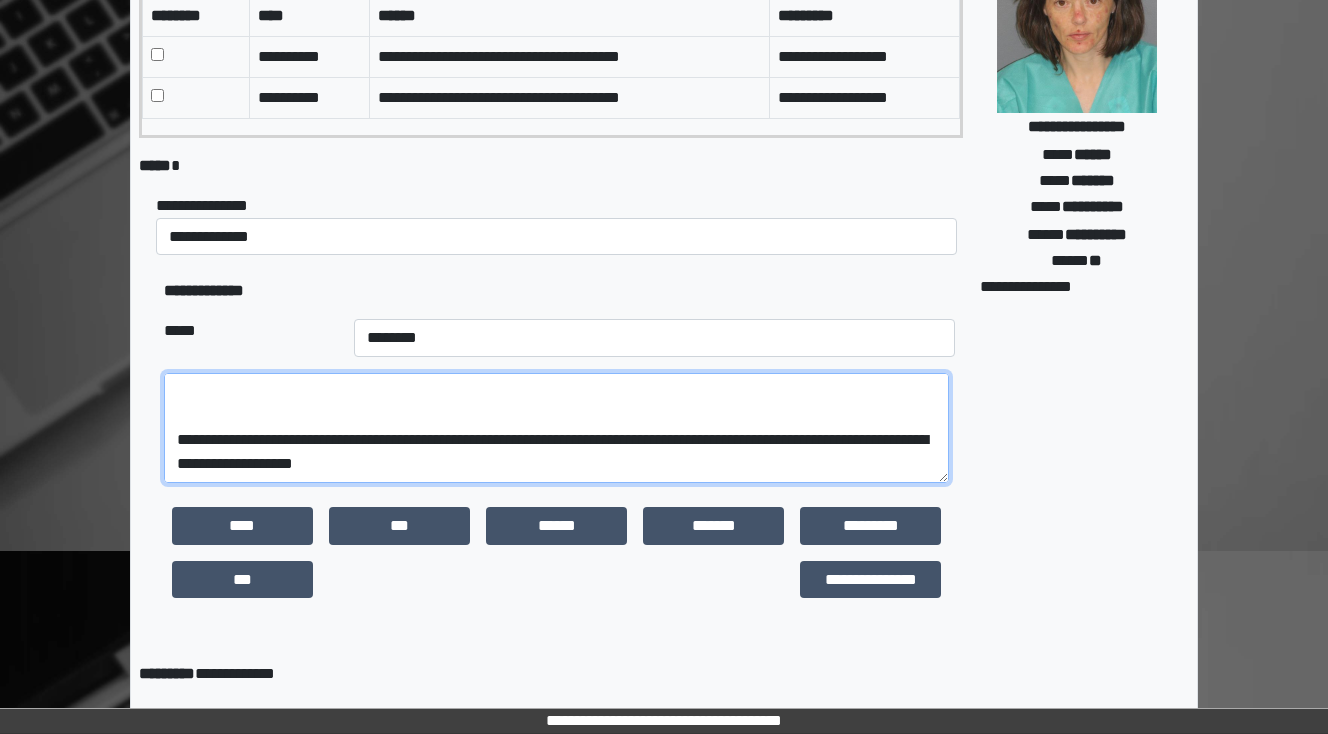 scroll, scrollTop: 288, scrollLeft: 0, axis: vertical 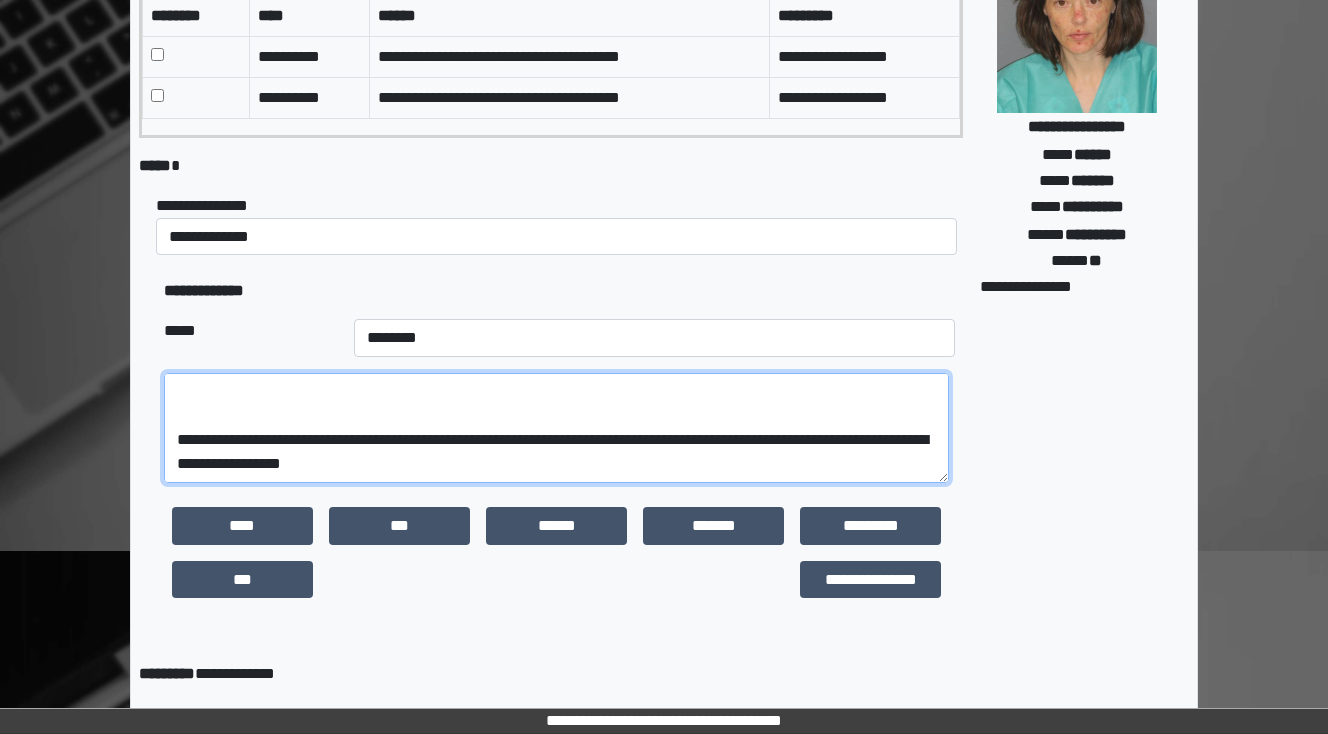 click on "**********" at bounding box center [556, 428] 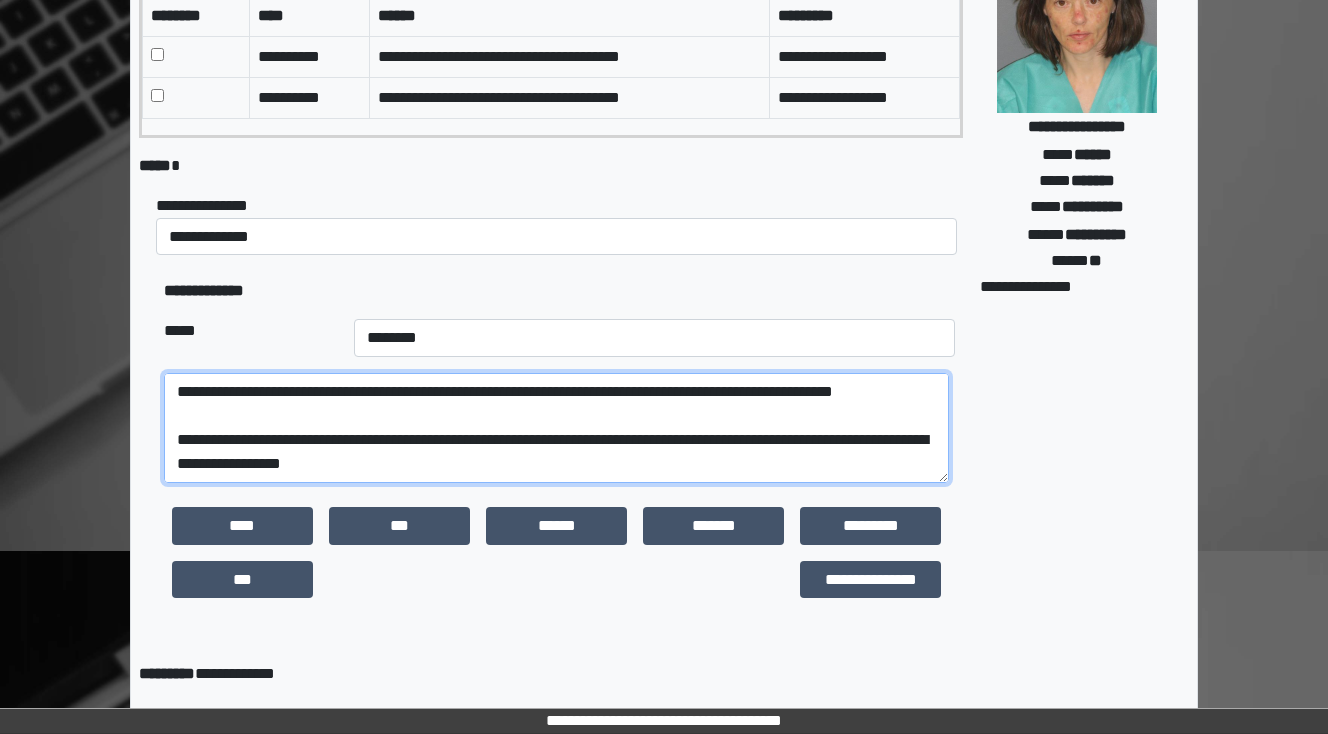scroll, scrollTop: 192, scrollLeft: 0, axis: vertical 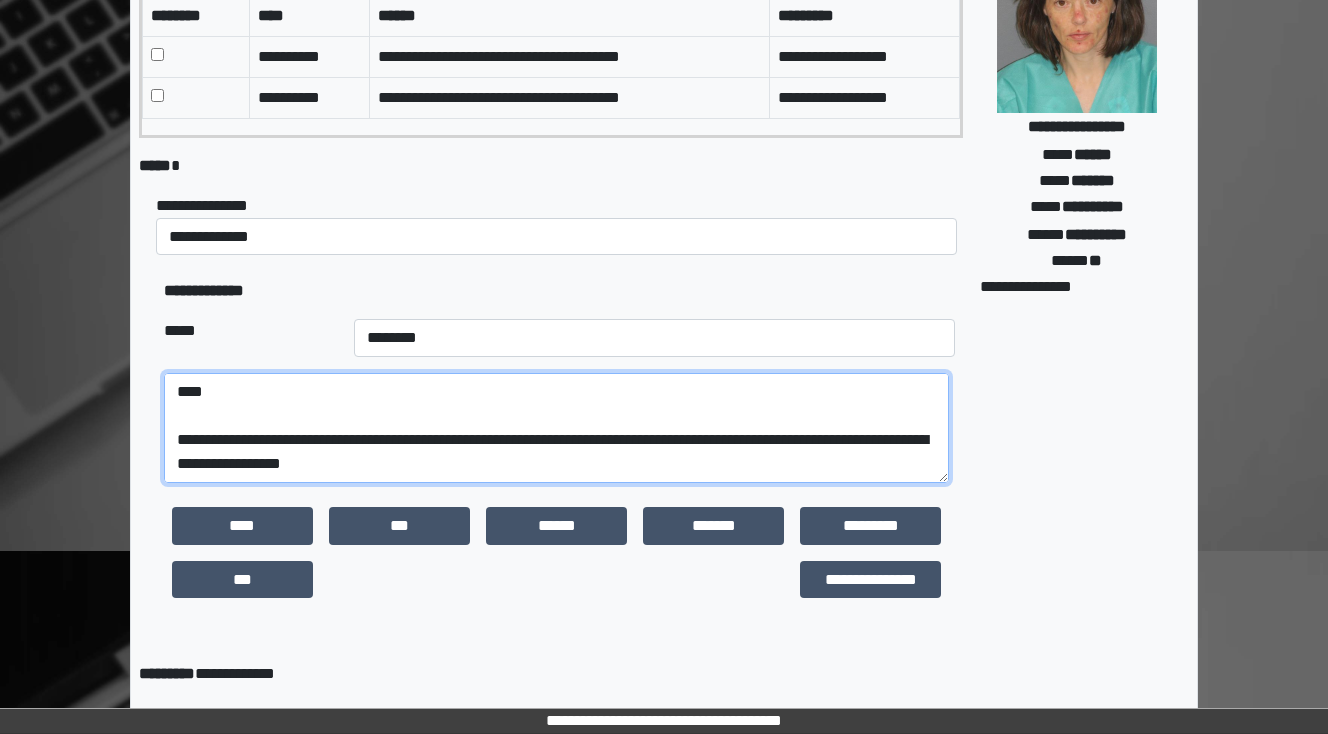 click on "**********" at bounding box center (556, 428) 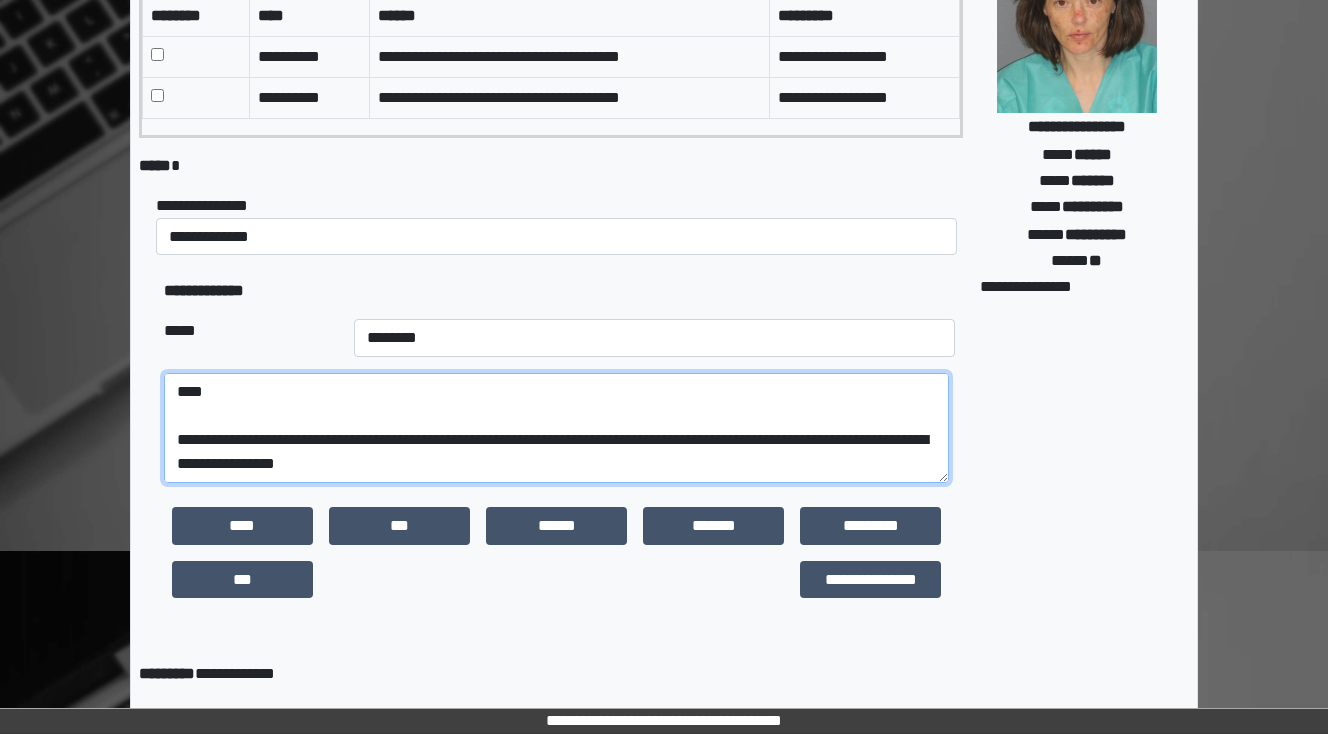 click on "**********" at bounding box center (556, 428) 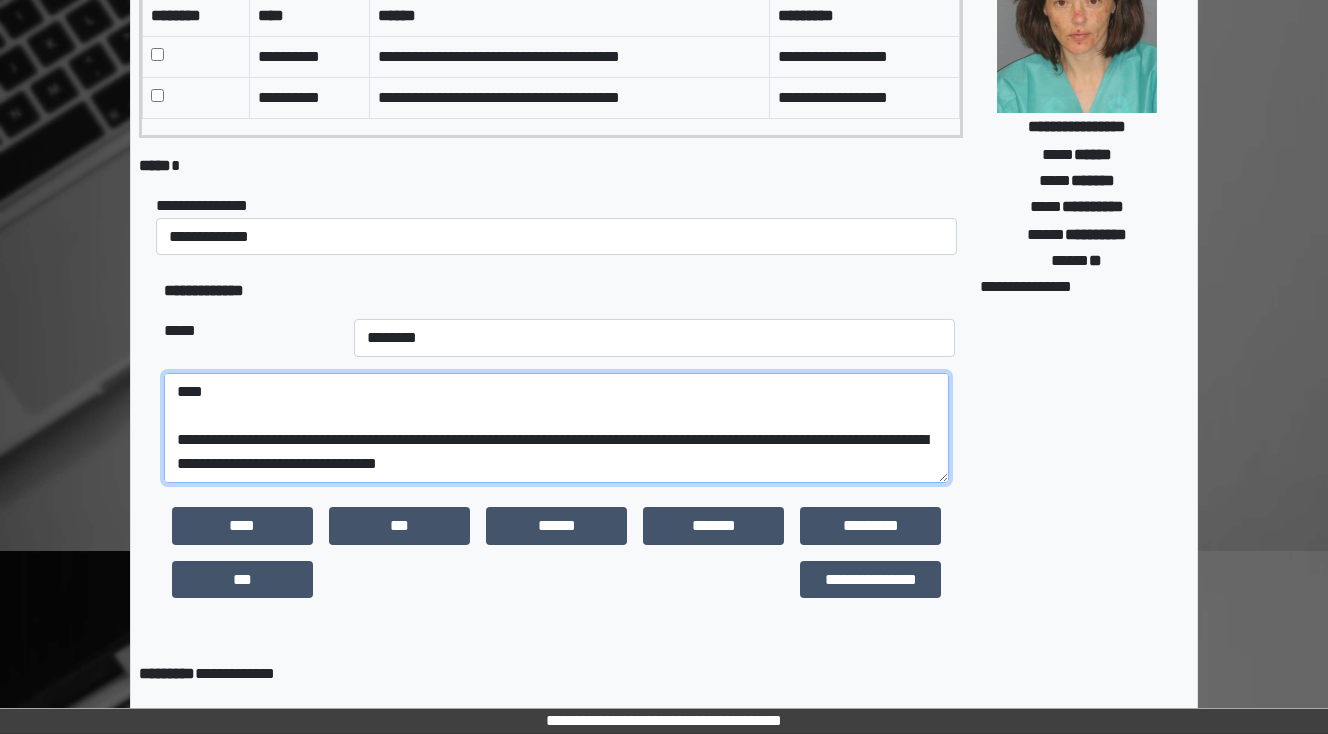 click on "**********" at bounding box center [556, 428] 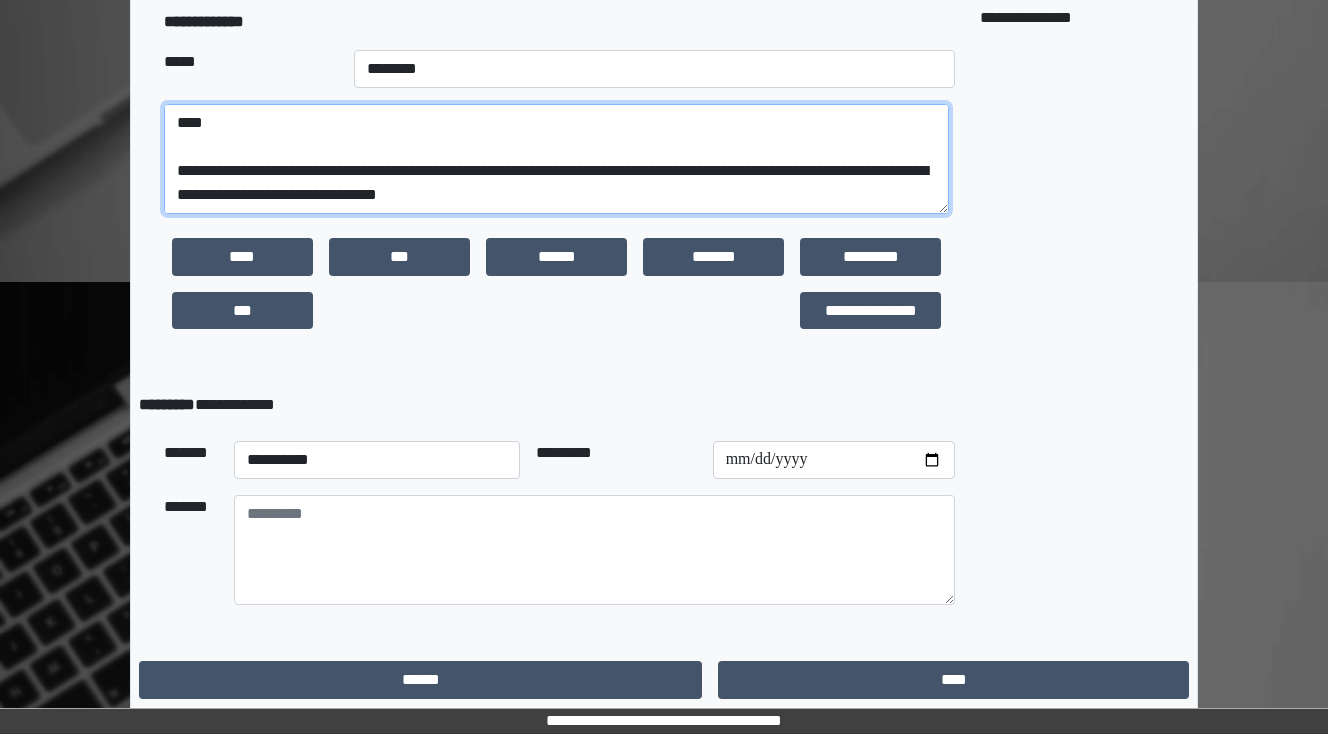 scroll, scrollTop: 511, scrollLeft: 0, axis: vertical 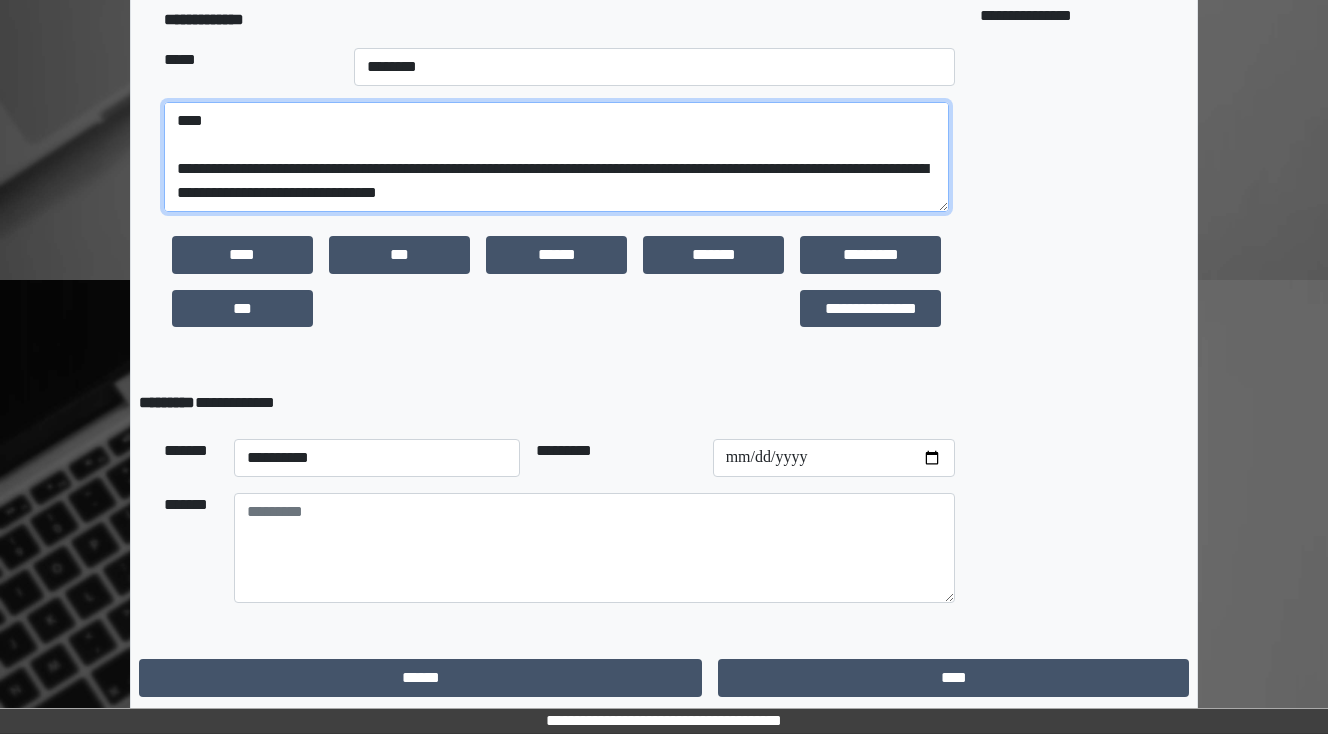 type on "**********" 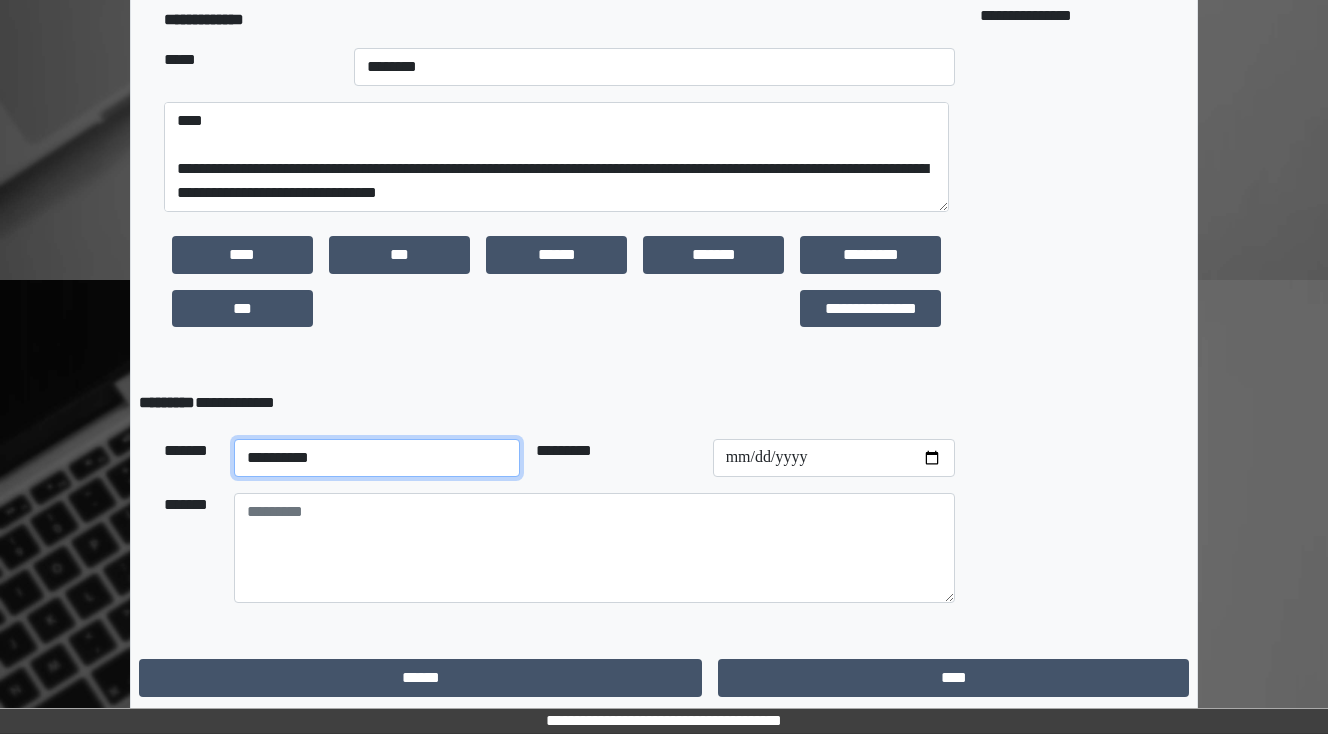 click on "**********" at bounding box center (377, 458) 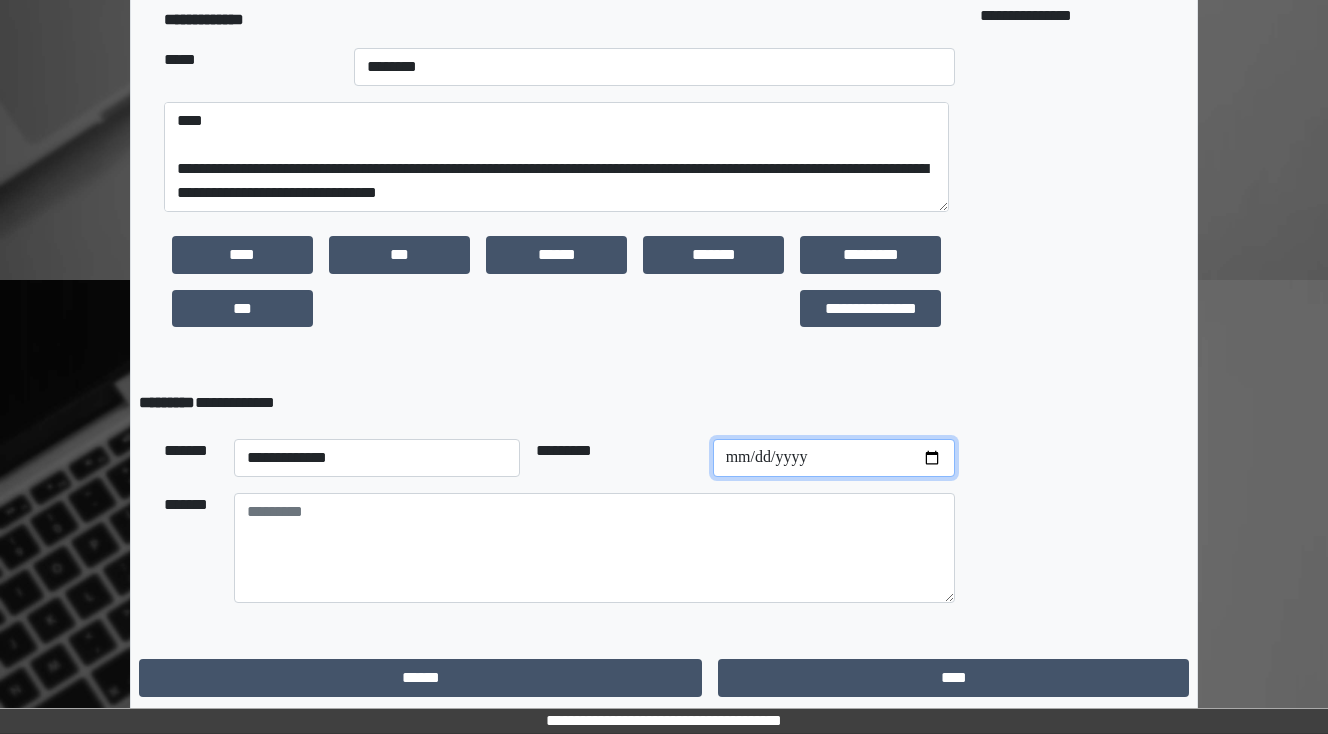 click at bounding box center [834, 458] 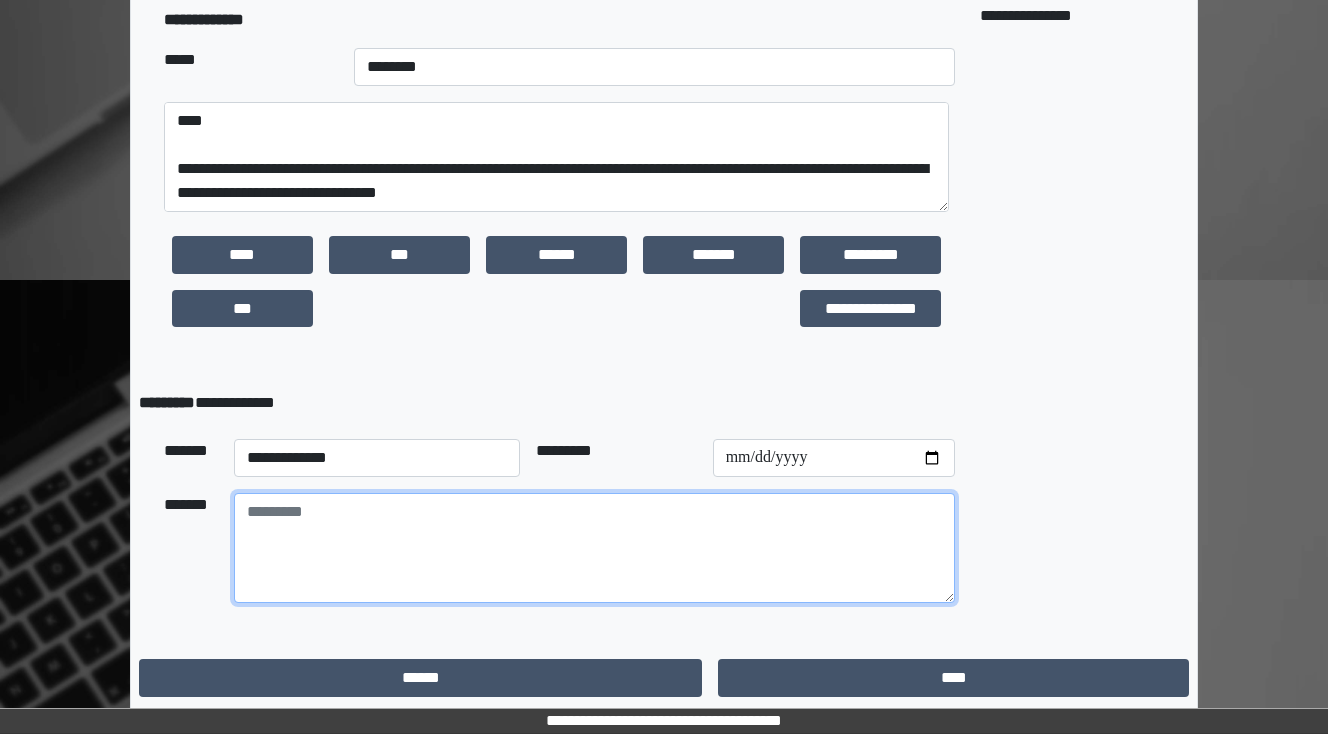 click at bounding box center [594, 548] 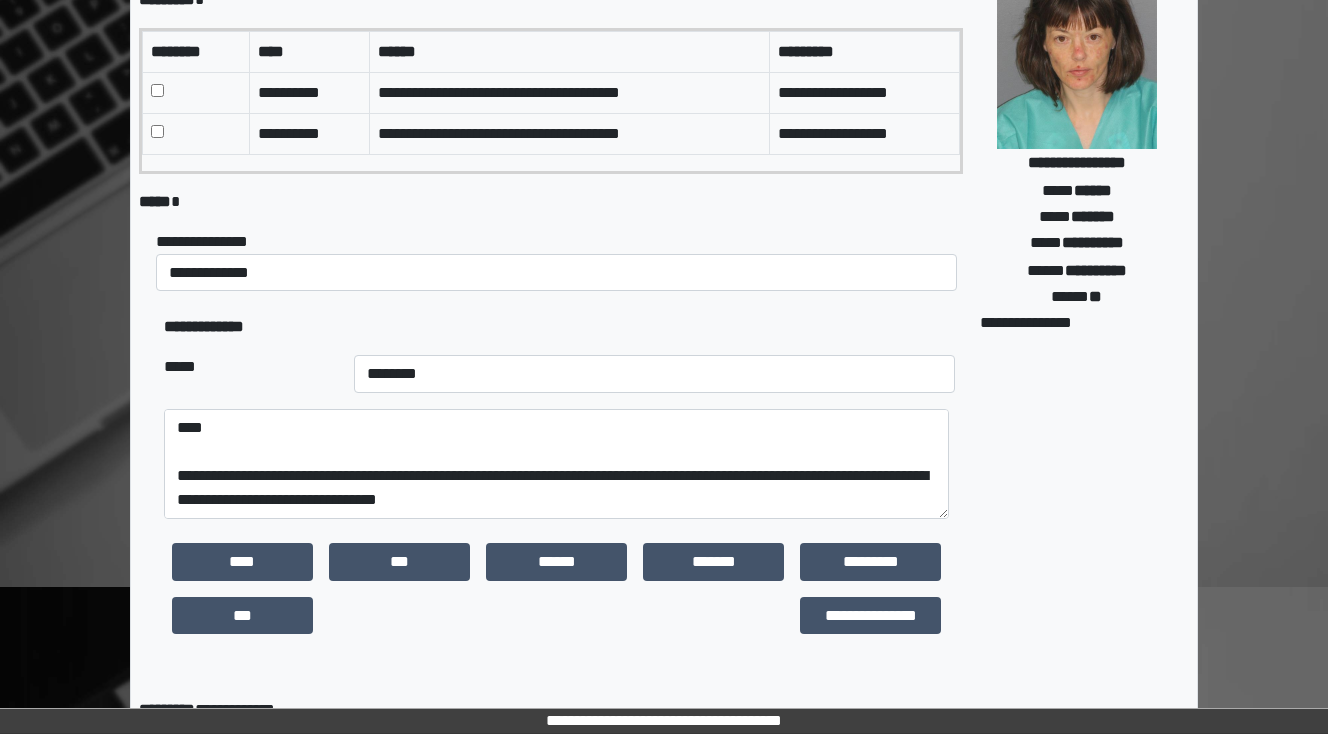 scroll, scrollTop: 191, scrollLeft: 0, axis: vertical 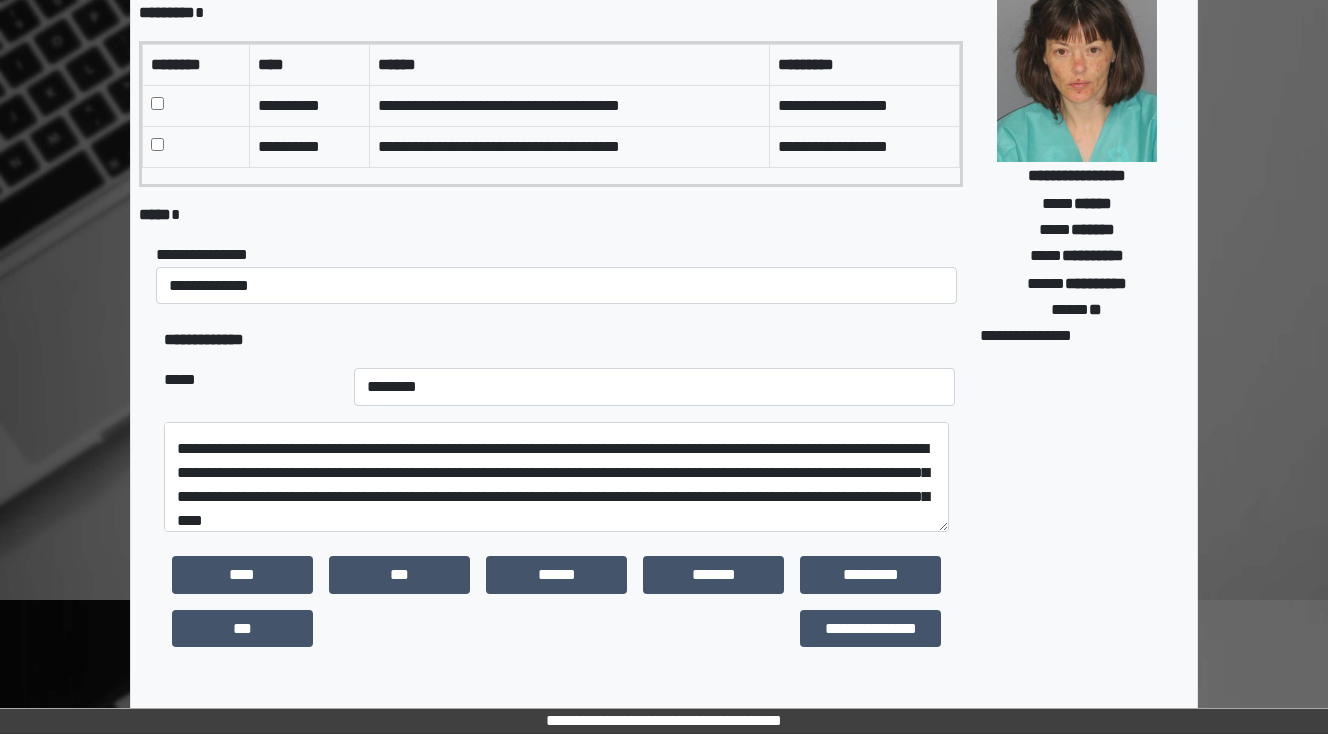 type on "**********" 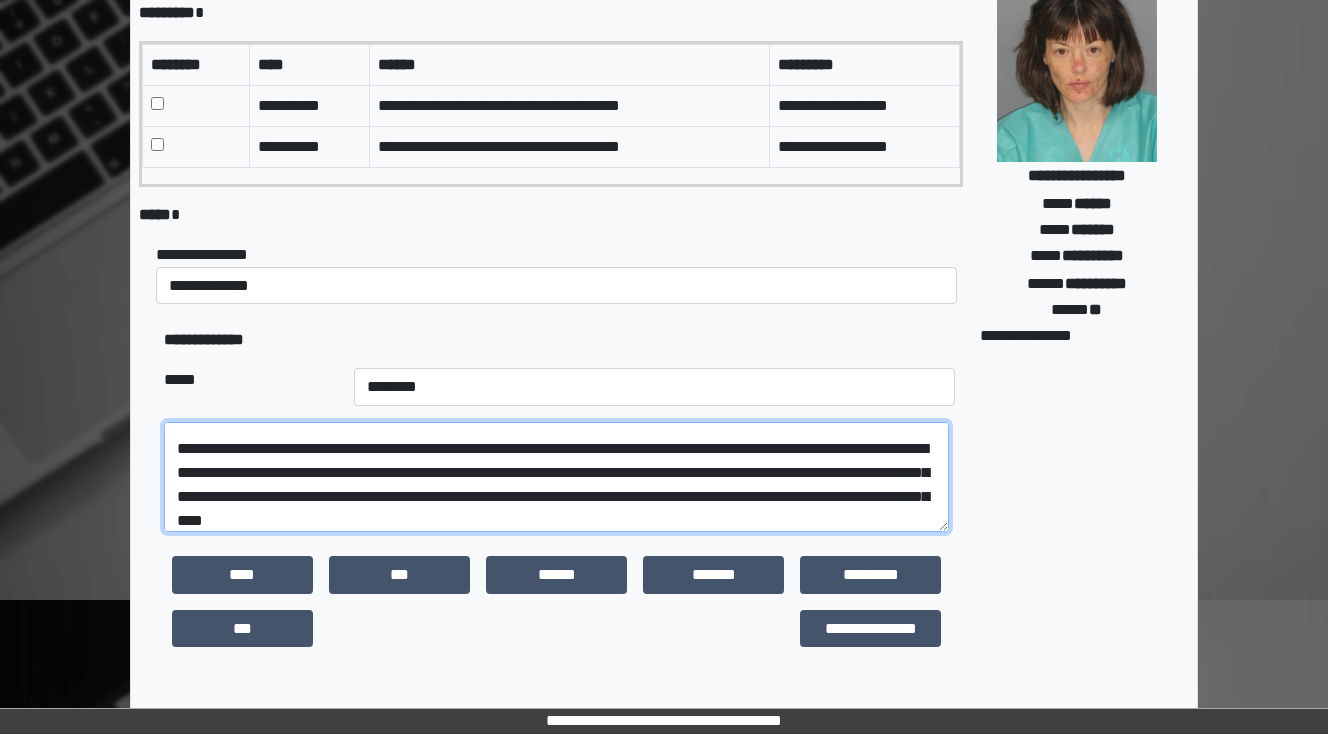 click on "**********" at bounding box center [556, 477] 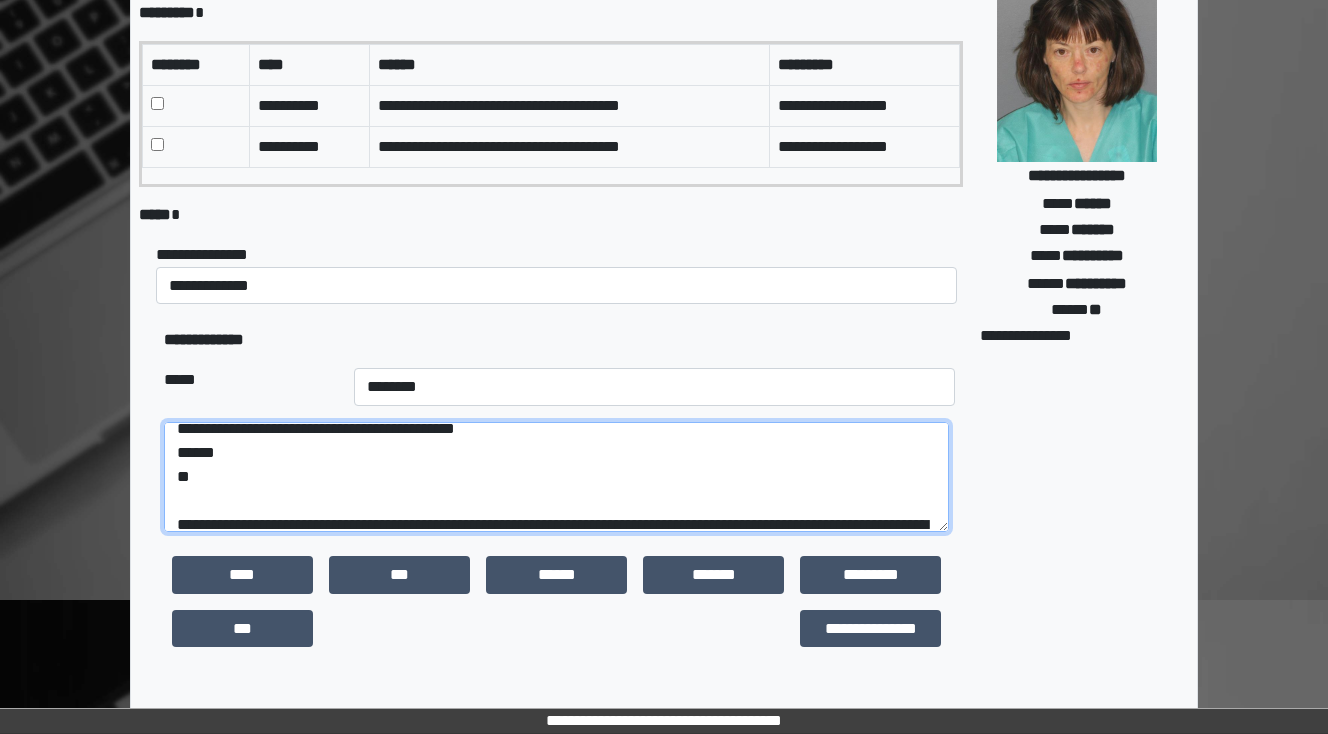 scroll, scrollTop: 32, scrollLeft: 0, axis: vertical 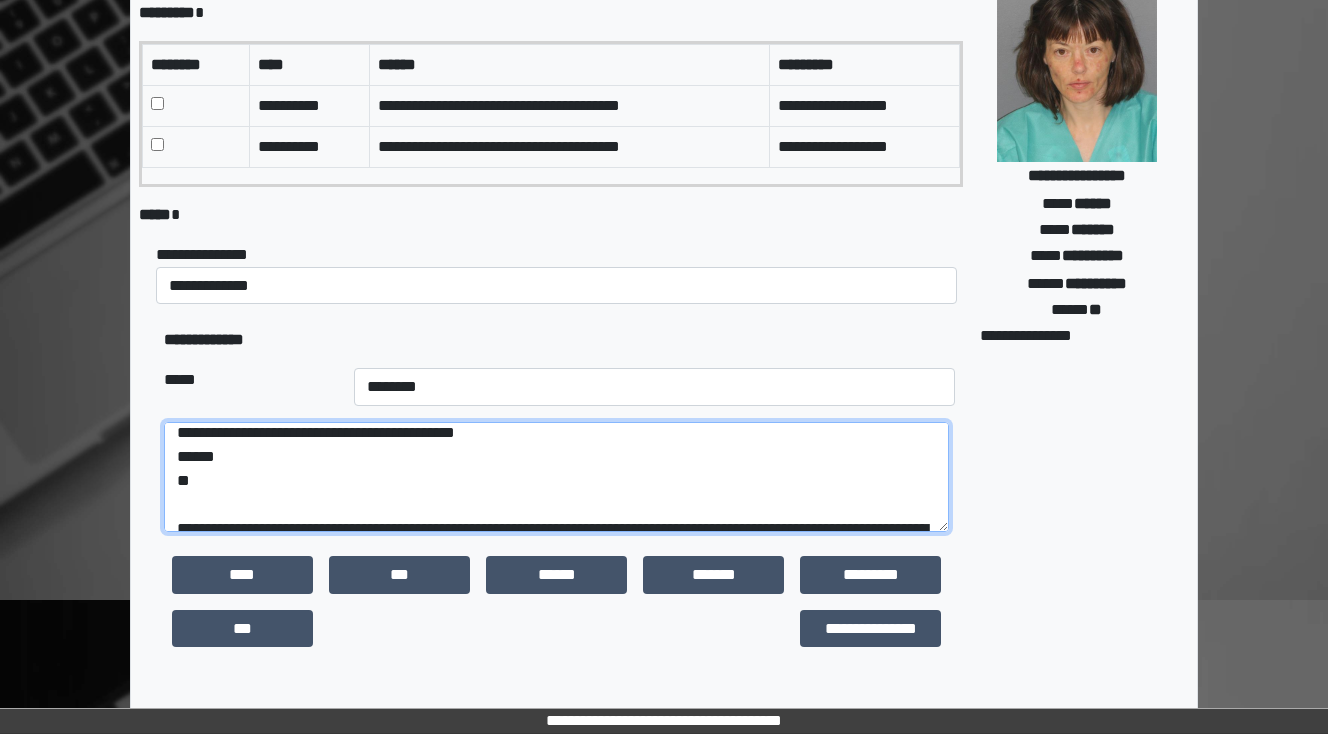 click on "**********" at bounding box center [556, 477] 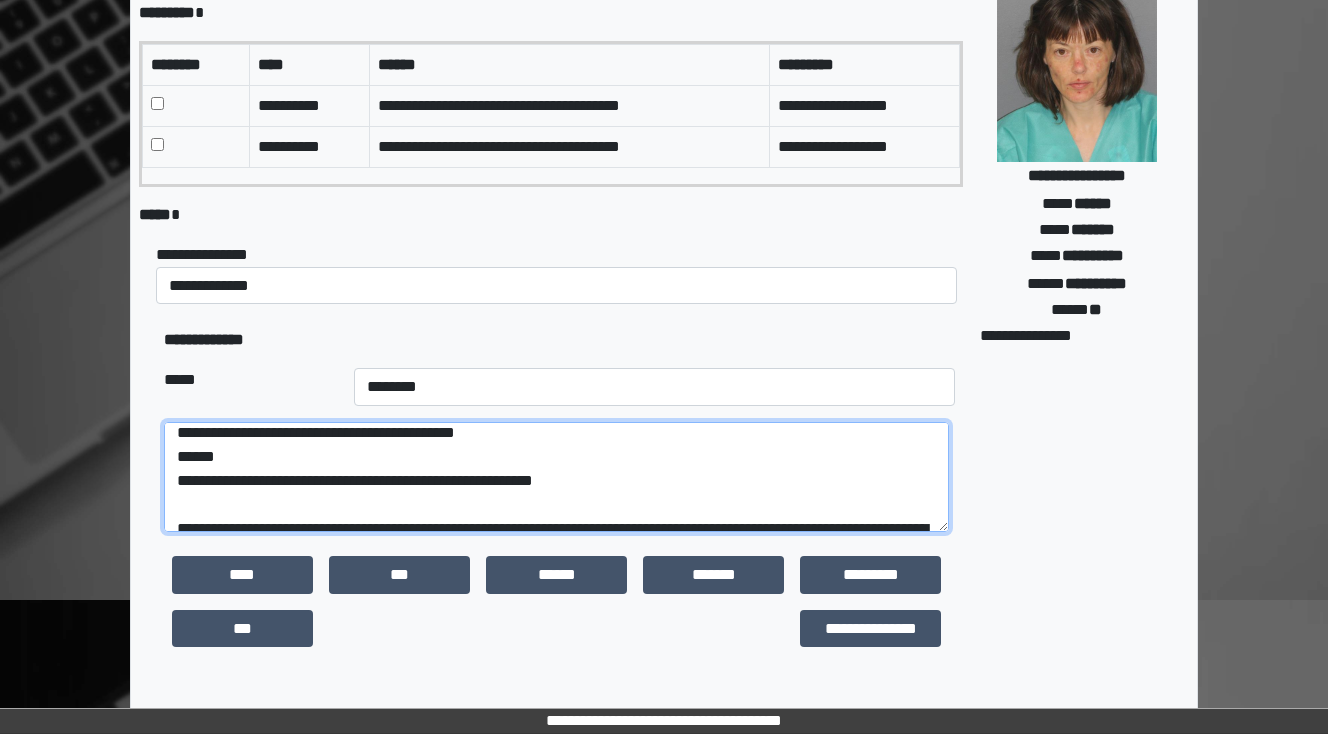click on "**********" at bounding box center [556, 477] 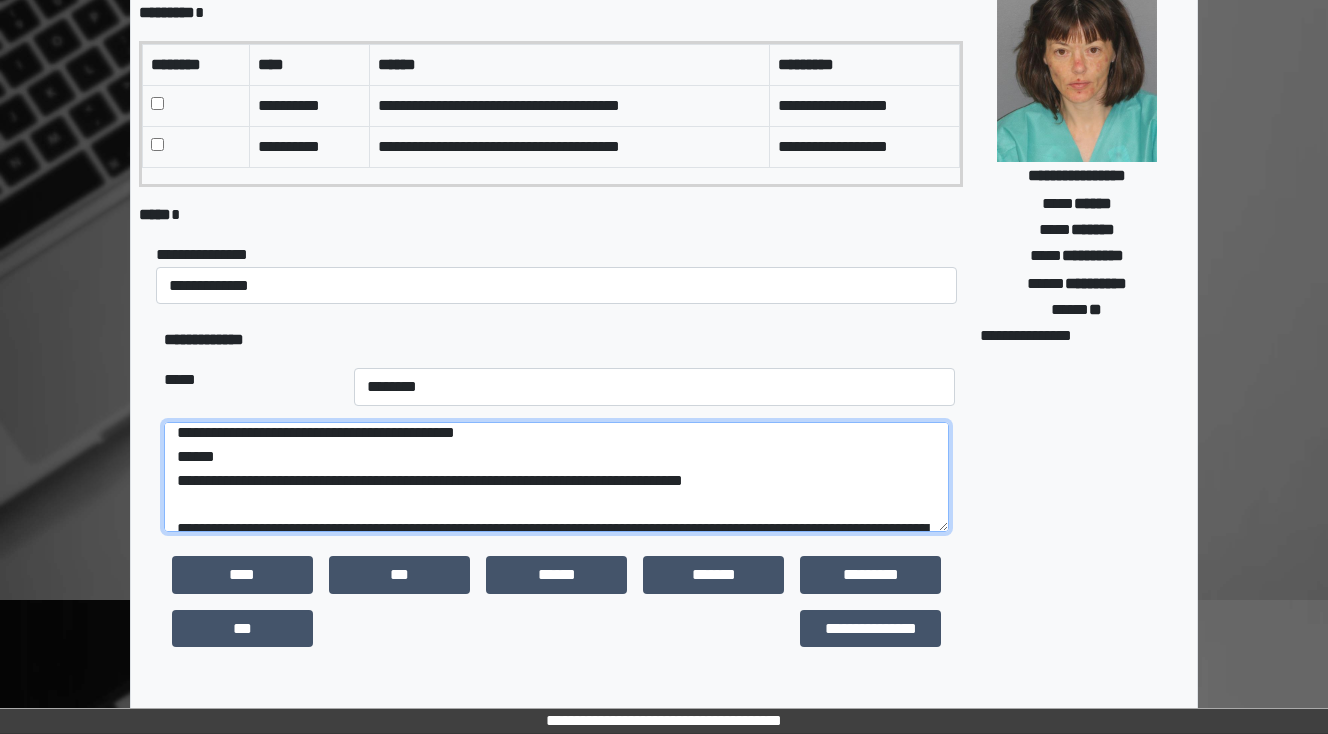click on "**********" at bounding box center (556, 477) 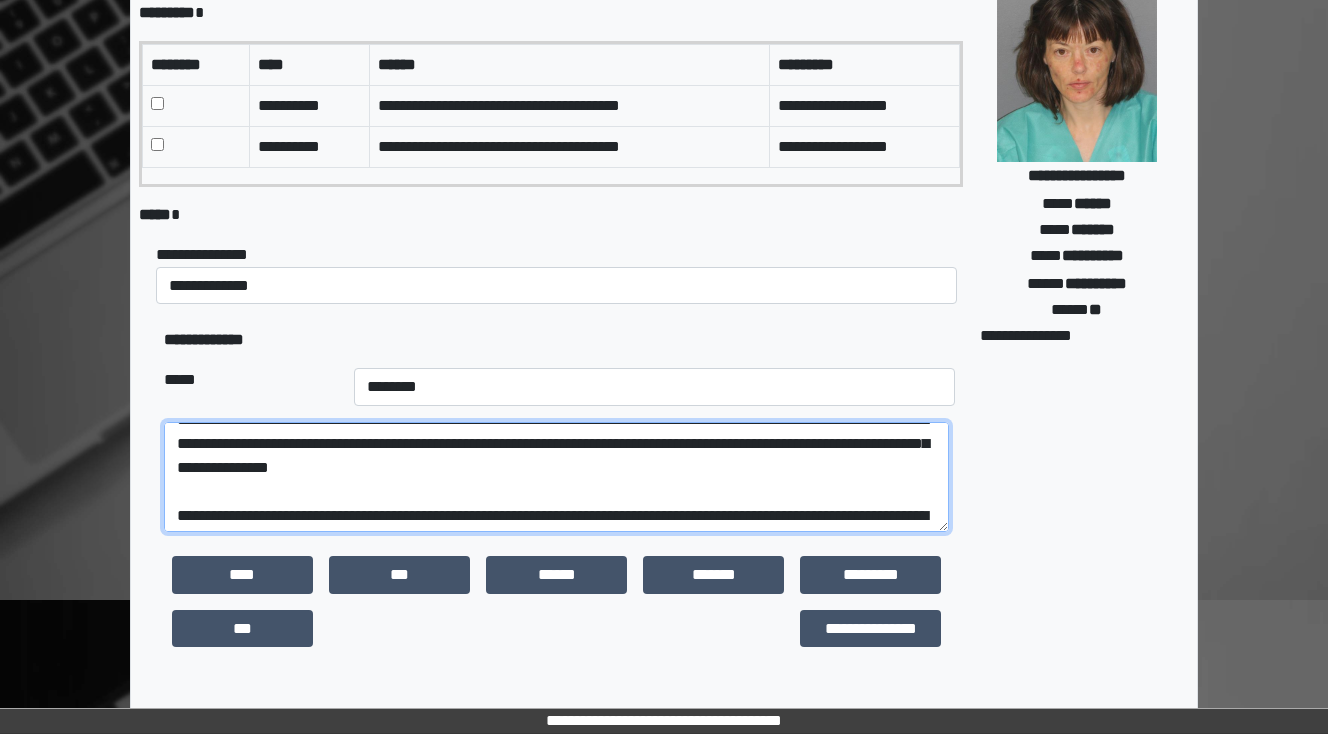 scroll, scrollTop: 120, scrollLeft: 0, axis: vertical 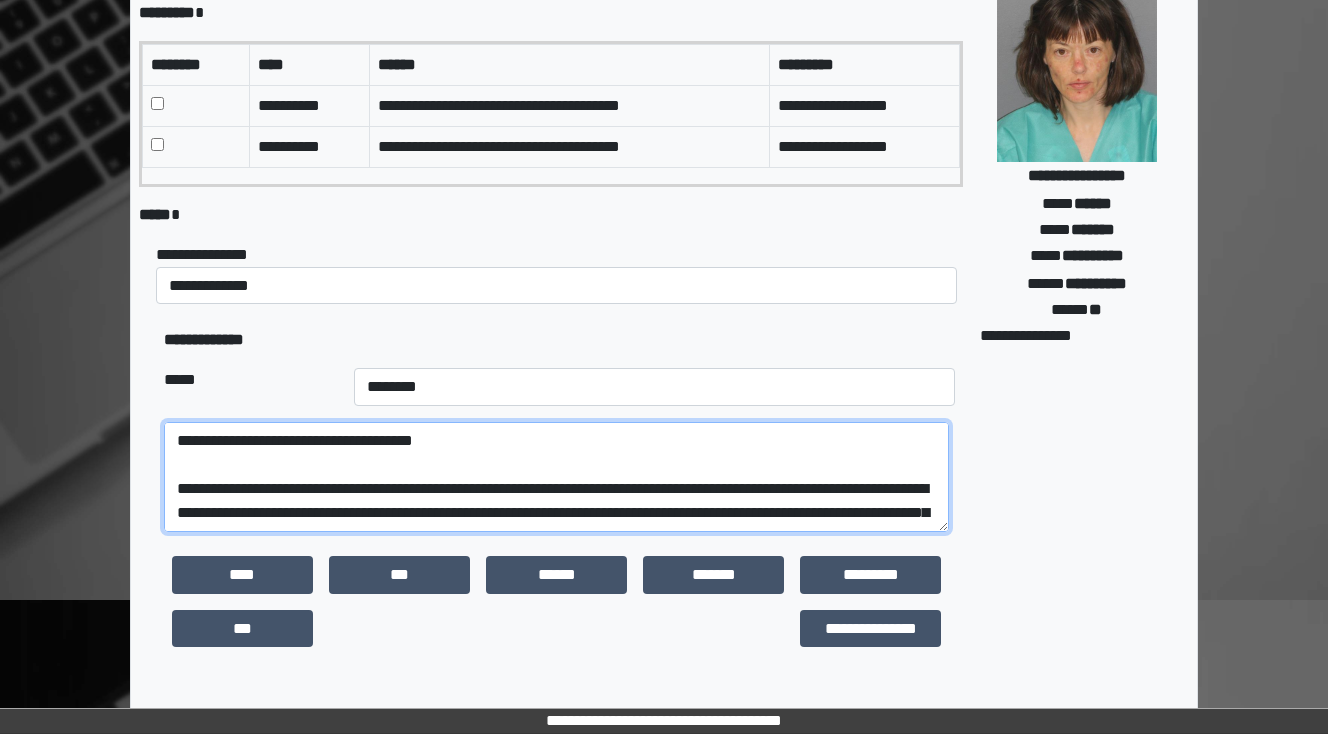 type on "**********" 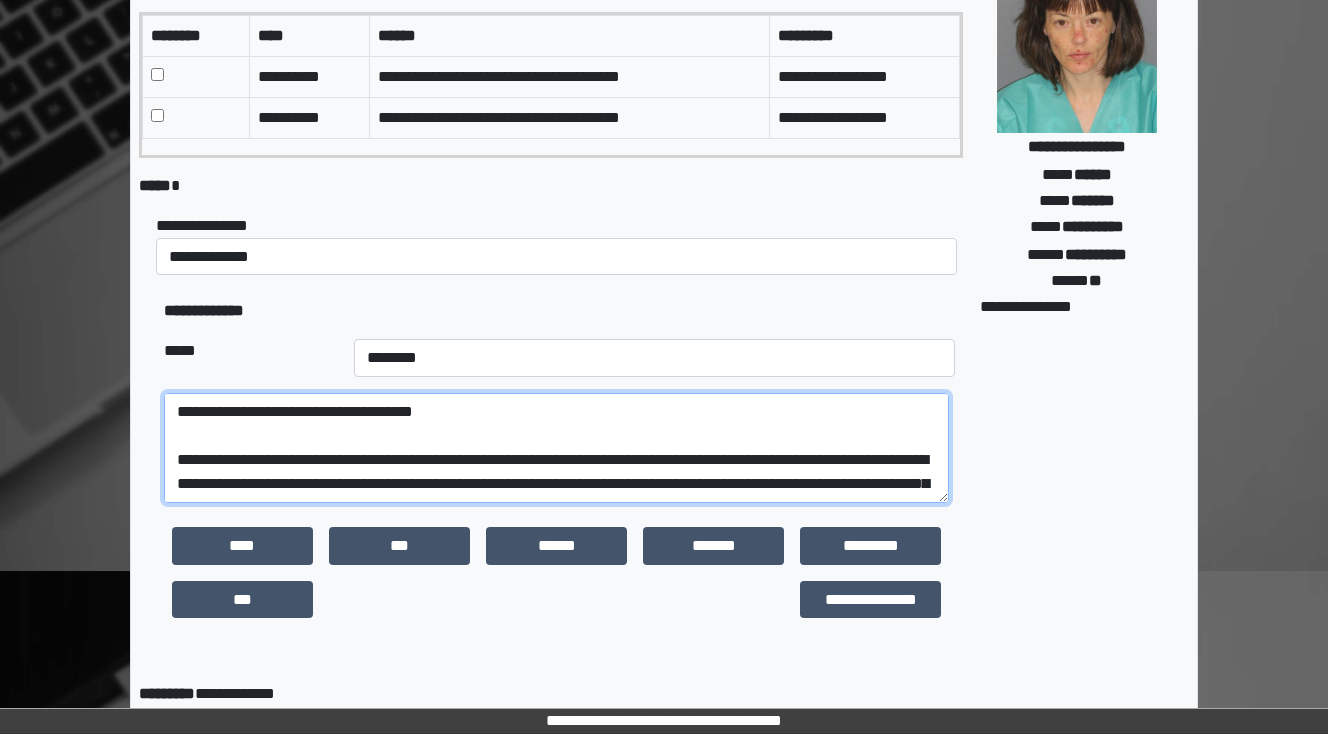 scroll, scrollTop: 191, scrollLeft: 0, axis: vertical 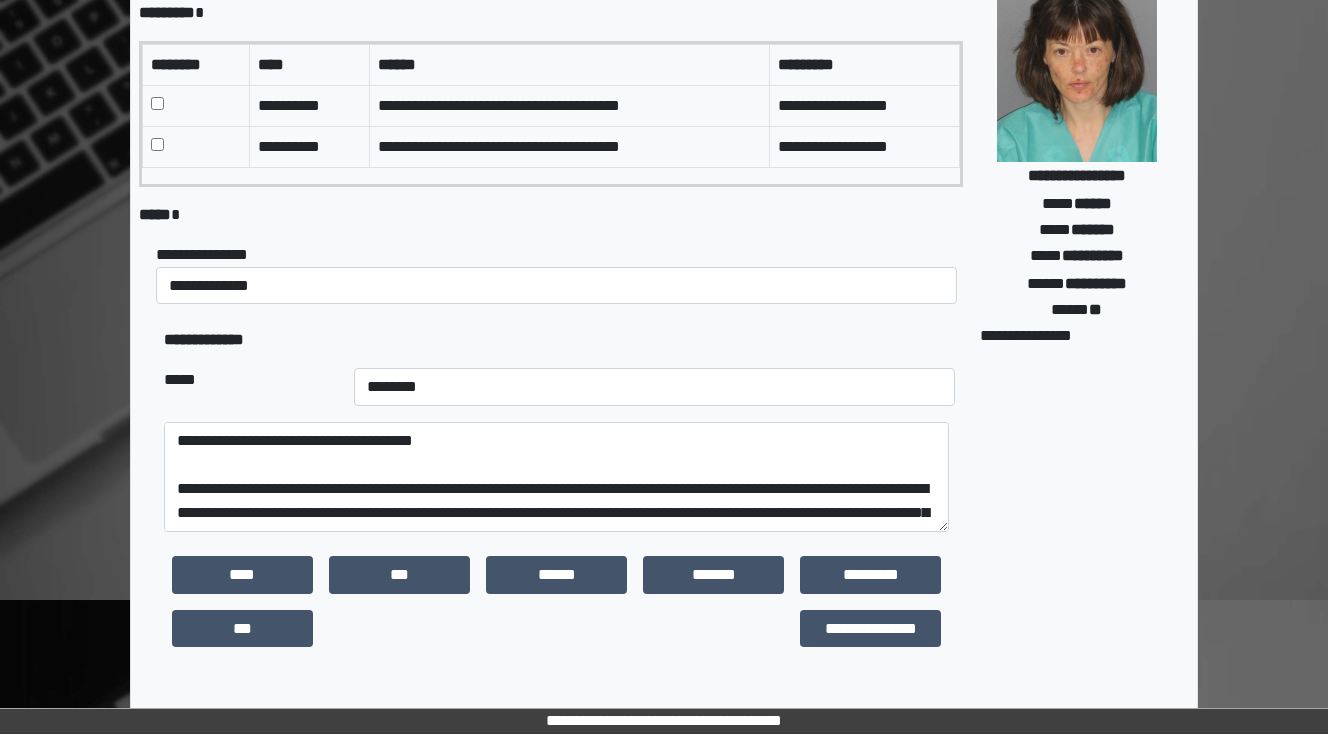 click on "**********" at bounding box center [559, 340] 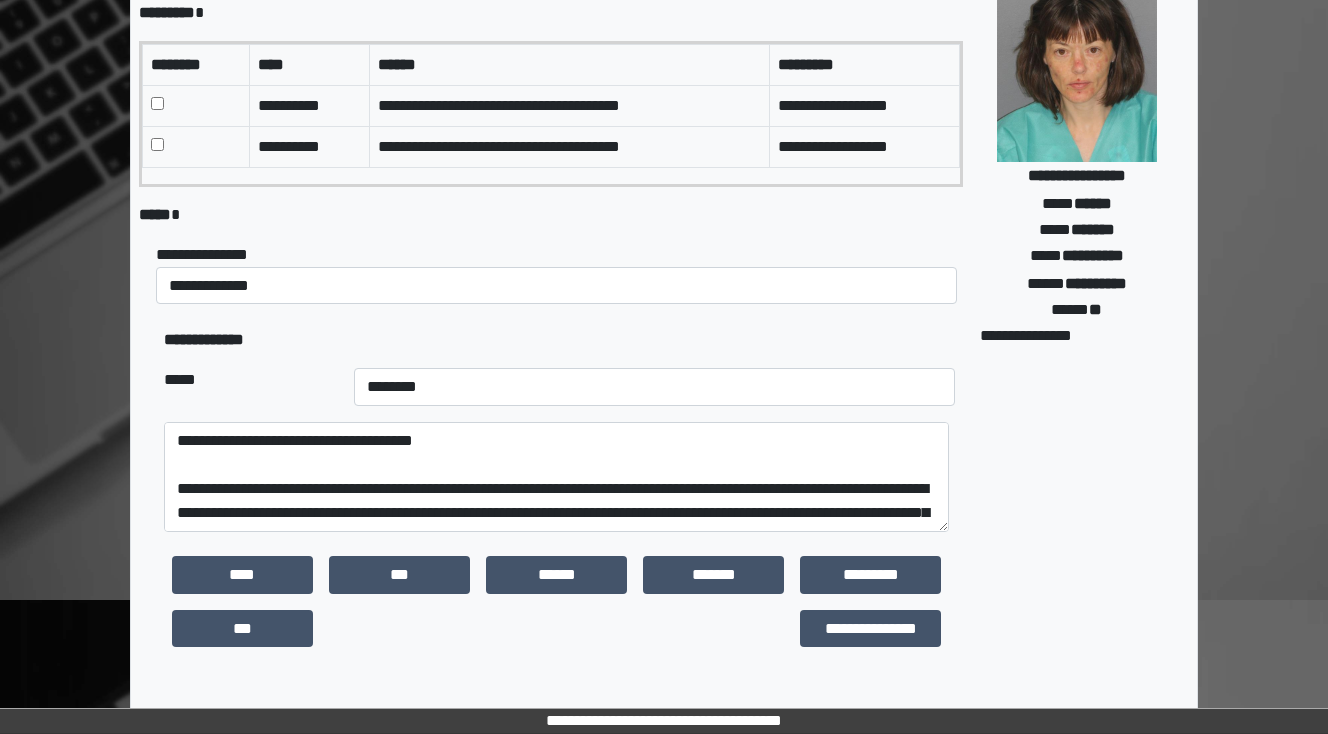 scroll, scrollTop: 0, scrollLeft: 0, axis: both 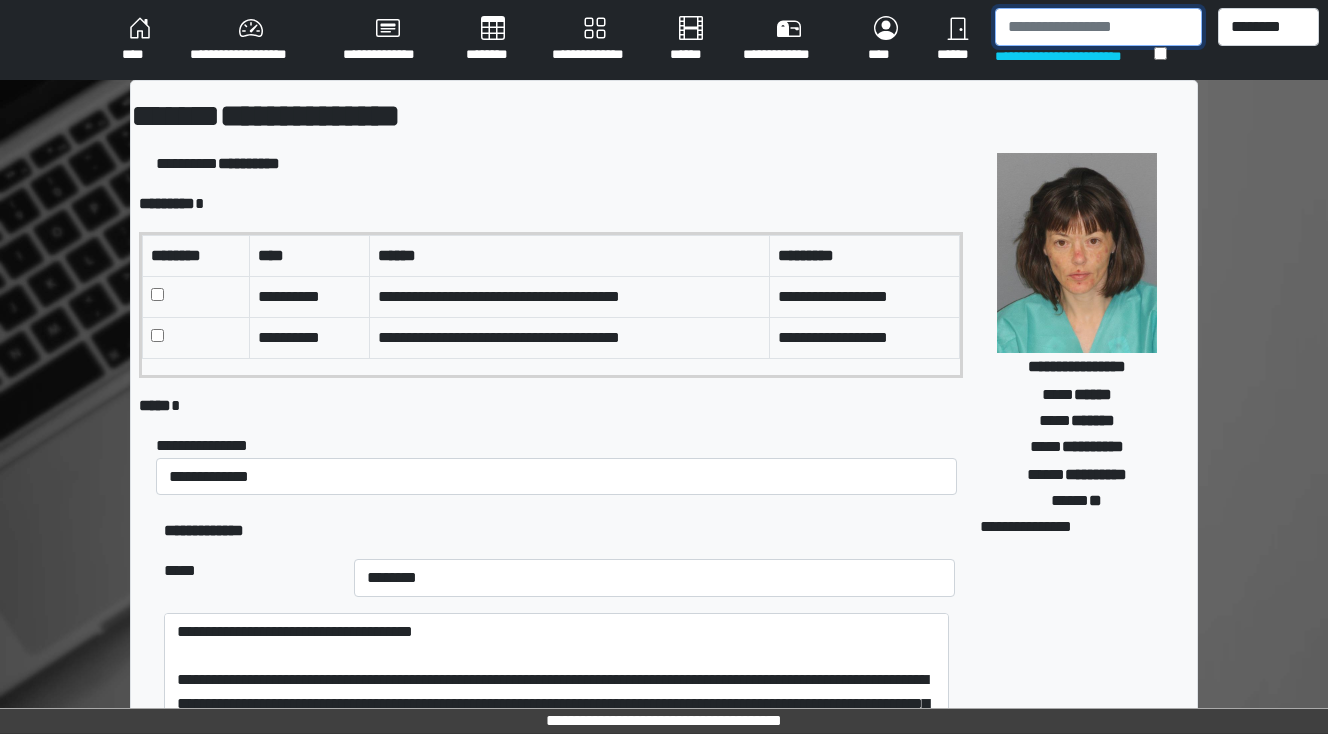 click at bounding box center [1098, 27] 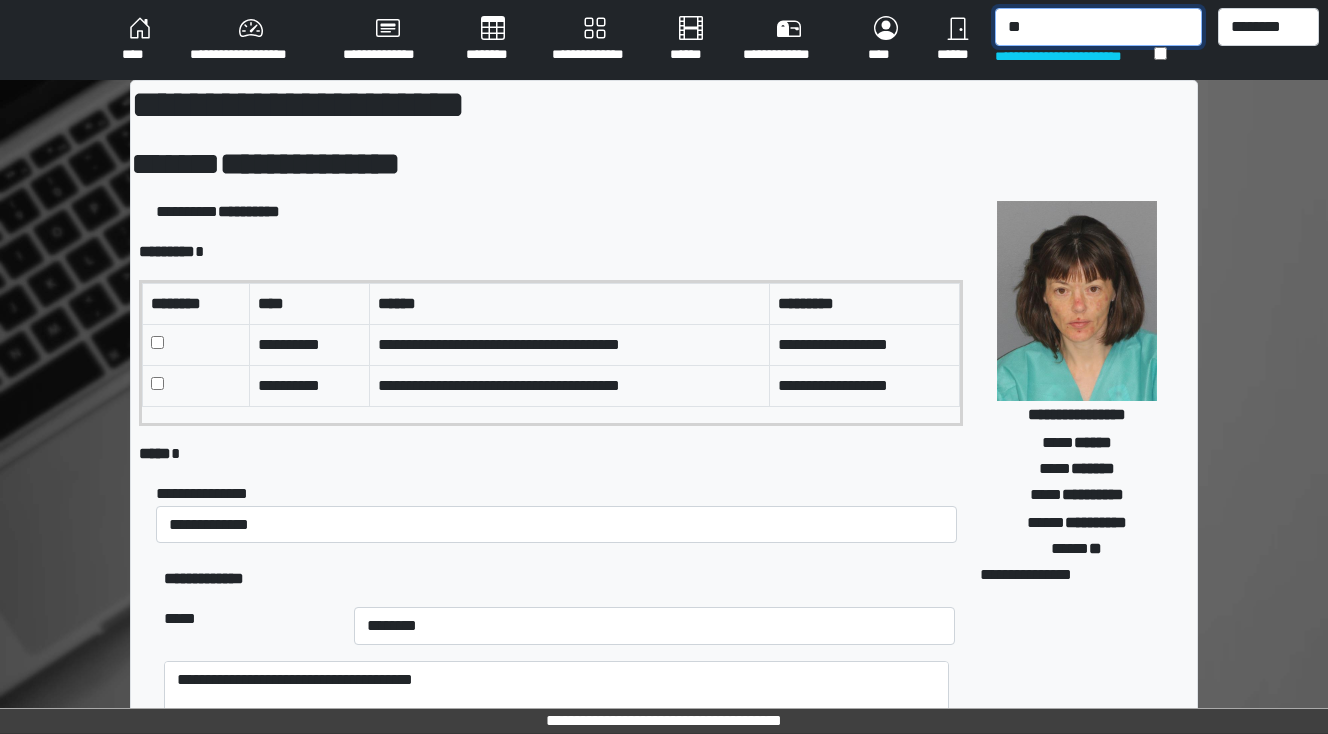 type on "*" 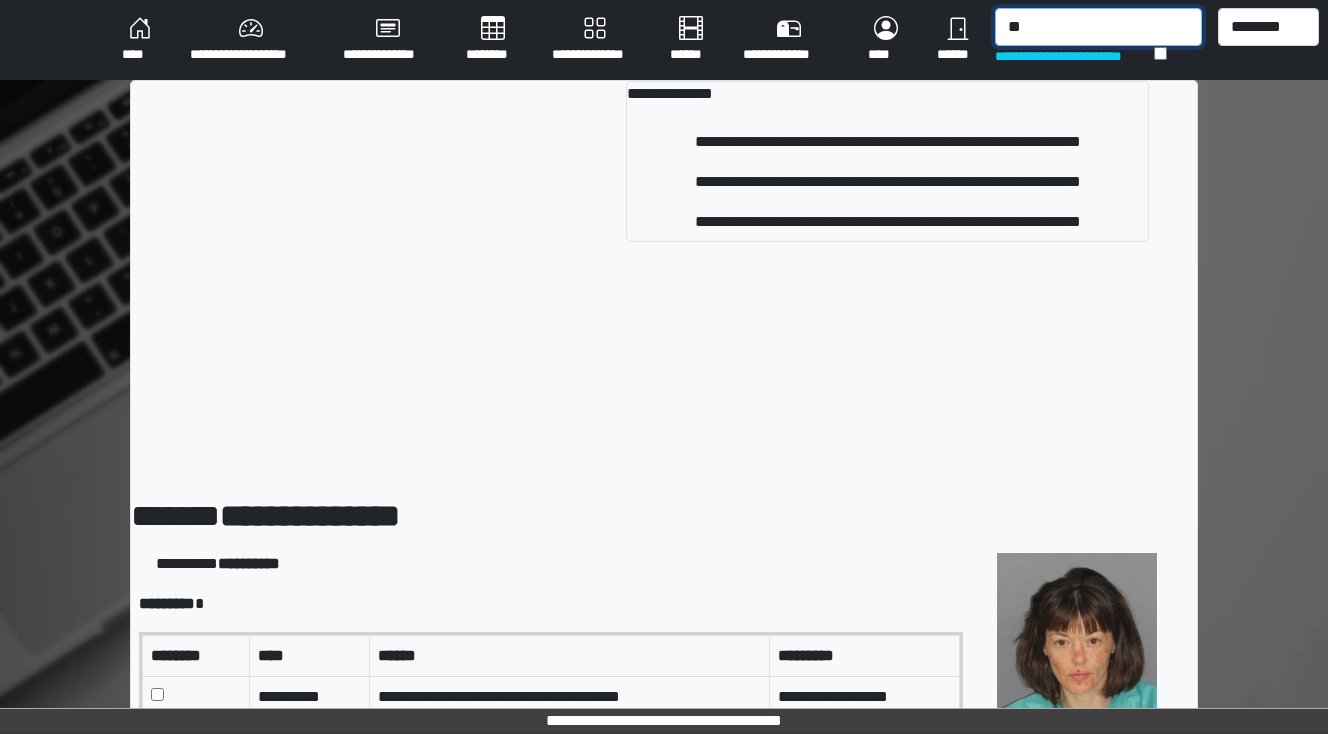 type on "*" 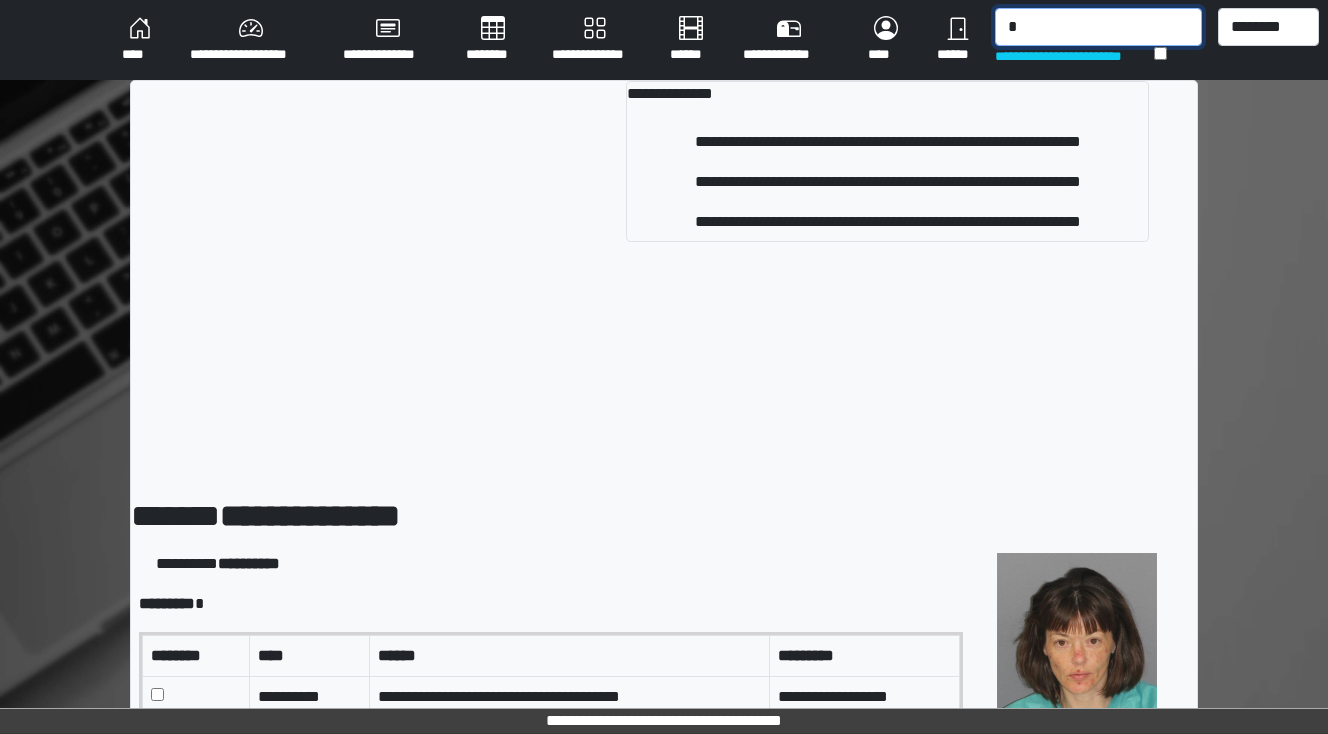type 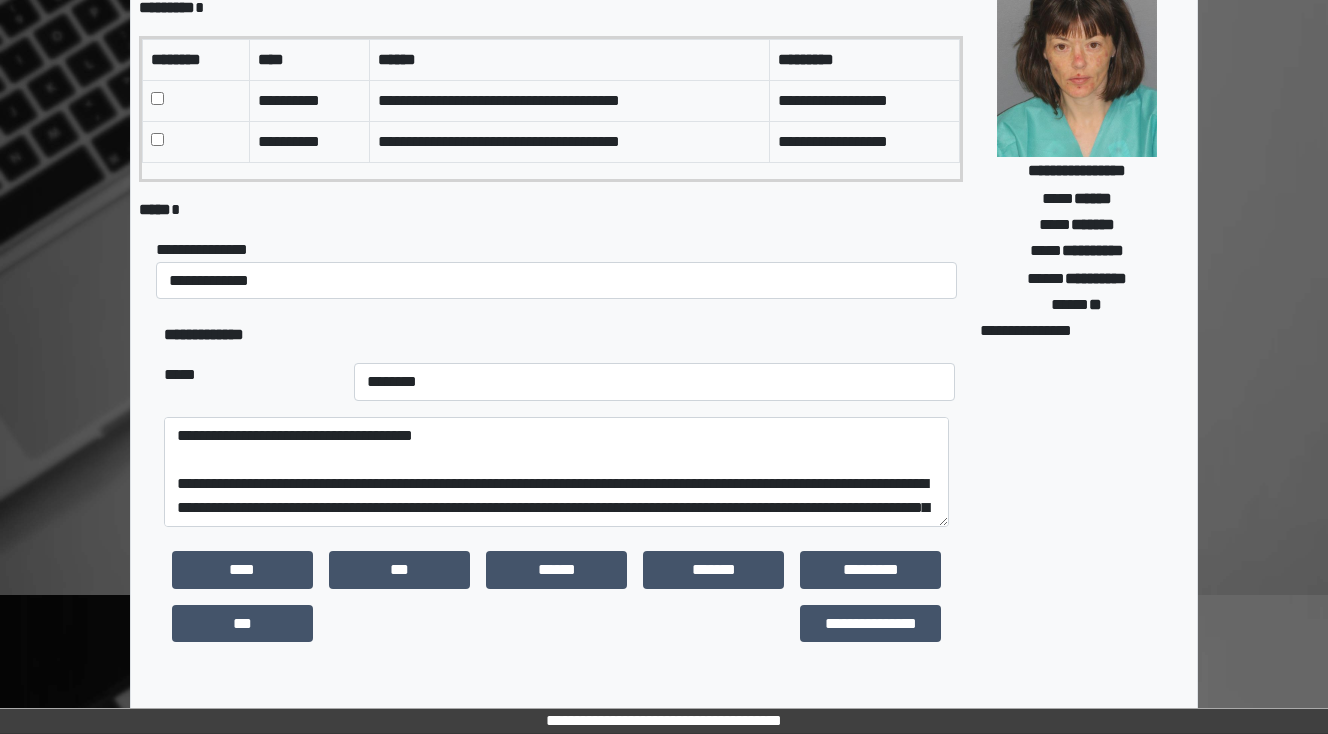 scroll, scrollTop: 240, scrollLeft: 0, axis: vertical 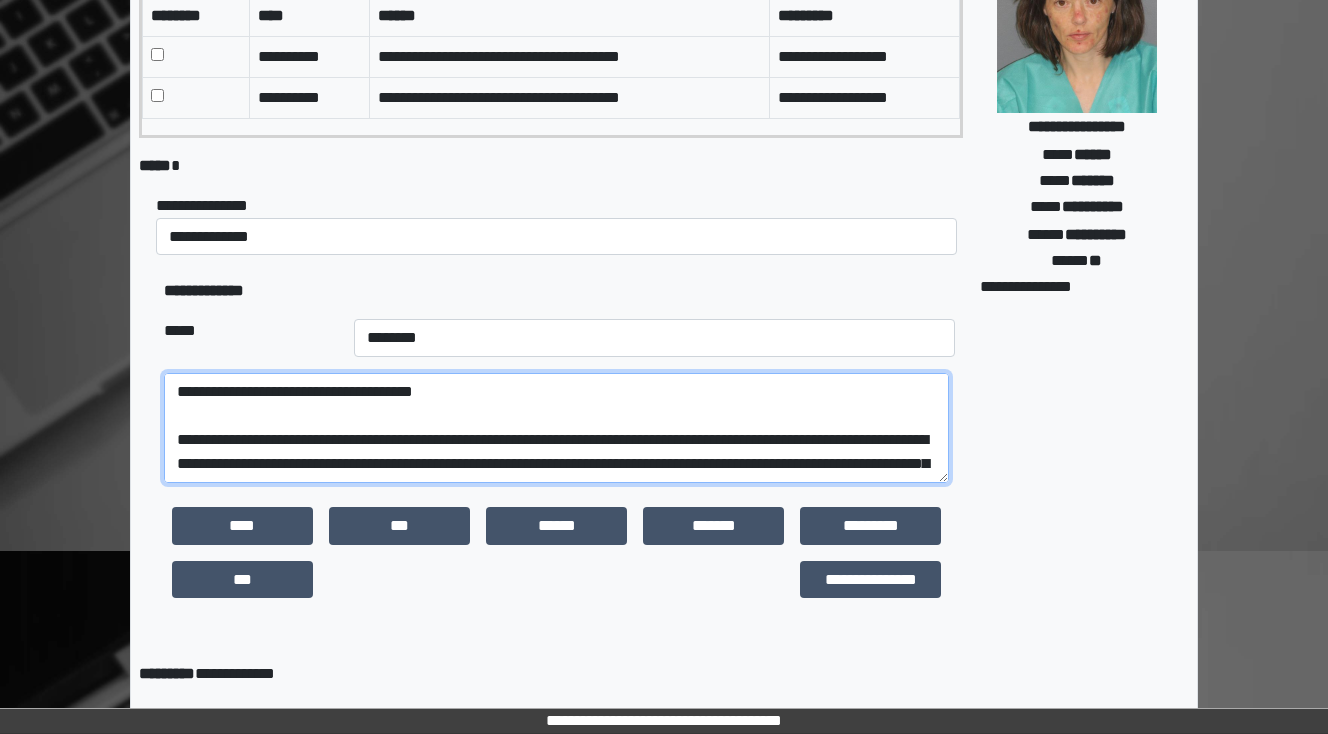 click on "**********" at bounding box center [556, 428] 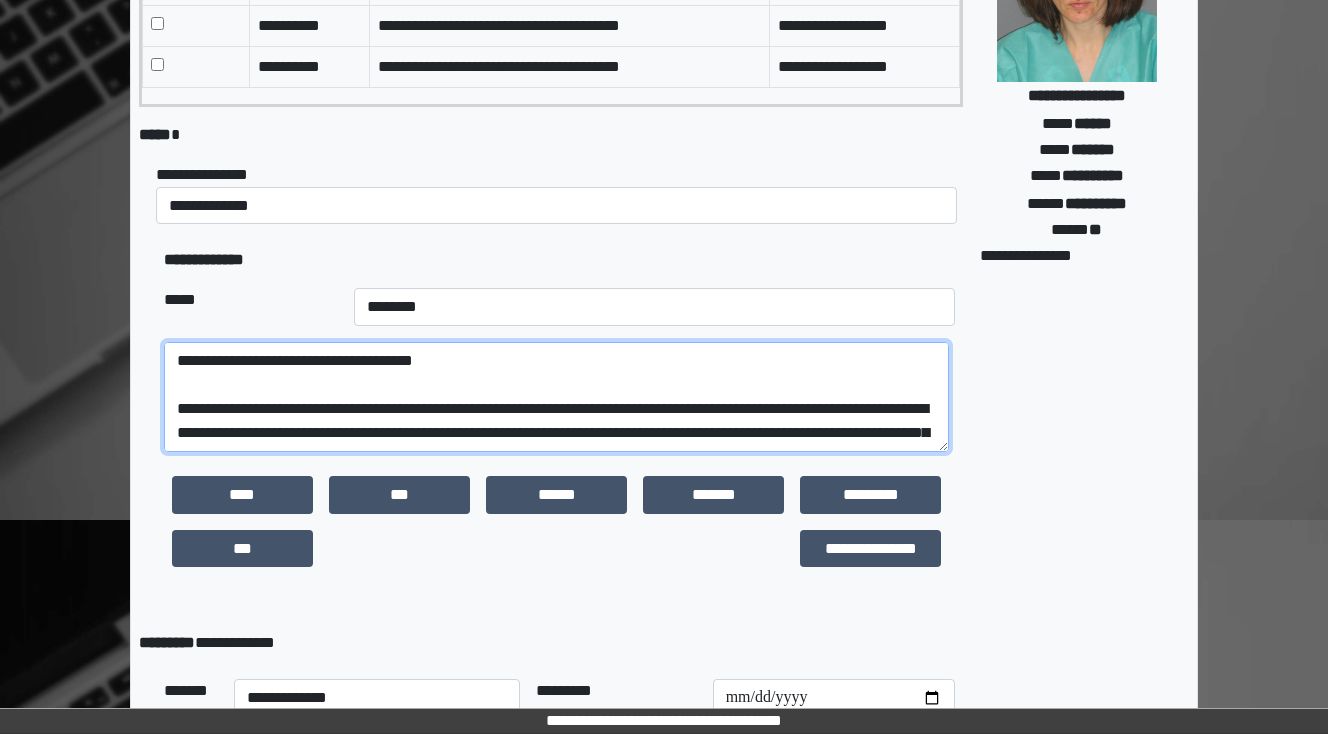 scroll, scrollTop: 320, scrollLeft: 0, axis: vertical 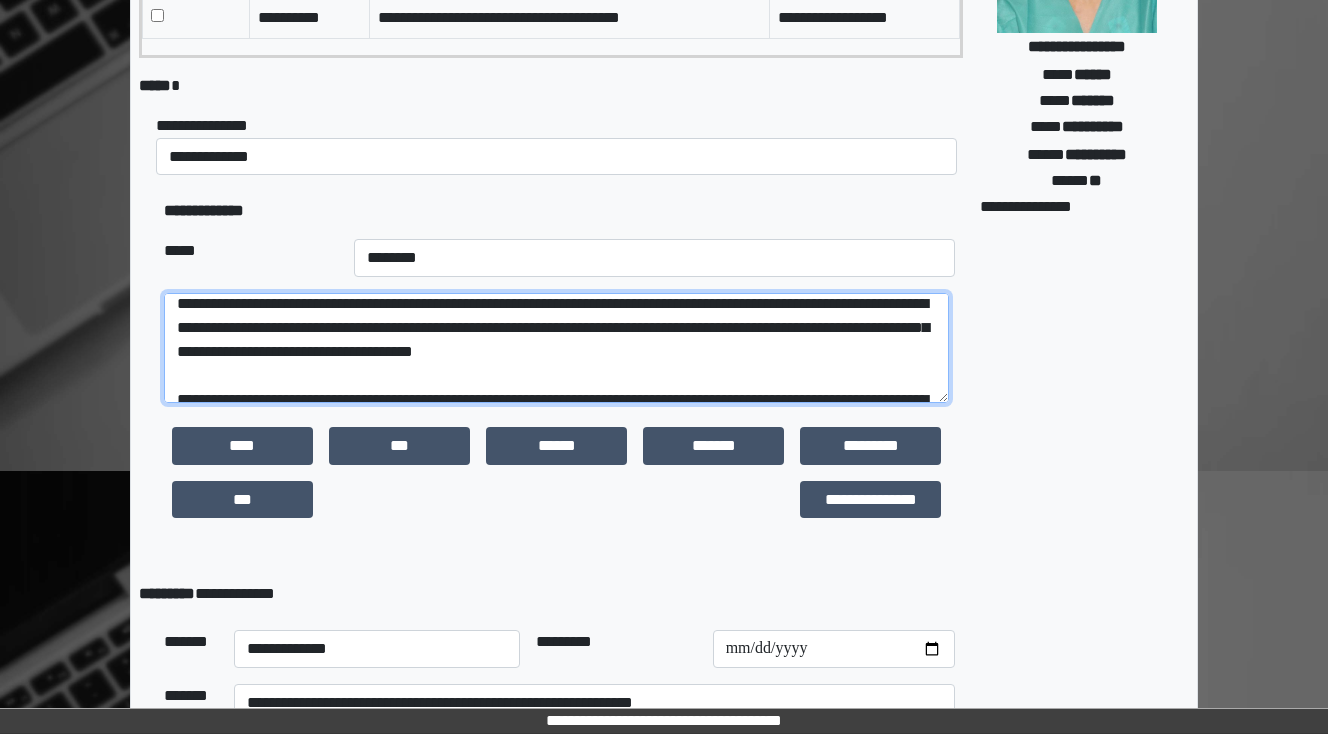 click on "**********" at bounding box center (556, 348) 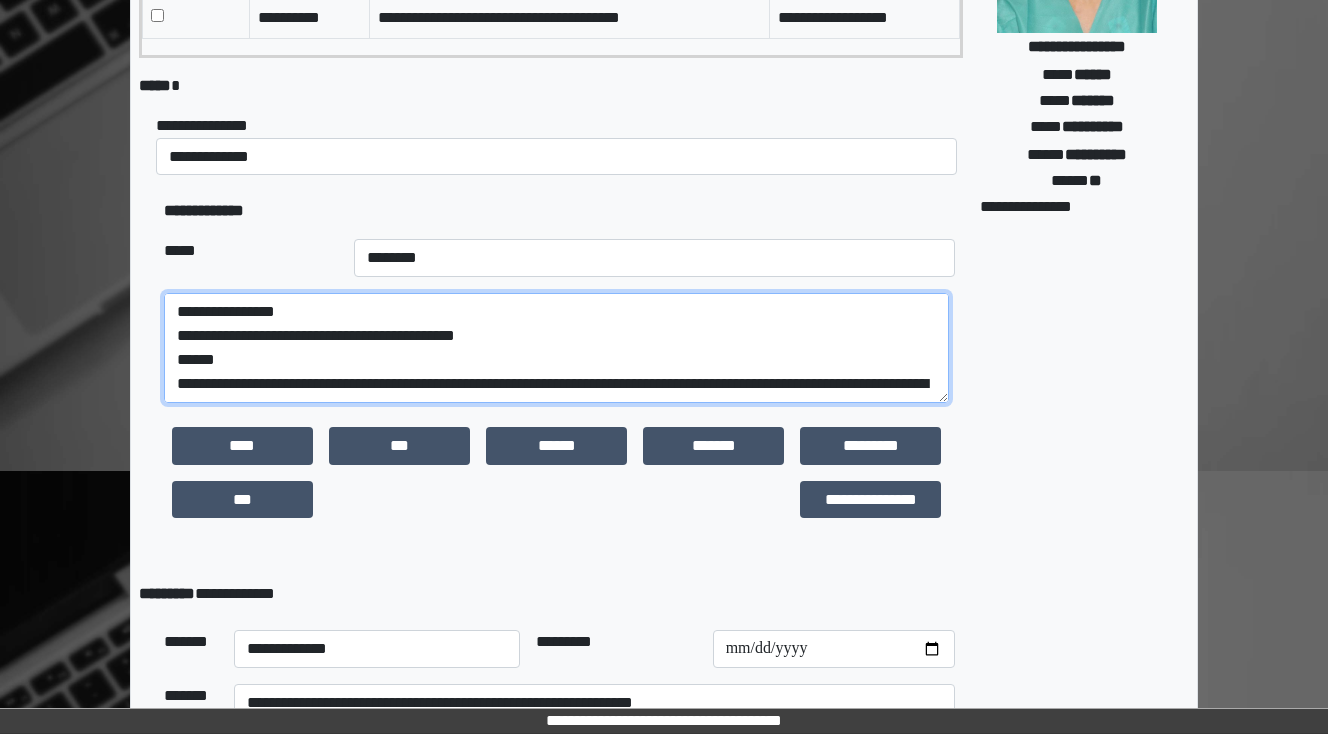 scroll, scrollTop: 80, scrollLeft: 0, axis: vertical 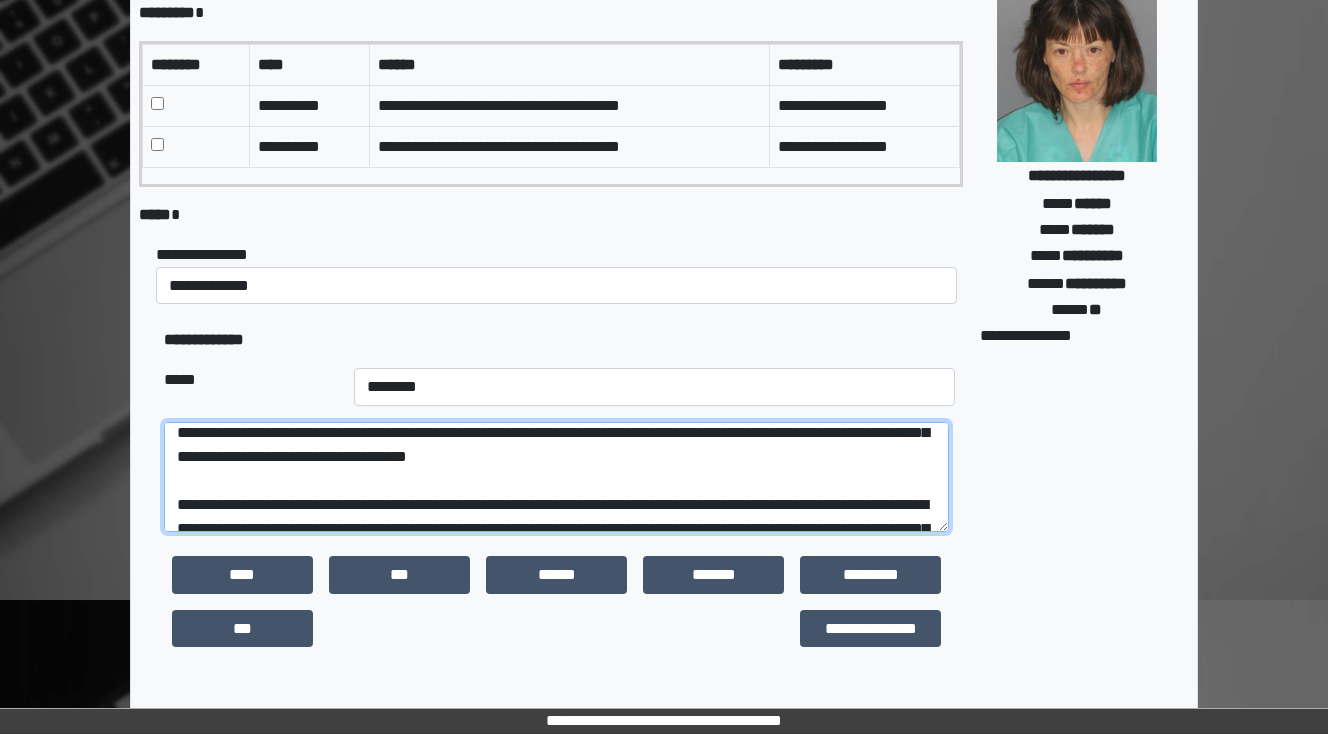 drag, startPoint x: 467, startPoint y: 504, endPoint x: 372, endPoint y: 513, distance: 95.42536 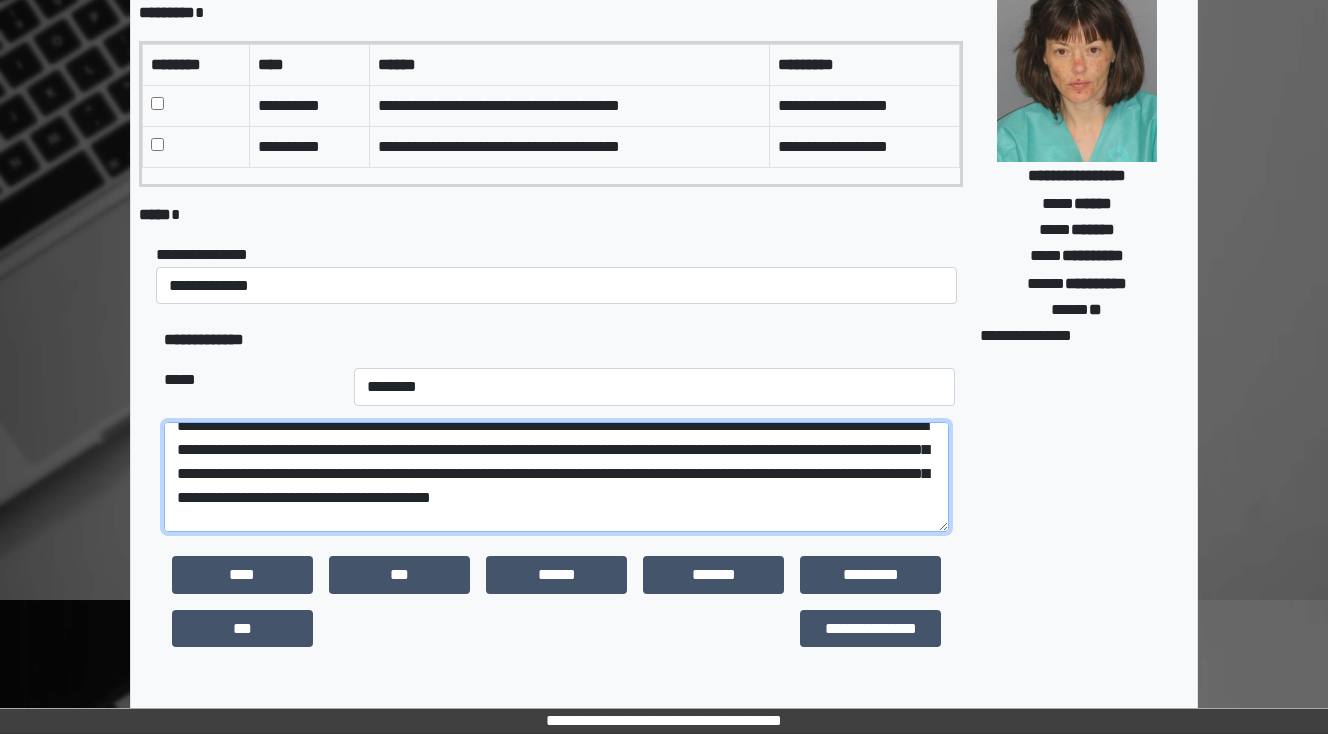 scroll, scrollTop: 208, scrollLeft: 0, axis: vertical 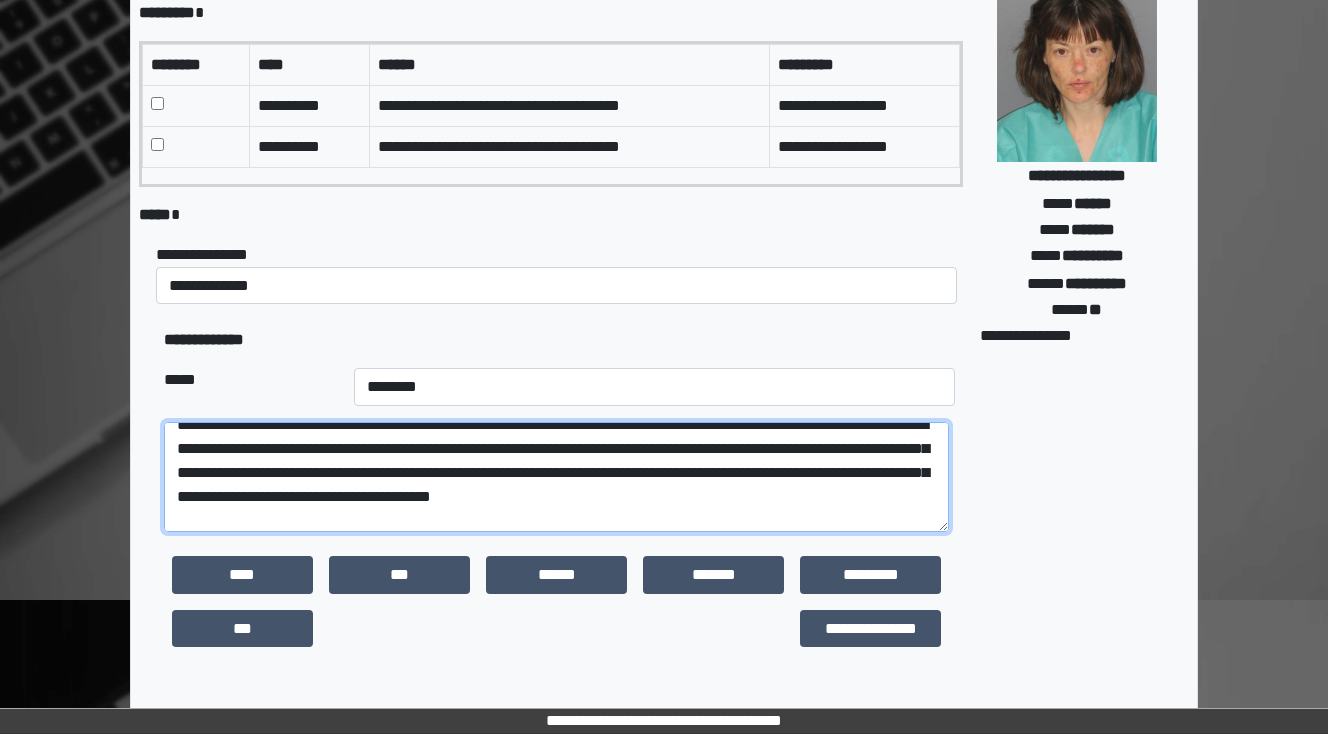 click at bounding box center [556, 477] 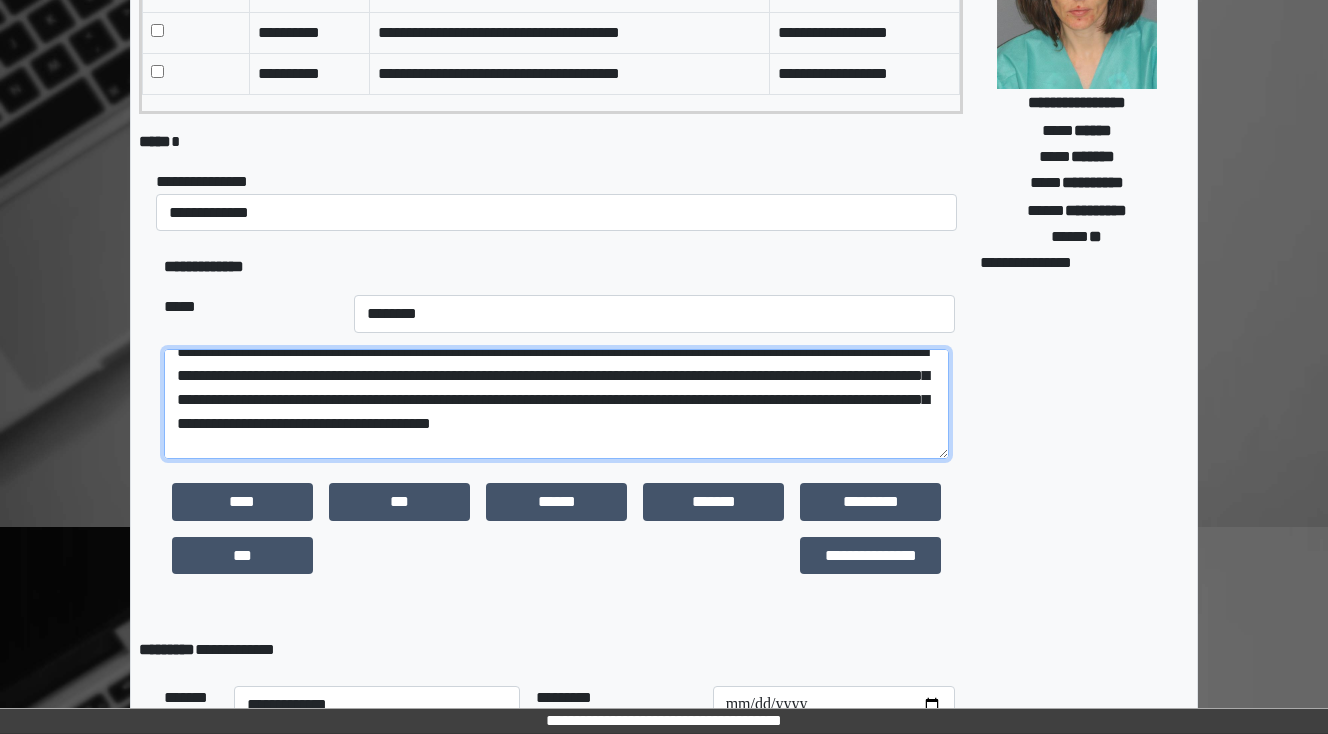 scroll, scrollTop: 271, scrollLeft: 0, axis: vertical 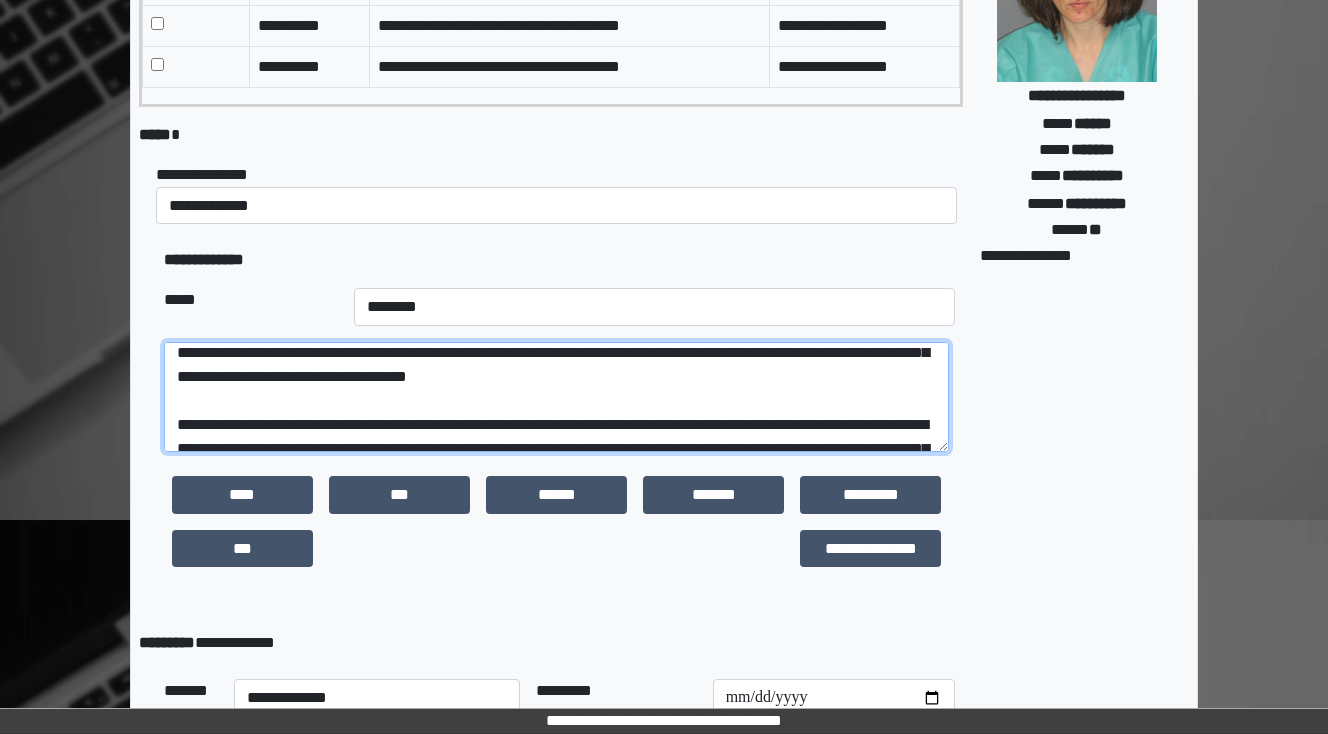 click at bounding box center [556, 397] 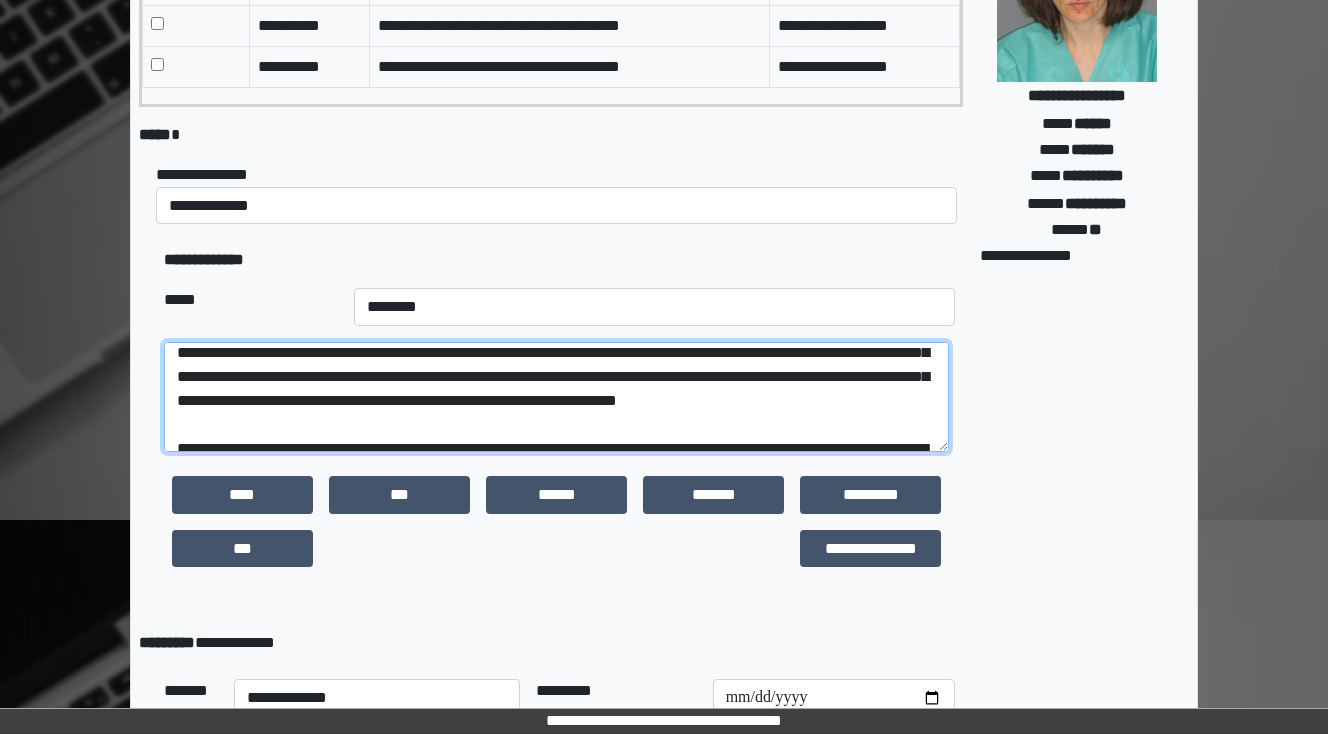 click at bounding box center [556, 397] 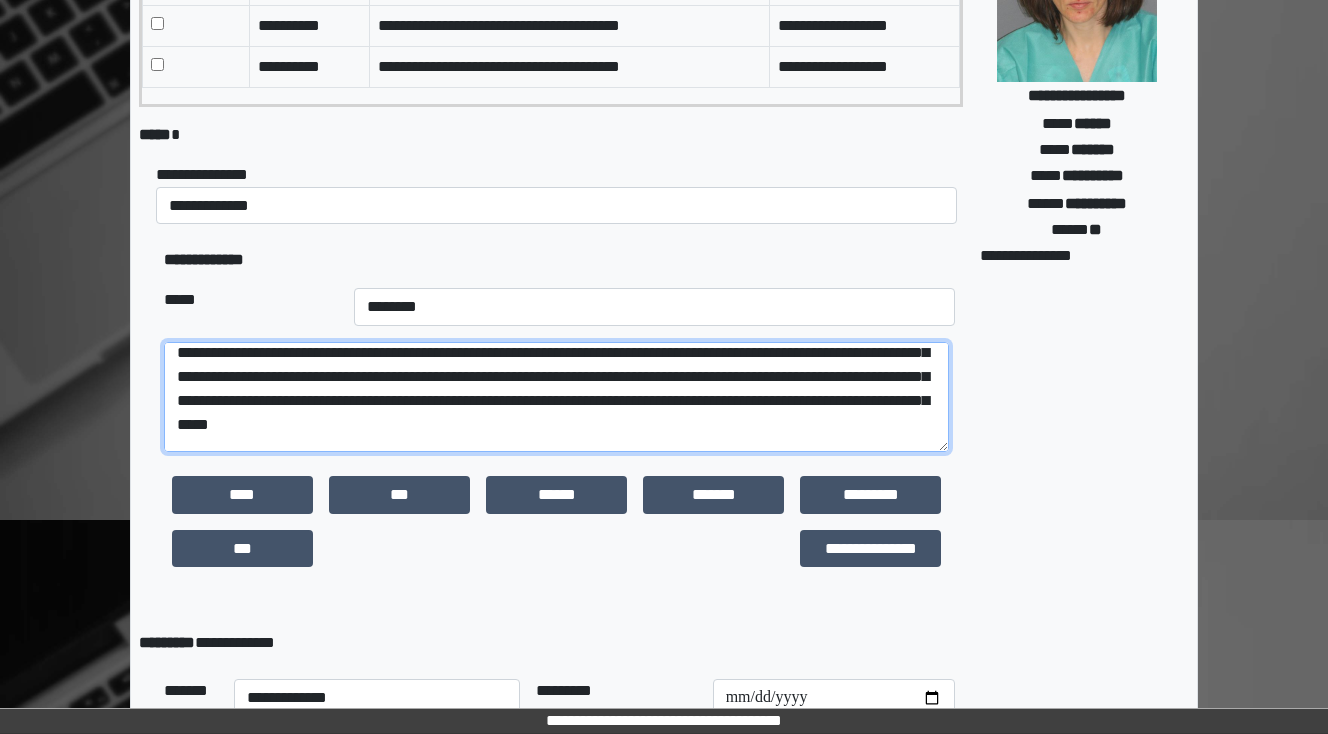 click at bounding box center [556, 397] 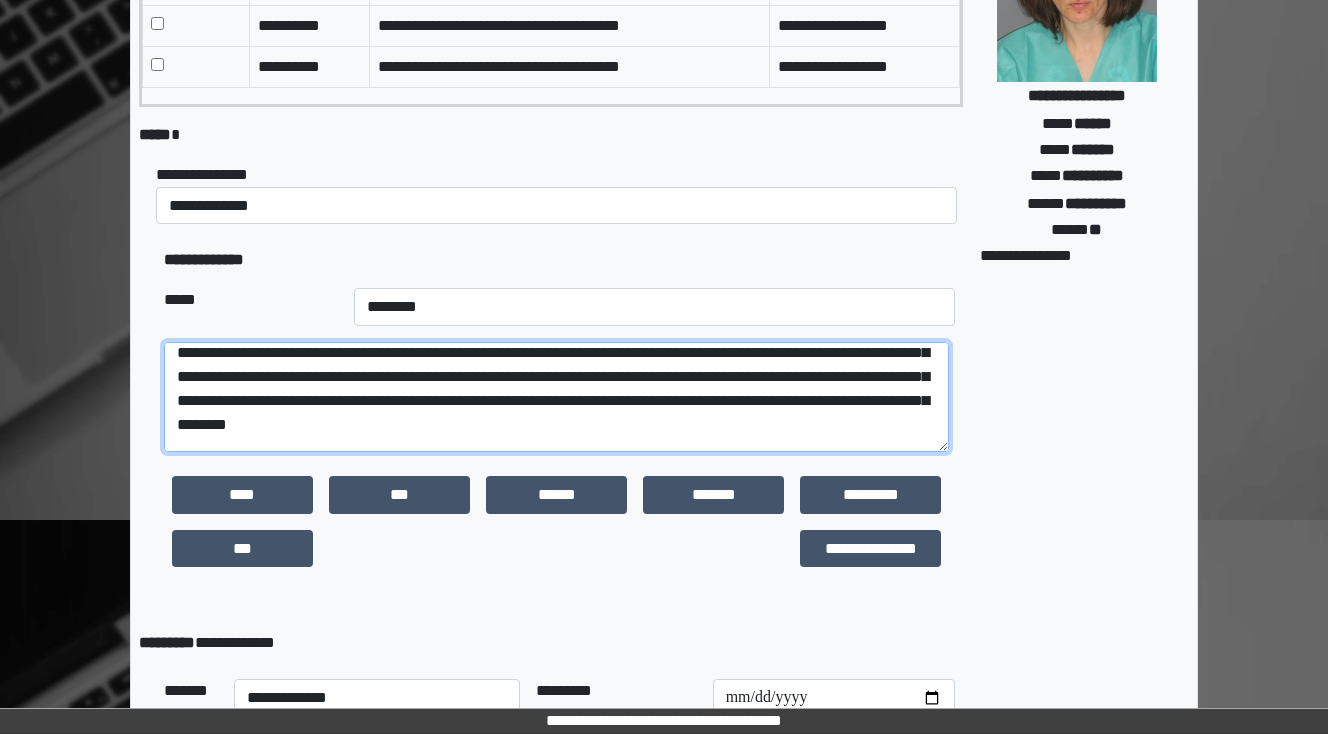 click at bounding box center (556, 397) 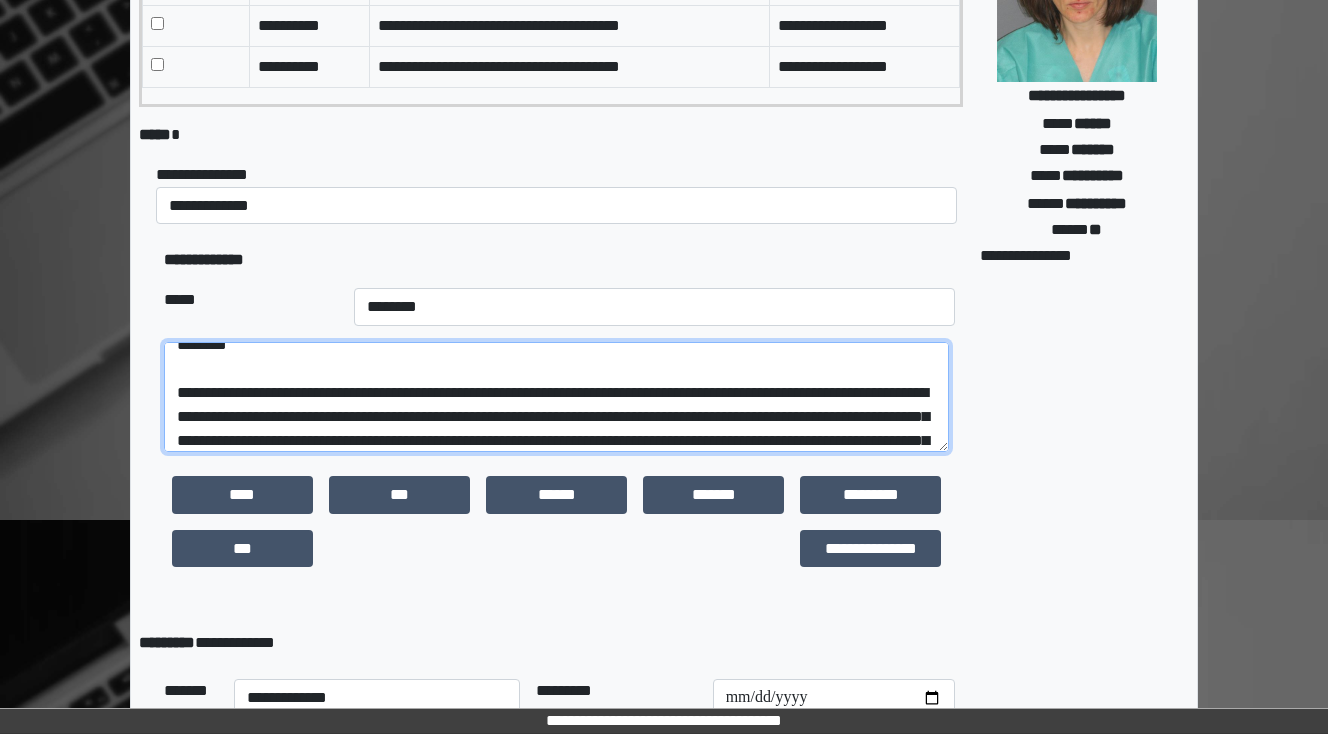 click at bounding box center (556, 397) 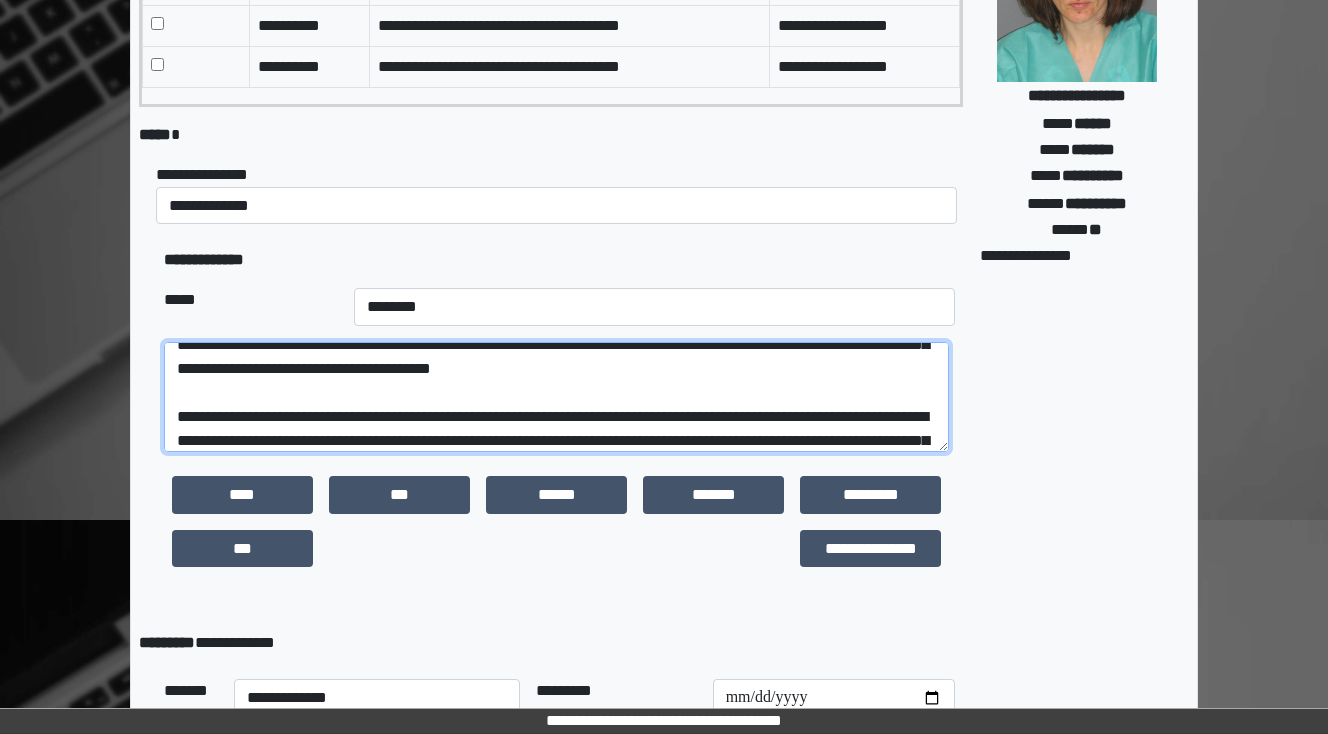 scroll, scrollTop: 128, scrollLeft: 0, axis: vertical 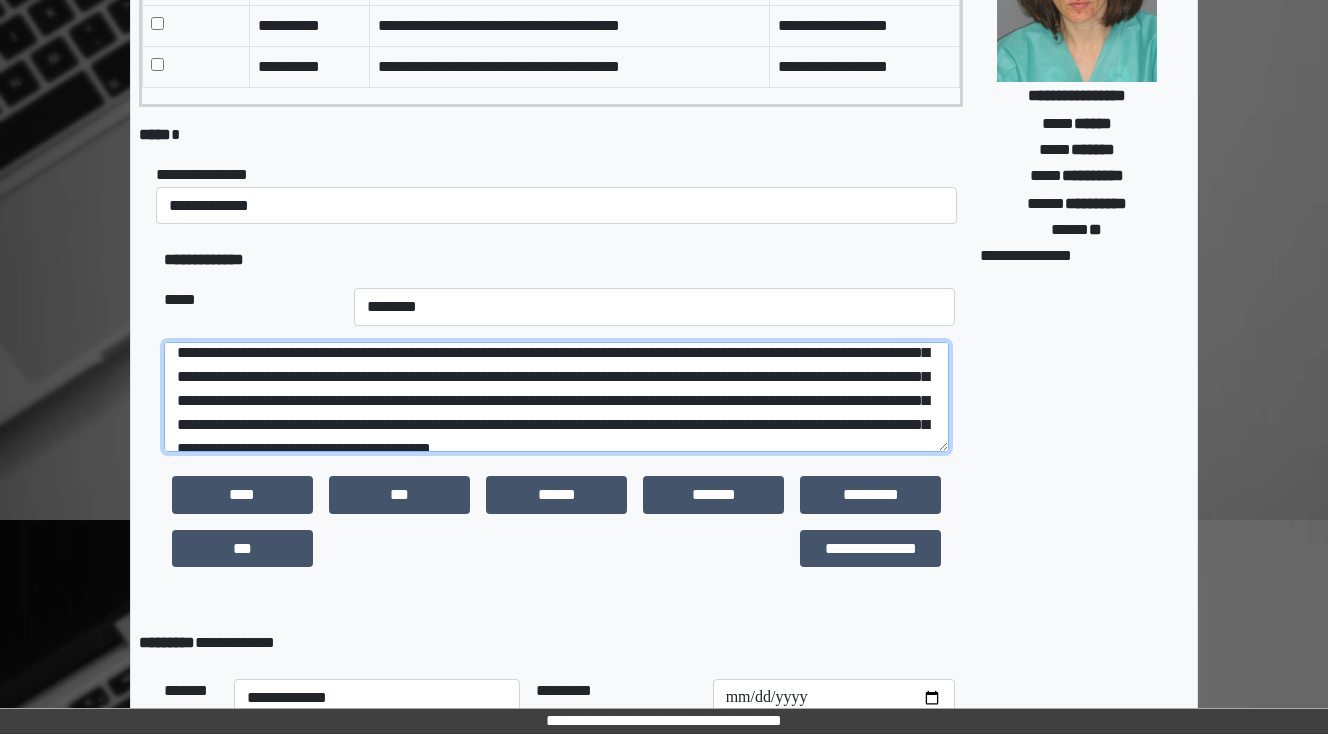 click at bounding box center (556, 397) 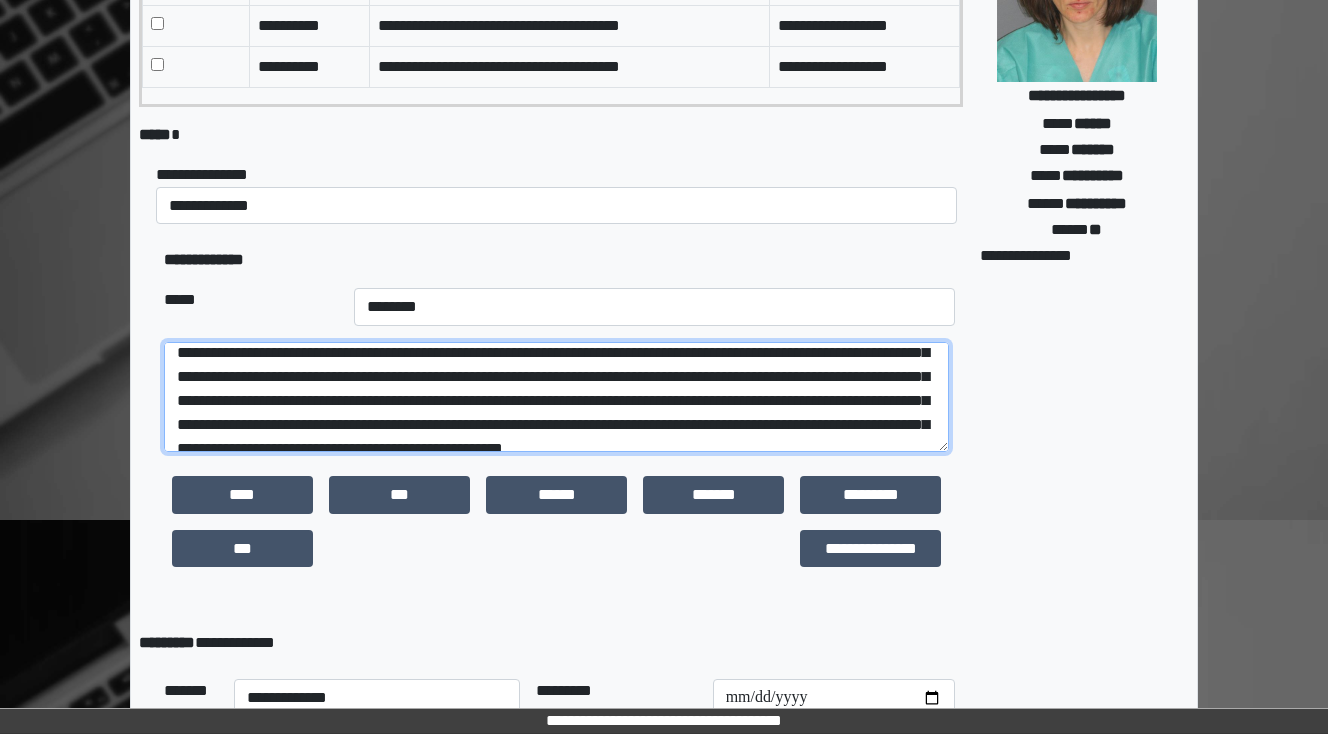 click at bounding box center (556, 397) 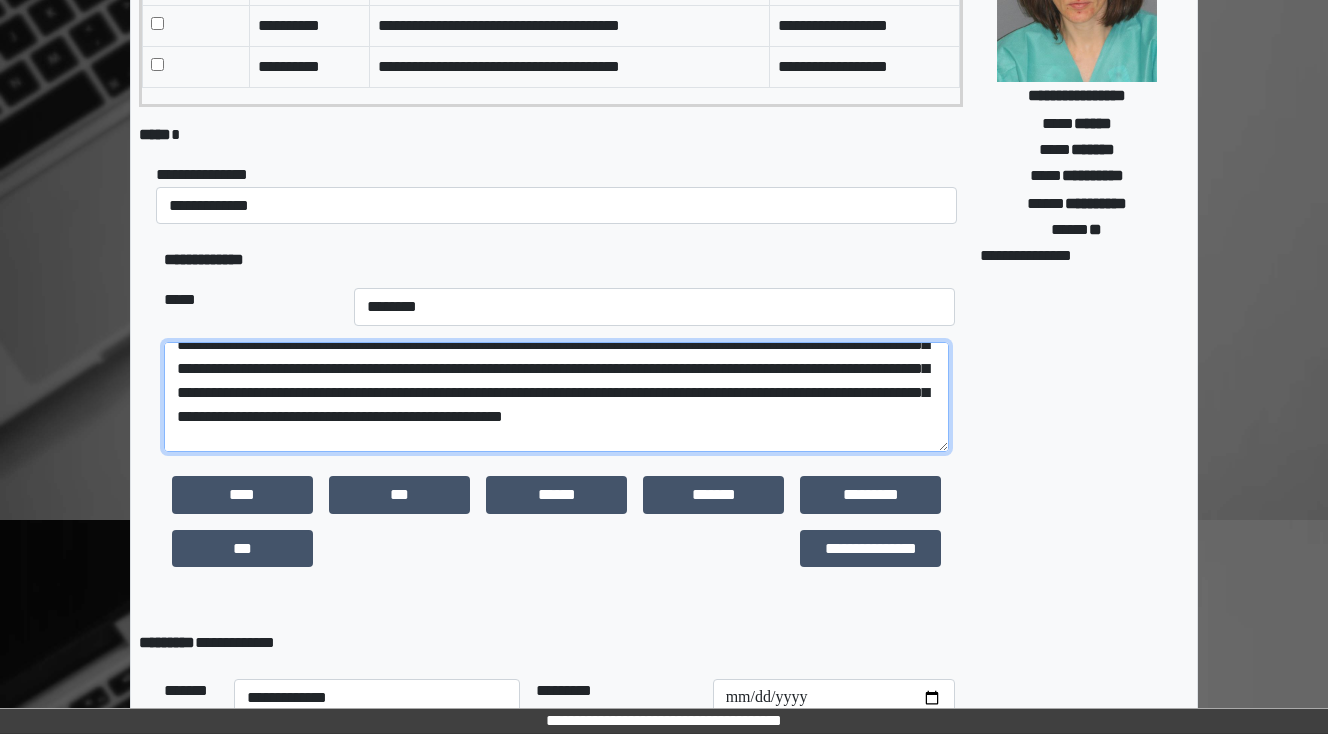 scroll, scrollTop: 208, scrollLeft: 0, axis: vertical 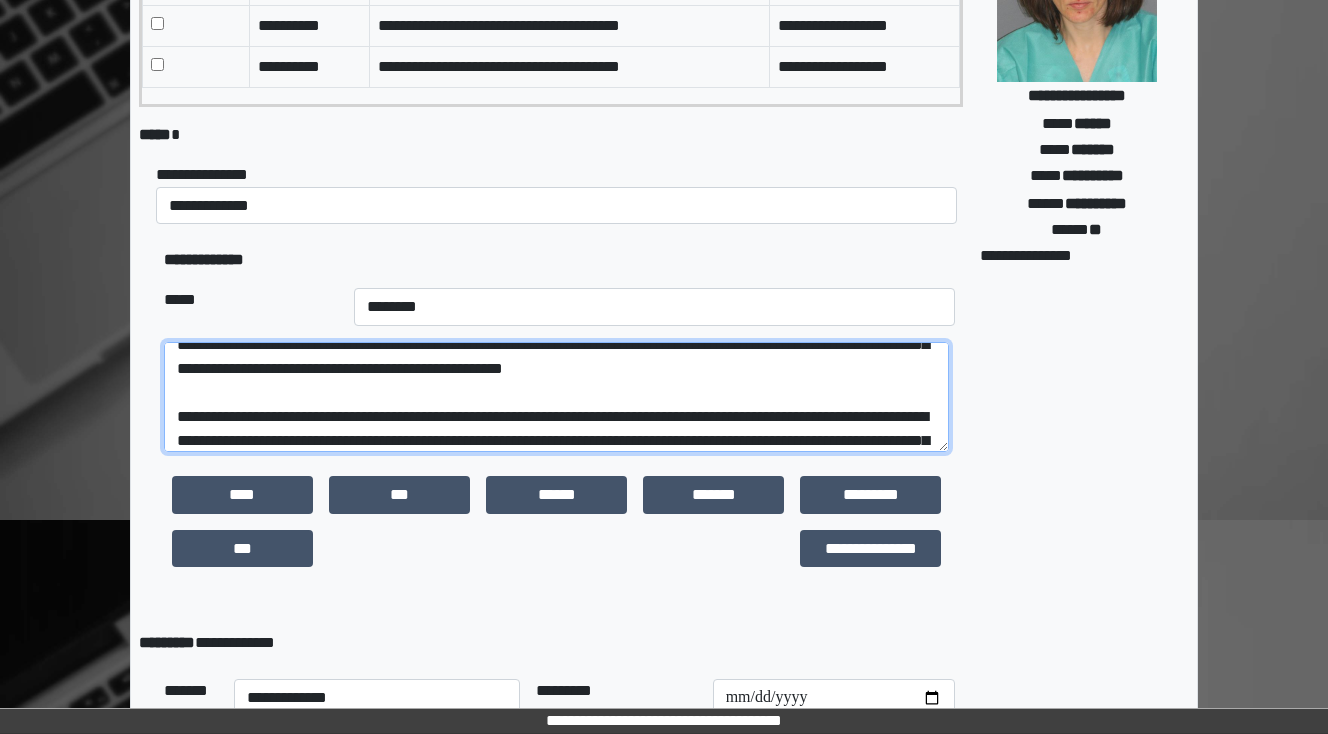 click at bounding box center [556, 397] 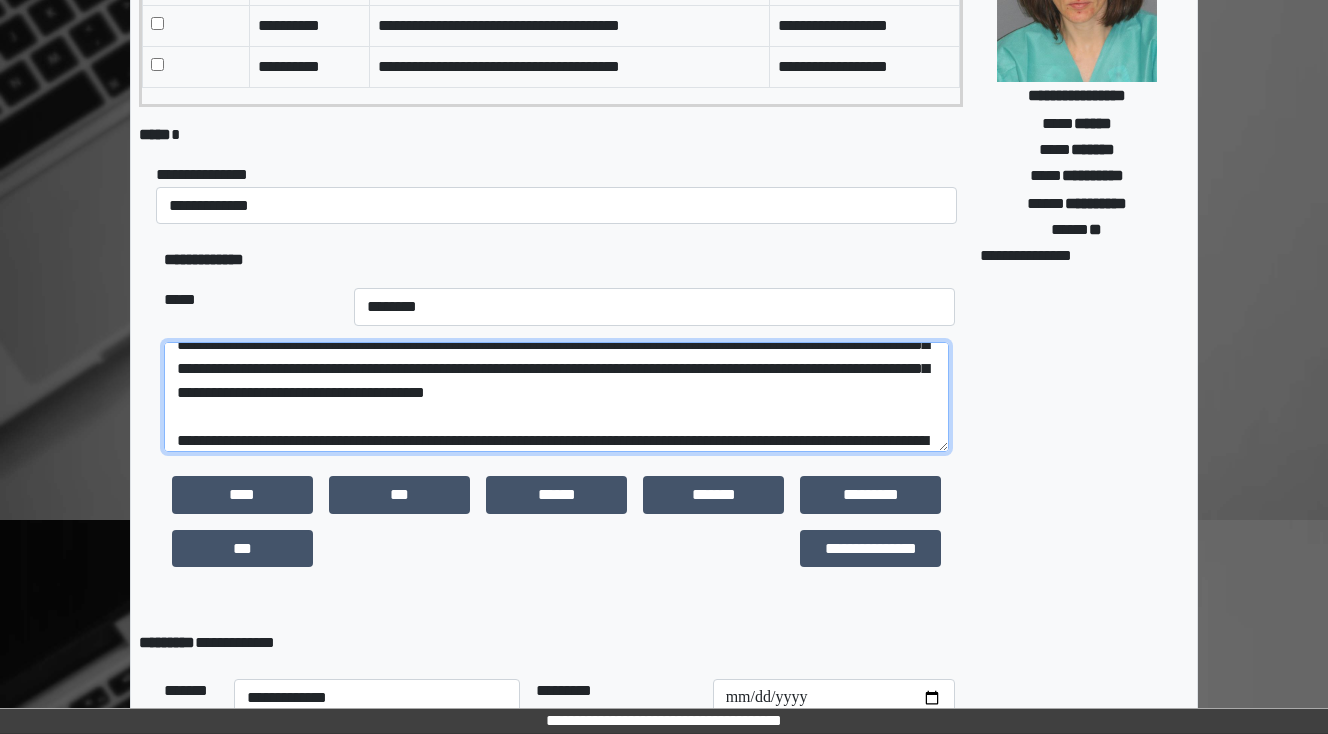 click at bounding box center [556, 397] 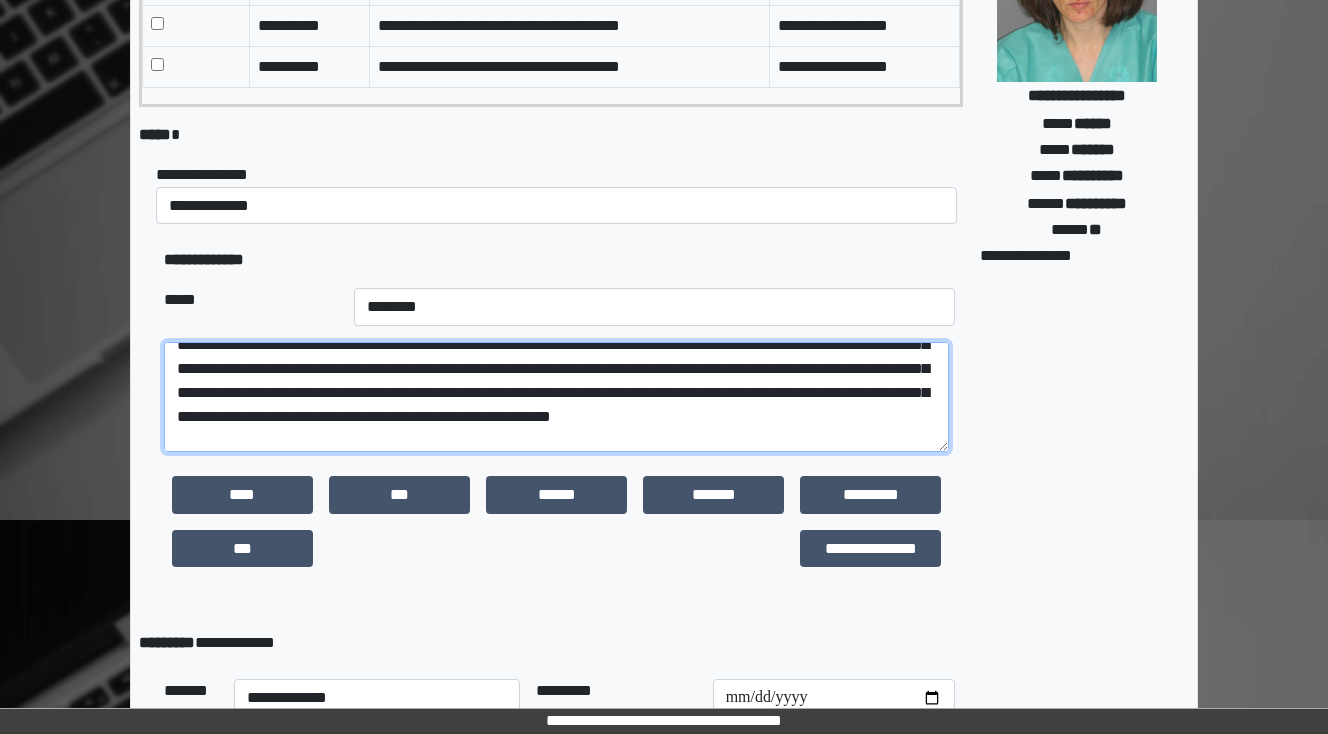 click at bounding box center [556, 397] 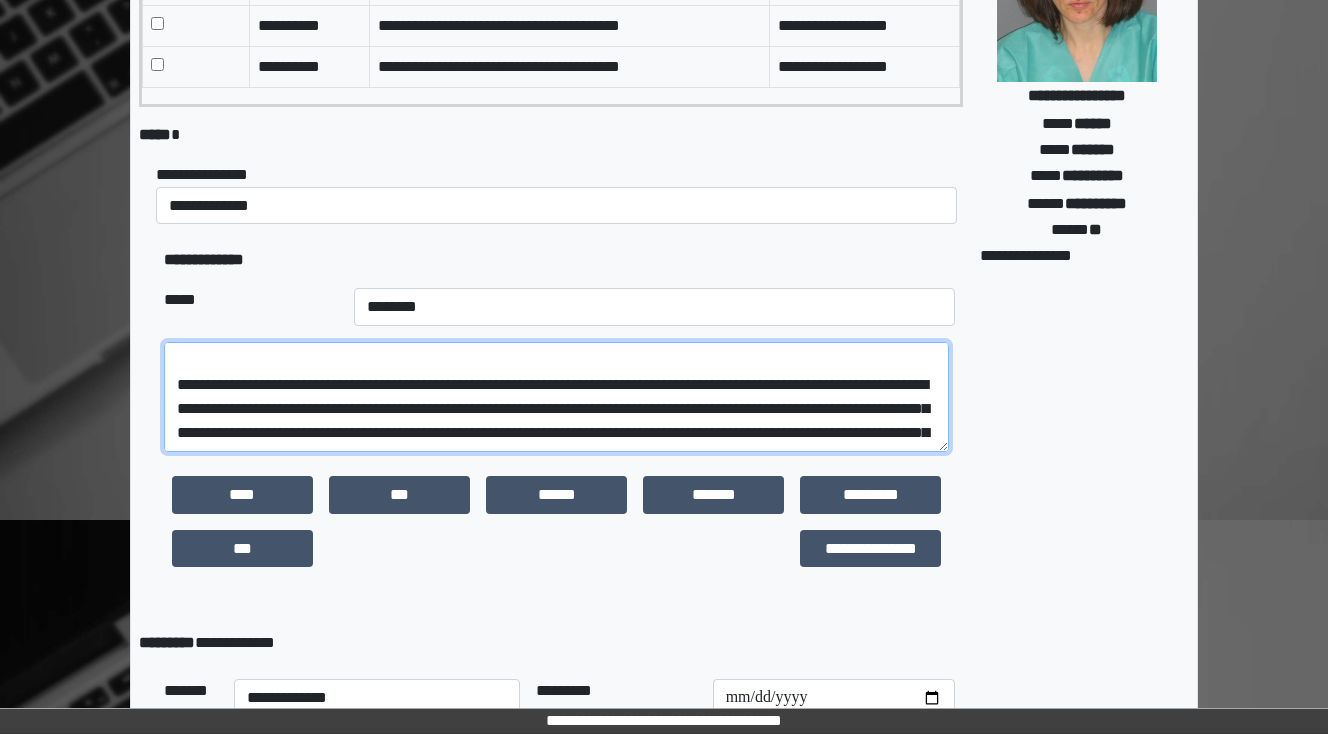 scroll, scrollTop: 288, scrollLeft: 0, axis: vertical 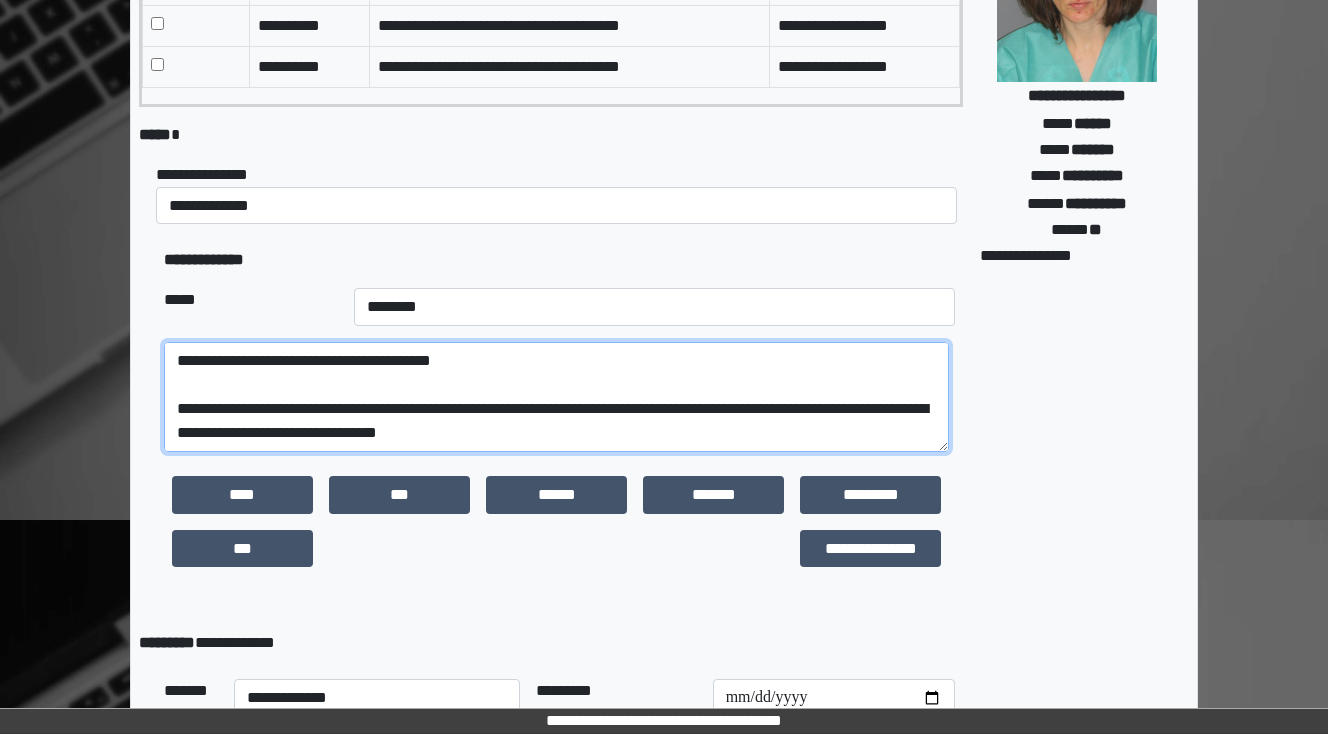 click at bounding box center (556, 397) 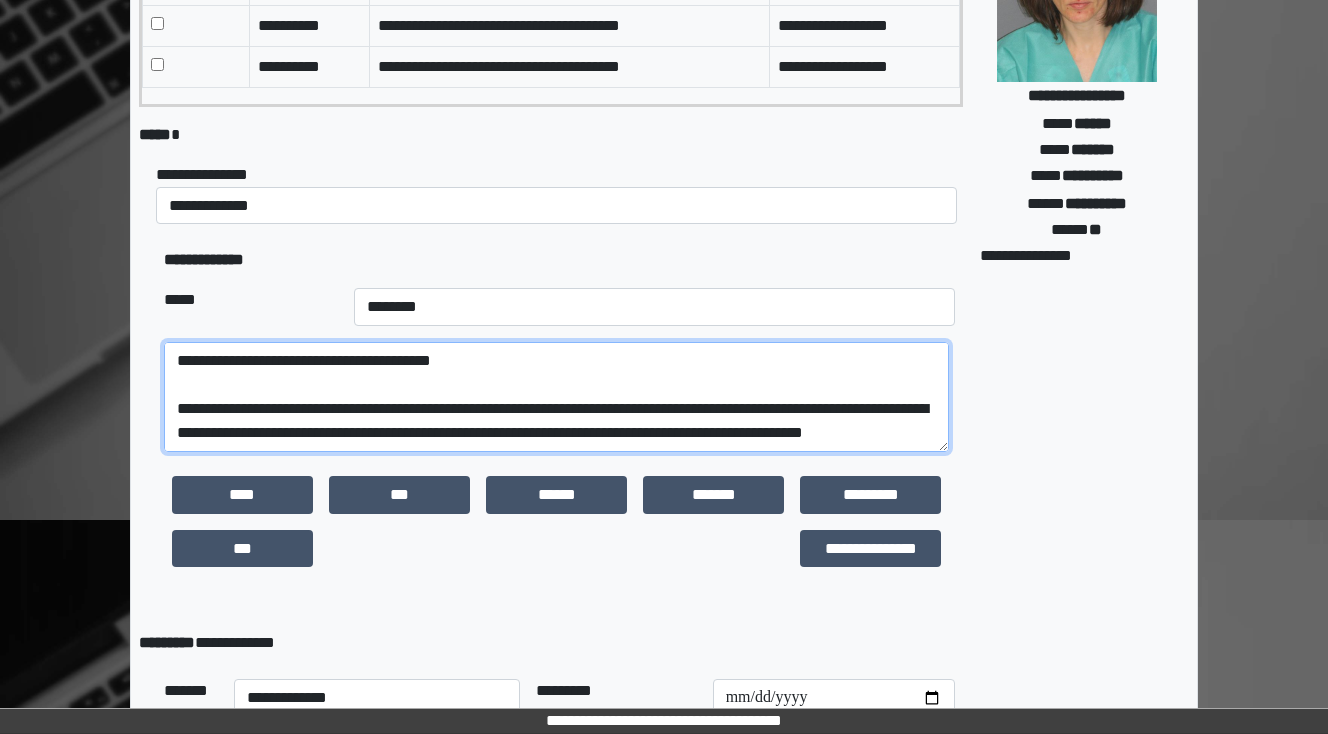 scroll, scrollTop: 480, scrollLeft: 0, axis: vertical 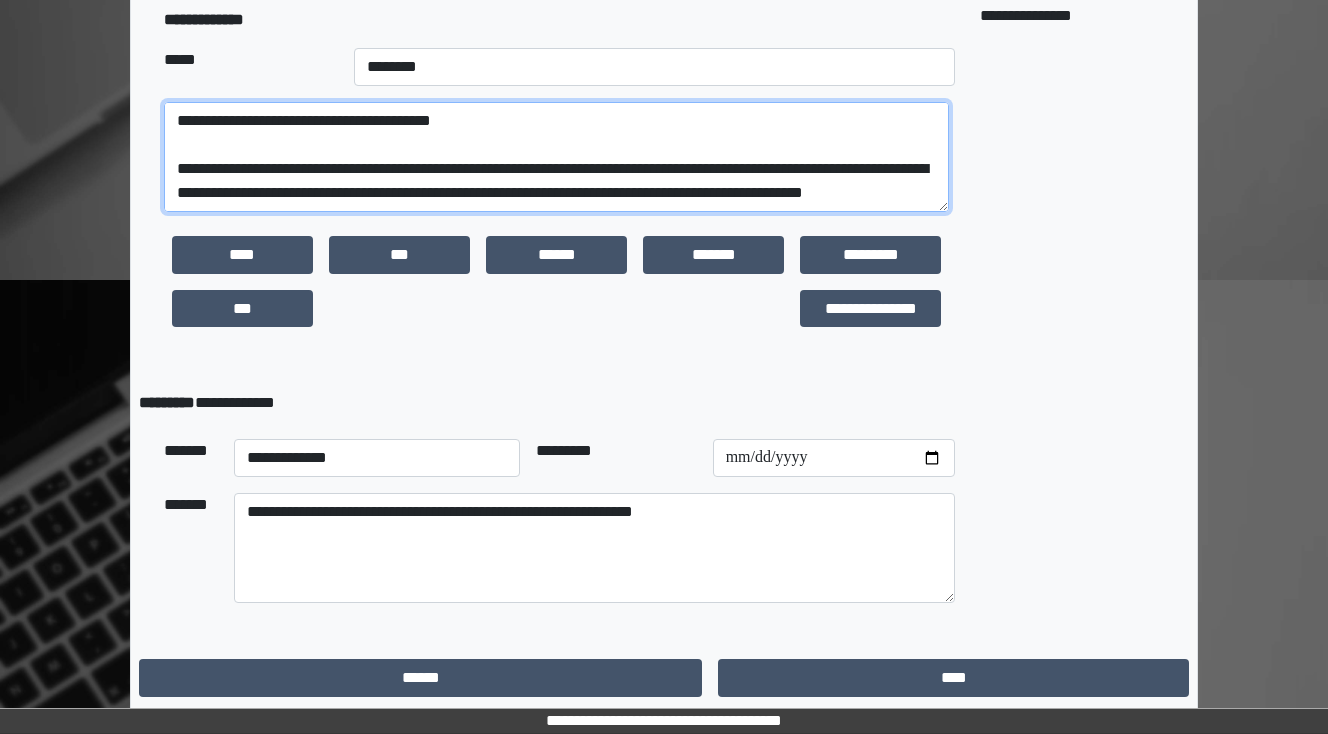 type on "**********" 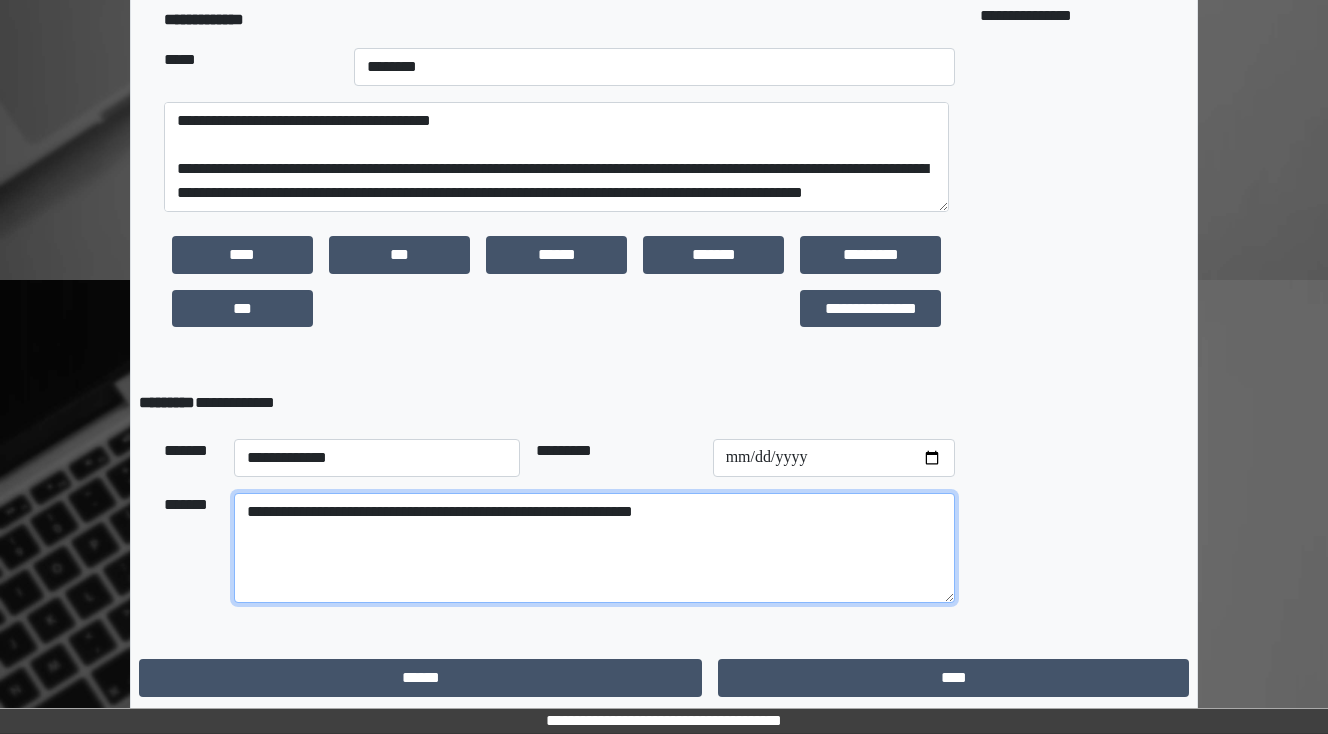 click on "**********" at bounding box center [594, 548] 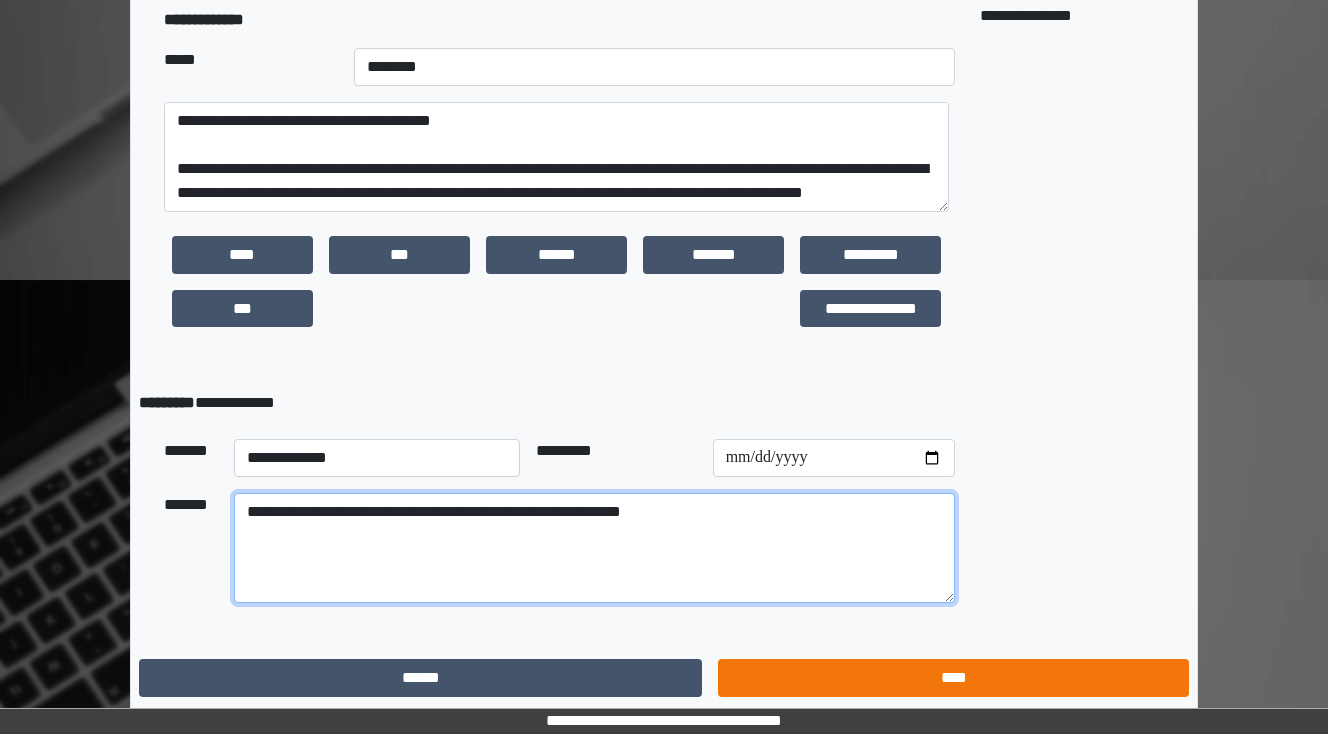 type on "**********" 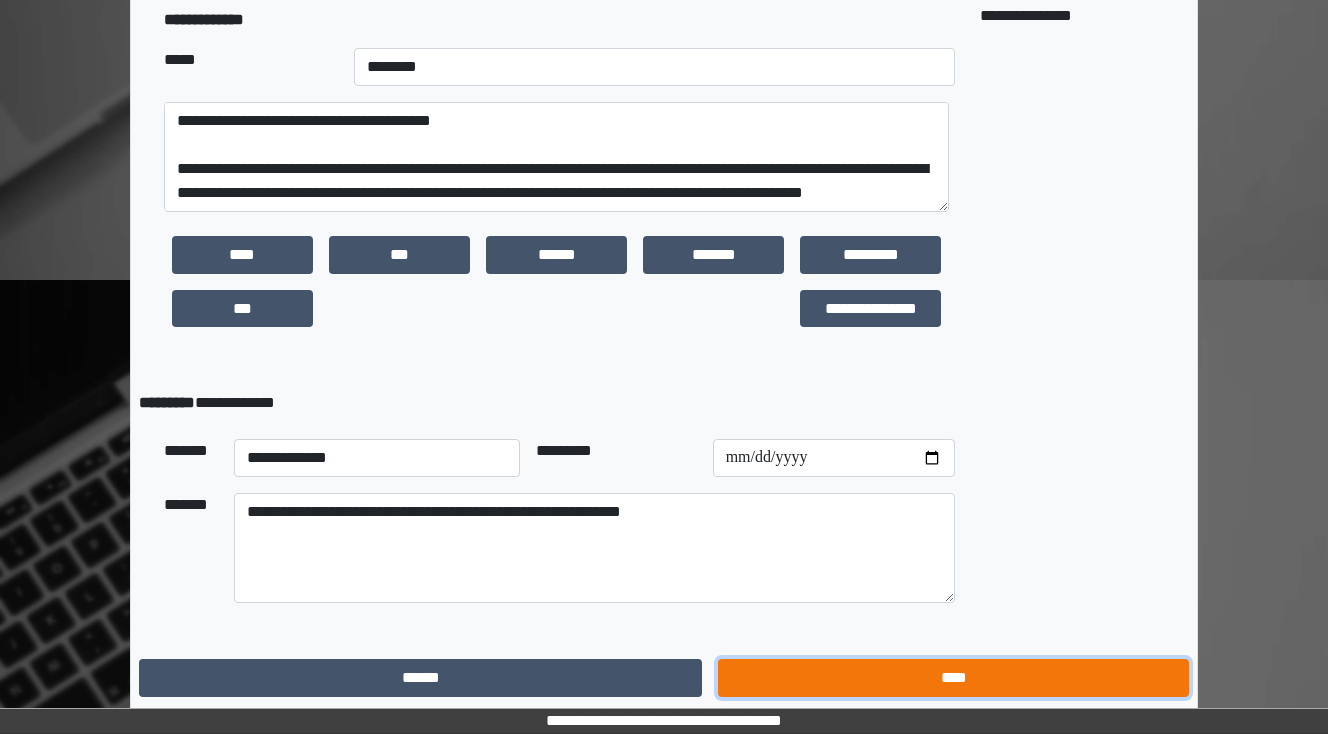 click on "****" at bounding box center [953, 678] 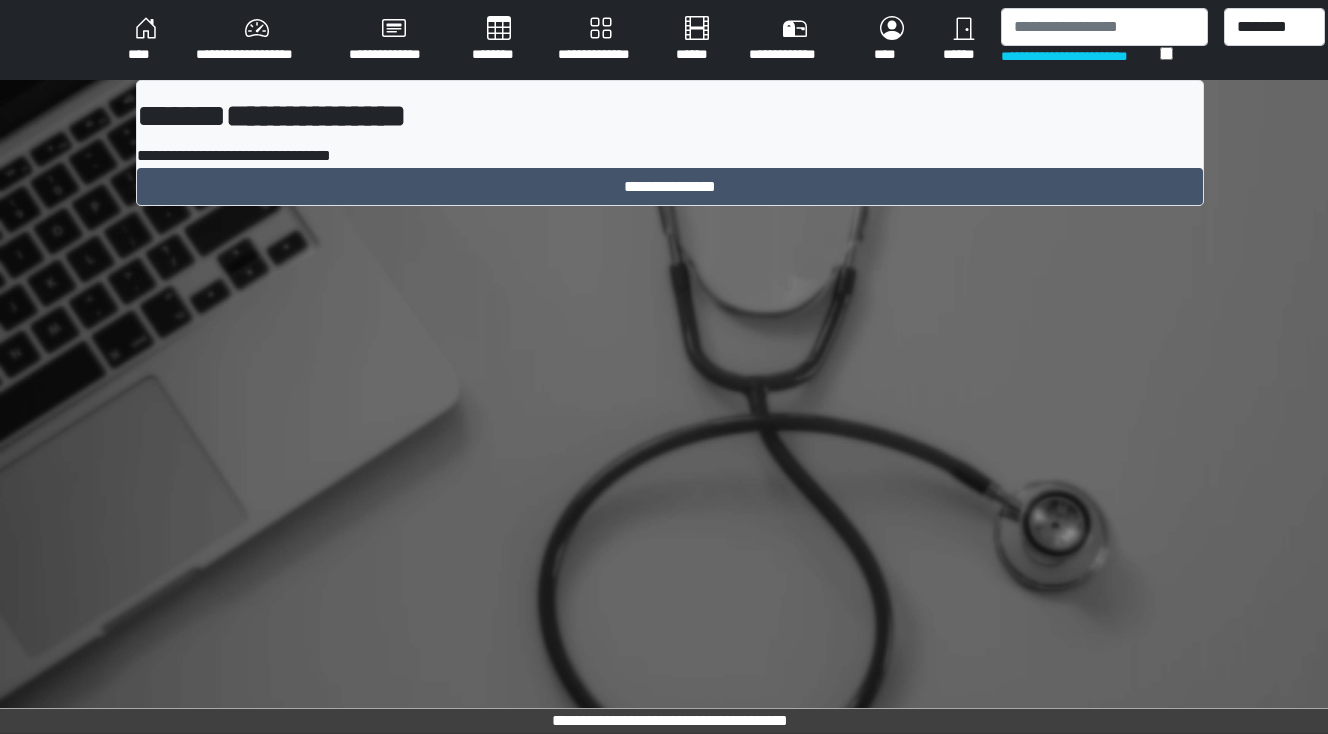 scroll, scrollTop: 0, scrollLeft: 0, axis: both 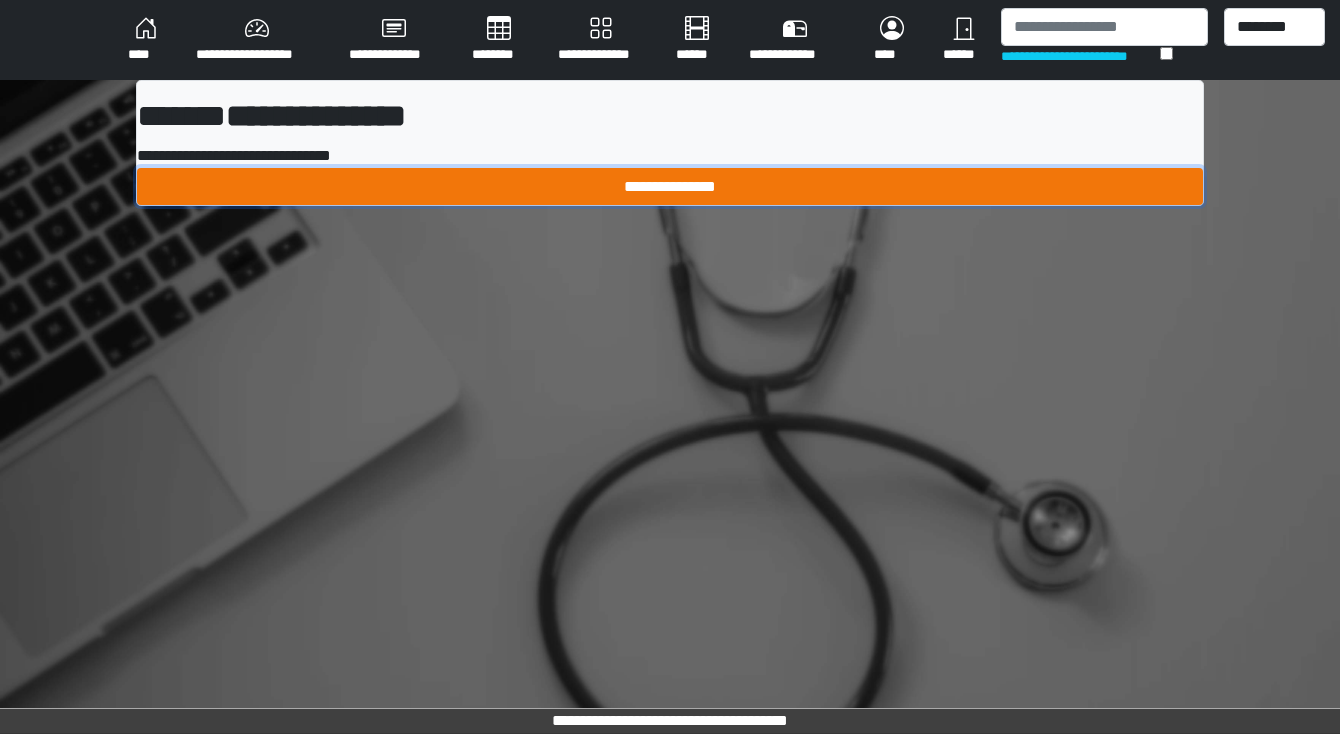click on "**********" at bounding box center [670, 187] 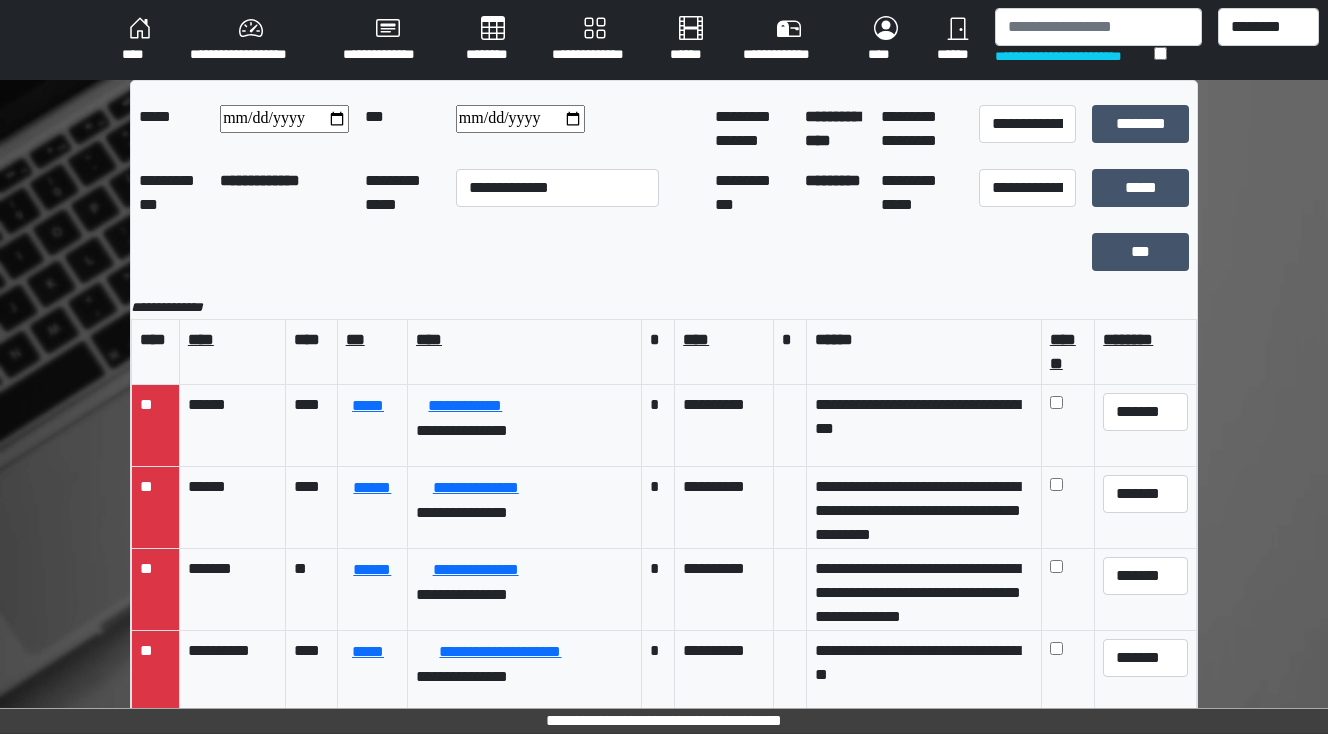click on "****" at bounding box center (140, 40) 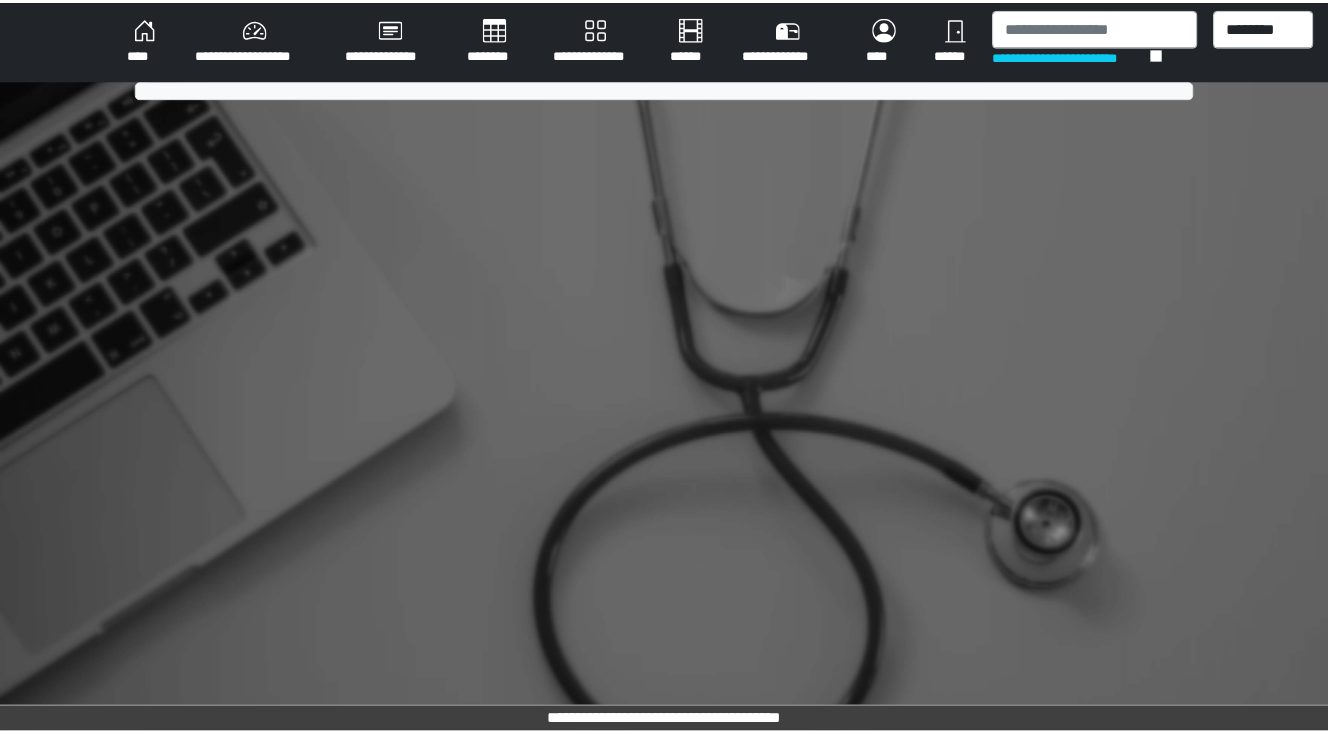 scroll, scrollTop: 0, scrollLeft: 0, axis: both 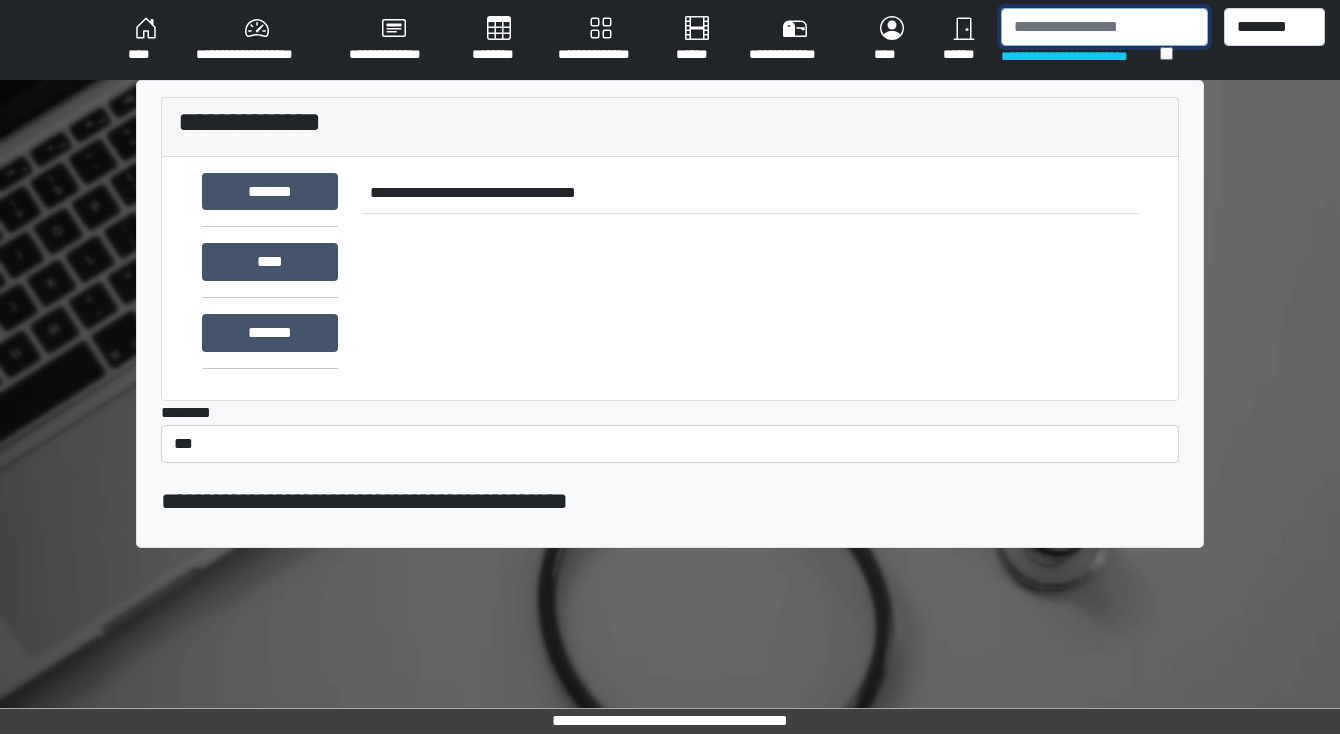 click at bounding box center [1104, 27] 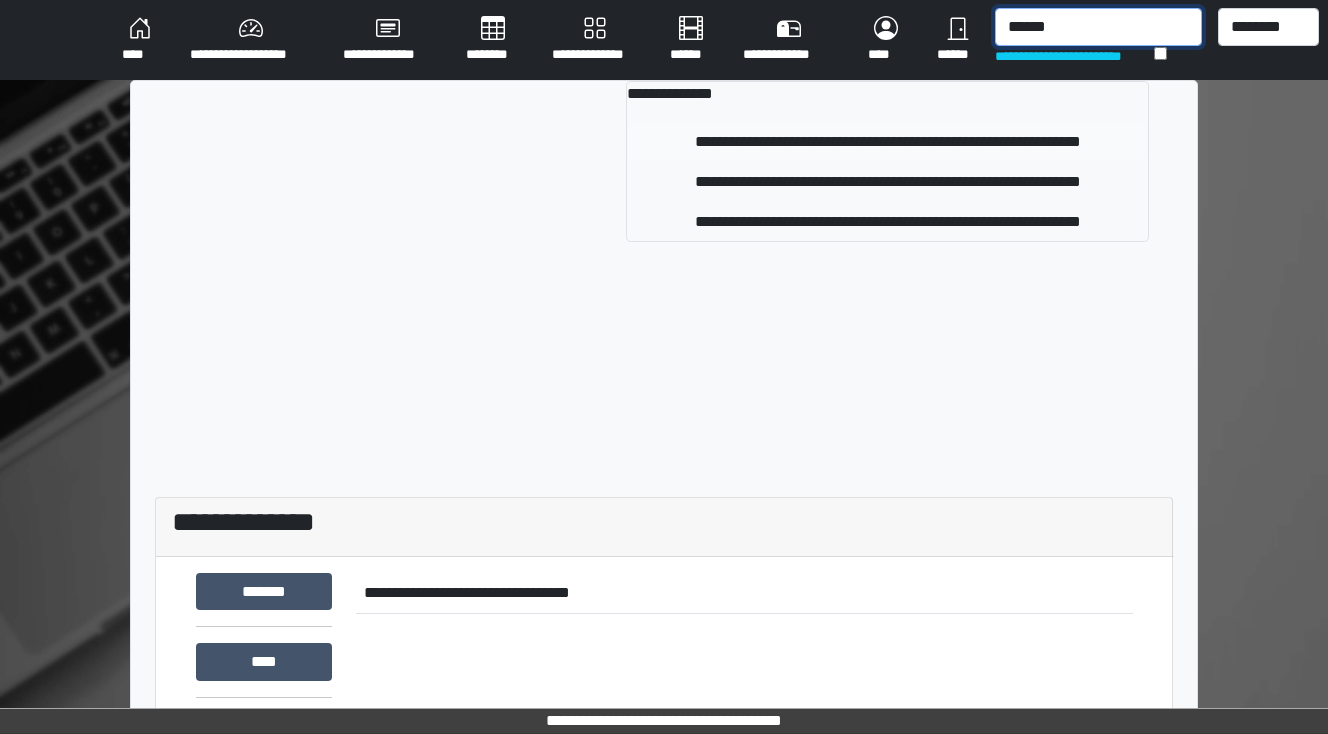 type on "******" 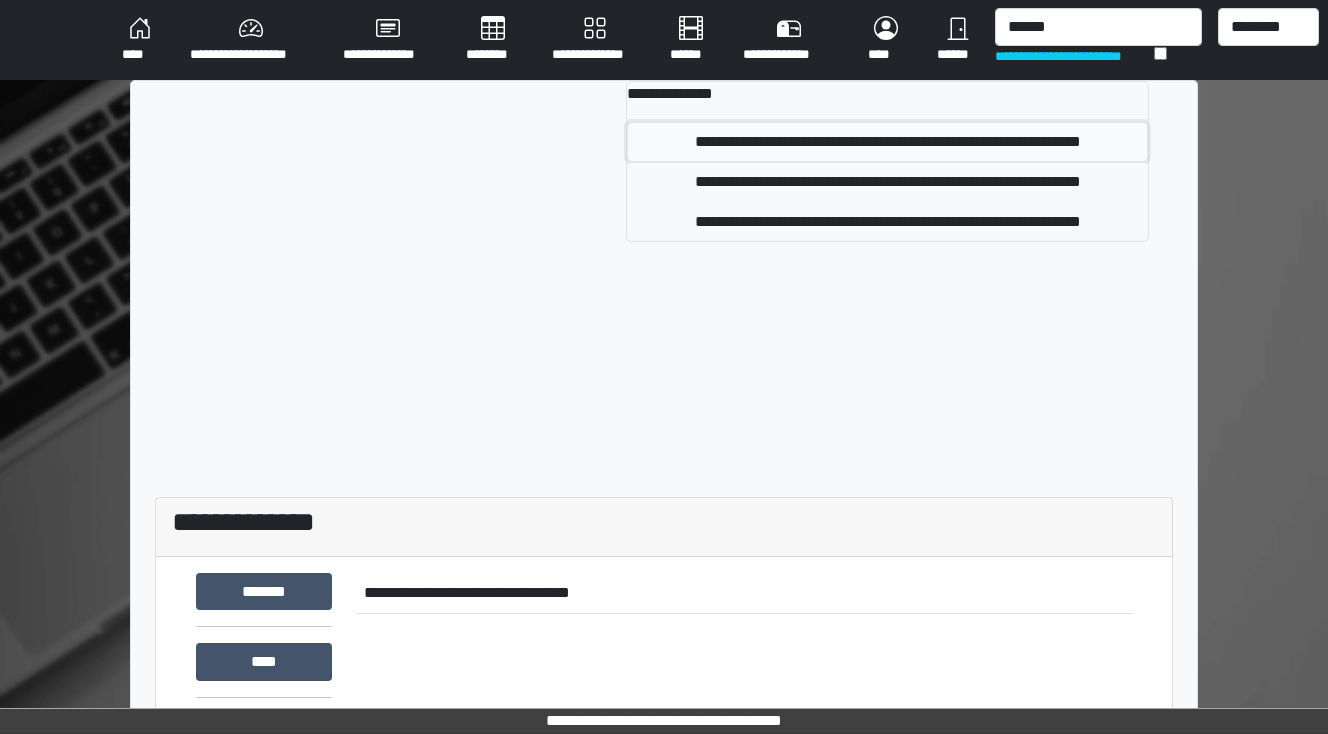 click on "**********" at bounding box center (887, 142) 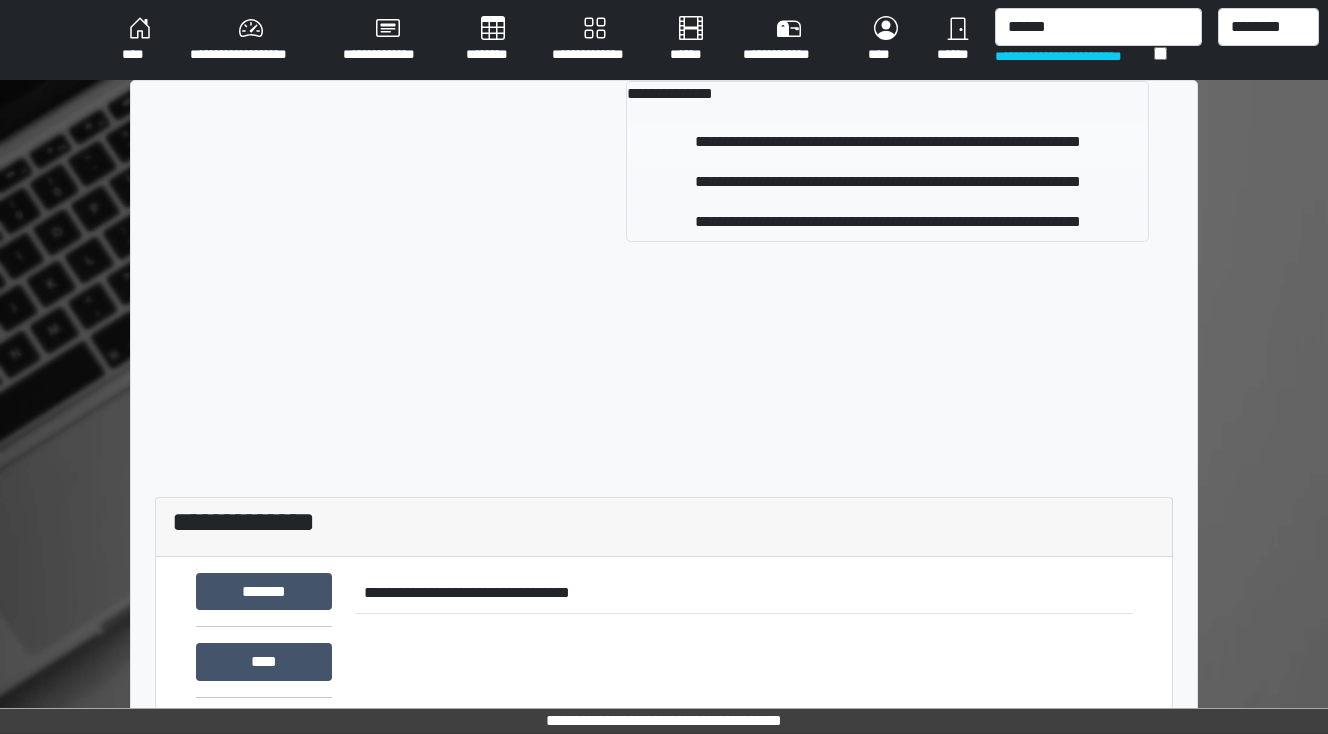 type 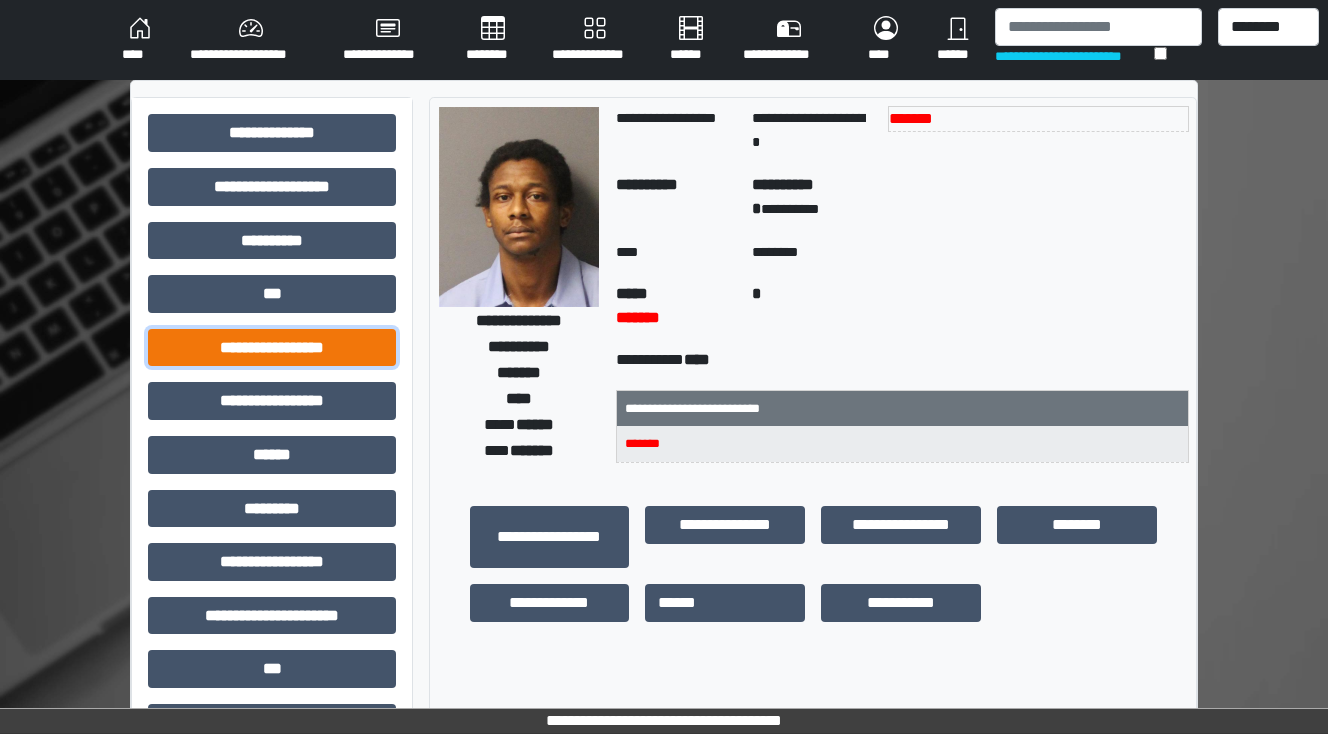 click on "**********" at bounding box center (272, 348) 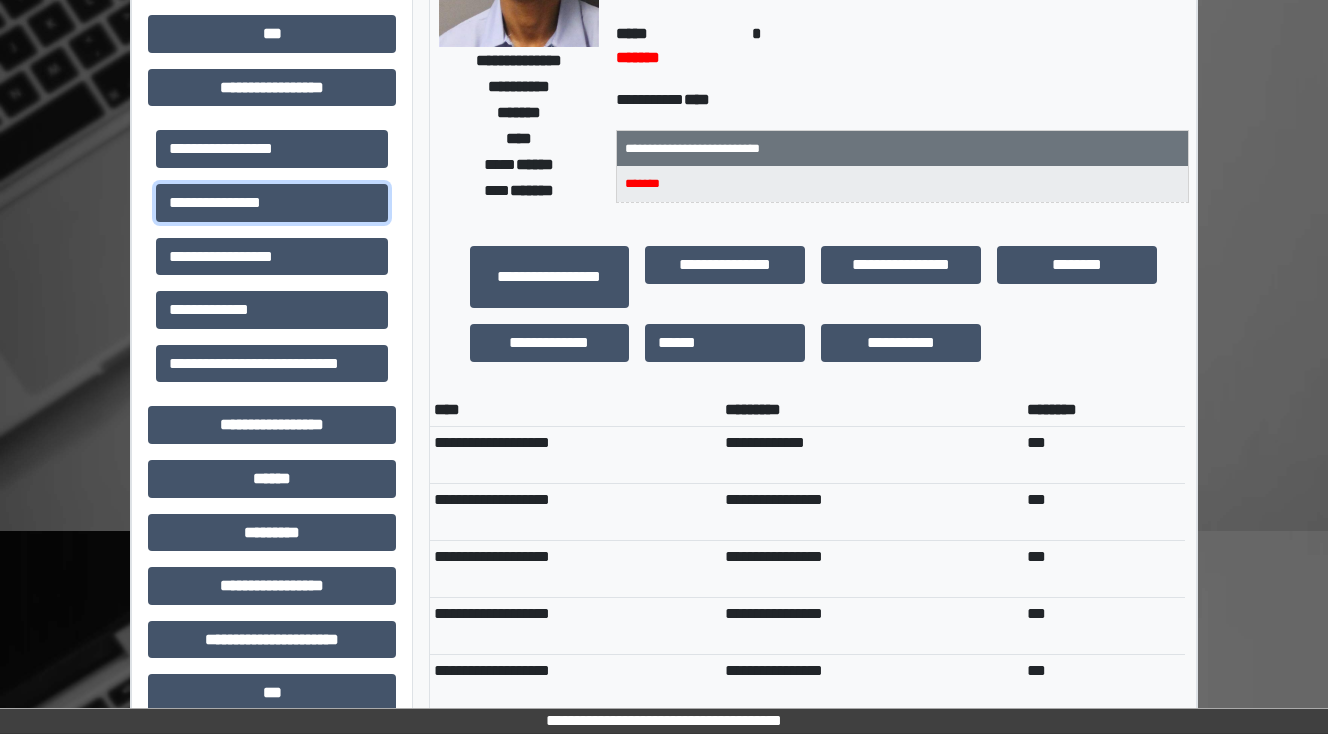 scroll, scrollTop: 320, scrollLeft: 0, axis: vertical 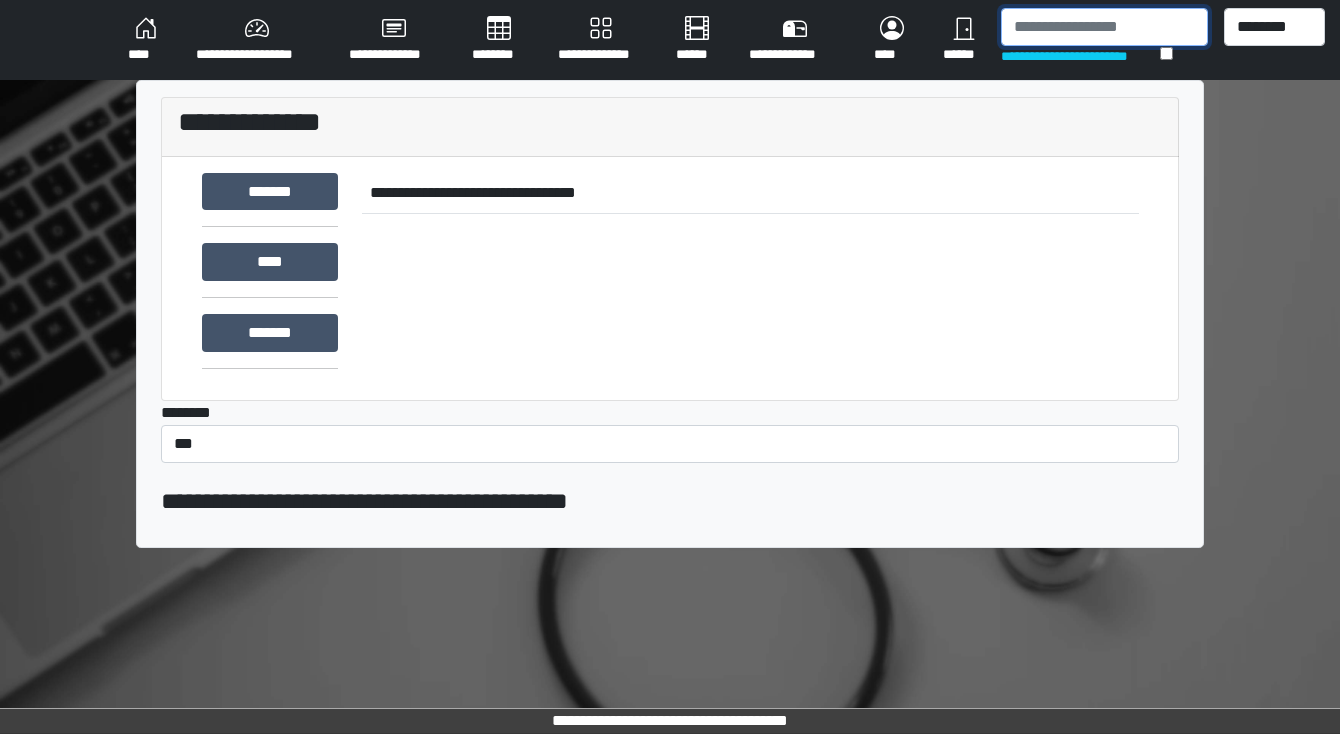 click at bounding box center (1104, 27) 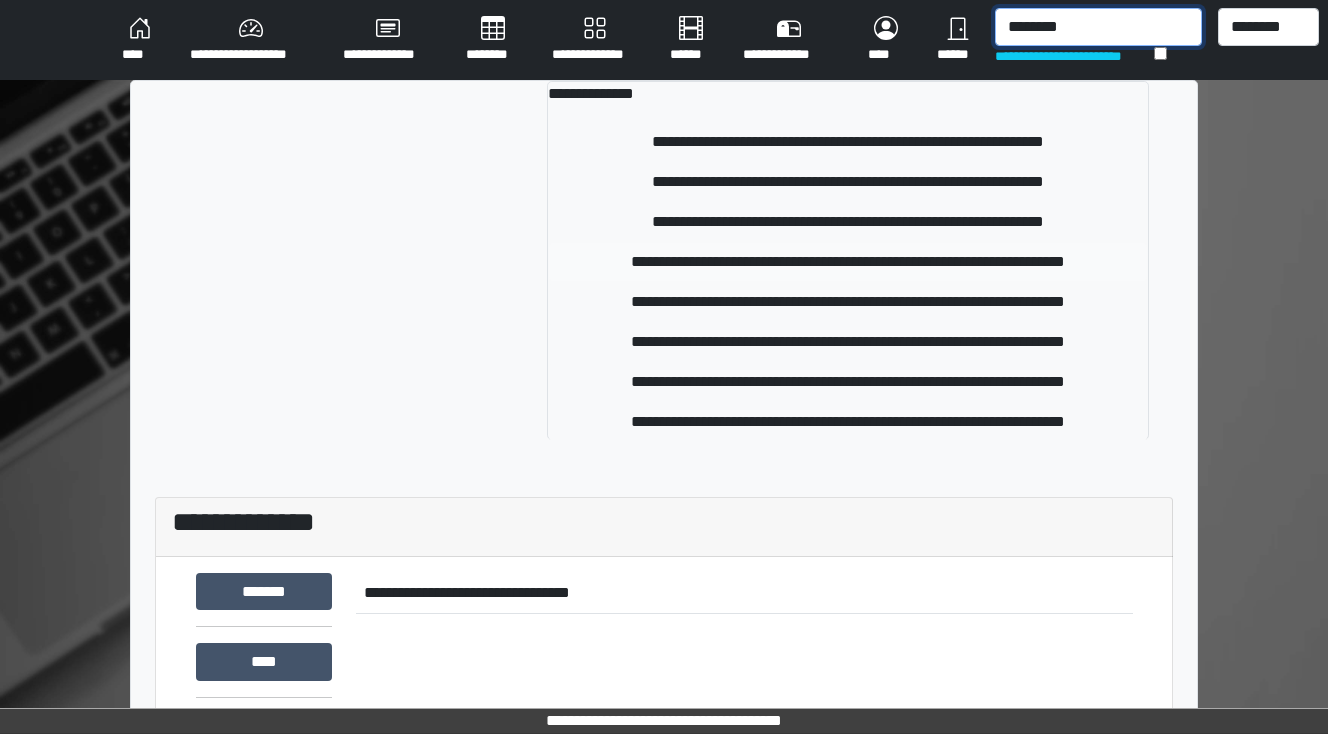 type on "********" 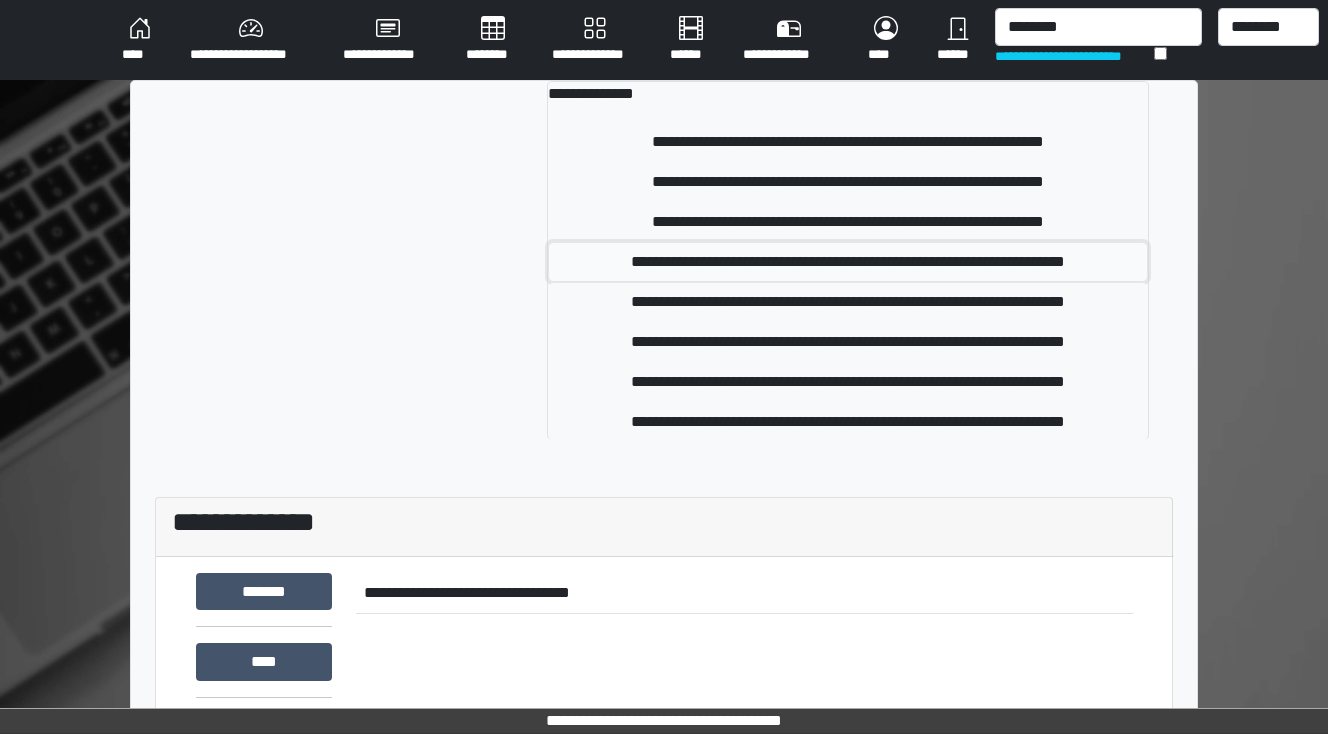click on "**********" at bounding box center (848, 262) 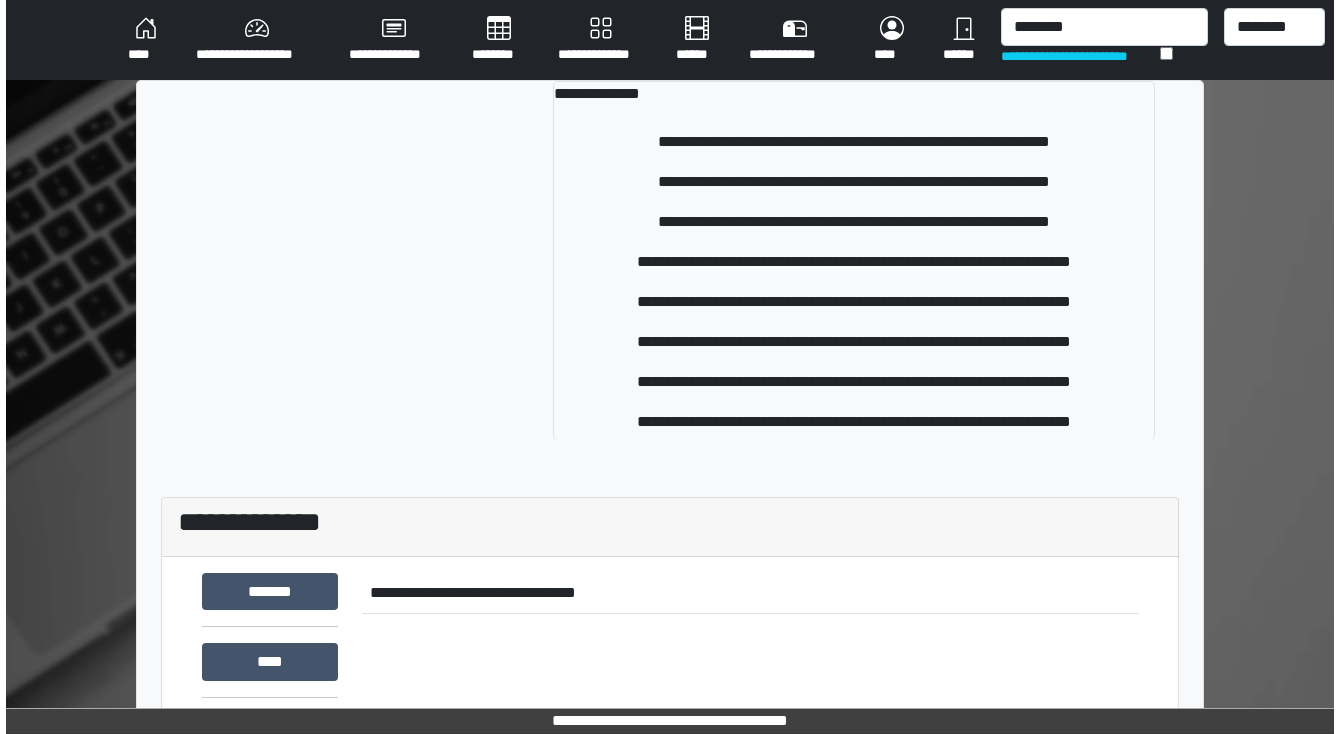 type 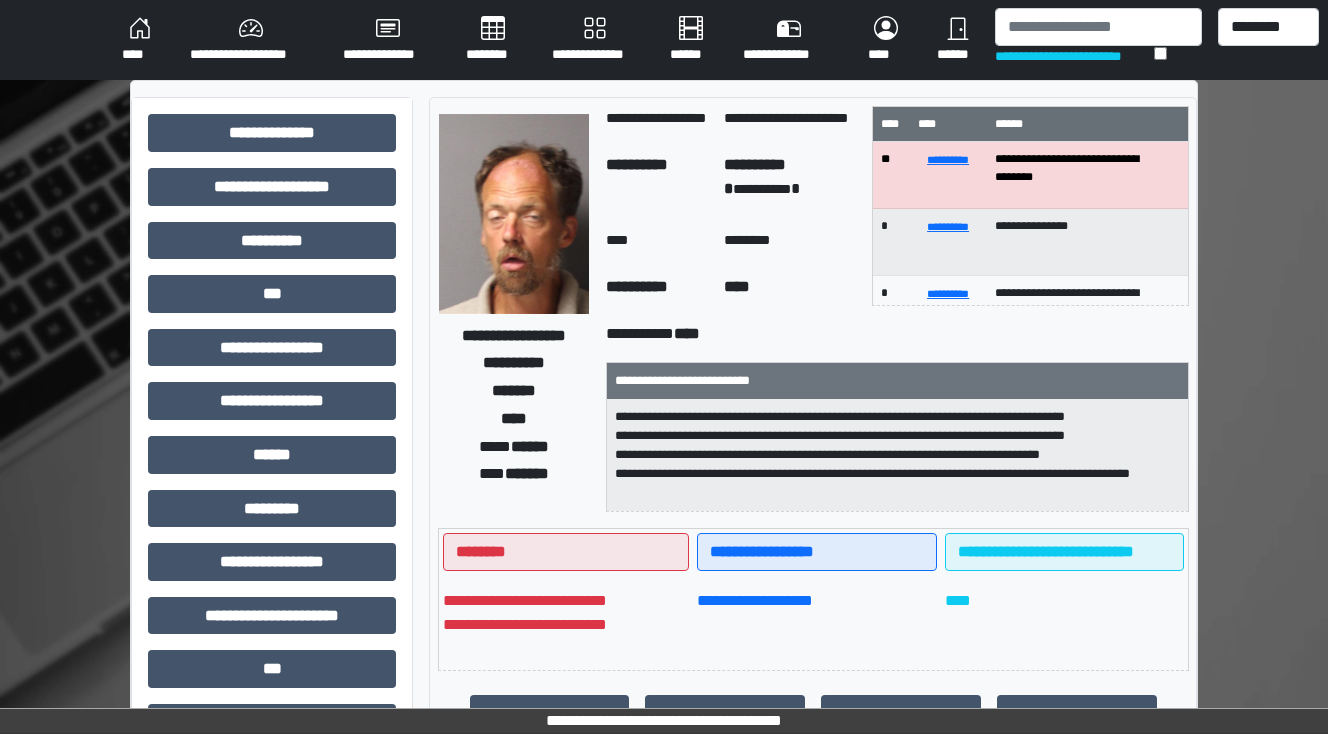 scroll, scrollTop: 80, scrollLeft: 0, axis: vertical 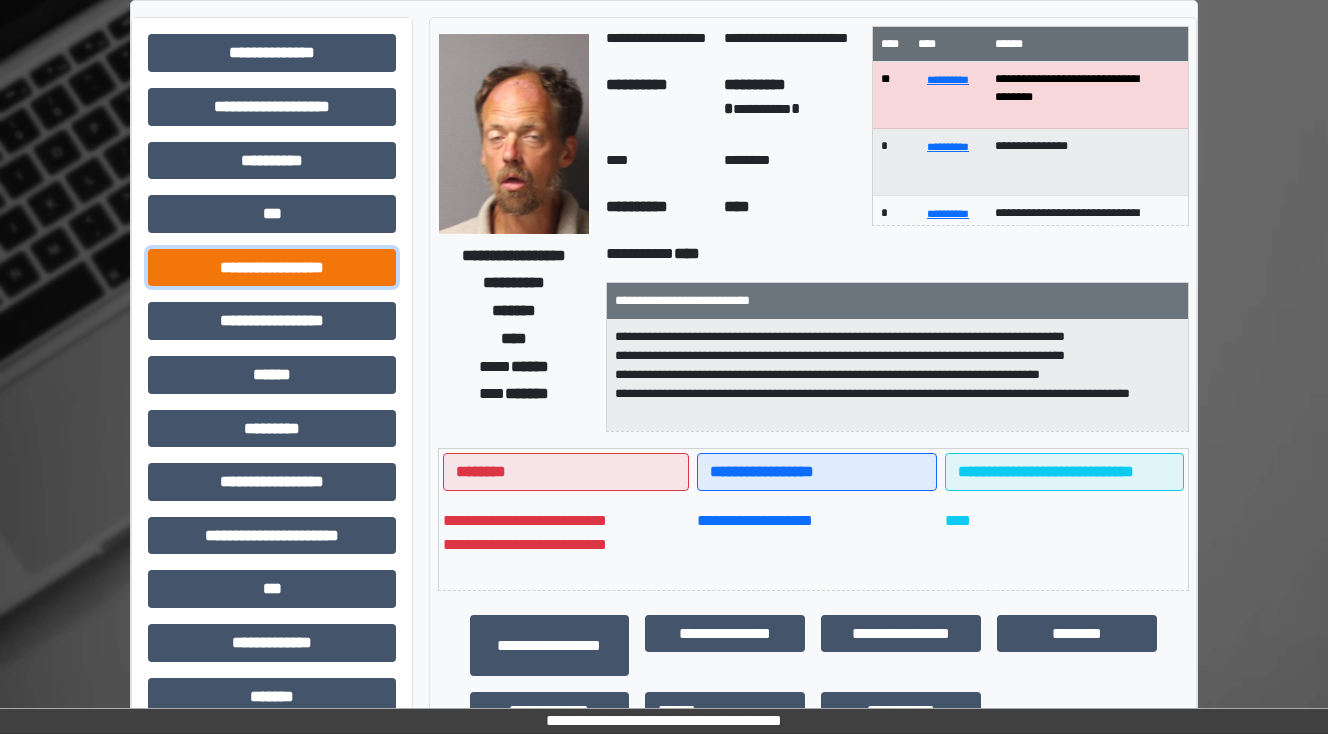 click on "**********" at bounding box center [272, 268] 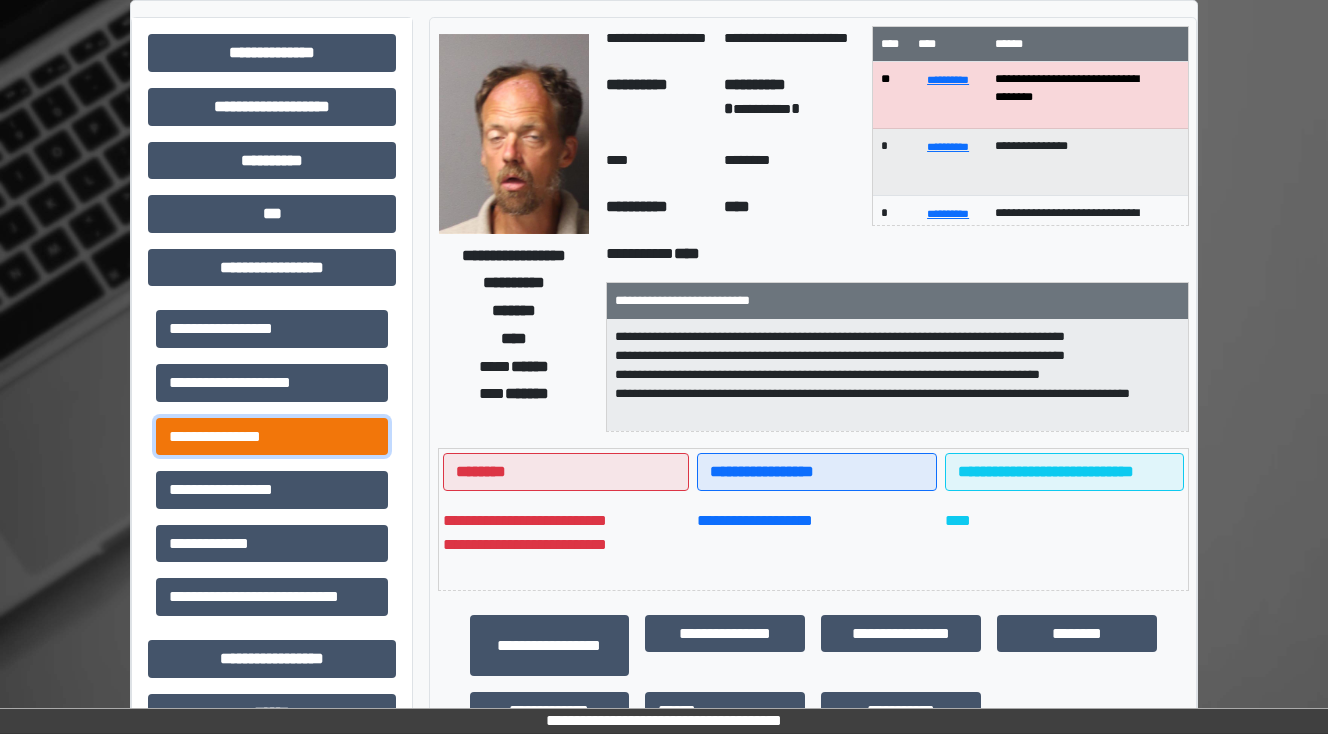 click on "**********" at bounding box center [272, 437] 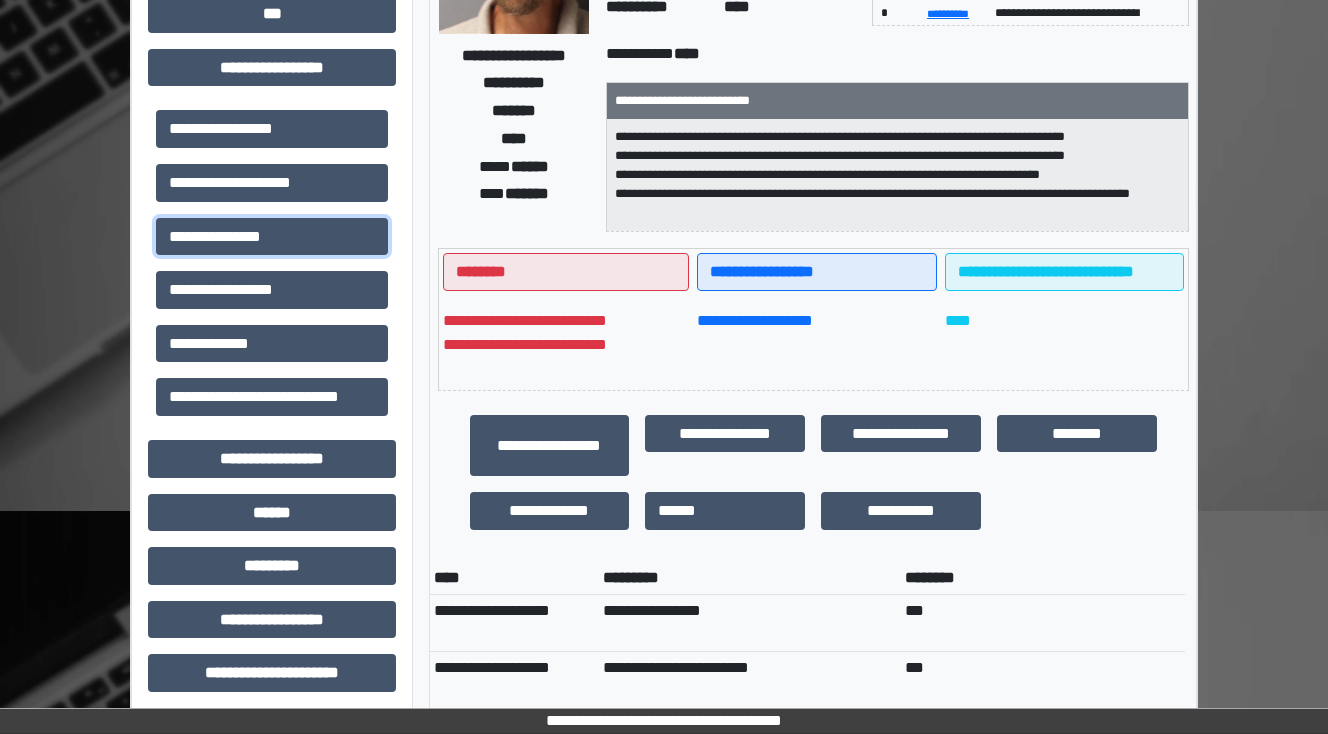 scroll, scrollTop: 0, scrollLeft: 0, axis: both 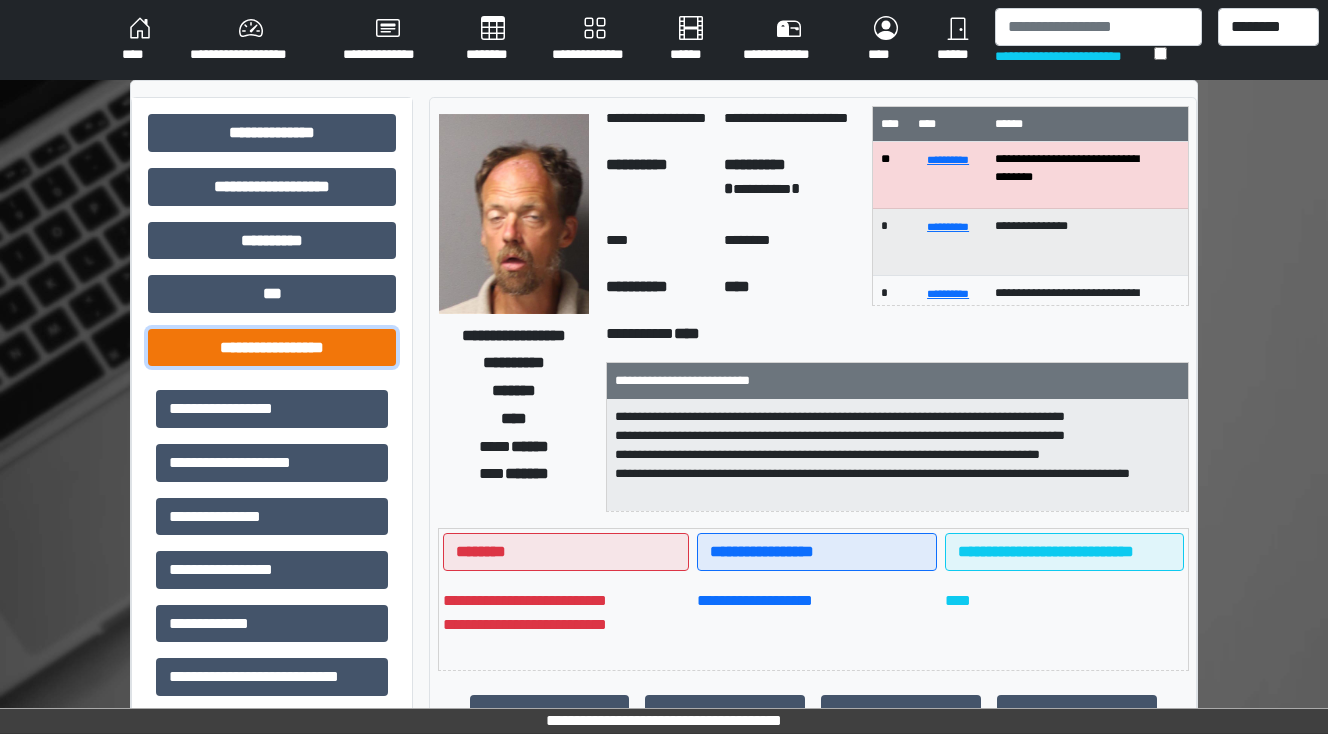 click on "**********" at bounding box center (272, 348) 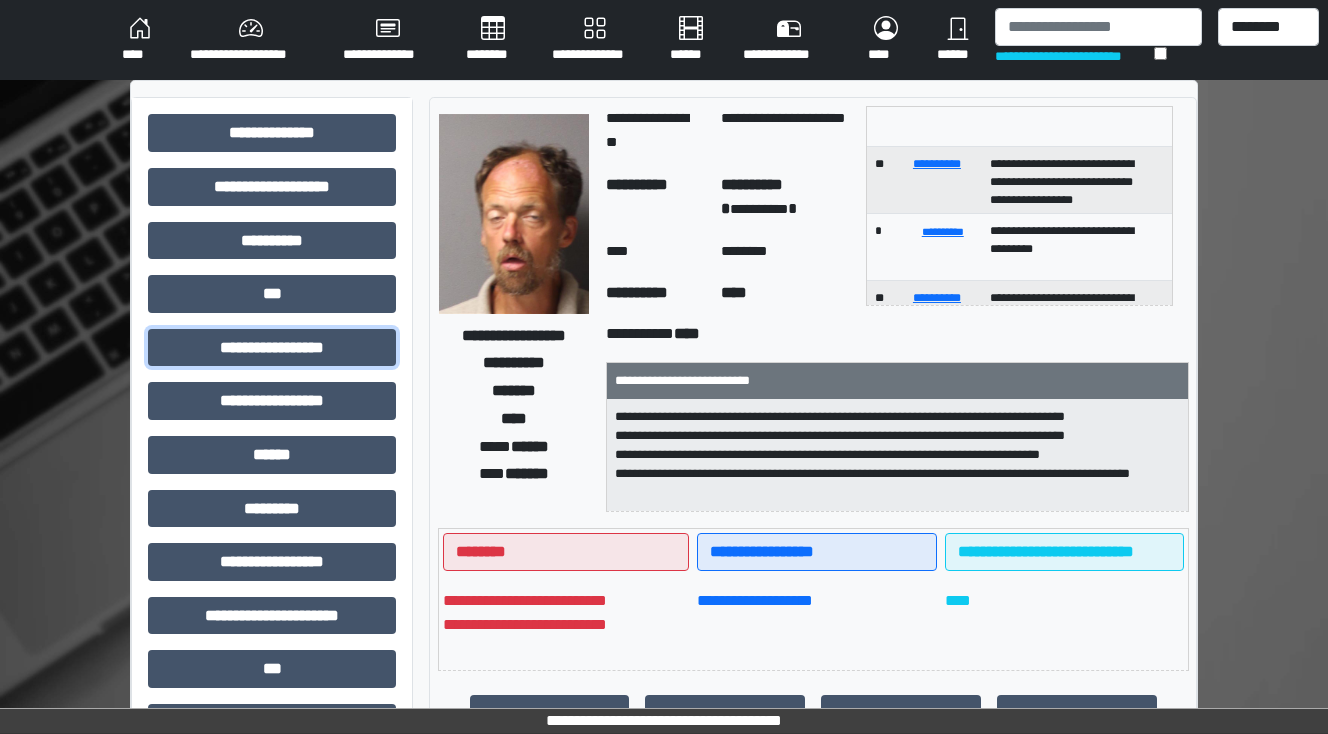 scroll, scrollTop: 0, scrollLeft: 0, axis: both 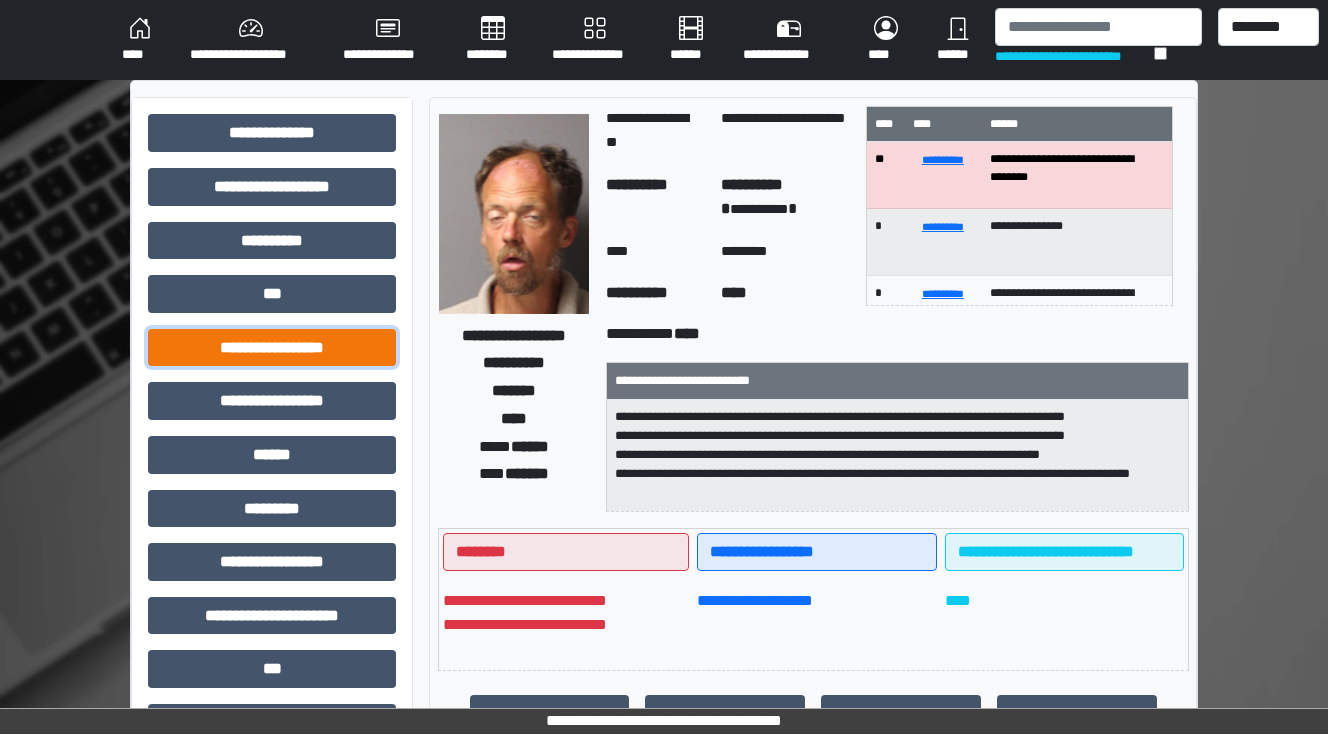 click on "**********" at bounding box center (272, 348) 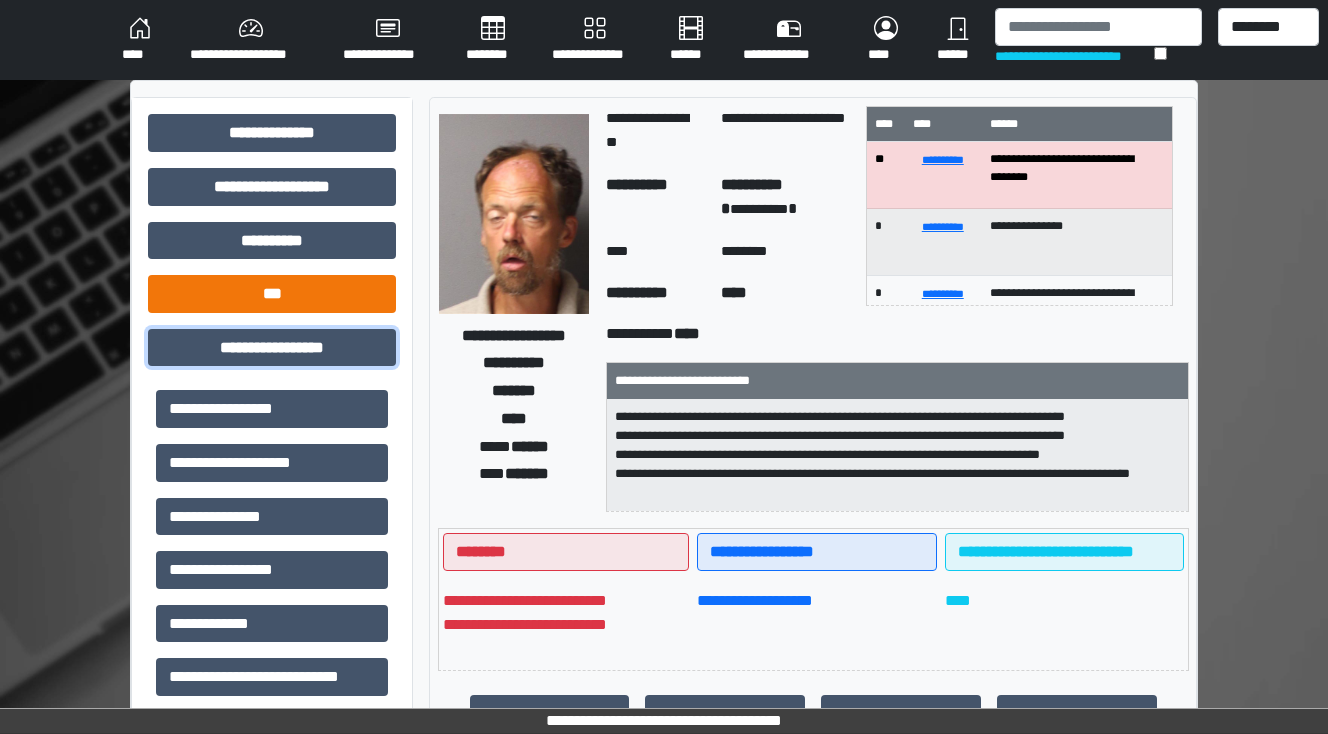 drag, startPoint x: 320, startPoint y: 342, endPoint x: 306, endPoint y: 277, distance: 66.4906 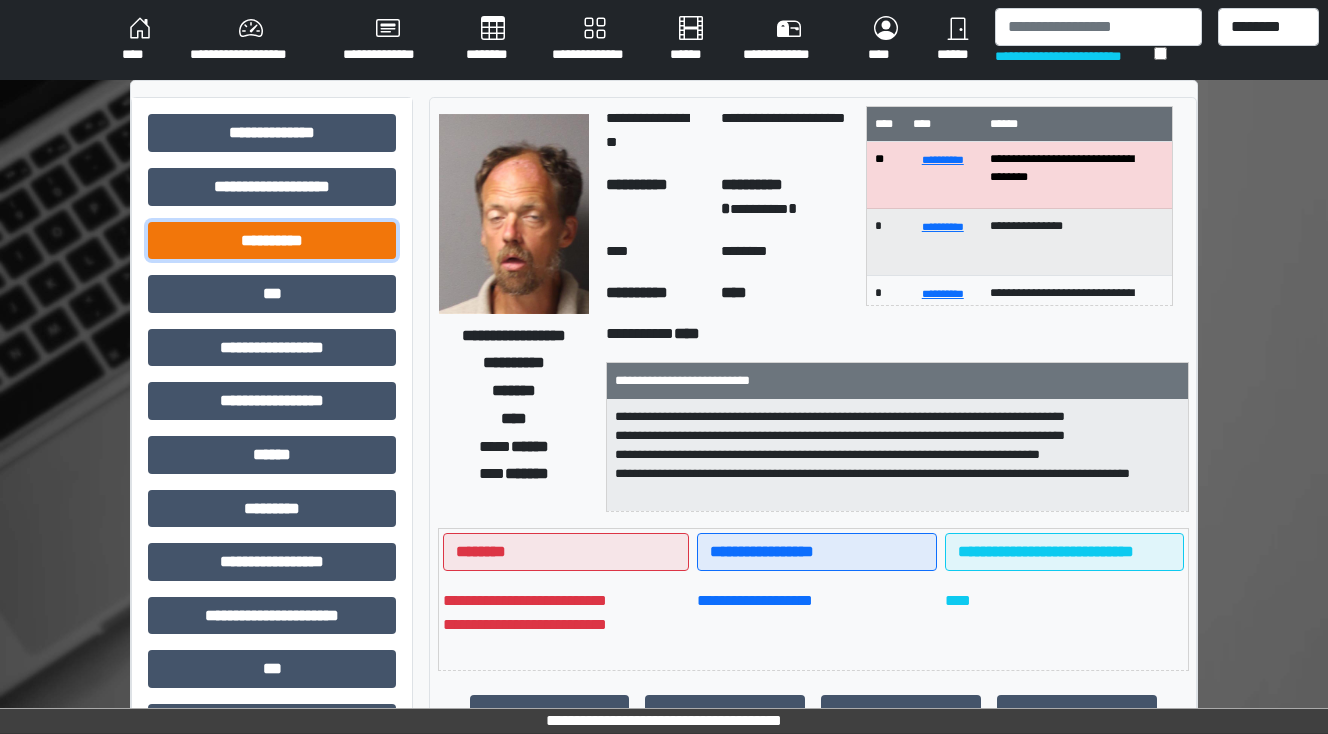 click on "**********" at bounding box center [272, 241] 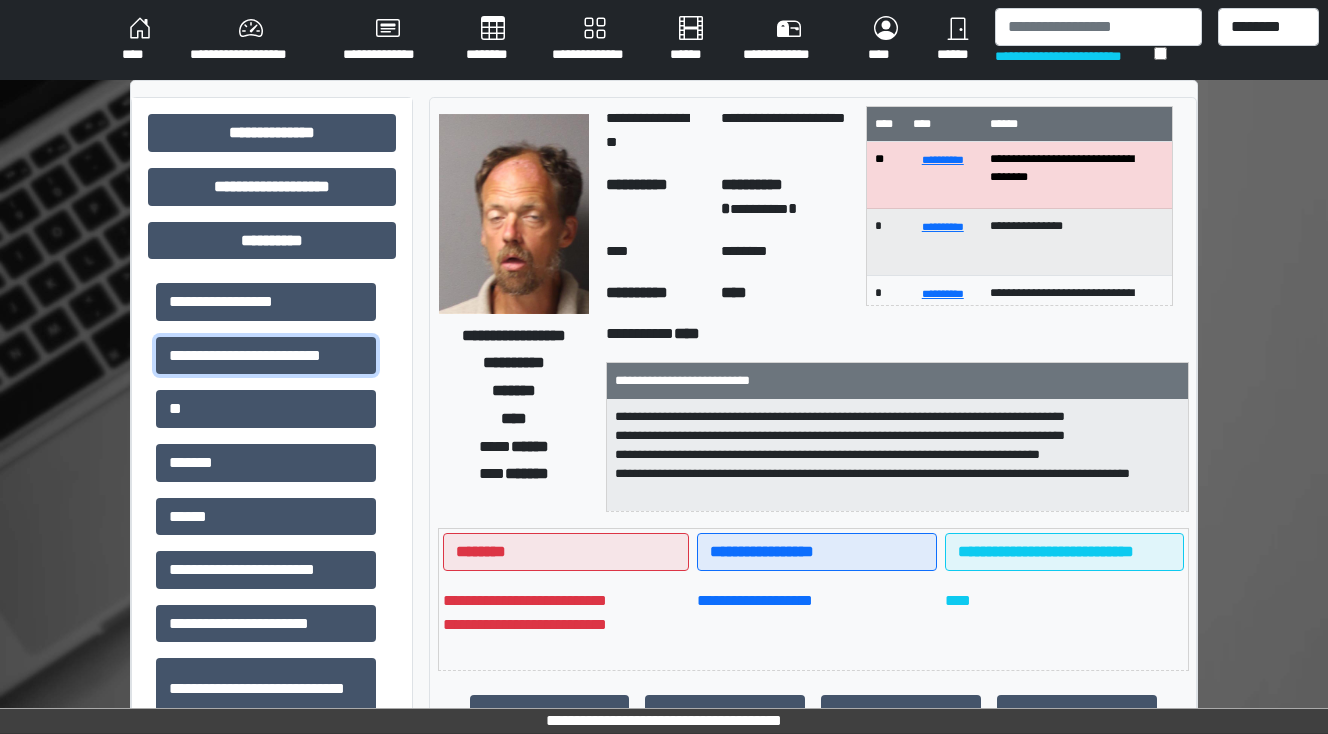 drag, startPoint x: 270, startPoint y: 360, endPoint x: 324, endPoint y: 377, distance: 56.61272 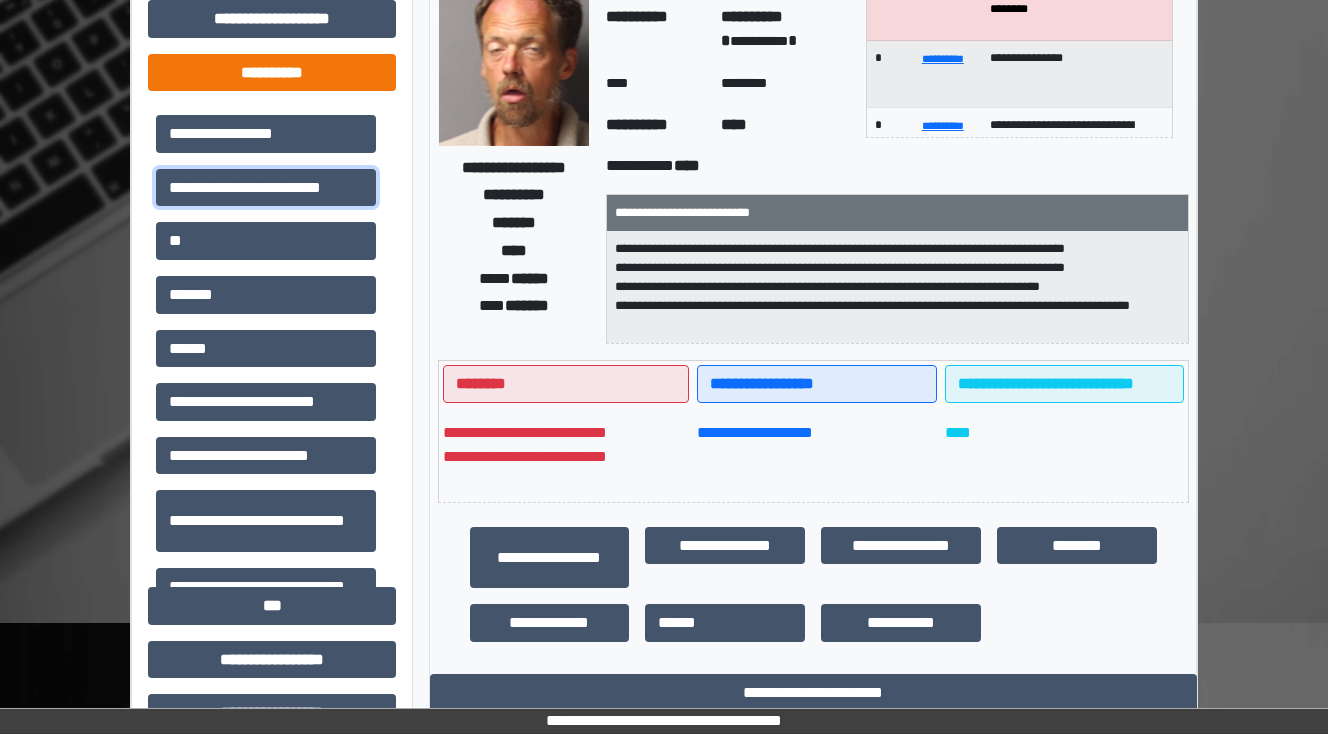 scroll, scrollTop: 80, scrollLeft: 0, axis: vertical 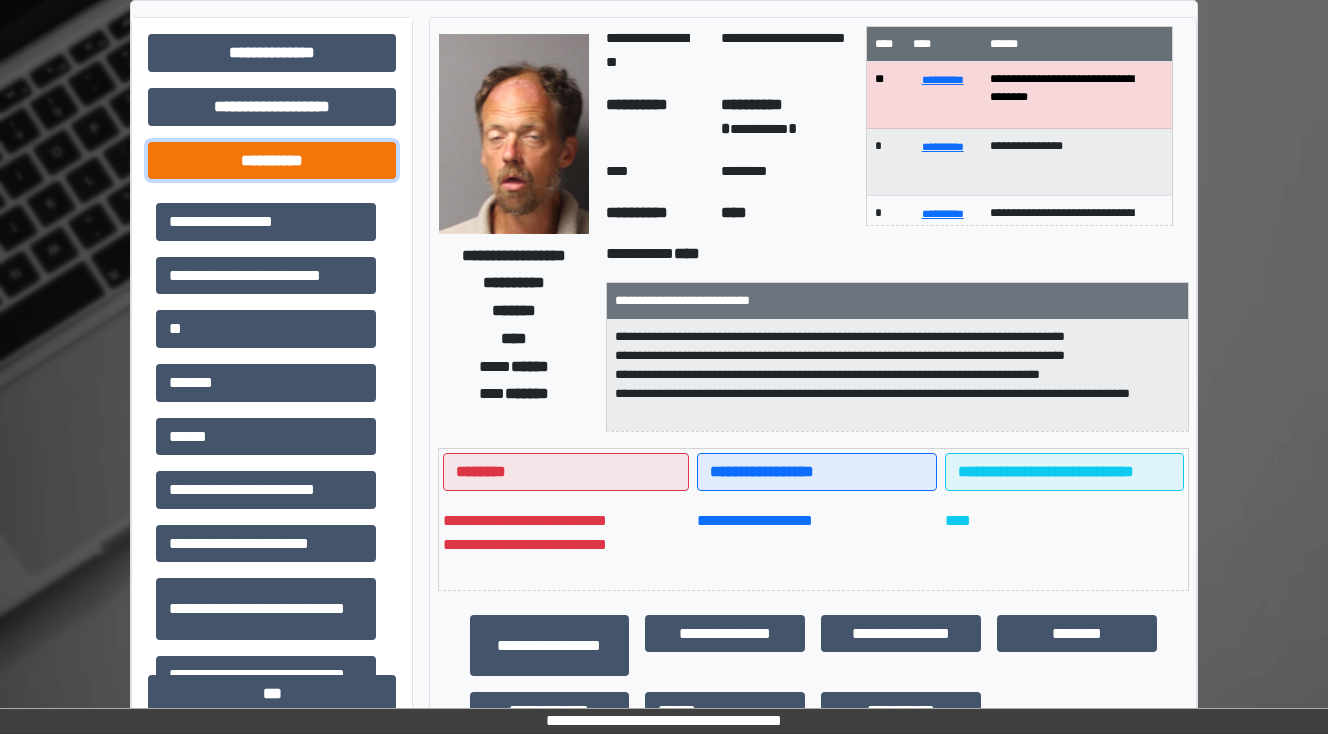 click on "**********" at bounding box center [272, 161] 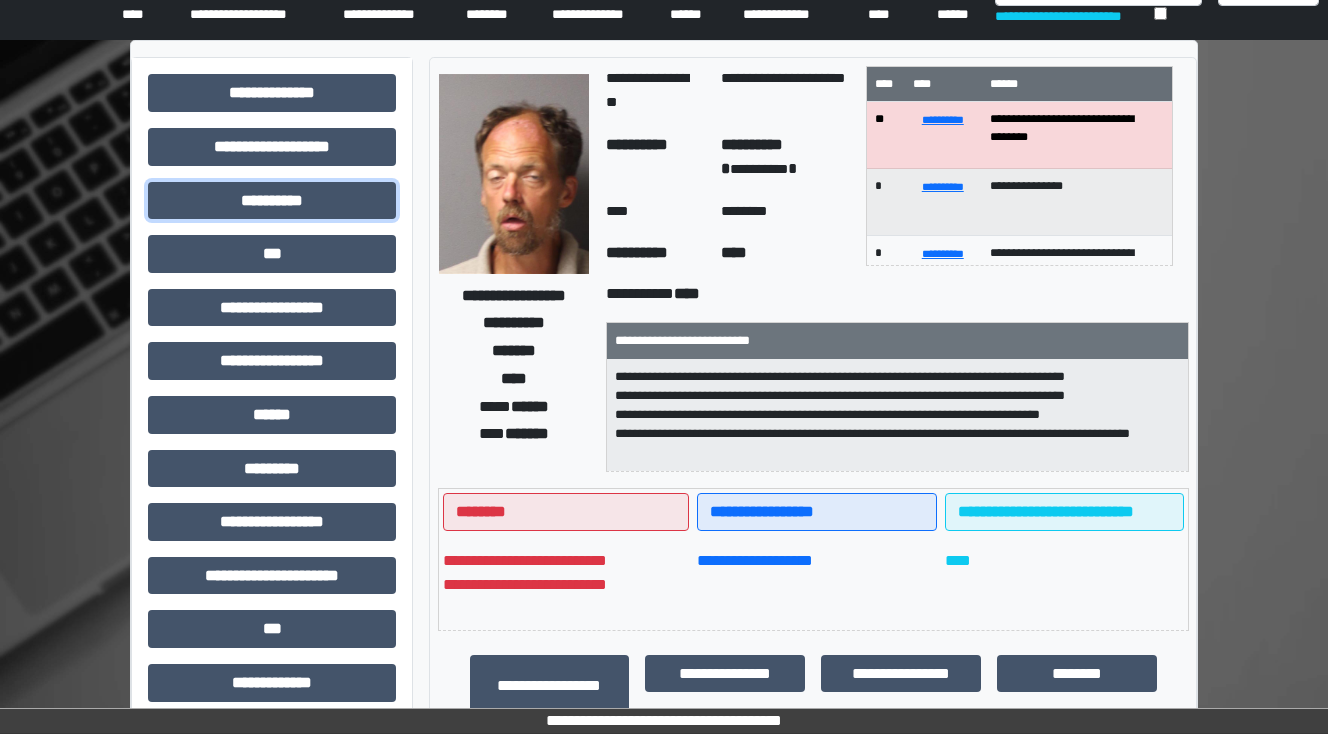 scroll, scrollTop: 0, scrollLeft: 0, axis: both 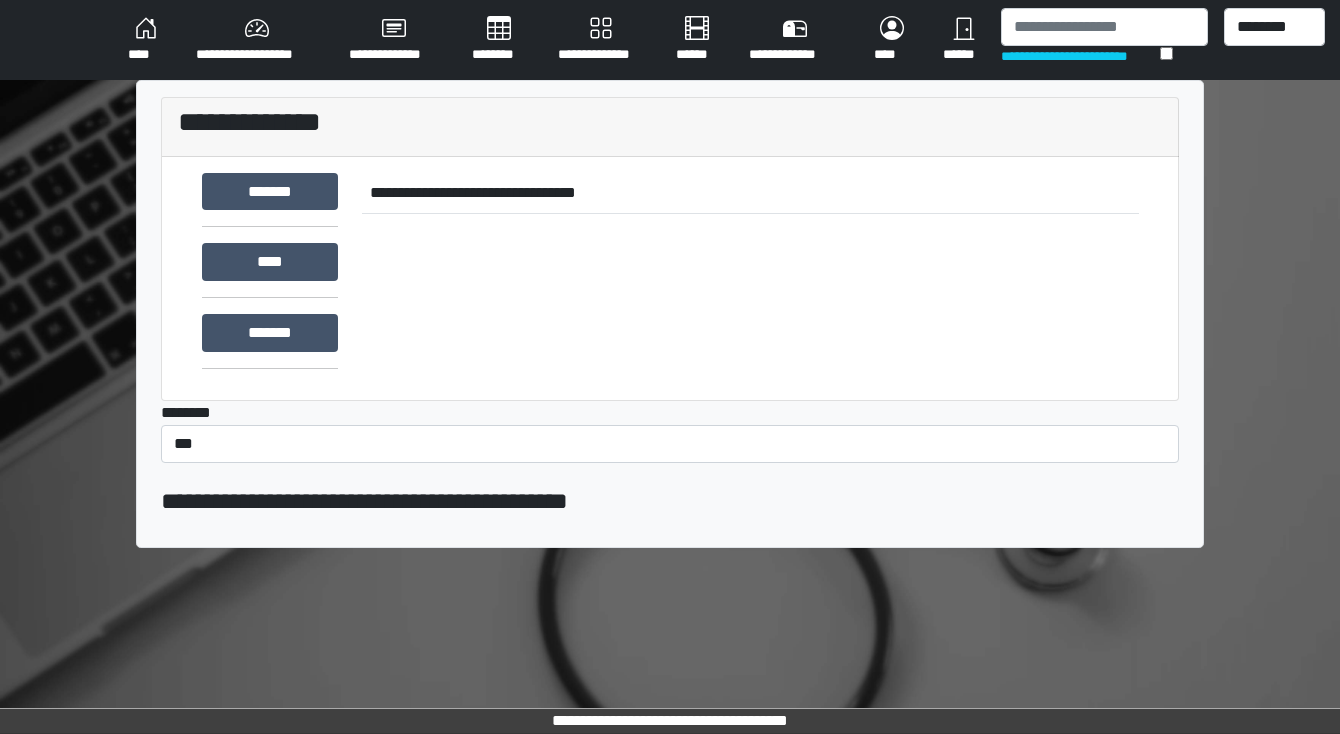 click on "********" at bounding box center (499, 40) 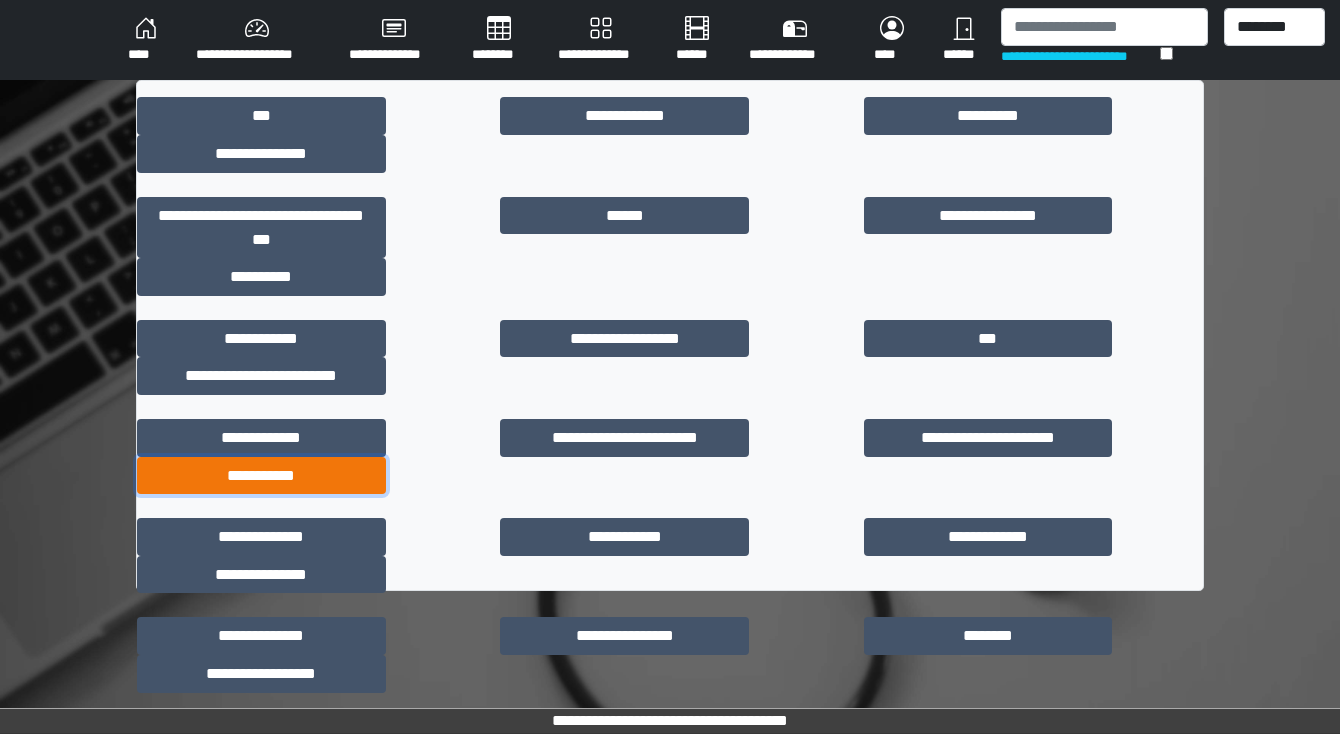 click on "**********" at bounding box center (261, 476) 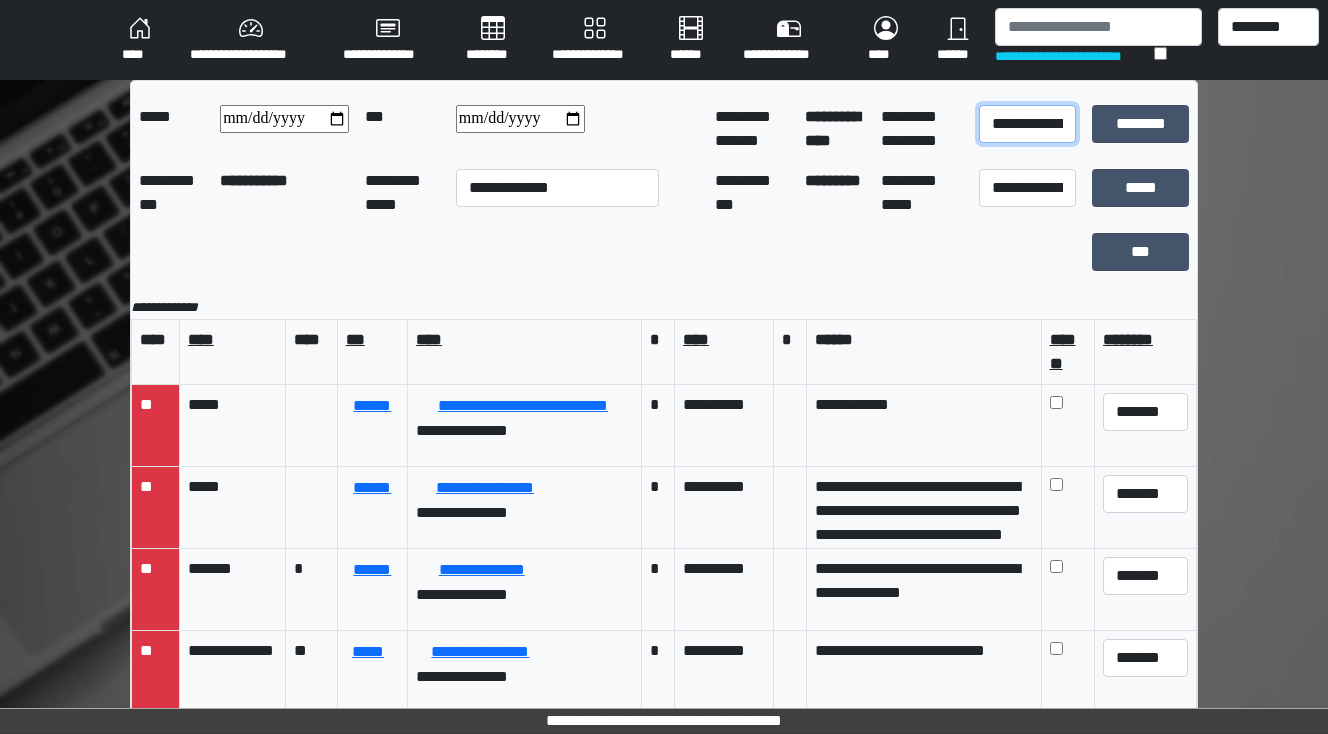 click on "**********" at bounding box center [1027, 124] 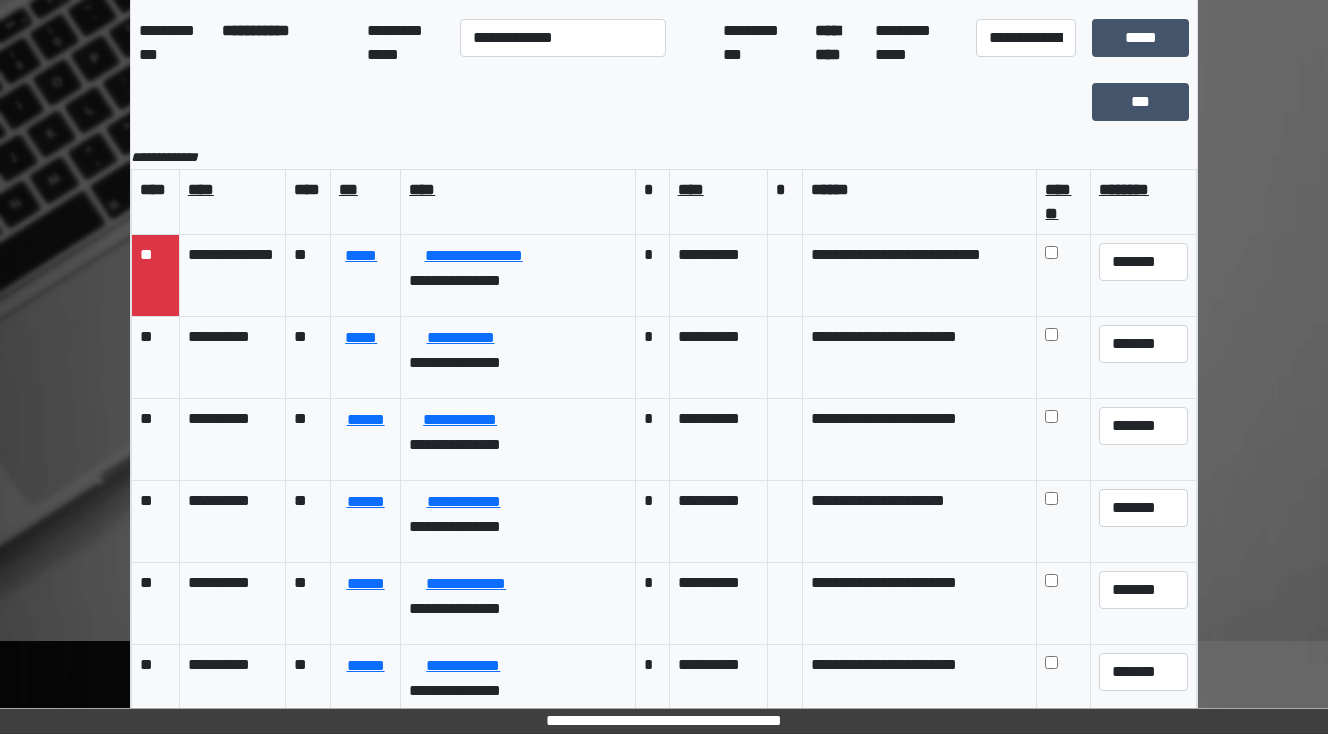scroll, scrollTop: 160, scrollLeft: 0, axis: vertical 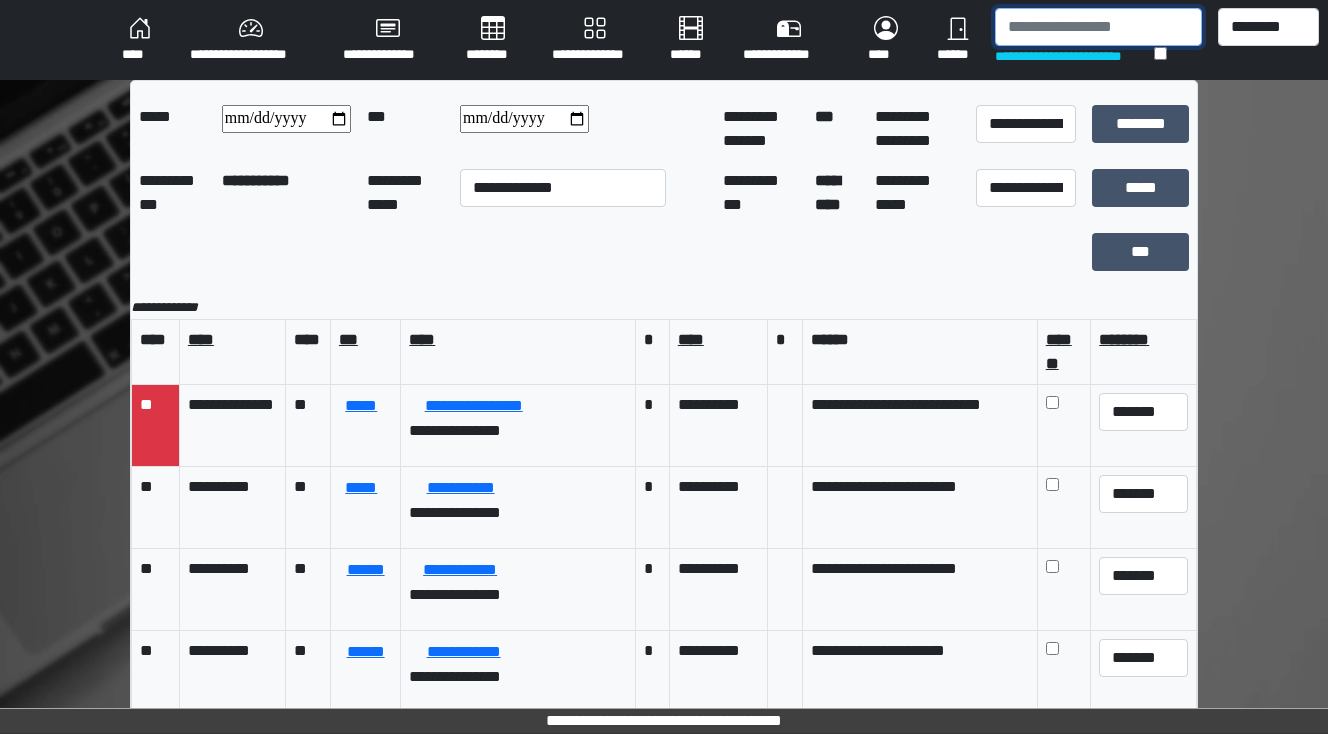 click at bounding box center [1098, 27] 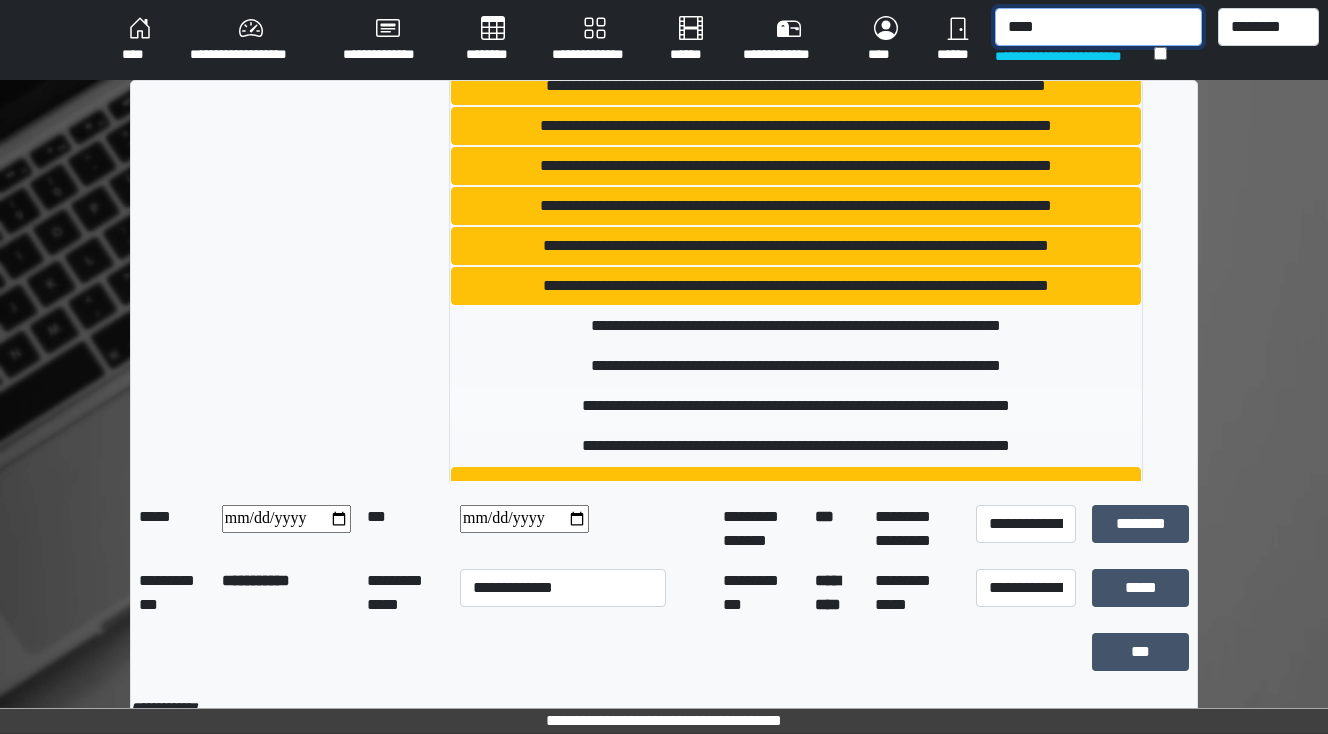 scroll, scrollTop: 320, scrollLeft: 0, axis: vertical 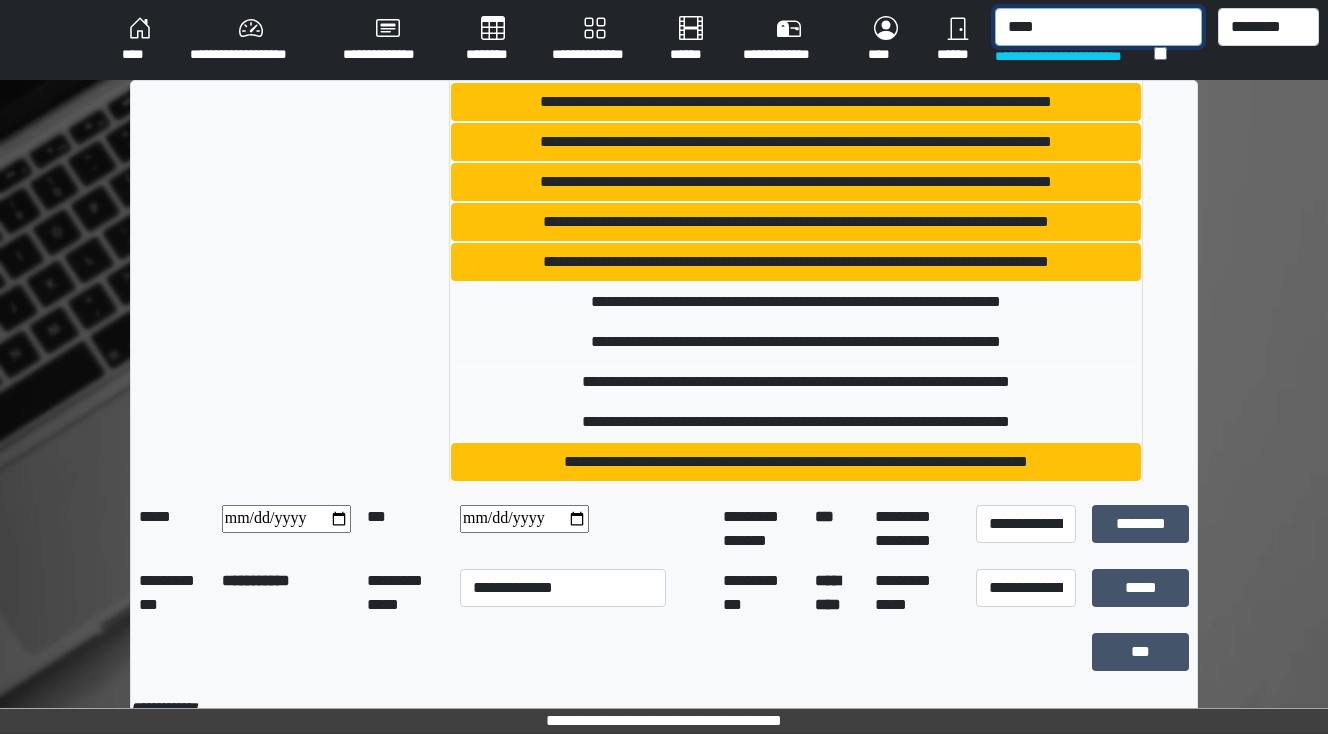 type on "****" 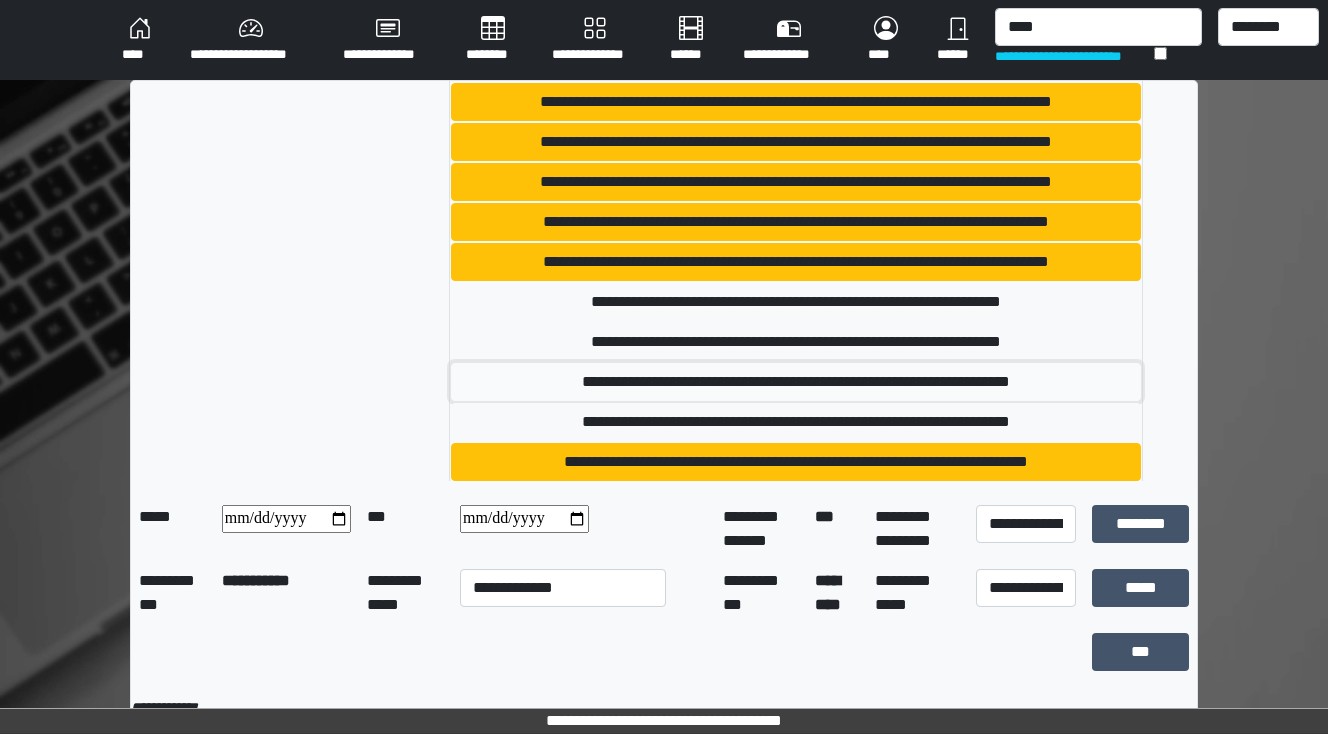 click on "**********" at bounding box center [796, 382] 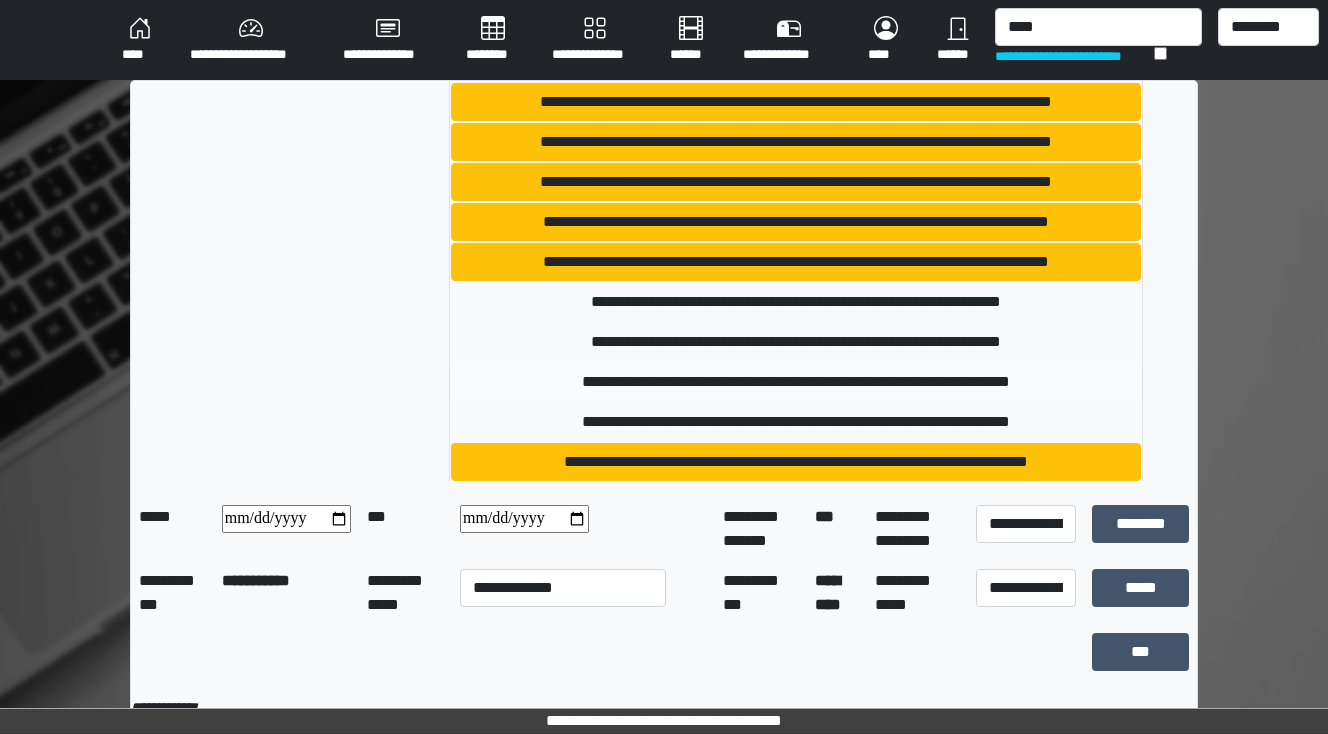 type 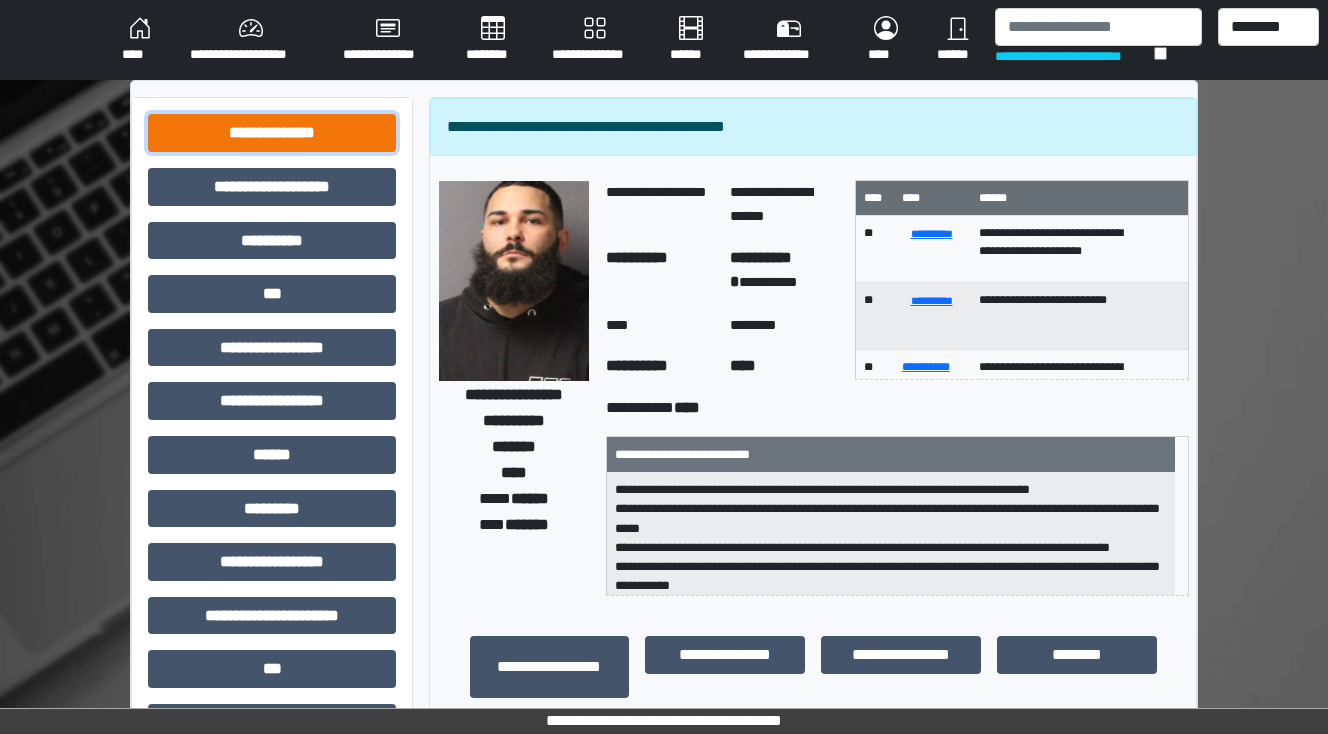 click on "**********" at bounding box center (272, 133) 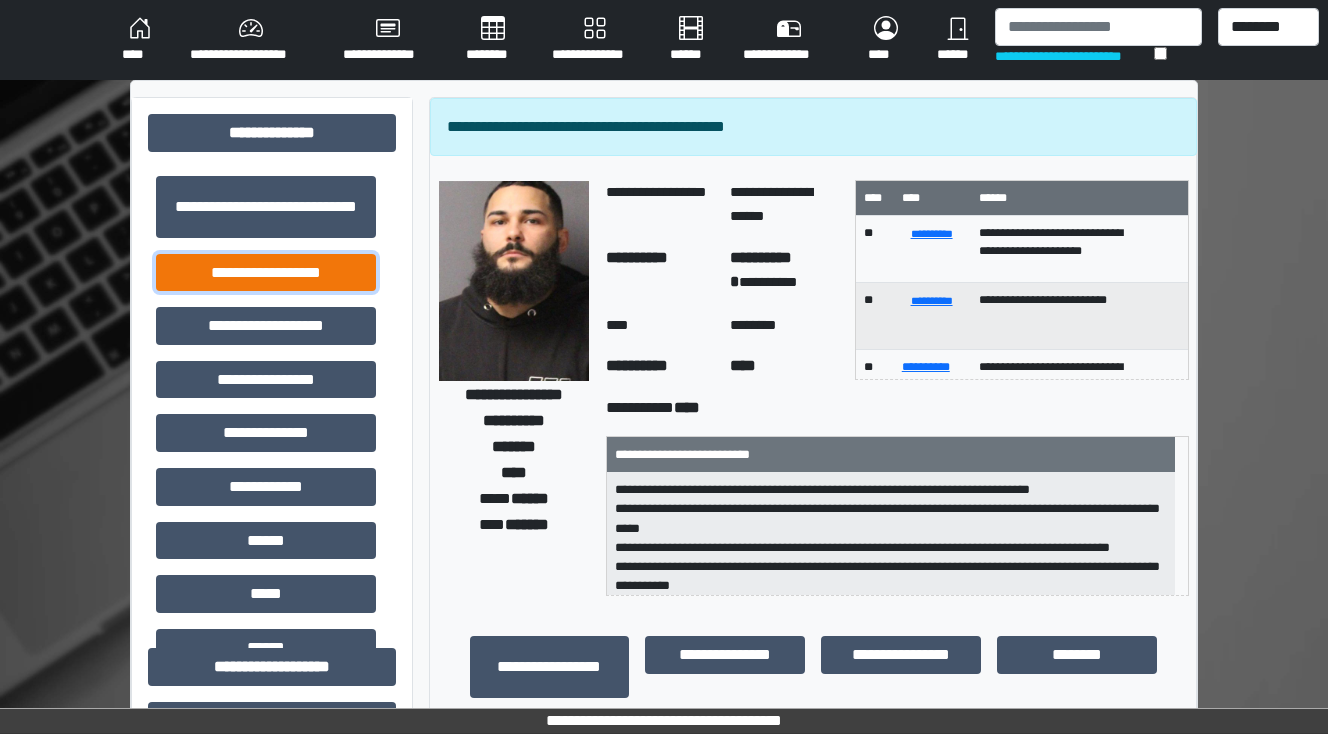 click on "**********" at bounding box center [266, 273] 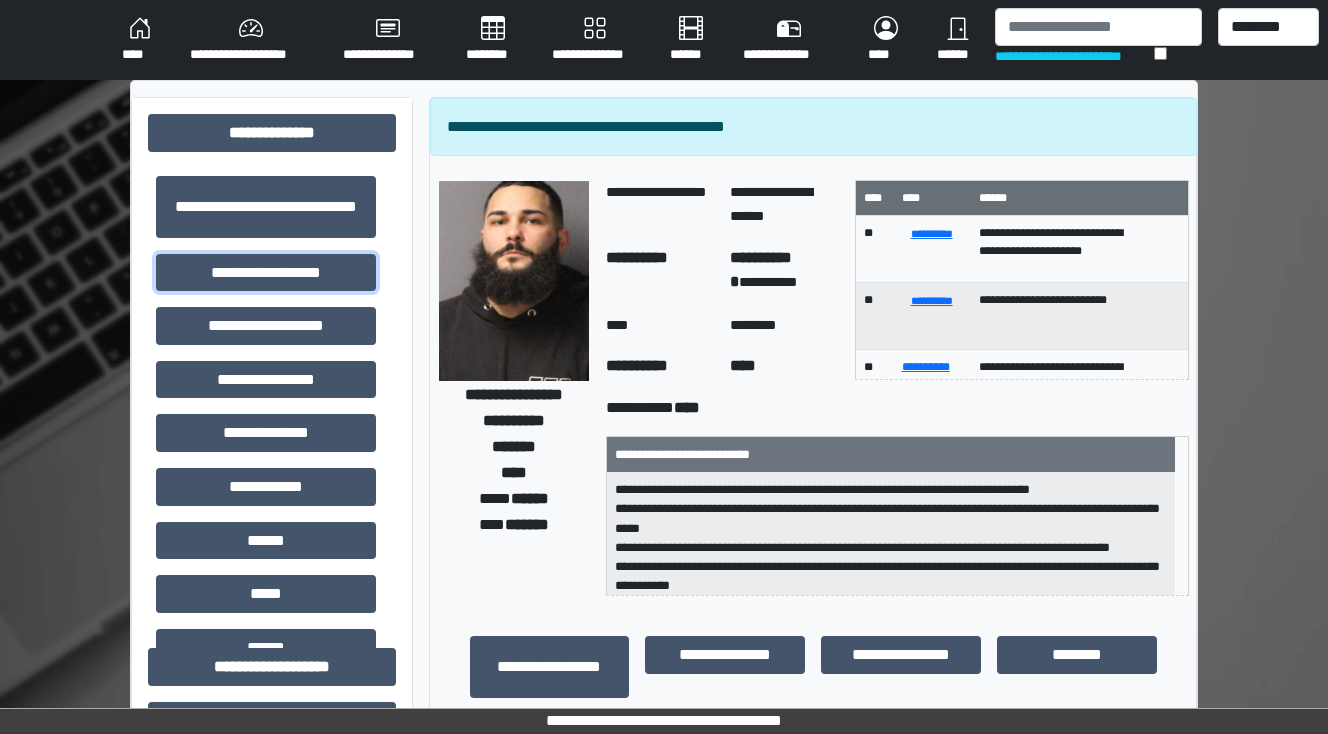 scroll, scrollTop: 1, scrollLeft: 0, axis: vertical 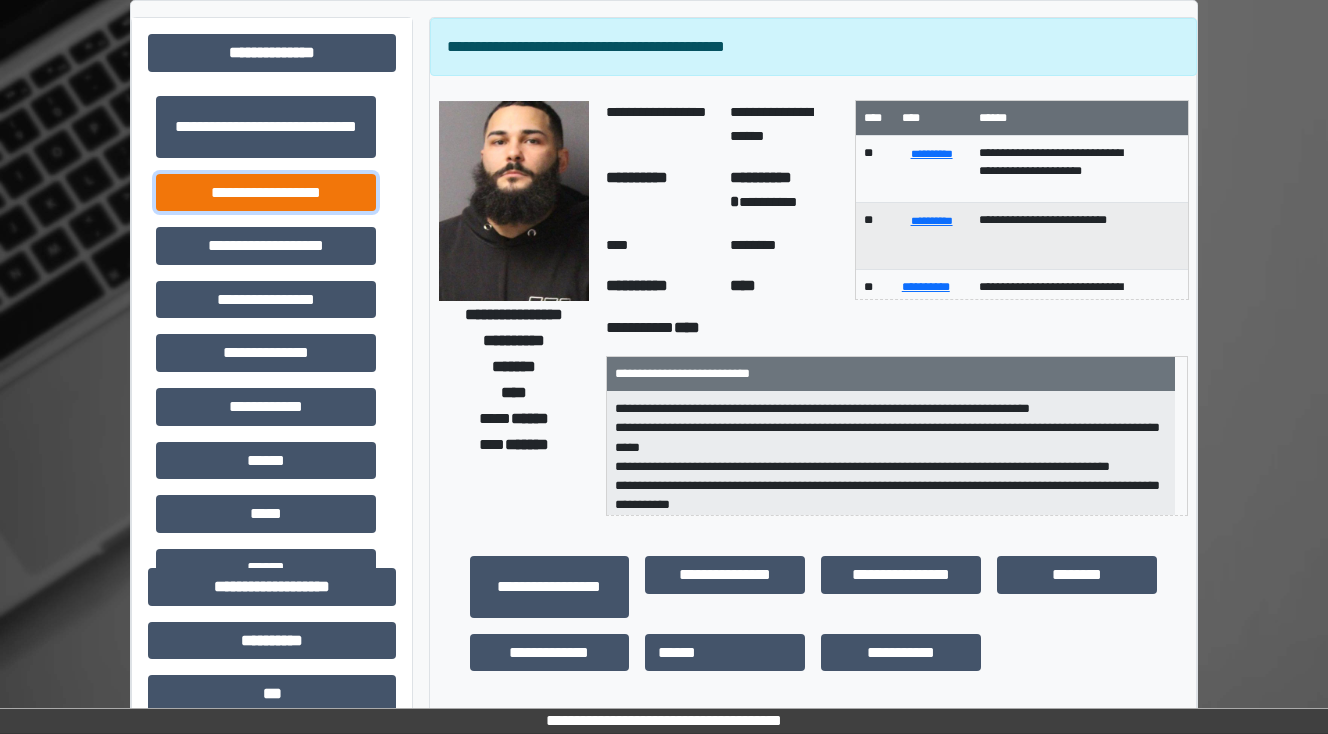 click on "**********" at bounding box center [266, 193] 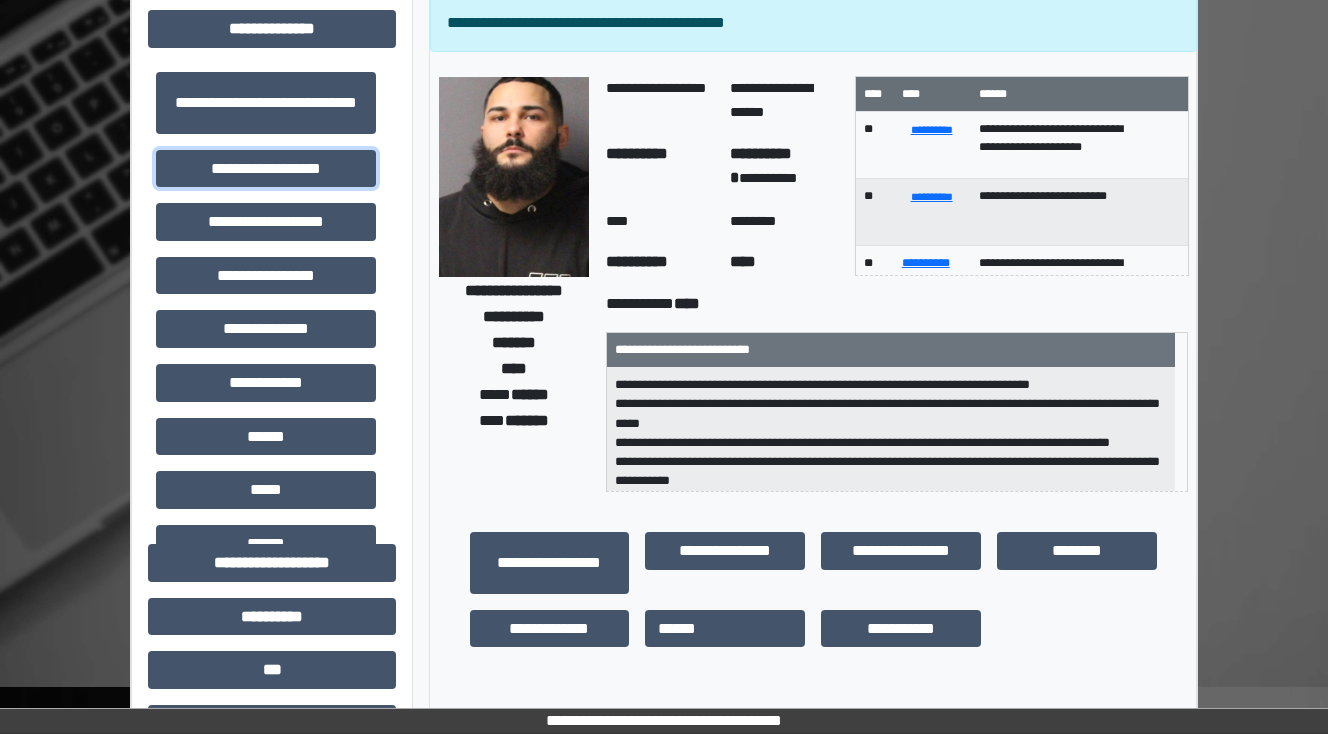 scroll, scrollTop: 0, scrollLeft: 0, axis: both 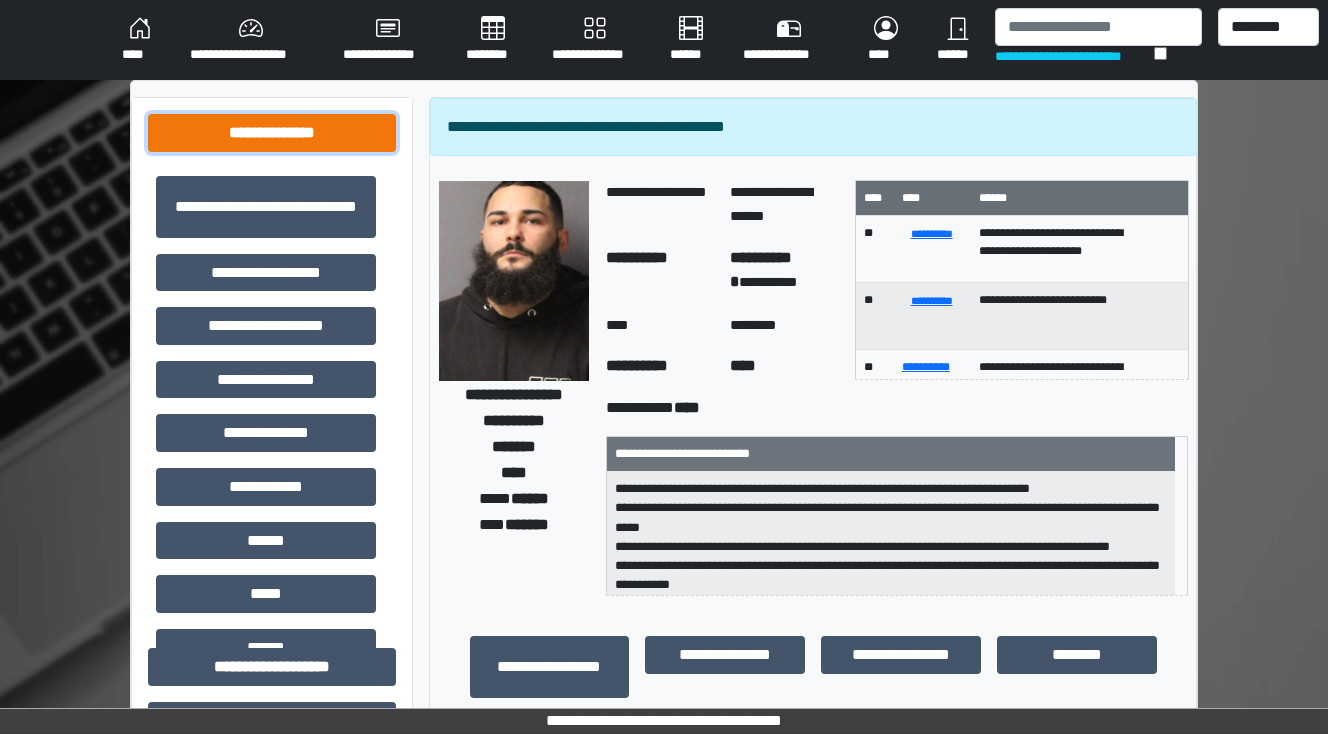 click on "**********" at bounding box center (272, 133) 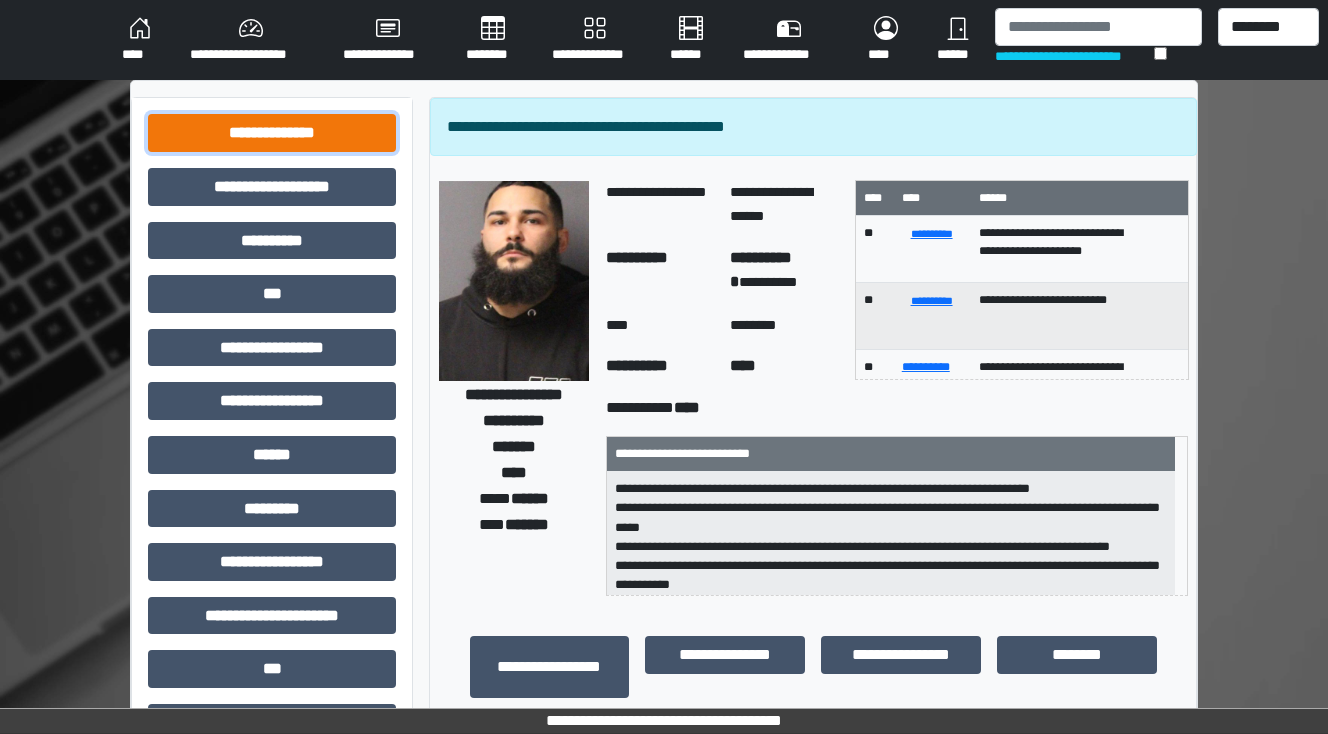 click on "**********" at bounding box center (272, 133) 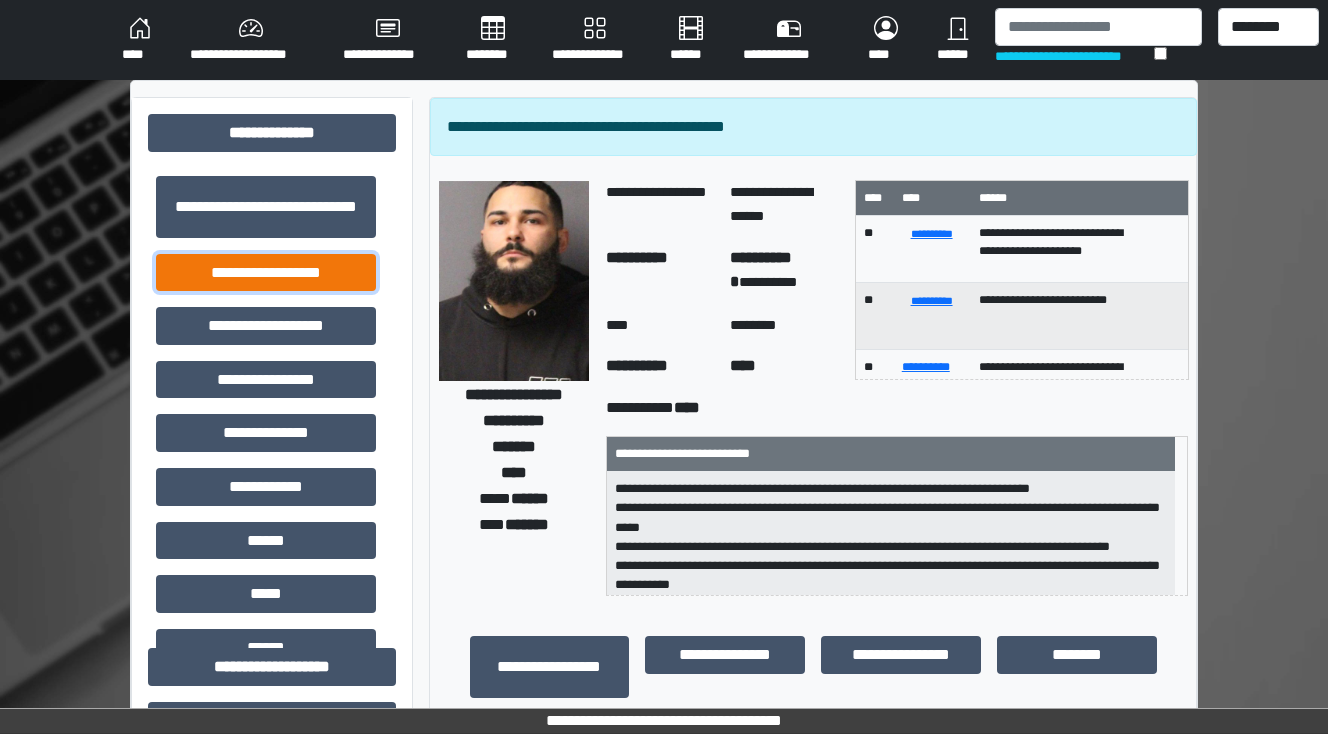 click on "**********" at bounding box center [266, 273] 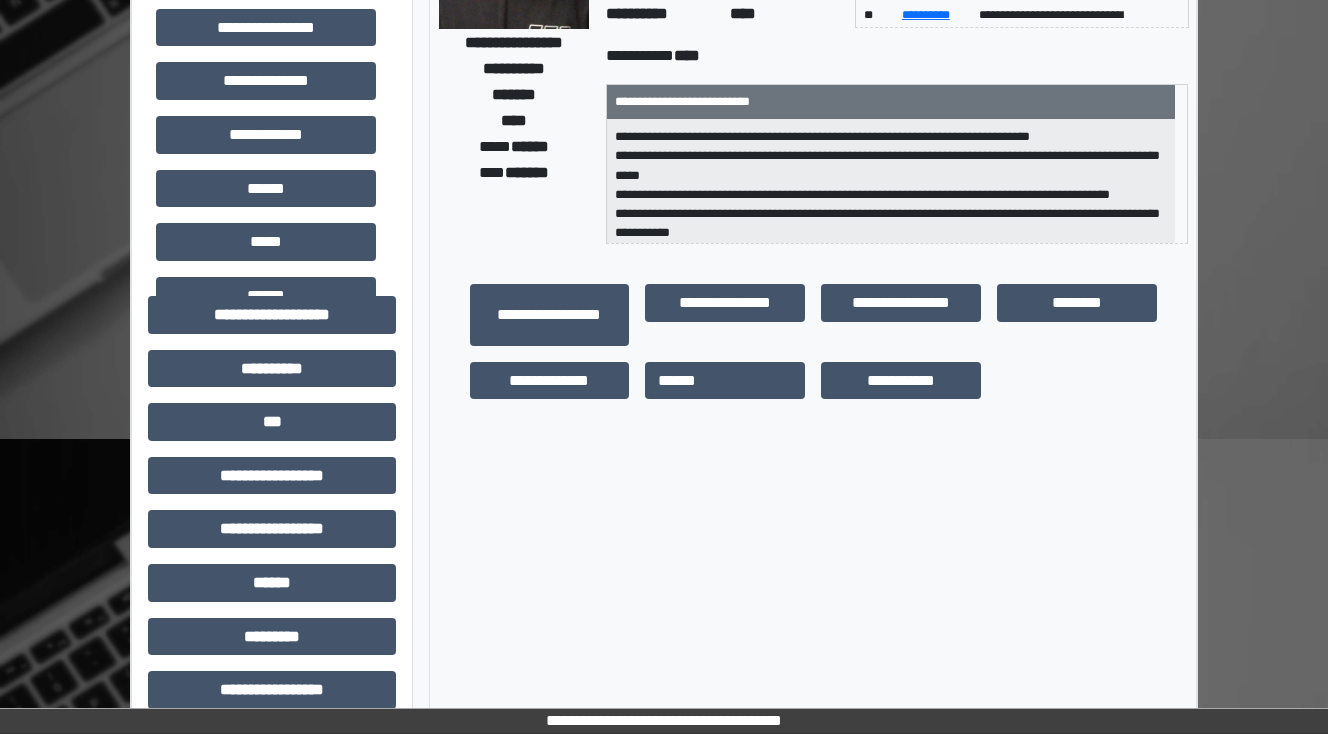 scroll, scrollTop: 0, scrollLeft: 0, axis: both 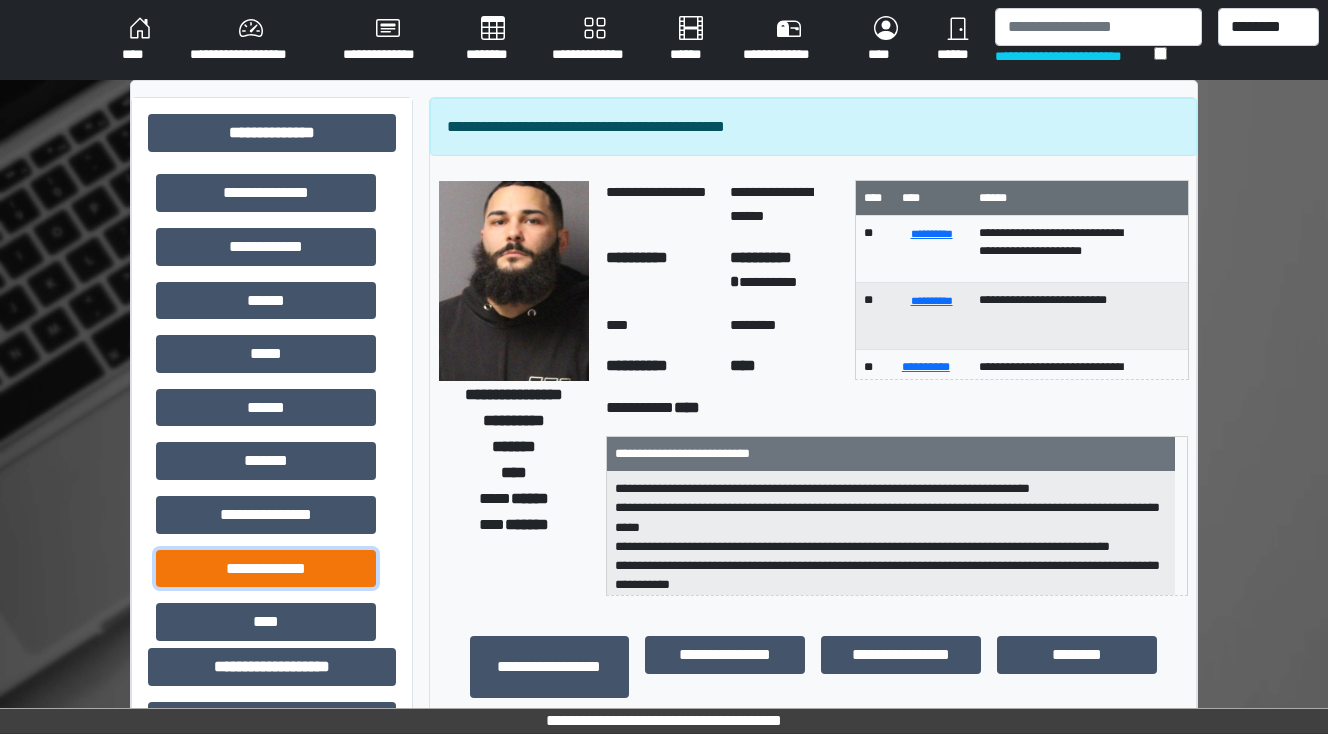 click on "**********" at bounding box center [266, 569] 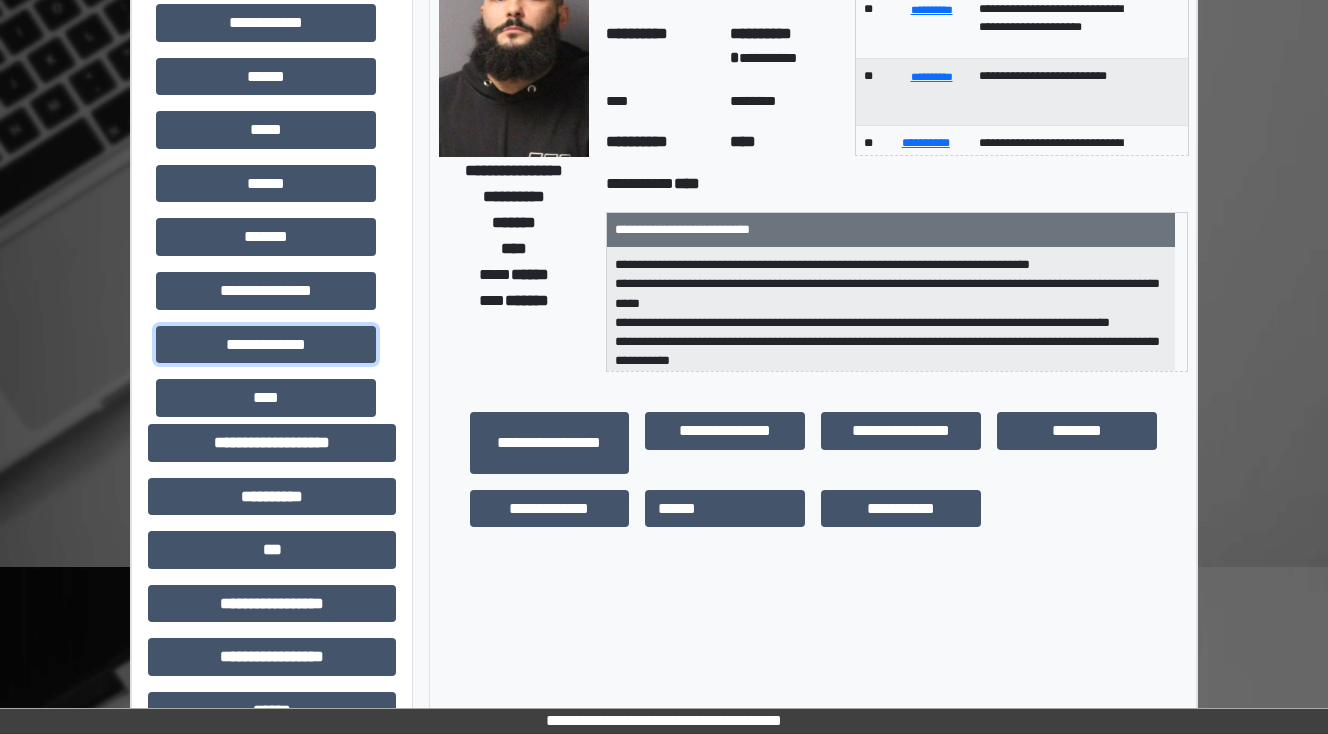 scroll, scrollTop: 0, scrollLeft: 0, axis: both 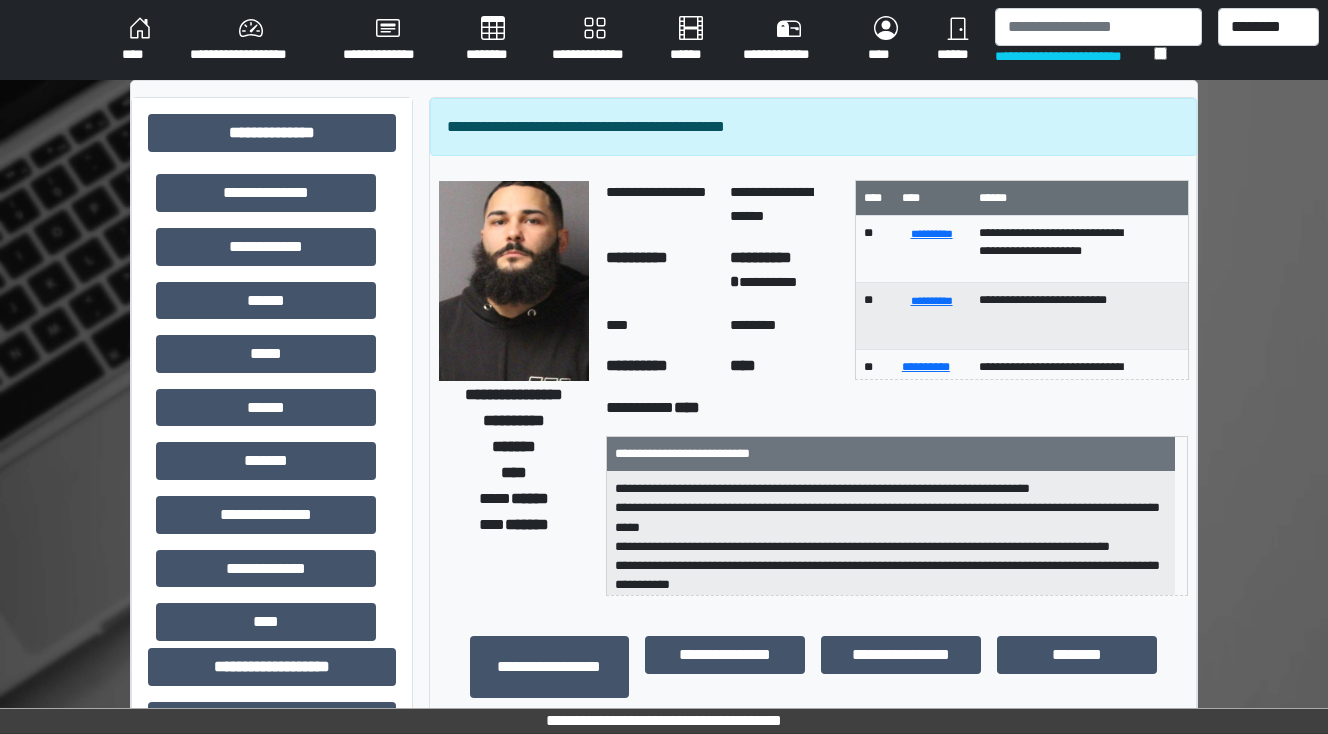 click on "****" at bounding box center (140, 40) 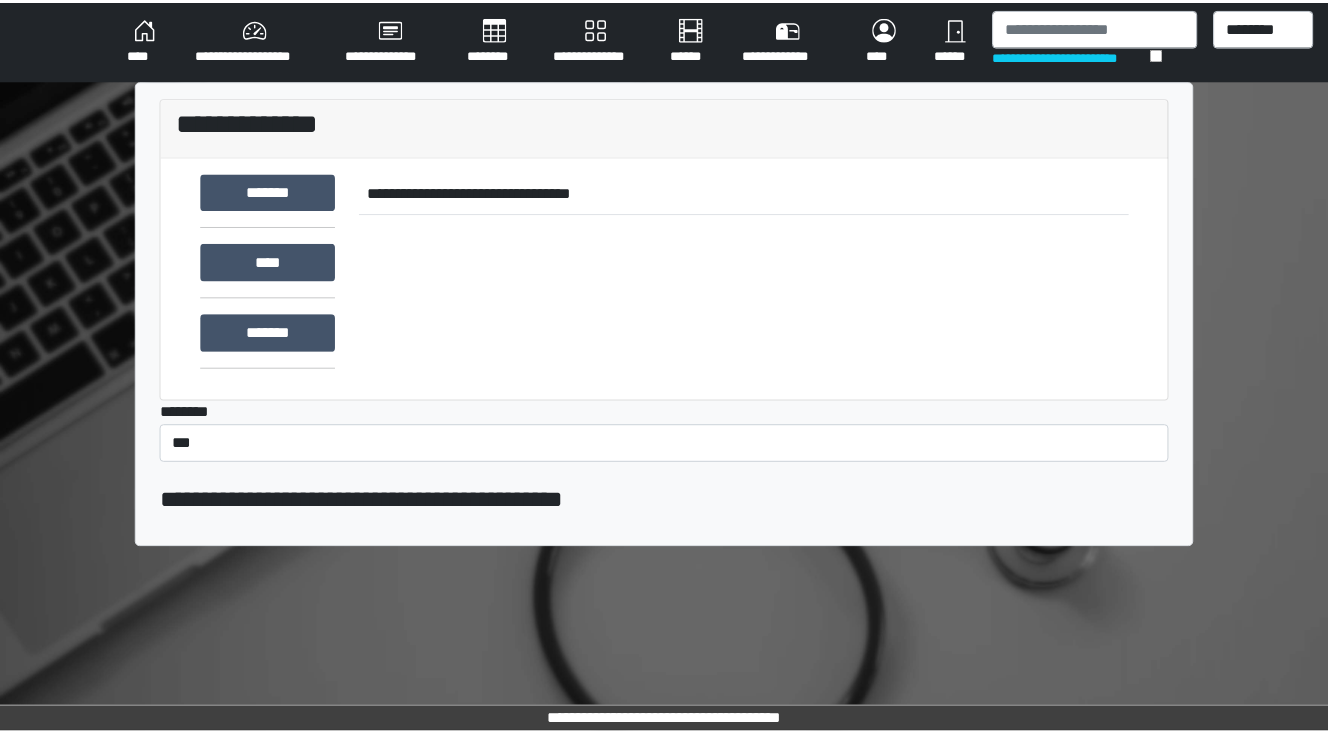scroll, scrollTop: 0, scrollLeft: 0, axis: both 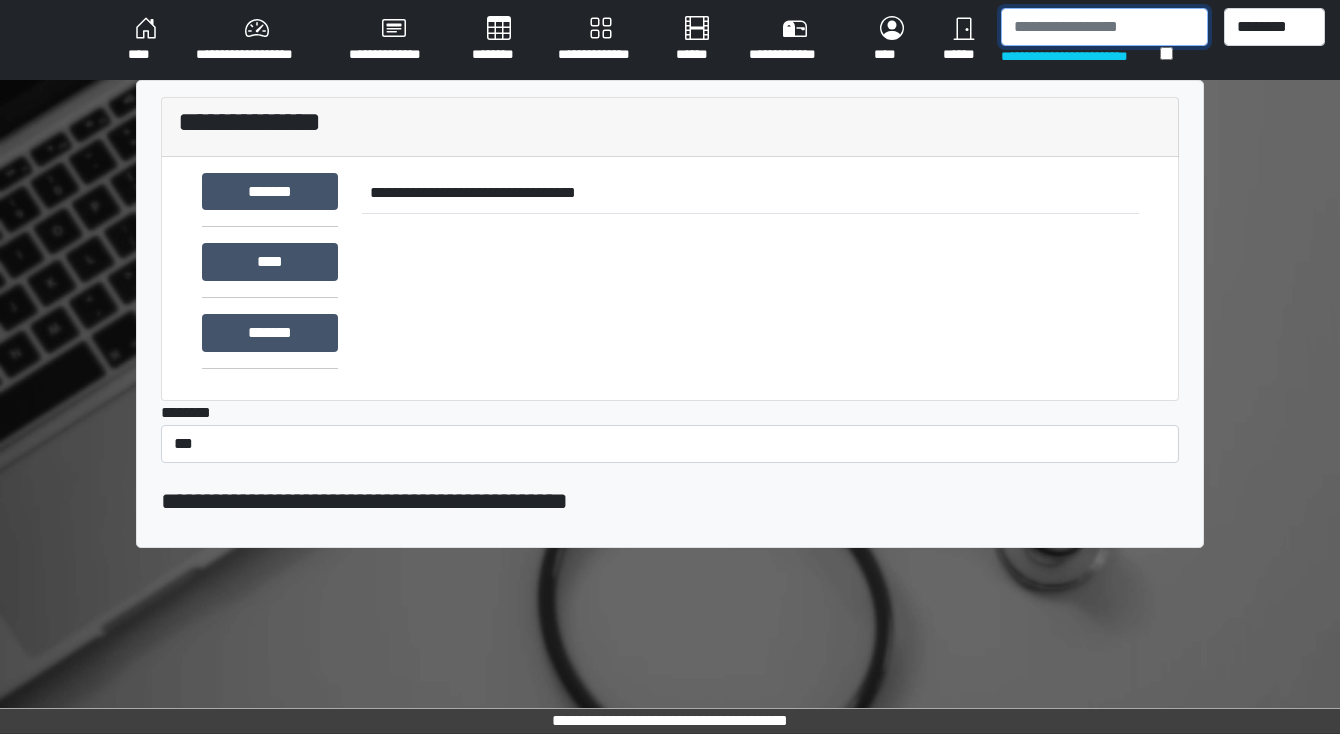 click at bounding box center (1104, 27) 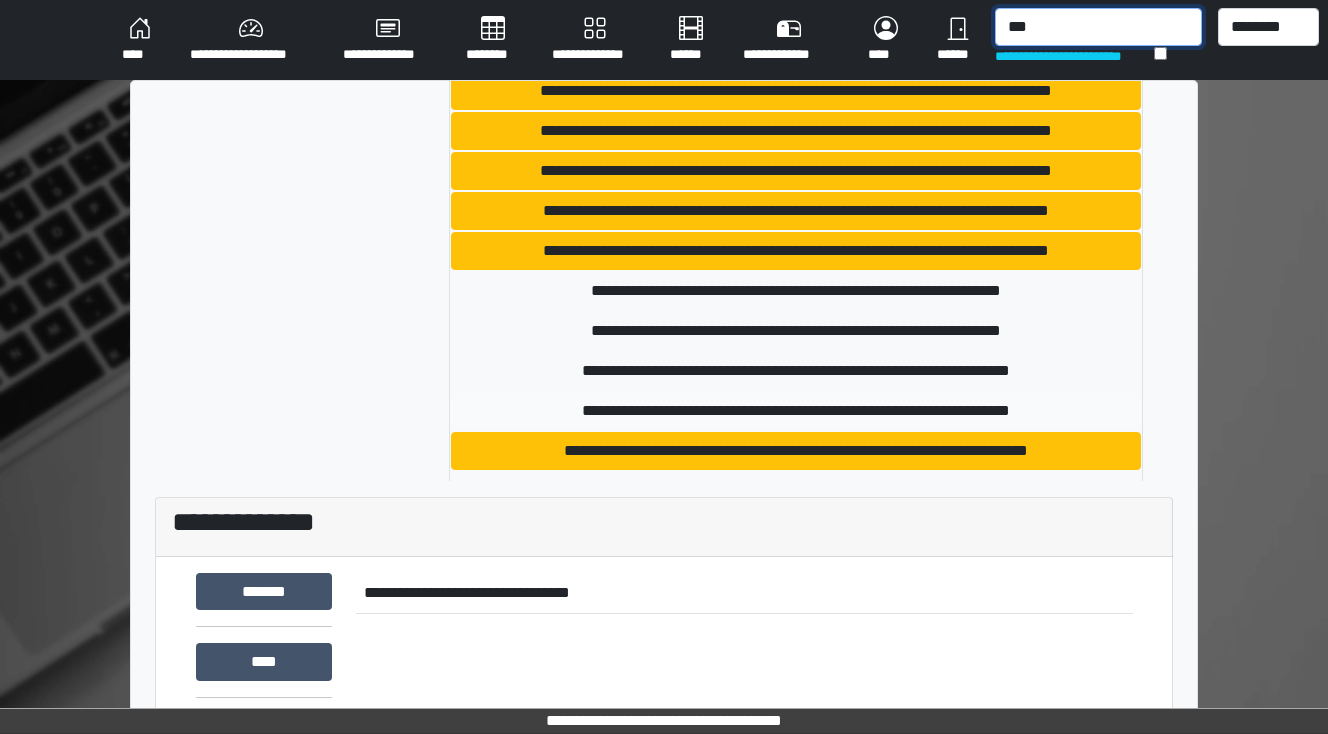 scroll, scrollTop: 880, scrollLeft: 0, axis: vertical 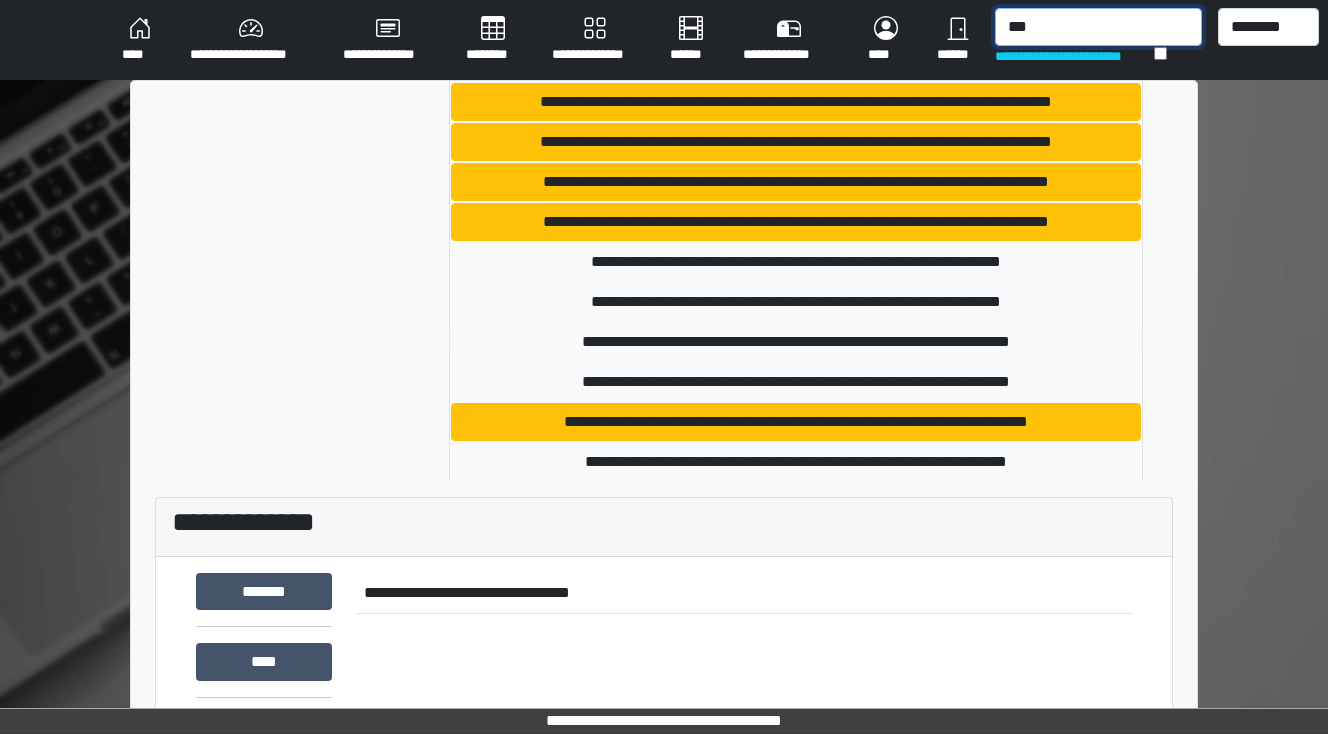 type on "***" 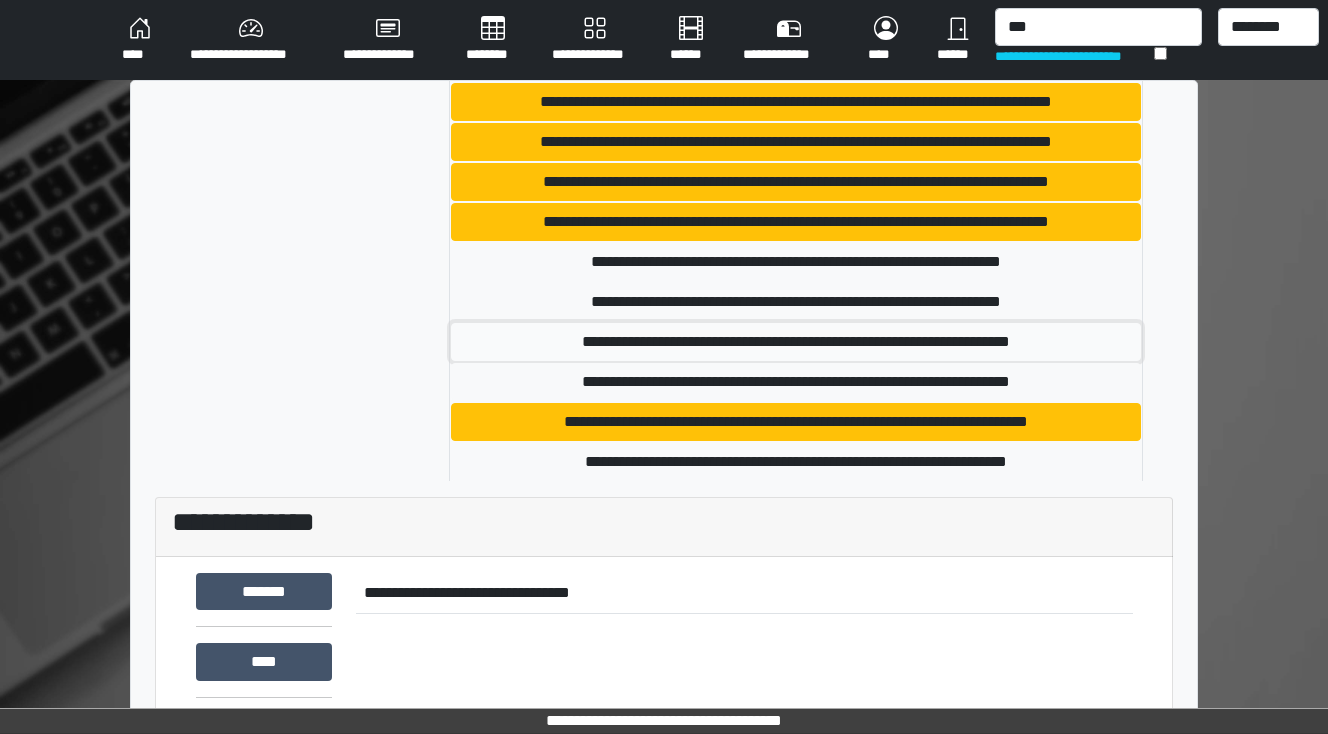 click on "**********" at bounding box center [796, 342] 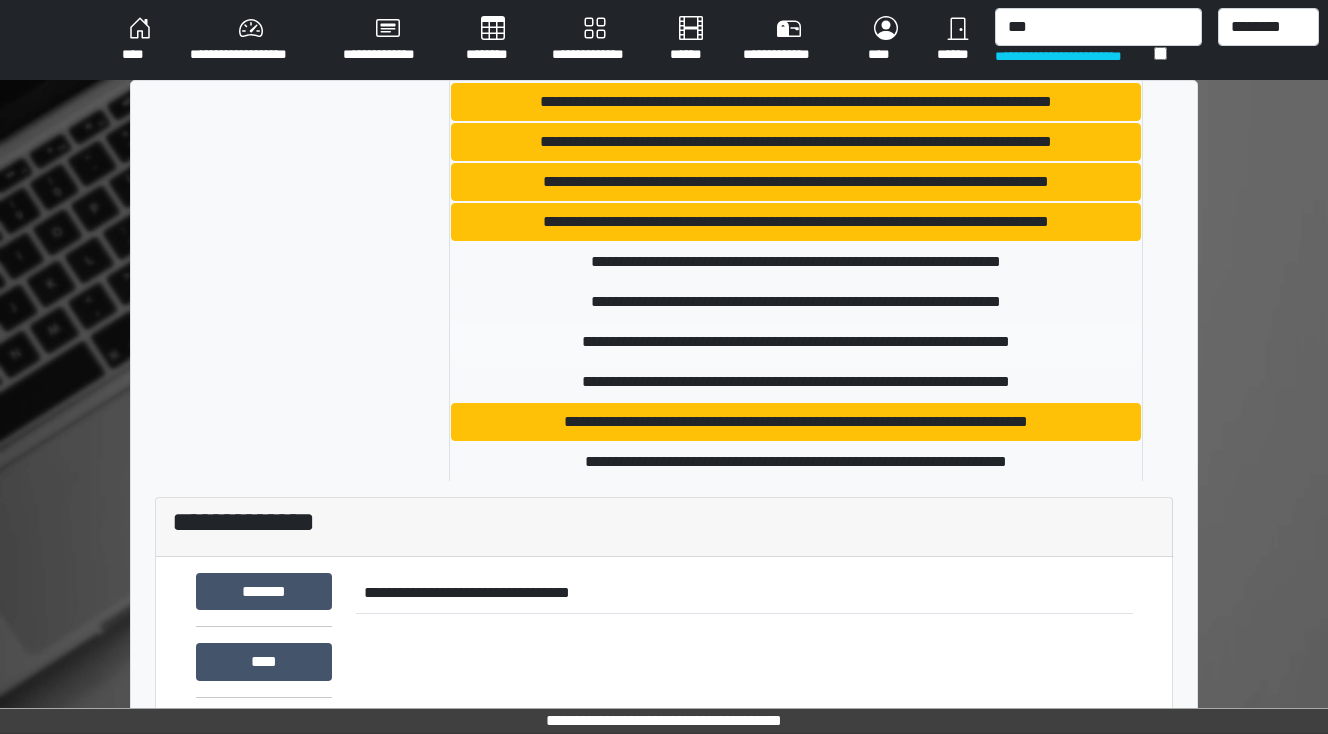 type 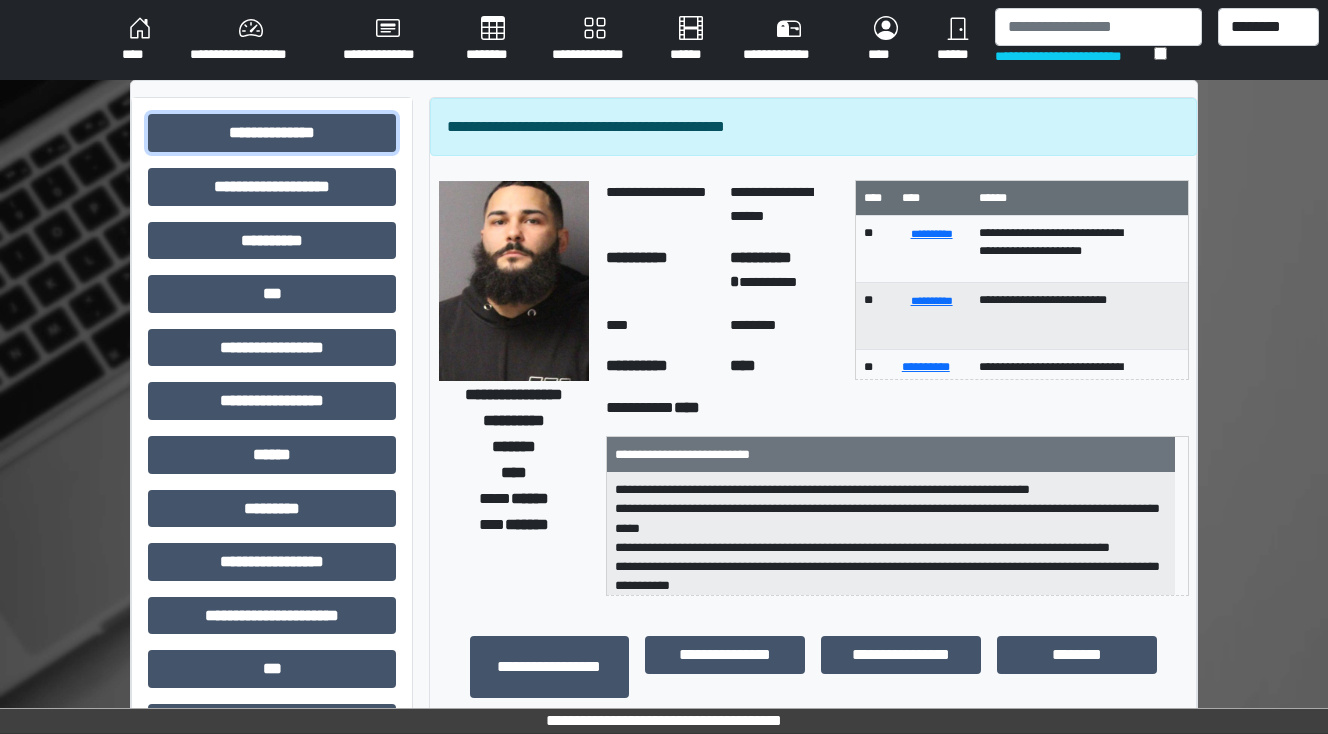 drag, startPoint x: 256, startPoint y: 133, endPoint x: 272, endPoint y: 191, distance: 60.166435 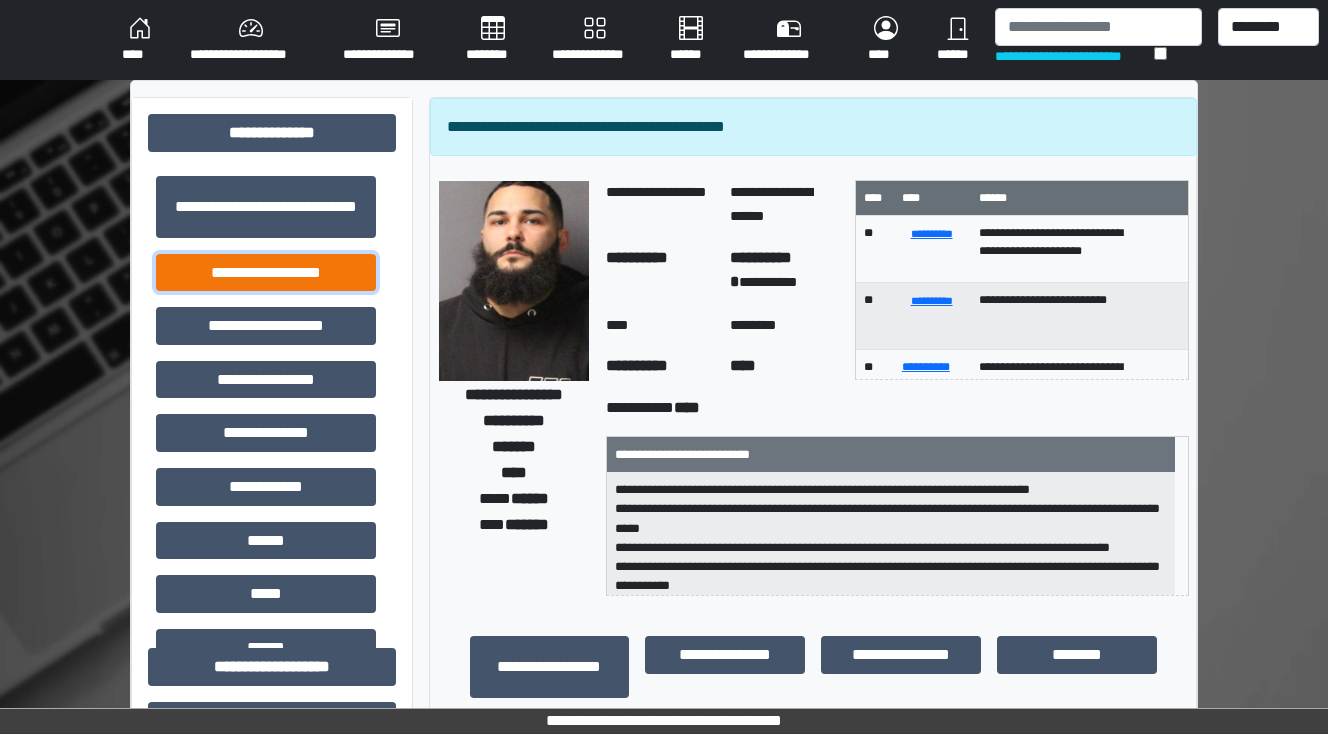 click on "**********" at bounding box center [266, 273] 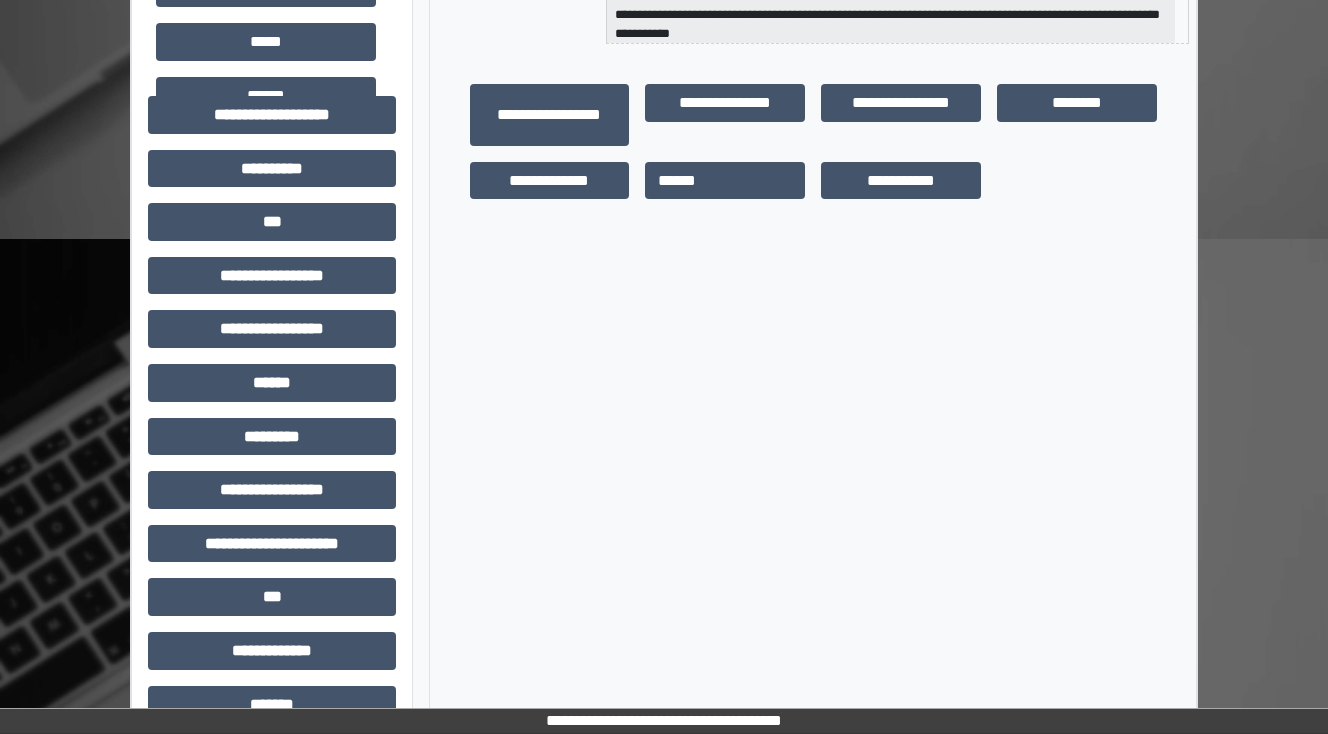 scroll, scrollTop: 560, scrollLeft: 0, axis: vertical 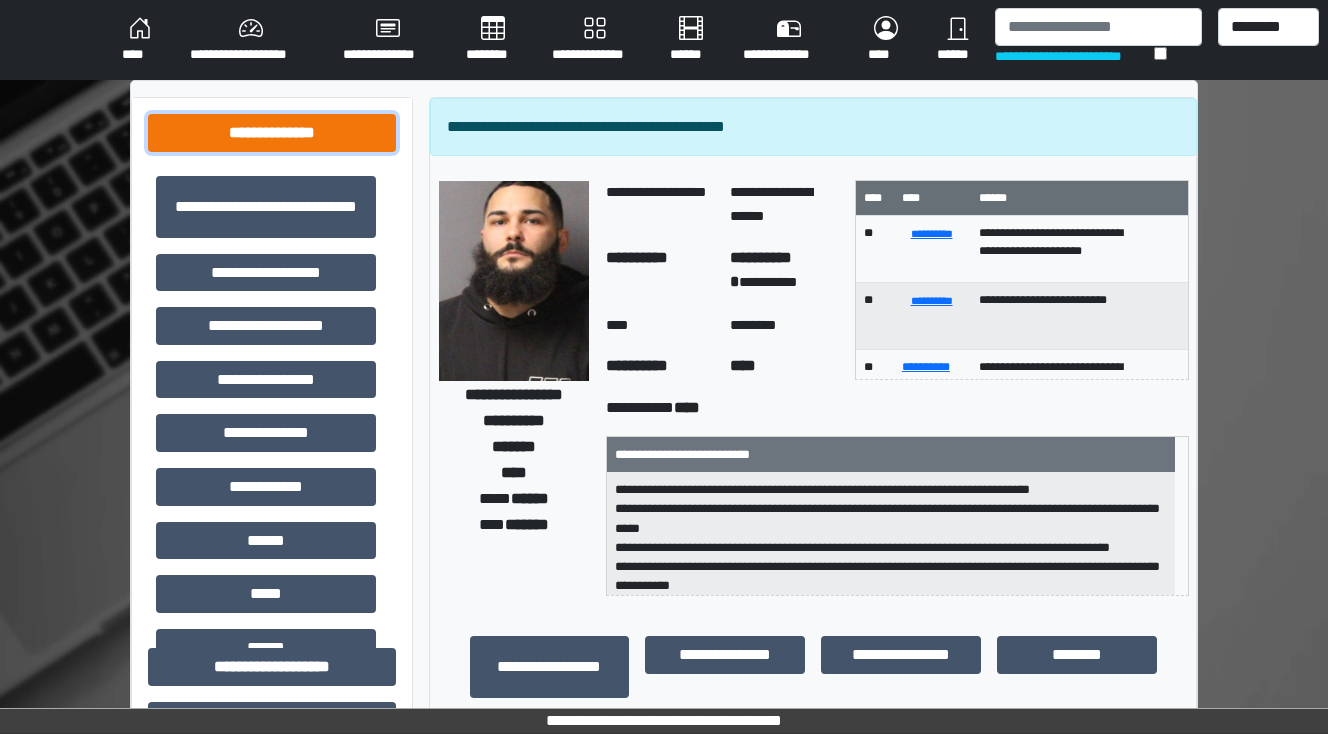 click on "**********" at bounding box center (272, 133) 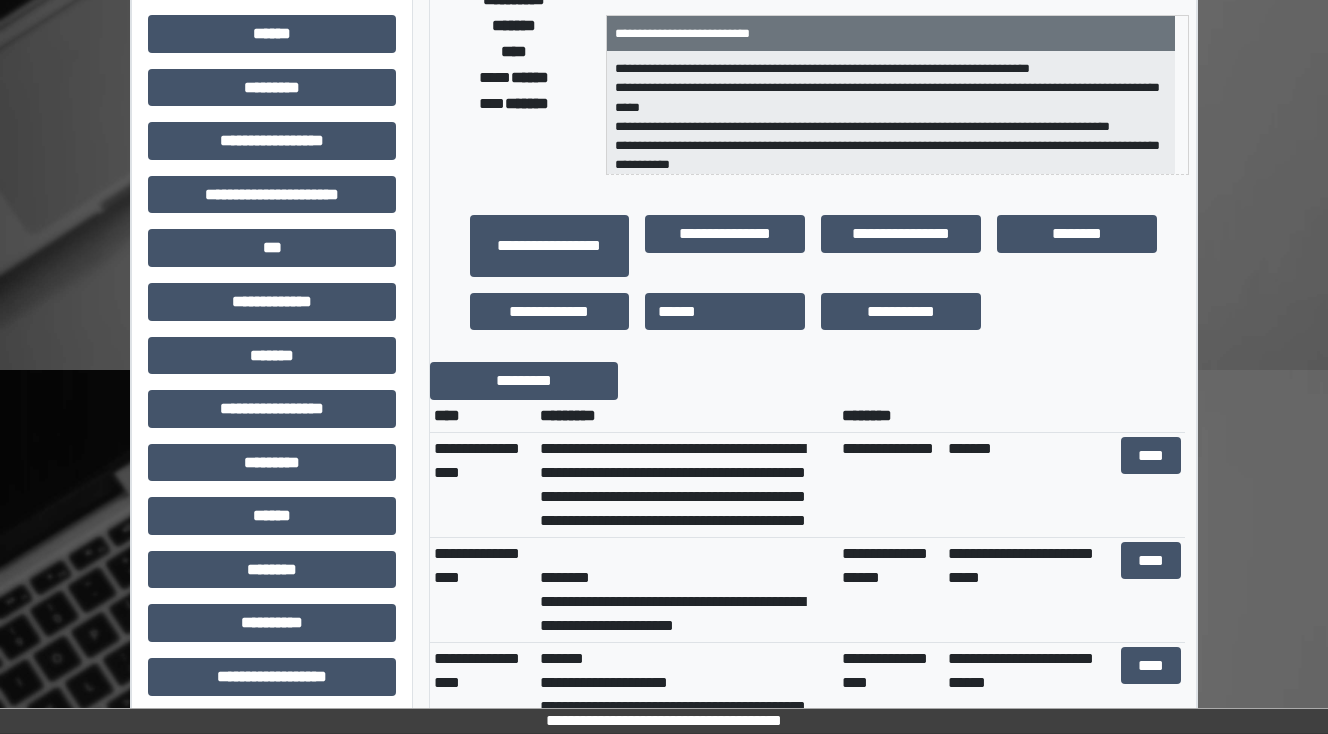 scroll, scrollTop: 584, scrollLeft: 0, axis: vertical 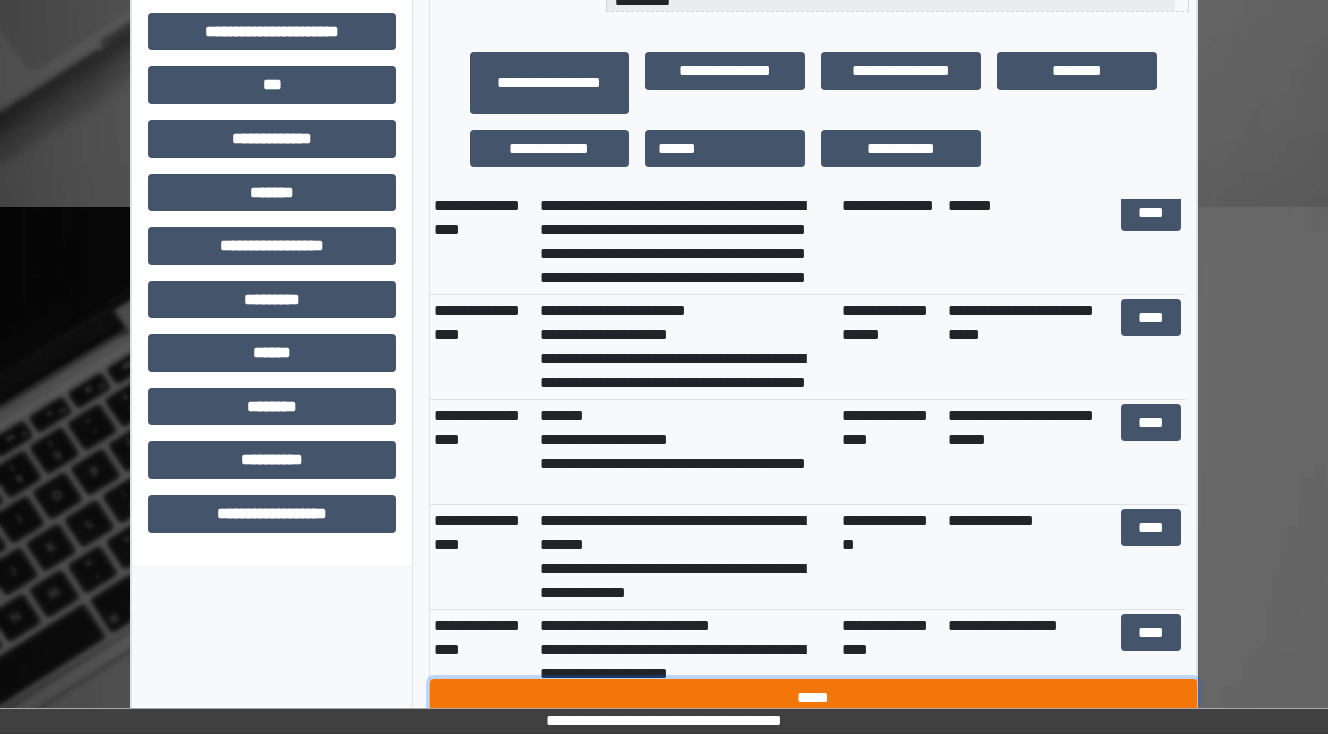 click on "*****" at bounding box center (813, 698) 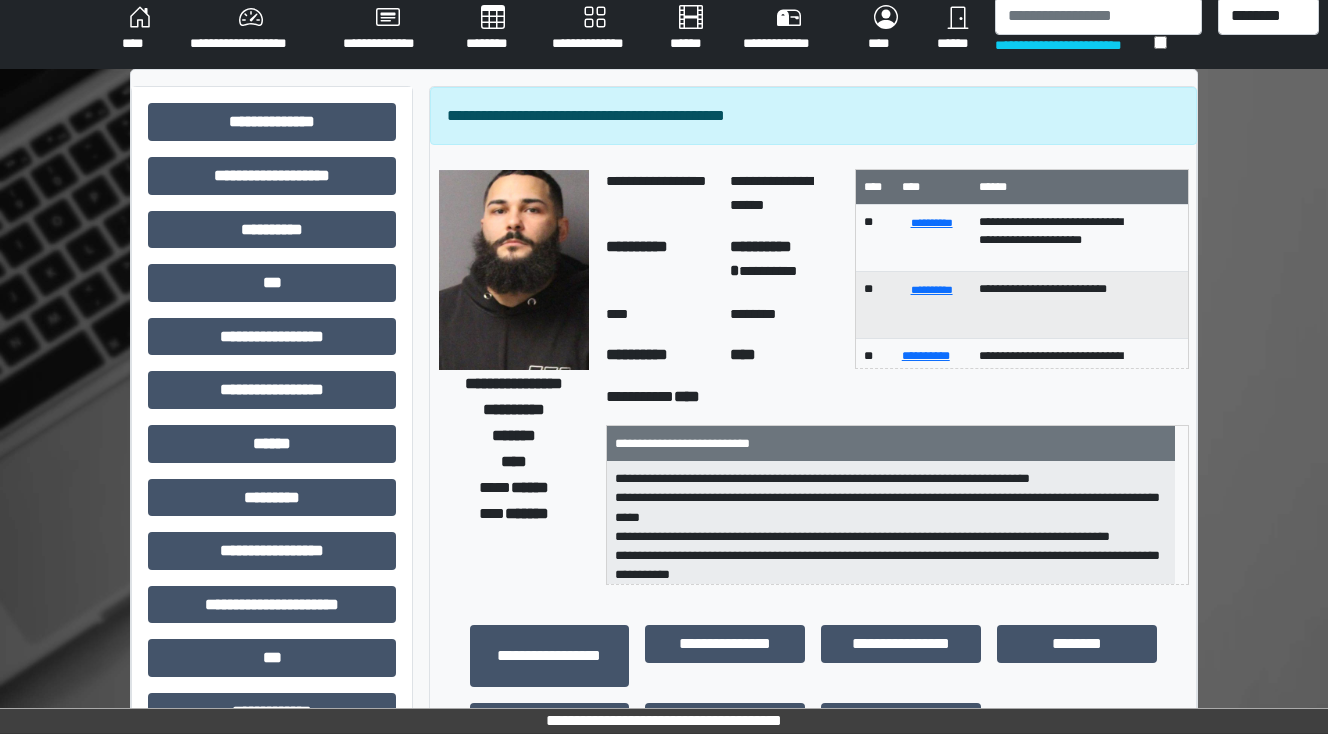 scroll, scrollTop: 0, scrollLeft: 0, axis: both 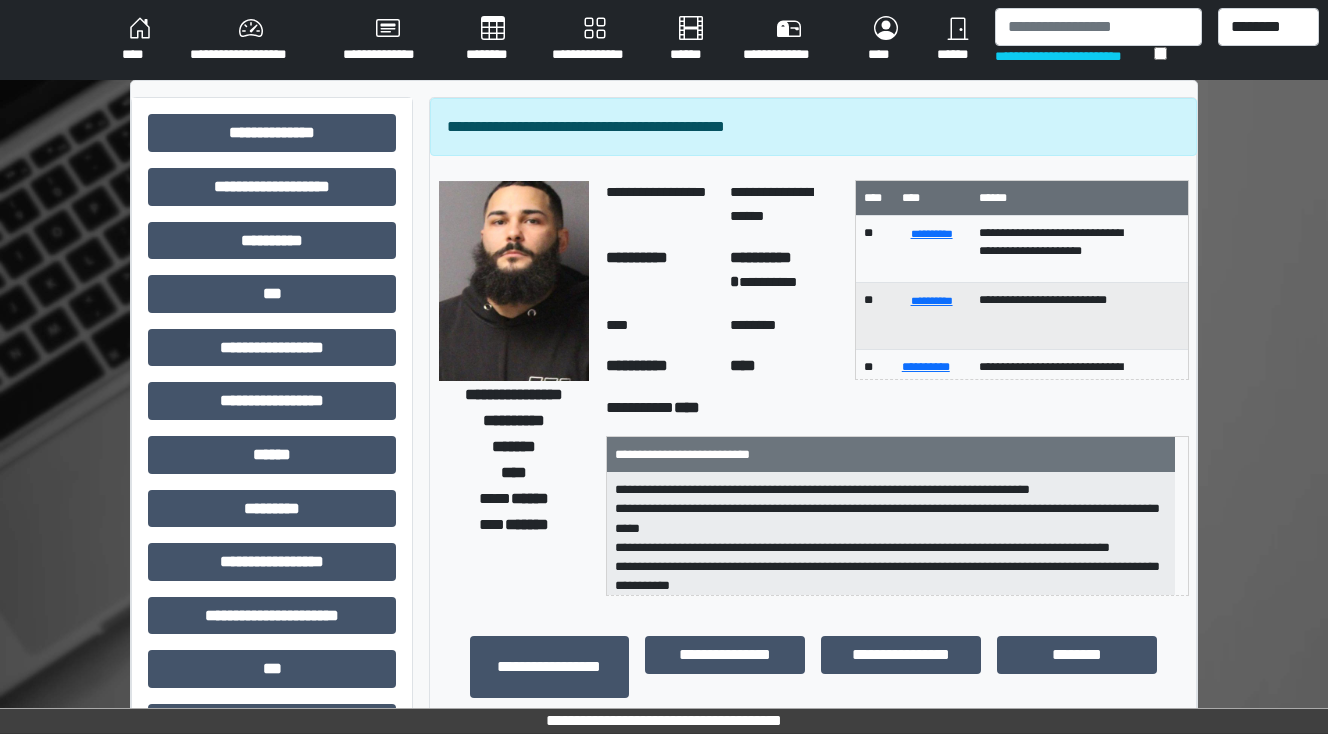 click on "****" at bounding box center (140, 40) 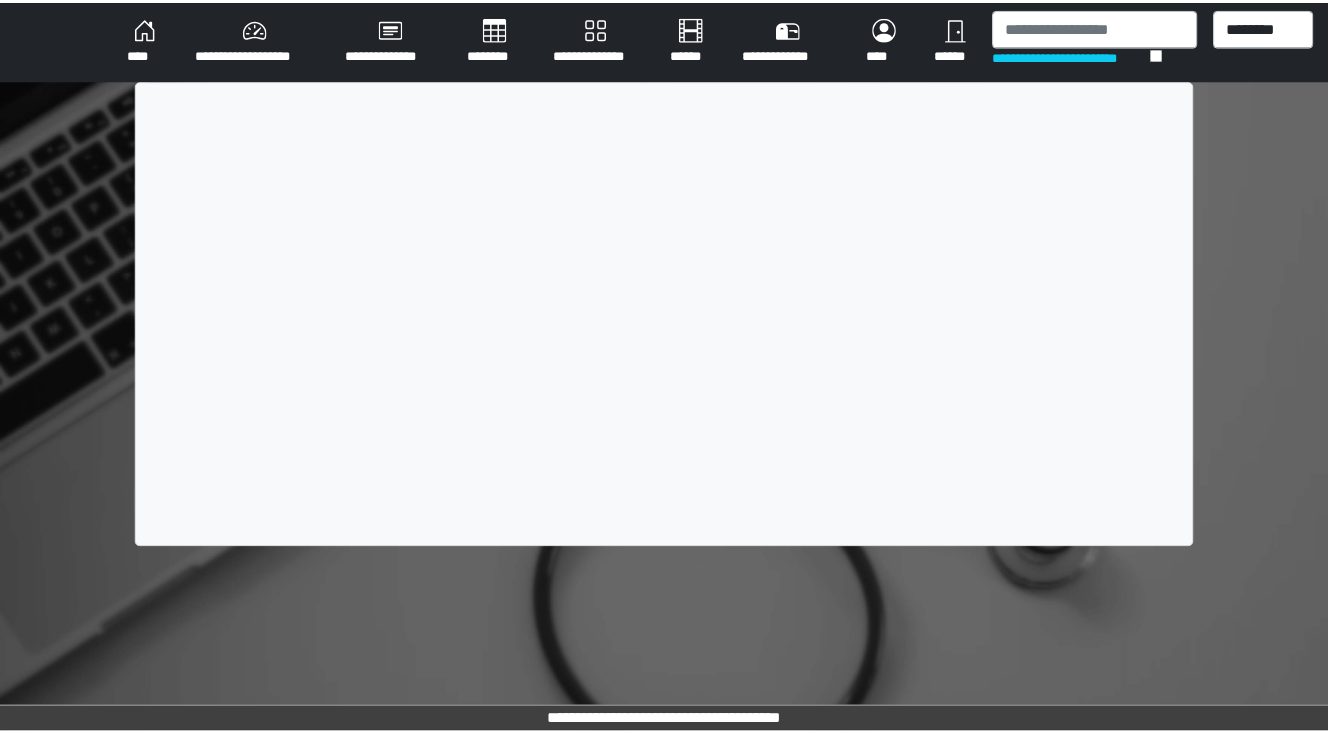 scroll, scrollTop: 0, scrollLeft: 0, axis: both 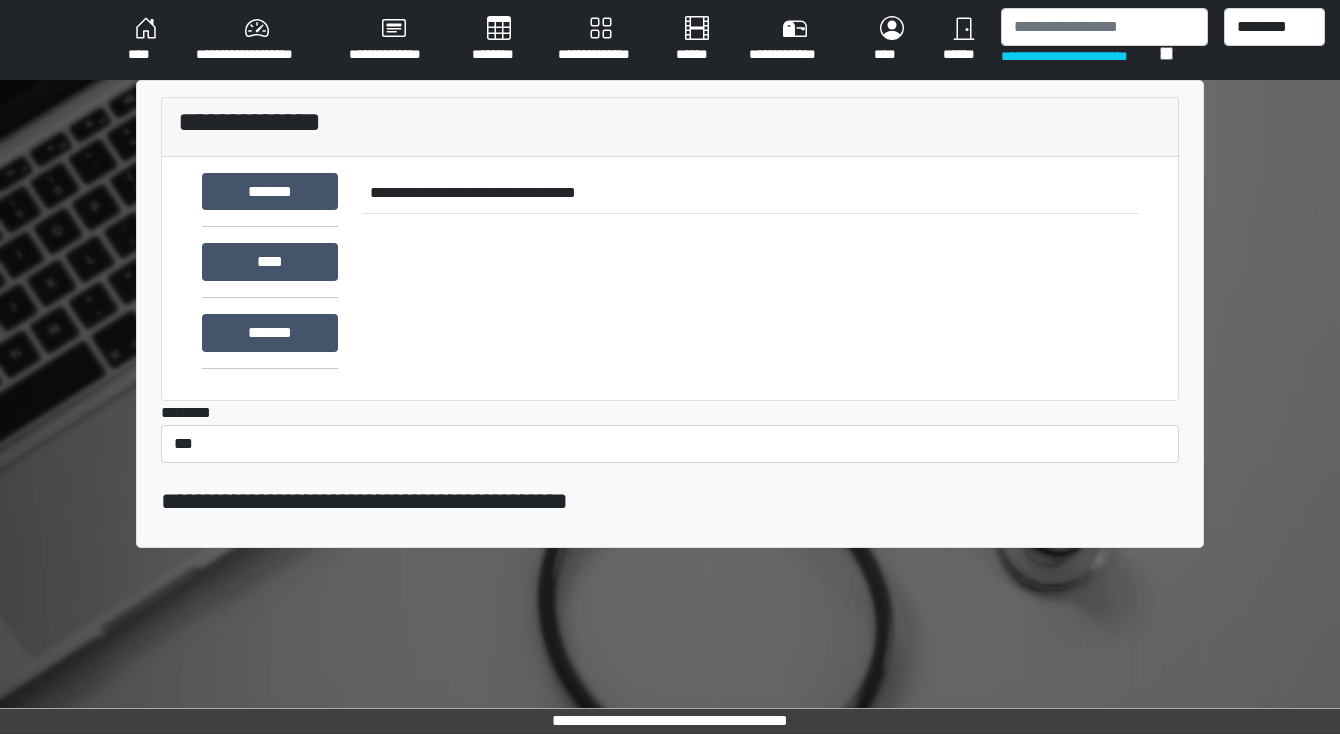 click on "********" at bounding box center [499, 40] 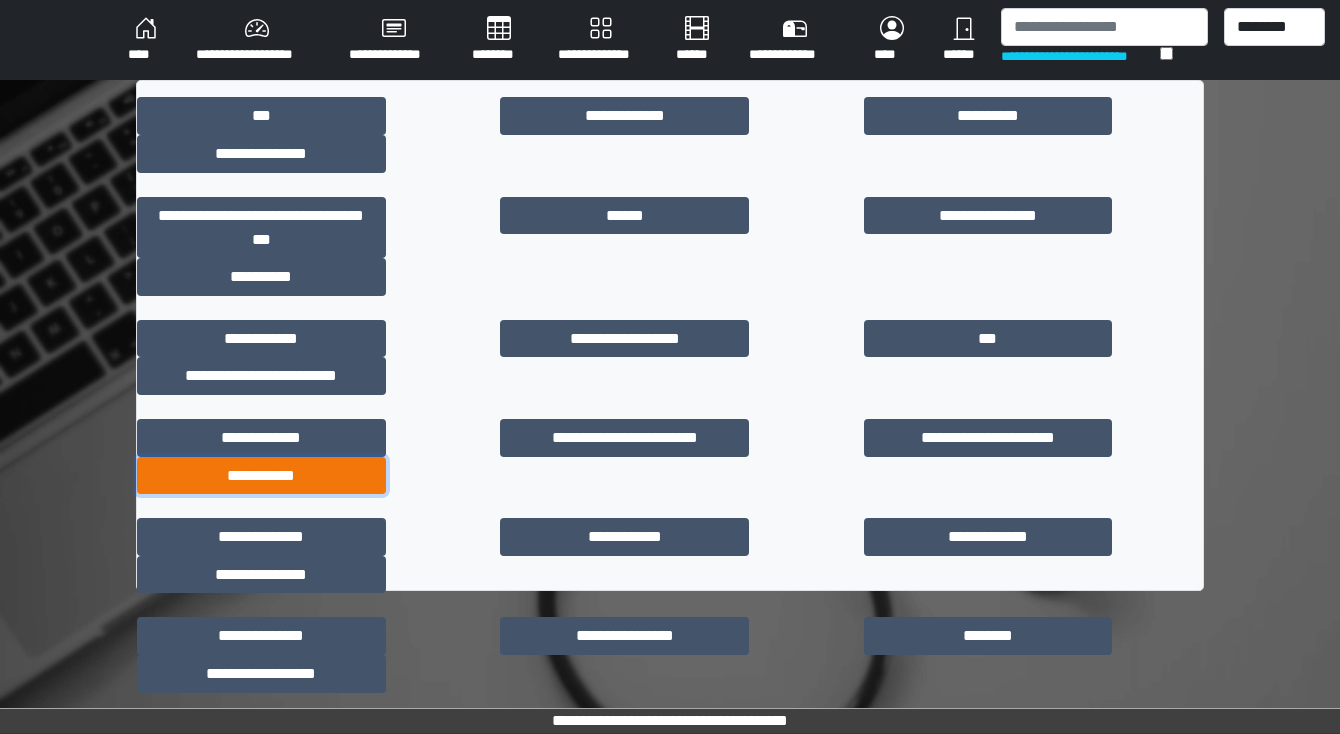 click on "**********" at bounding box center (261, 476) 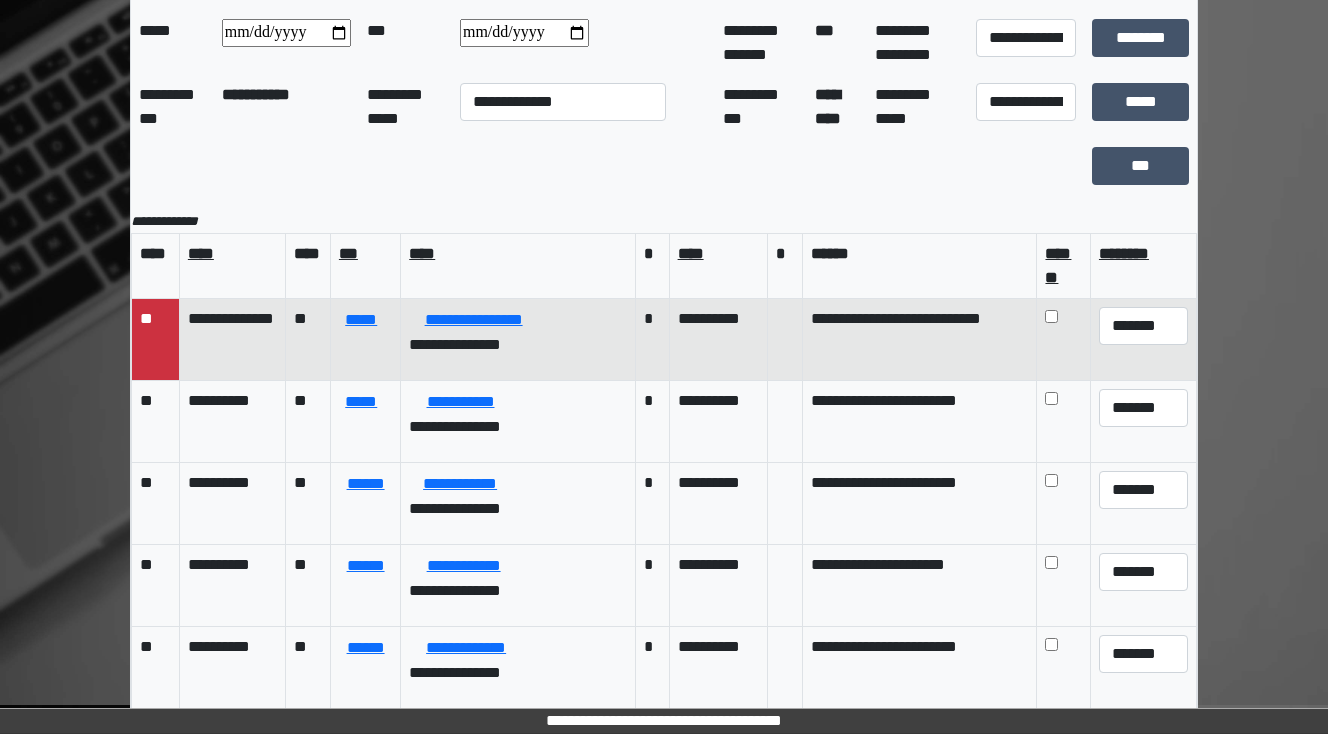 scroll, scrollTop: 177, scrollLeft: 0, axis: vertical 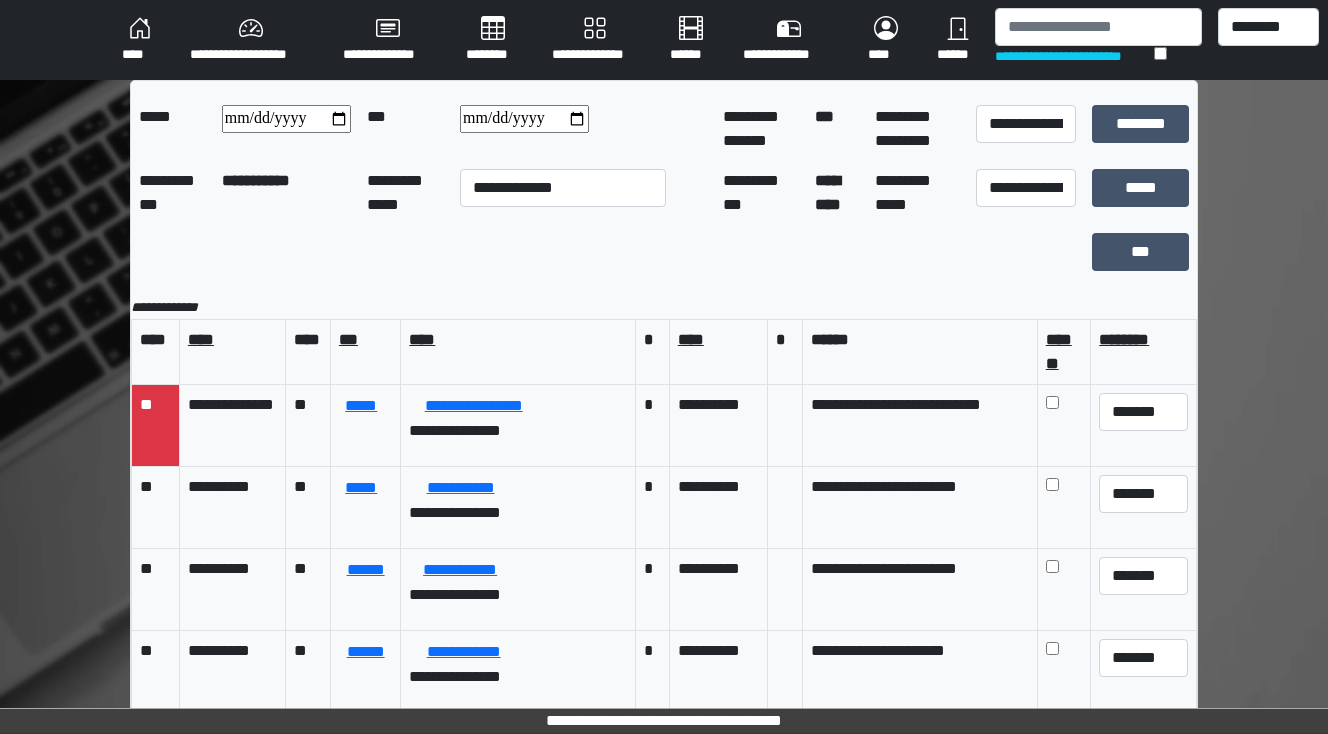 click on "********" at bounding box center (493, 40) 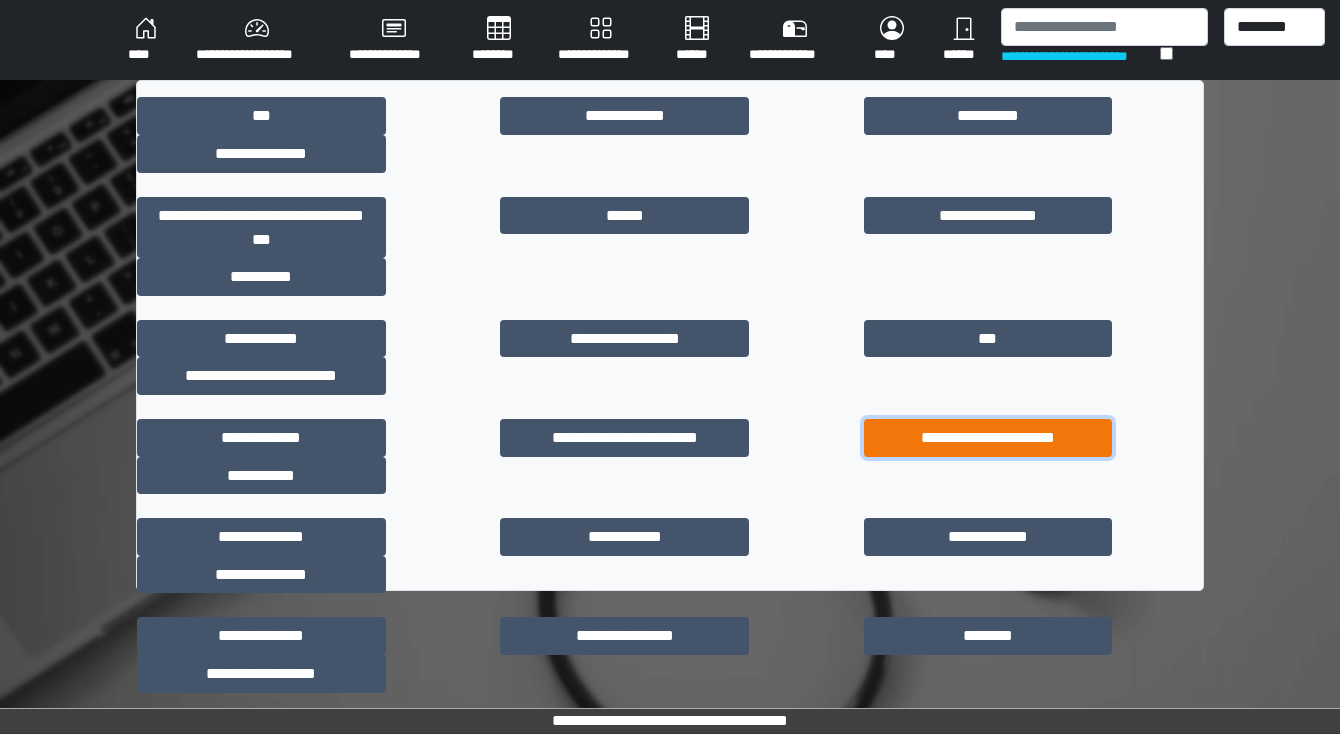 click on "**********" at bounding box center (988, 438) 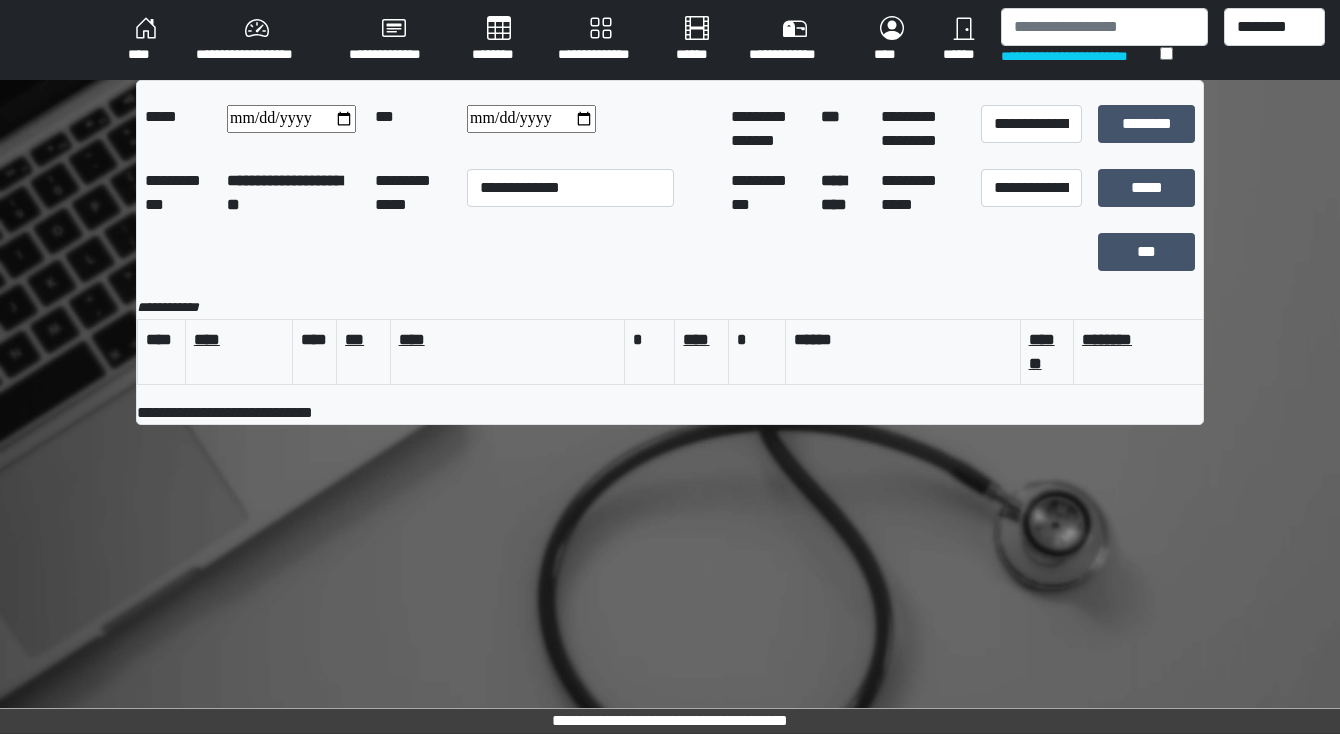 click on "****" at bounding box center (146, 40) 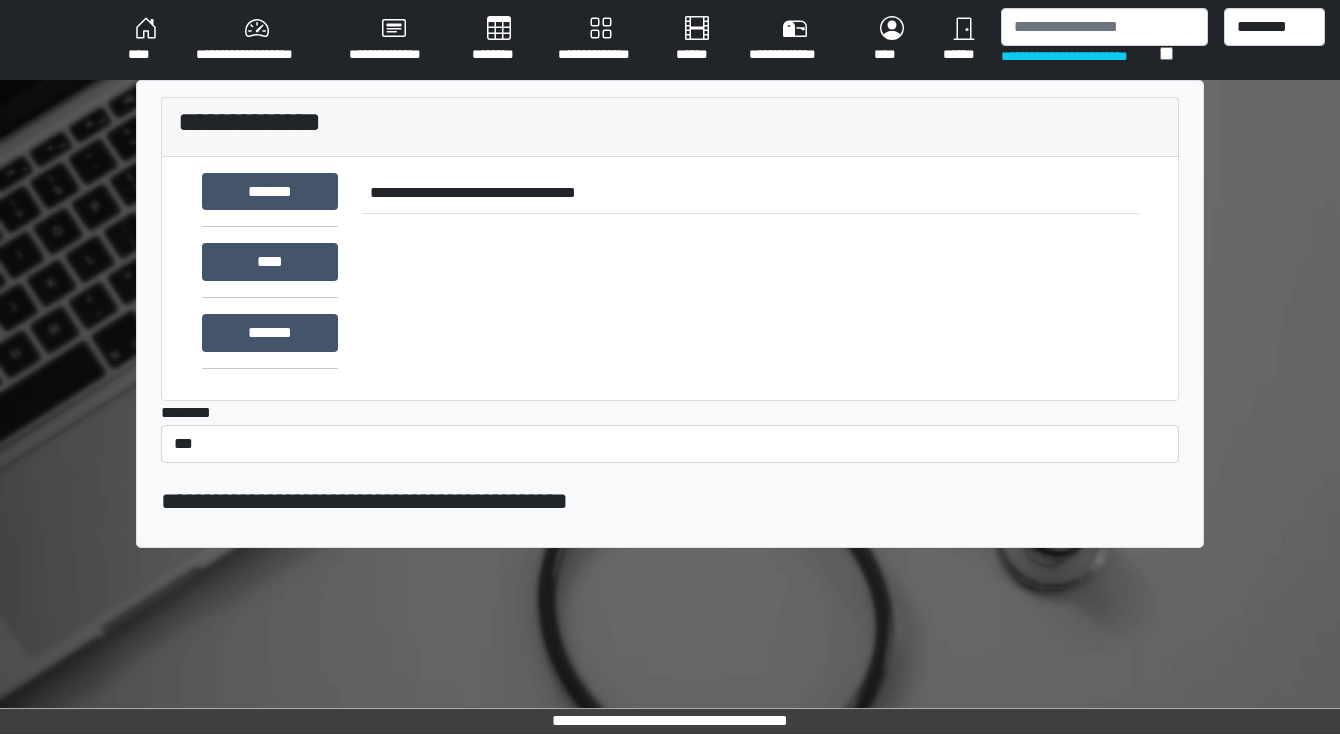 scroll, scrollTop: 0, scrollLeft: 0, axis: both 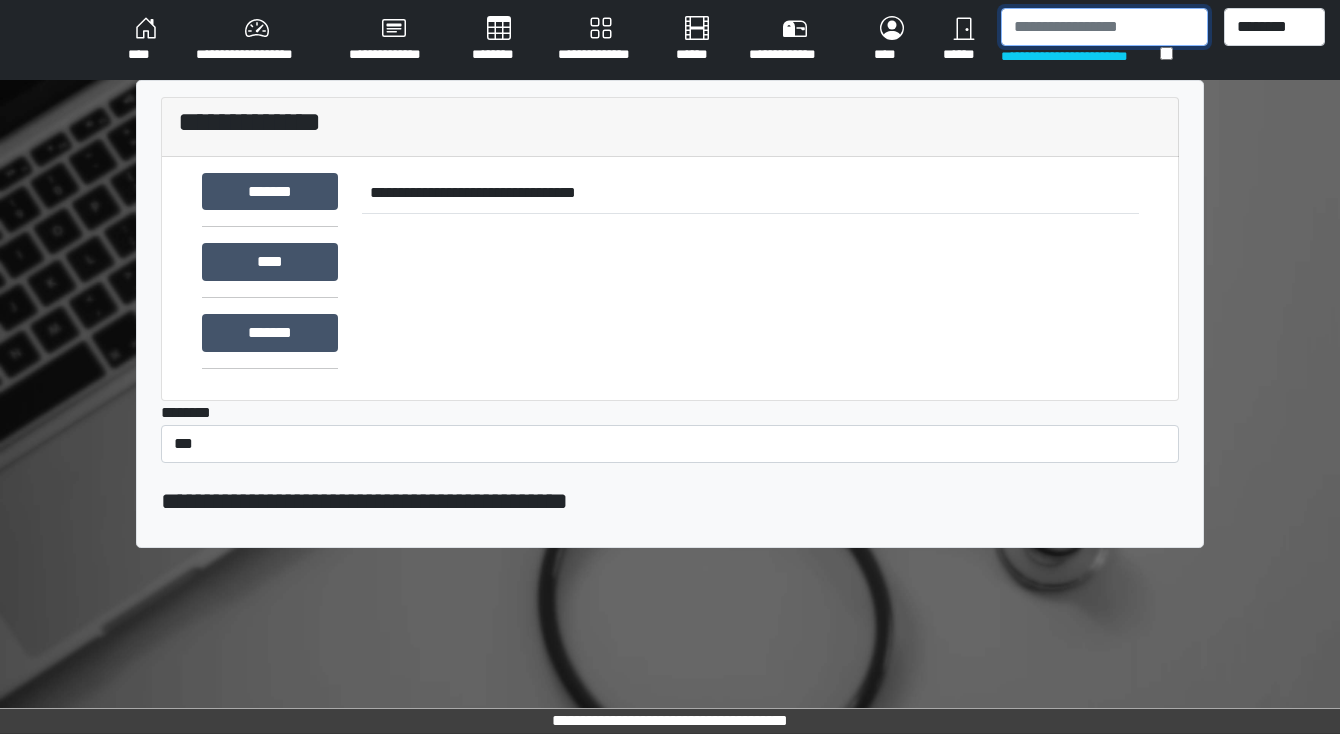 click at bounding box center (1104, 27) 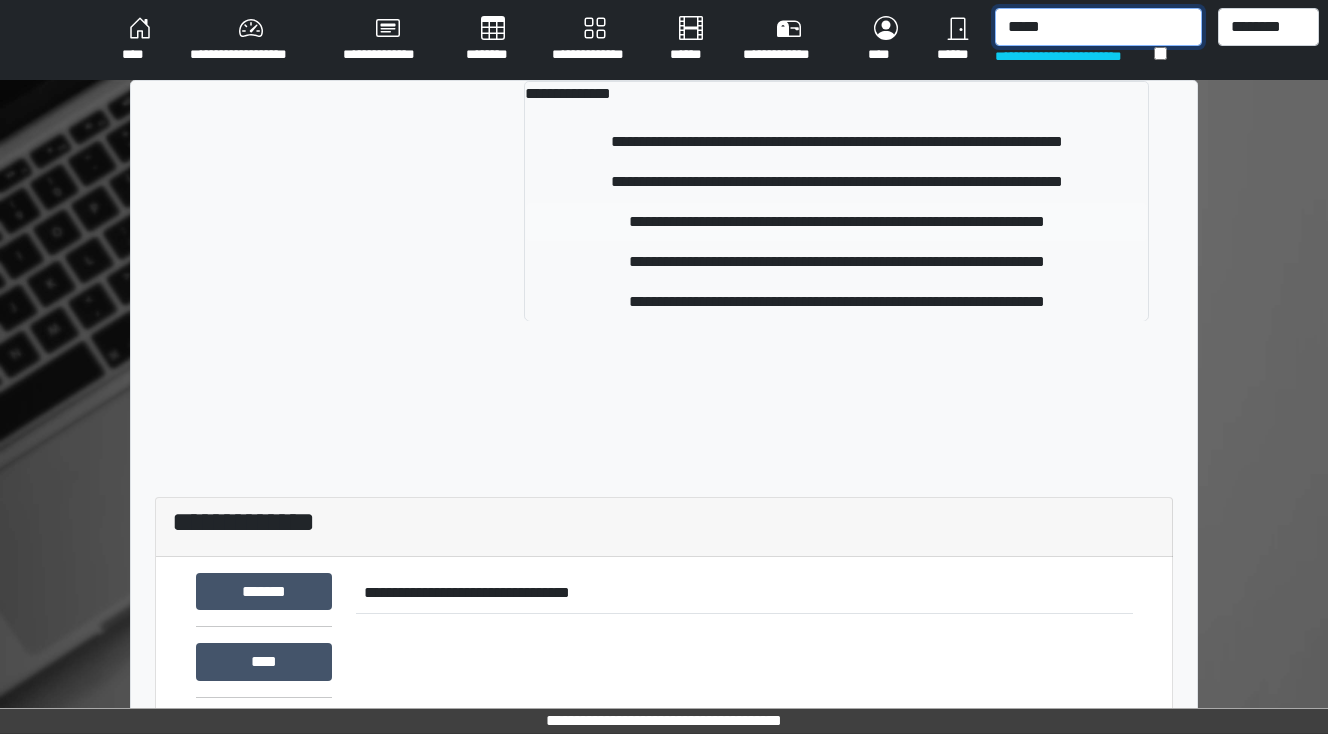 type on "*****" 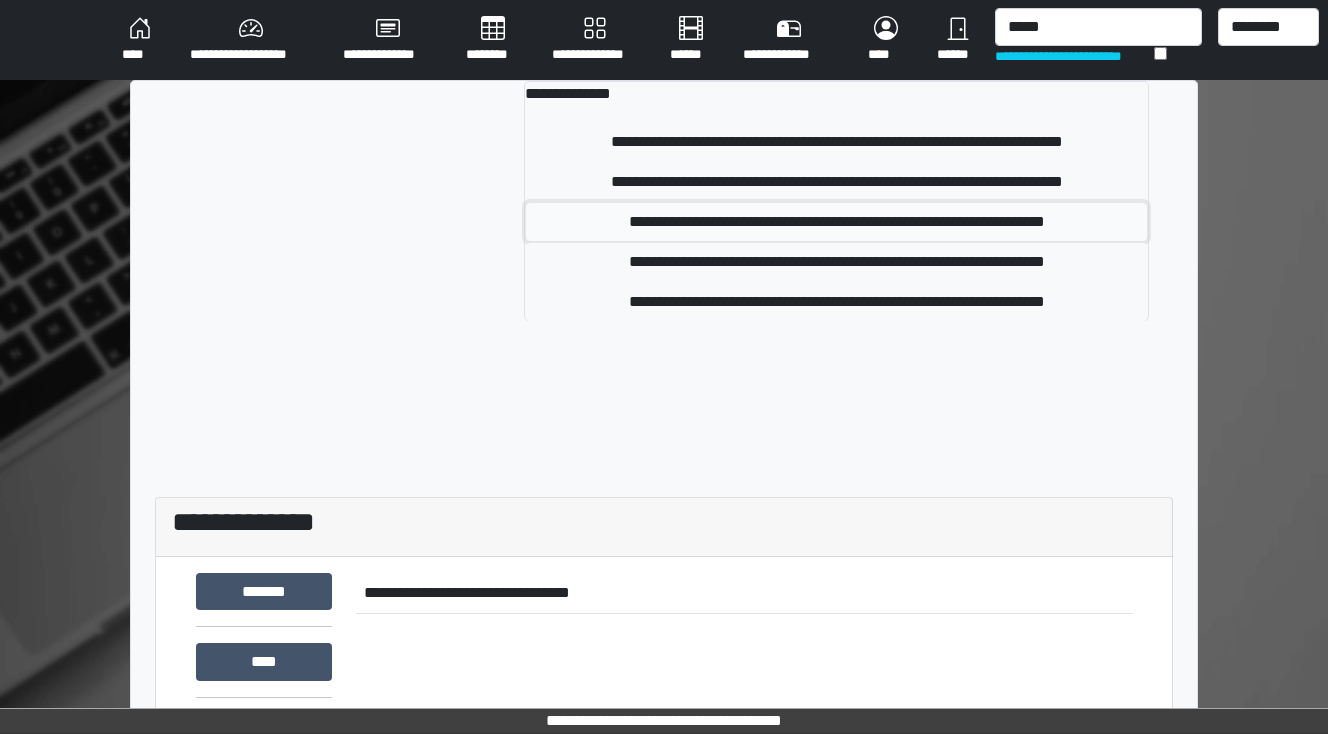 click on "**********" at bounding box center (837, 222) 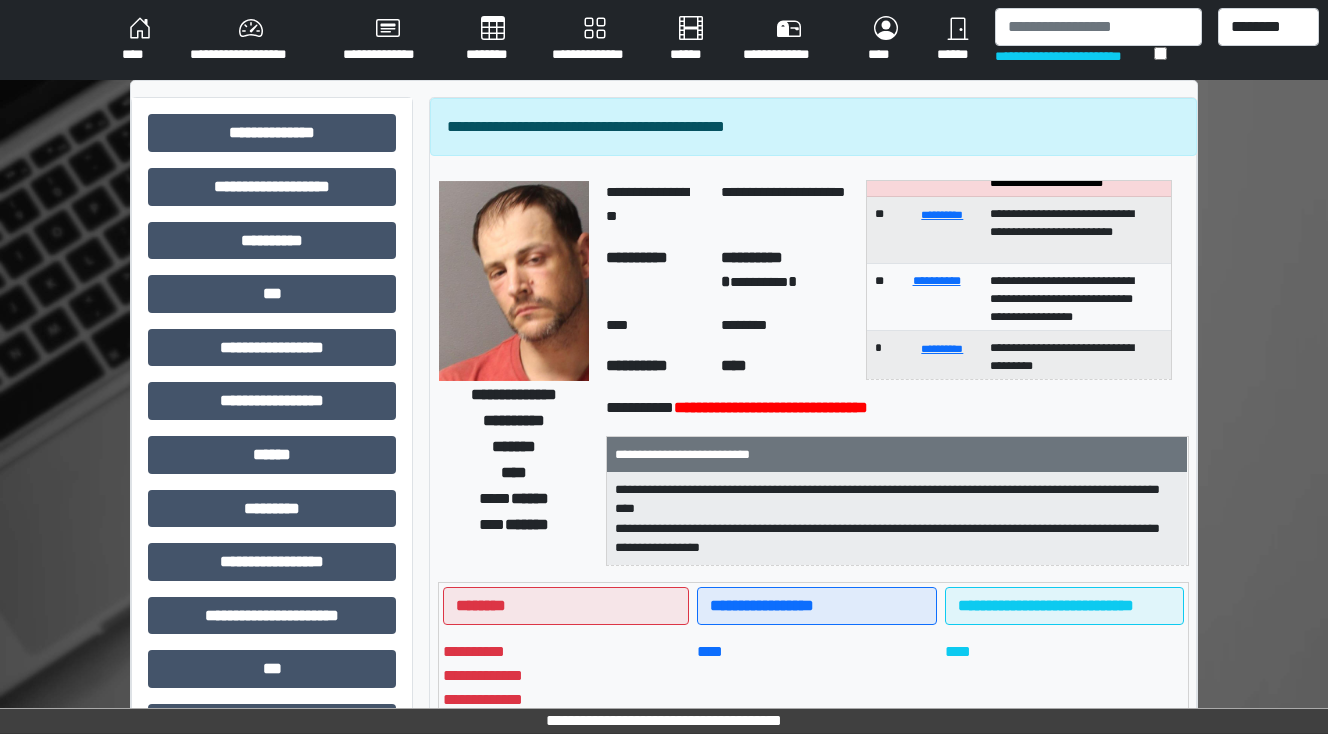 scroll, scrollTop: 186, scrollLeft: 0, axis: vertical 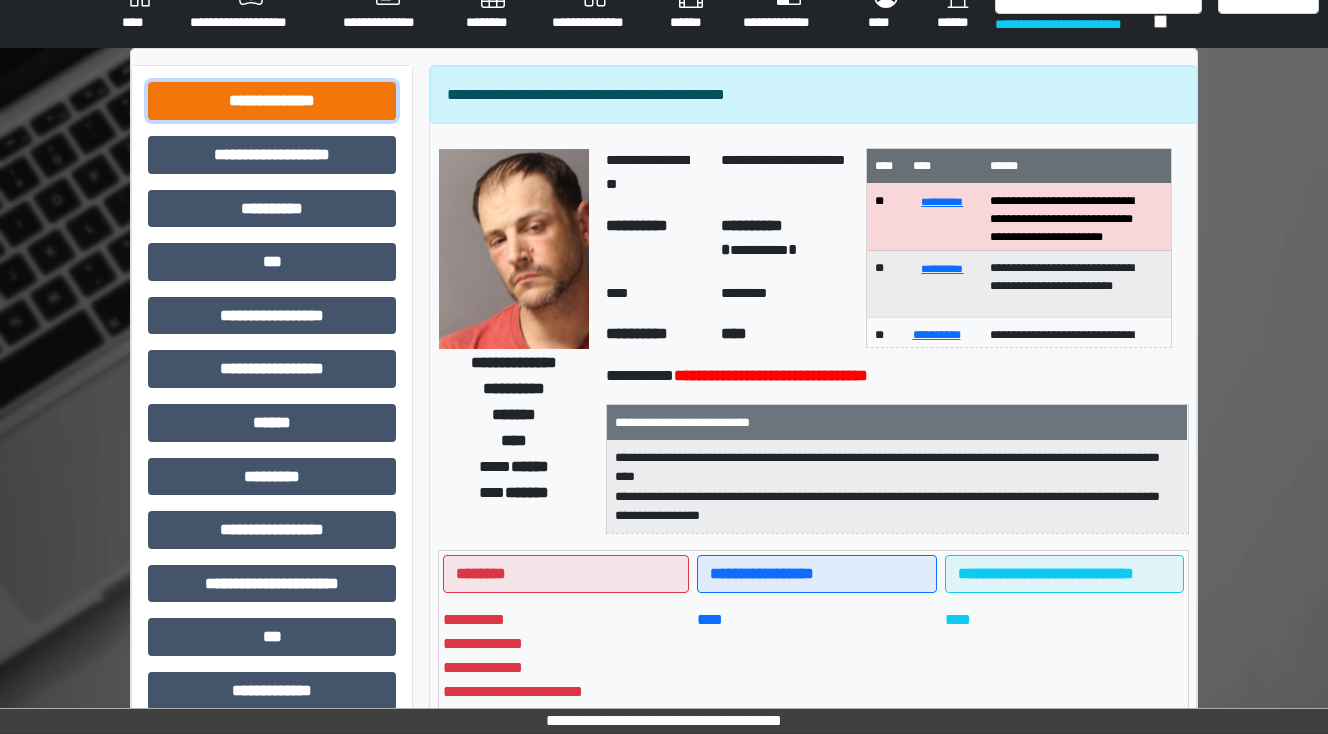 click on "**********" at bounding box center [272, 101] 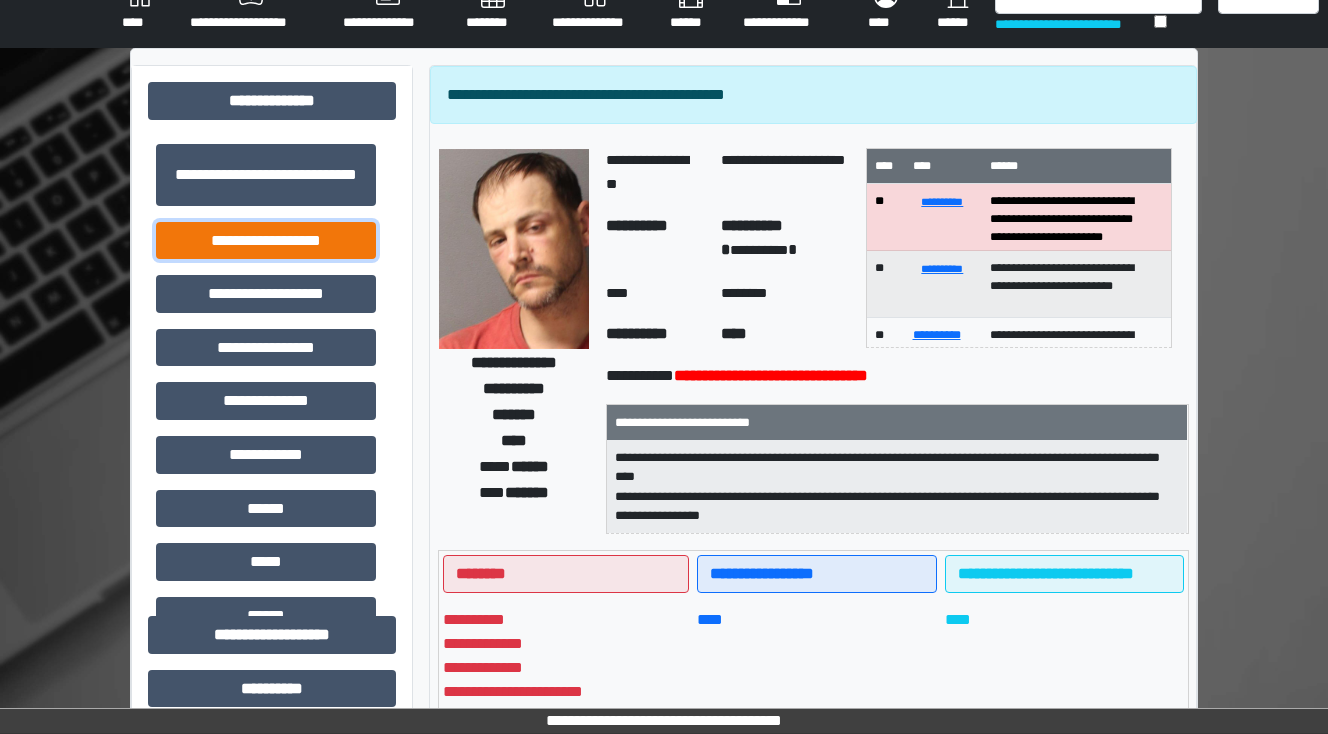 drag, startPoint x: 208, startPoint y: 240, endPoint x: 246, endPoint y: 258, distance: 42.047592 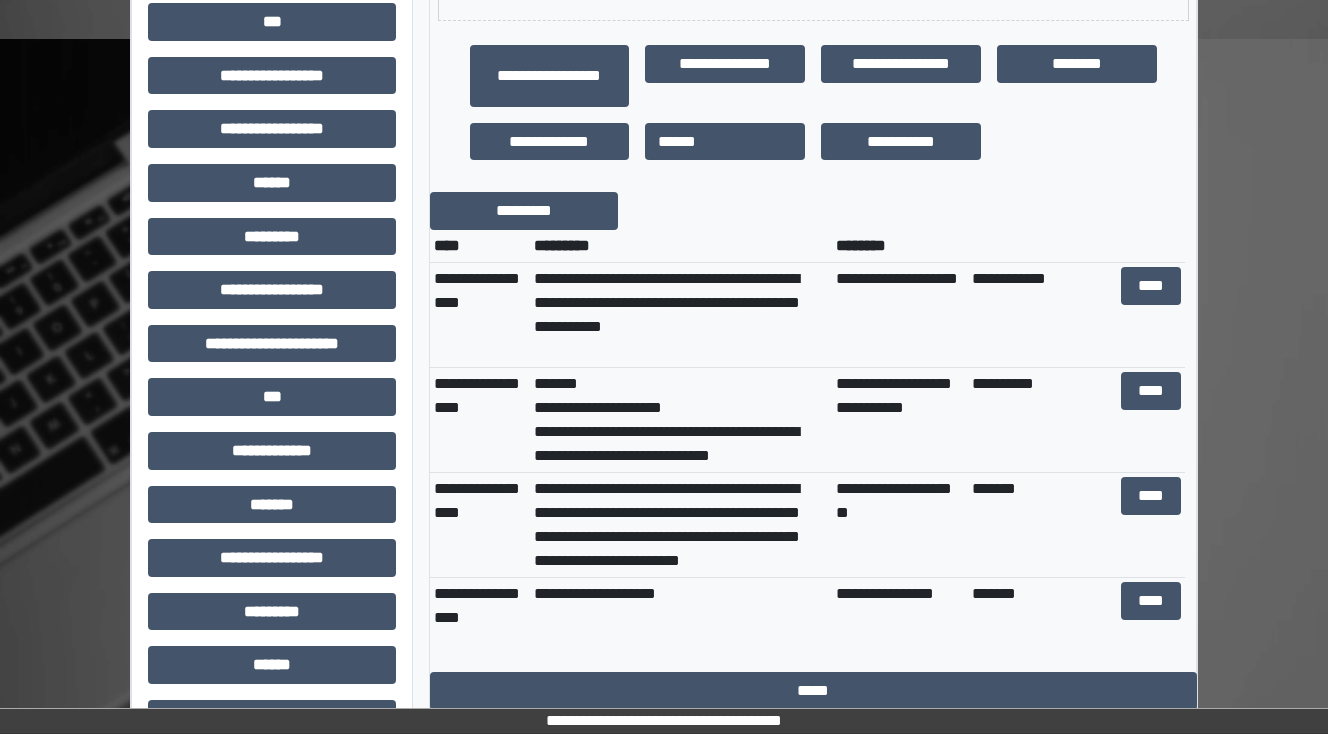 scroll, scrollTop: 832, scrollLeft: 0, axis: vertical 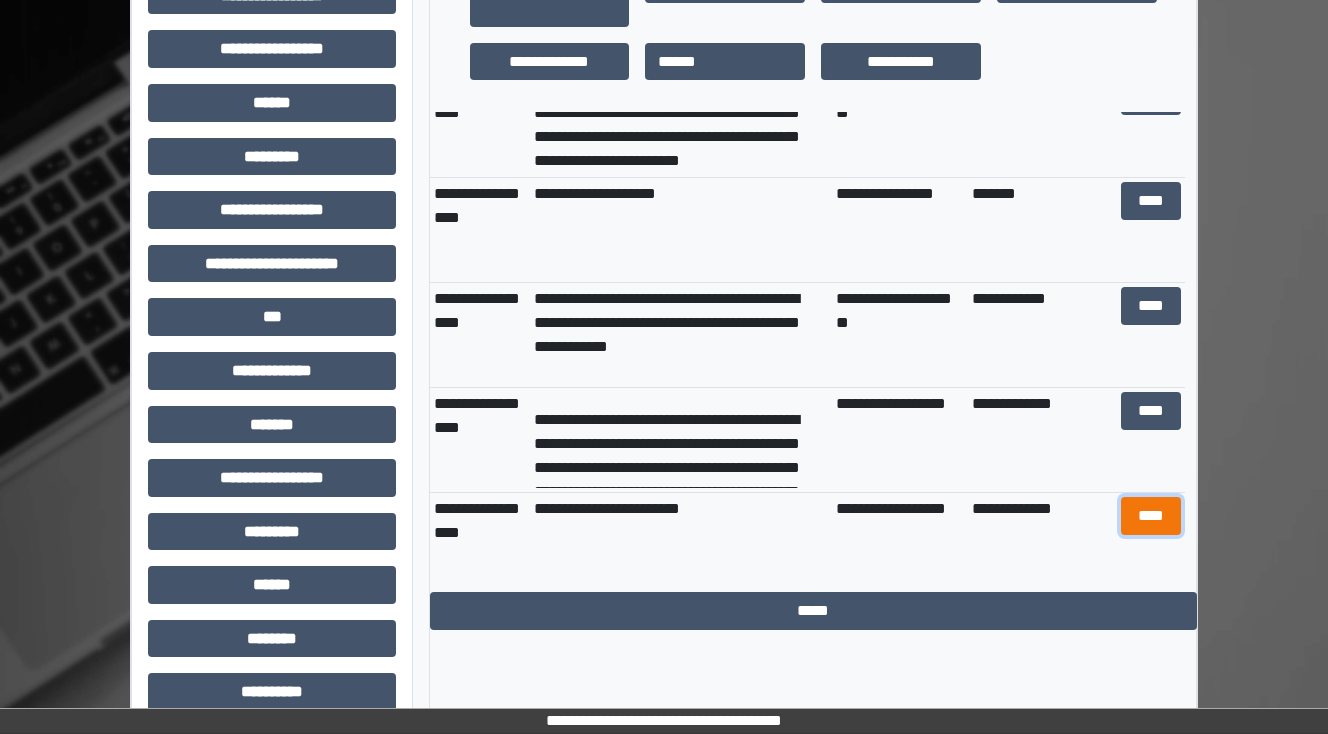 click on "****" at bounding box center [1150, 516] 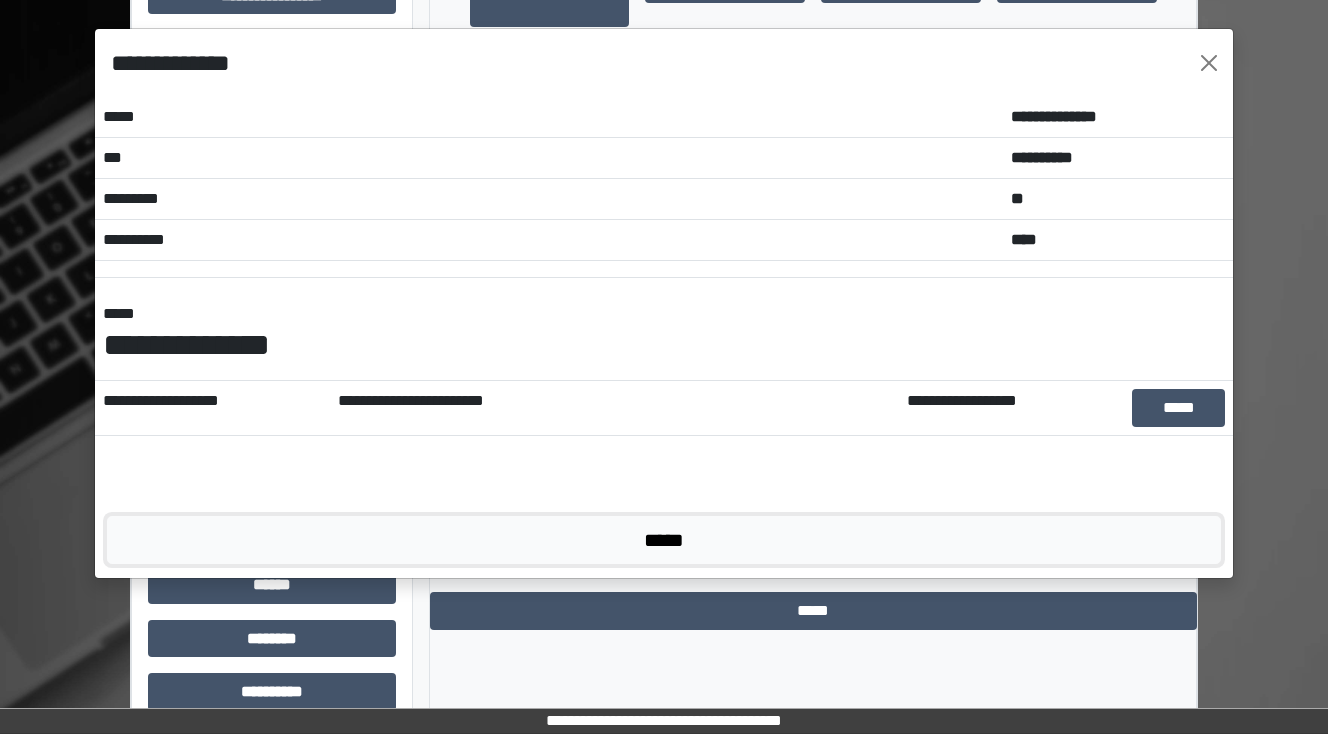 click on "*****" at bounding box center [664, 540] 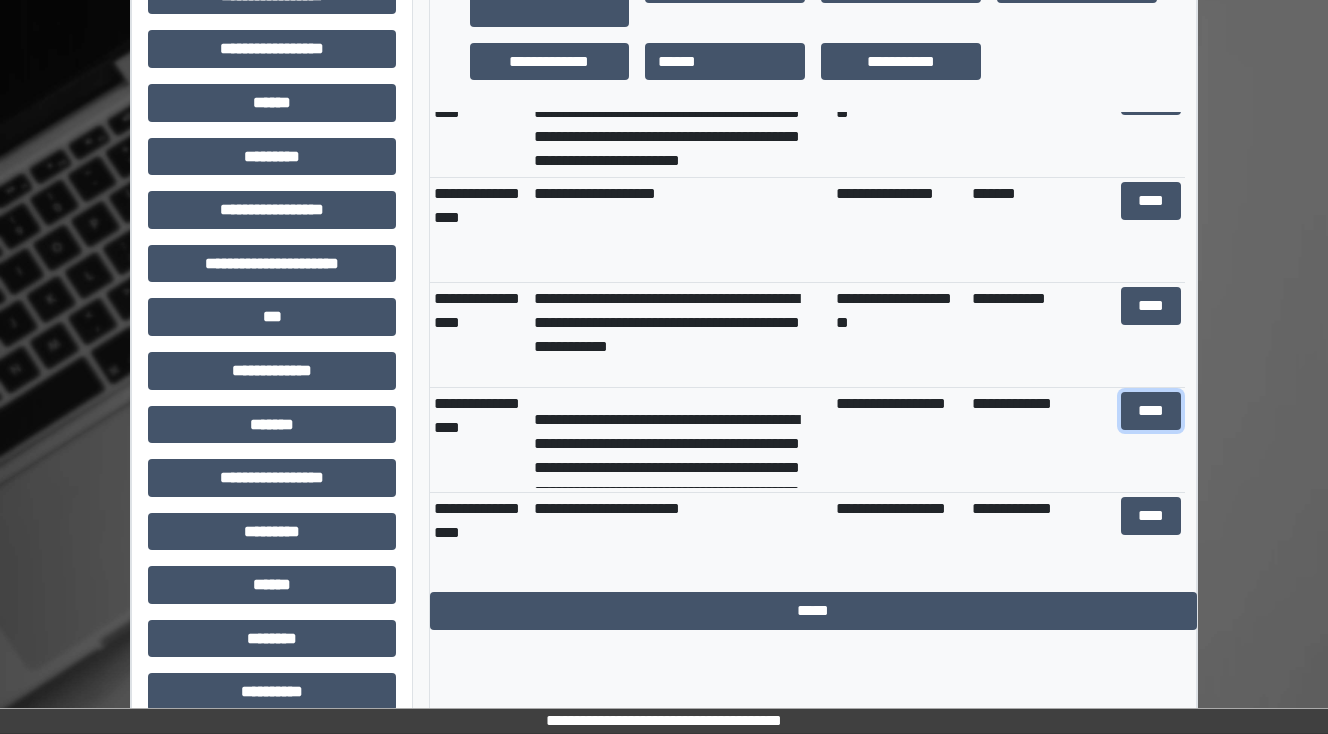 click on "****" at bounding box center [1150, 411] 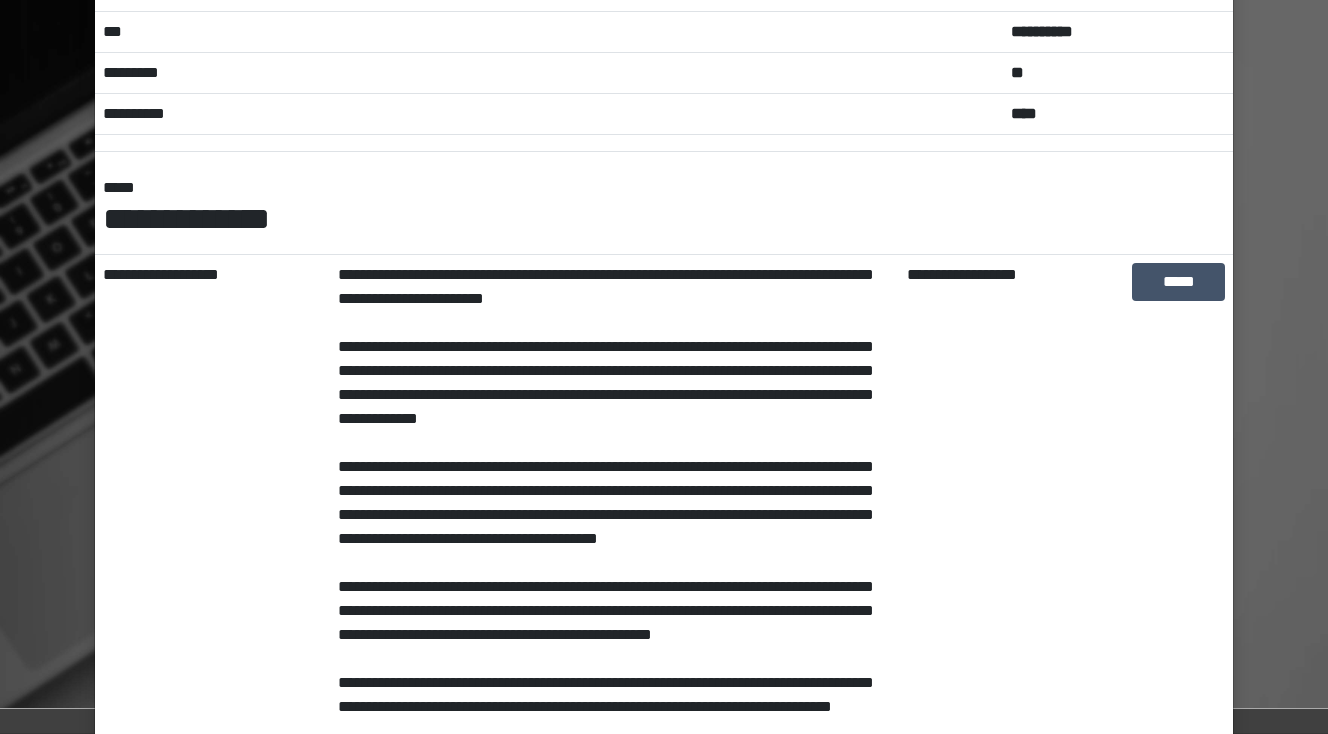 scroll, scrollTop: 0, scrollLeft: 0, axis: both 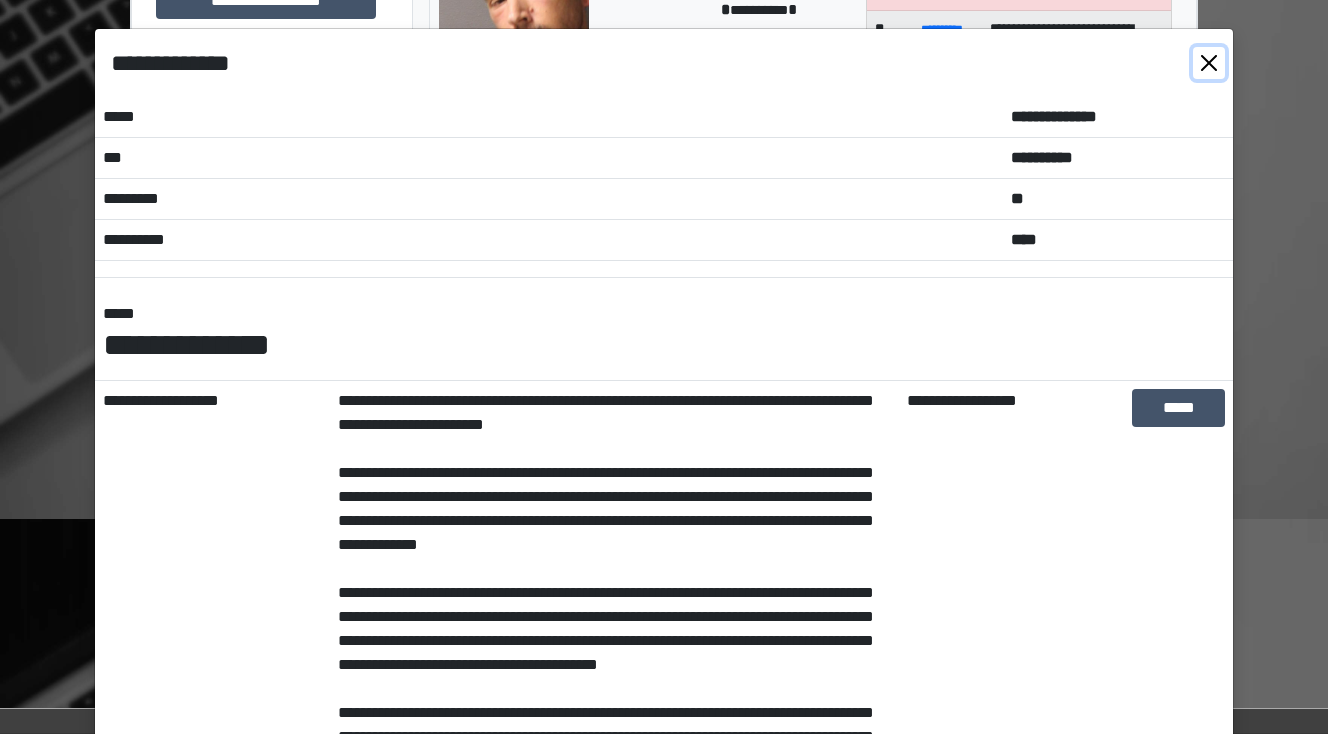 click at bounding box center [1209, 63] 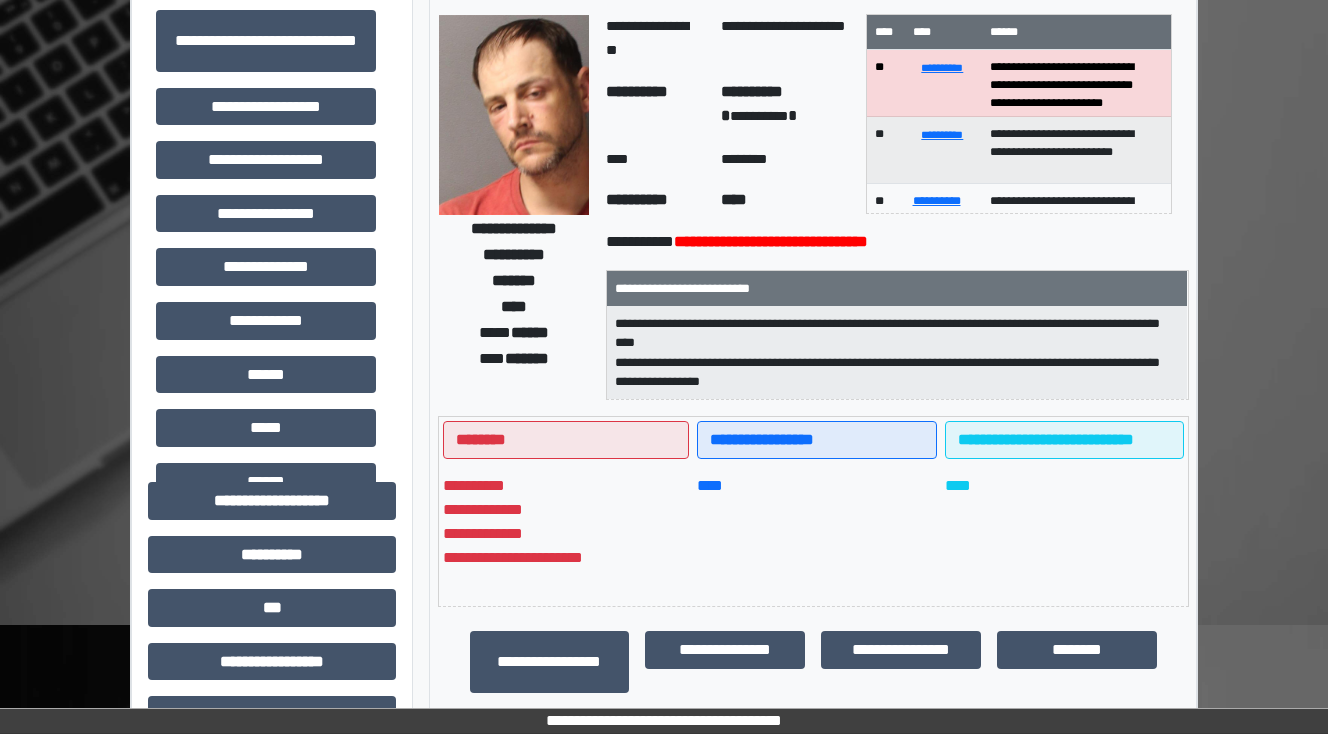 scroll, scrollTop: 0, scrollLeft: 0, axis: both 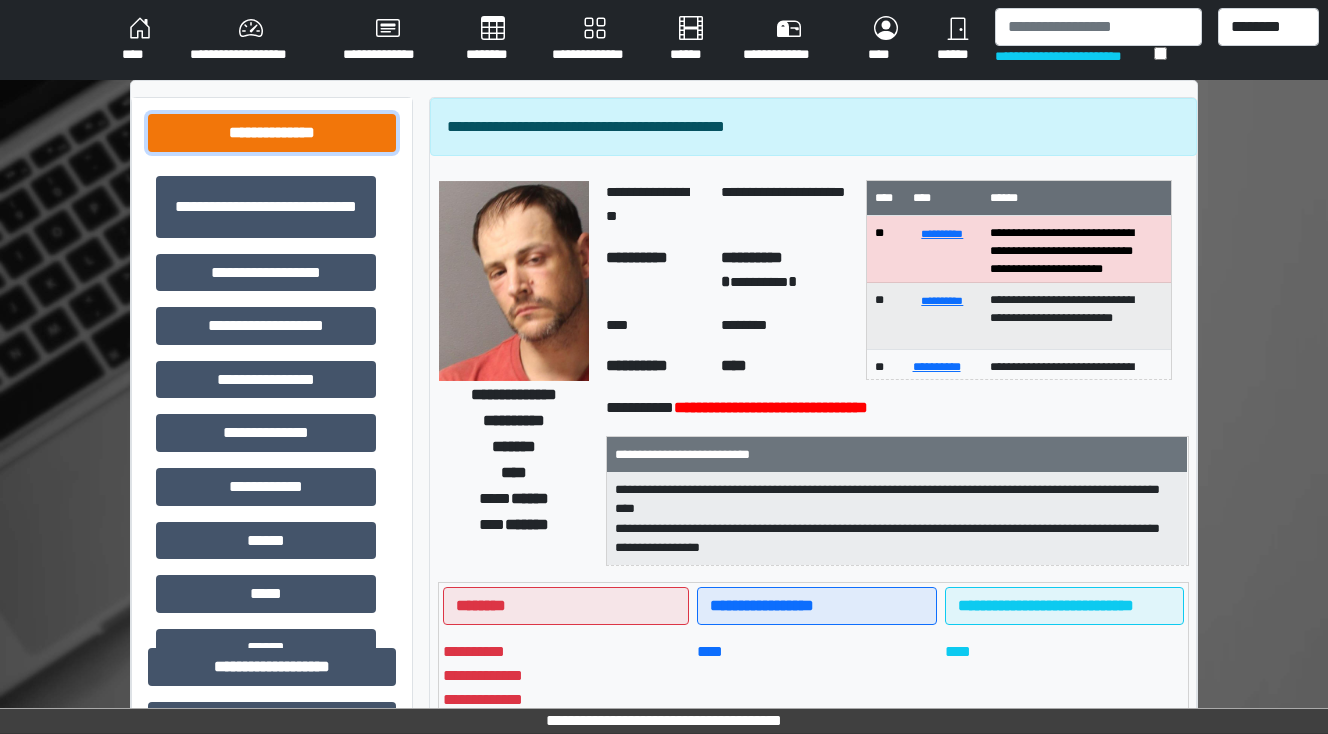 click on "**********" at bounding box center [272, 133] 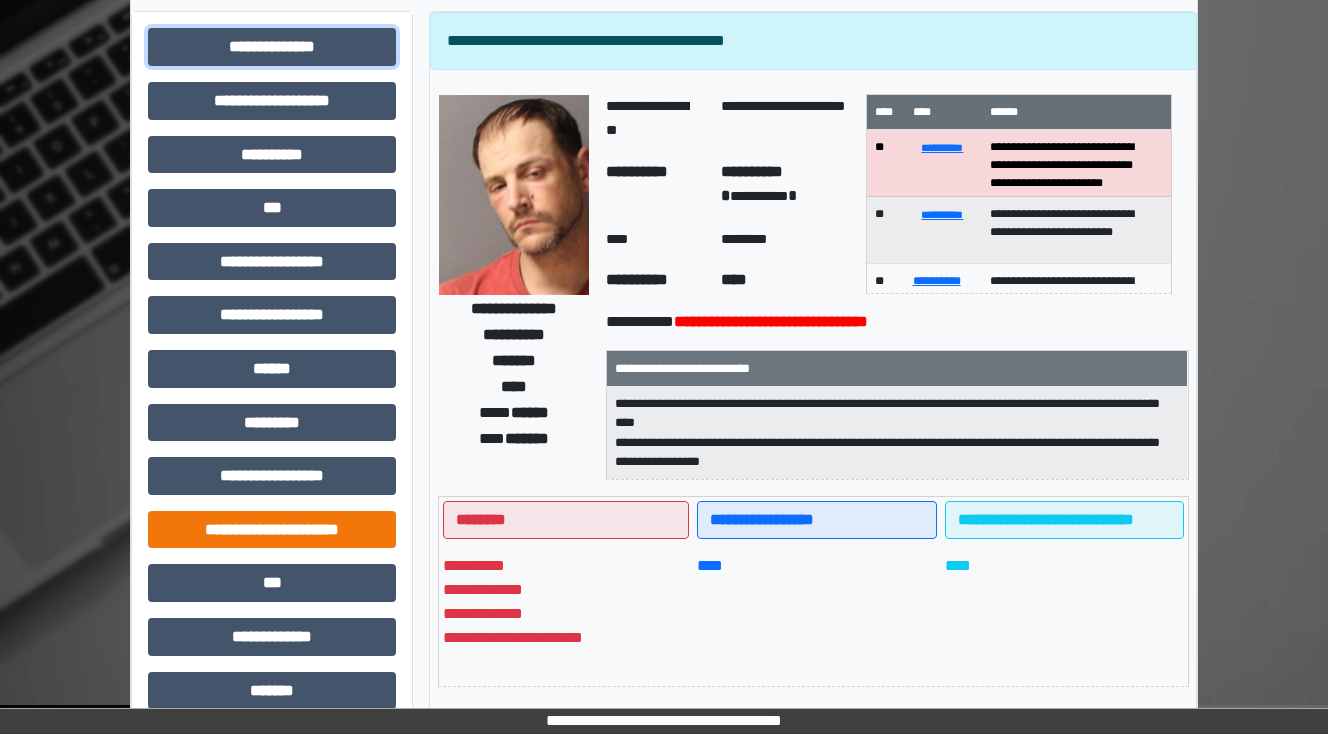 scroll, scrollTop: 80, scrollLeft: 0, axis: vertical 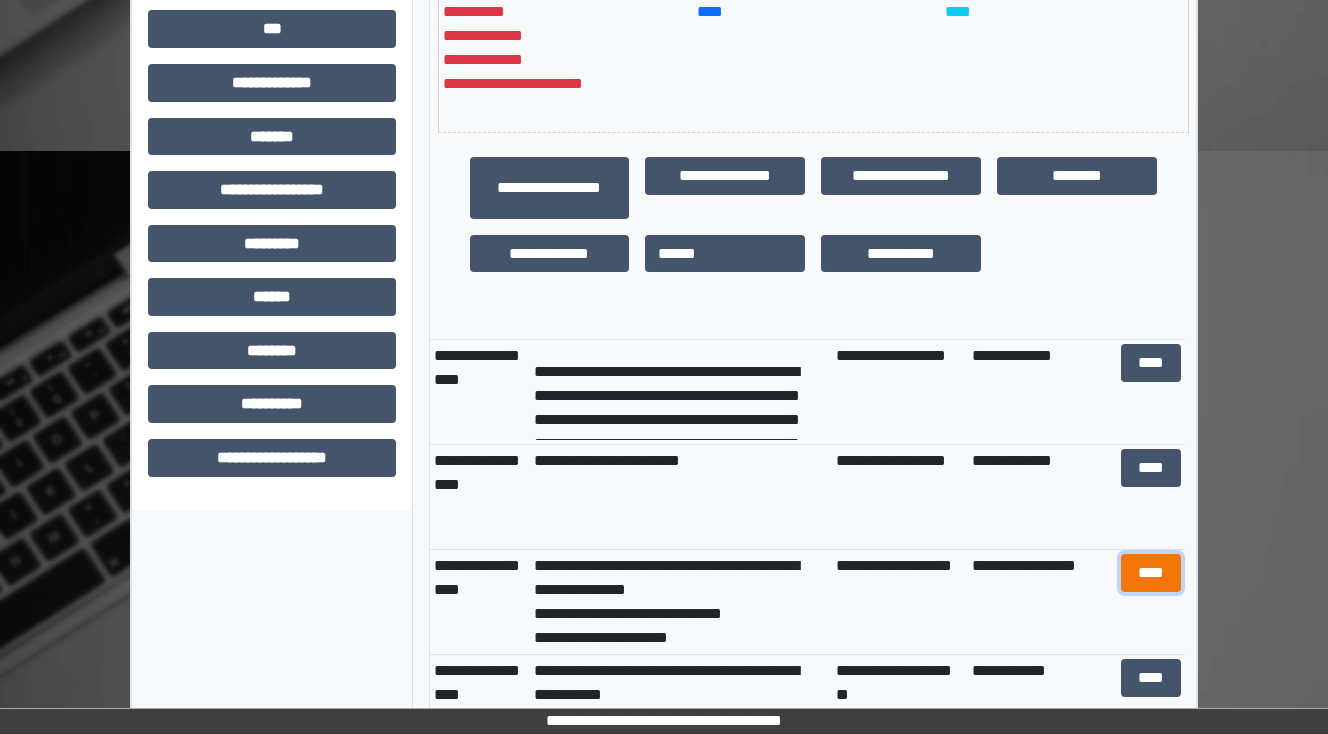 click on "****" at bounding box center [1150, 573] 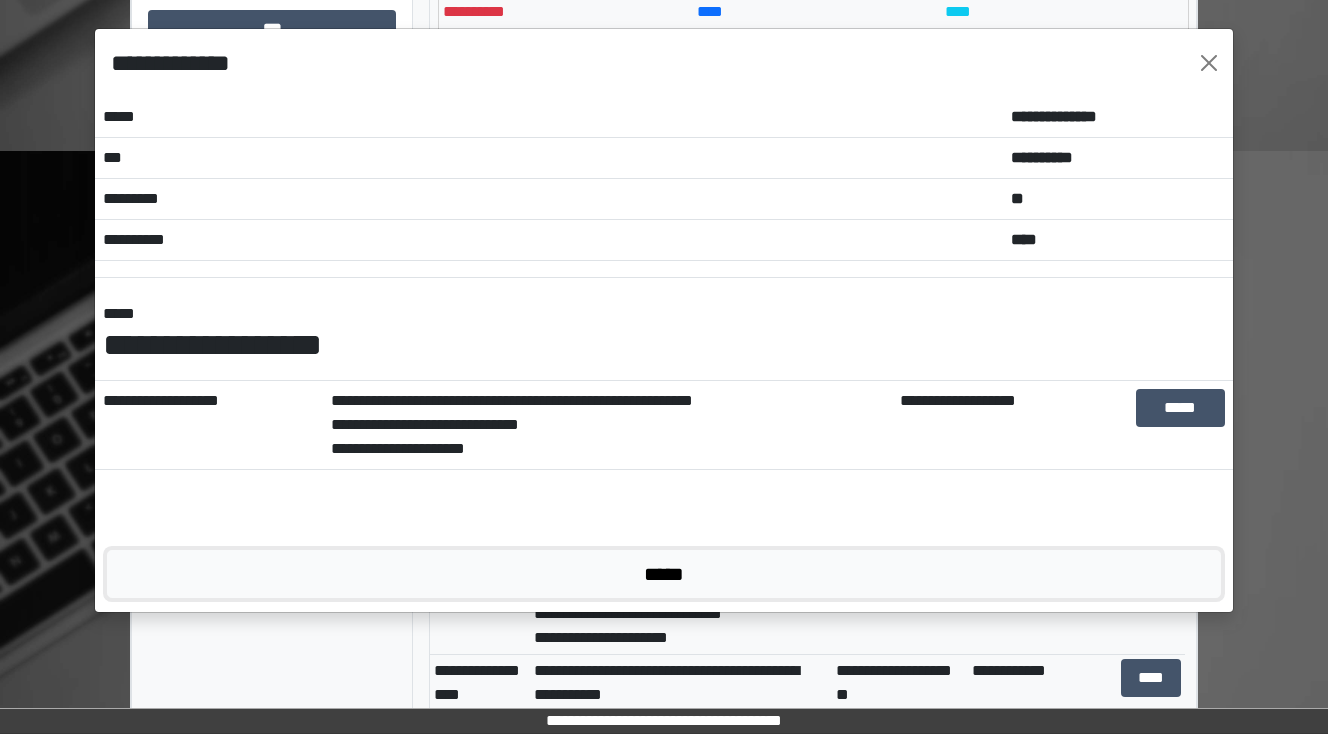 click on "*****" at bounding box center [664, 574] 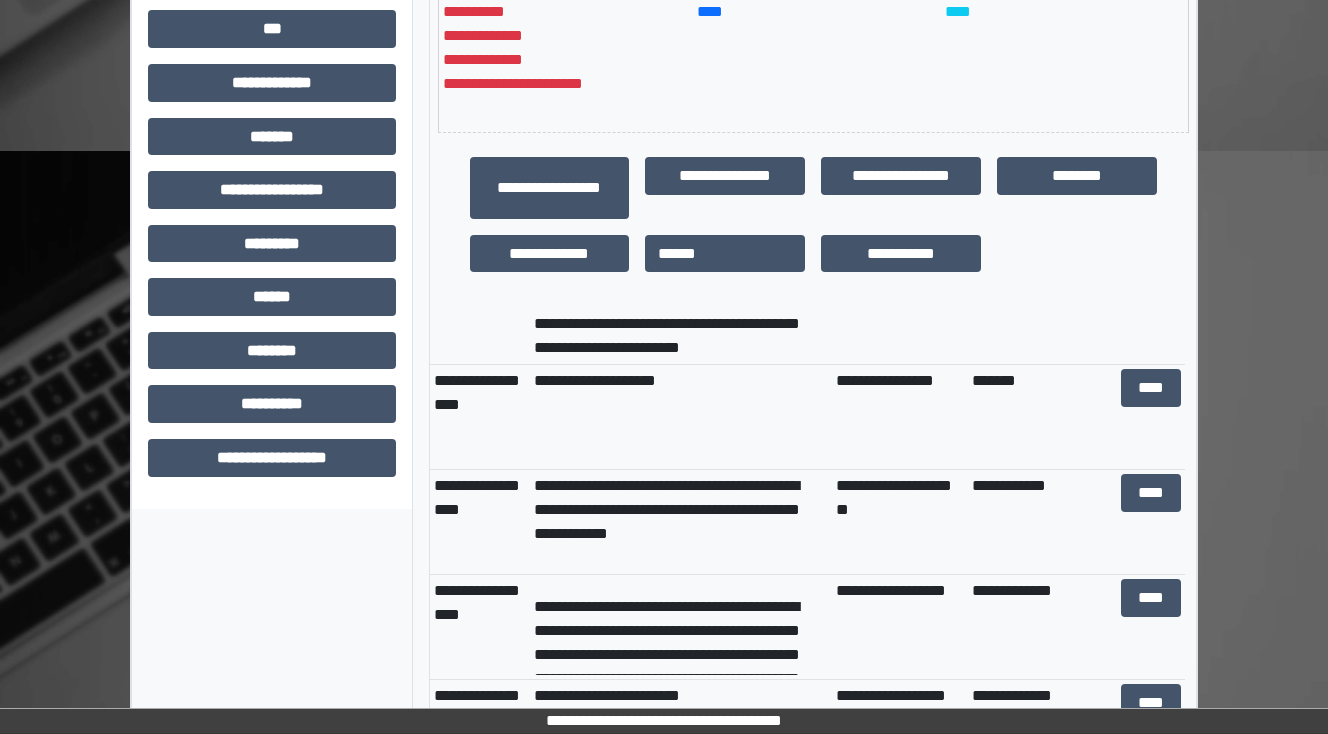 scroll, scrollTop: 240, scrollLeft: 0, axis: vertical 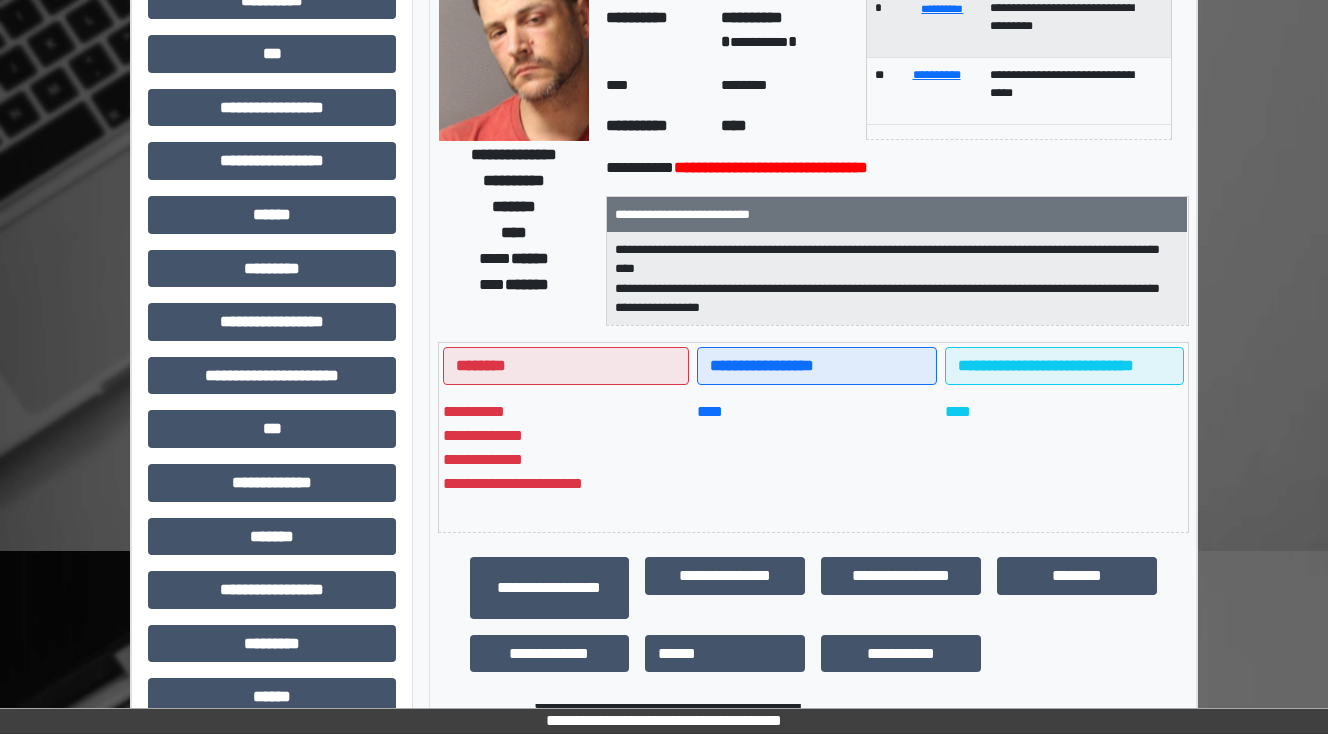 click on "**********" at bounding box center (514, 133) 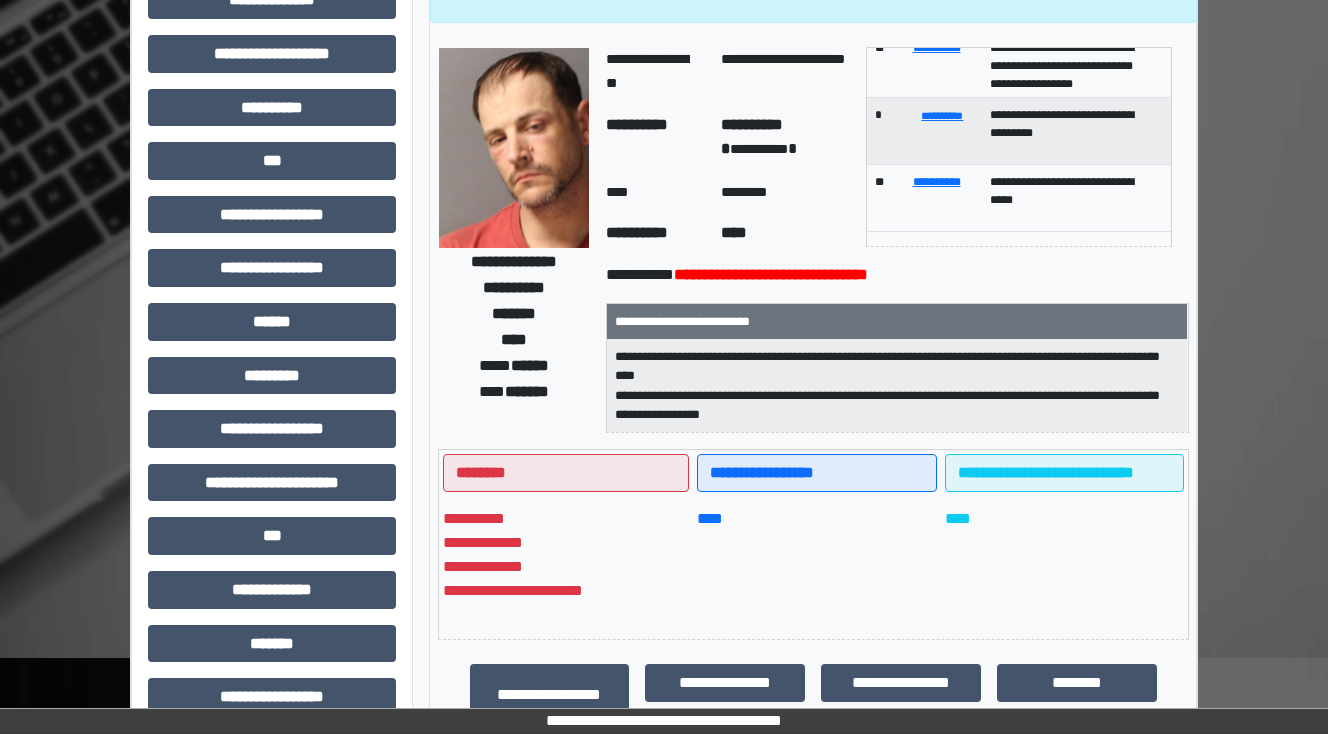 scroll, scrollTop: 160, scrollLeft: 0, axis: vertical 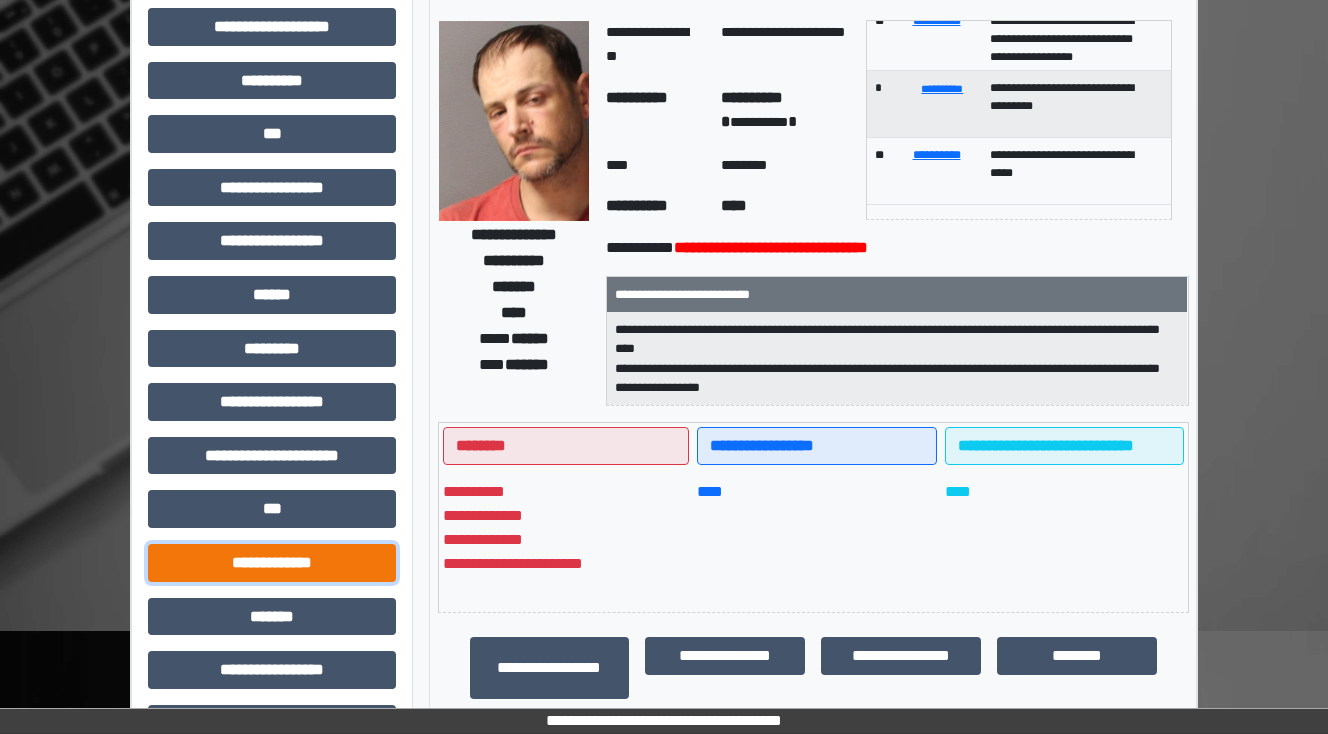 click on "**********" at bounding box center (272, 563) 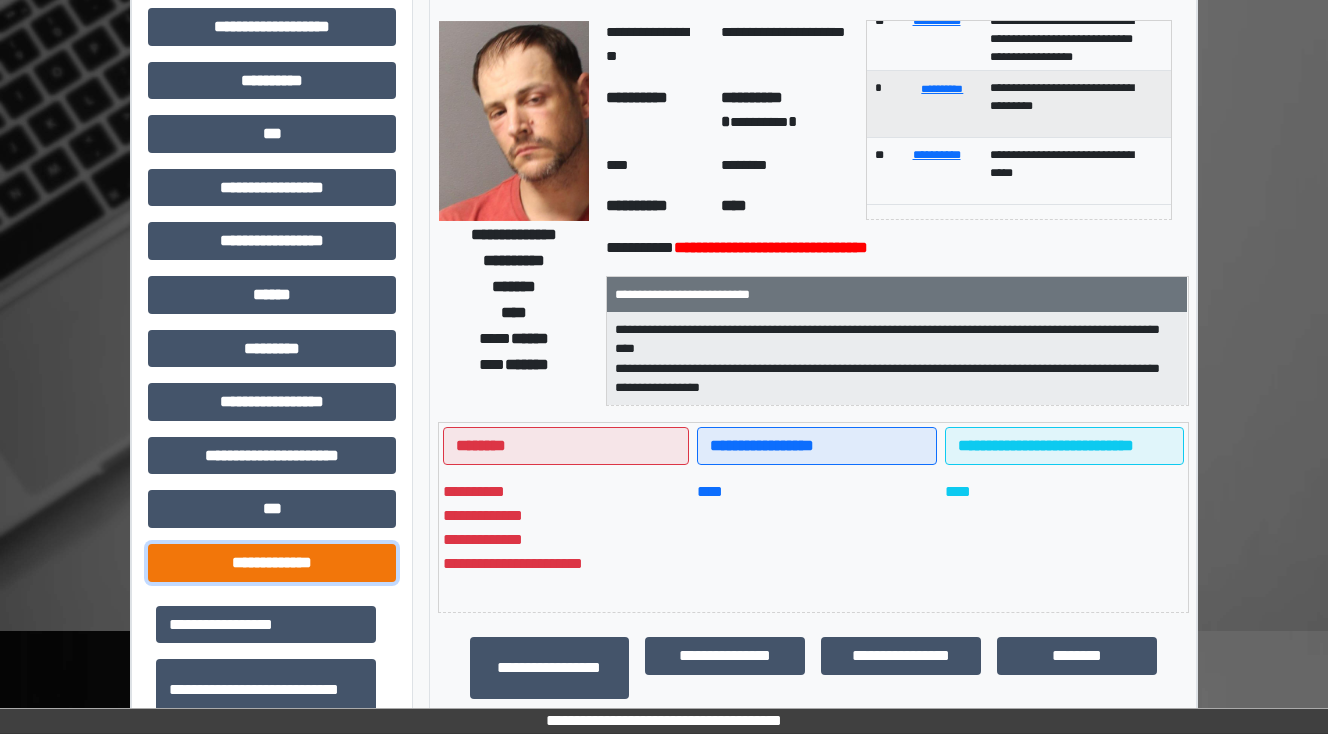 click on "**********" at bounding box center (272, 563) 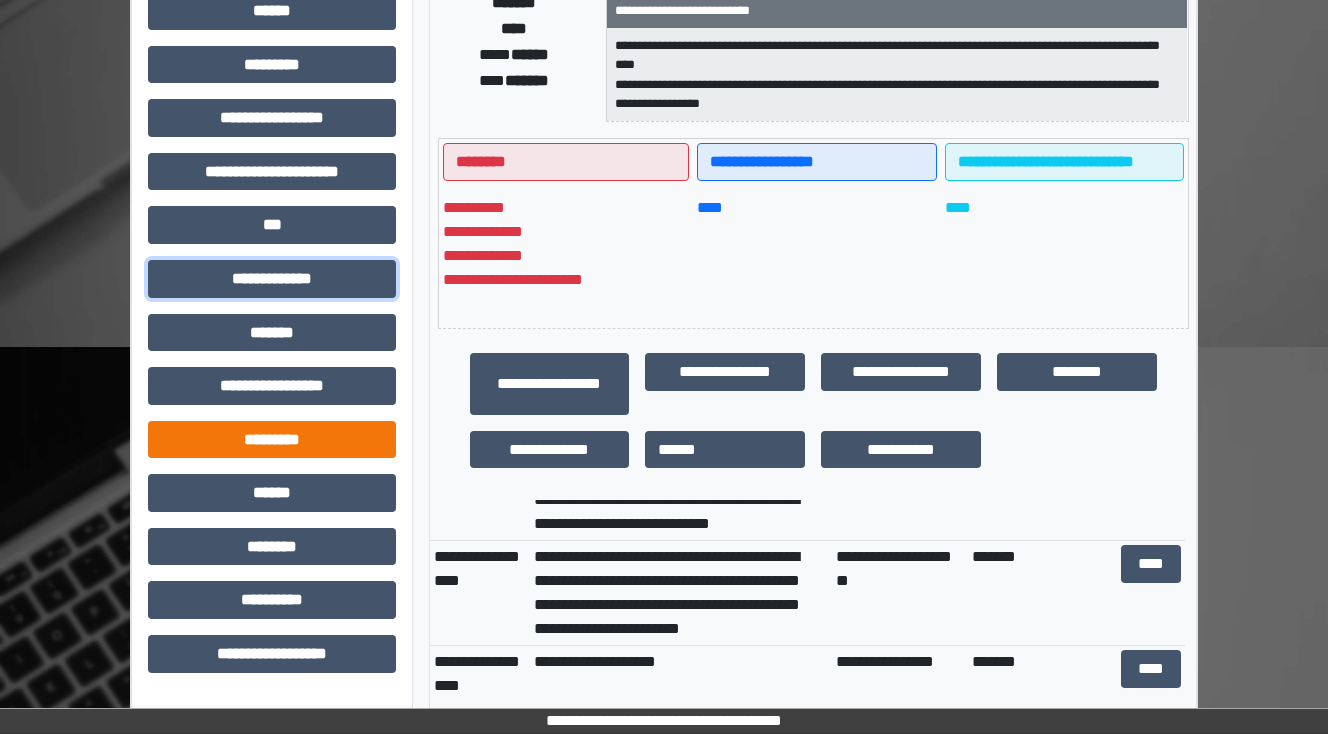 scroll, scrollTop: 480, scrollLeft: 0, axis: vertical 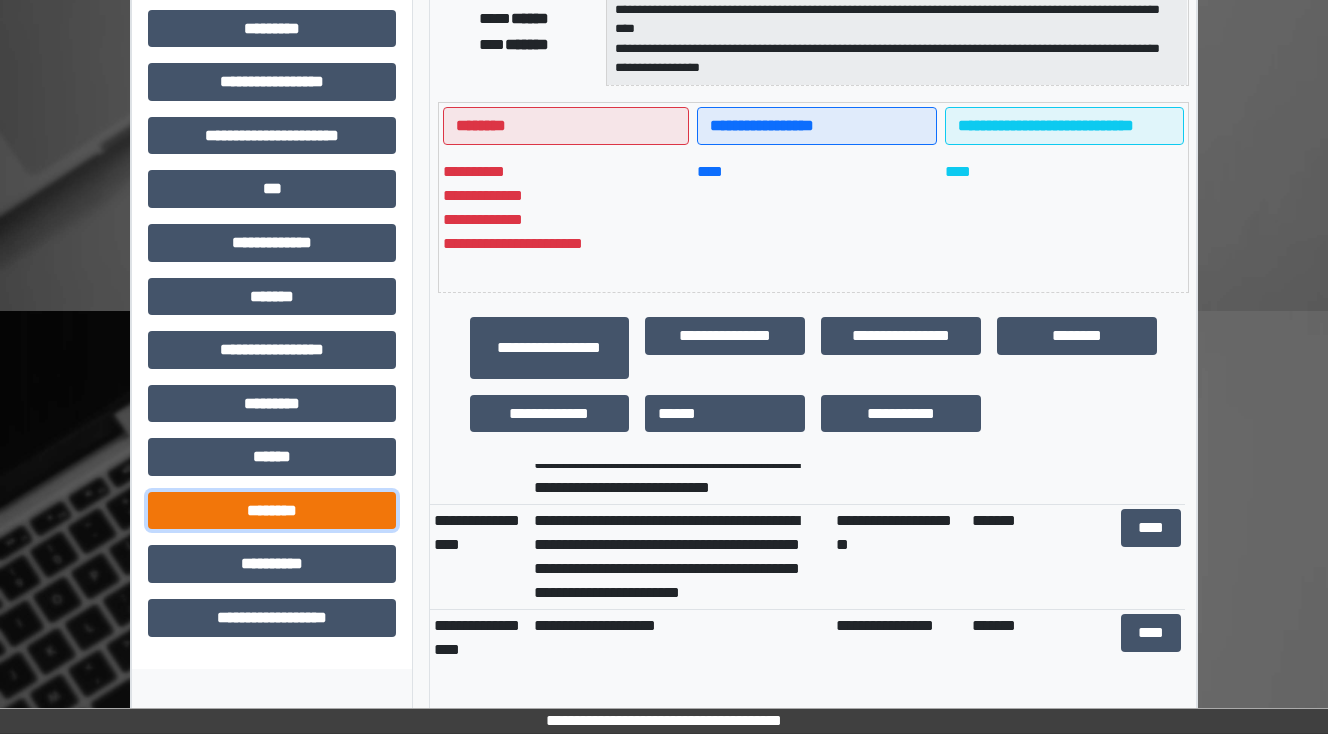 click on "********" at bounding box center [272, 511] 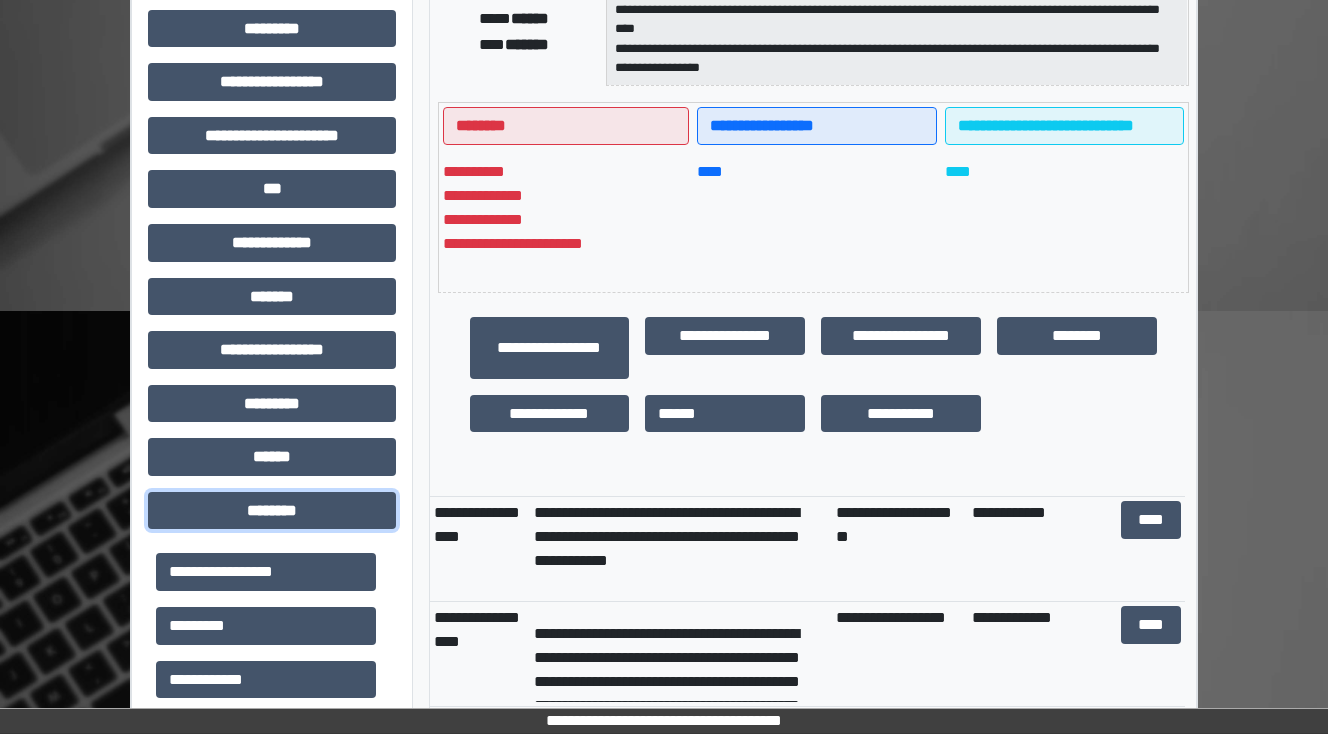 scroll, scrollTop: 480, scrollLeft: 0, axis: vertical 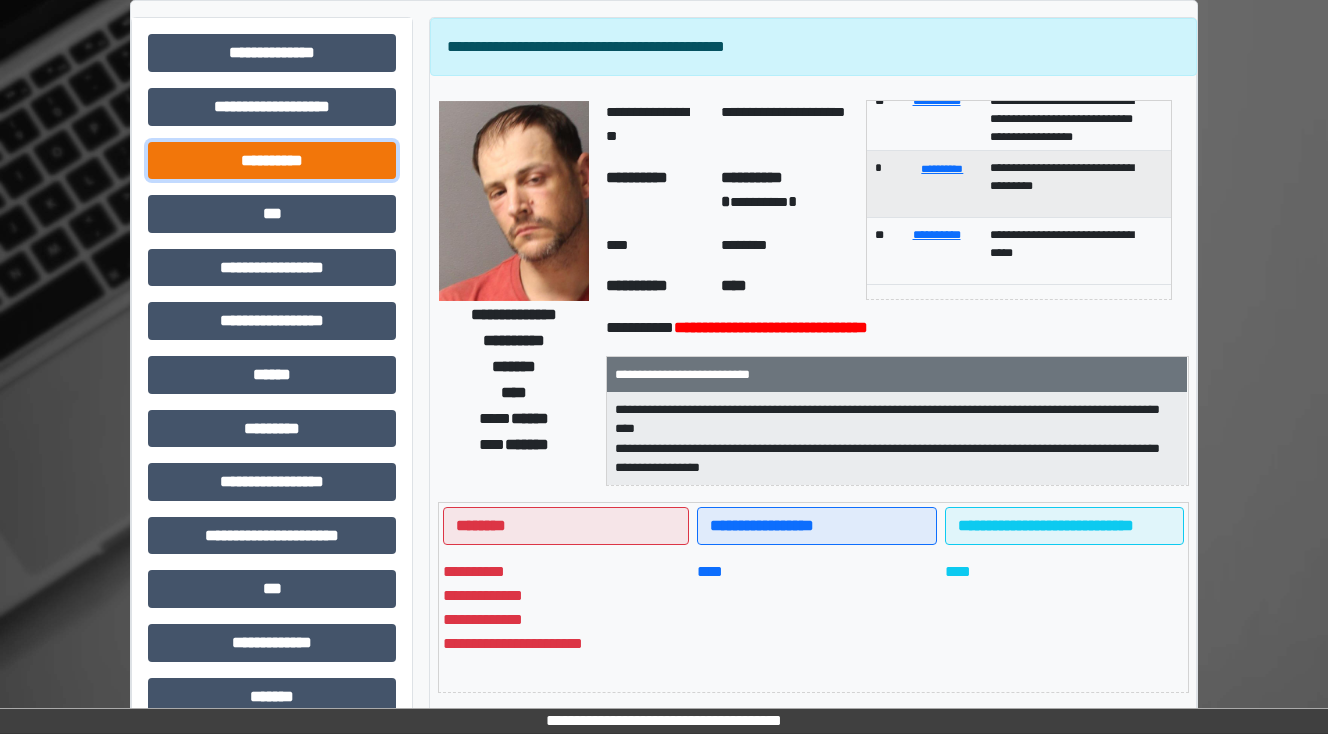click on "**********" at bounding box center (272, 161) 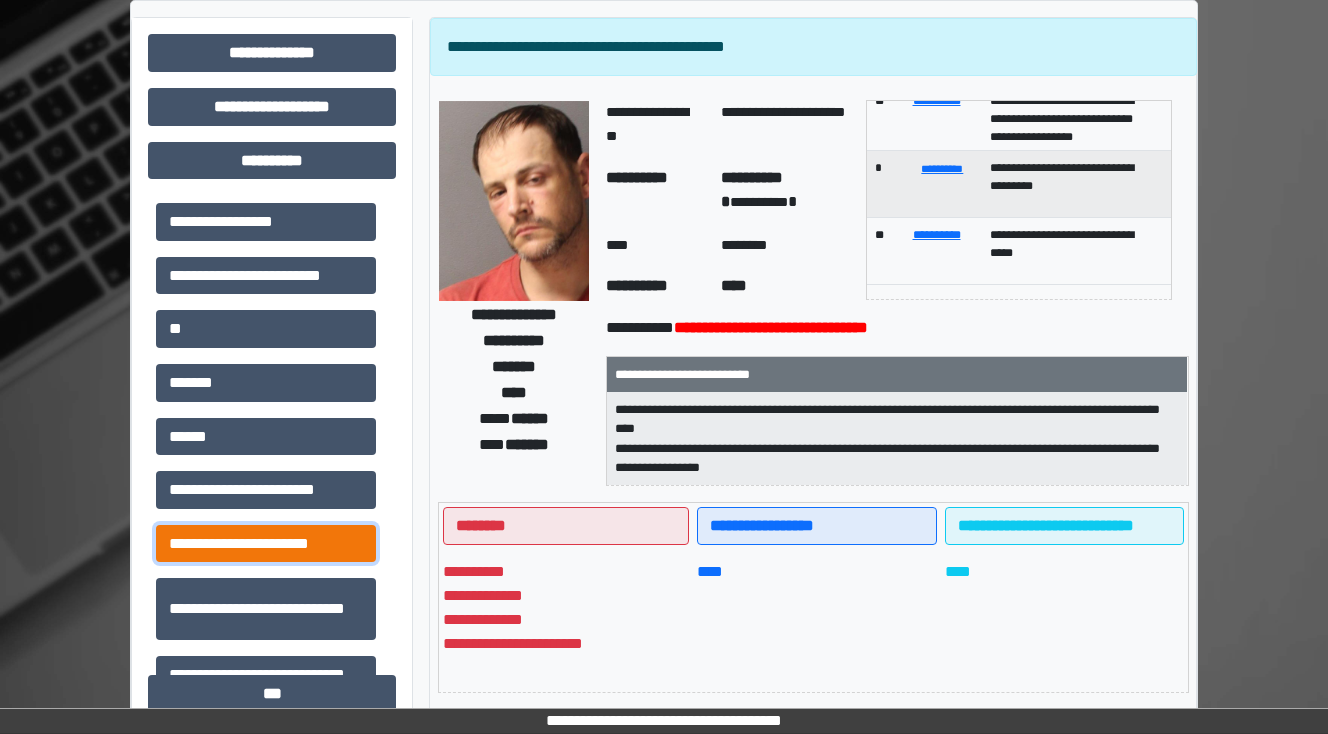 click on "**********" at bounding box center (266, 544) 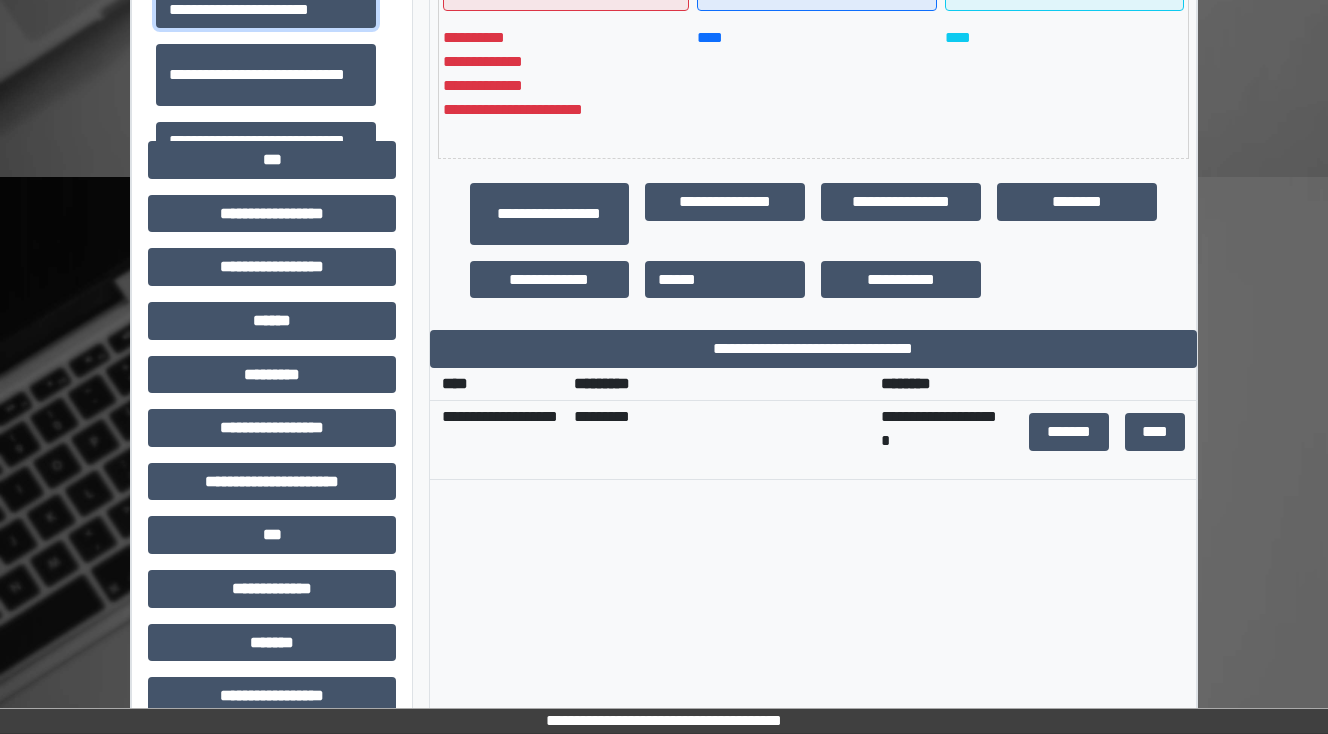 scroll, scrollTop: 640, scrollLeft: 0, axis: vertical 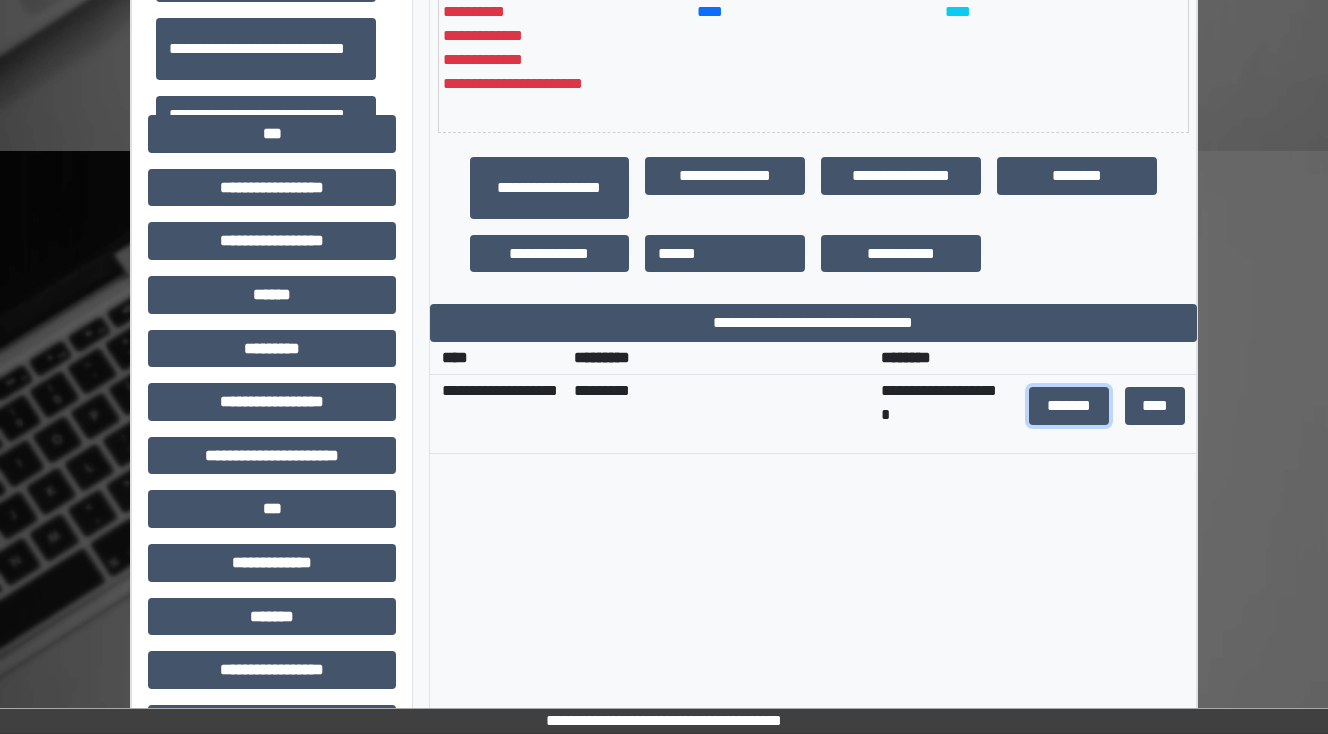 click on "*******" at bounding box center [1069, 406] 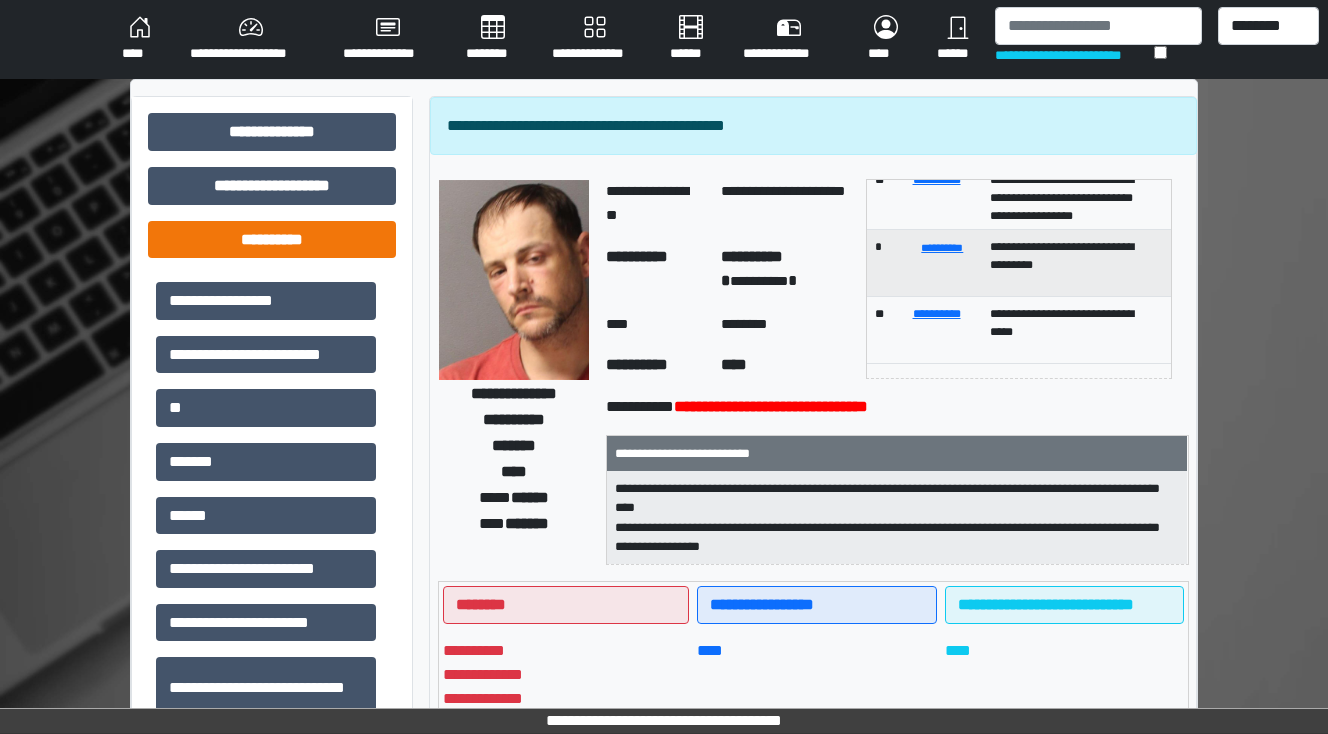 scroll, scrollTop: 0, scrollLeft: 0, axis: both 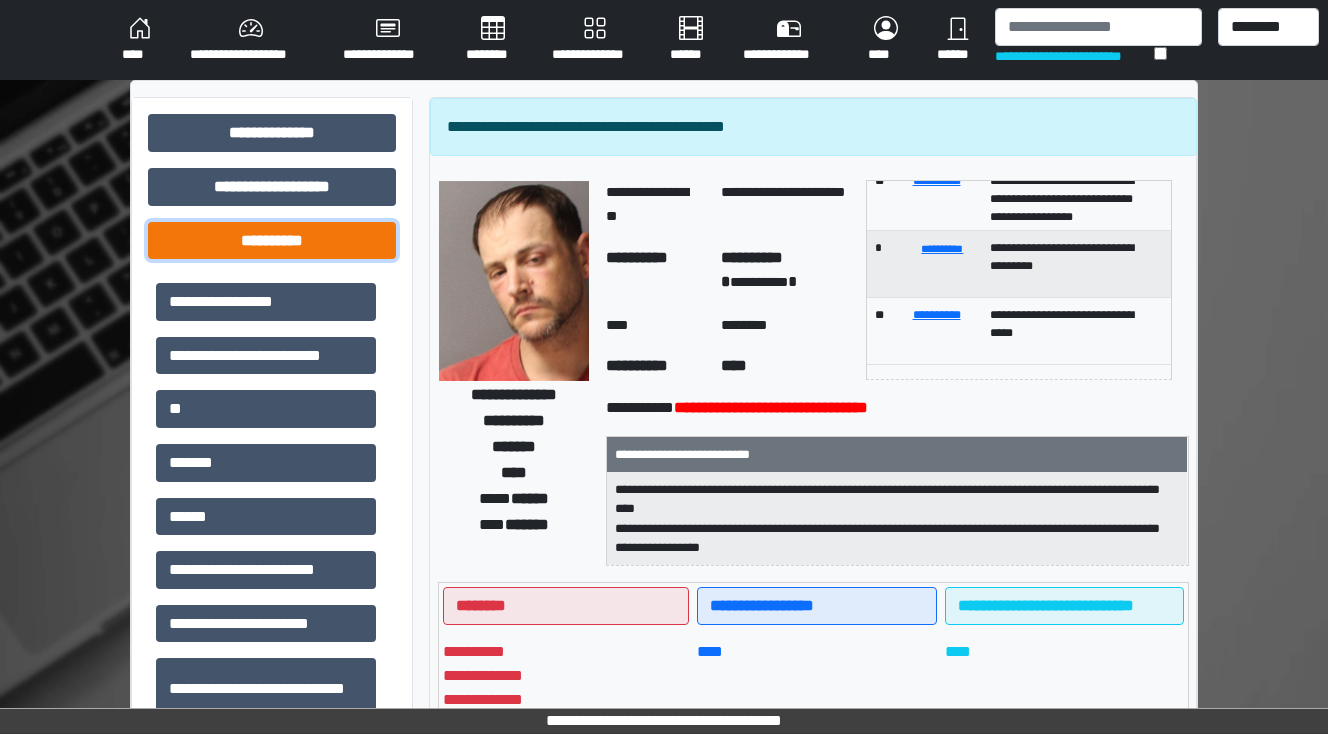click on "**********" at bounding box center [272, 241] 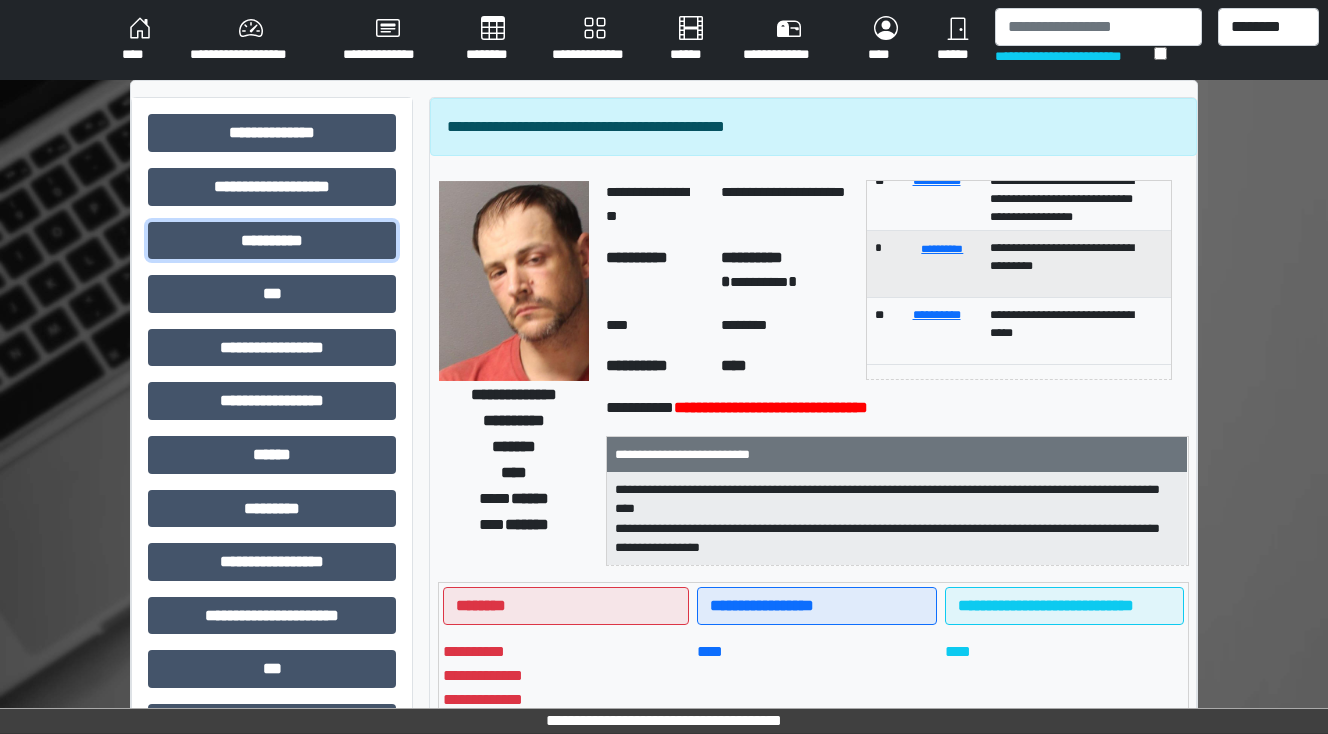 scroll, scrollTop: 0, scrollLeft: 0, axis: both 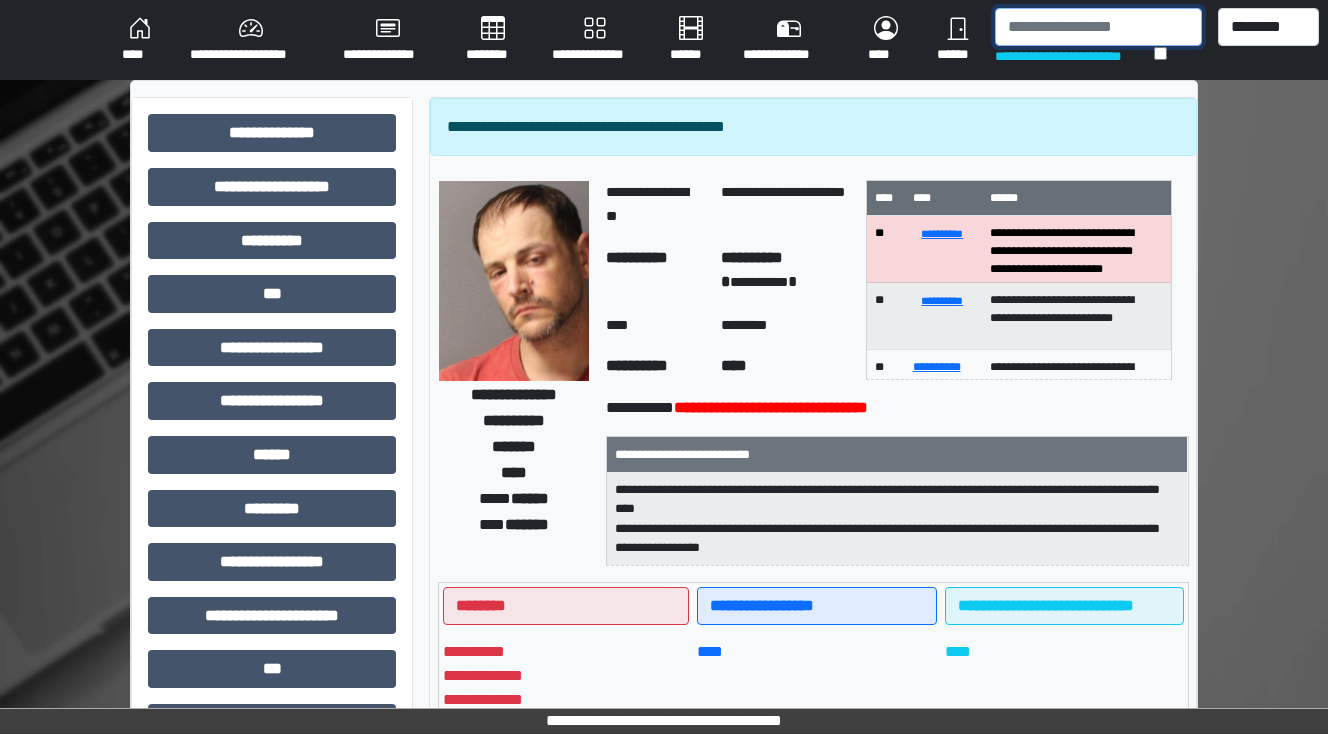 click at bounding box center (1098, 27) 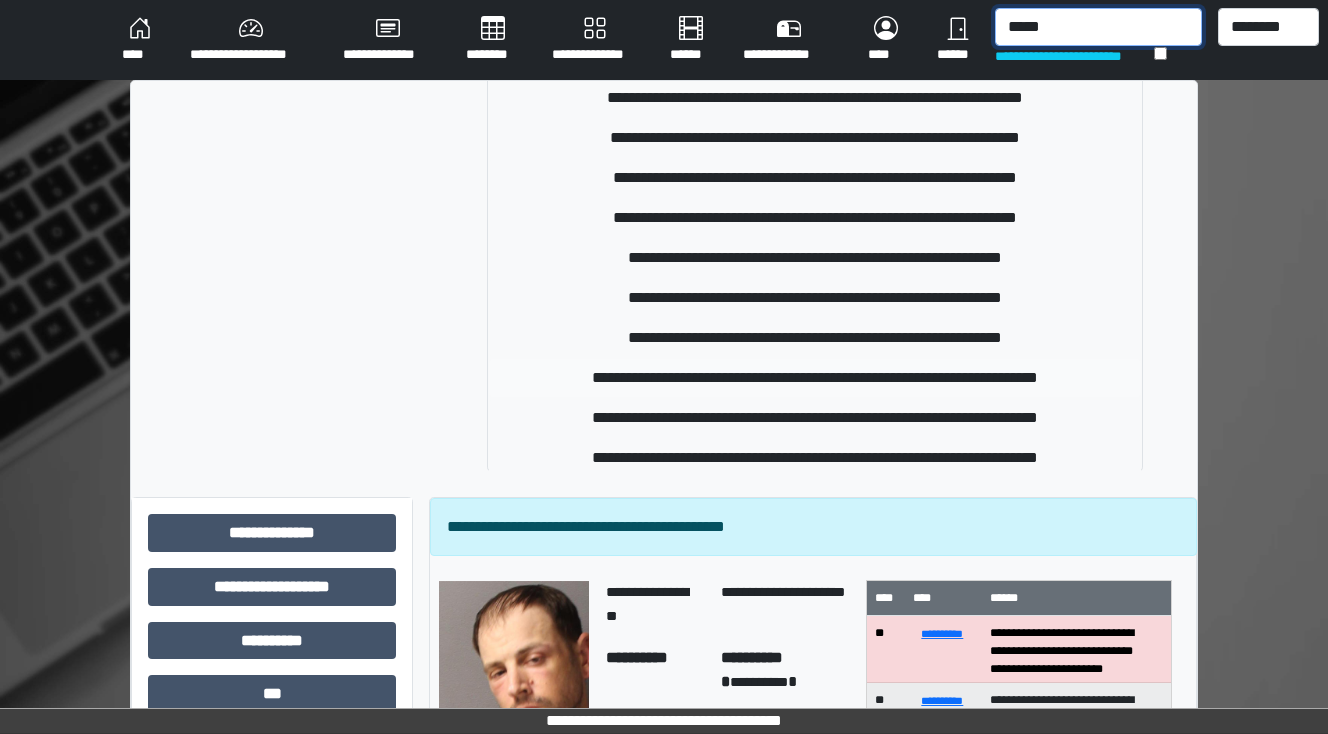 scroll, scrollTop: 330, scrollLeft: 0, axis: vertical 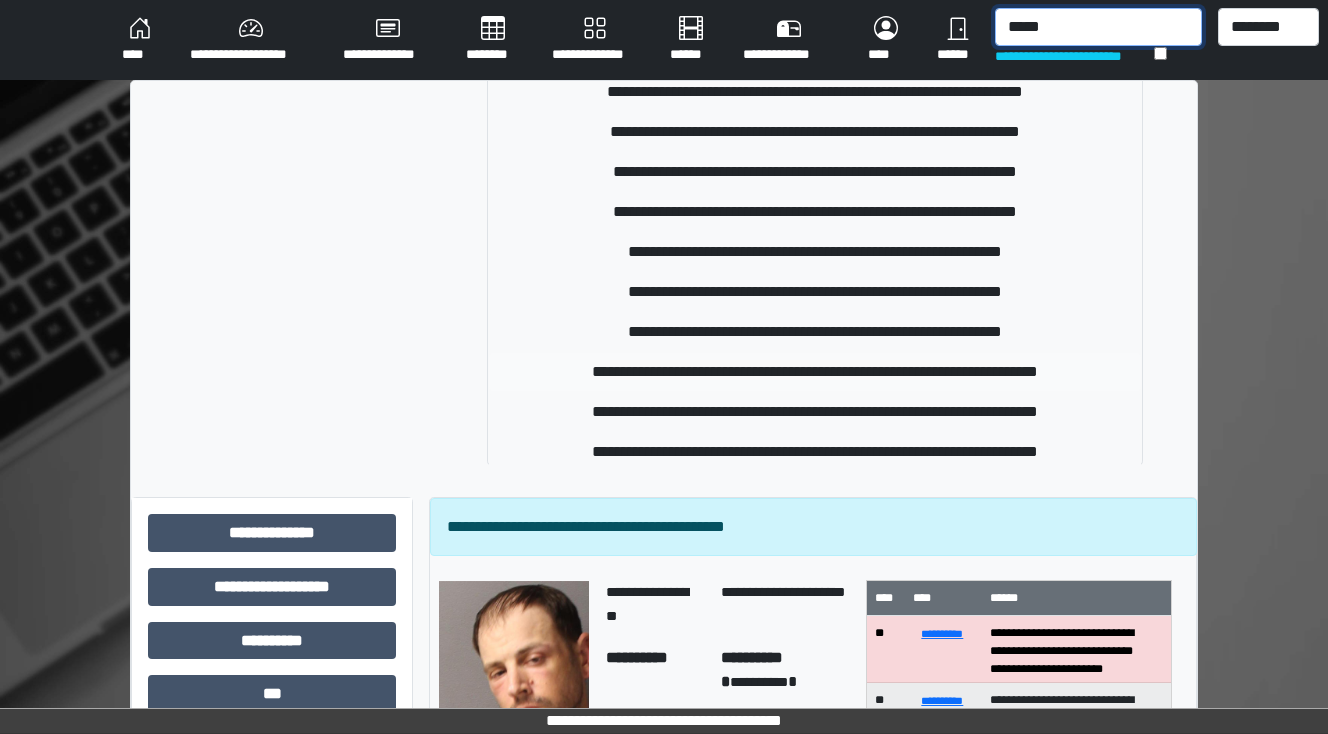 type on "*****" 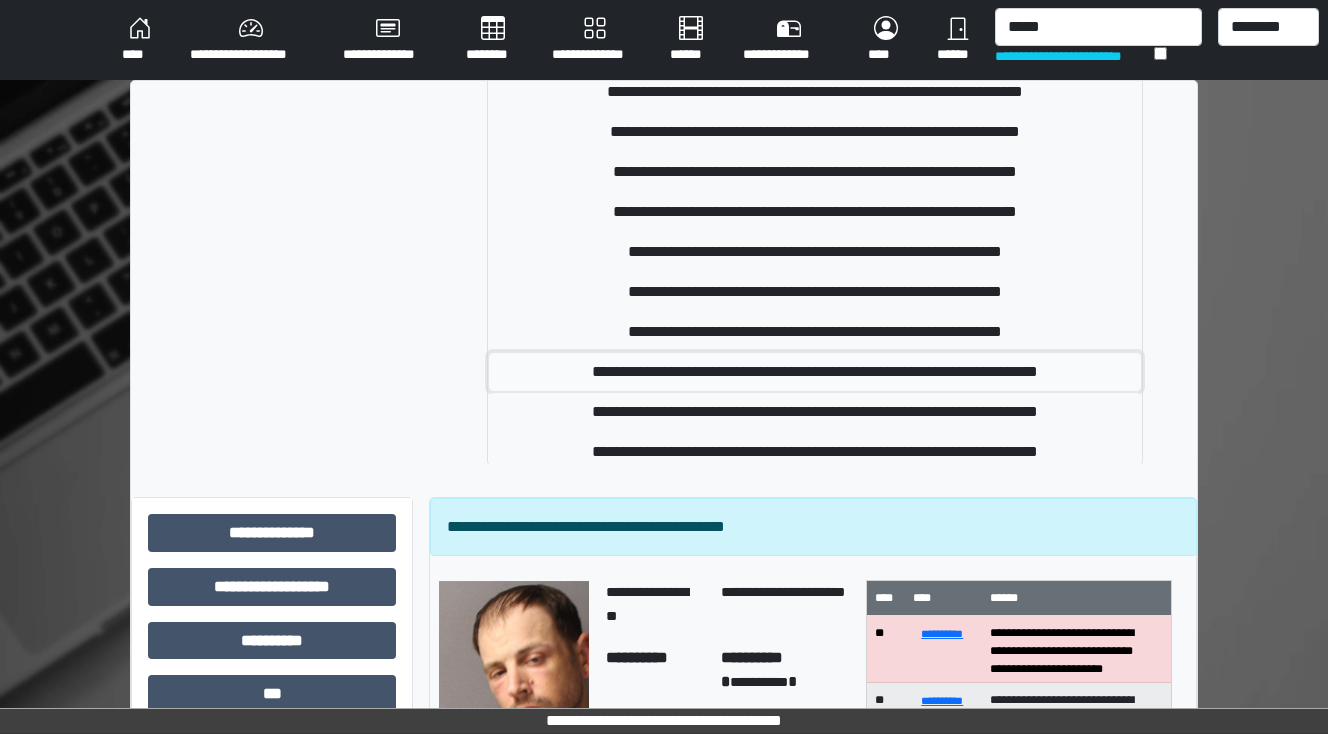 click on "**********" at bounding box center [815, 372] 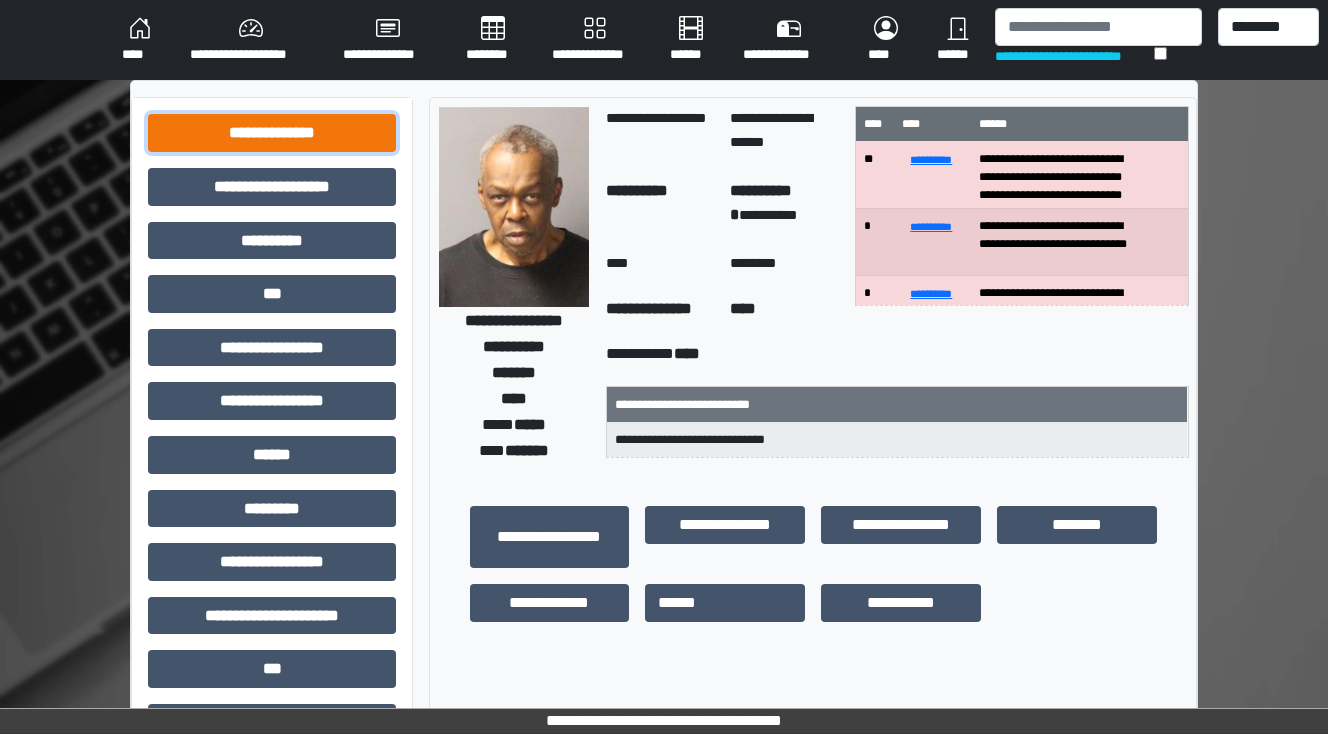 click on "**********" at bounding box center (272, 133) 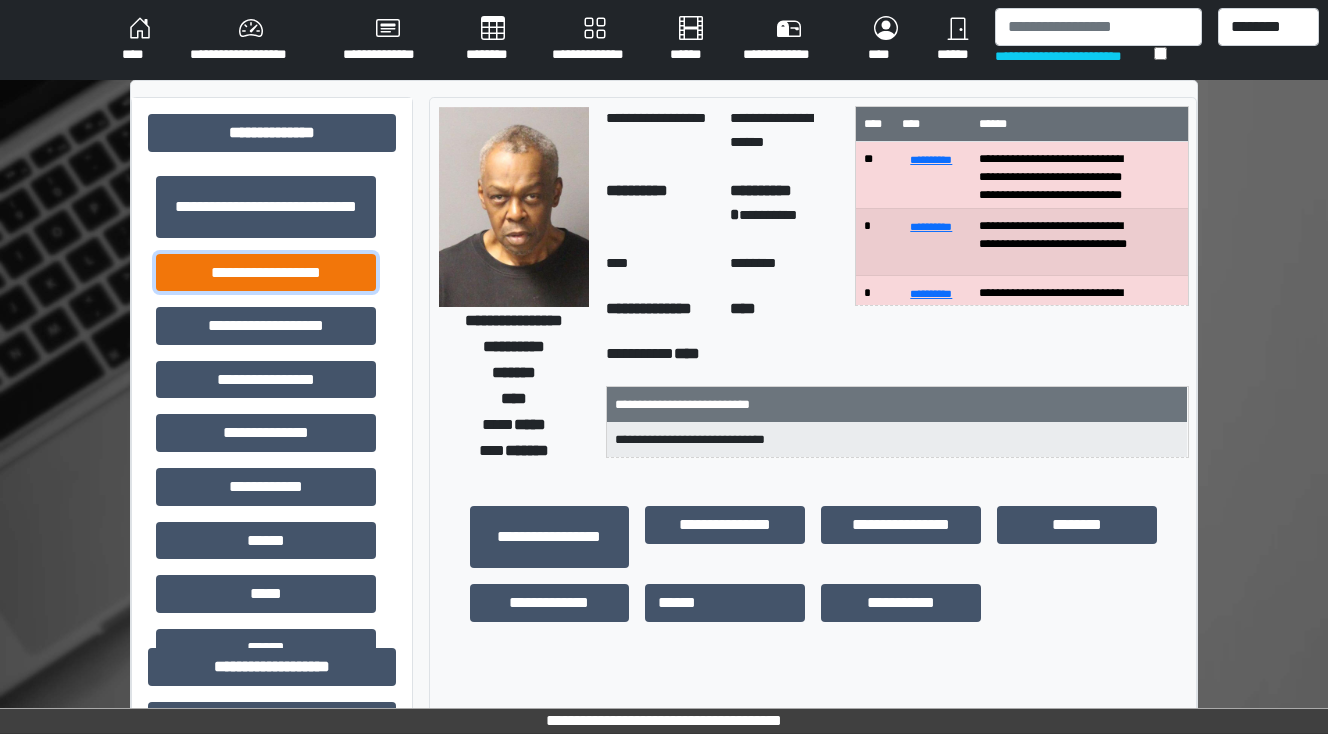 click on "**********" at bounding box center (266, 273) 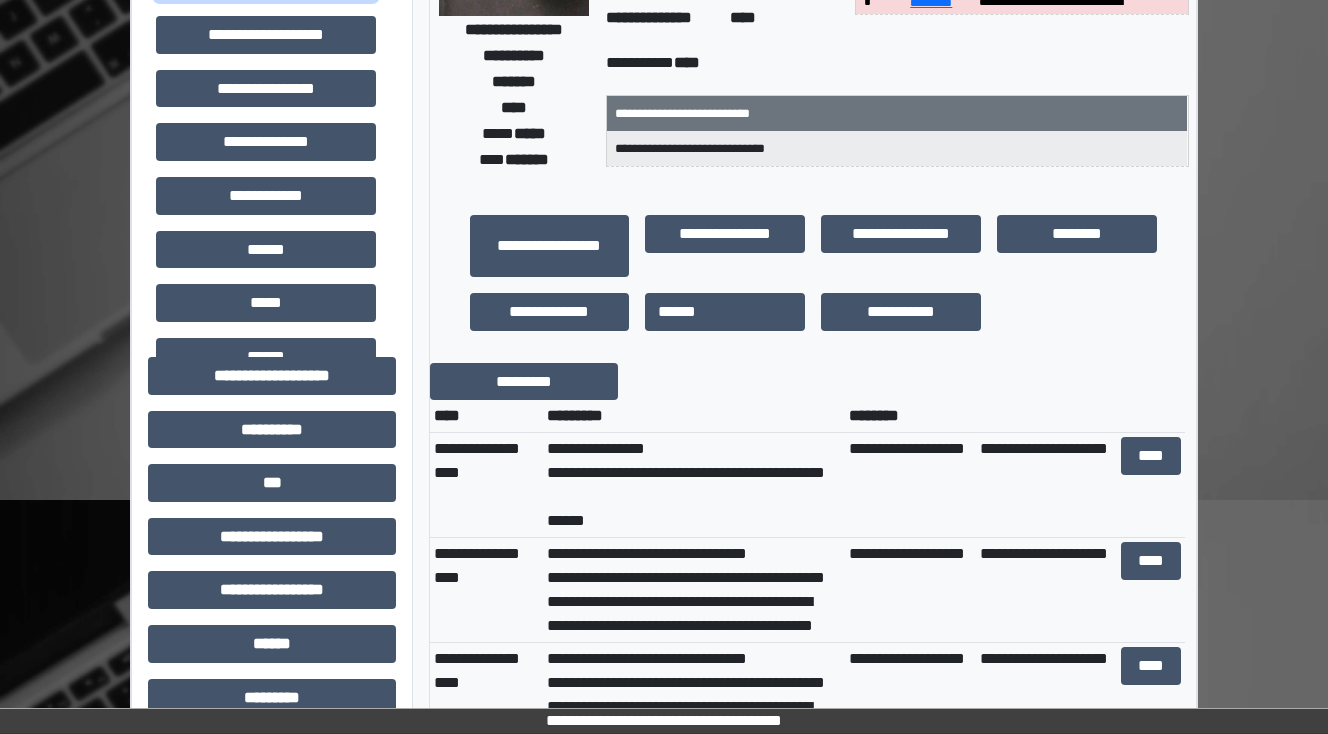 scroll, scrollTop: 320, scrollLeft: 0, axis: vertical 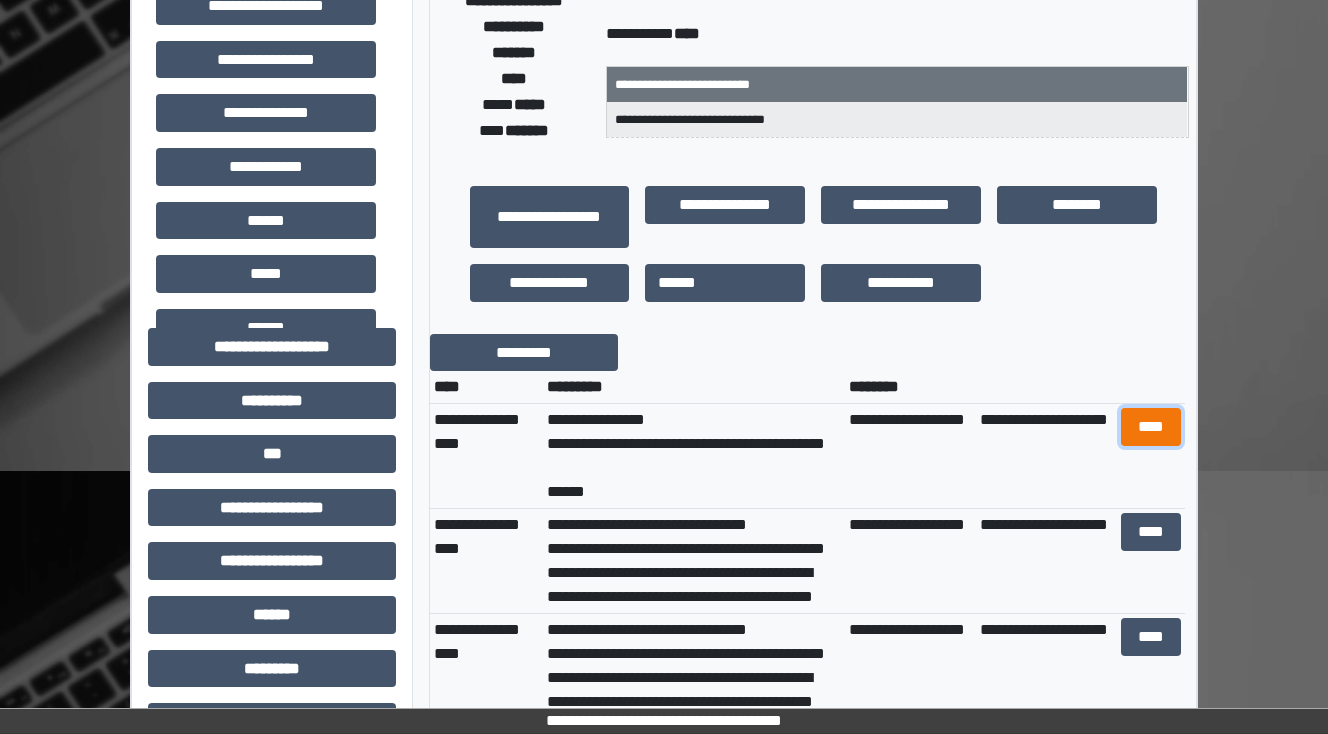 click on "****" at bounding box center (1150, 427) 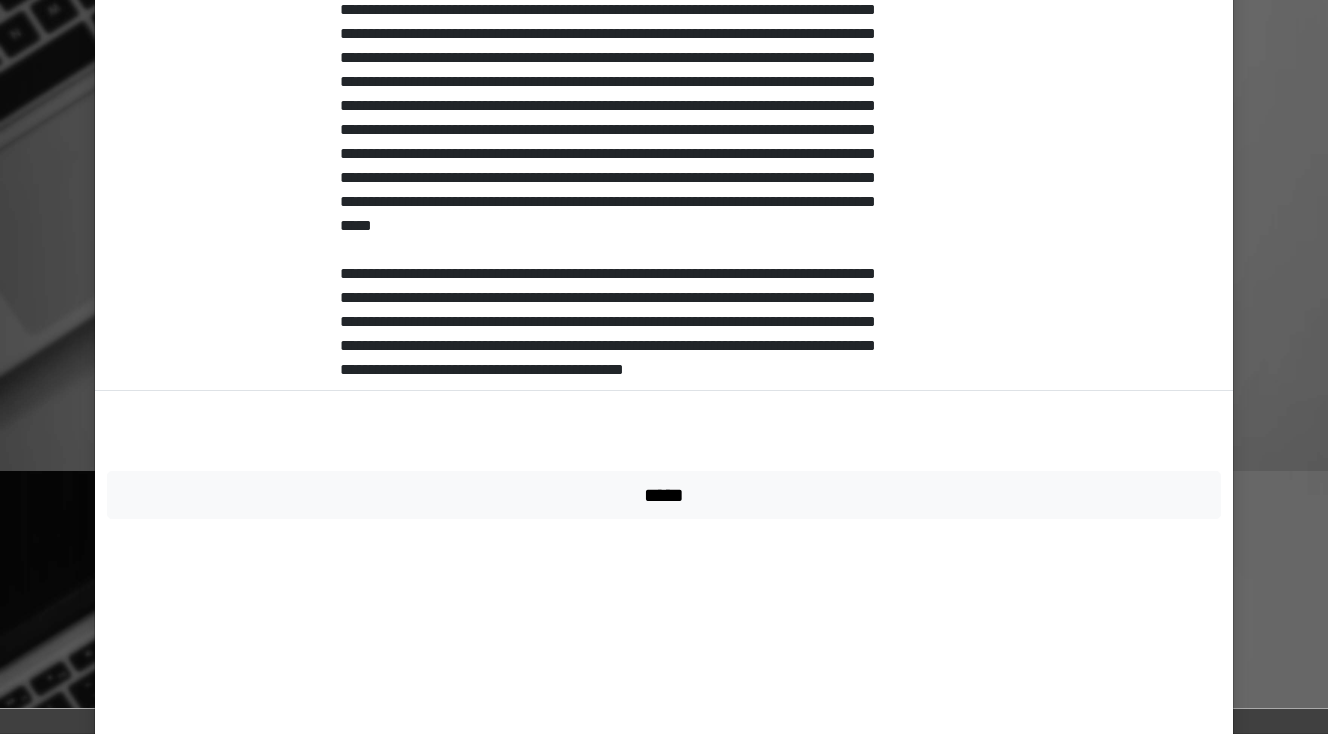 scroll, scrollTop: 2043, scrollLeft: 0, axis: vertical 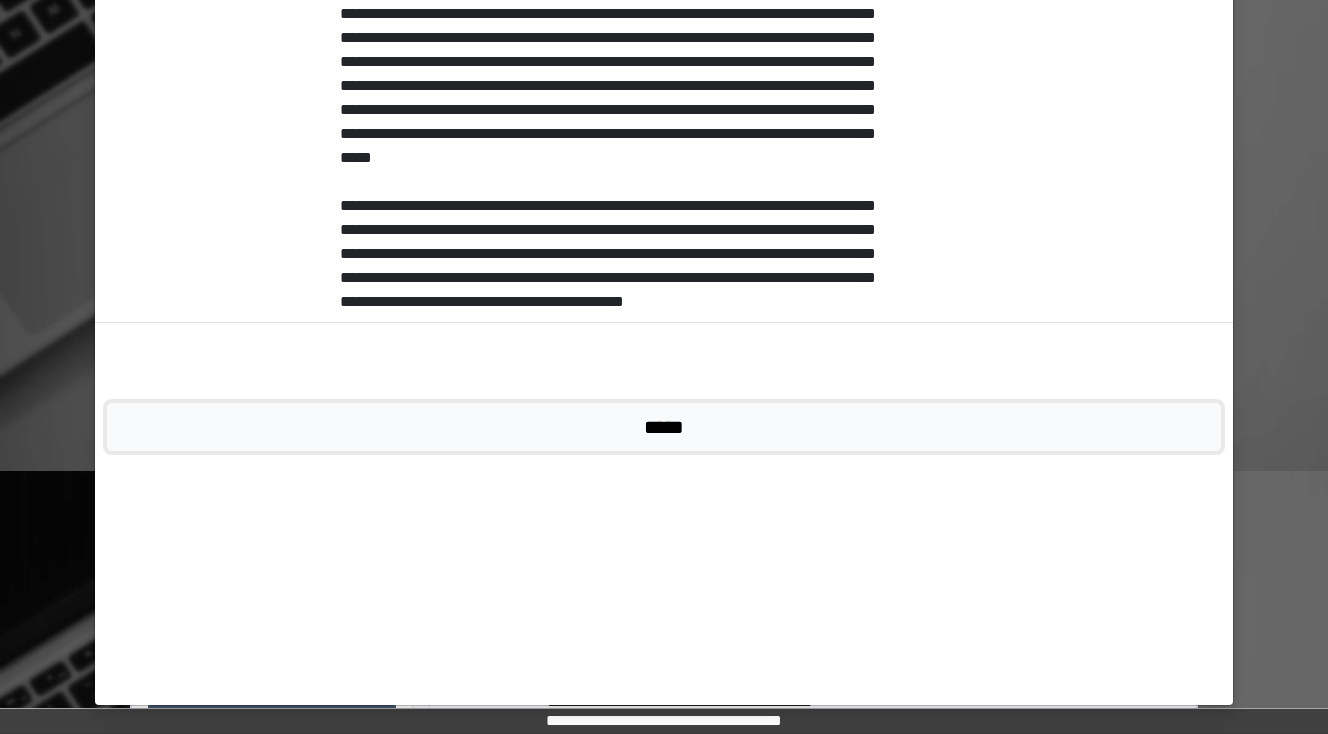 click on "*****" at bounding box center [664, 427] 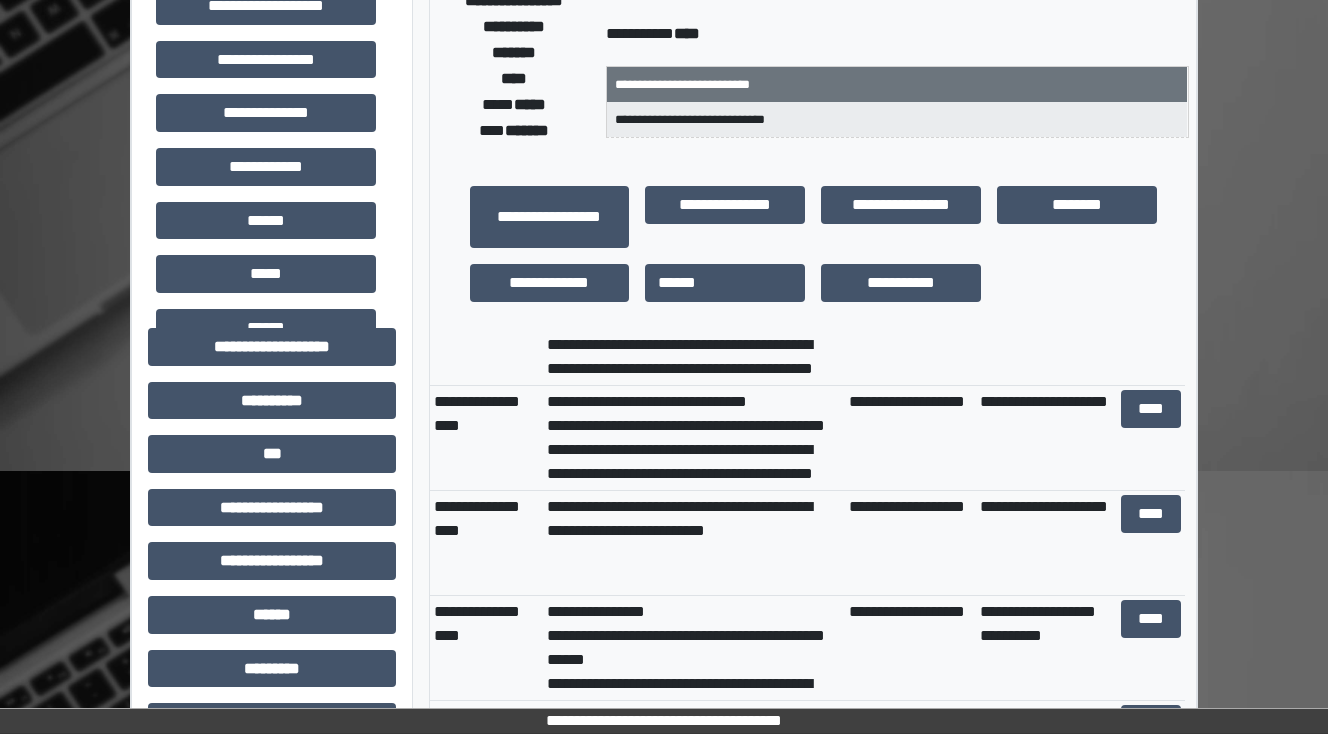 scroll, scrollTop: 480, scrollLeft: 0, axis: vertical 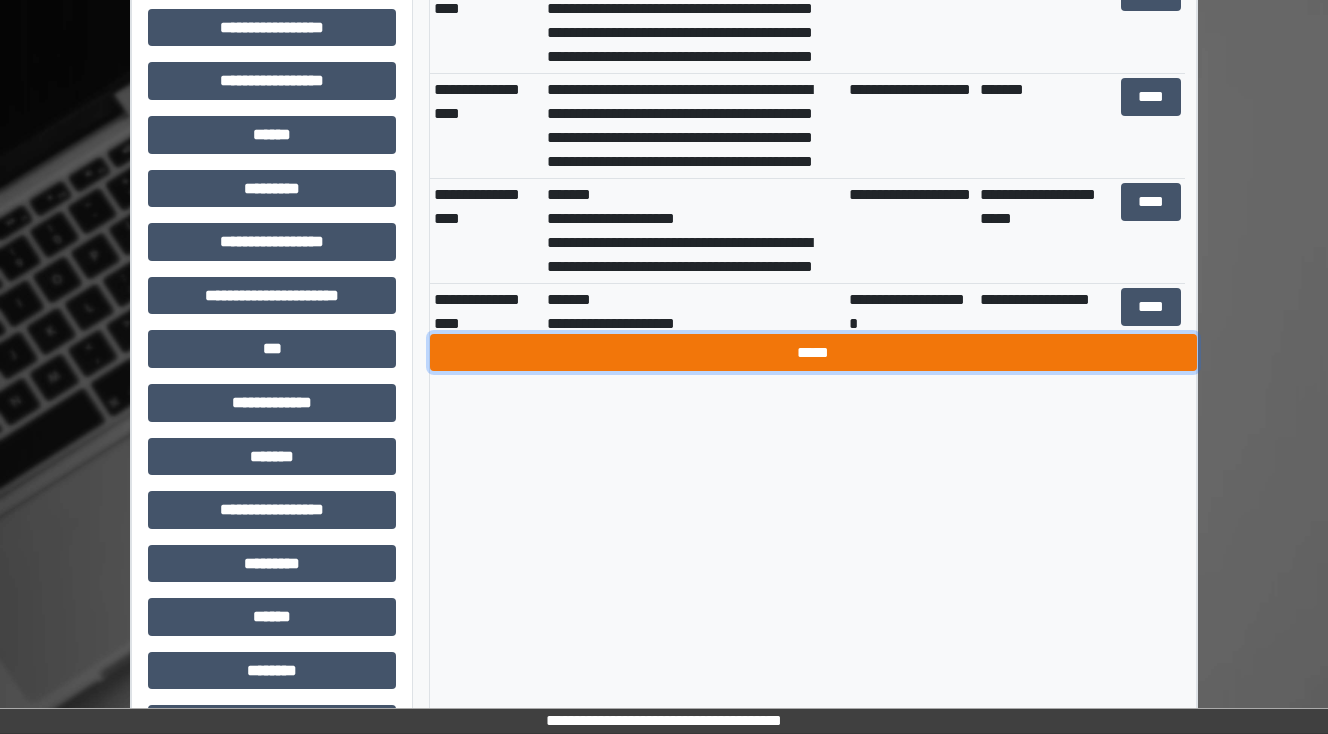 click on "*****" at bounding box center (813, 353) 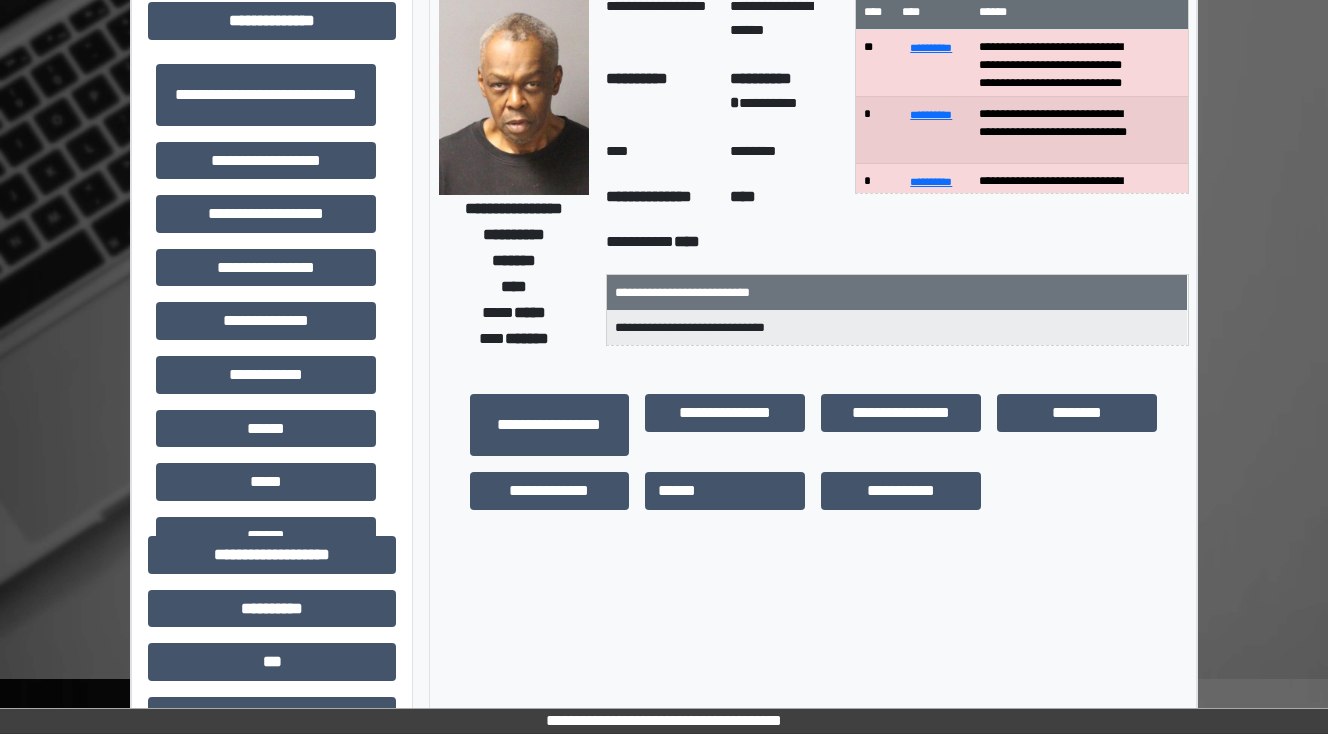 scroll, scrollTop: 0, scrollLeft: 0, axis: both 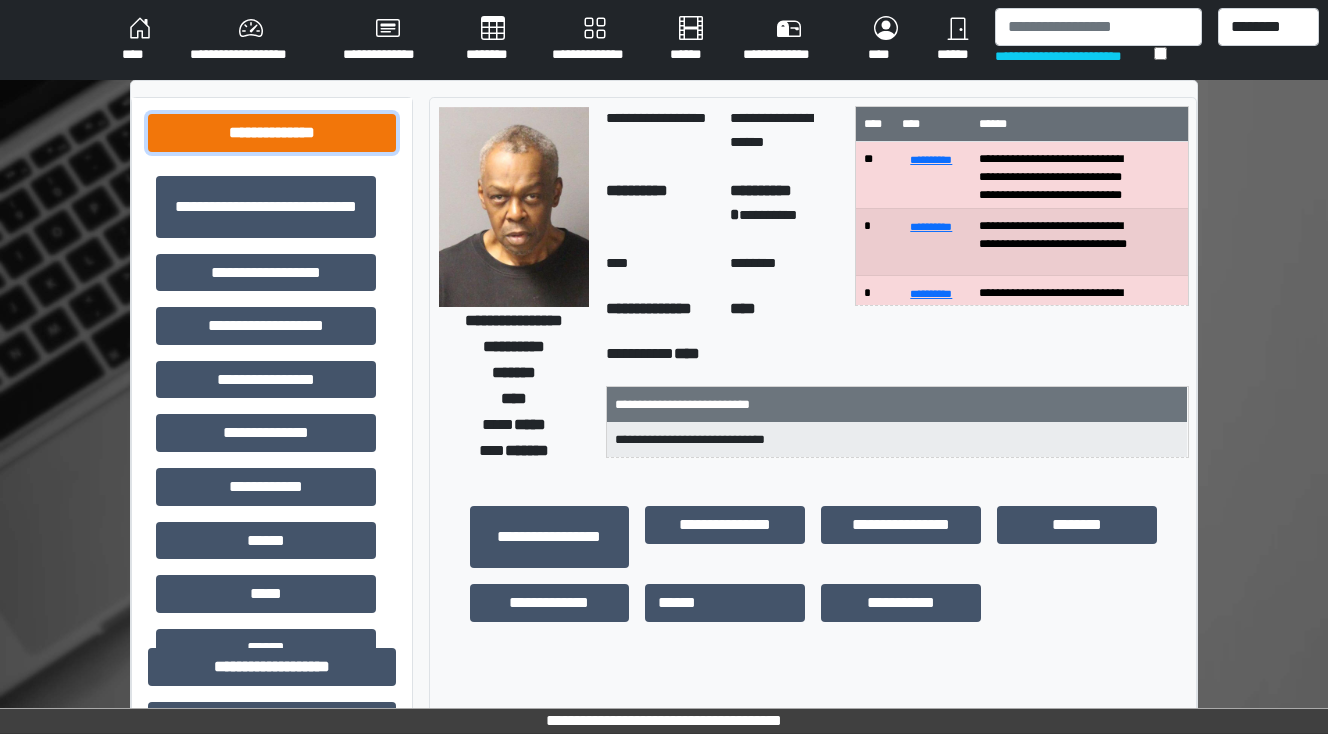 click on "**********" at bounding box center [272, 133] 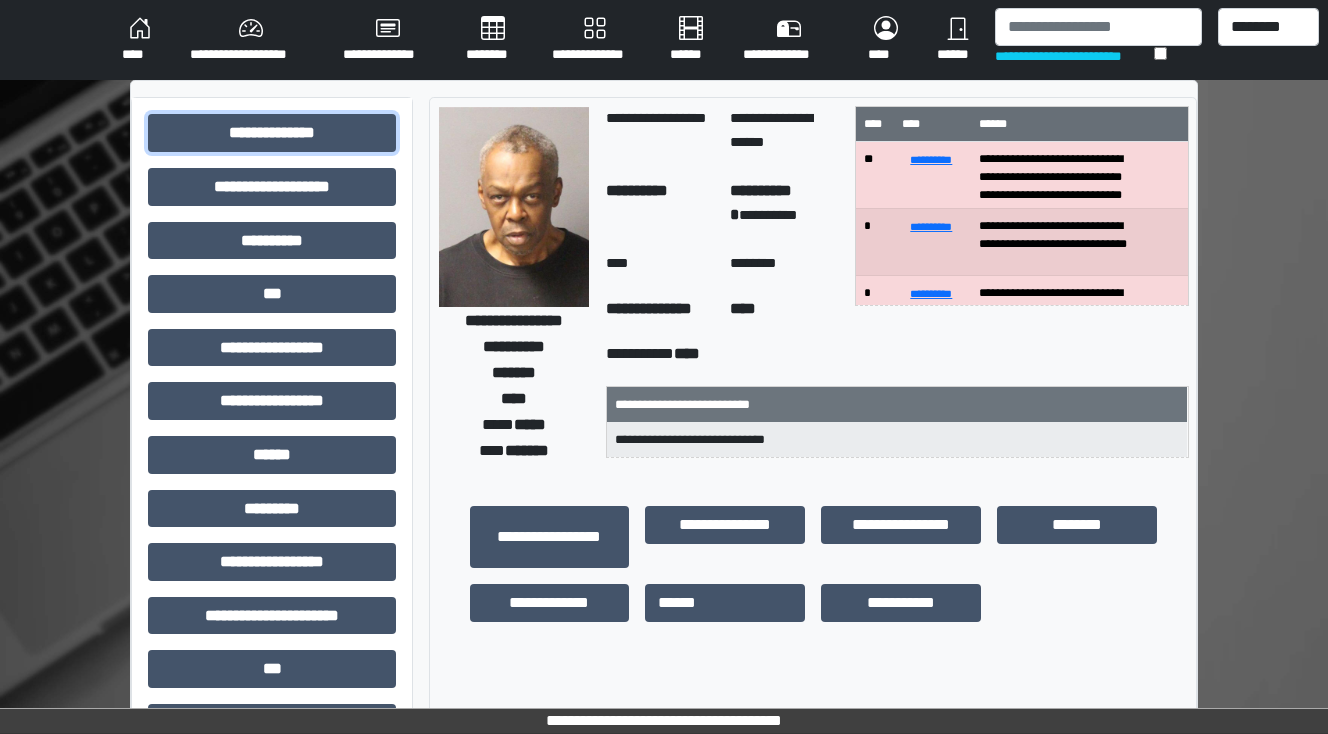 scroll, scrollTop: 4, scrollLeft: 0, axis: vertical 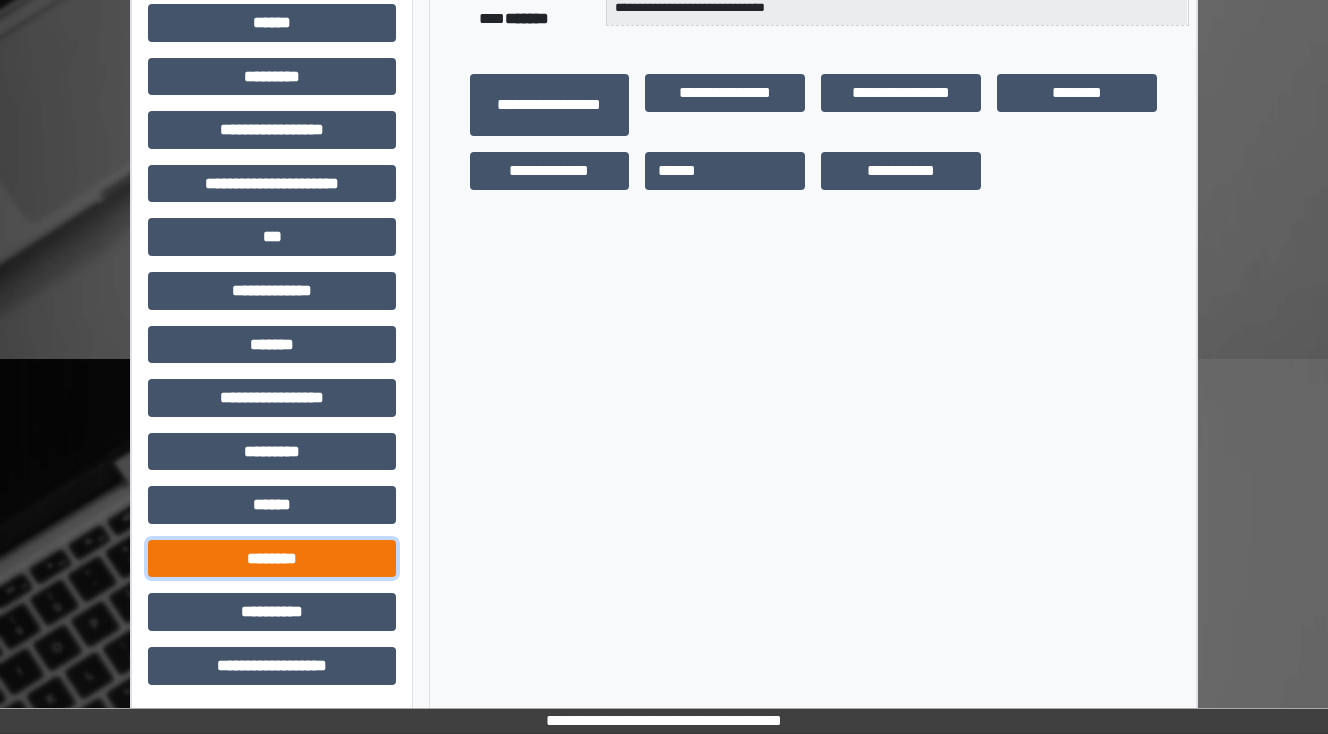 click on "********" at bounding box center (272, 559) 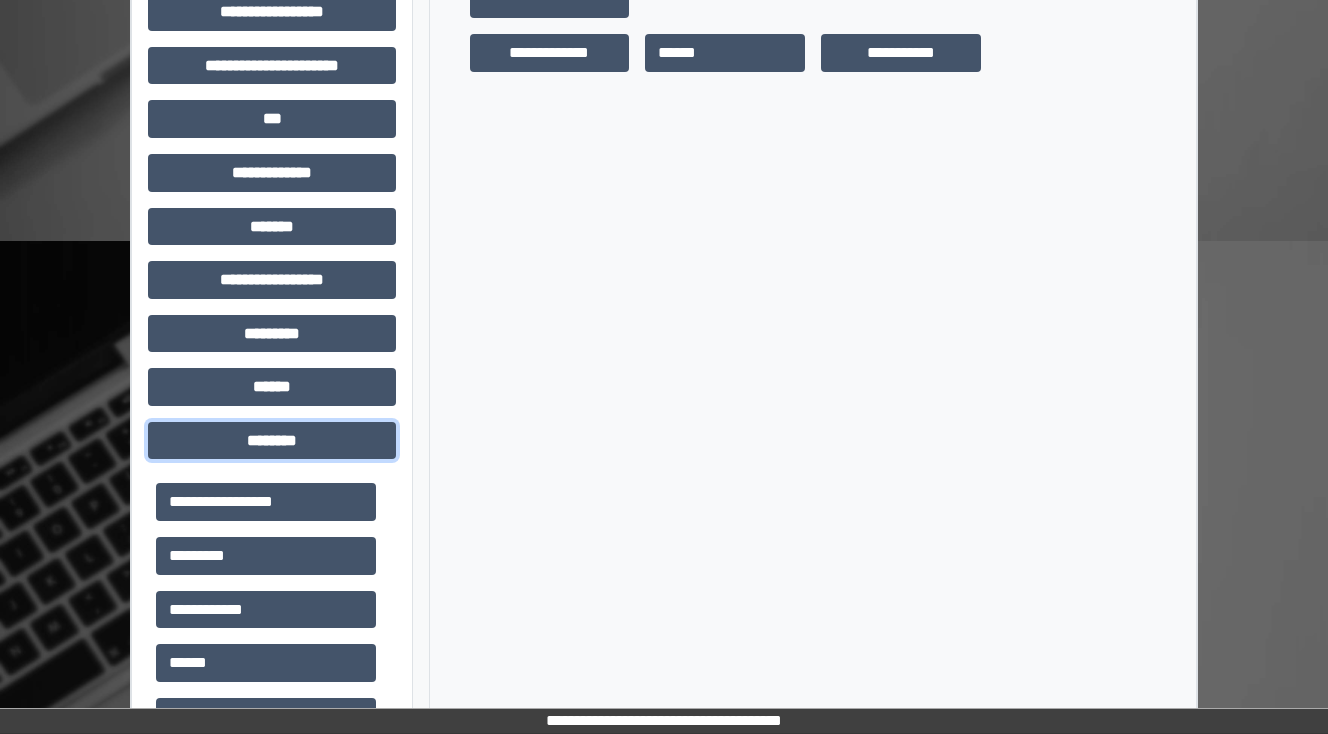 scroll, scrollTop: 672, scrollLeft: 0, axis: vertical 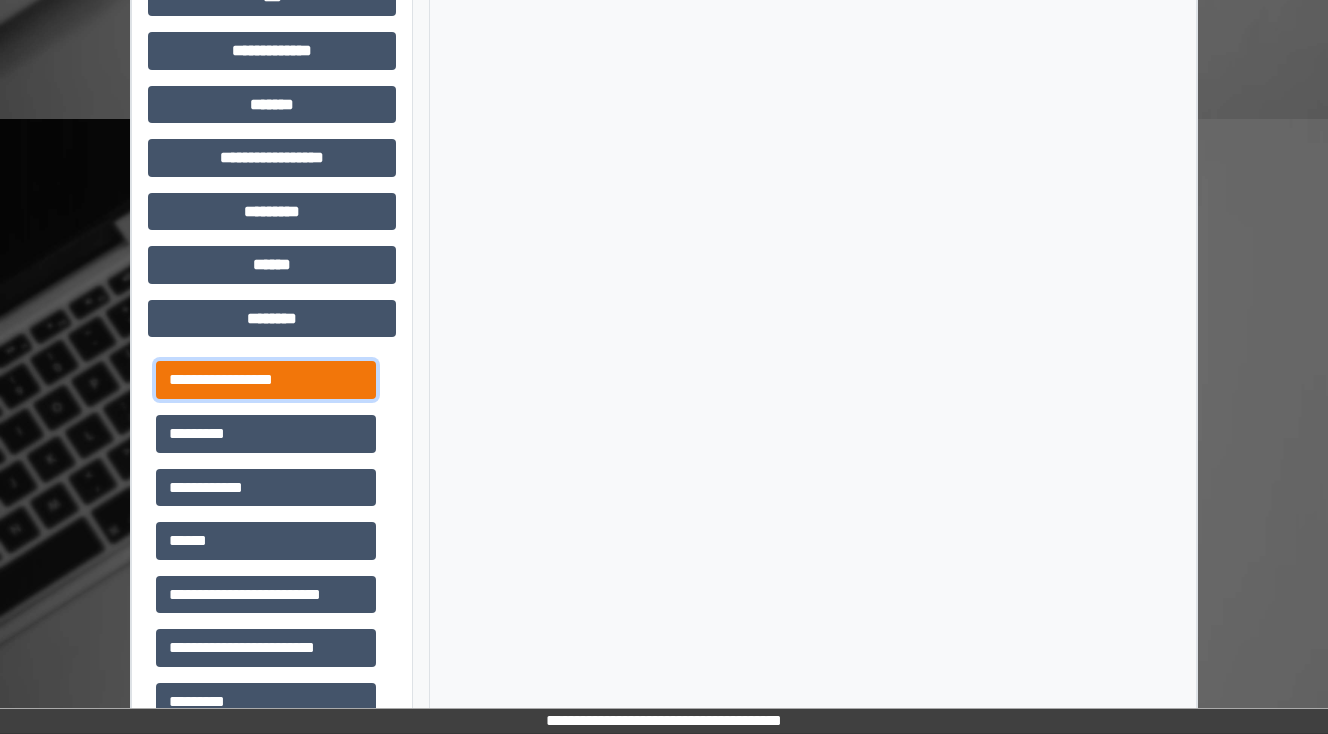 click on "**********" at bounding box center (266, 380) 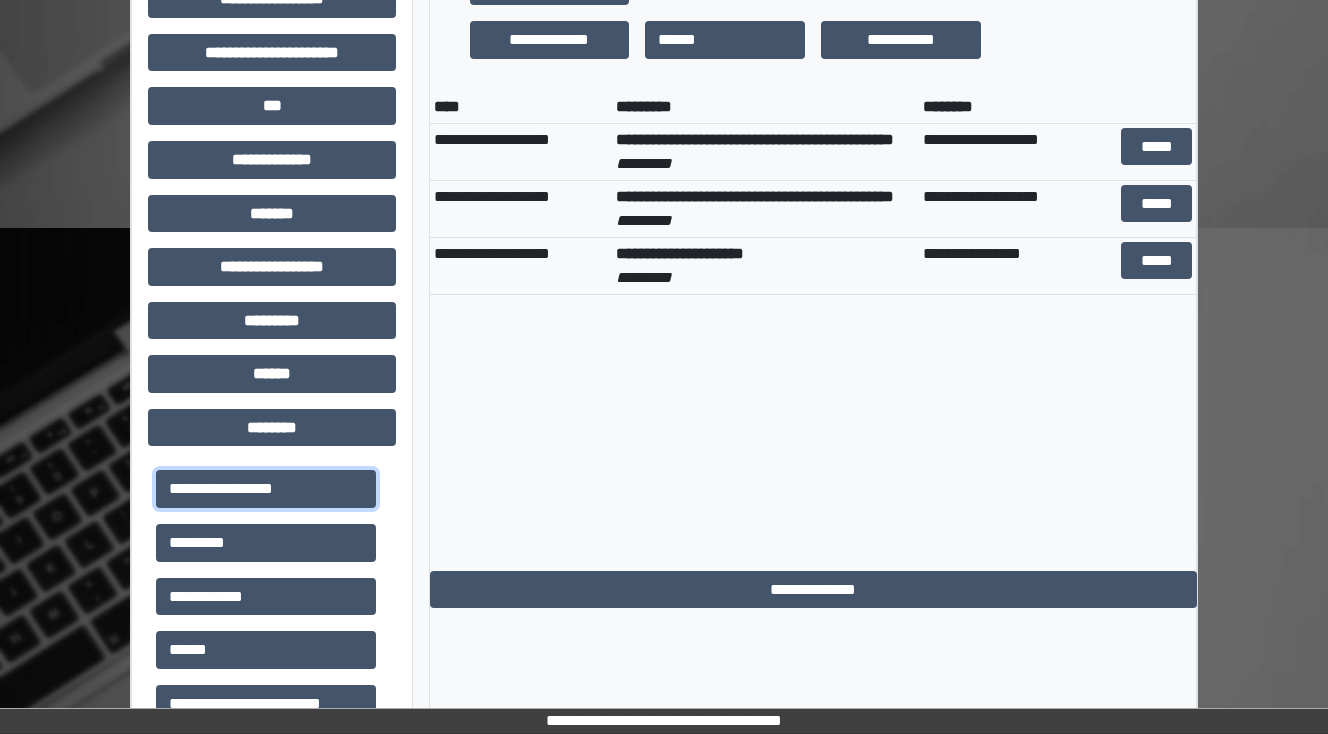 scroll, scrollTop: 352, scrollLeft: 0, axis: vertical 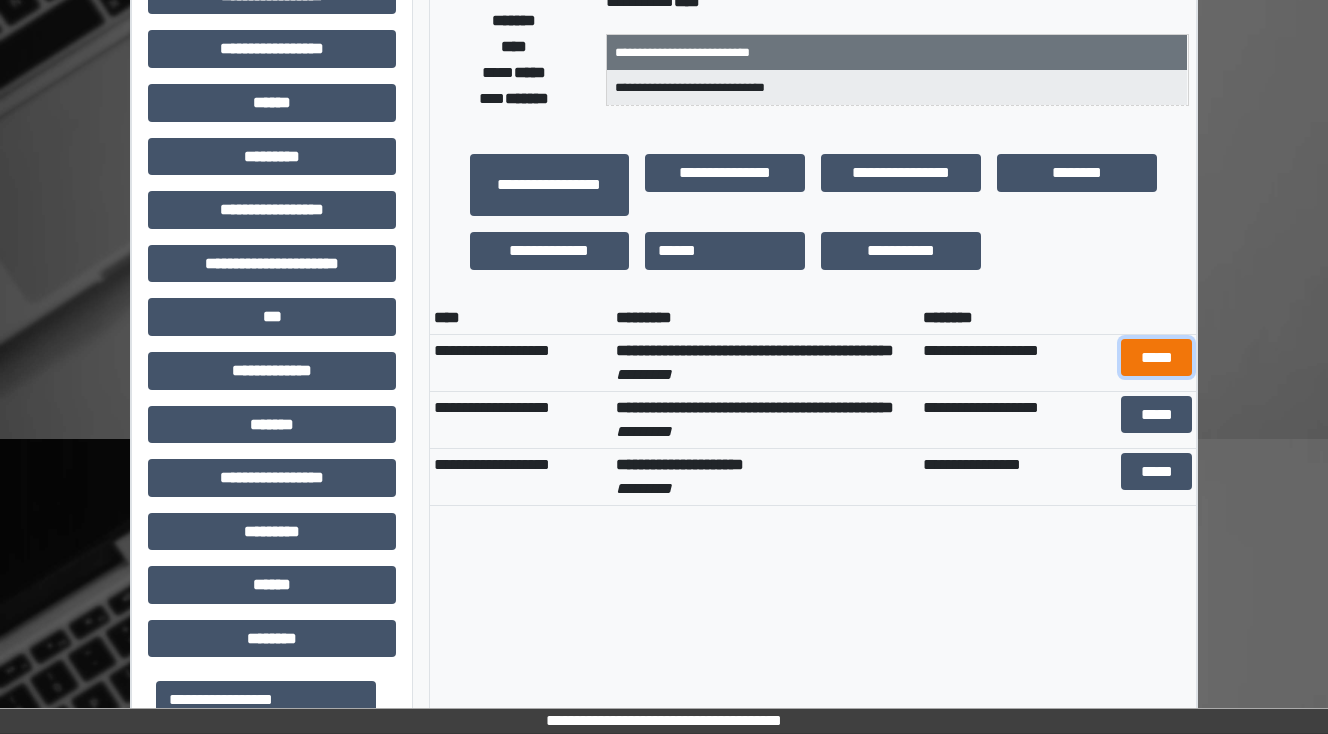 click on "*****" at bounding box center [1156, 358] 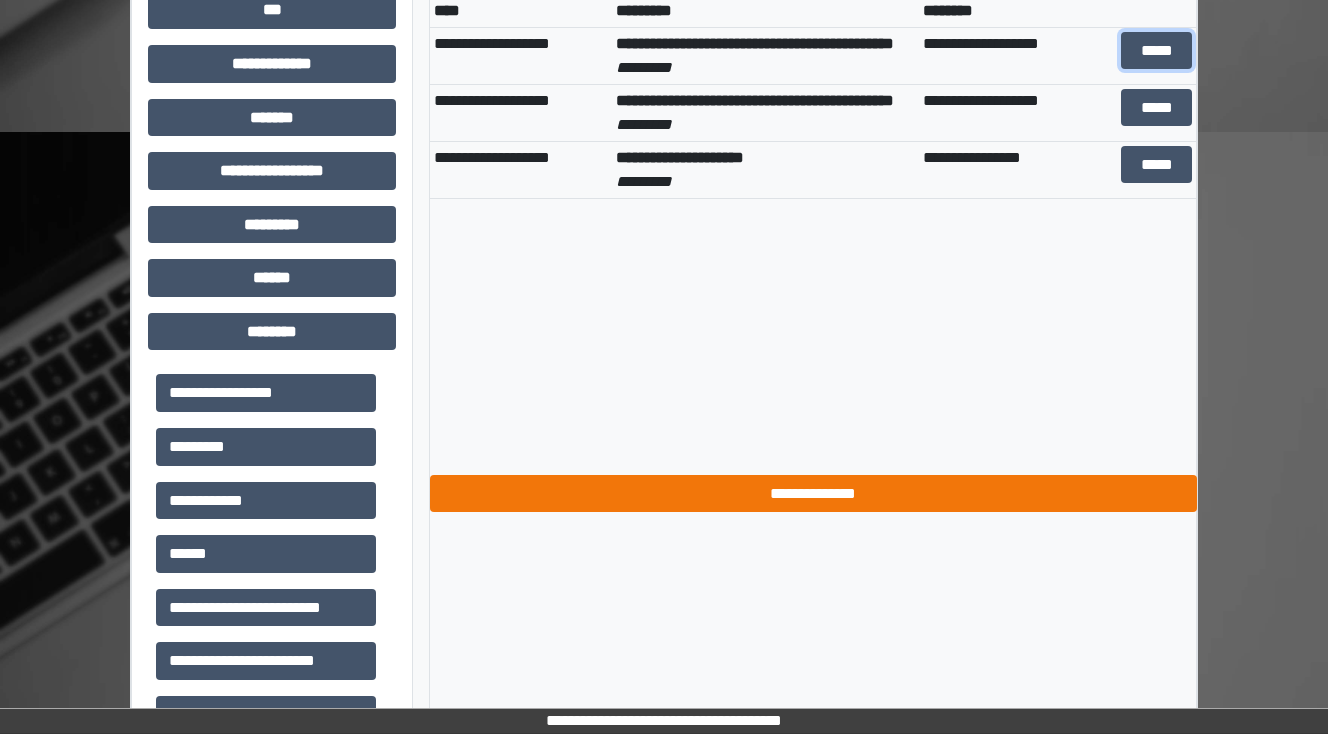 scroll, scrollTop: 752, scrollLeft: 0, axis: vertical 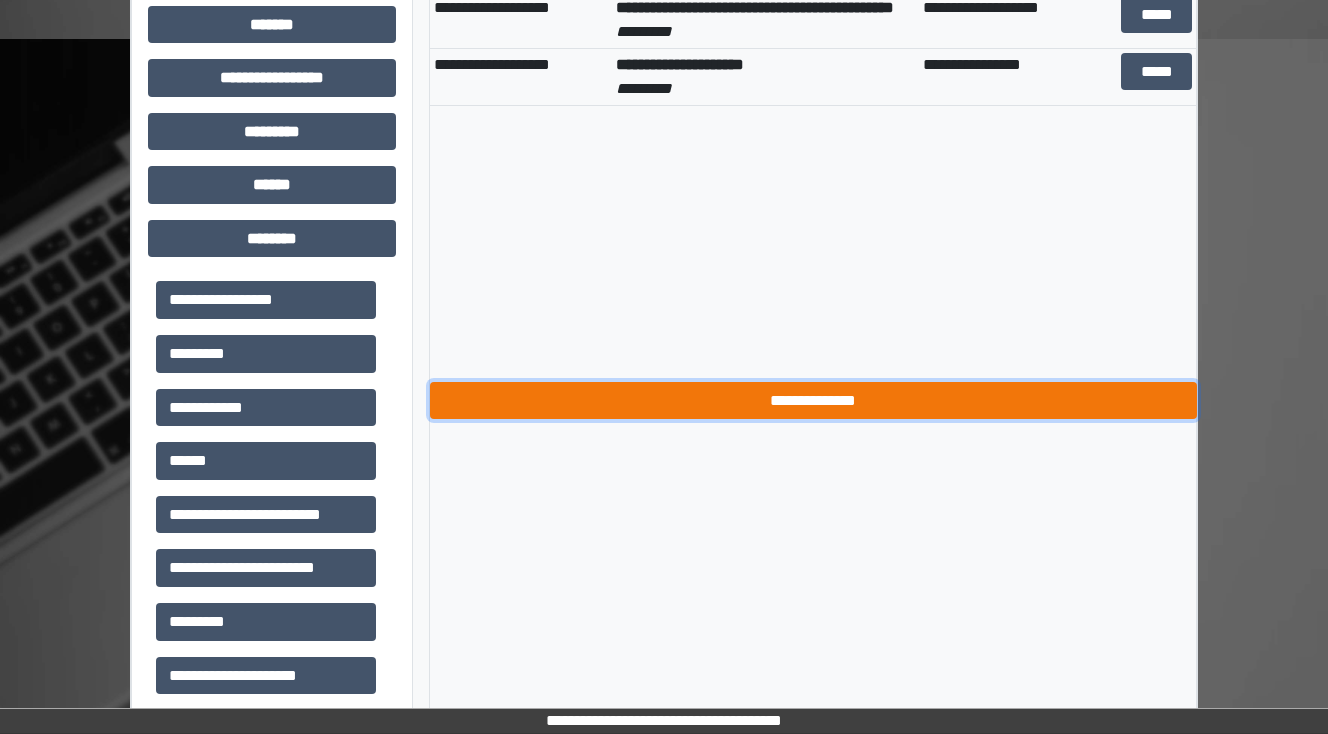 click on "**********" at bounding box center [813, 401] 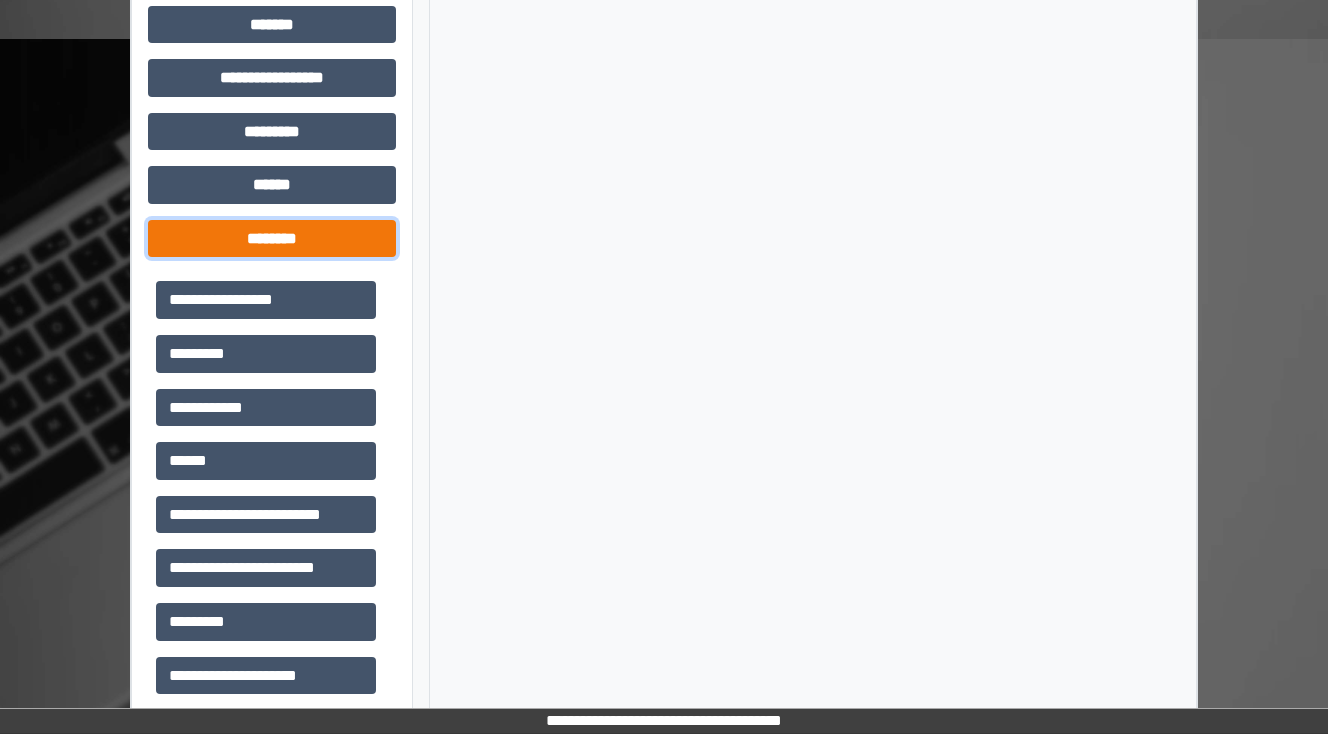 click on "********" at bounding box center (272, 239) 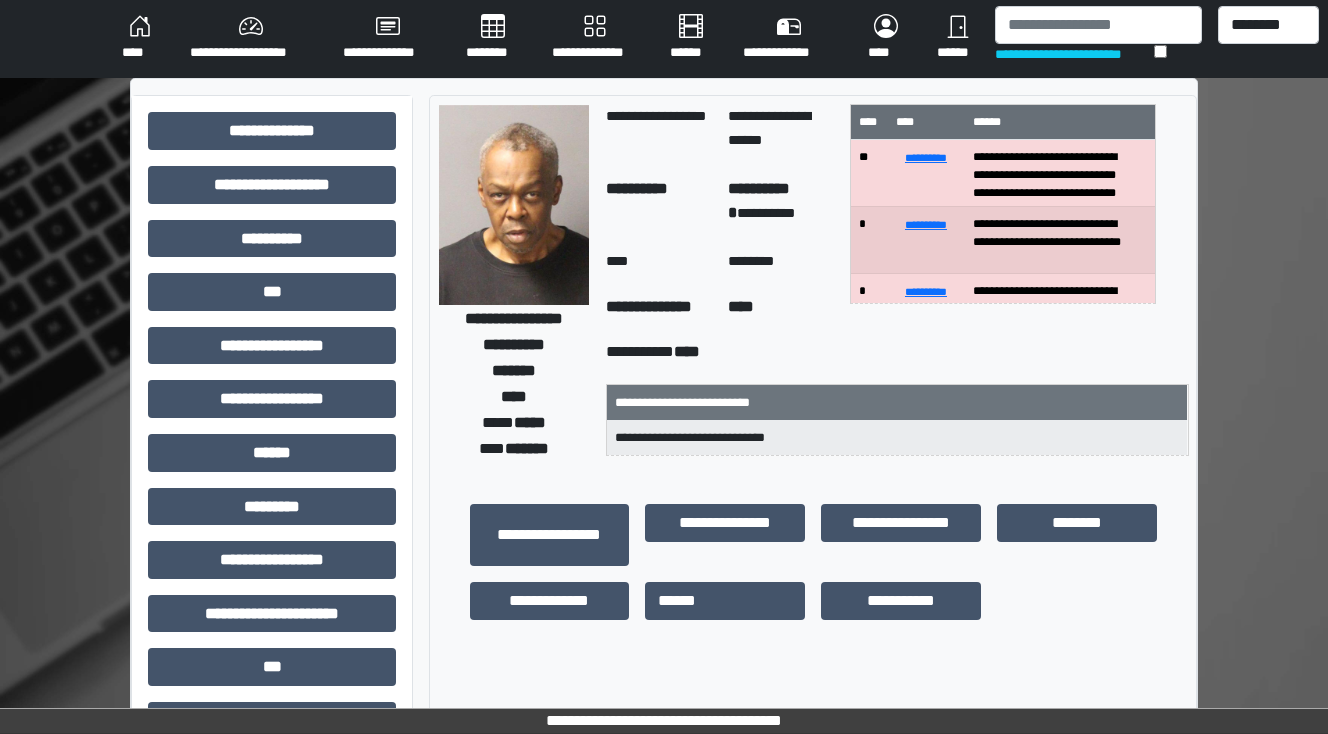 scroll, scrollTop: 0, scrollLeft: 0, axis: both 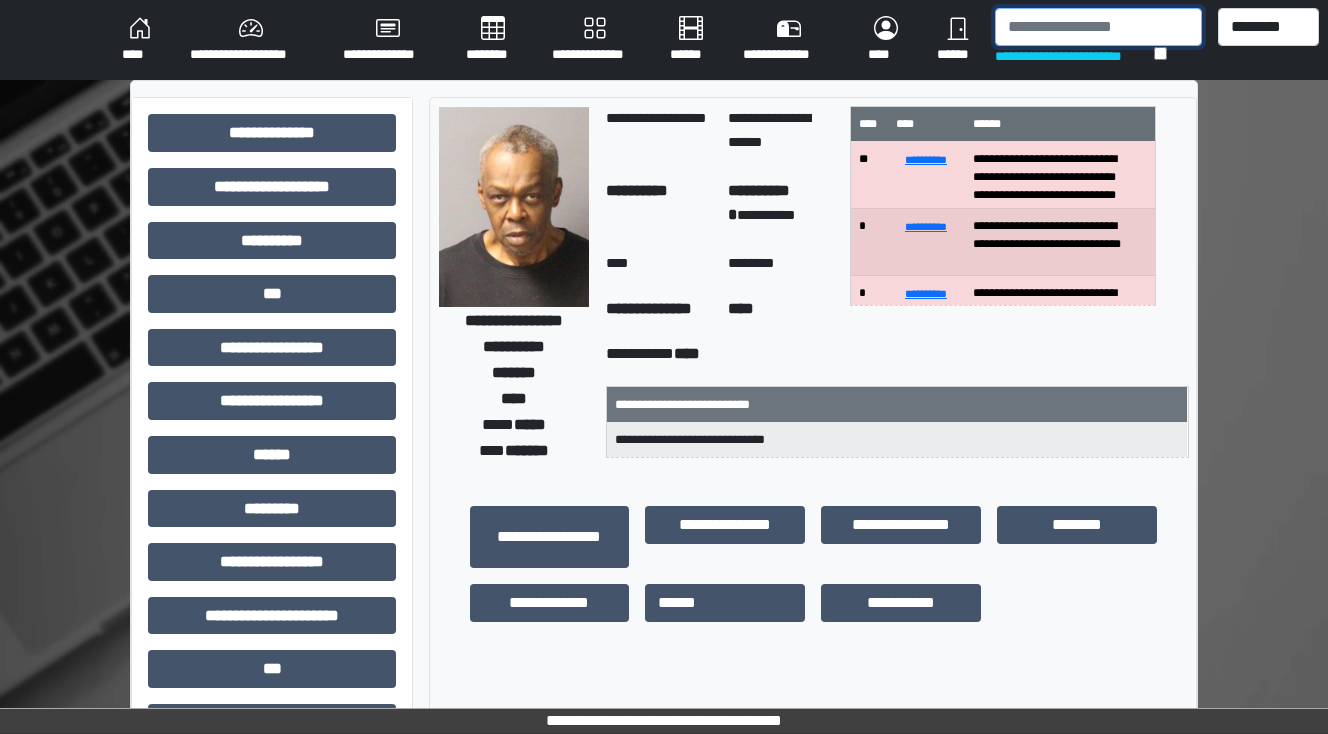 click at bounding box center [1098, 27] 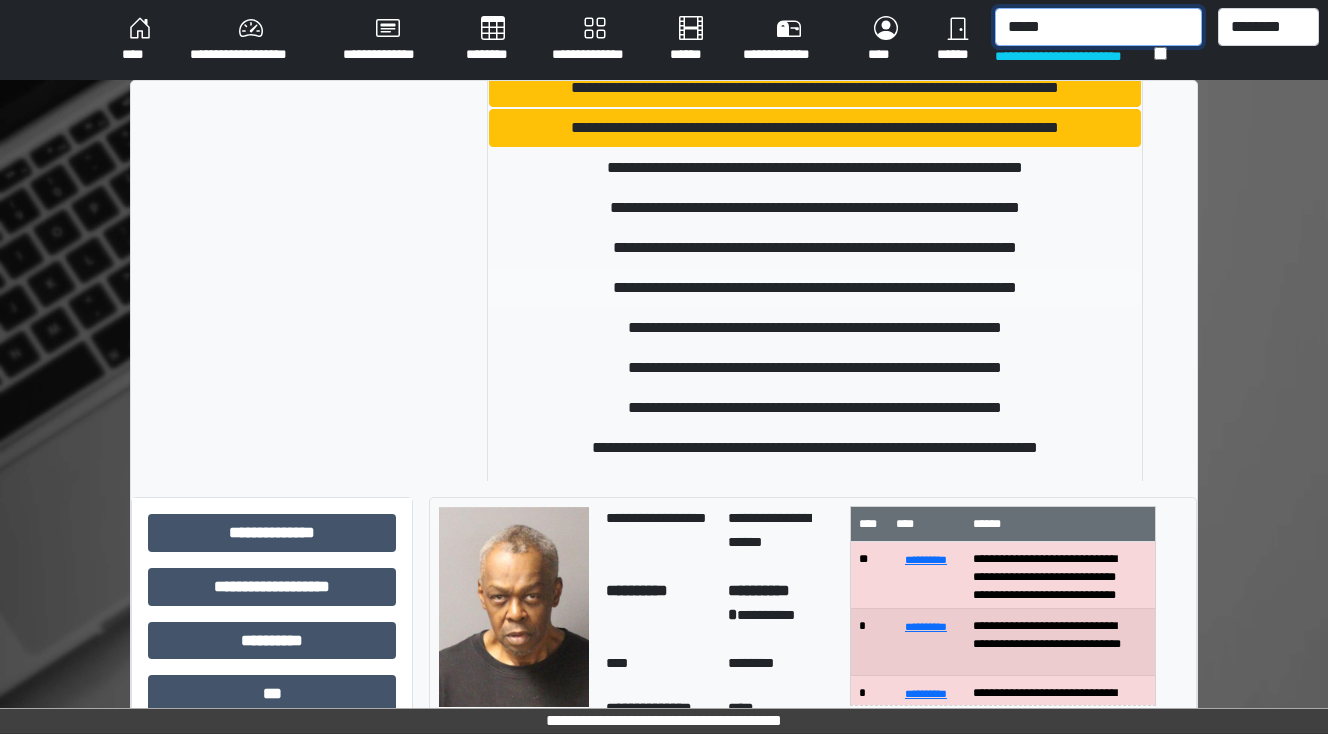 scroll, scrollTop: 90, scrollLeft: 0, axis: vertical 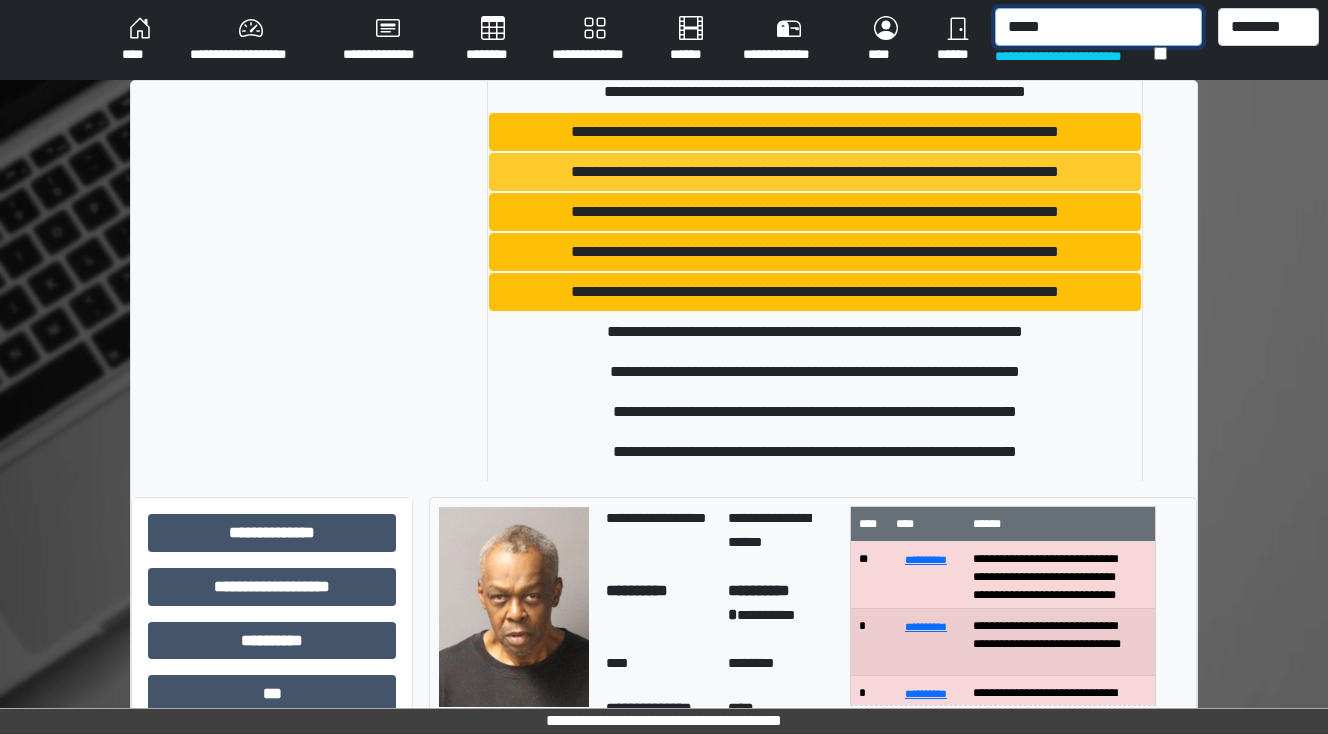 type on "*****" 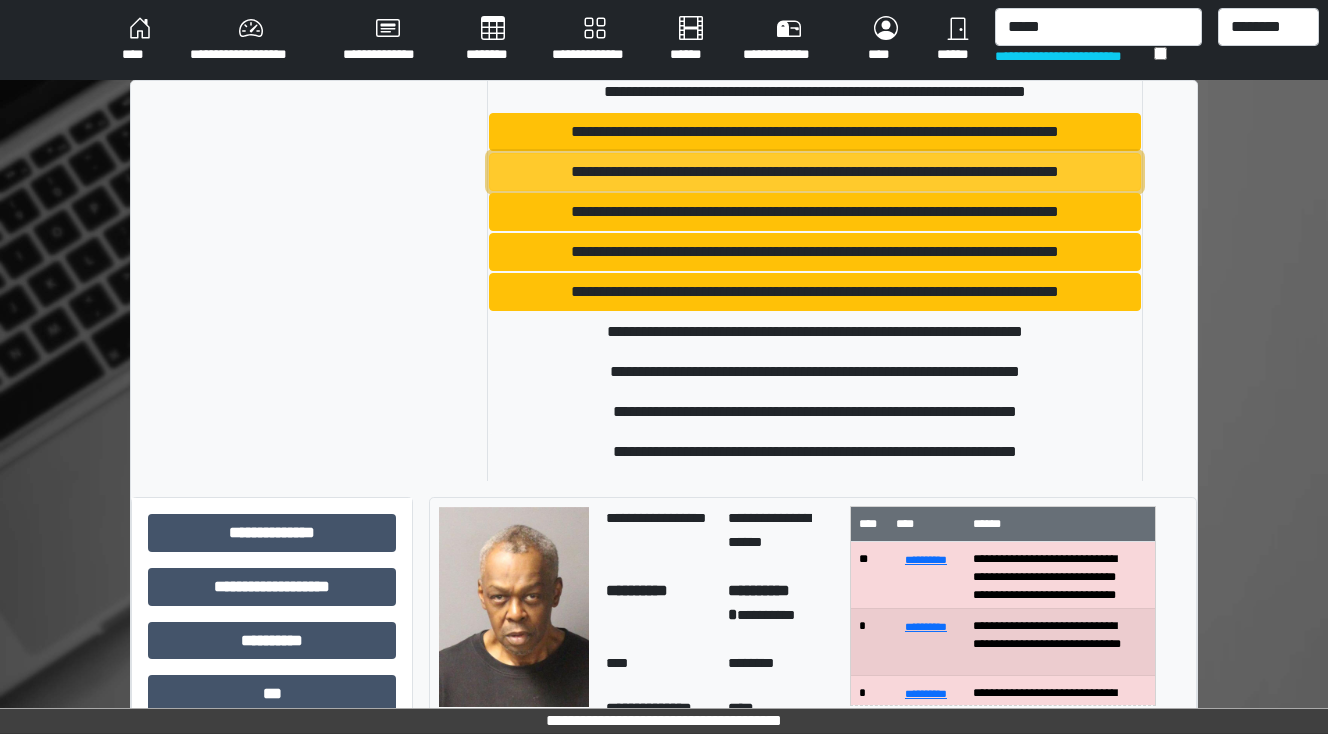 click on "**********" at bounding box center (815, 172) 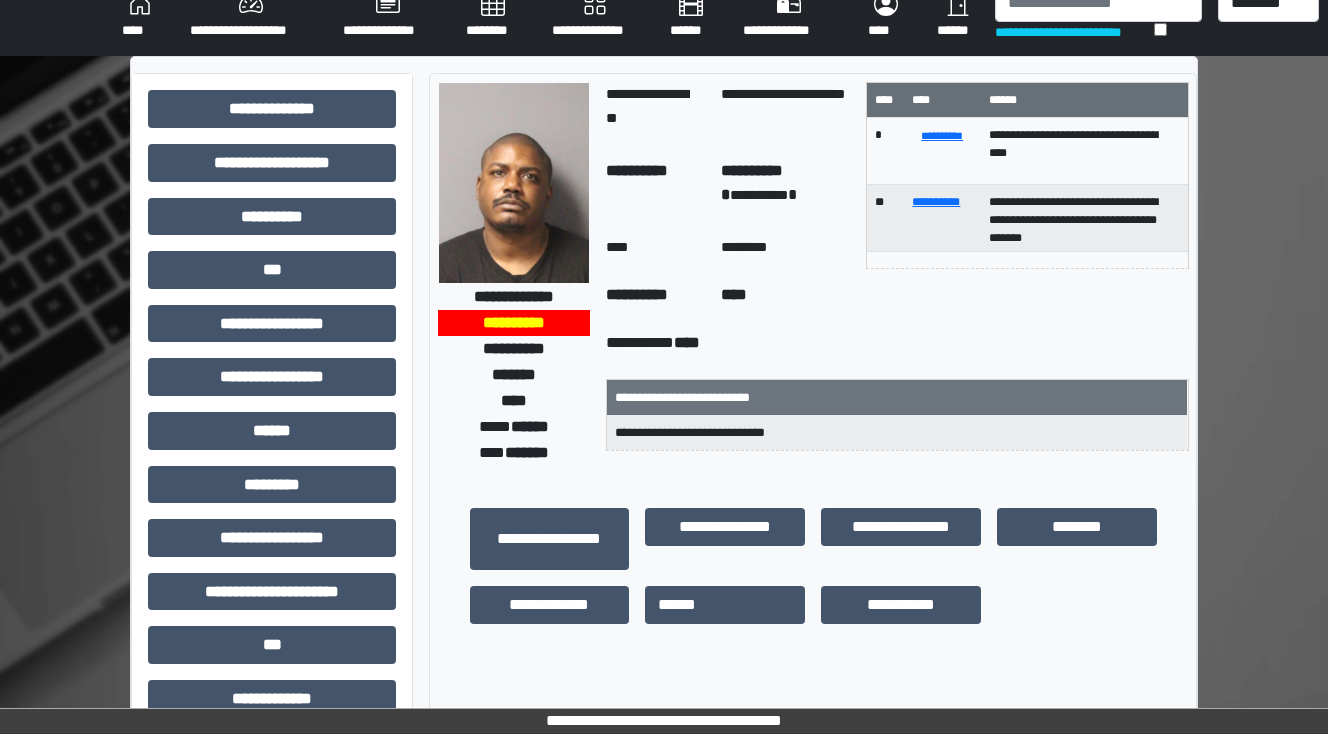 scroll, scrollTop: 0, scrollLeft: 0, axis: both 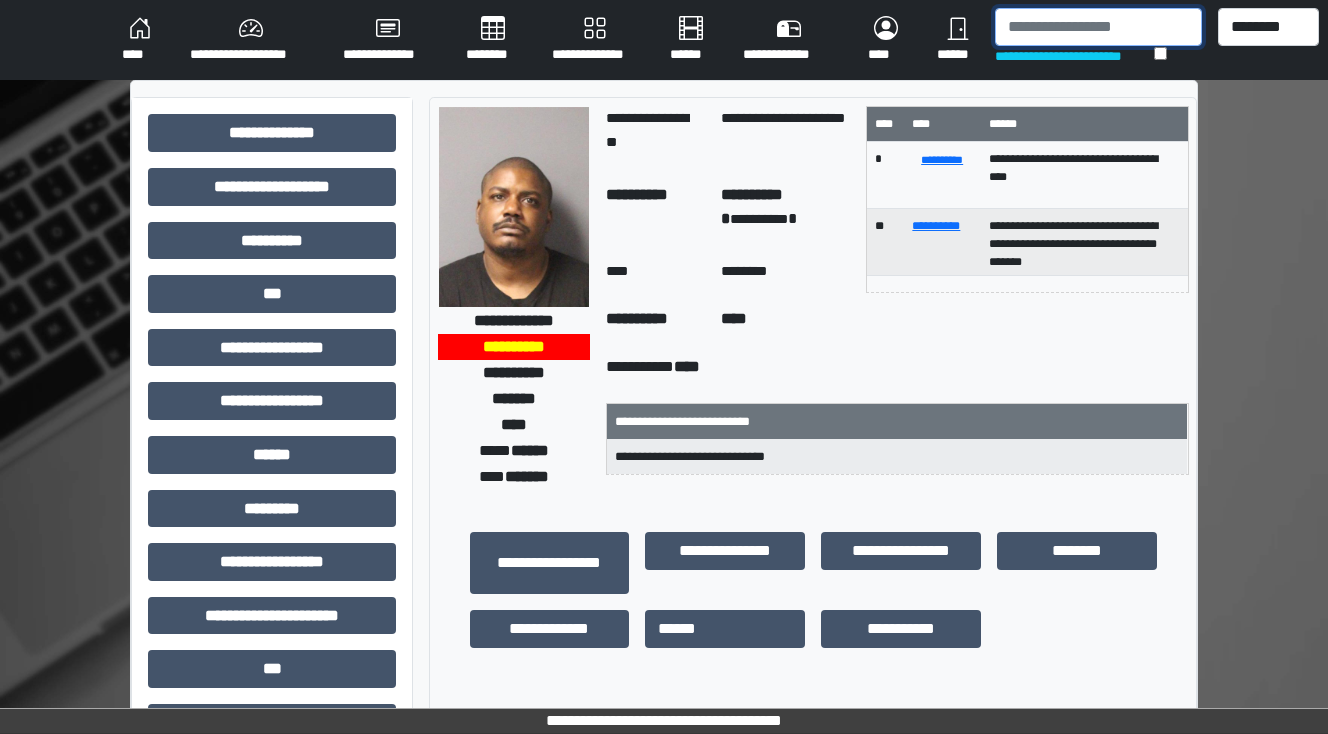 click at bounding box center (1098, 27) 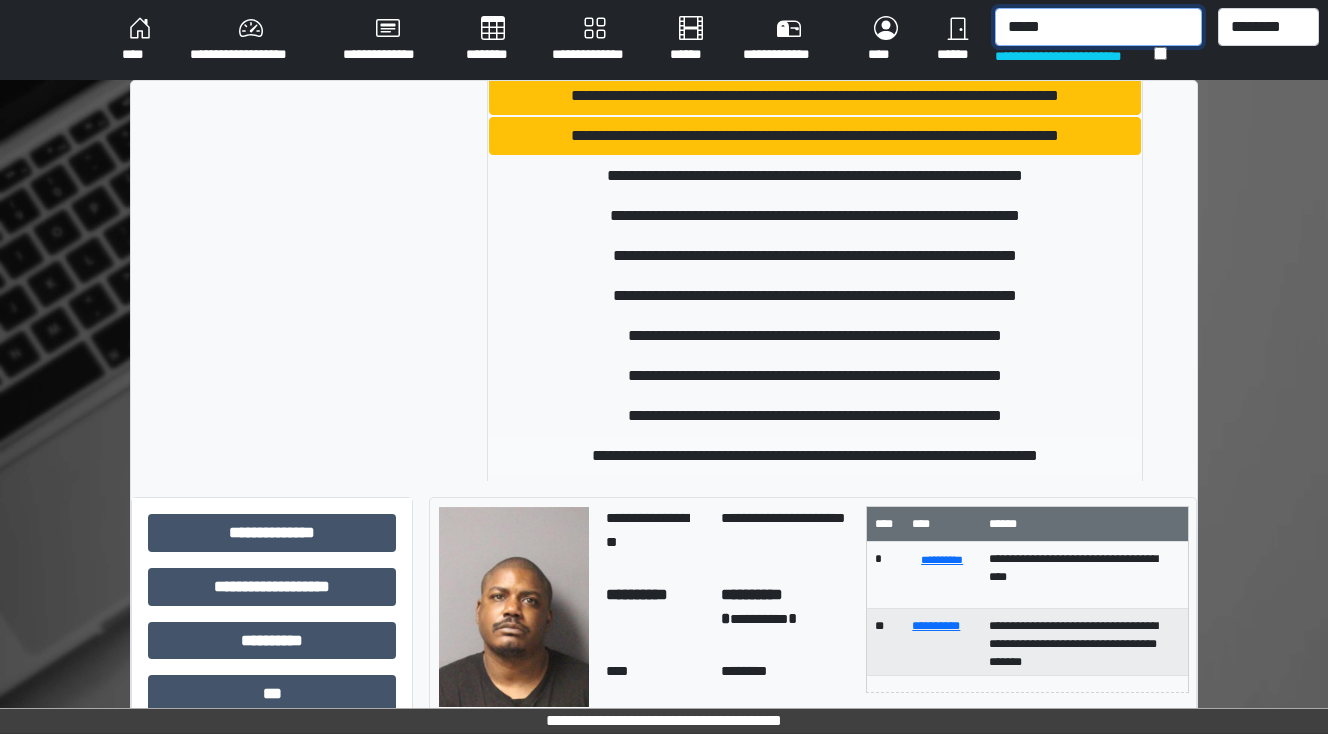 scroll, scrollTop: 330, scrollLeft: 0, axis: vertical 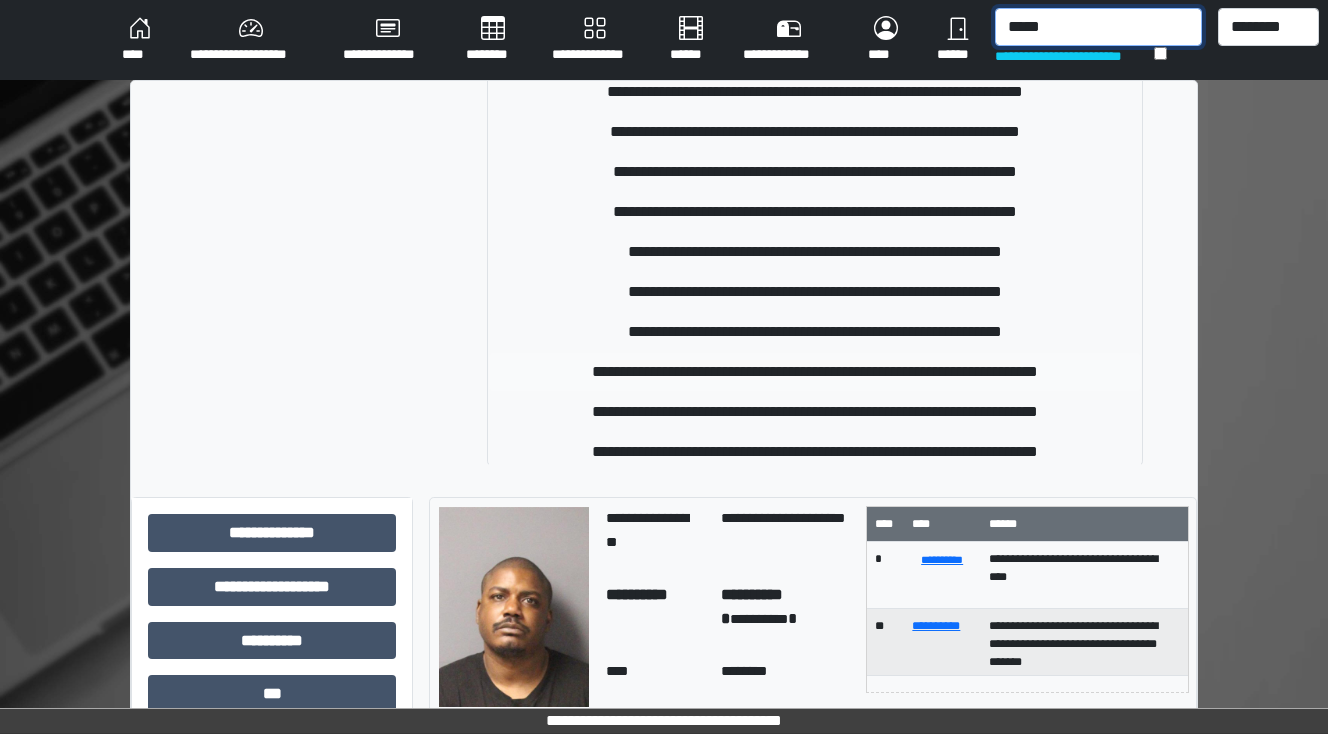 type on "*****" 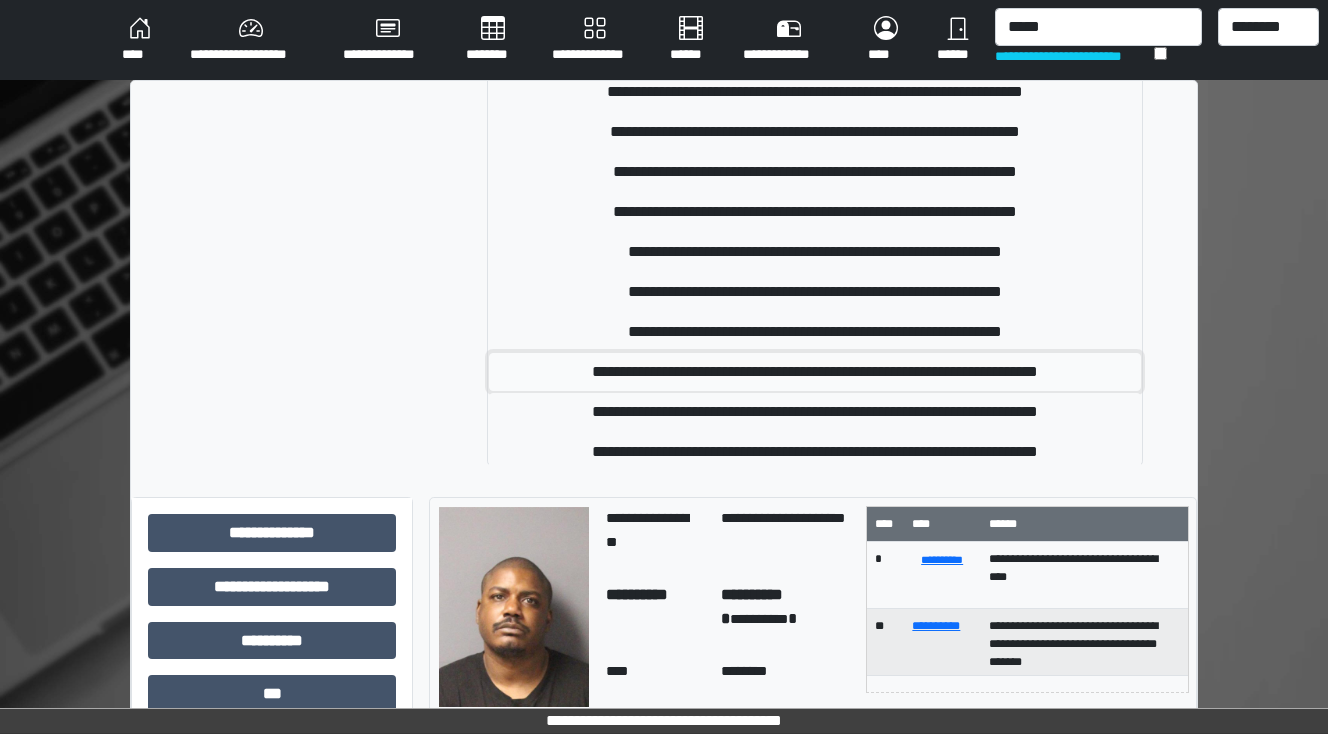 click on "**********" at bounding box center (815, 372) 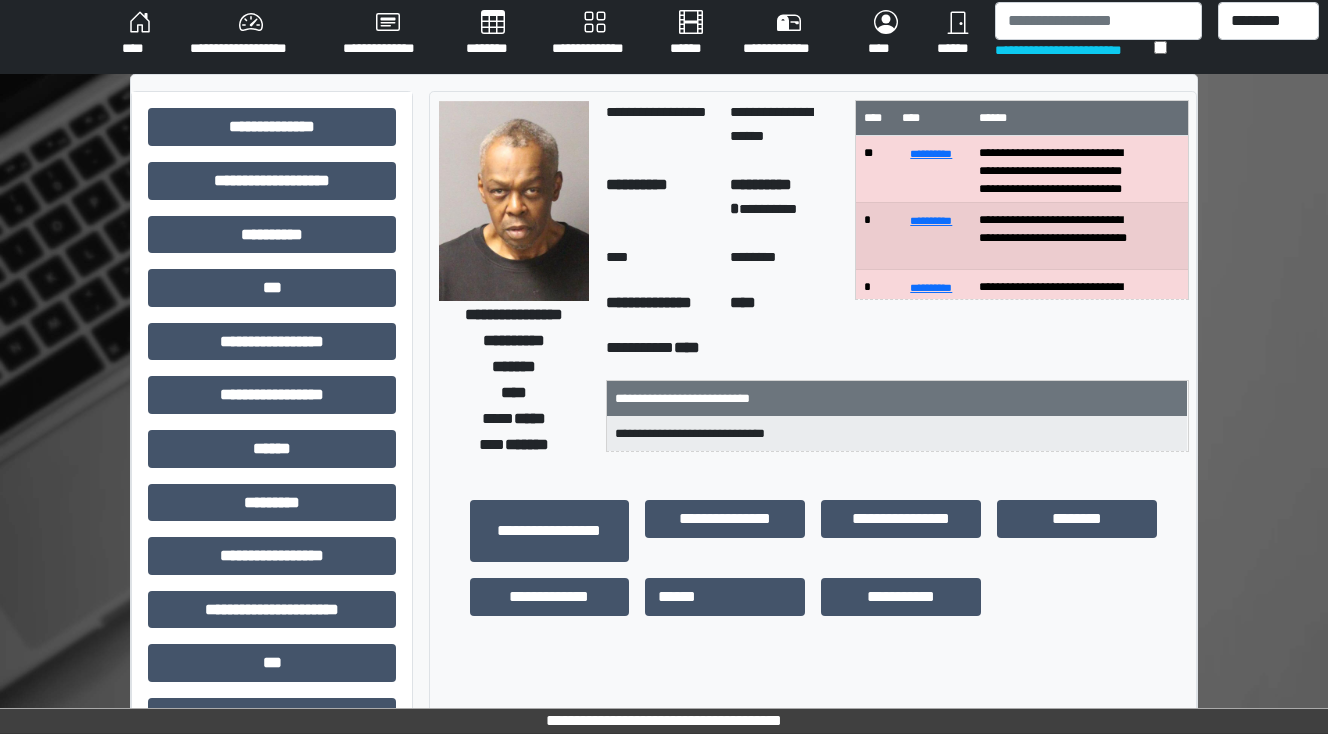 scroll, scrollTop: 0, scrollLeft: 0, axis: both 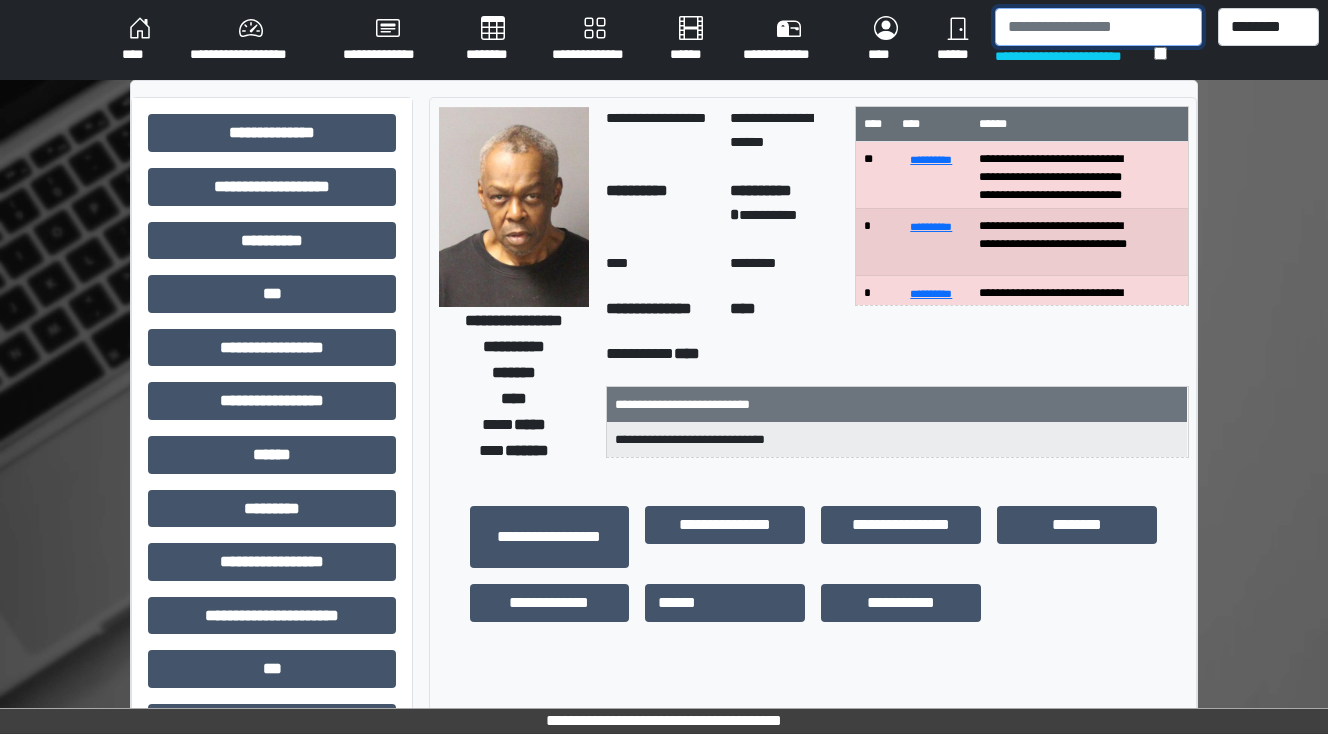 click at bounding box center (1098, 27) 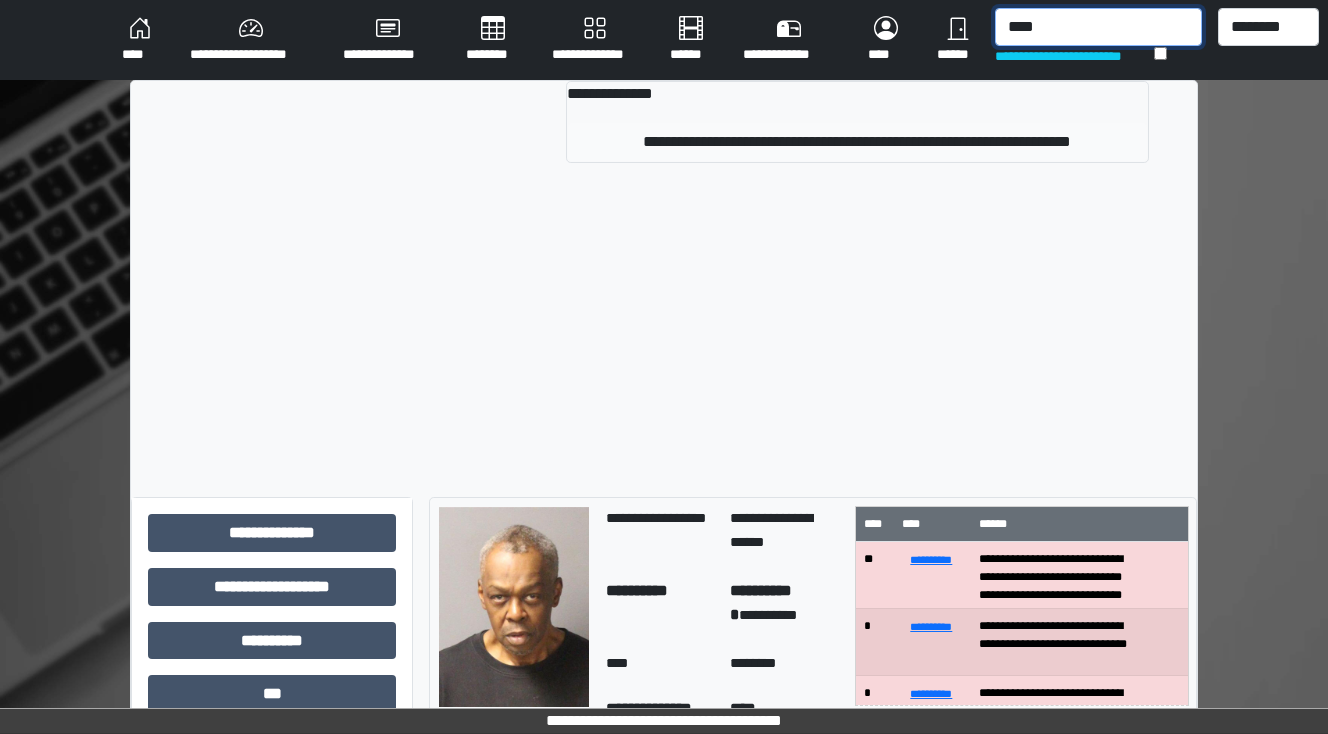 type on "****" 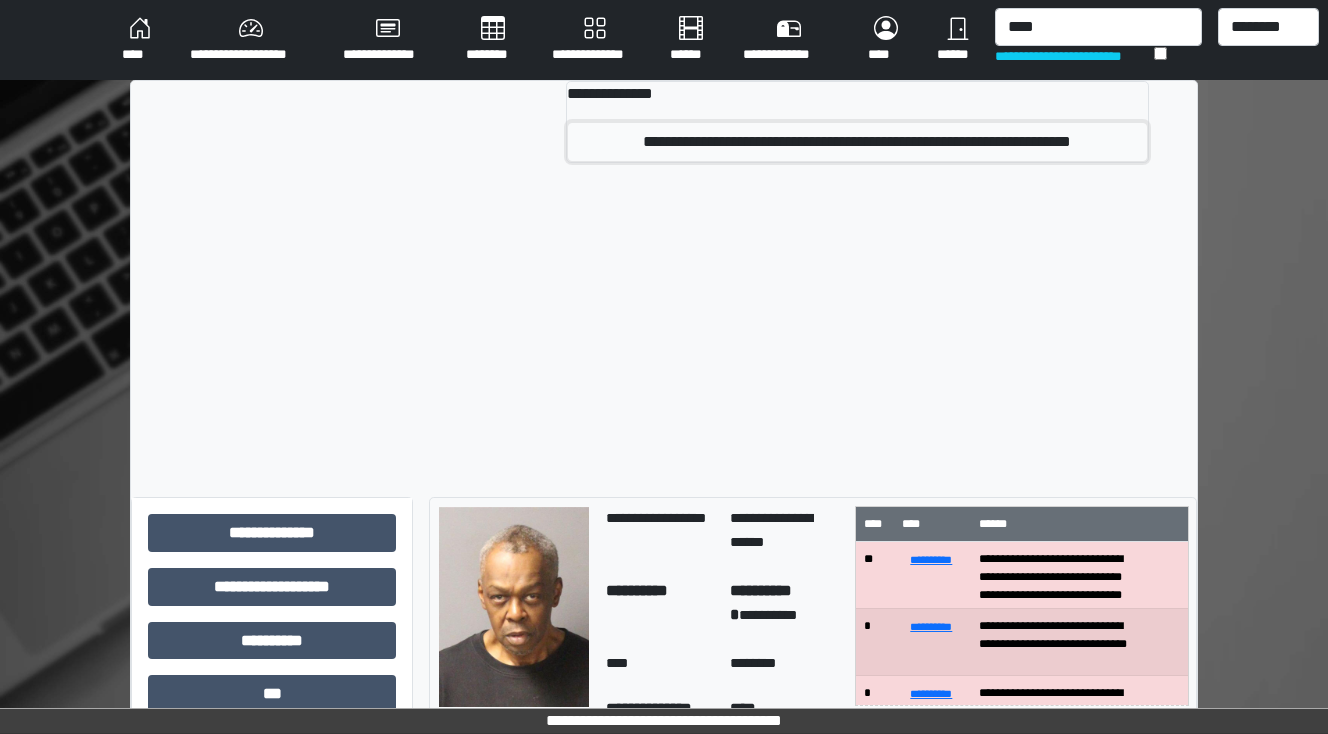 click on "**********" at bounding box center [858, 142] 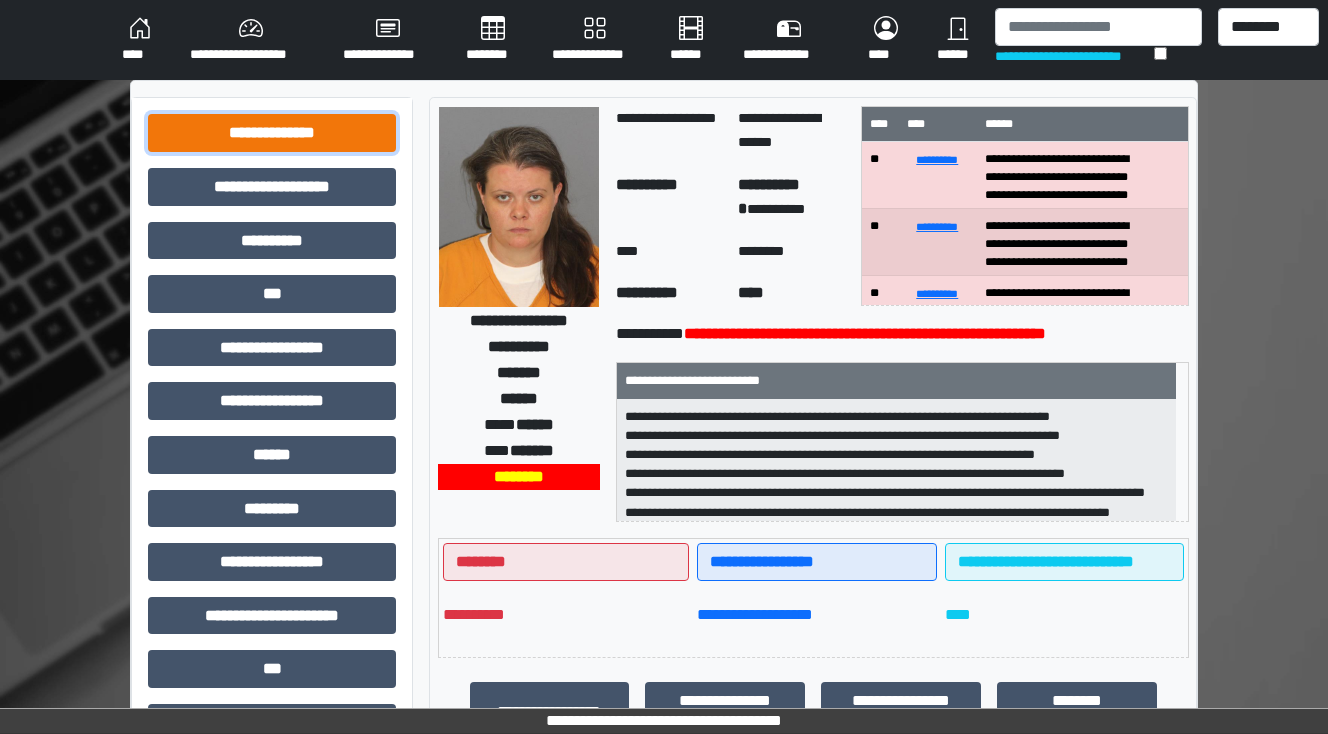 click on "**********" at bounding box center (272, 133) 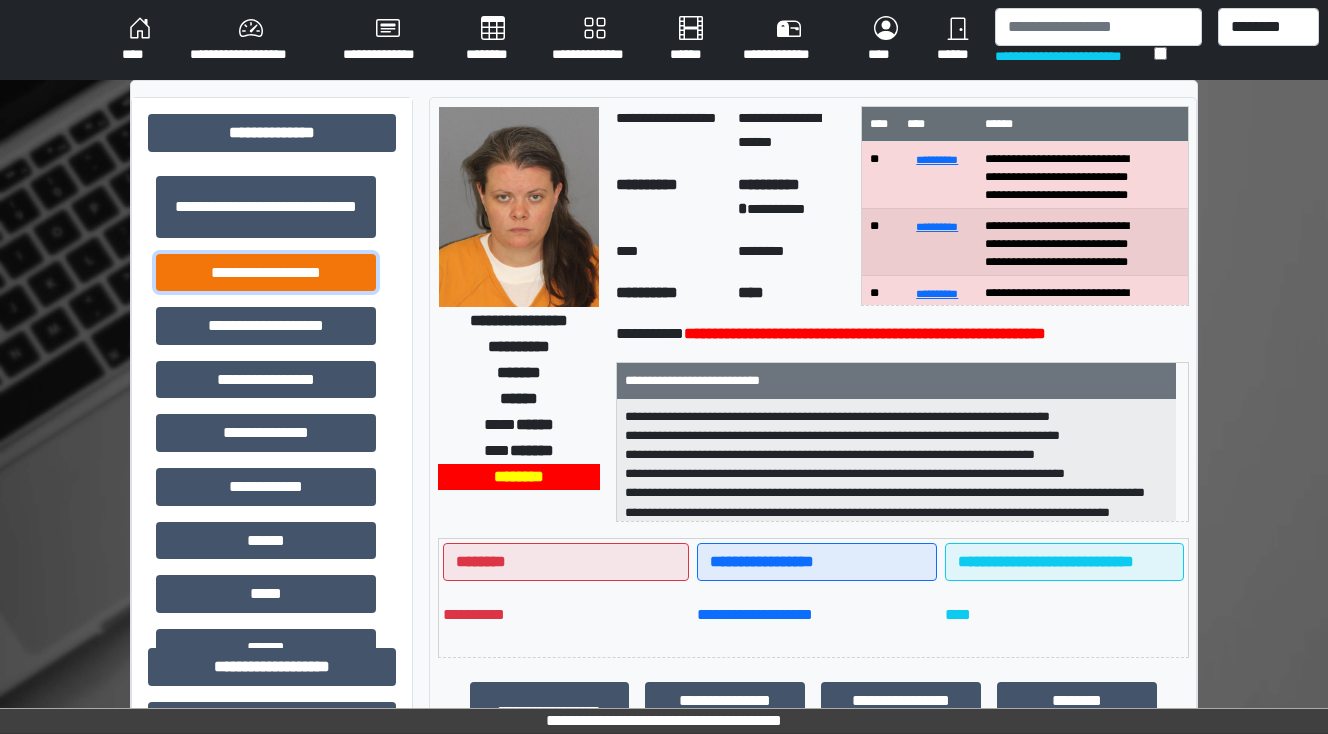 click on "**********" at bounding box center (266, 273) 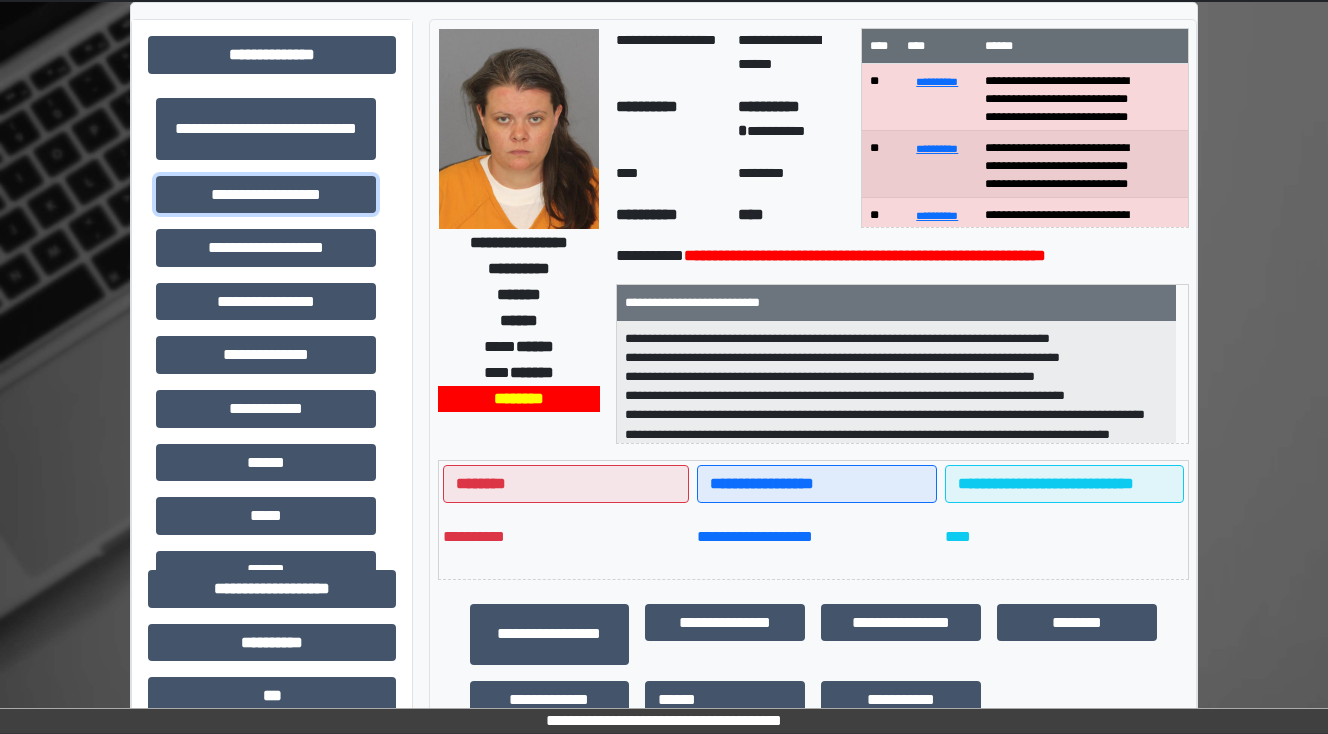 scroll, scrollTop: 0, scrollLeft: 0, axis: both 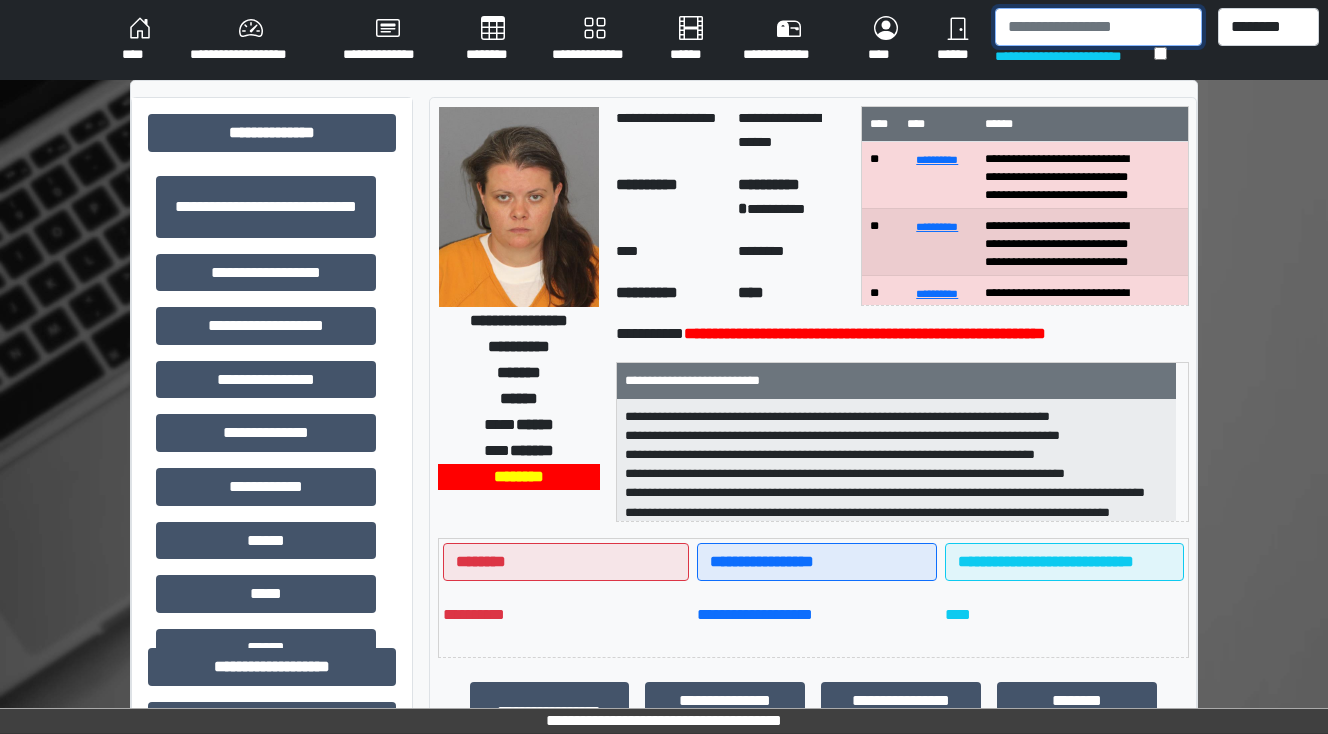 click at bounding box center [1098, 27] 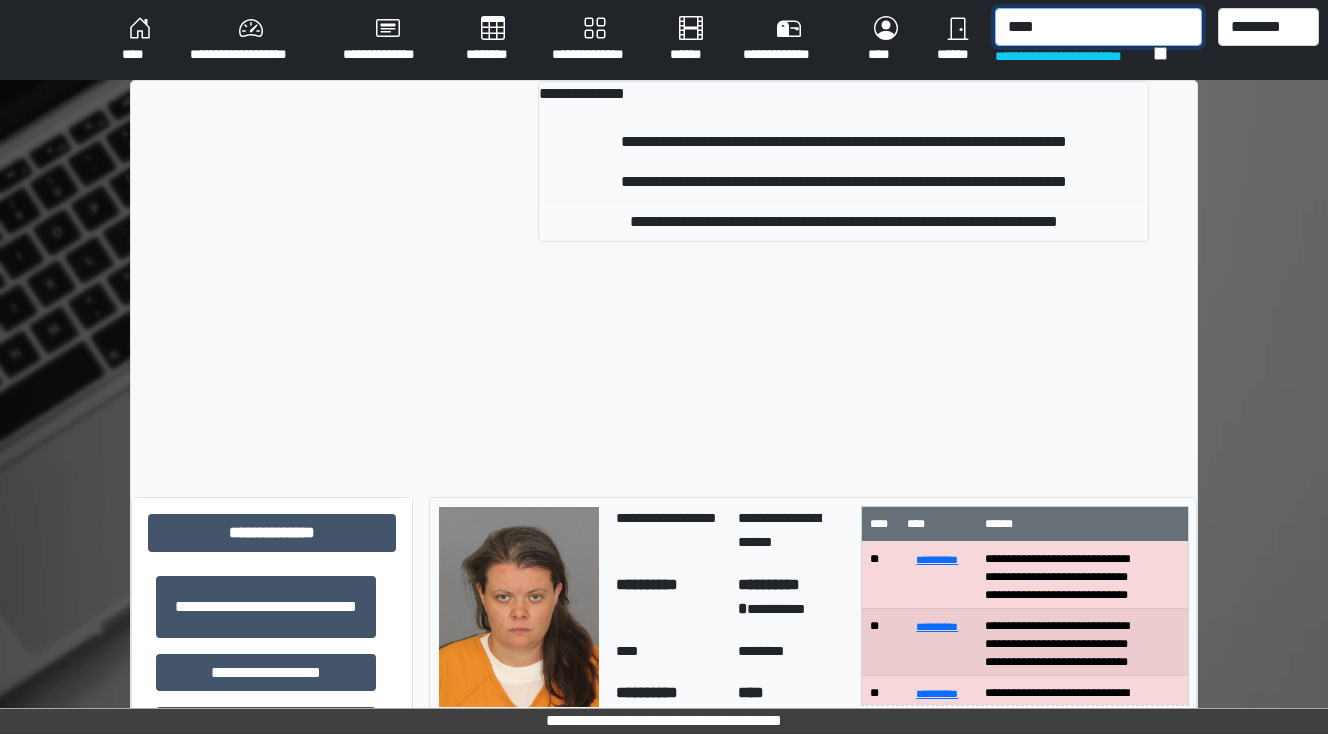 type on "****" 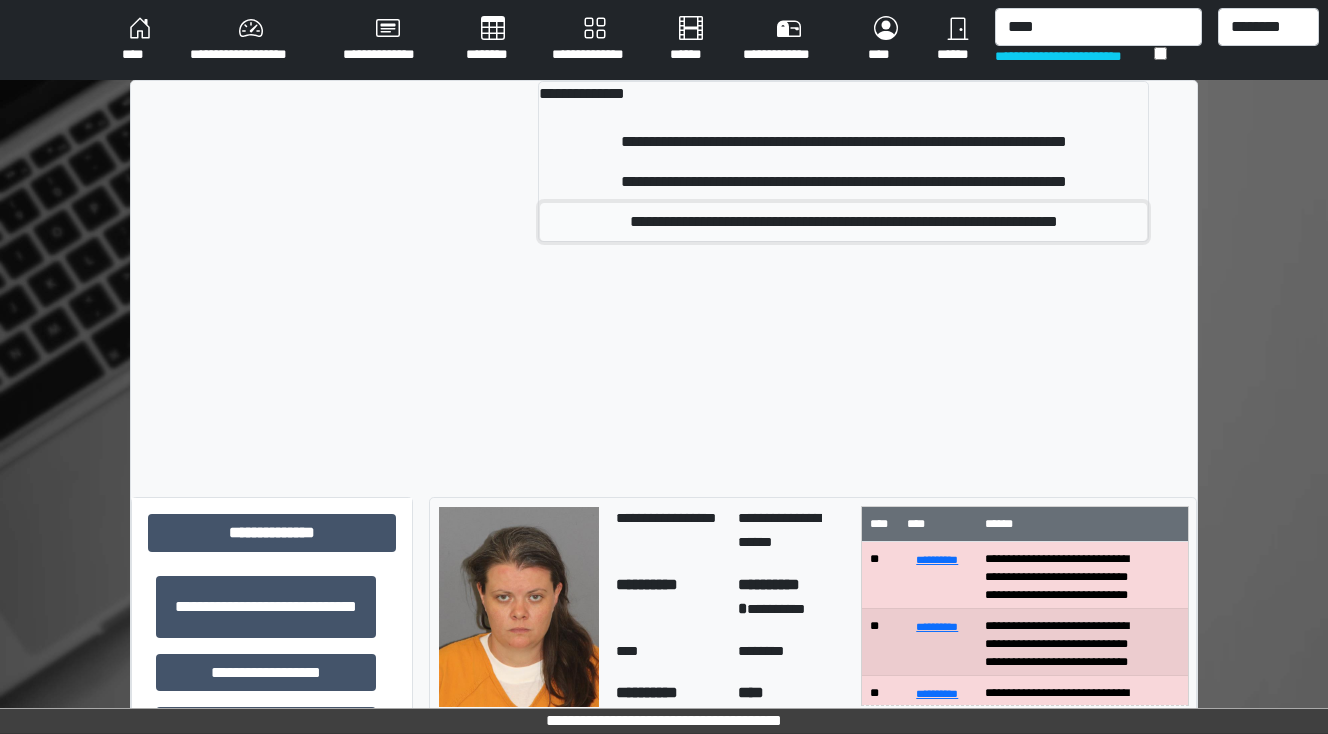 click on "**********" at bounding box center (843, 222) 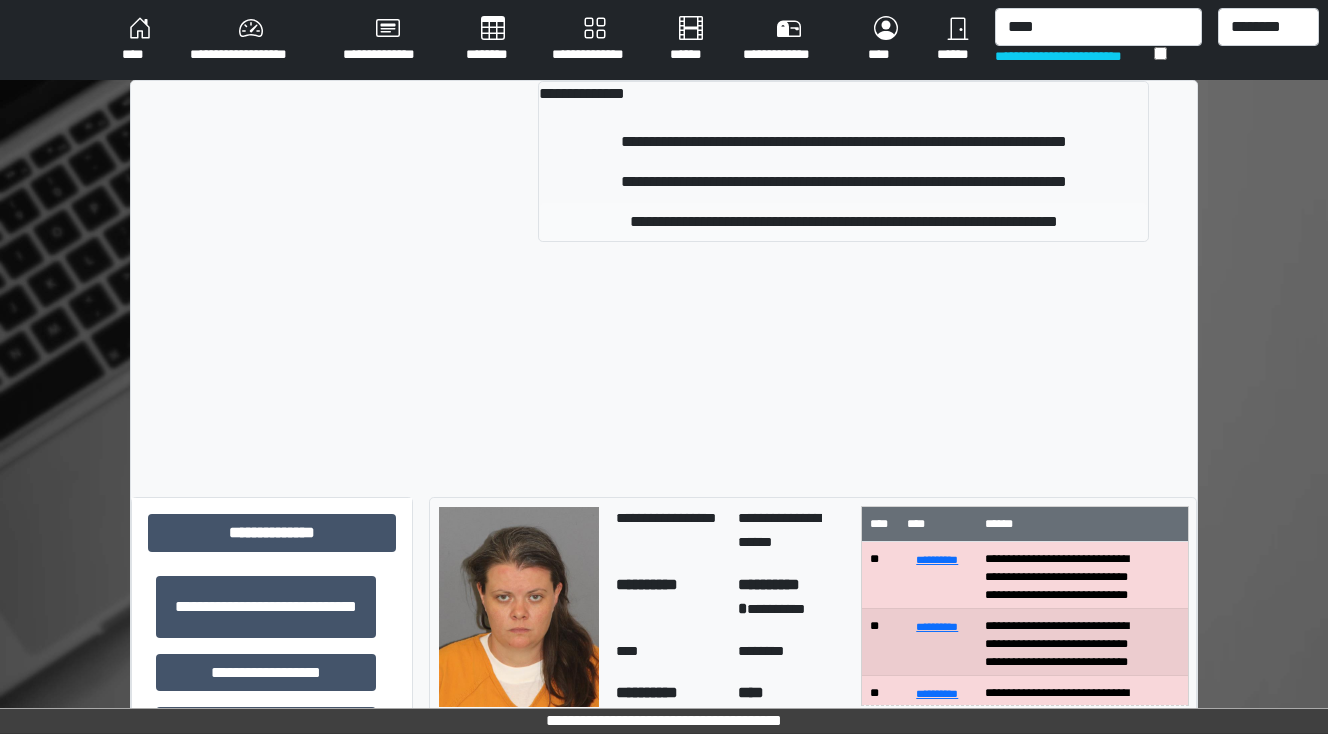 type 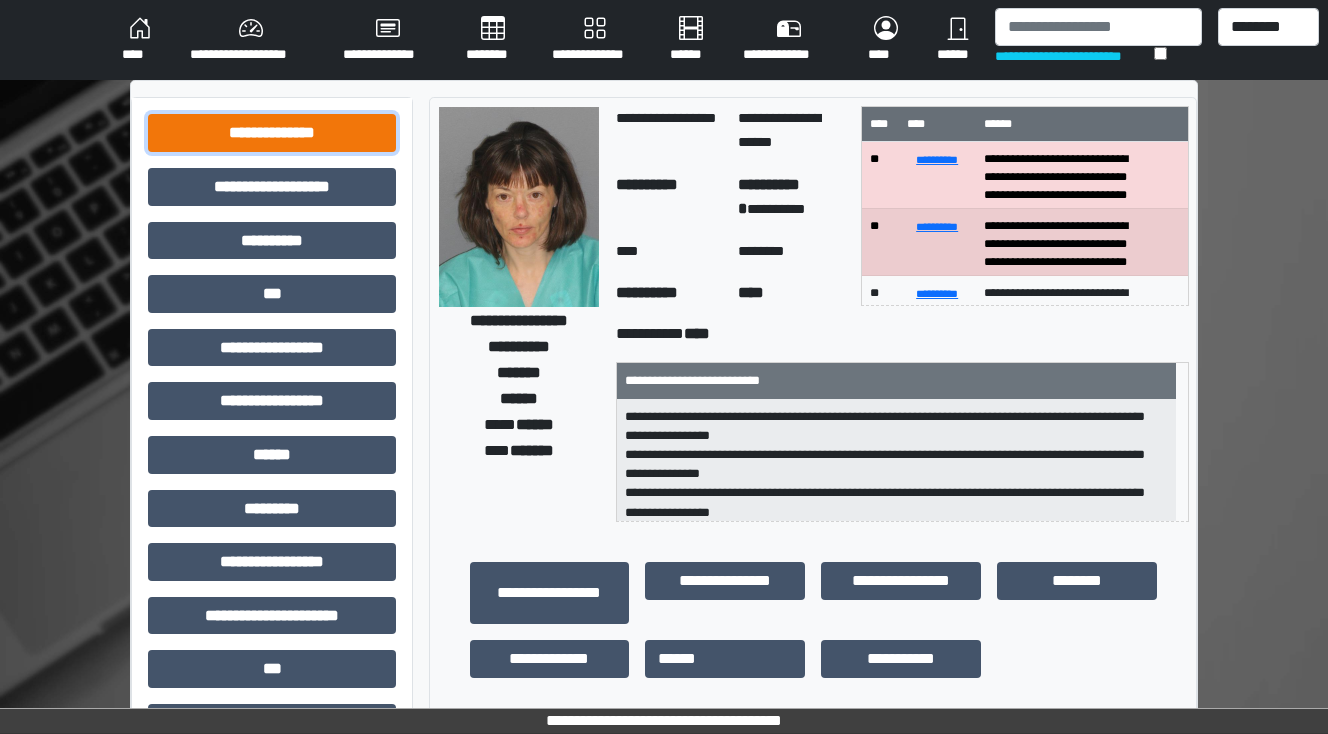 click on "**********" at bounding box center (272, 133) 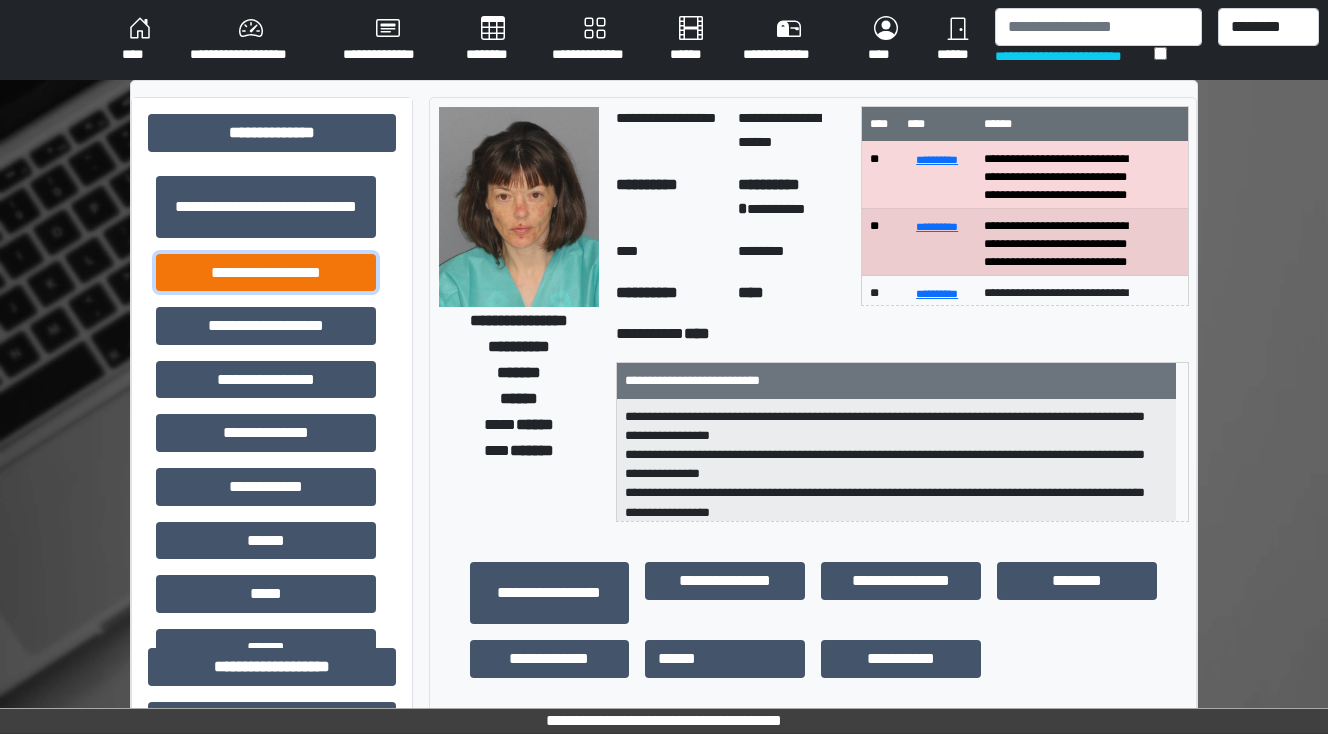 click on "**********" at bounding box center (266, 273) 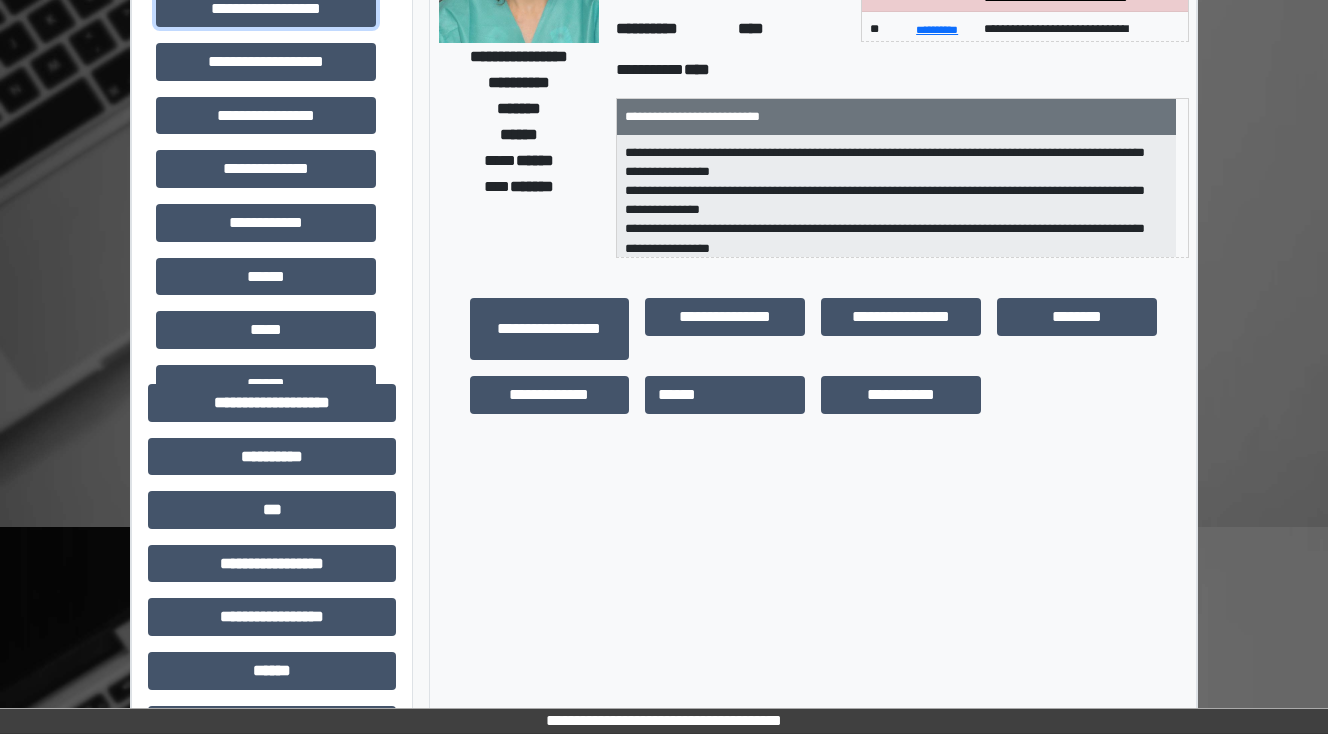 scroll, scrollTop: 320, scrollLeft: 0, axis: vertical 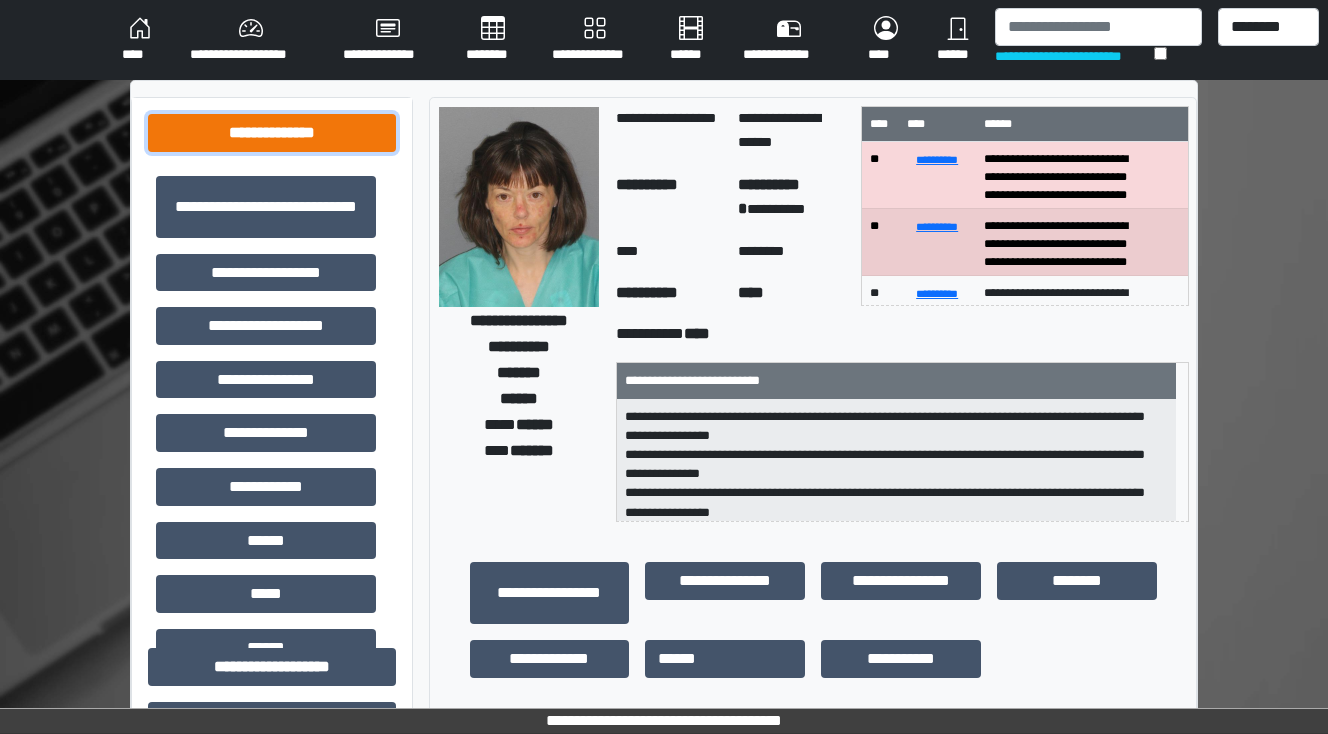 click on "**********" at bounding box center [272, 133] 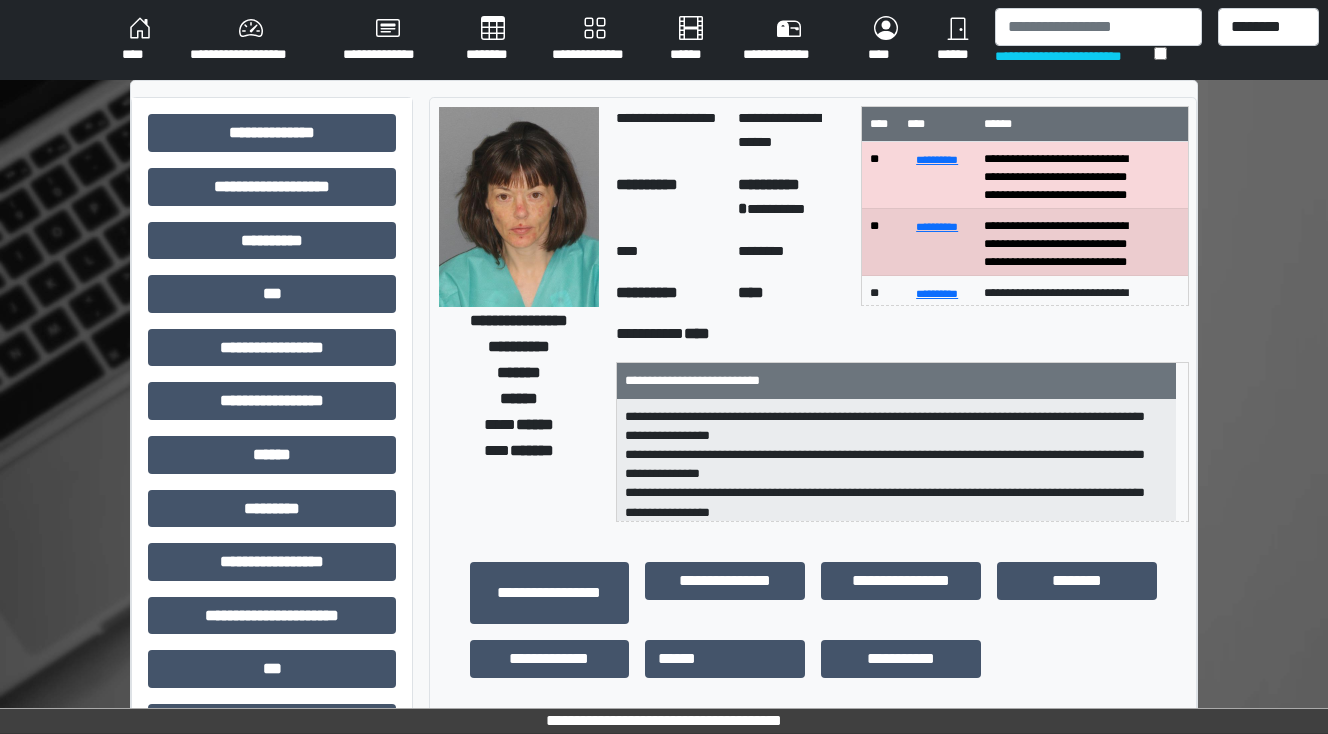 click on "****" at bounding box center (140, 40) 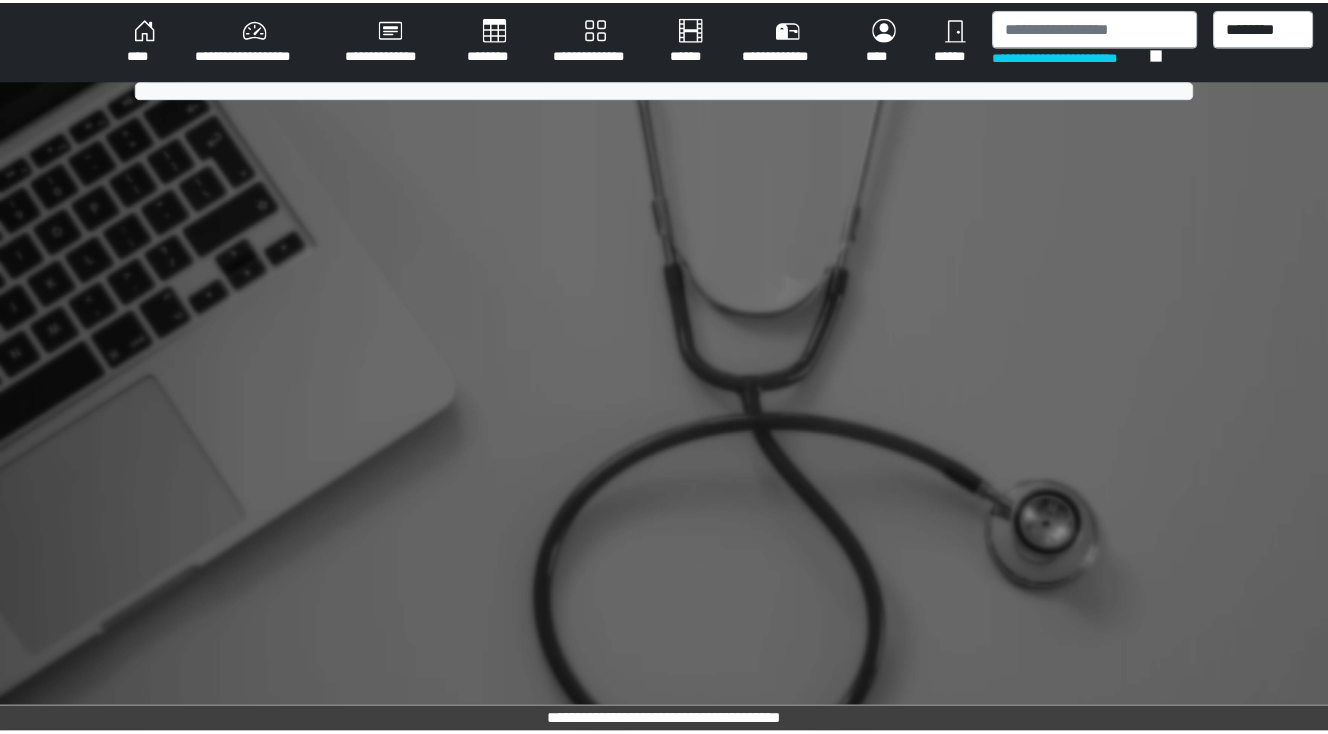 scroll, scrollTop: 0, scrollLeft: 0, axis: both 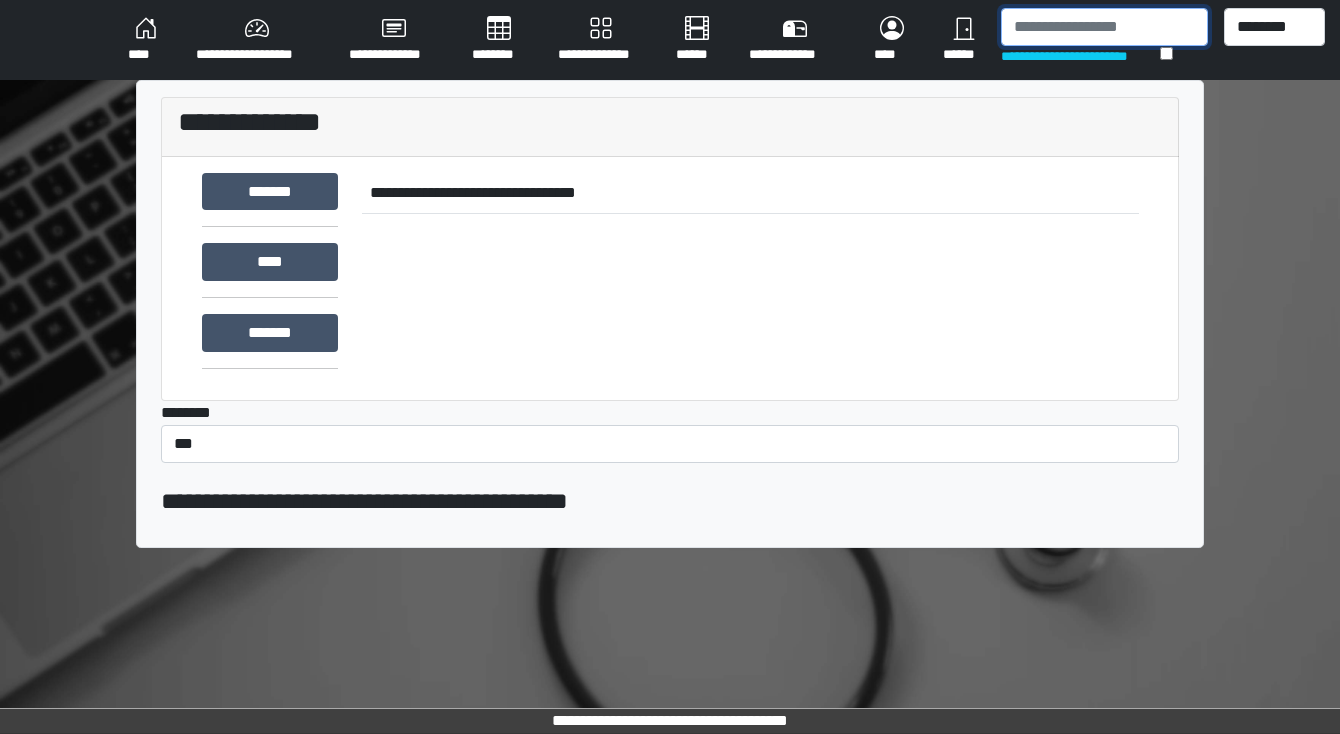 click at bounding box center (1104, 27) 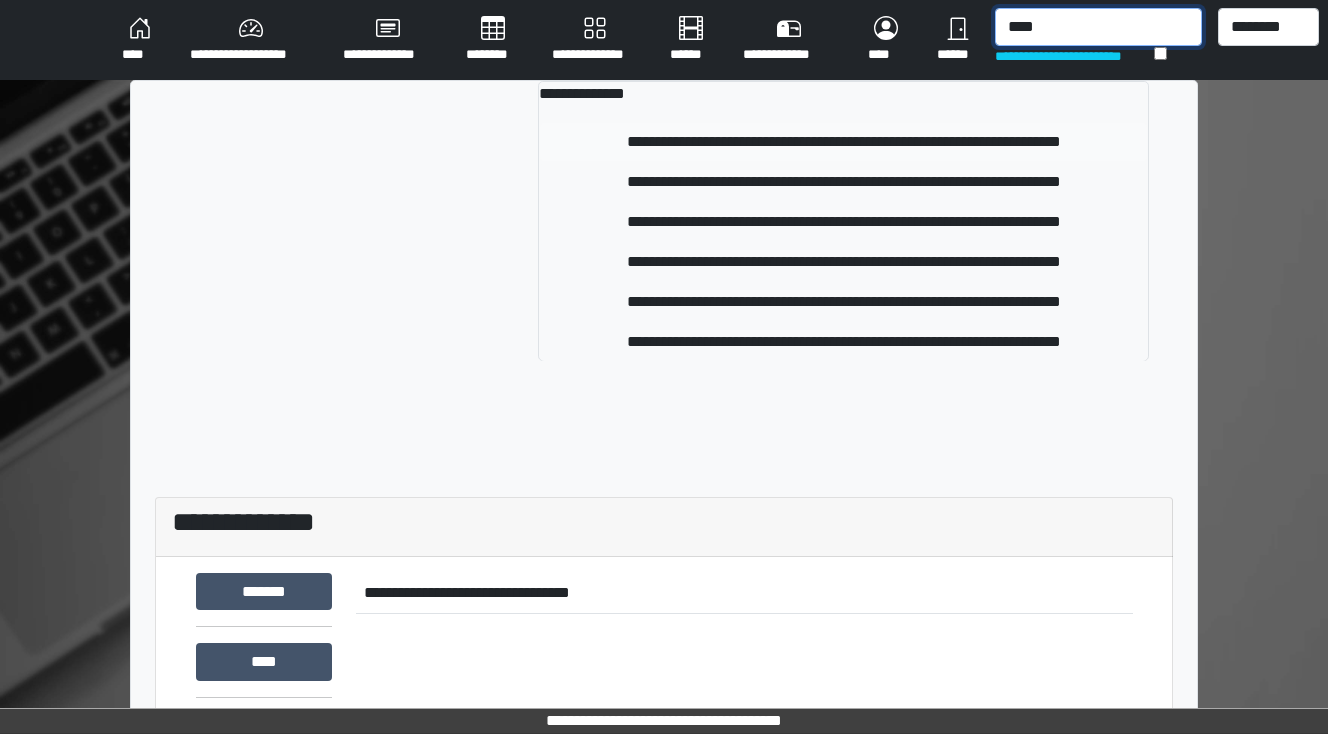type on "****" 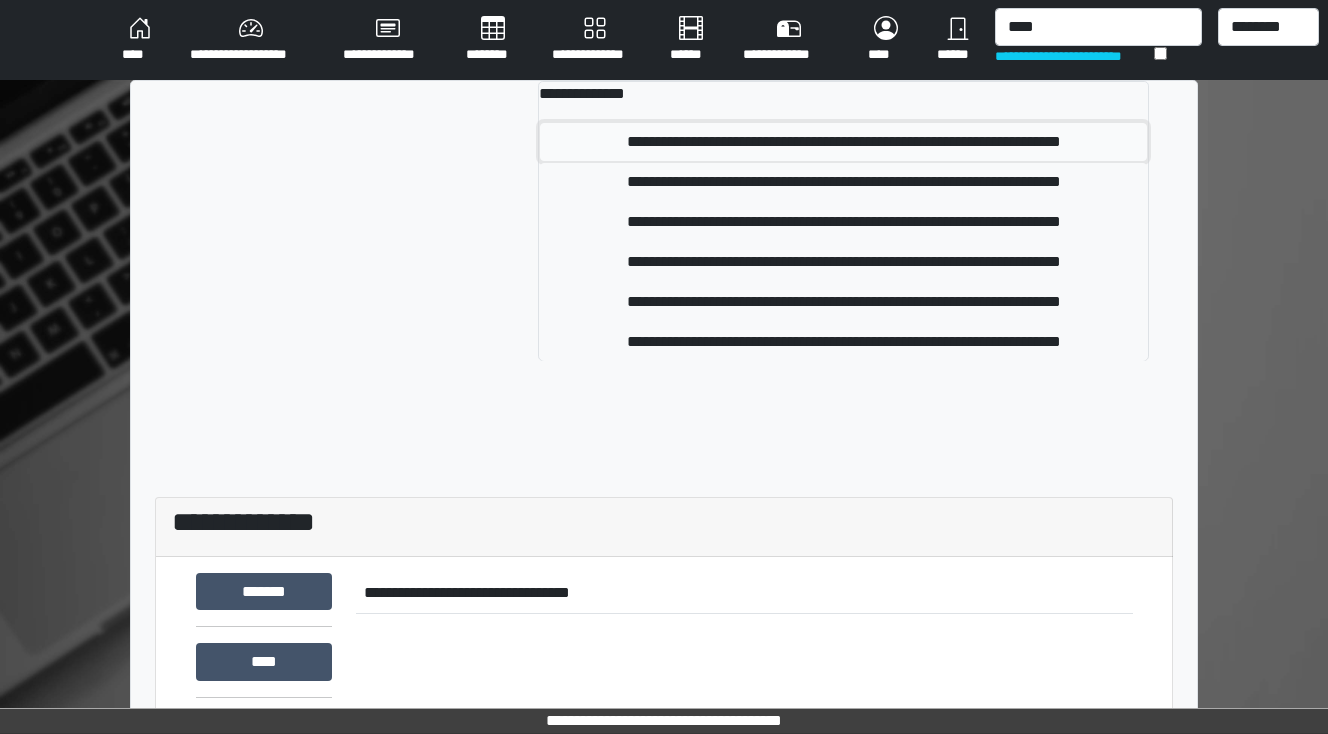 click on "**********" at bounding box center [843, 142] 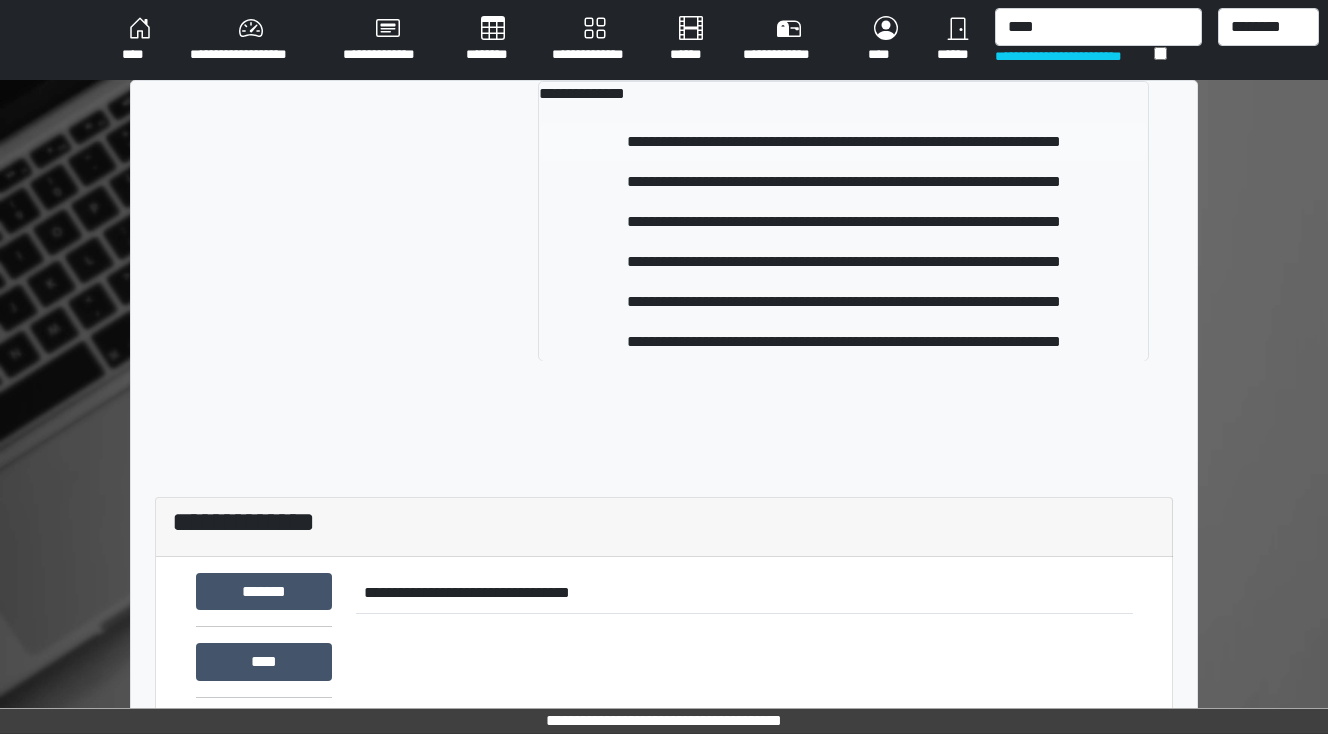 type 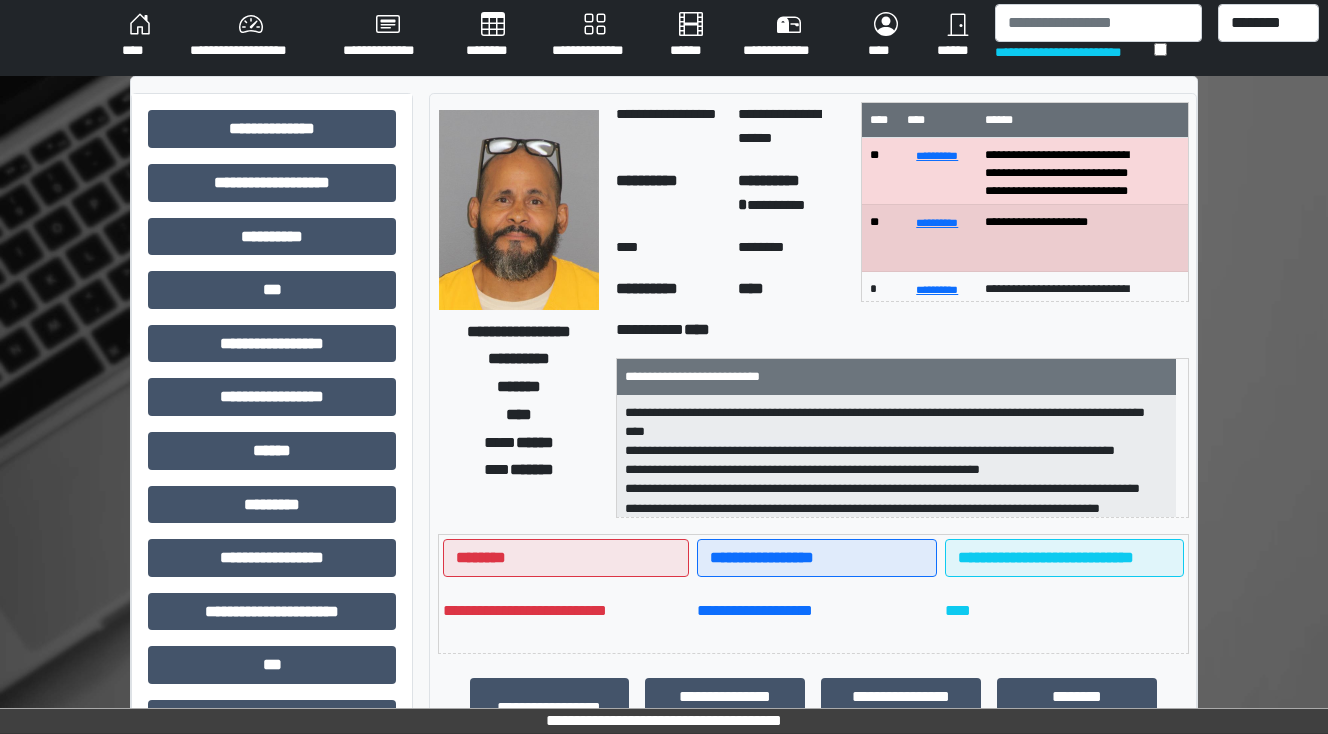 scroll, scrollTop: 0, scrollLeft: 0, axis: both 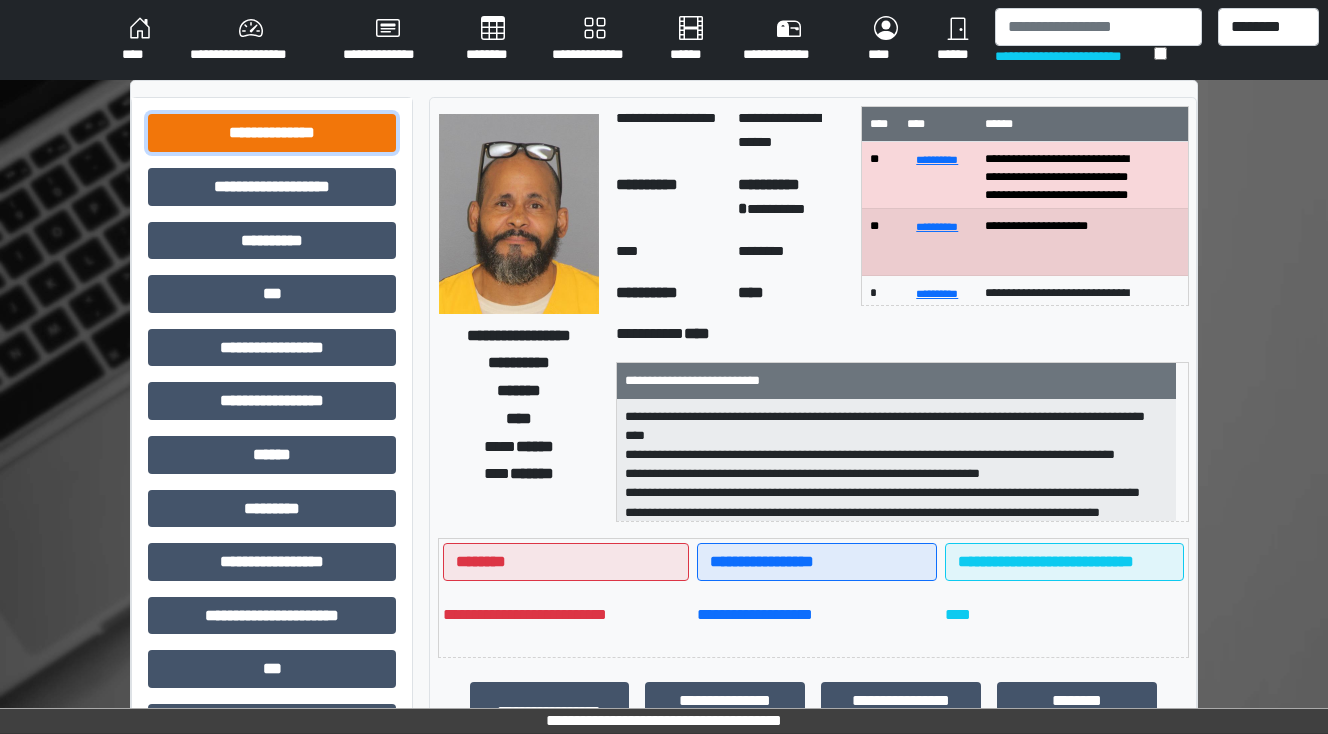 click on "**********" at bounding box center [272, 133] 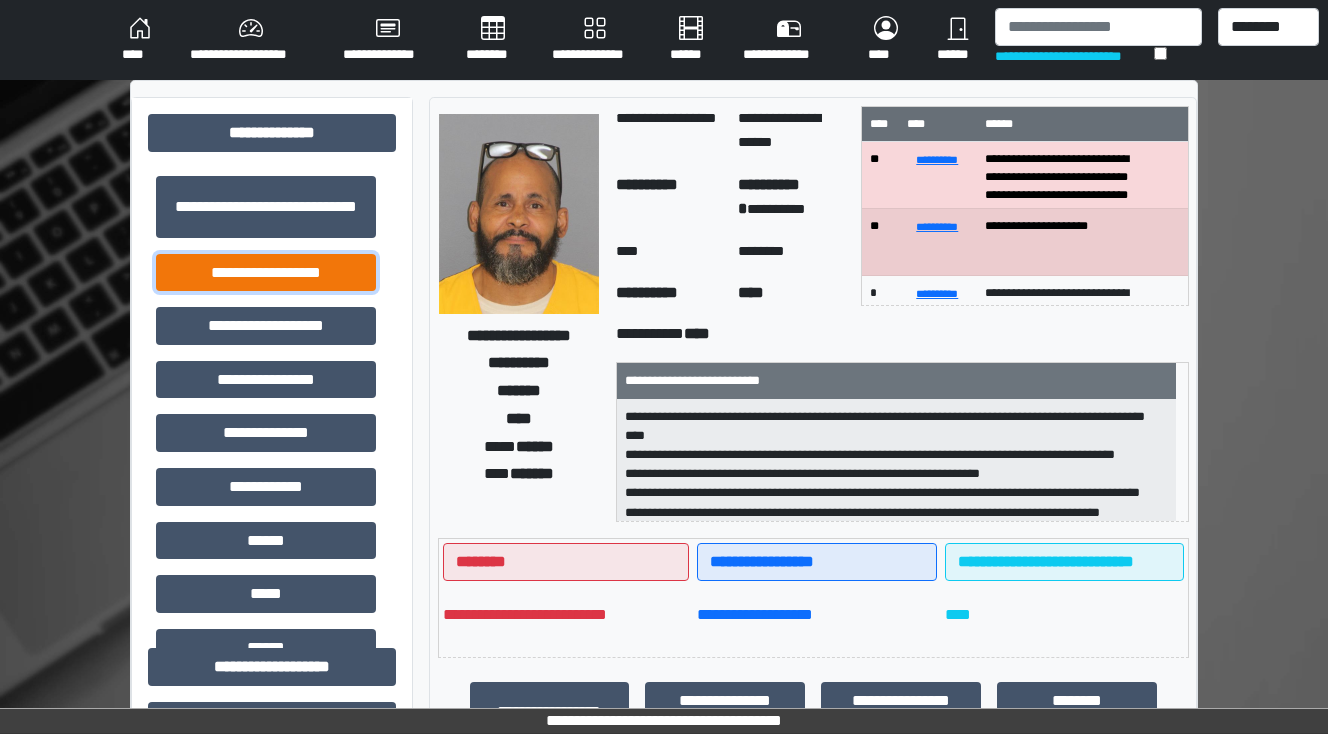 click on "**********" at bounding box center (266, 273) 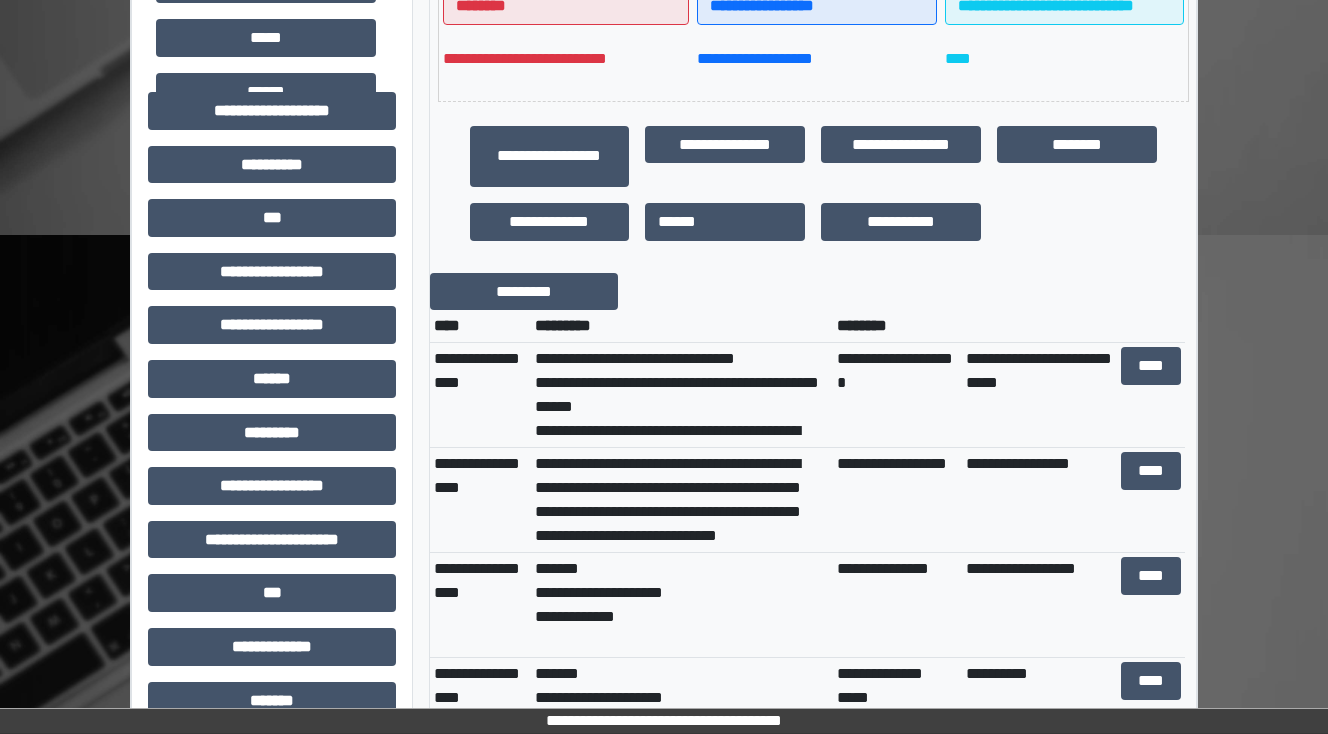 scroll, scrollTop: 560, scrollLeft: 0, axis: vertical 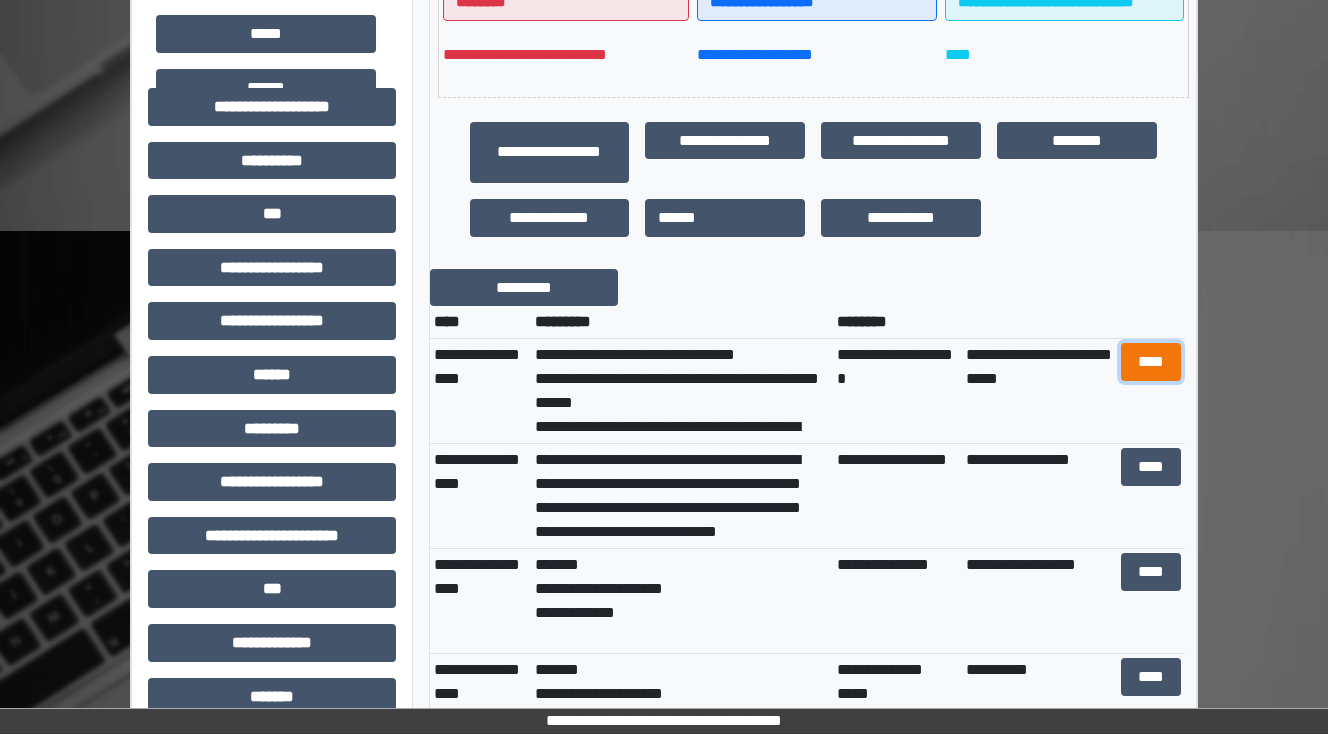 click on "****" at bounding box center [1150, 362] 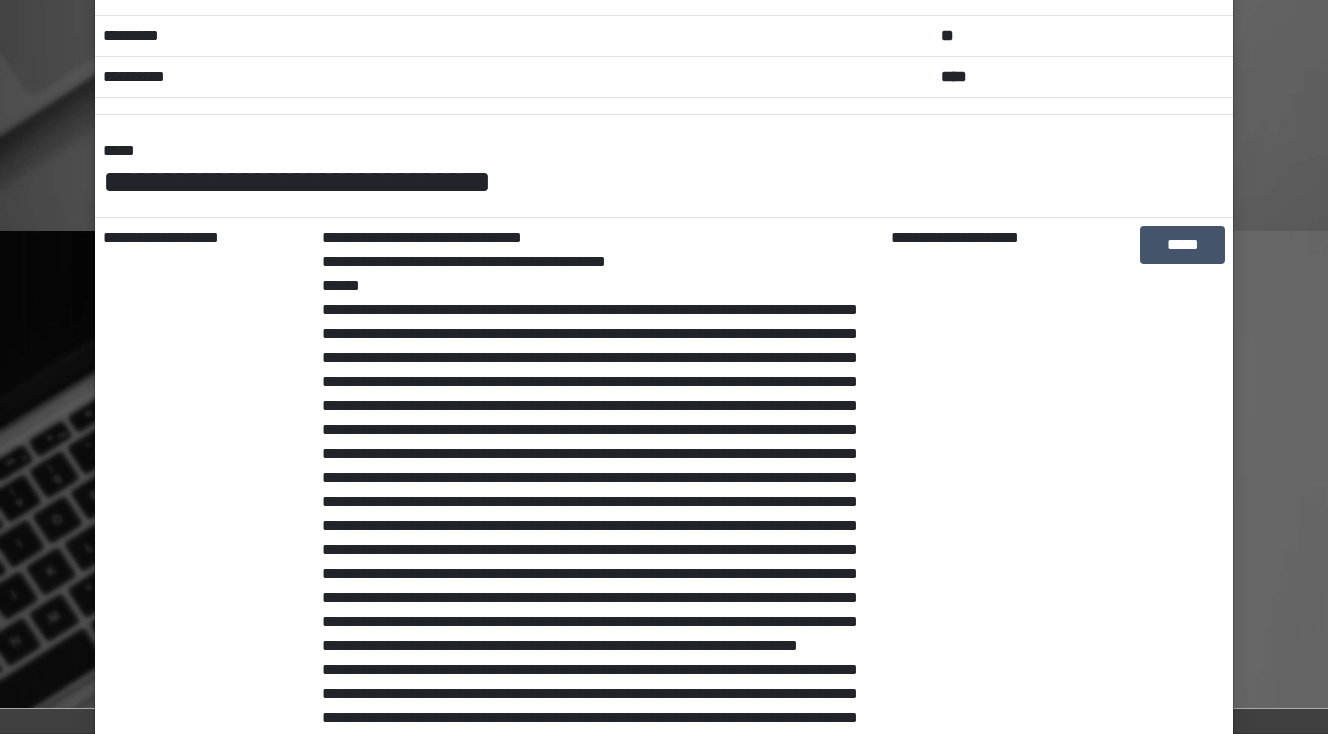 scroll, scrollTop: 0, scrollLeft: 0, axis: both 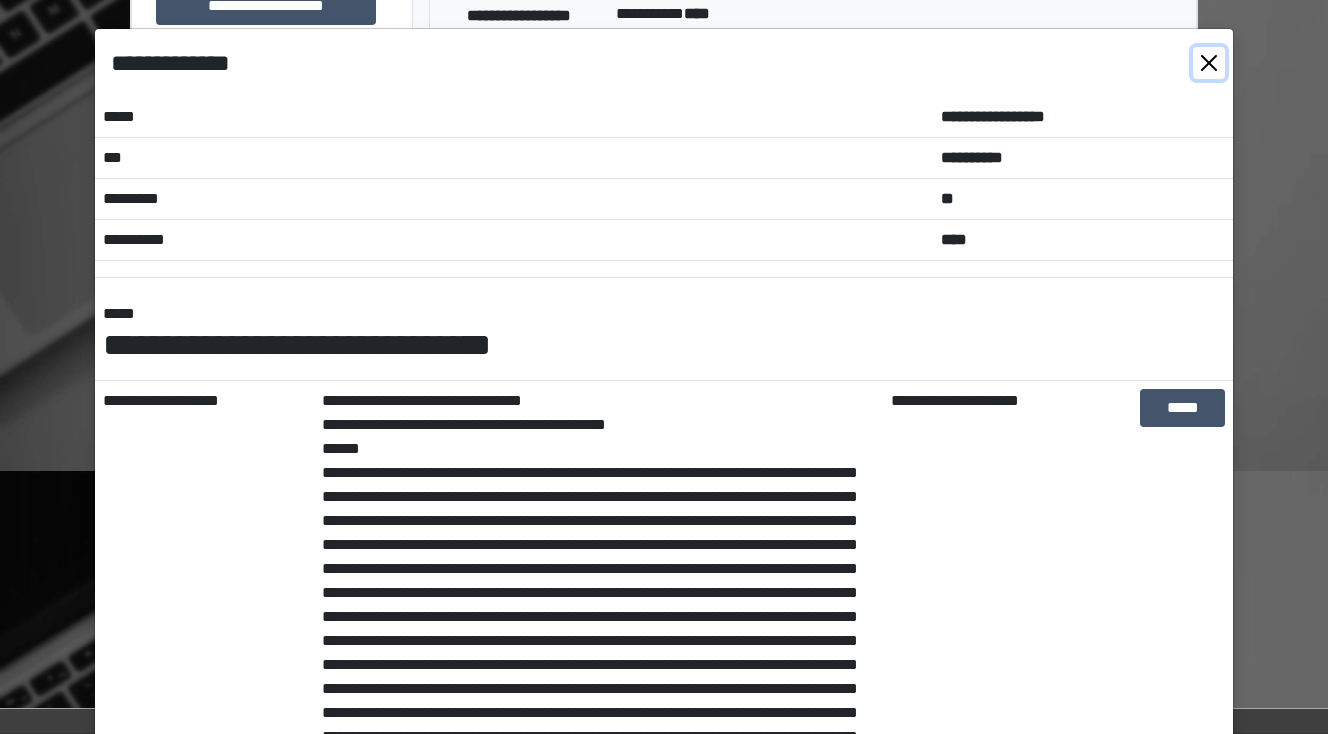 click at bounding box center [1209, 63] 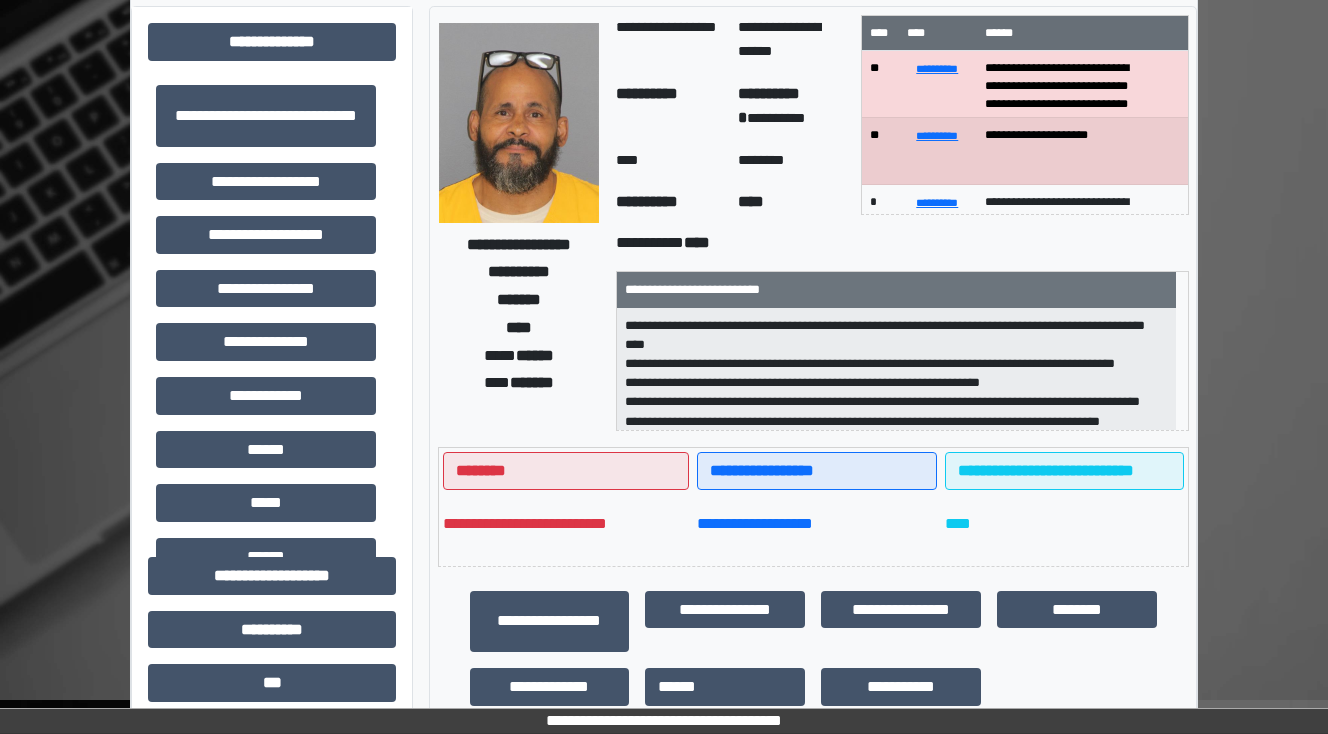 scroll, scrollTop: 0, scrollLeft: 0, axis: both 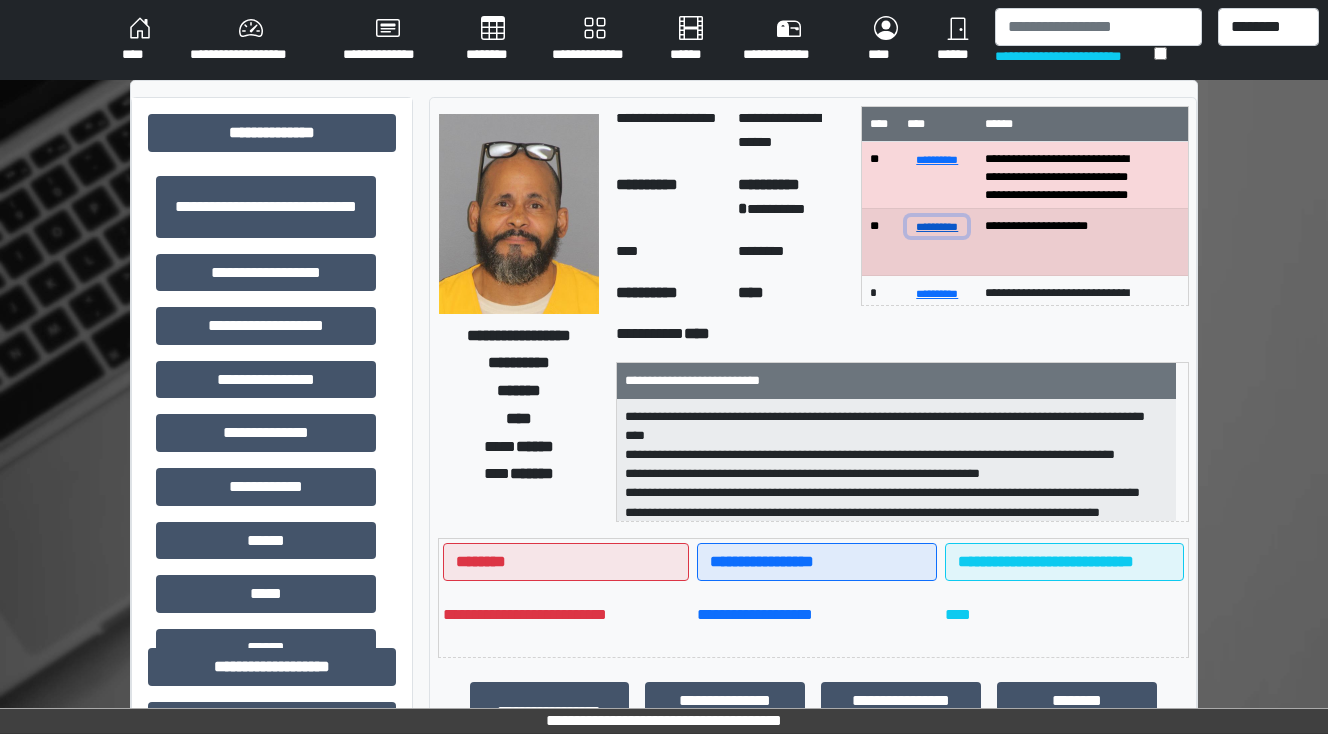 click on "**********" at bounding box center (937, 226) 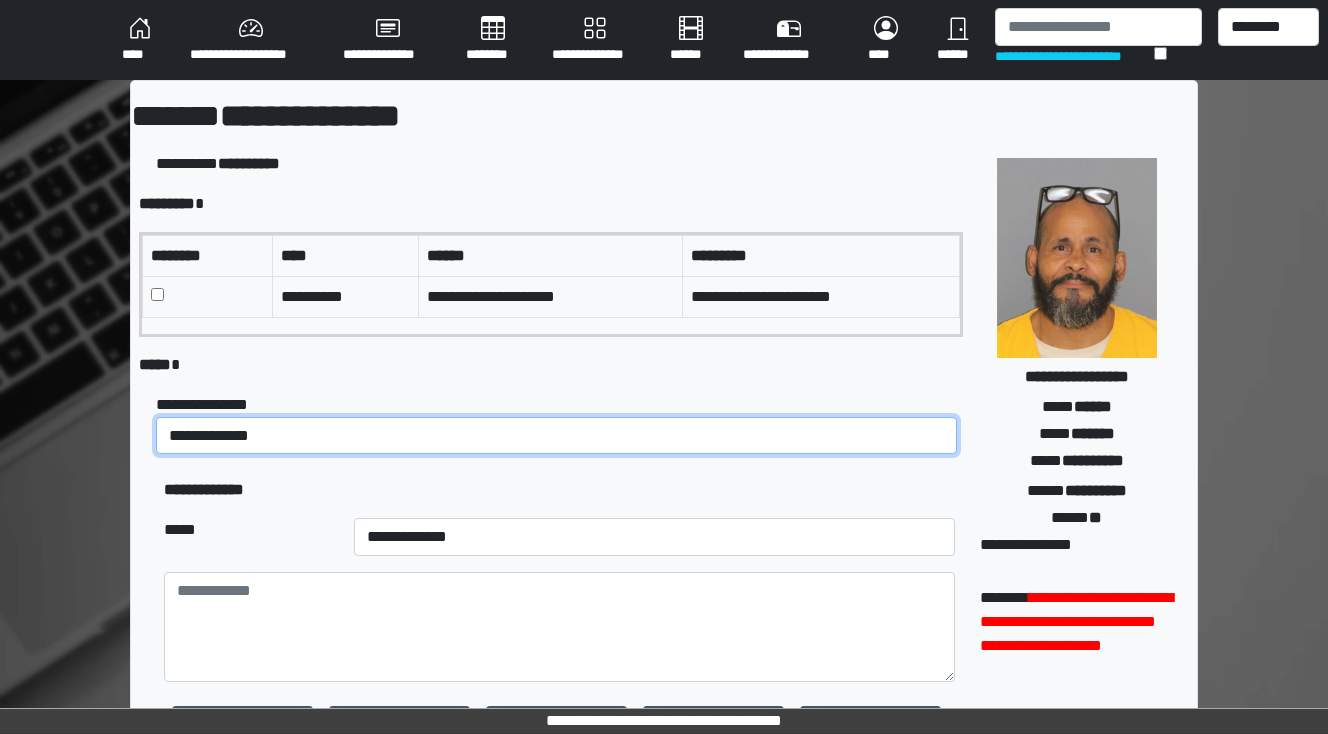 click on "**********" at bounding box center (556, 436) 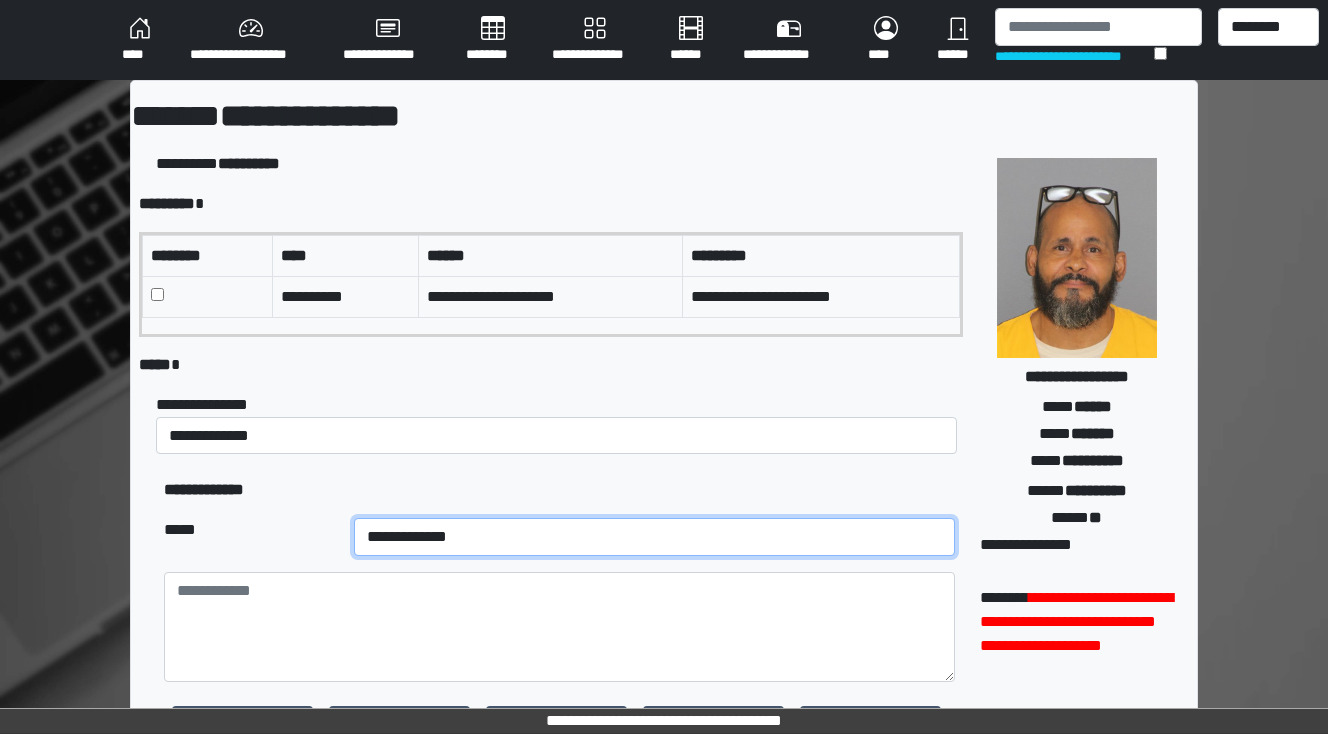 click on "**********" at bounding box center (654, 537) 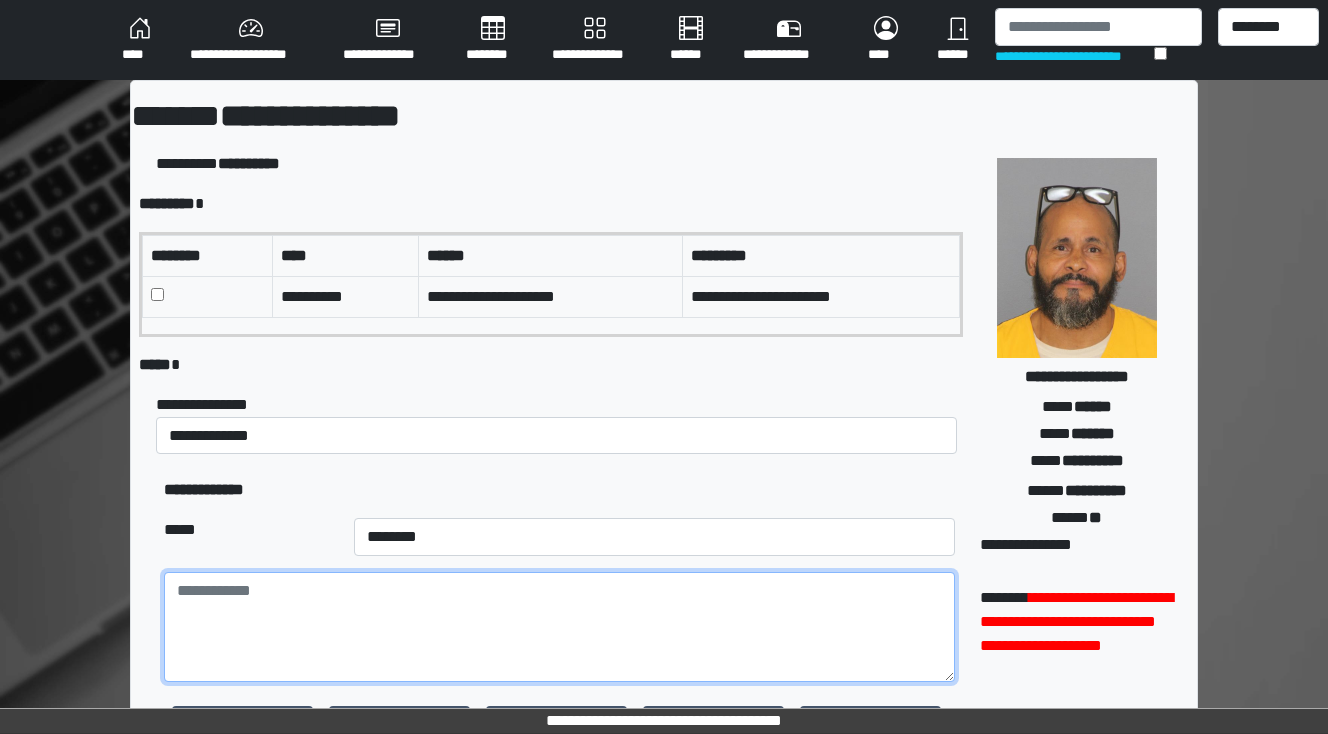 click at bounding box center (559, 627) 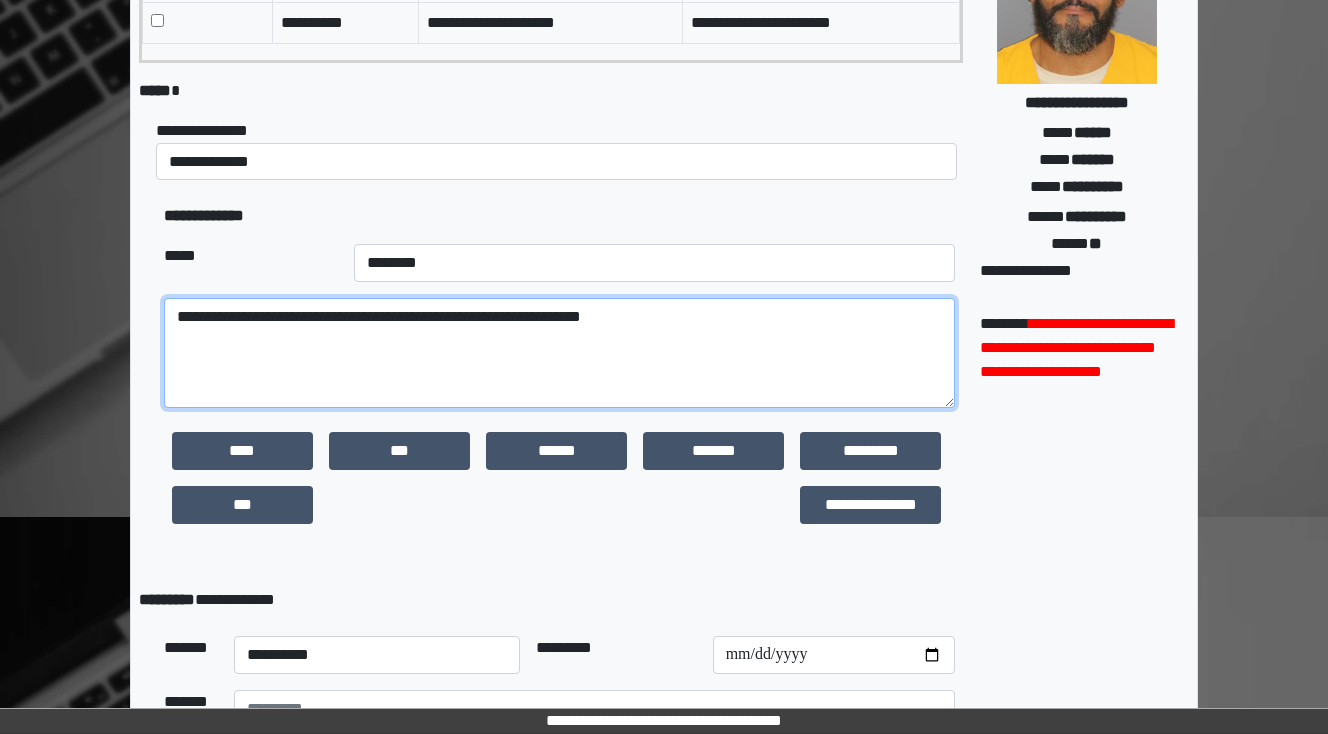 scroll, scrollTop: 470, scrollLeft: 0, axis: vertical 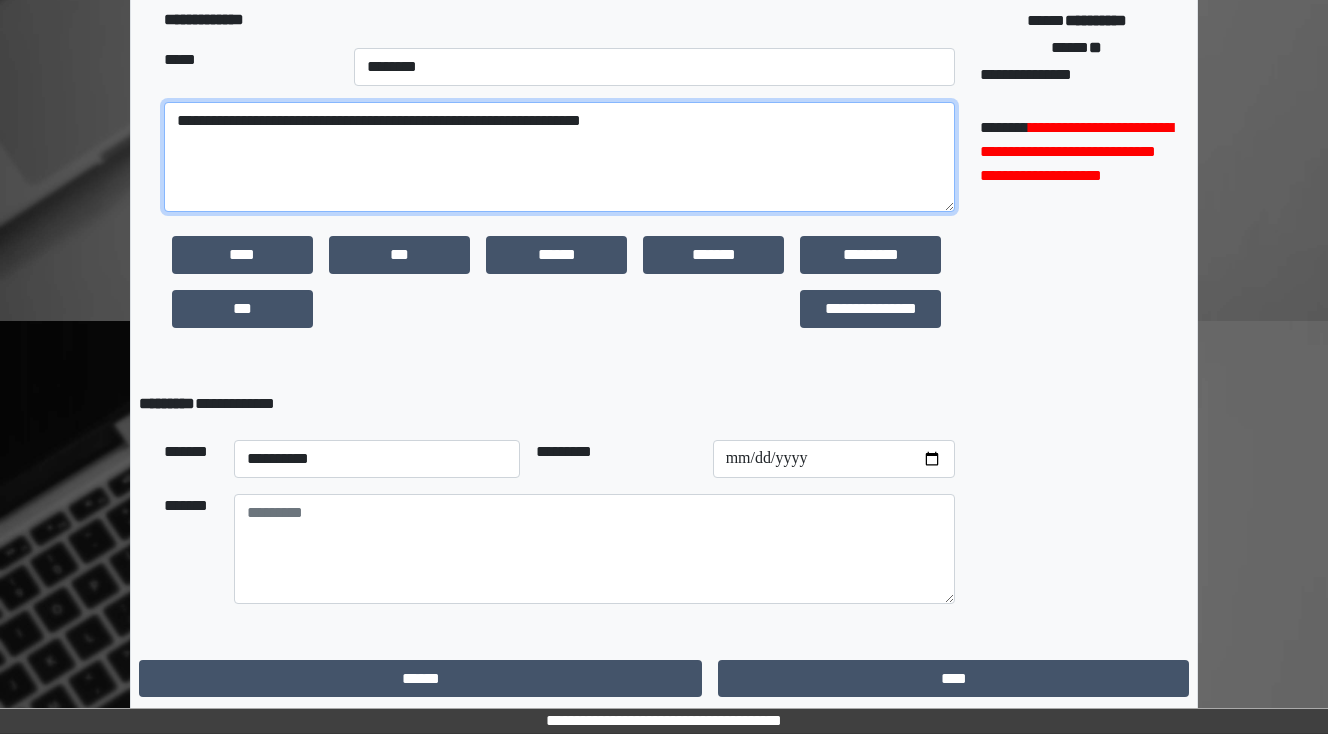 type on "**********" 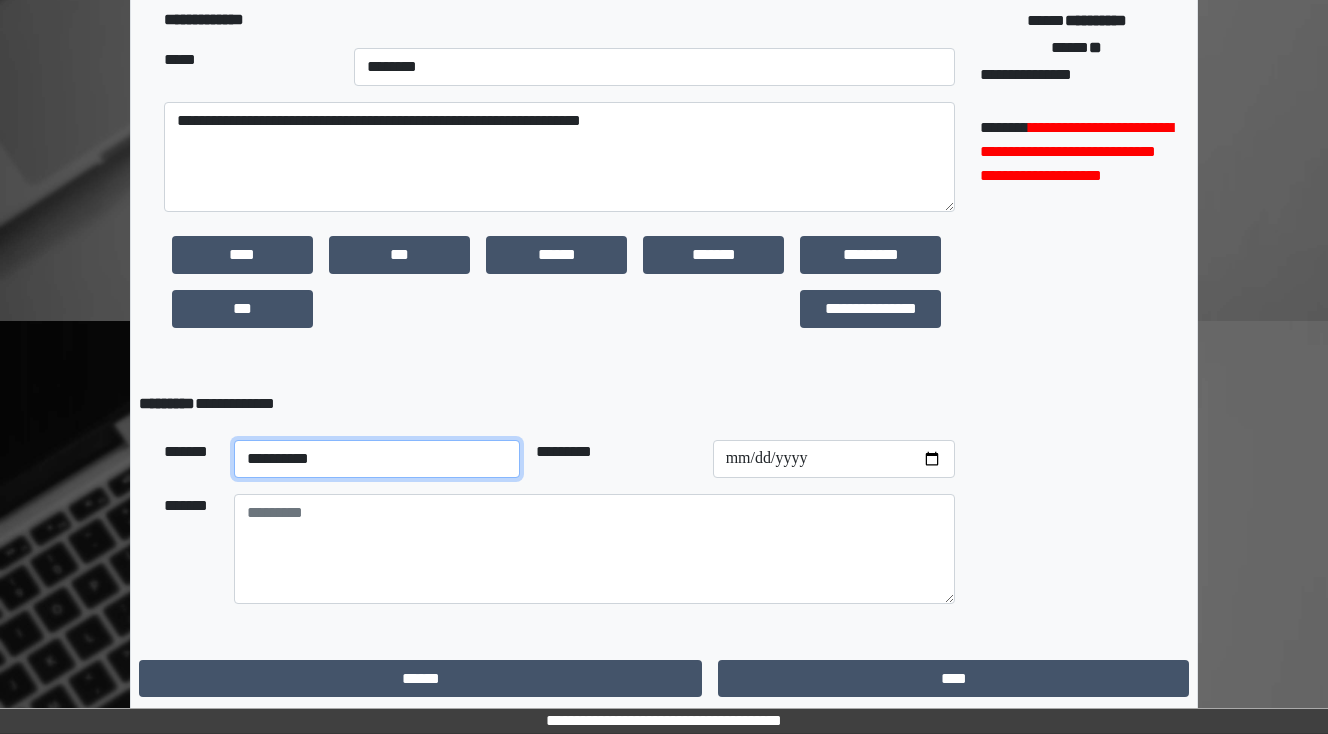 click on "**********" at bounding box center (377, 459) 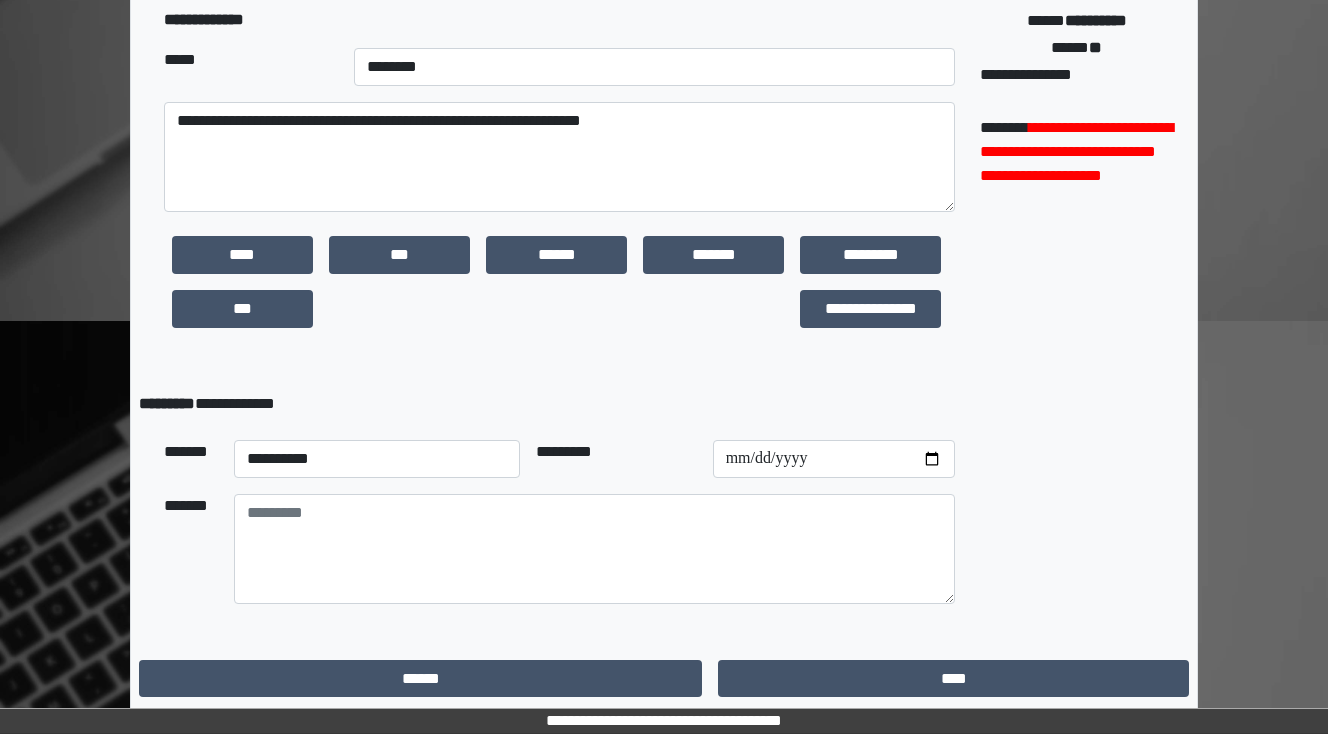click on "**********" at bounding box center (559, 187) 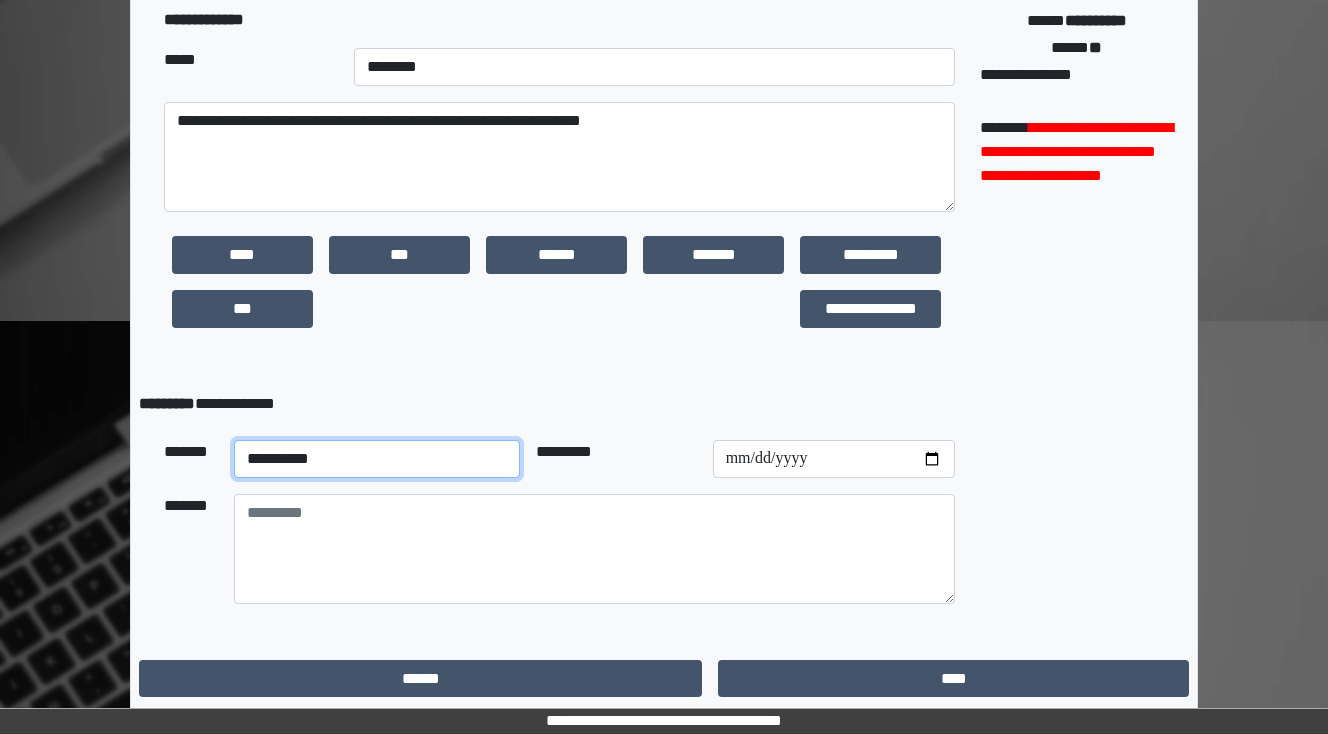 click on "**********" at bounding box center (377, 459) 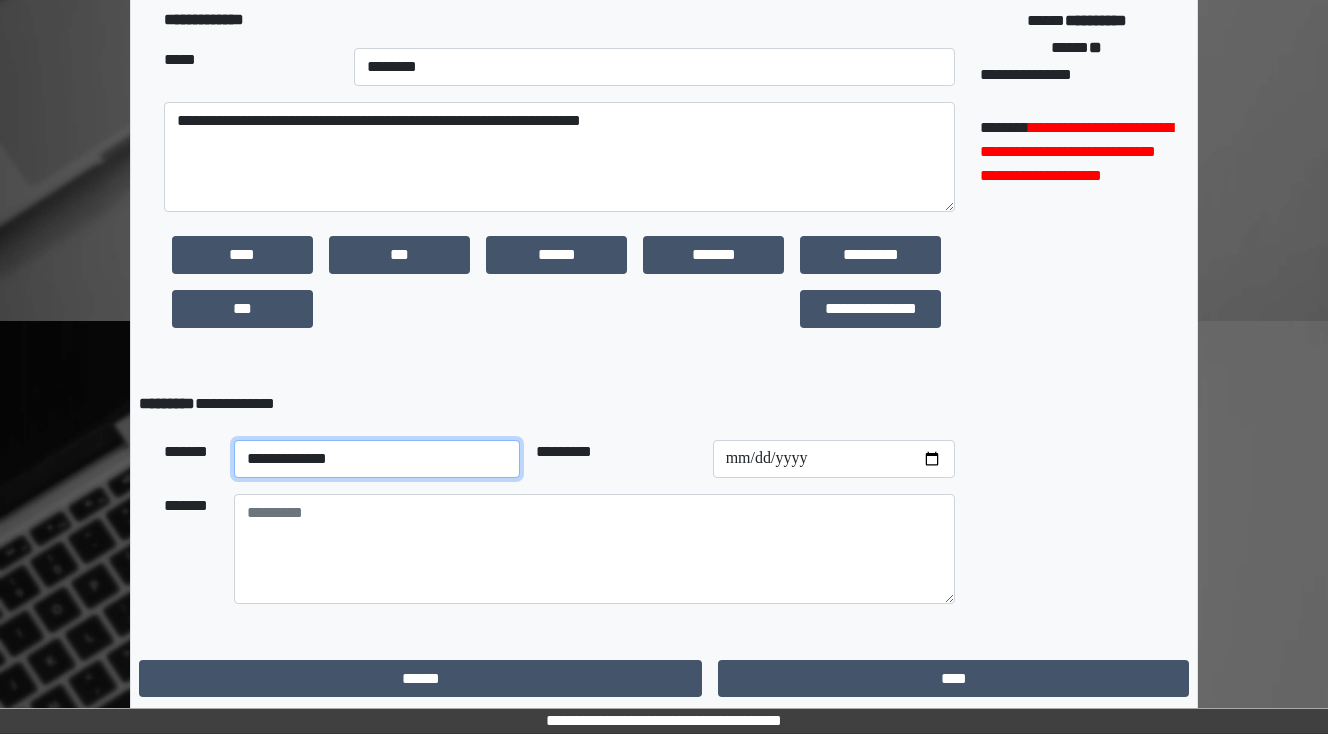 click on "**********" at bounding box center (377, 459) 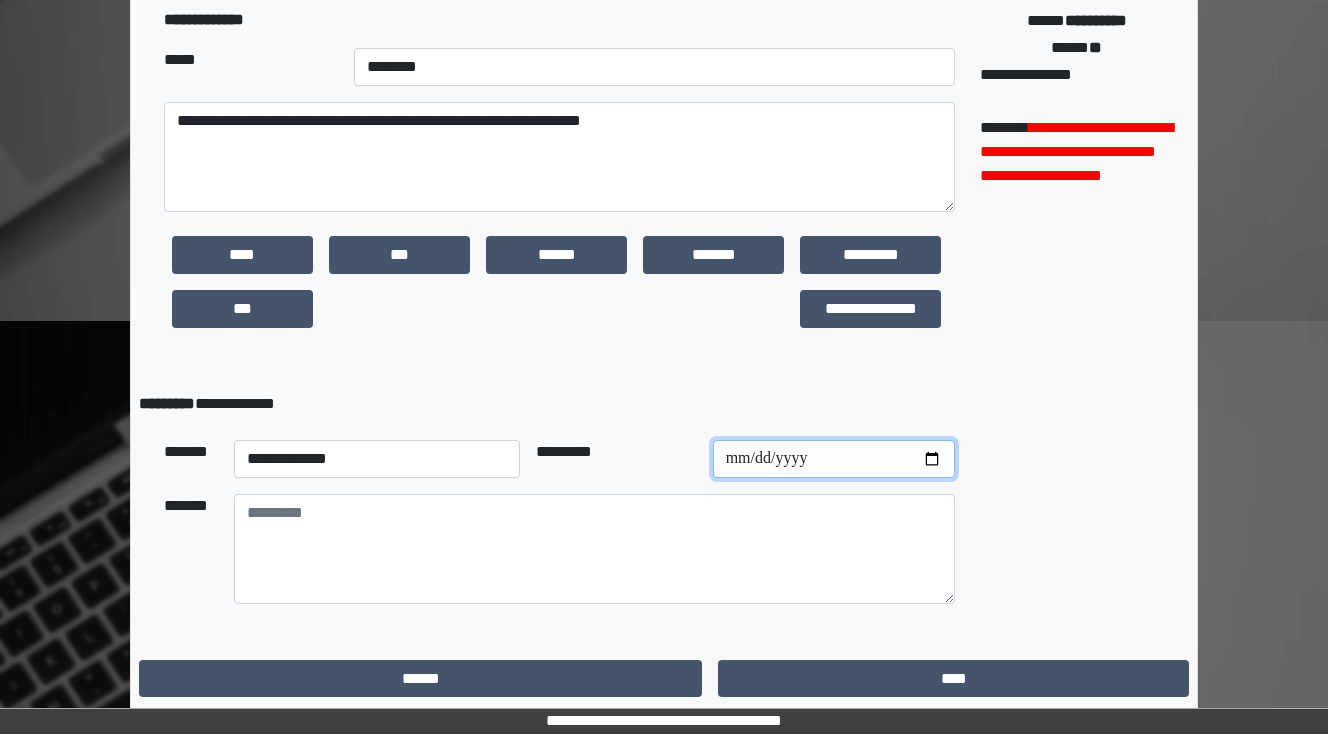 click at bounding box center (834, 459) 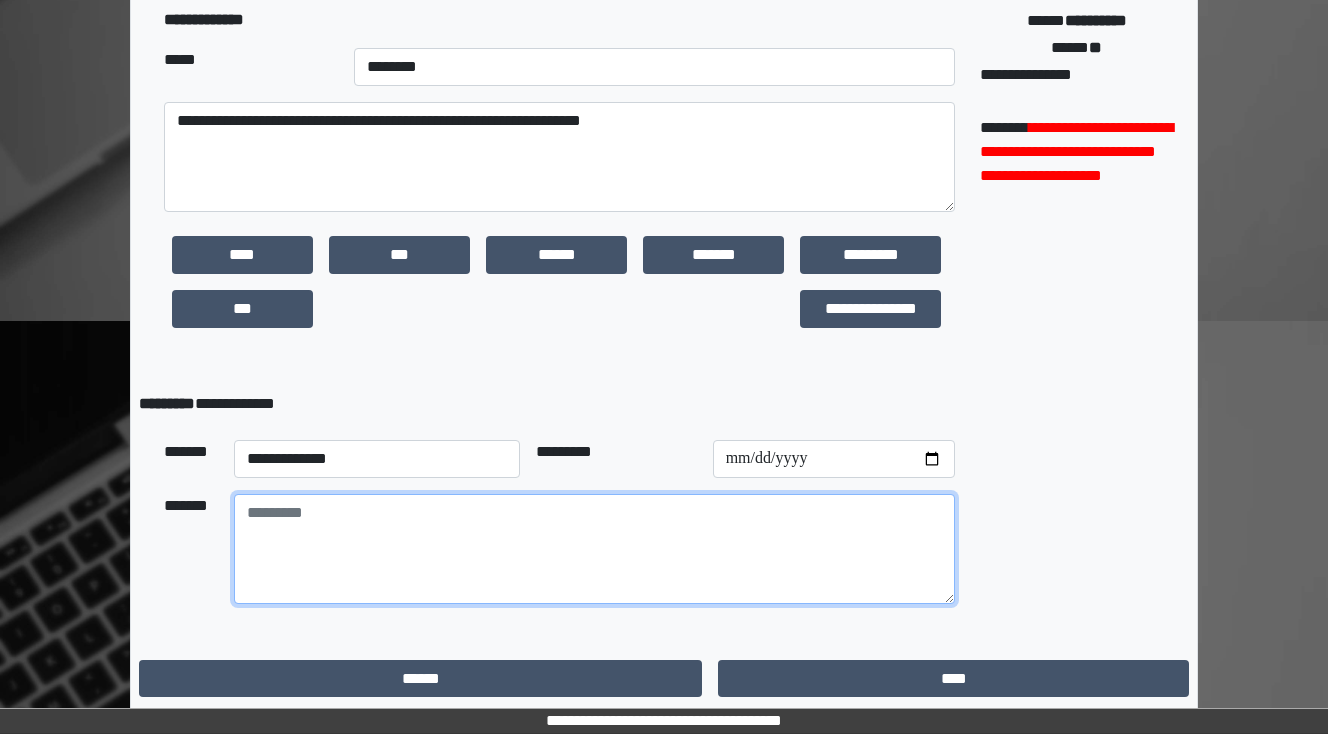 click at bounding box center (594, 549) 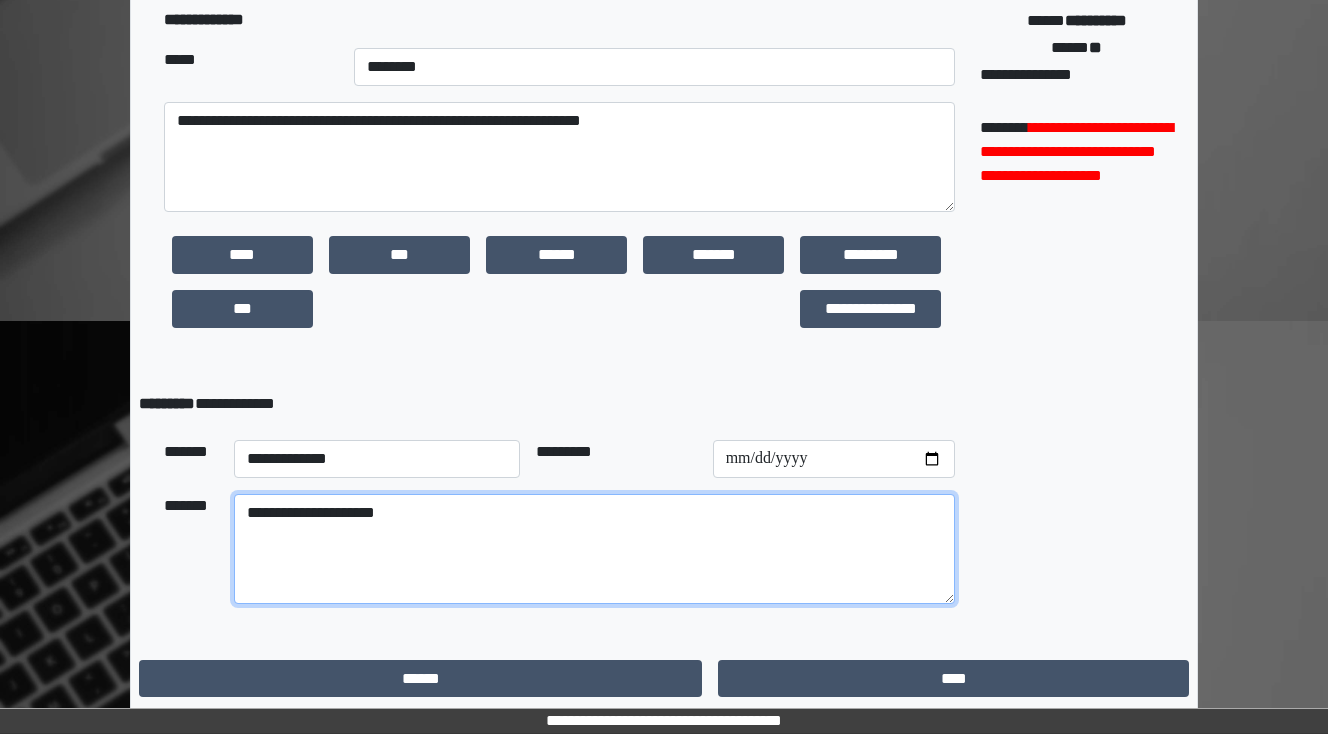 type on "**********" 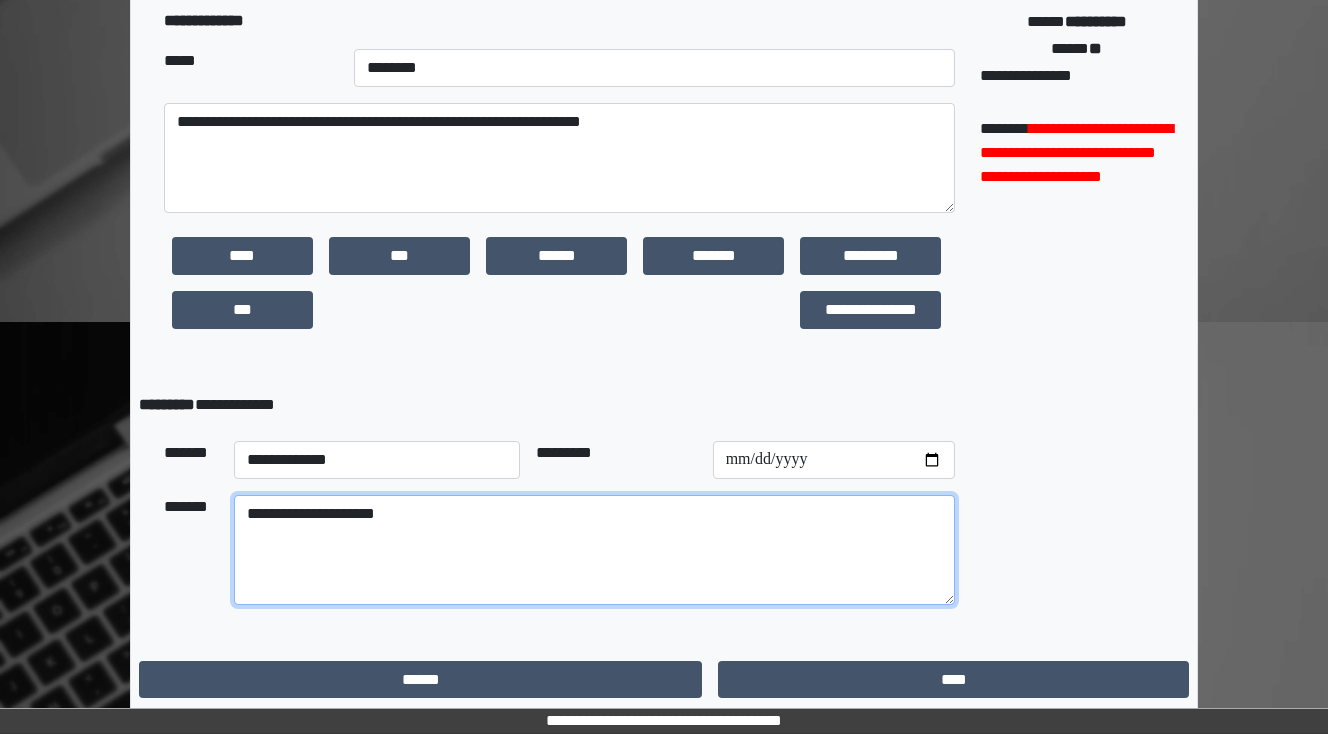 scroll, scrollTop: 470, scrollLeft: 0, axis: vertical 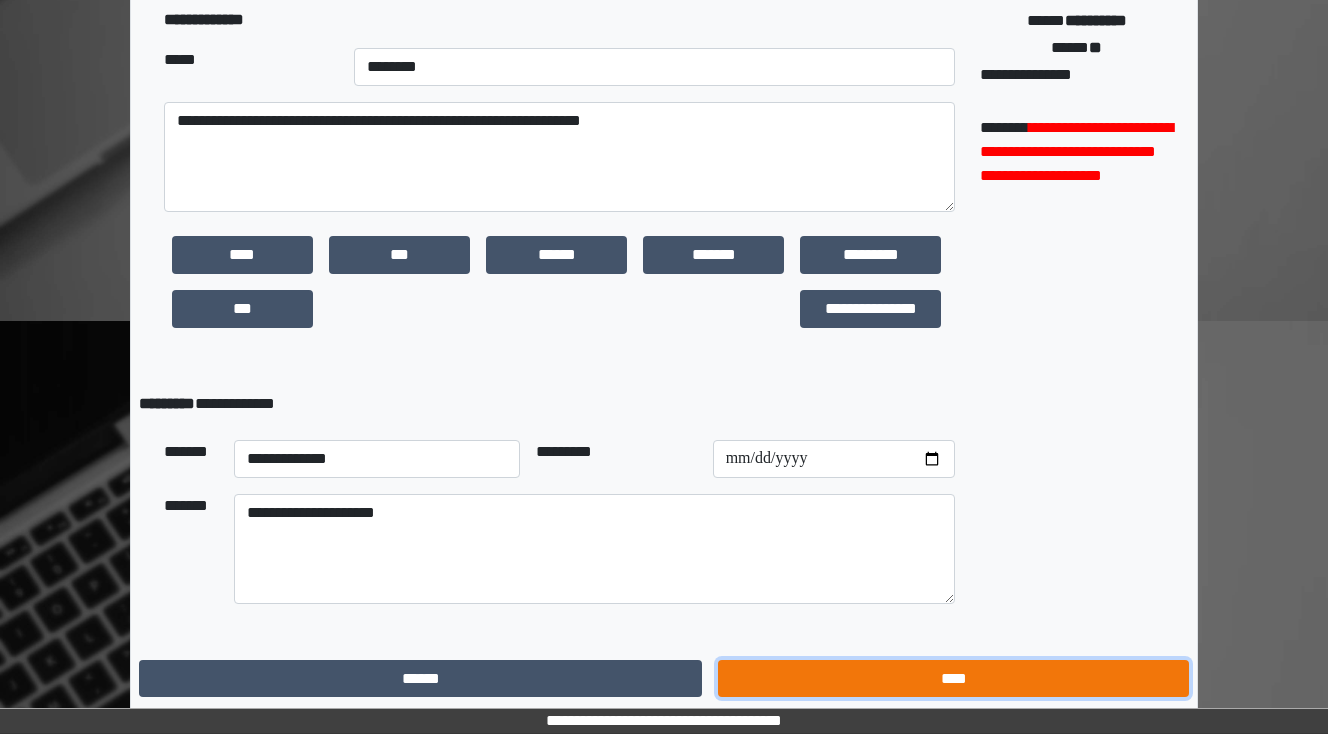 click on "****" at bounding box center [953, 679] 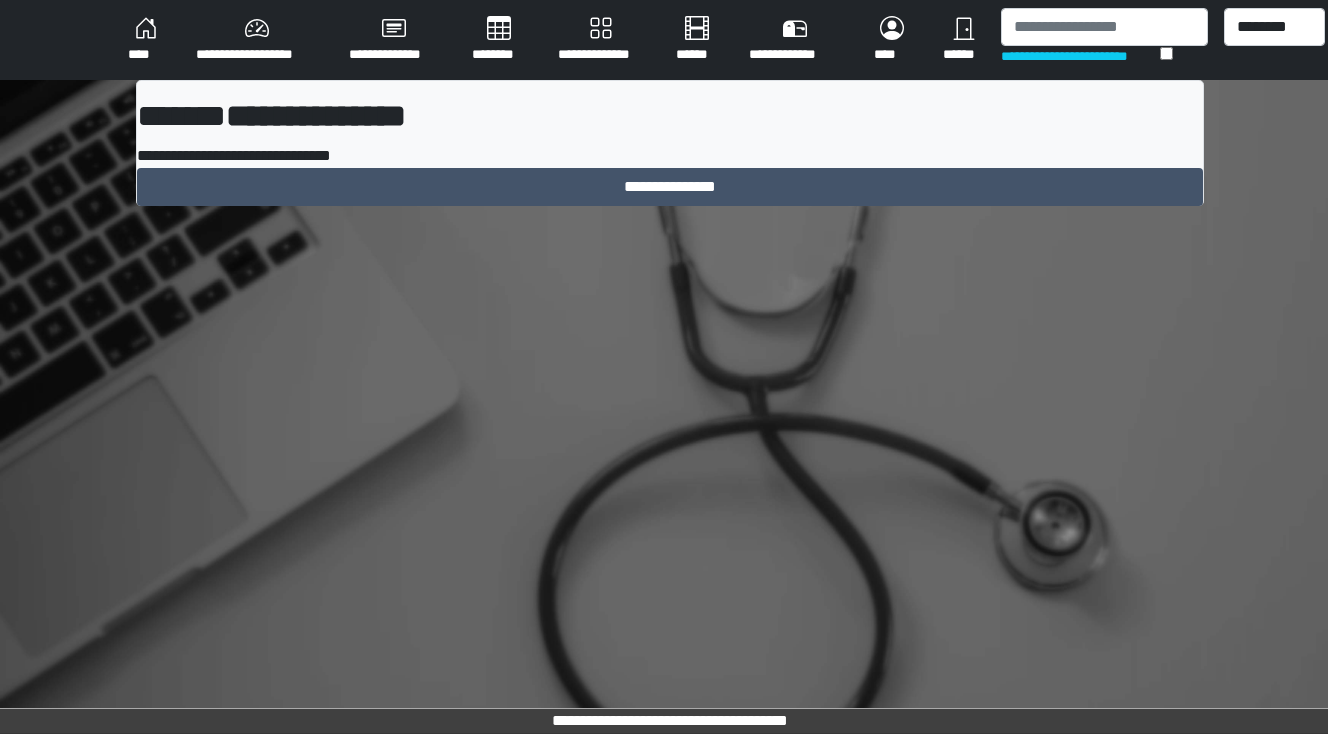scroll, scrollTop: 0, scrollLeft: 0, axis: both 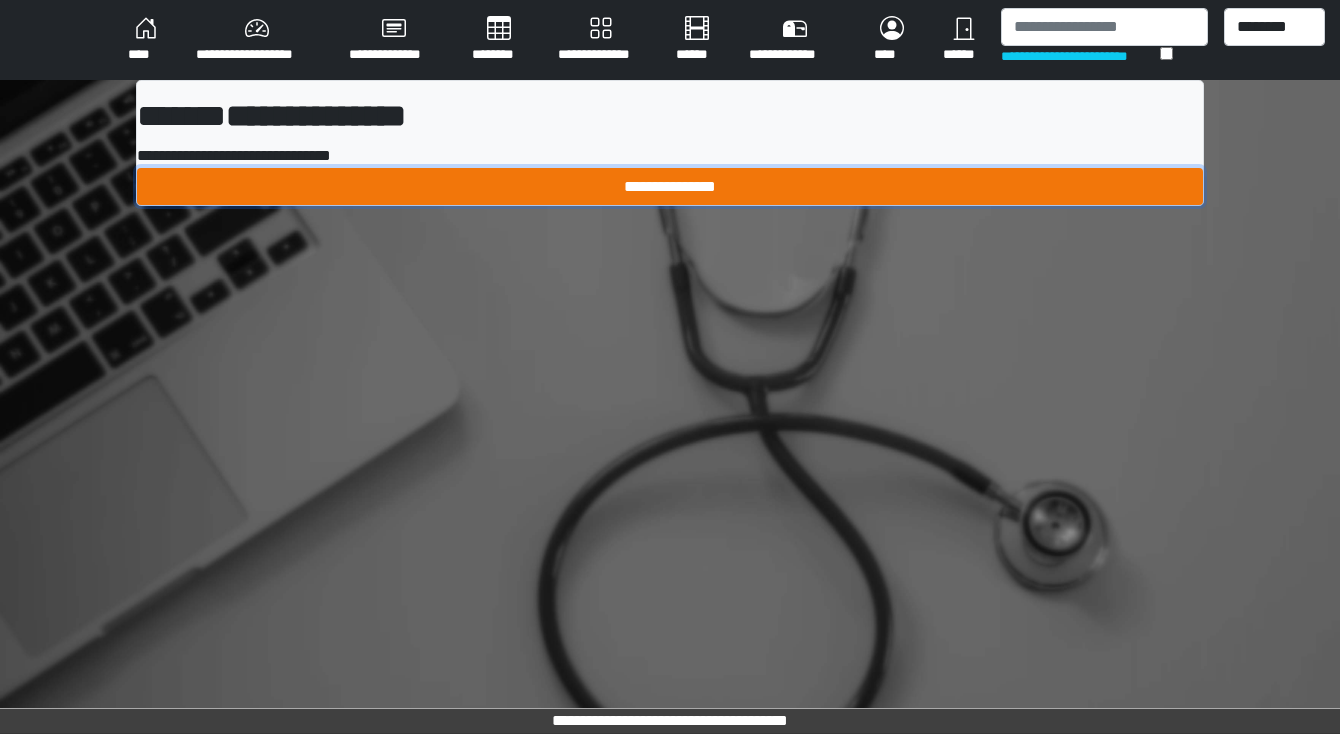 click on "**********" at bounding box center (670, 187) 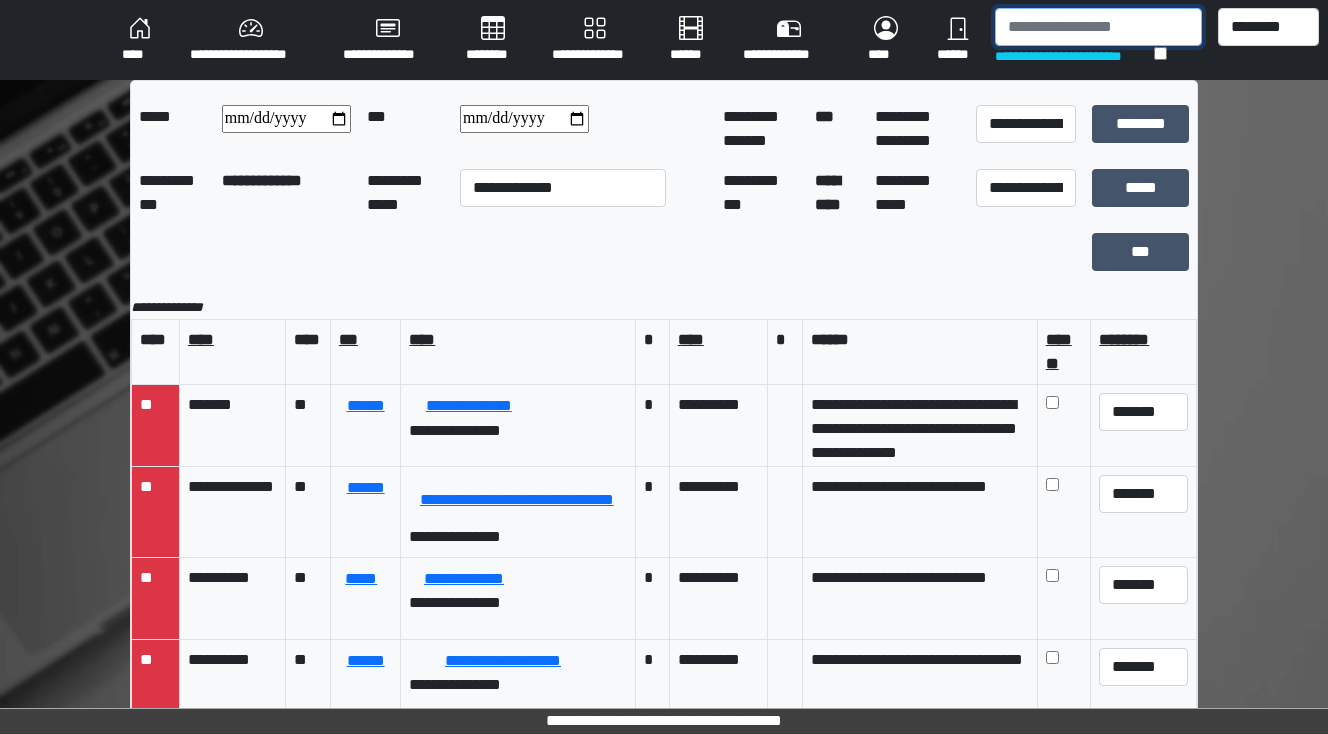 click at bounding box center [1098, 27] 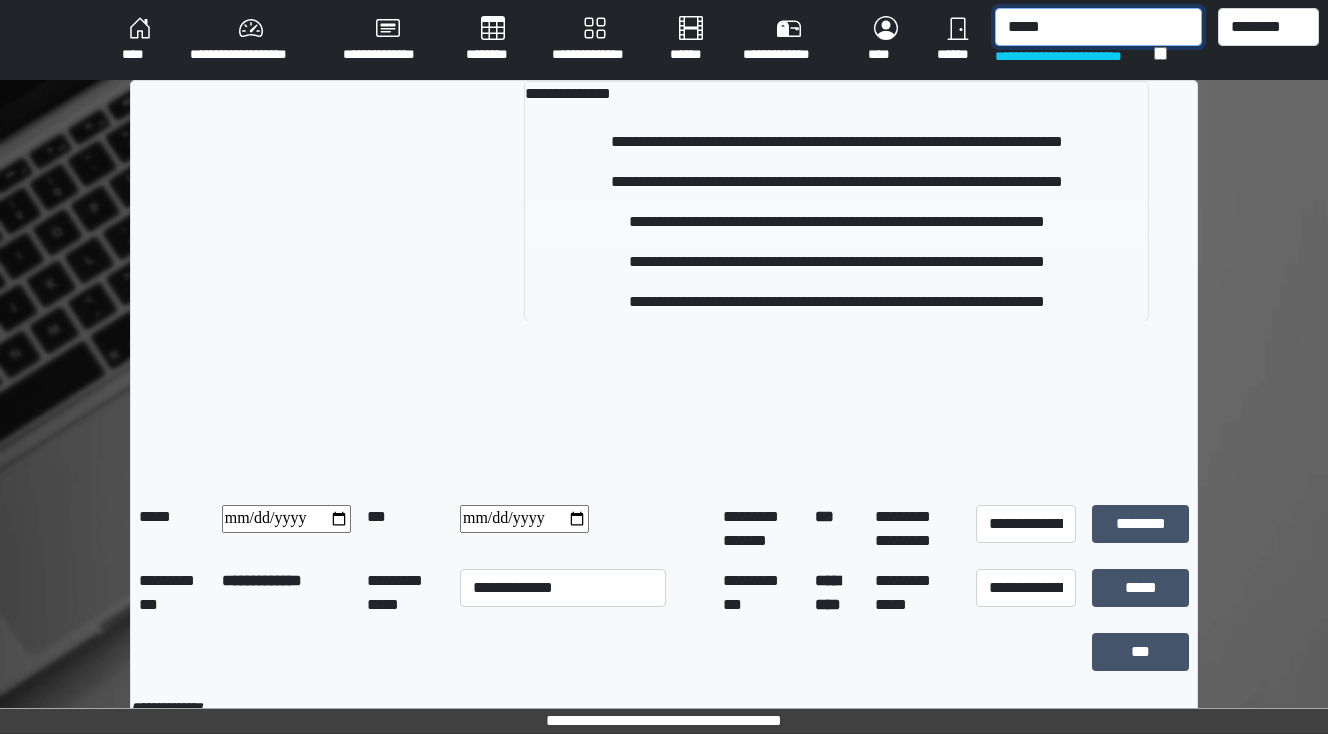 type on "*****" 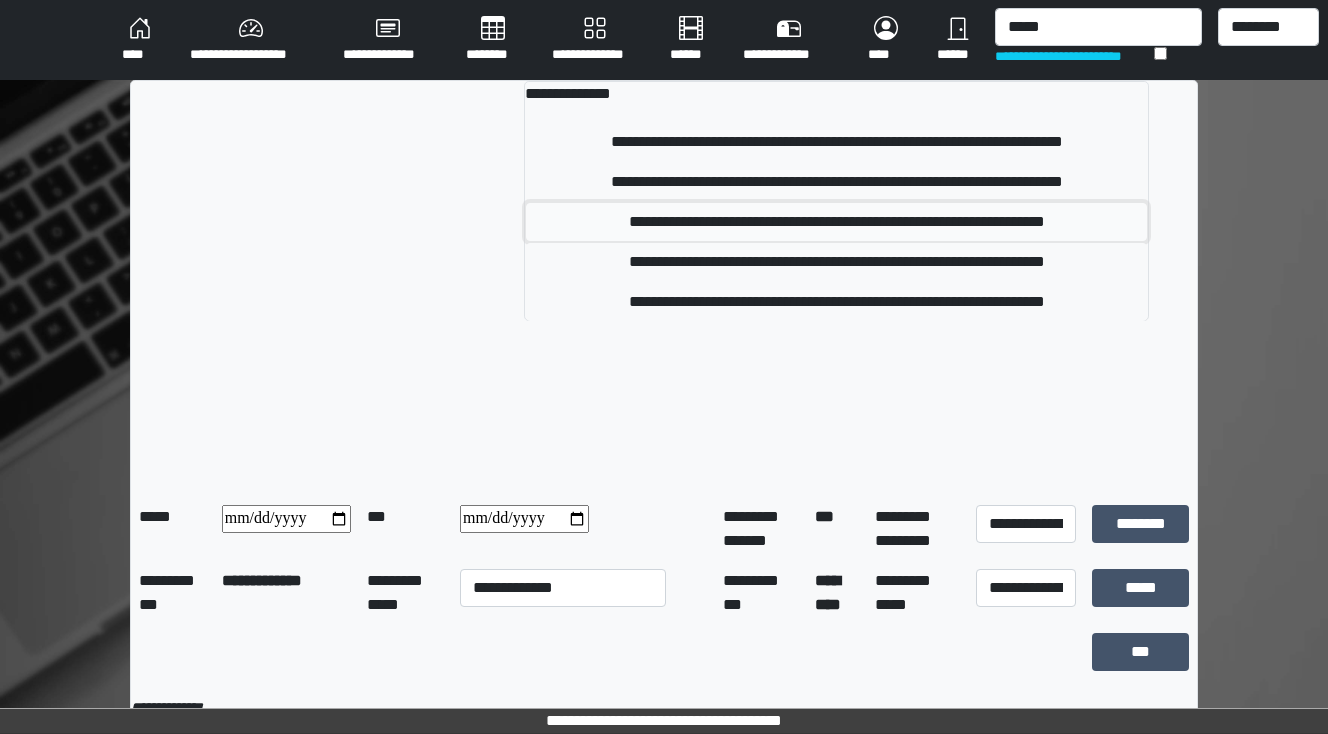 click on "**********" at bounding box center (837, 222) 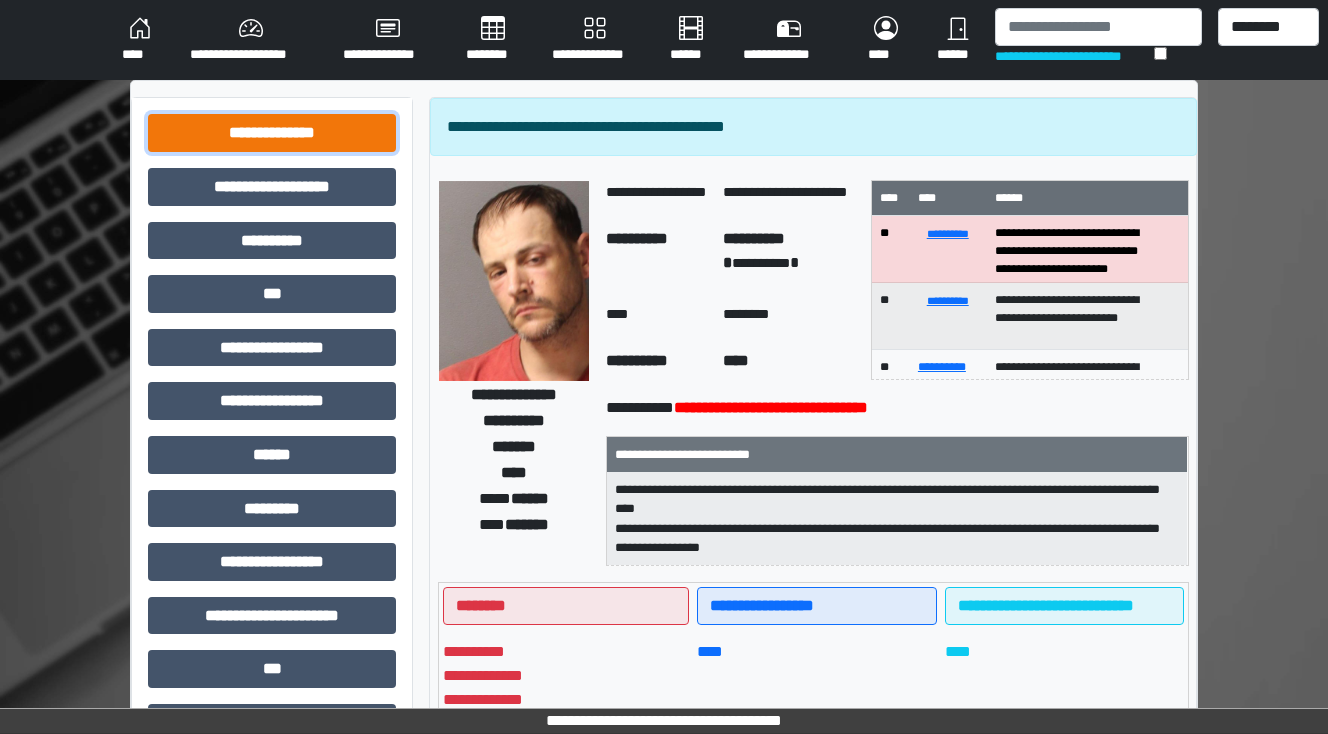 click on "**********" at bounding box center [272, 133] 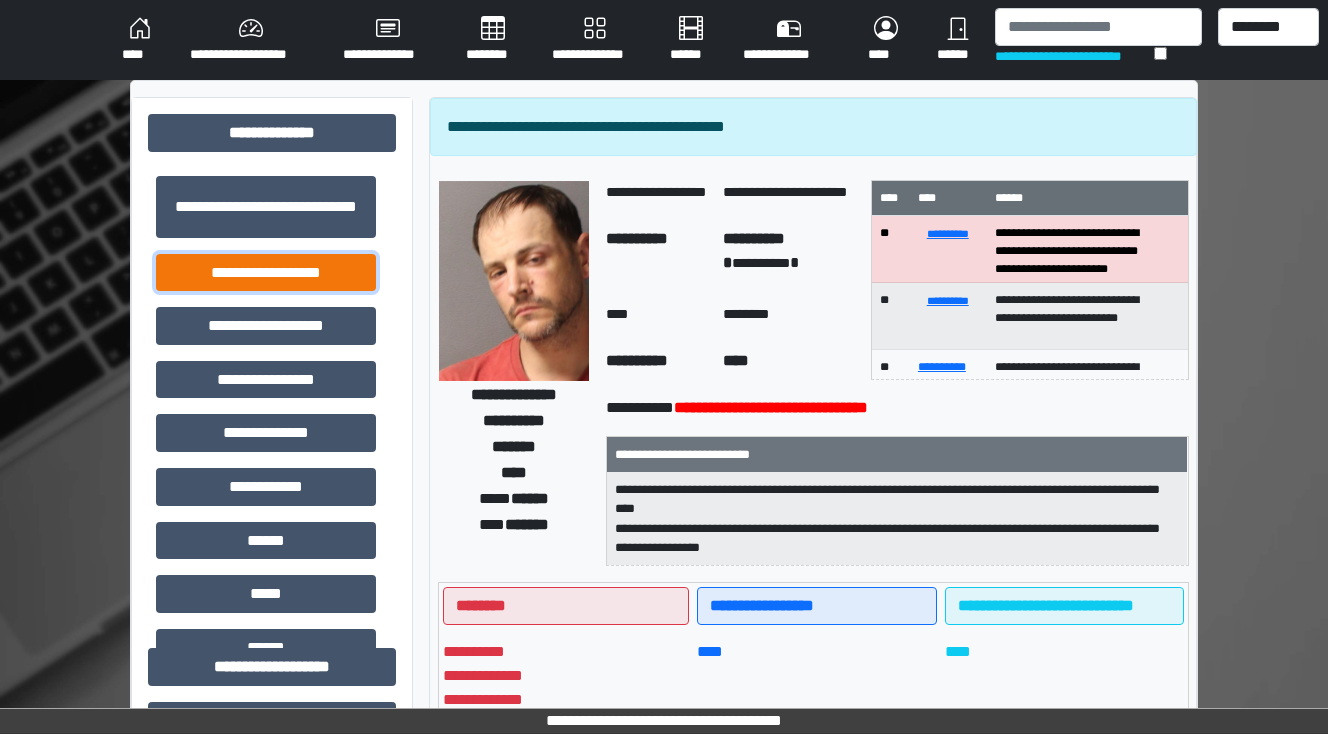 click on "**********" at bounding box center [266, 273] 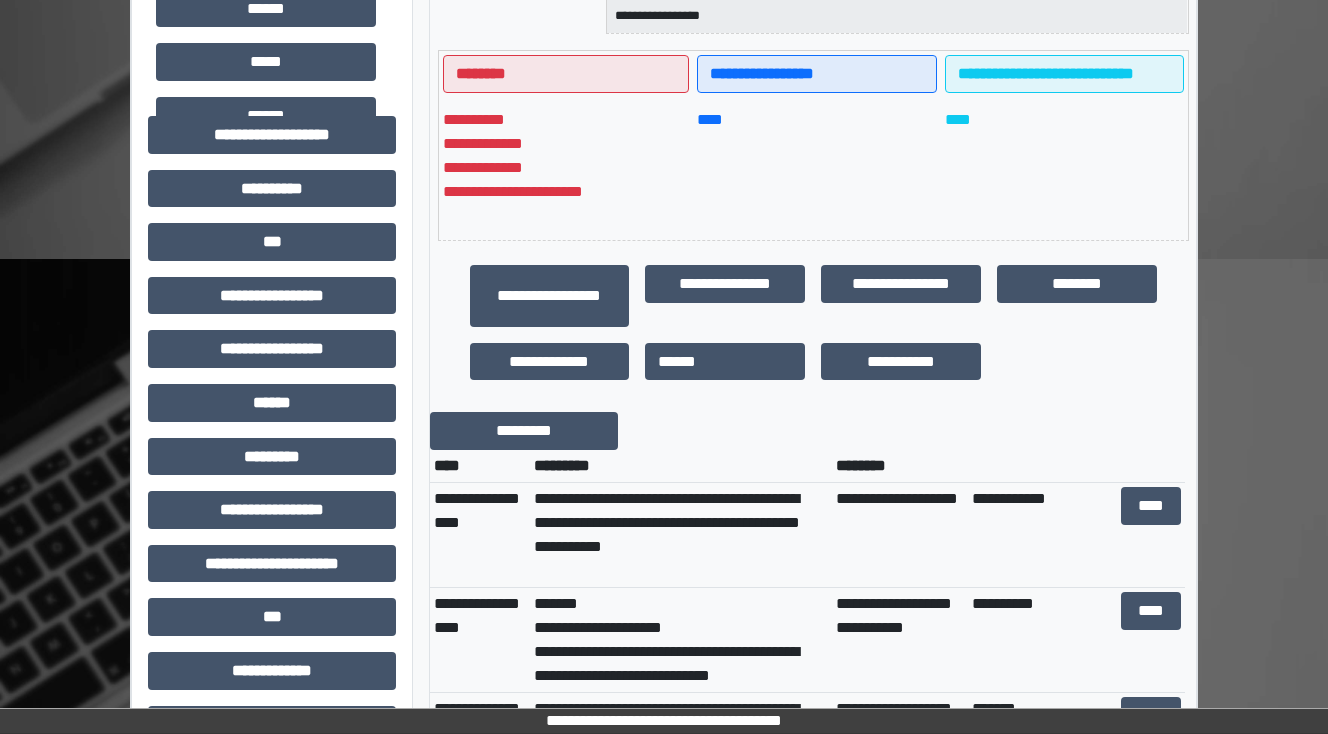 scroll, scrollTop: 560, scrollLeft: 0, axis: vertical 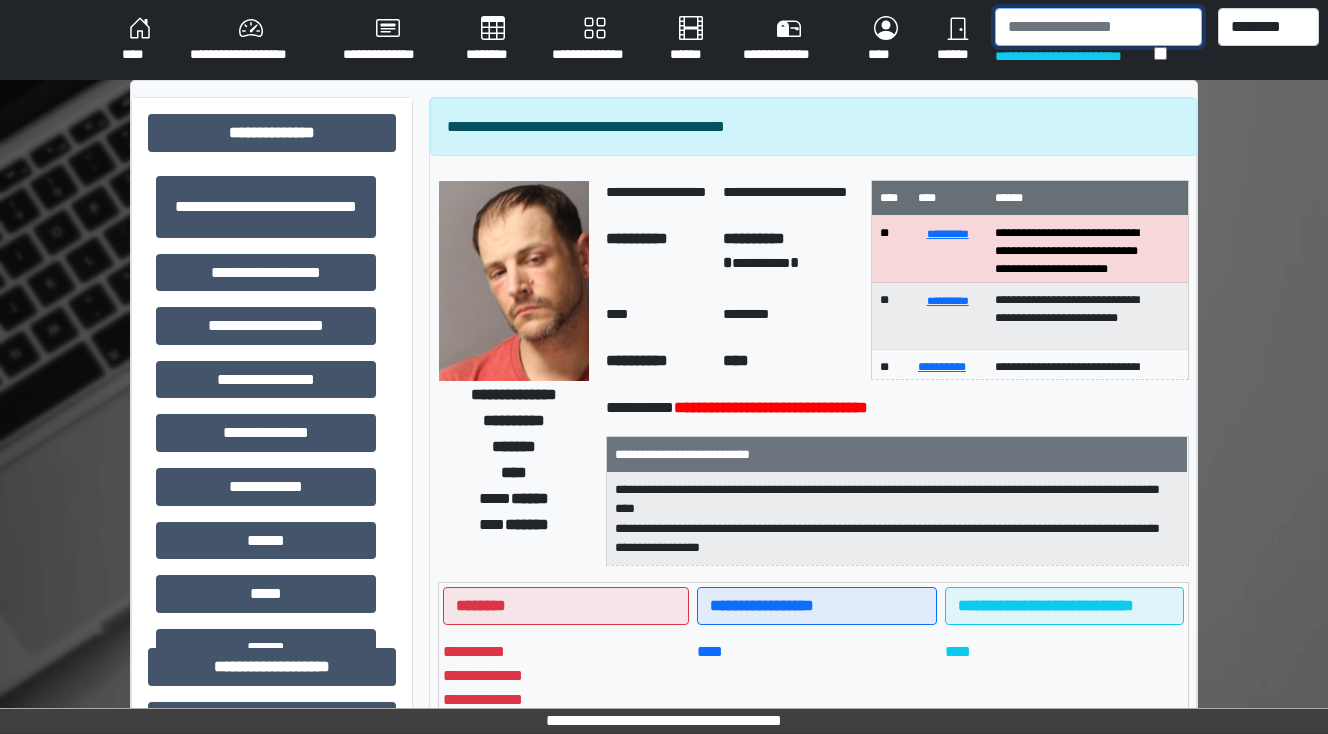 click at bounding box center [1098, 27] 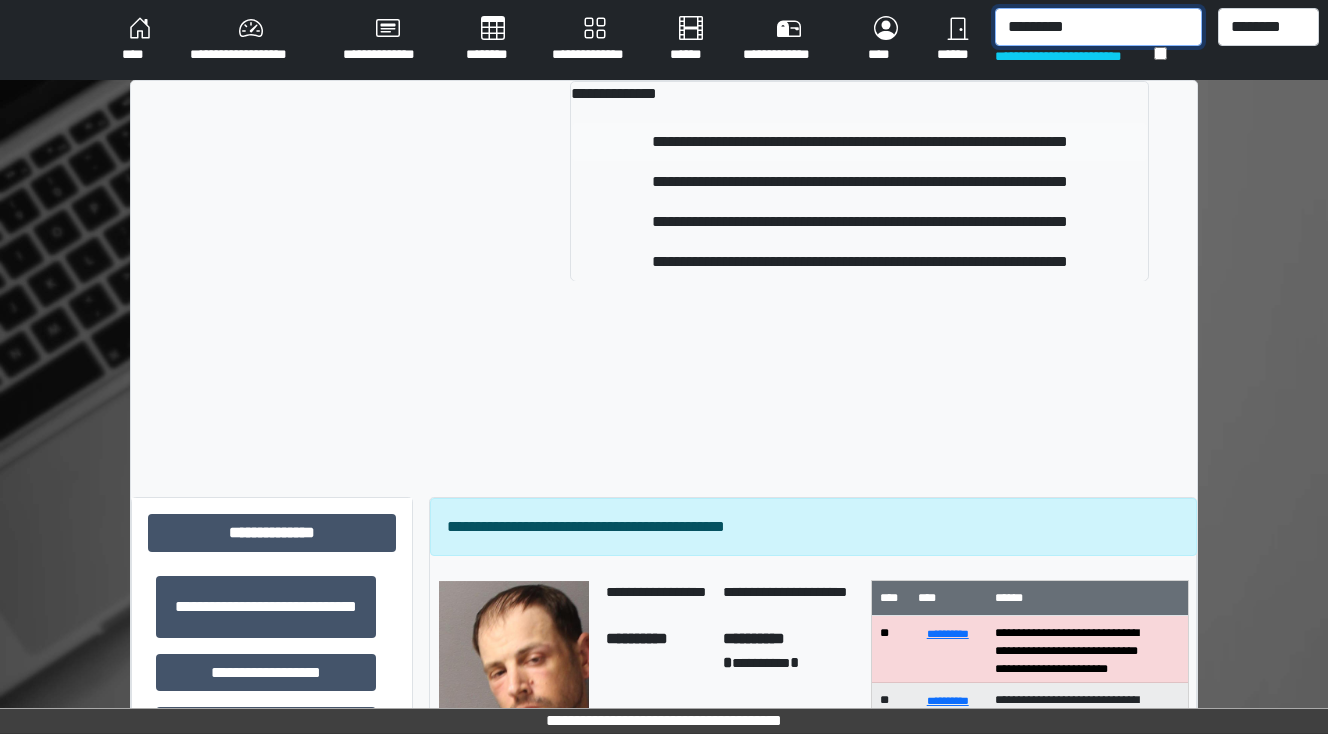 type on "********" 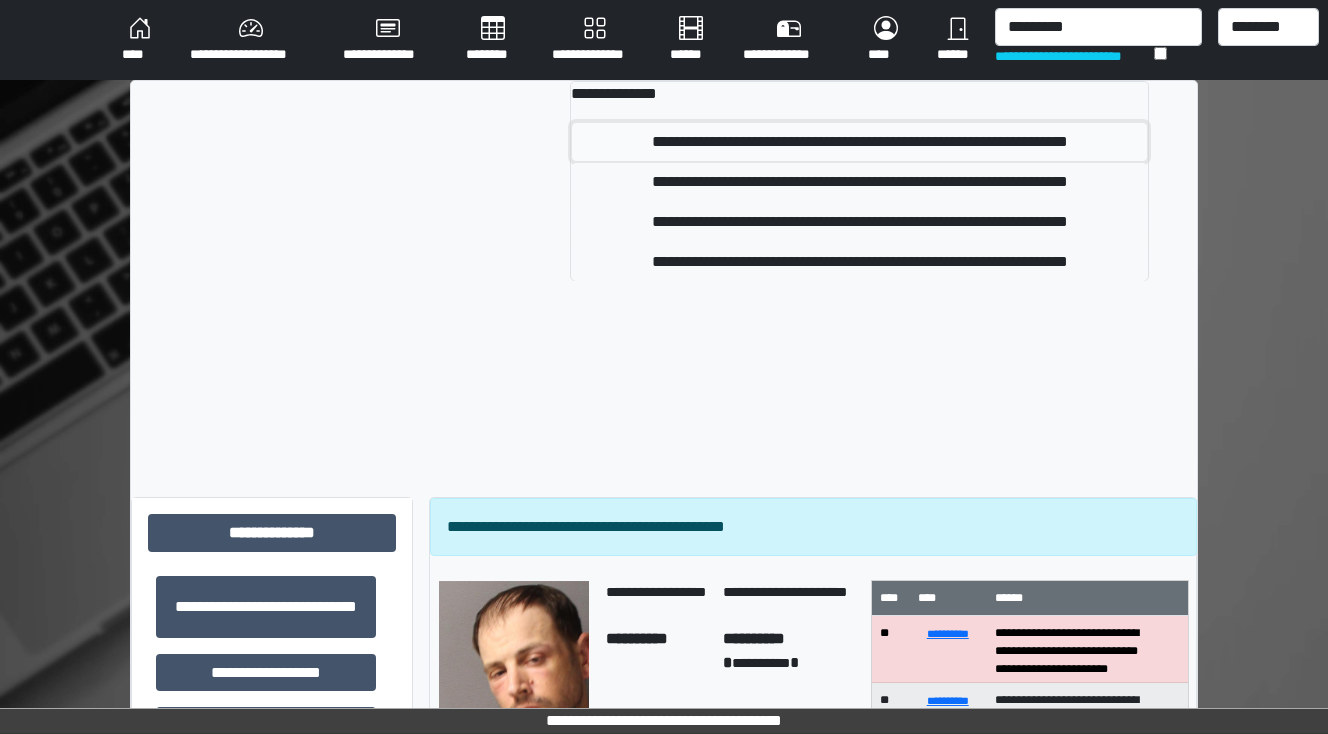 click on "**********" at bounding box center (860, 142) 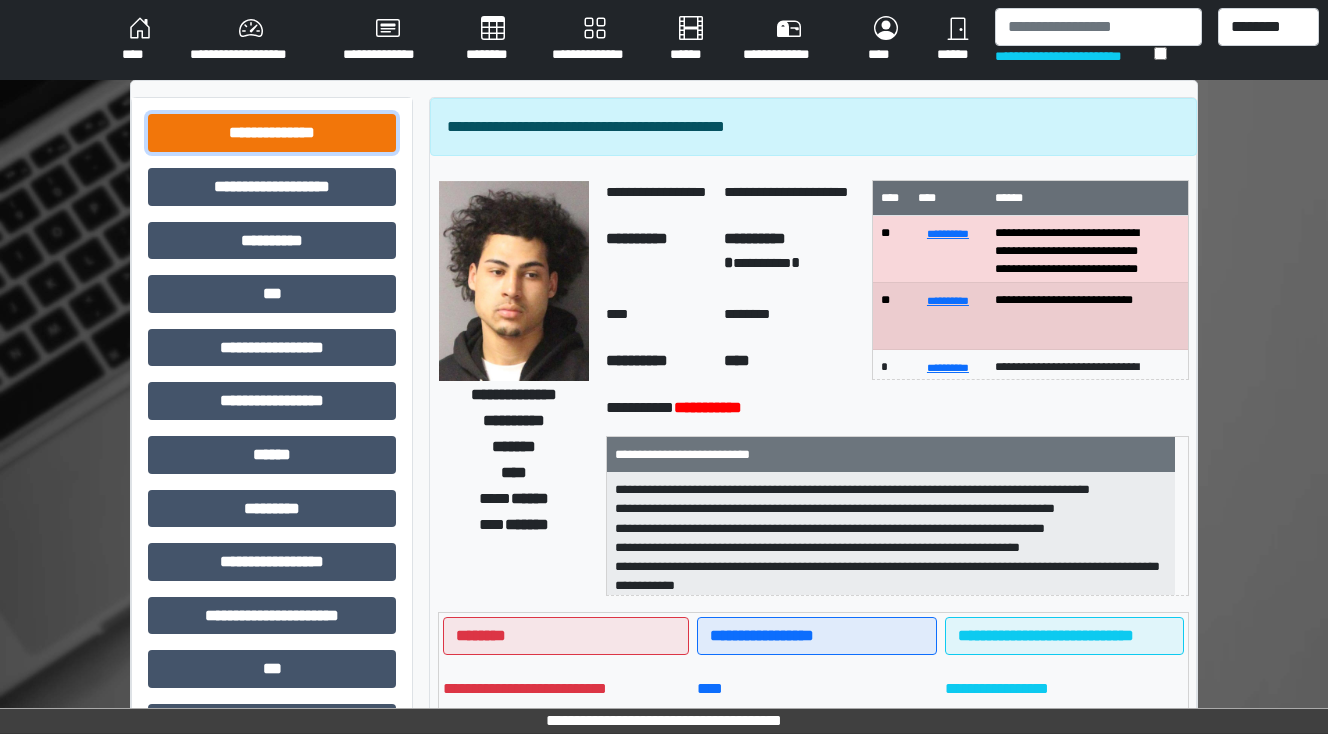 click on "**********" at bounding box center (272, 133) 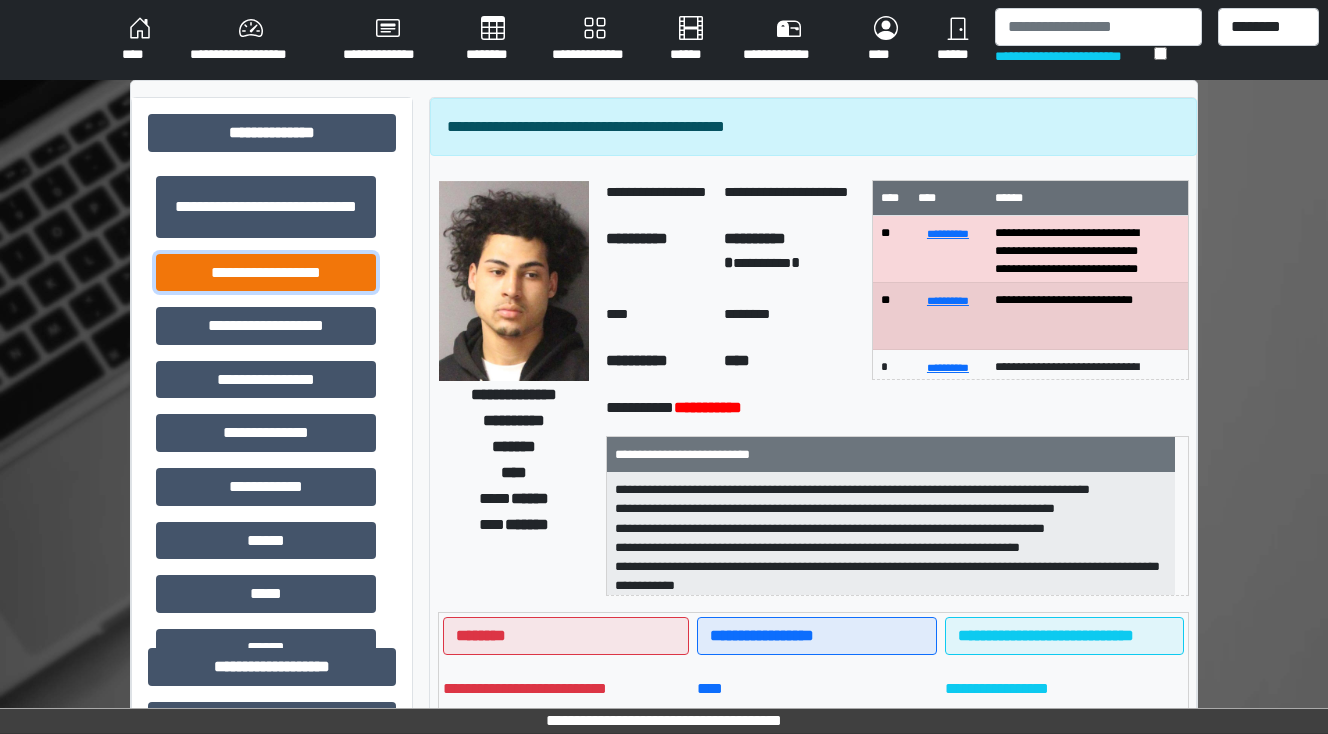 click on "**********" at bounding box center [266, 273] 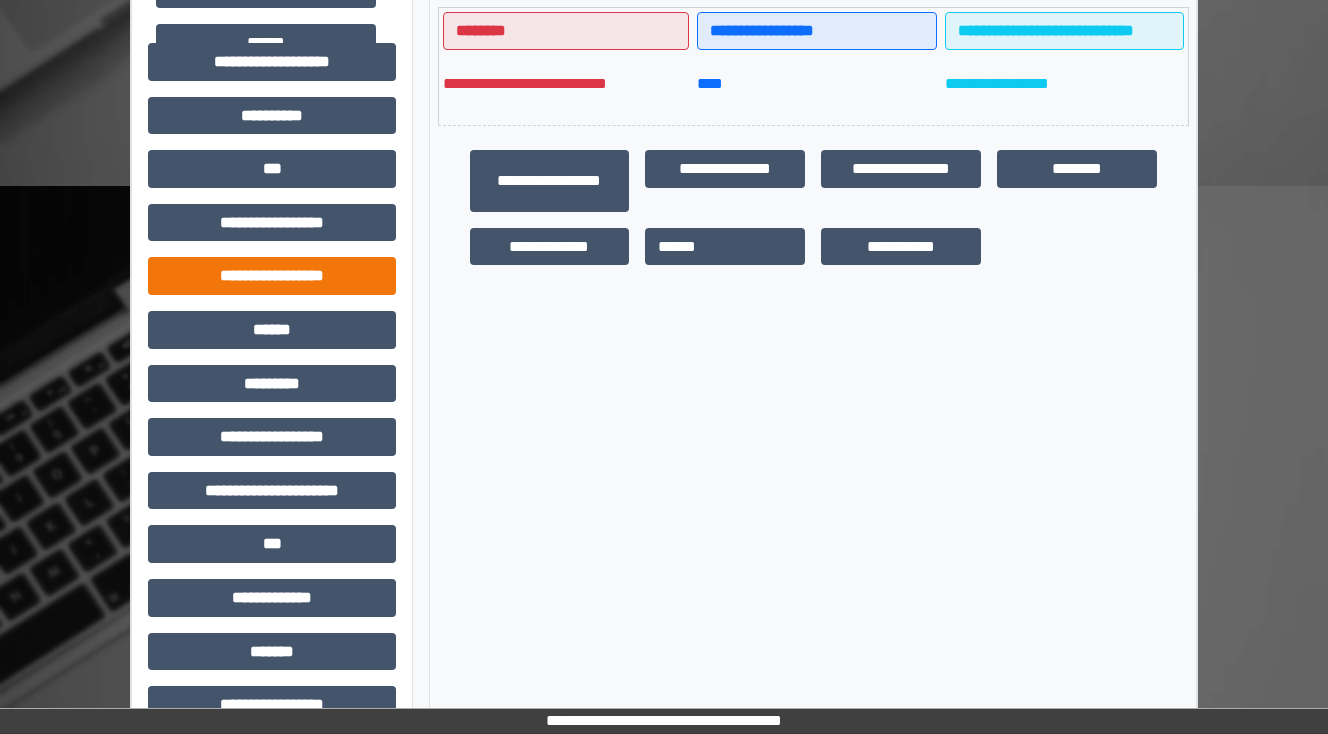 scroll, scrollTop: 640, scrollLeft: 0, axis: vertical 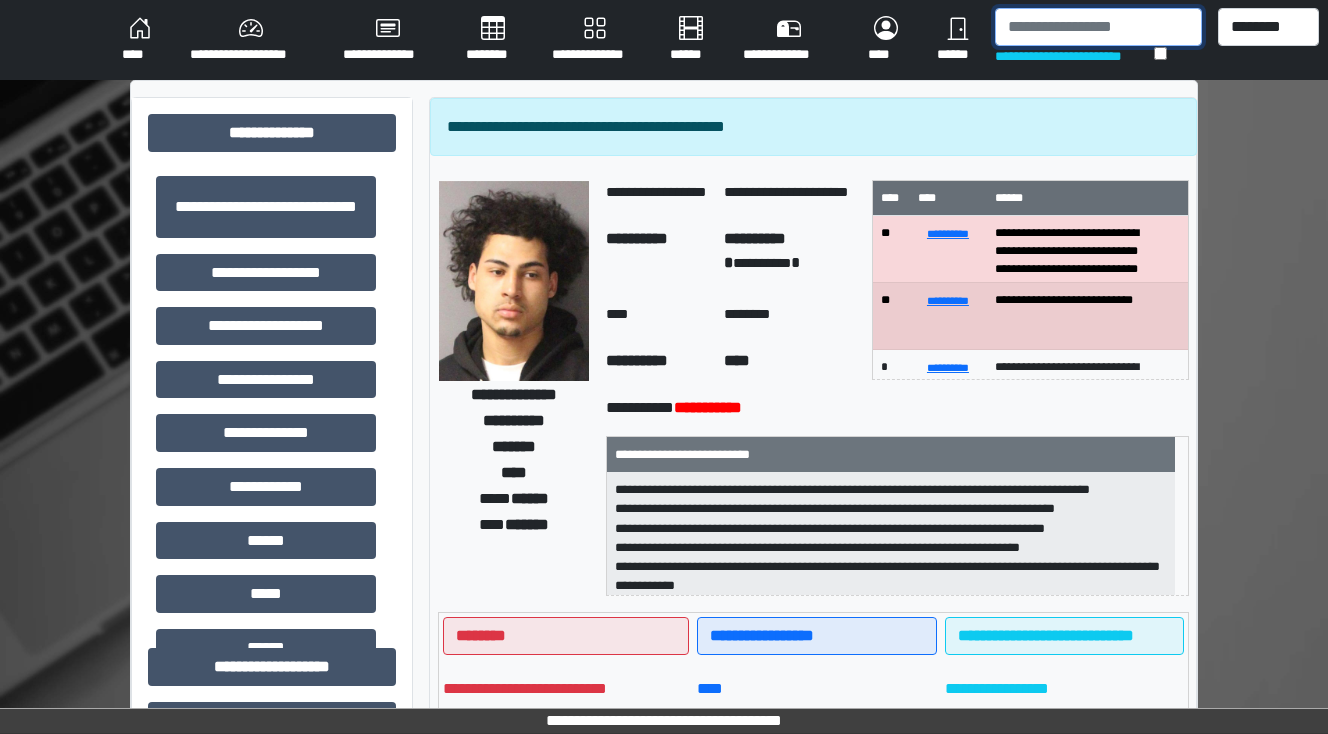 click at bounding box center [1098, 27] 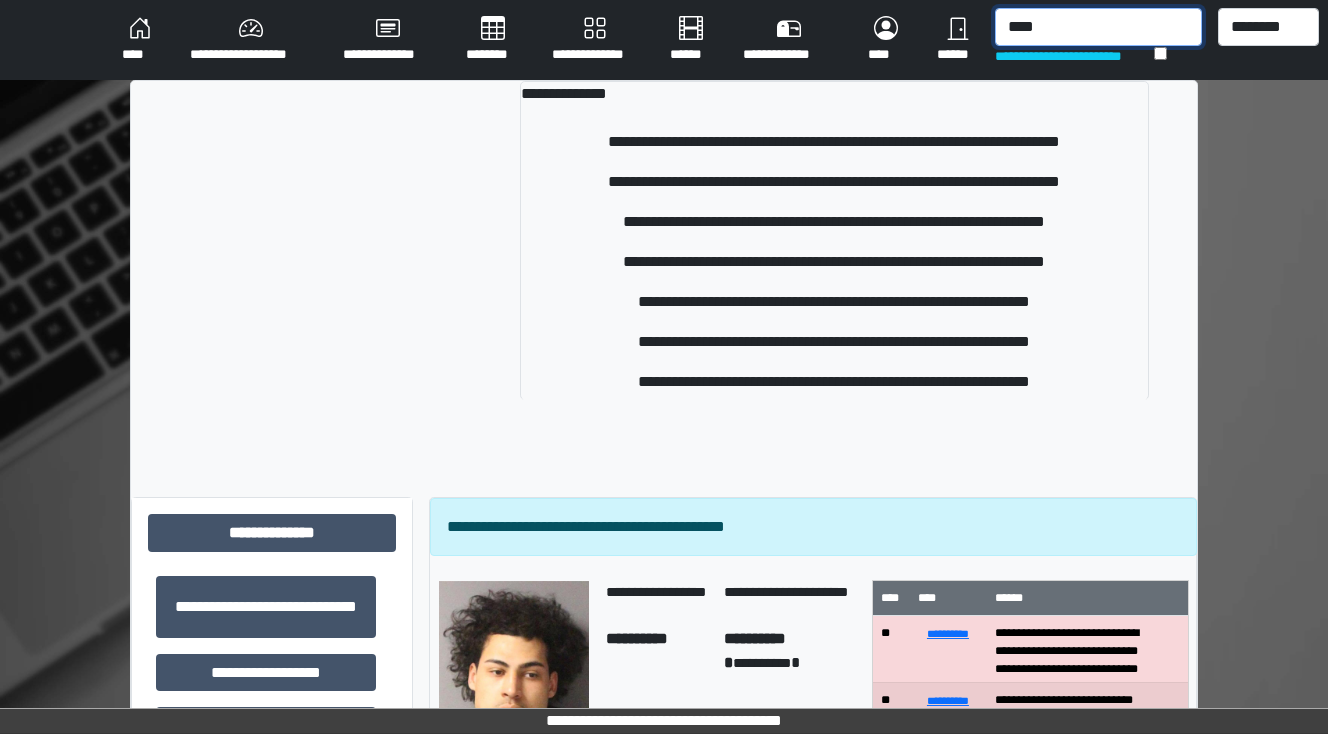 drag, startPoint x: 1077, startPoint y: 28, endPoint x: 987, endPoint y: 18, distance: 90.55385 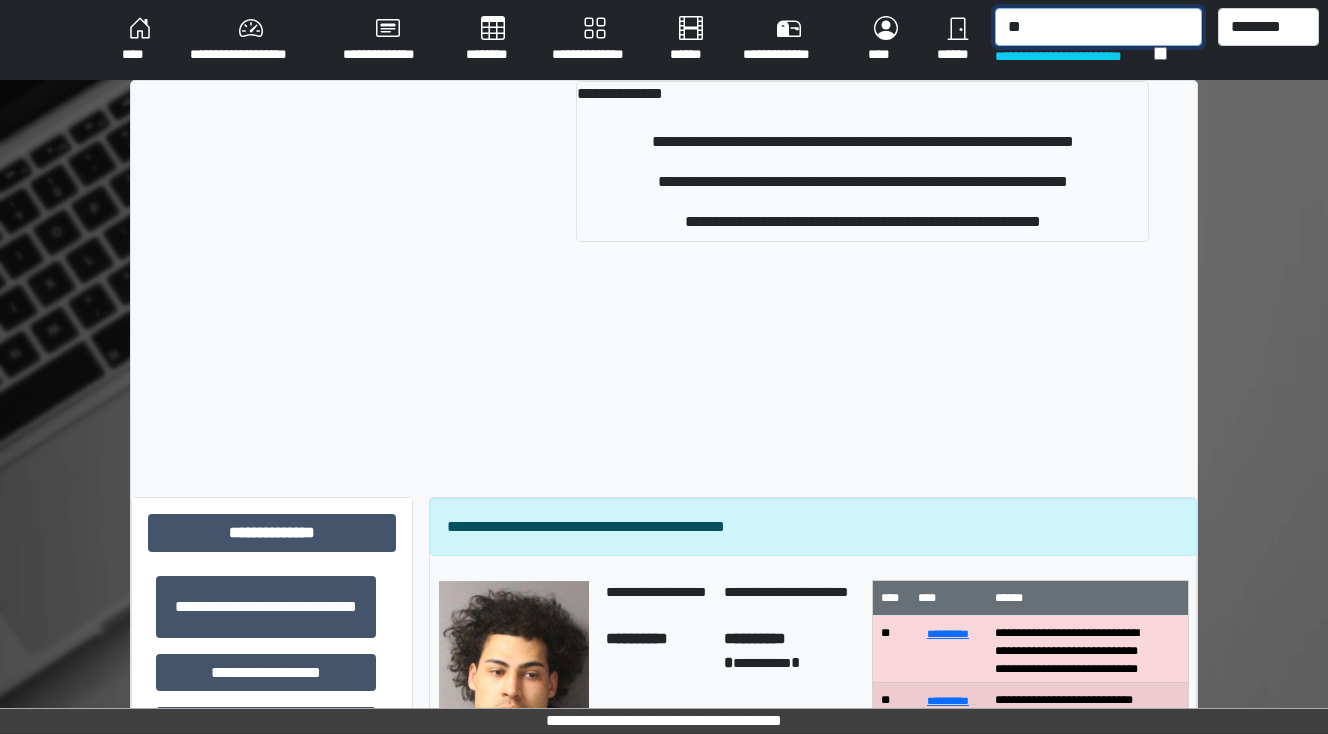 type on "*" 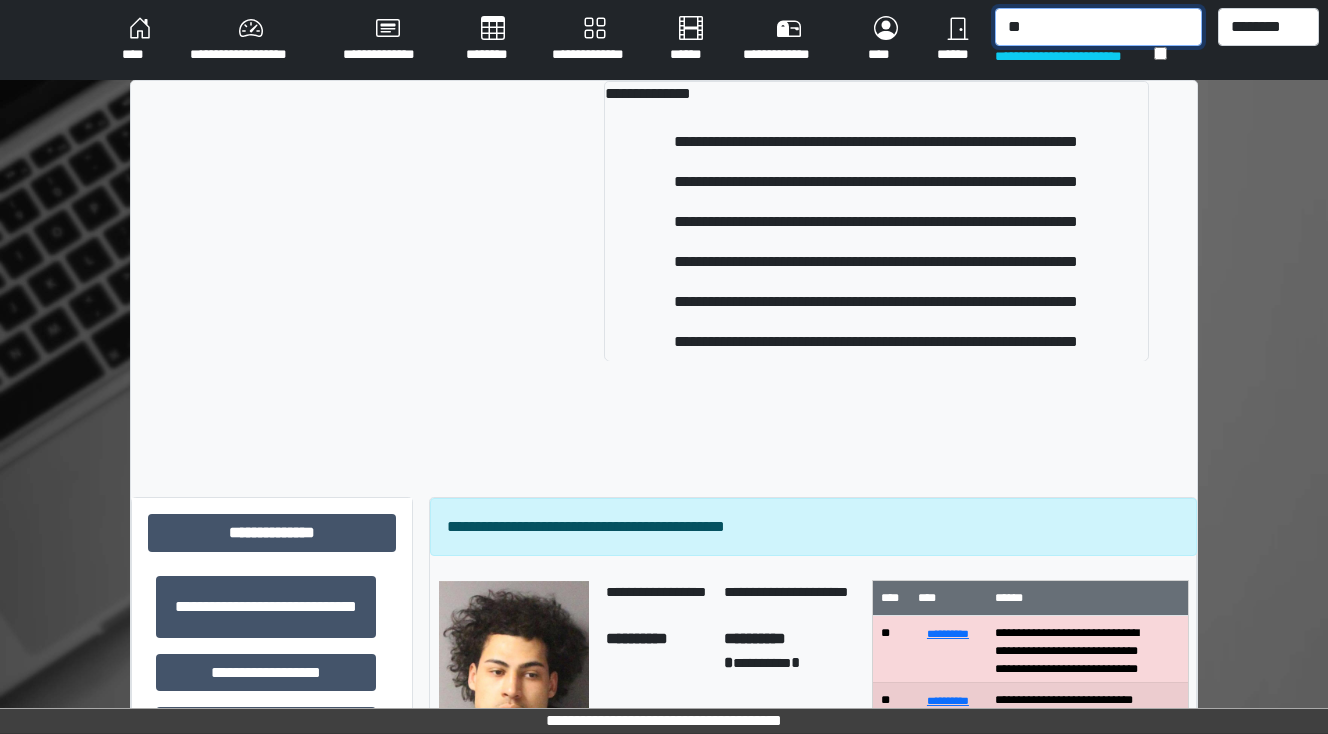 type on "*" 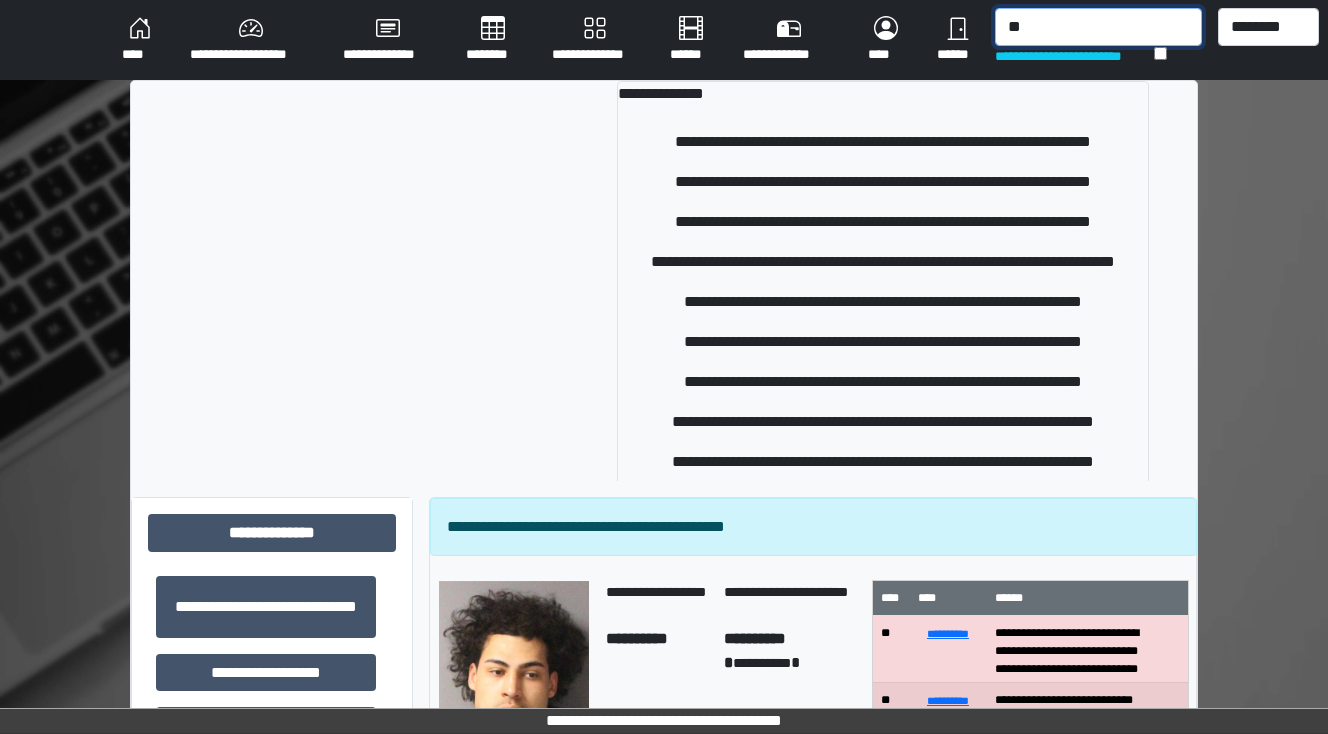 type on "*" 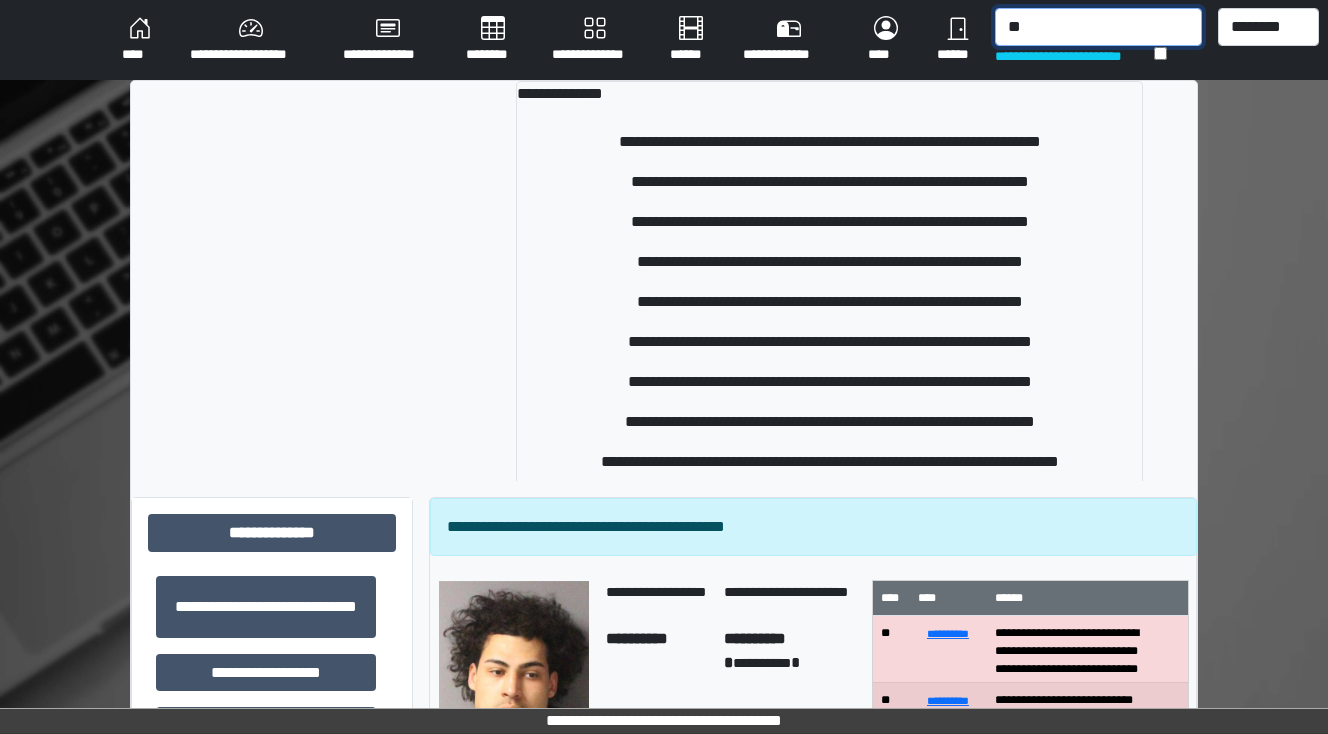 type on "*" 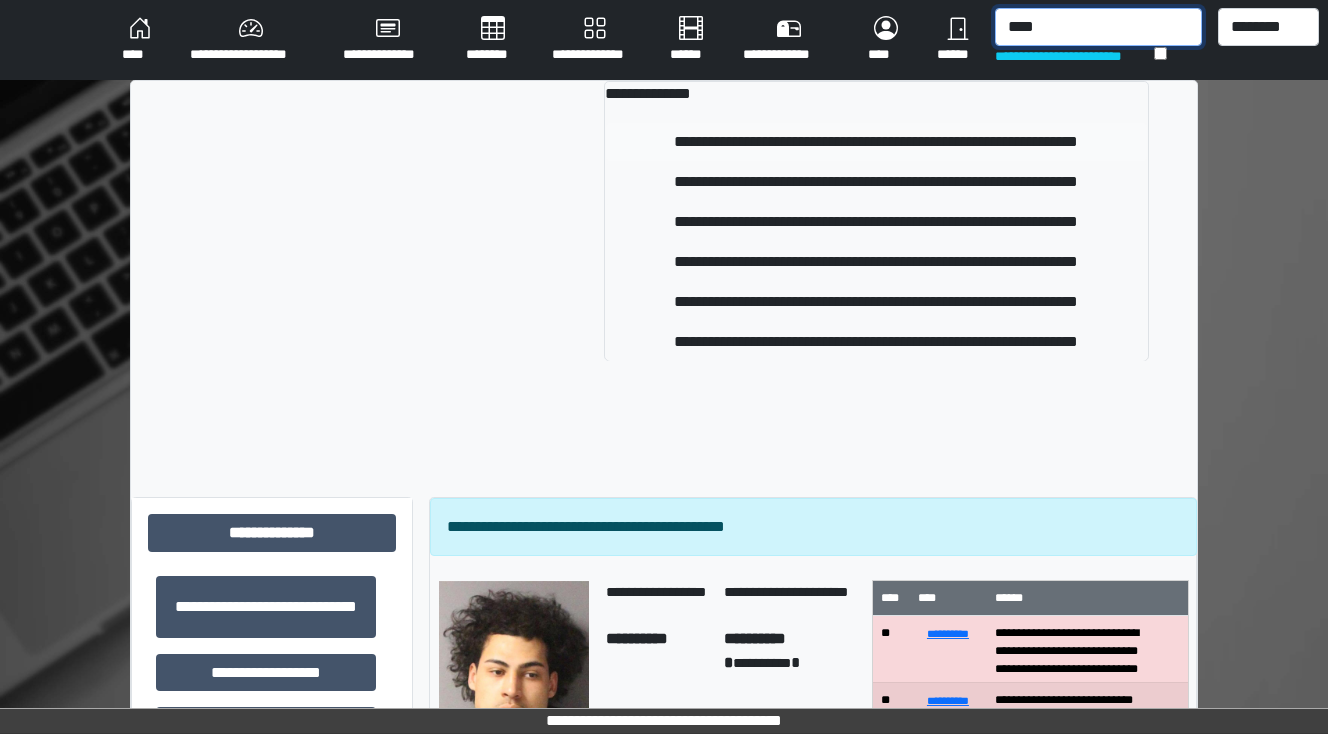 type on "****" 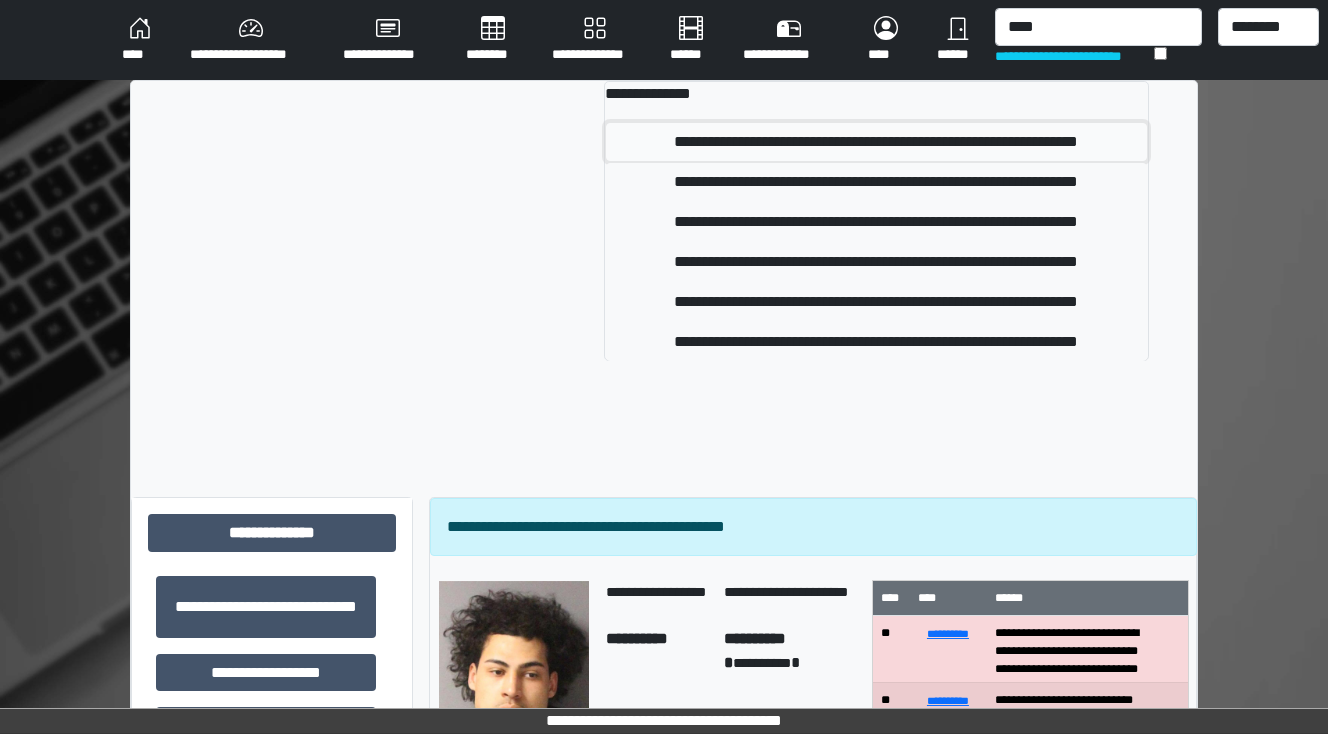click on "**********" at bounding box center [877, 142] 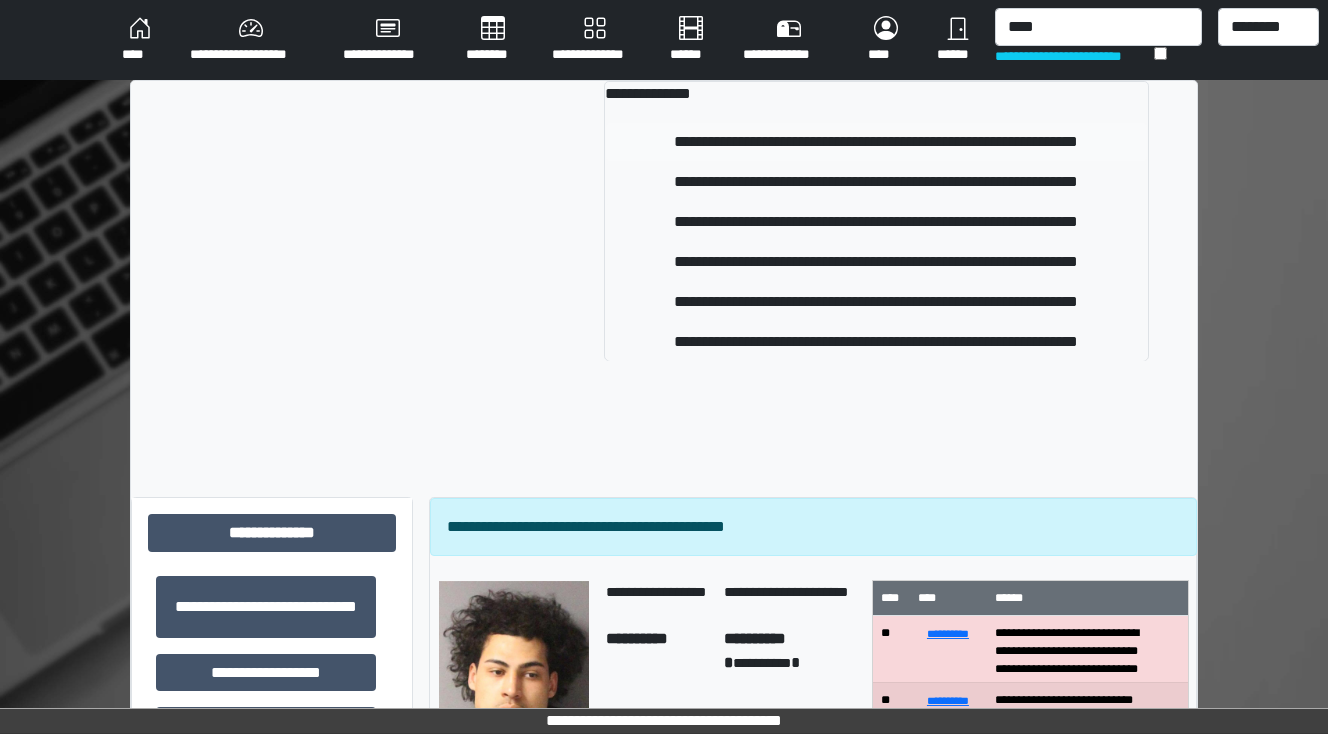 type 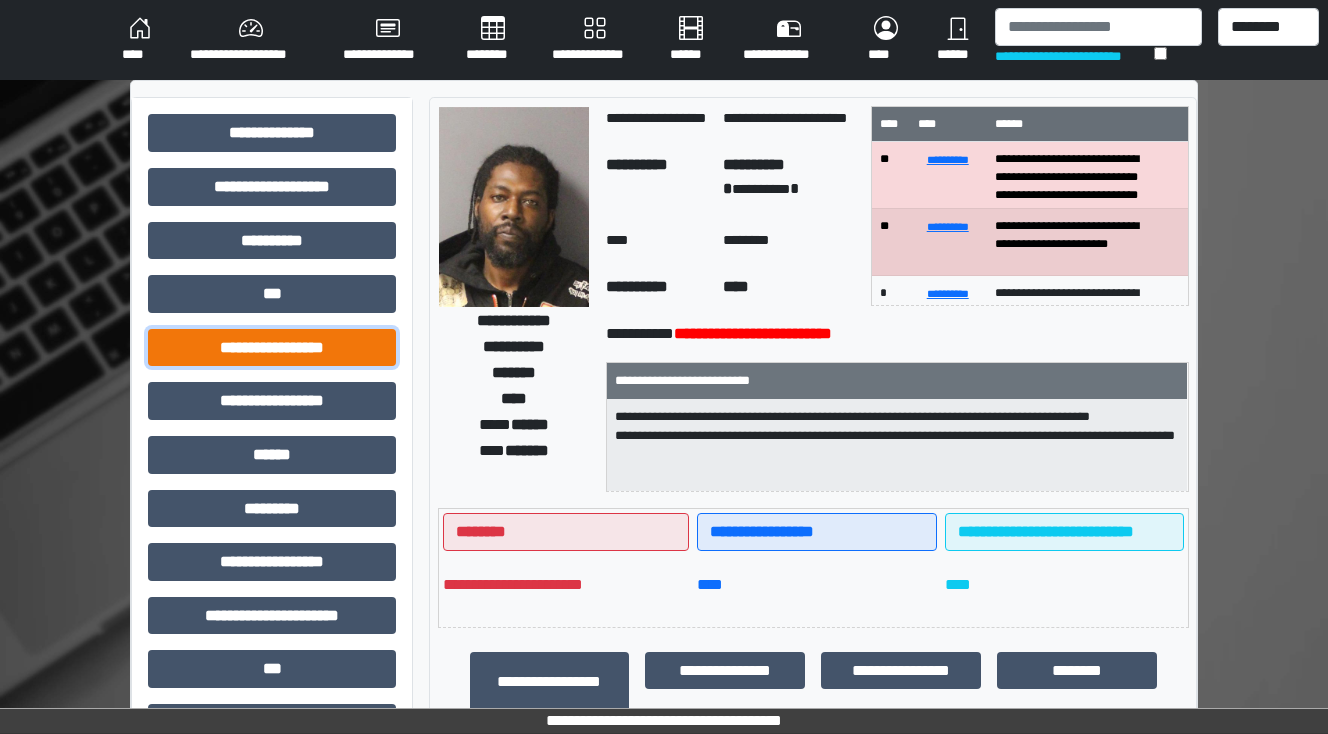 click on "**********" at bounding box center [272, 348] 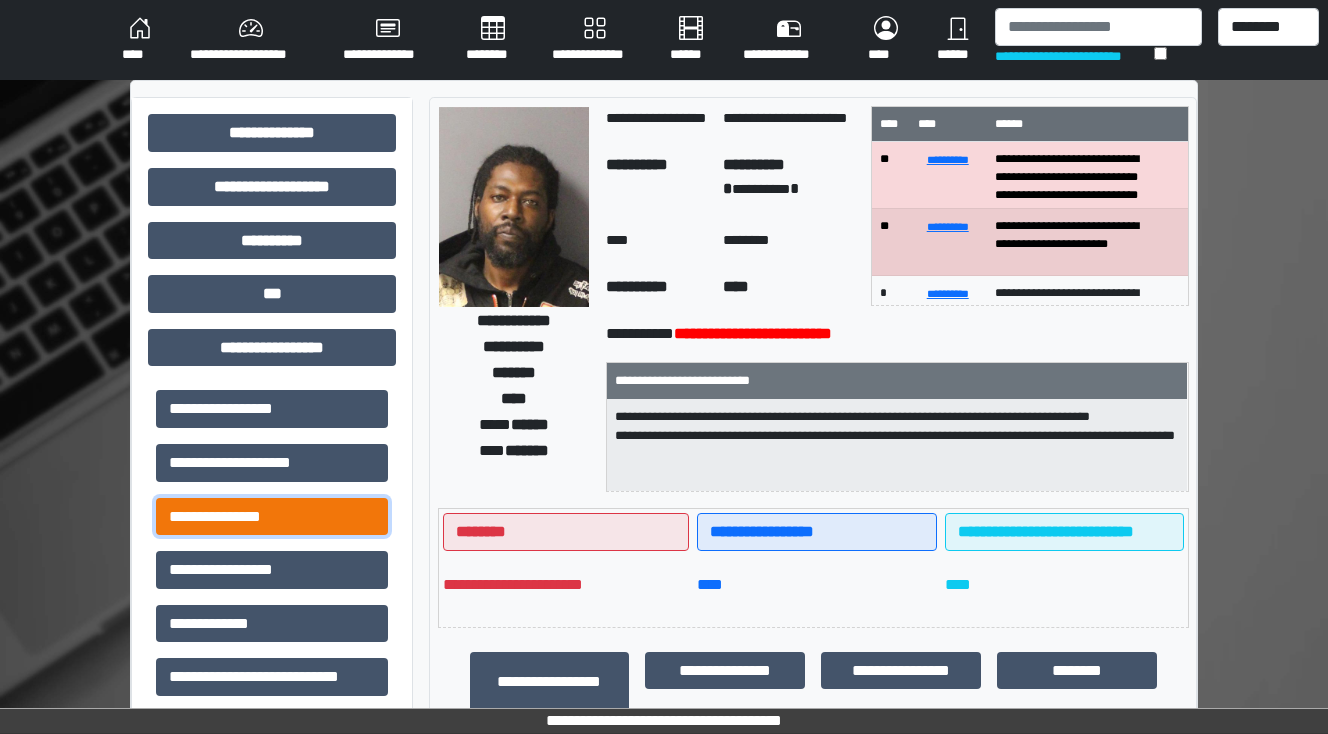 click on "**********" at bounding box center (272, 517) 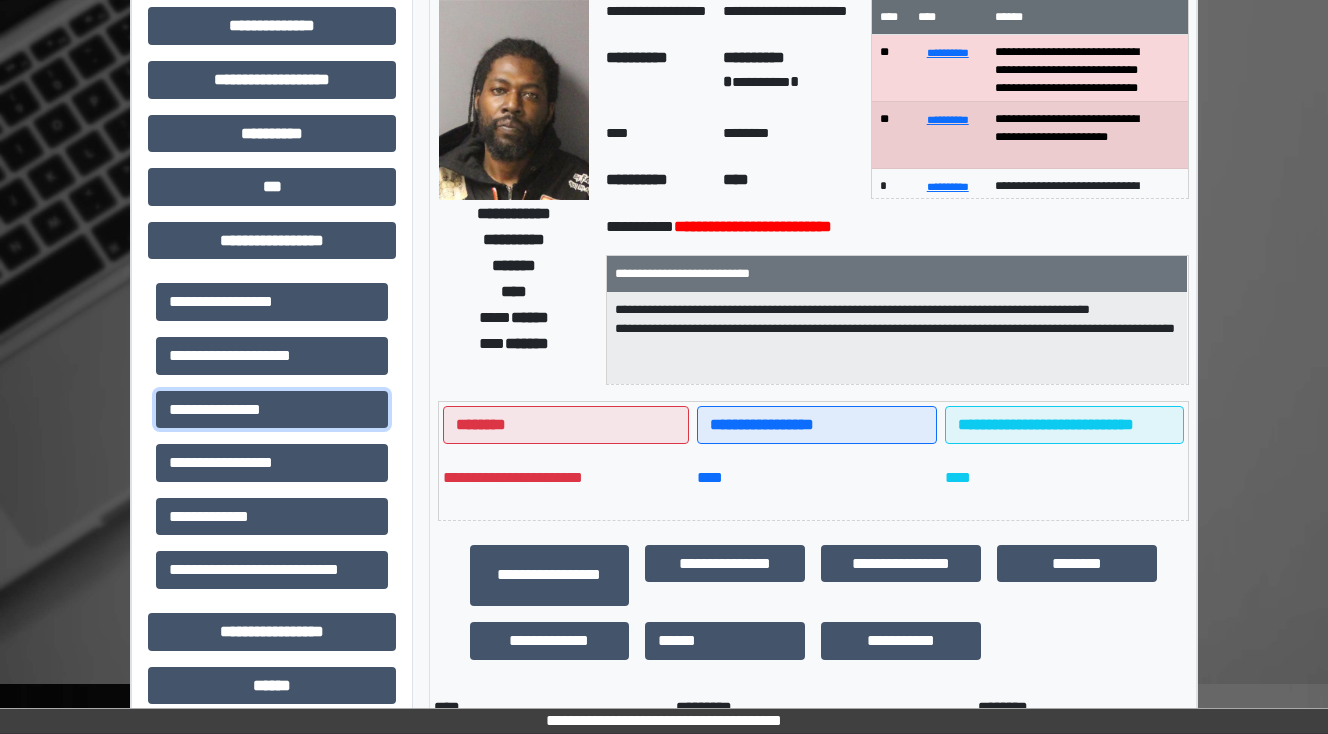 scroll, scrollTop: 240, scrollLeft: 0, axis: vertical 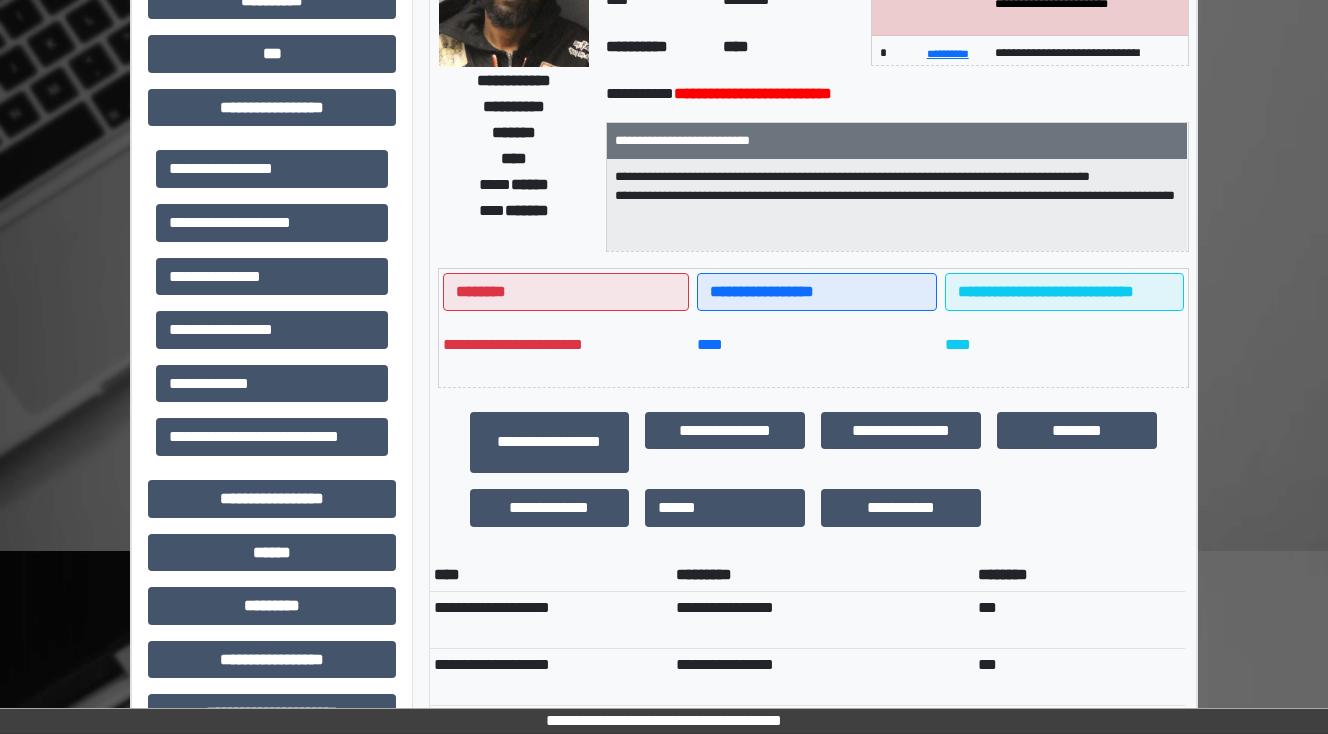drag, startPoint x: 461, startPoint y: 552, endPoint x: 420, endPoint y: 491, distance: 73.4983 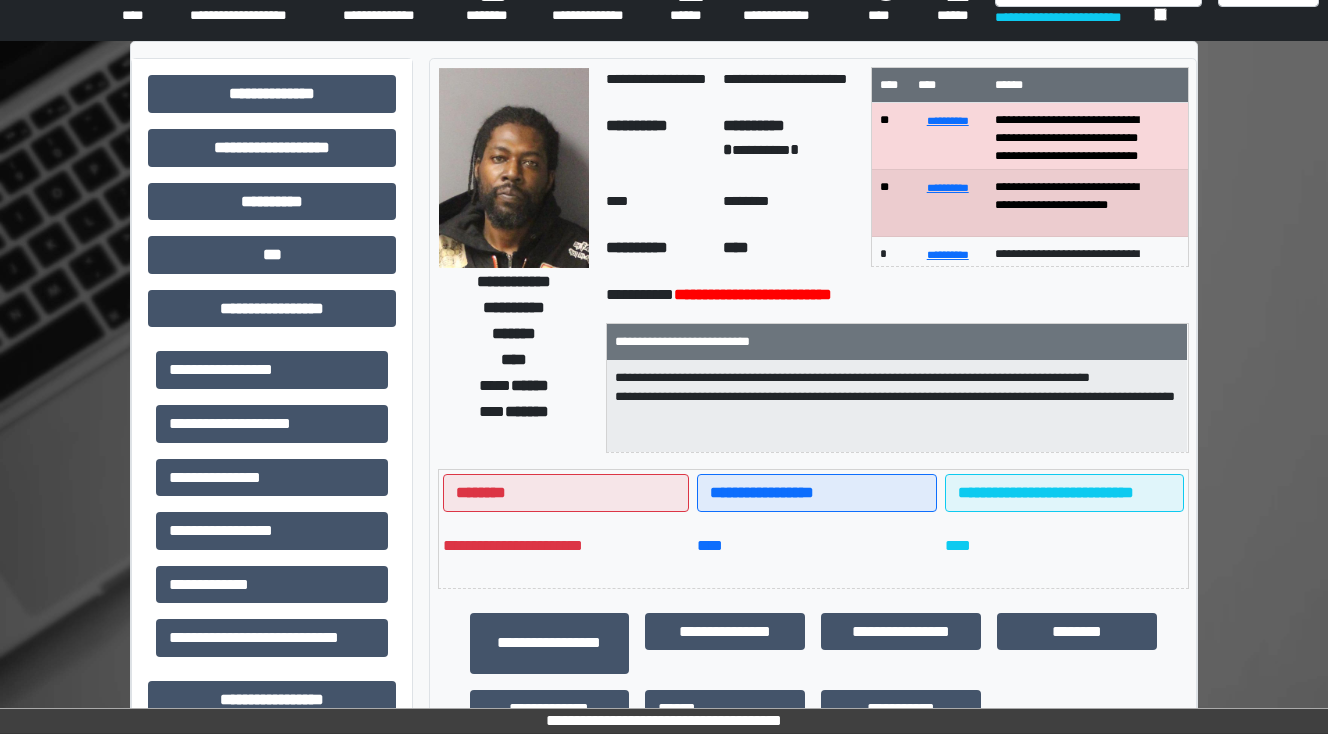 scroll, scrollTop: 0, scrollLeft: 0, axis: both 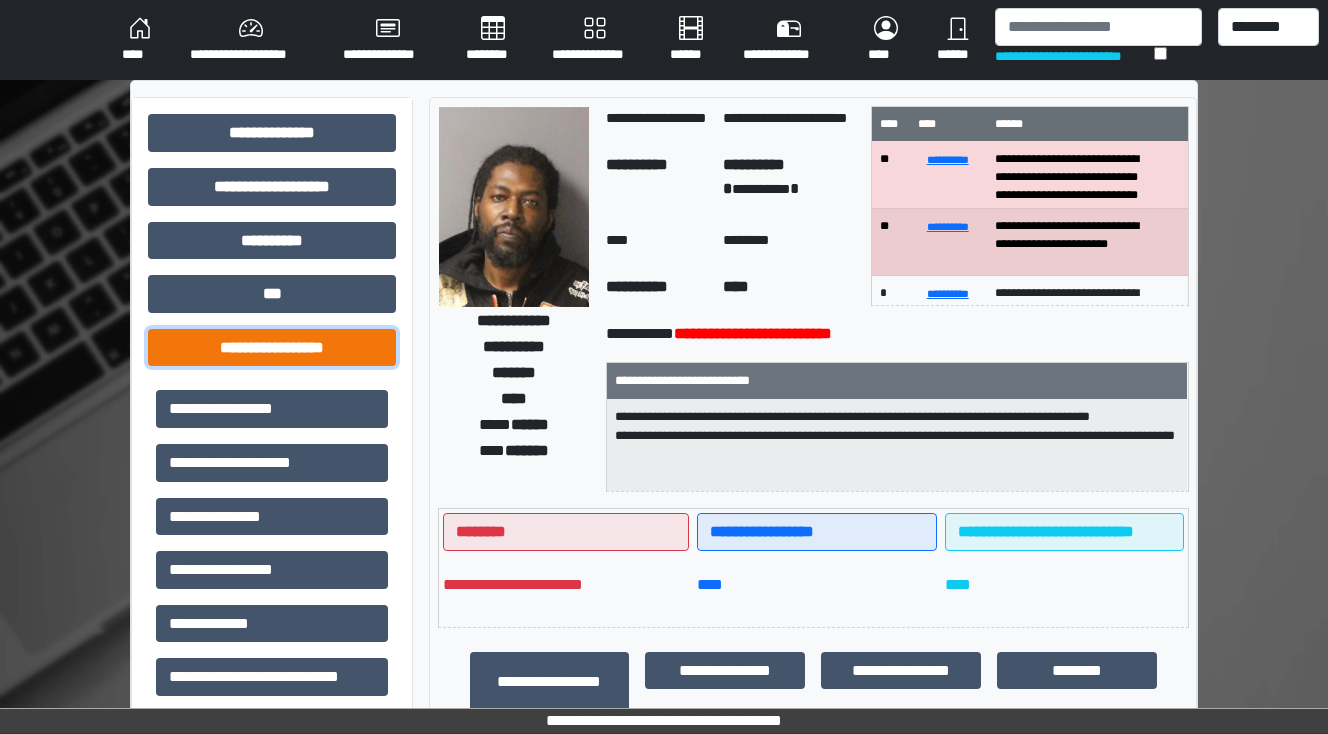 click on "**********" at bounding box center [272, 348] 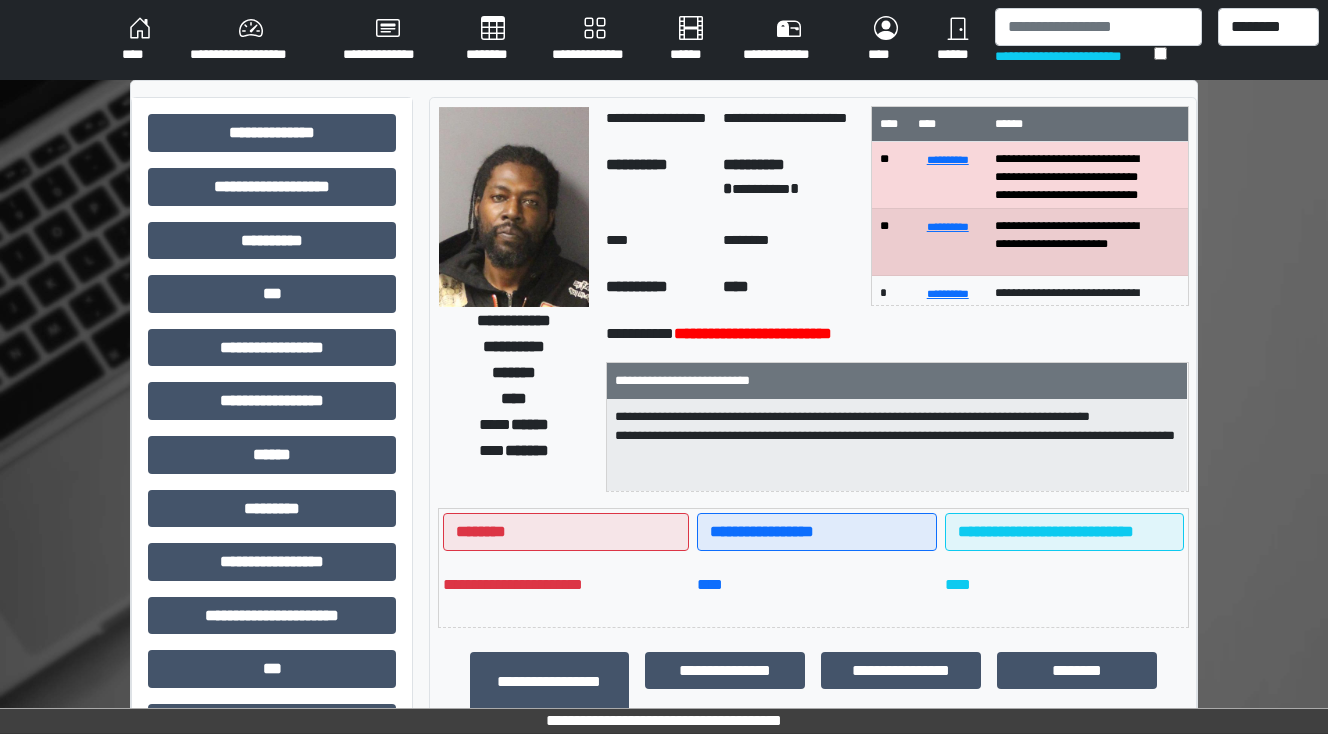 click on "****" at bounding box center [140, 40] 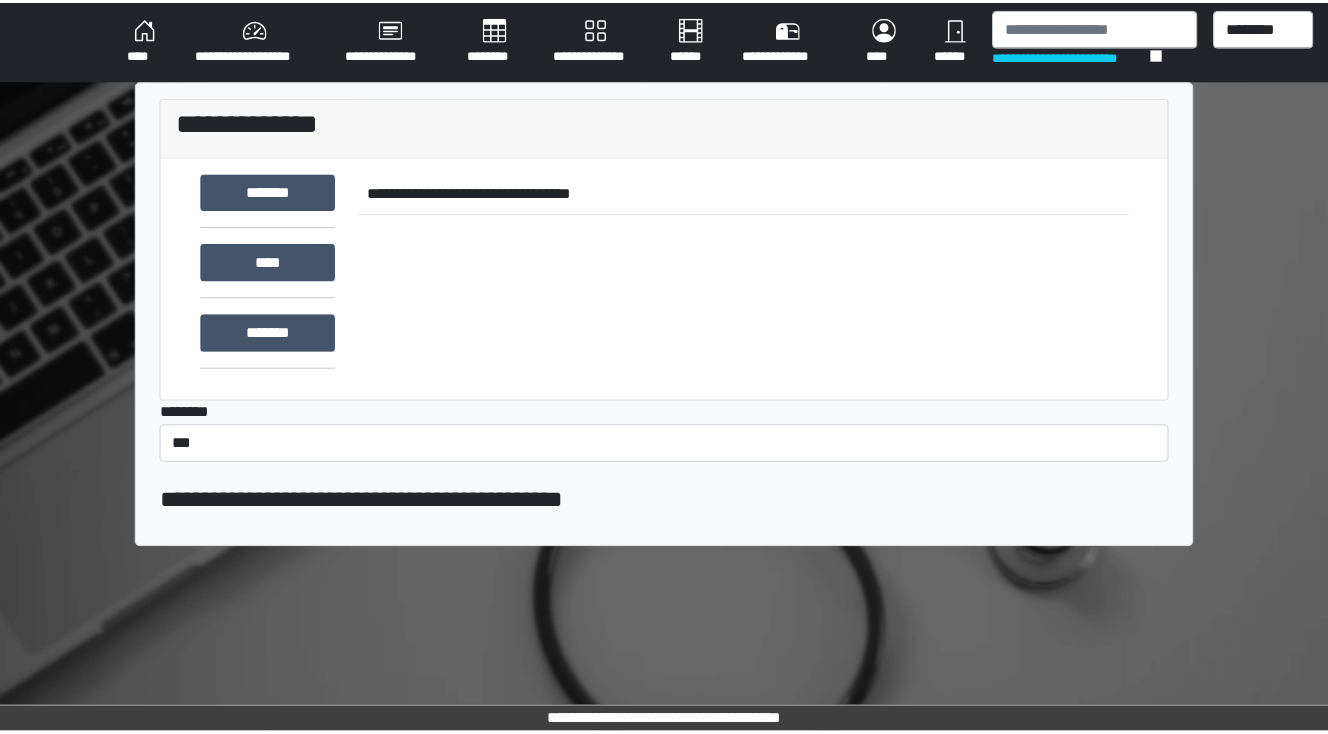 scroll, scrollTop: 0, scrollLeft: 0, axis: both 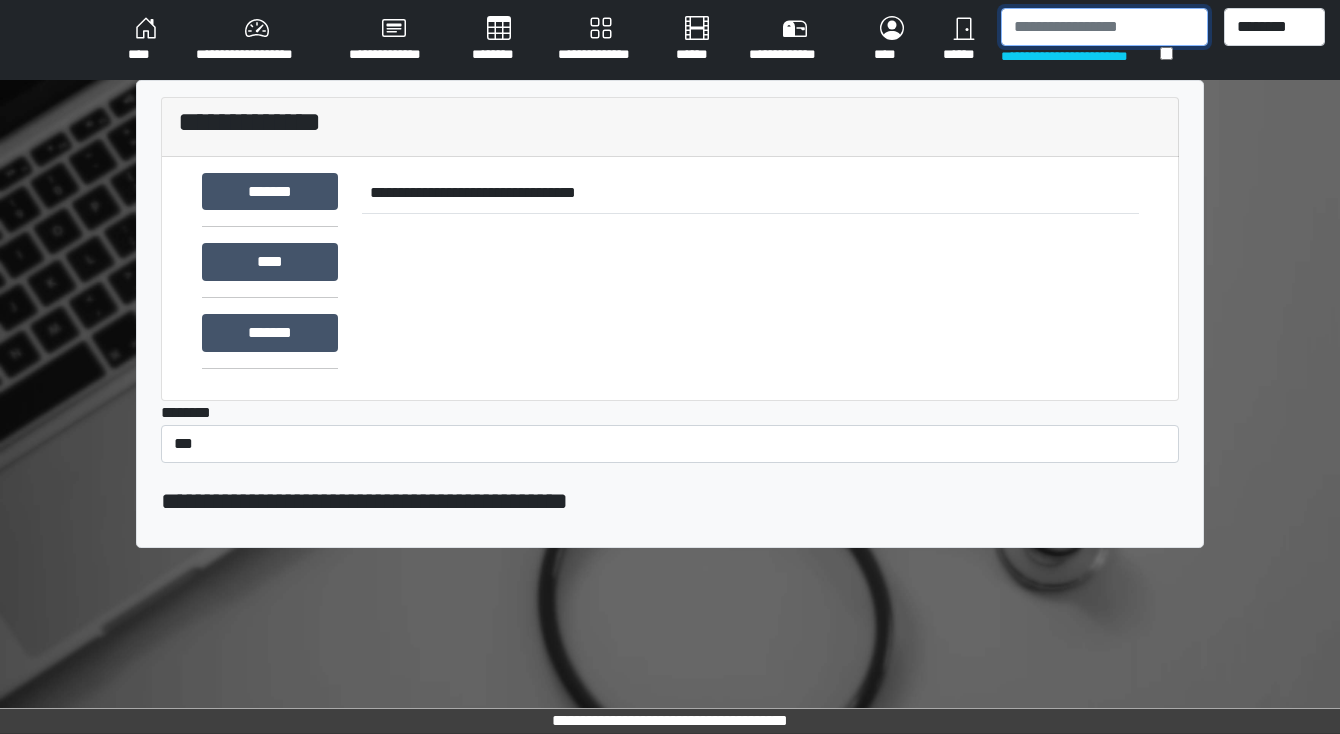 click at bounding box center [1104, 27] 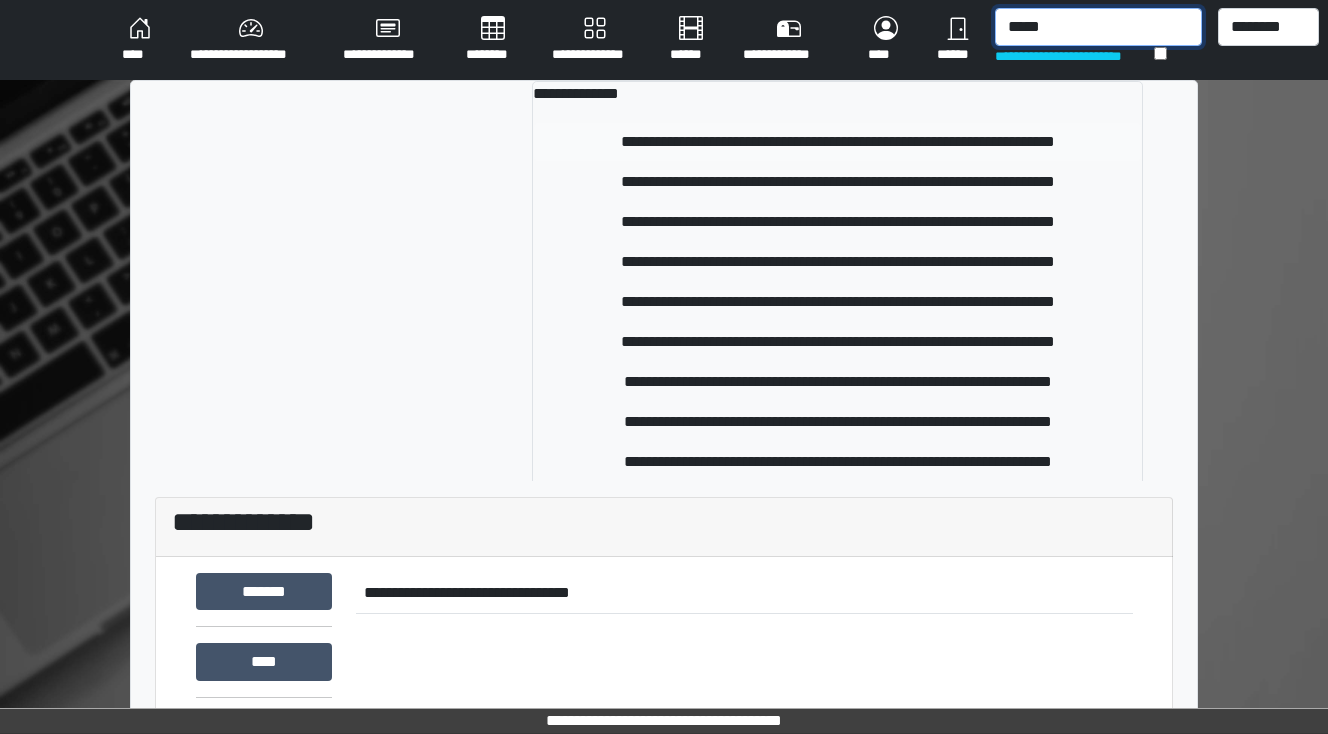 type on "*****" 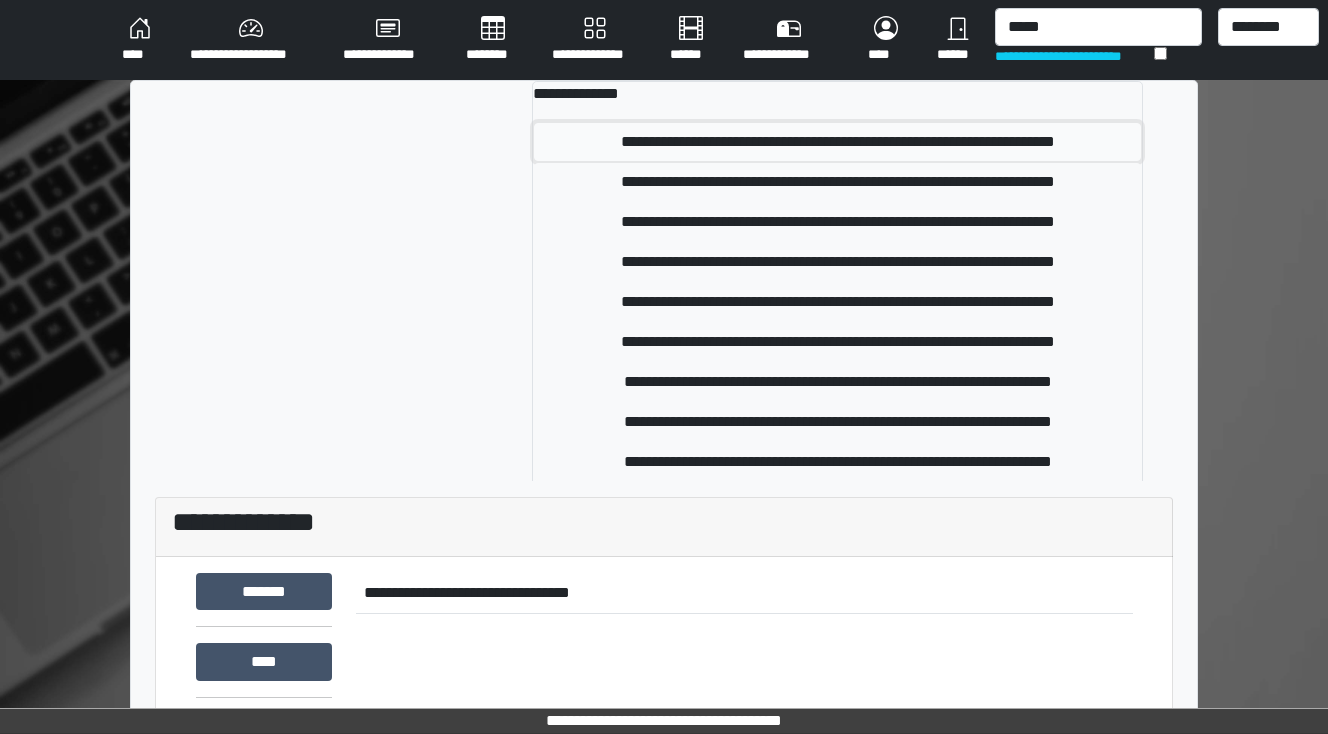 click on "**********" at bounding box center [837, 142] 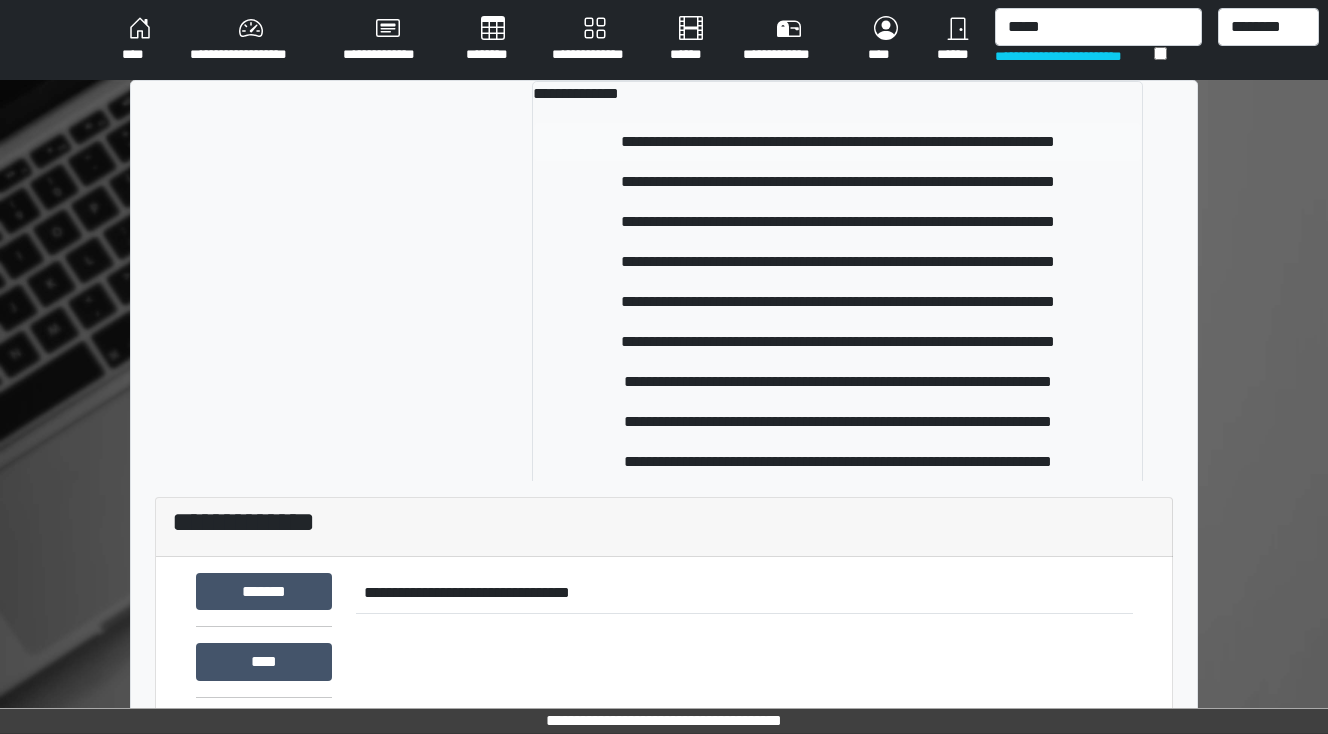 type 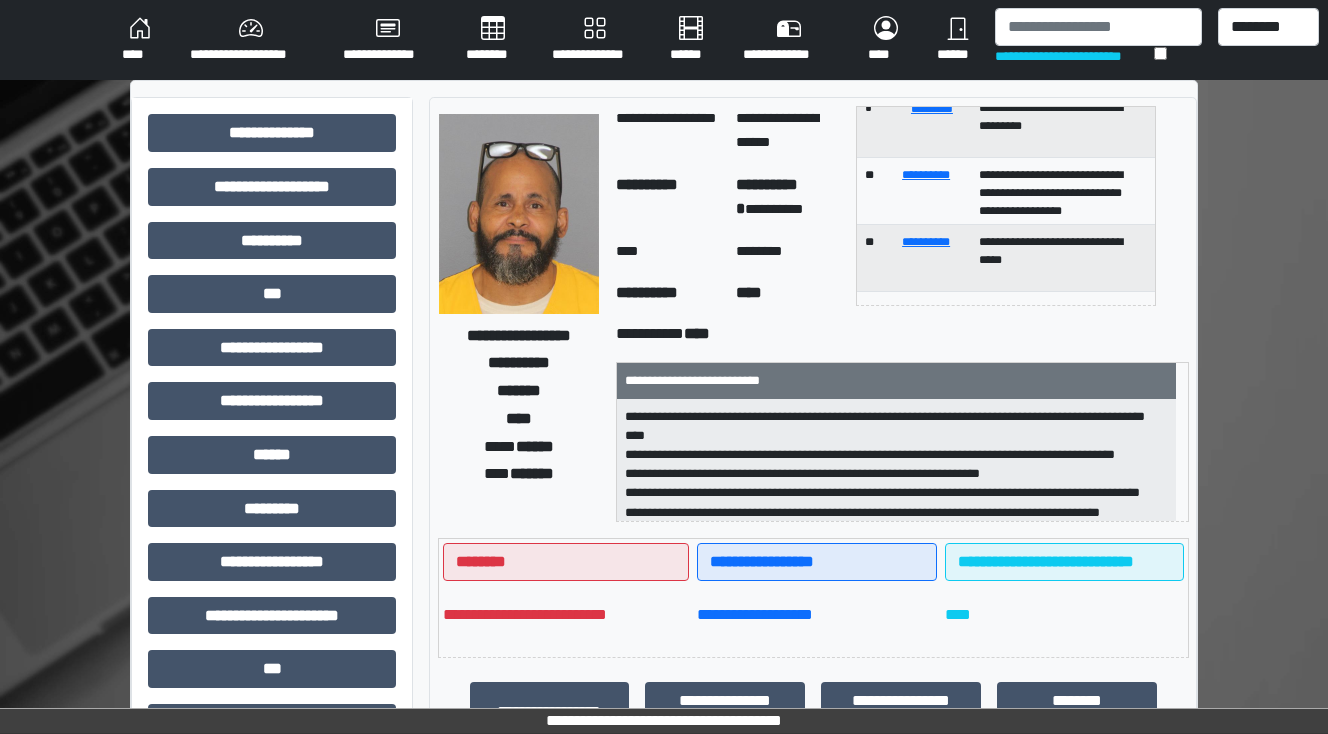 scroll, scrollTop: 0, scrollLeft: 0, axis: both 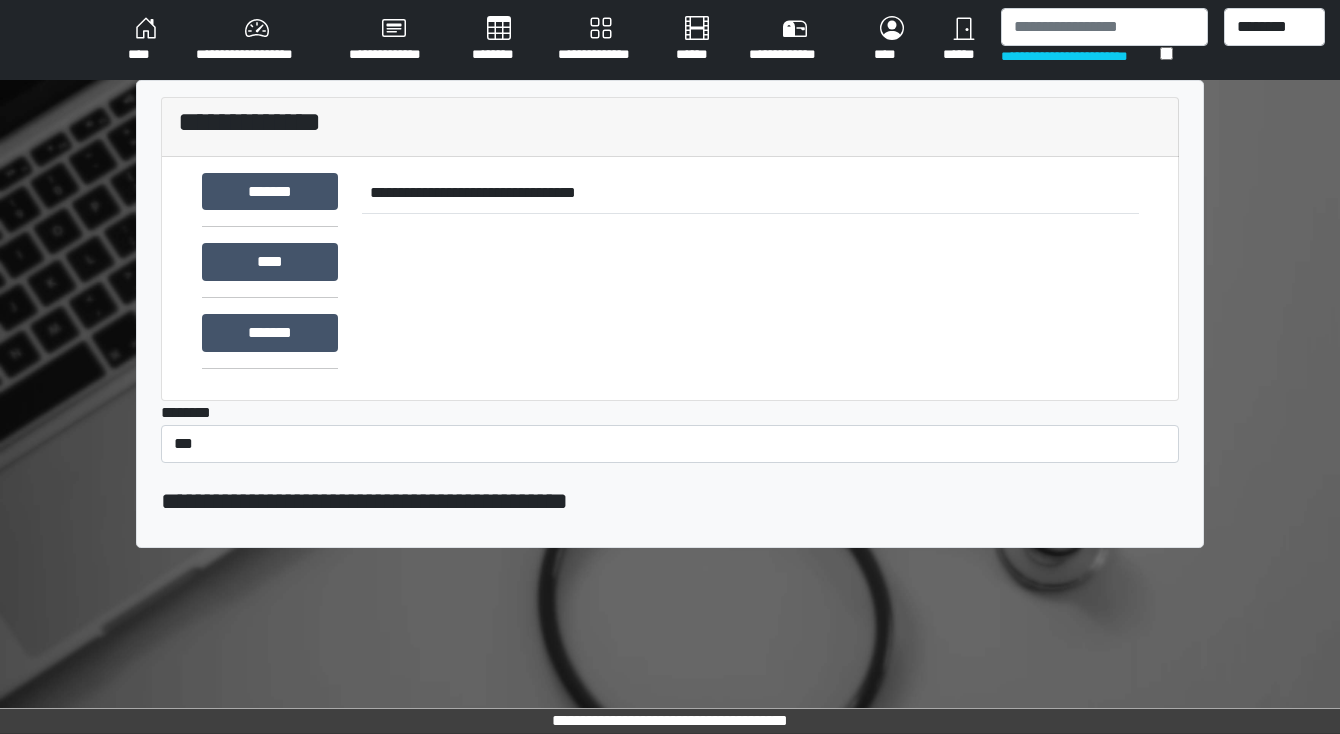 click on "********" at bounding box center (499, 40) 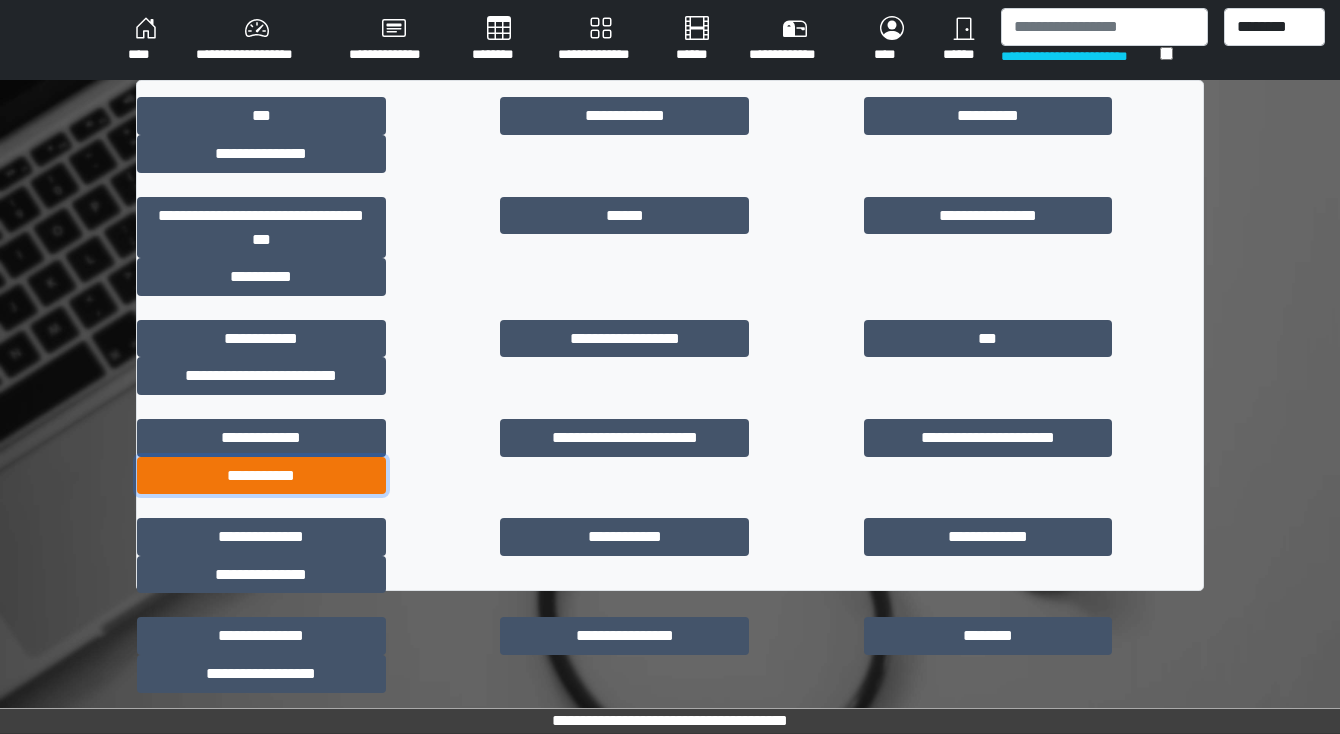 click on "**********" at bounding box center (261, 476) 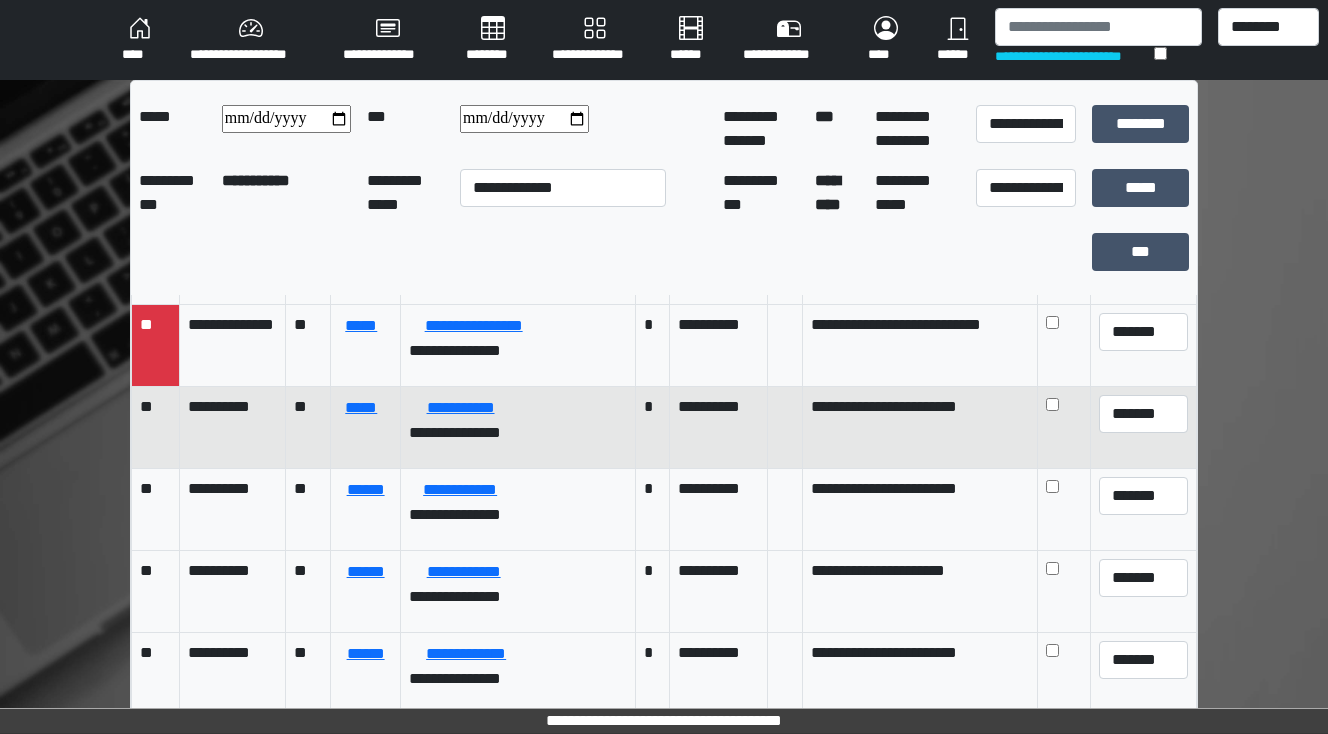 scroll, scrollTop: 0, scrollLeft: 0, axis: both 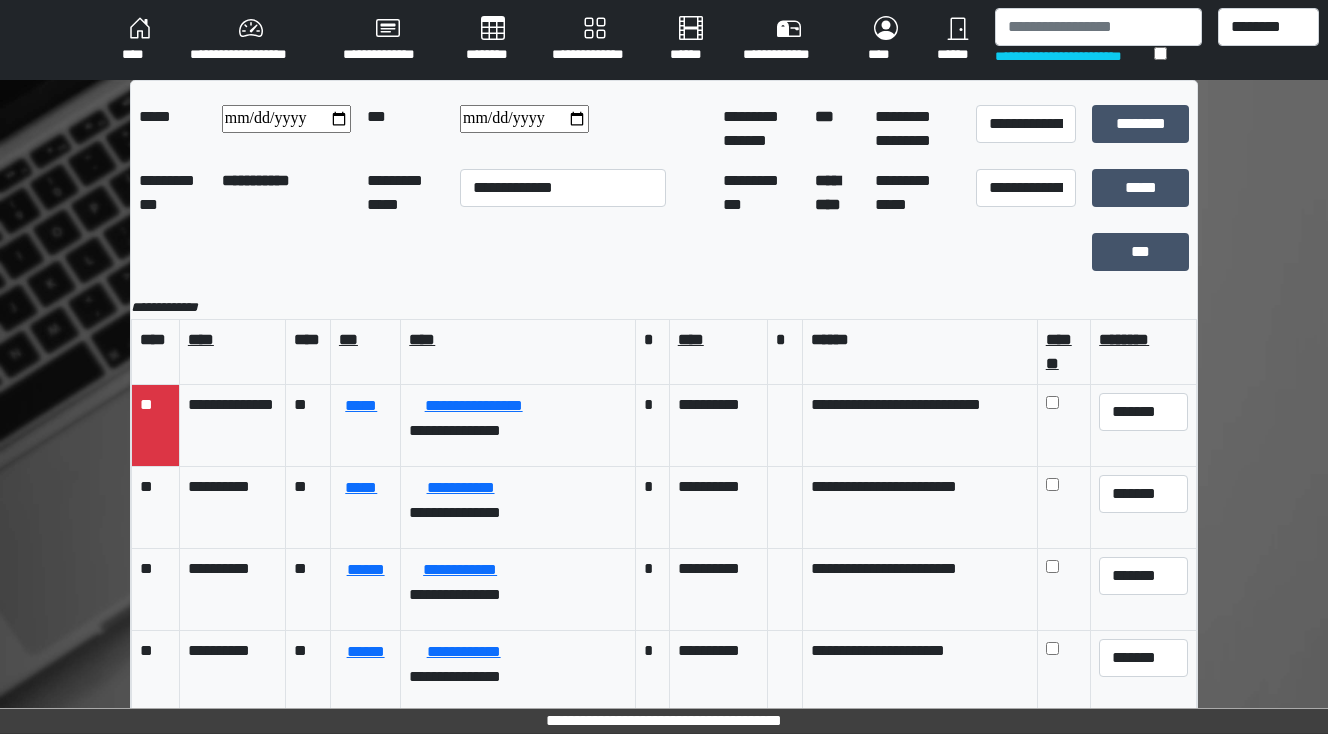 click on "****" at bounding box center [140, 40] 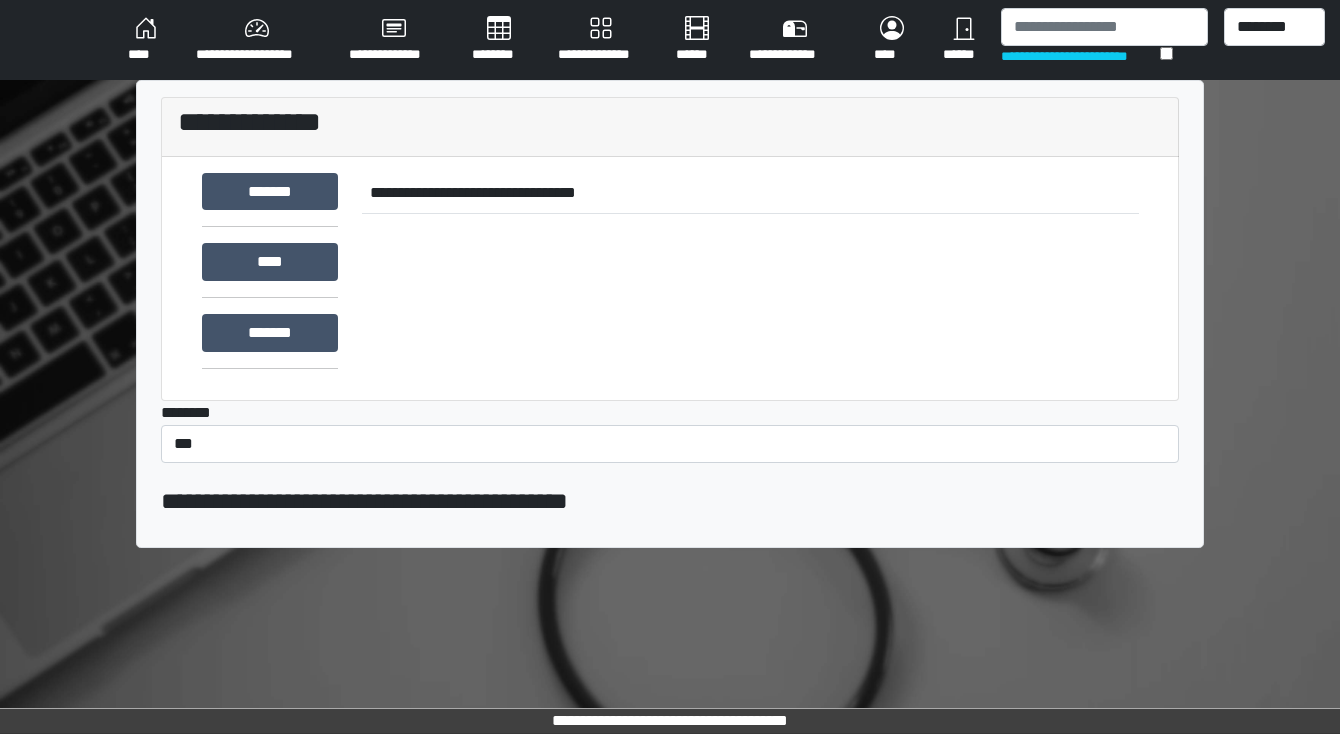 scroll, scrollTop: 0, scrollLeft: 0, axis: both 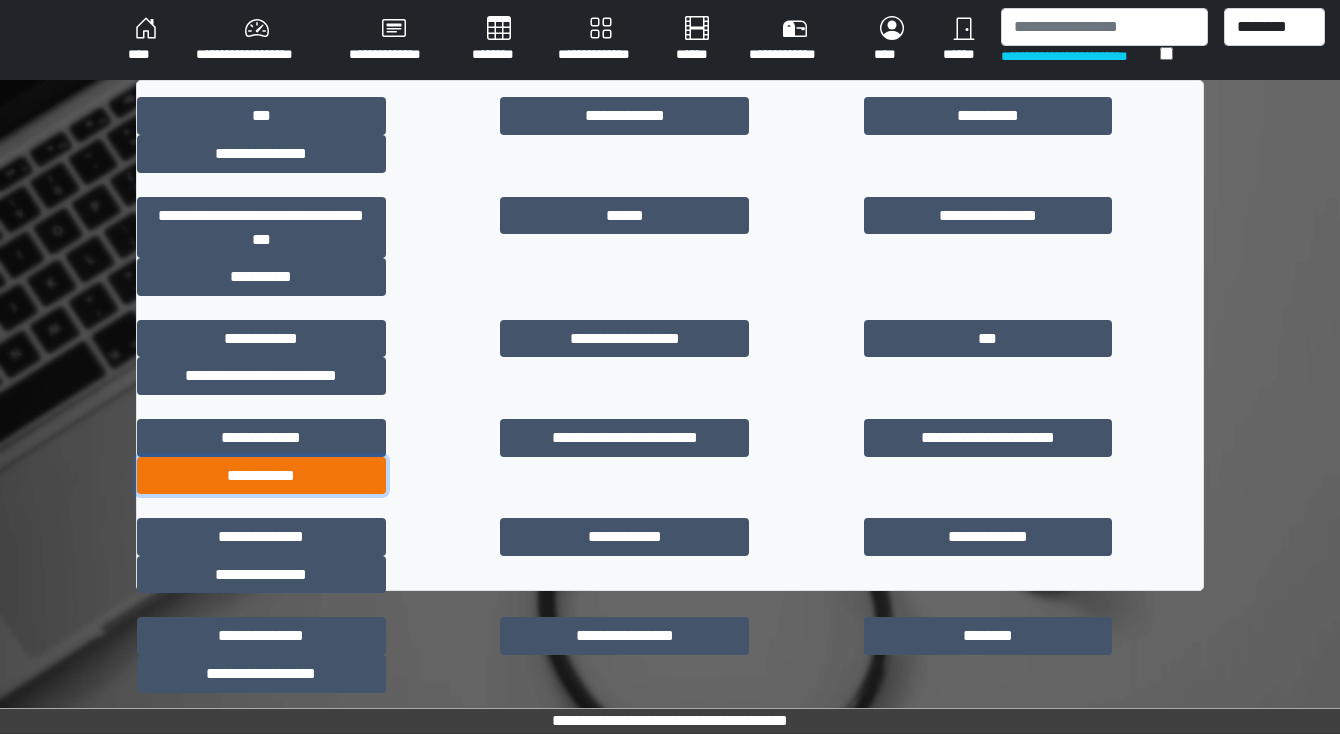 click on "**********" at bounding box center (261, 476) 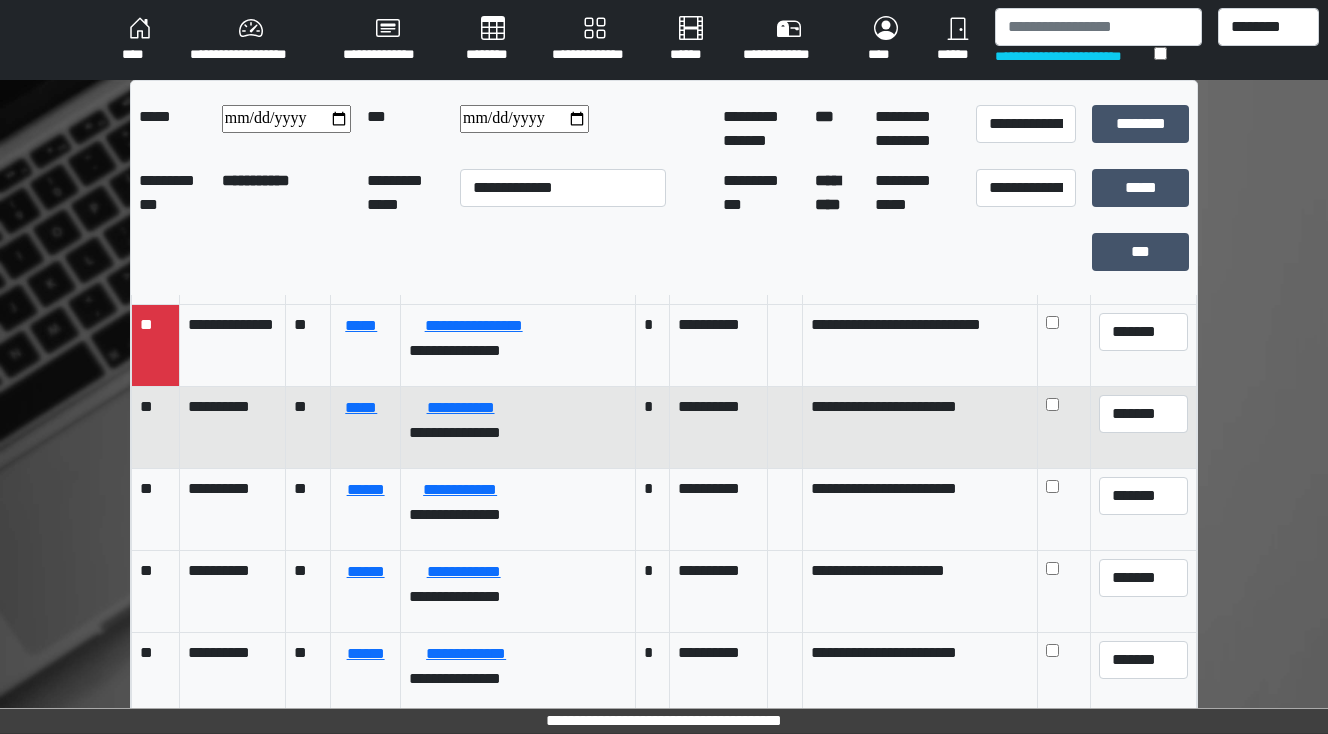 scroll, scrollTop: 160, scrollLeft: 0, axis: vertical 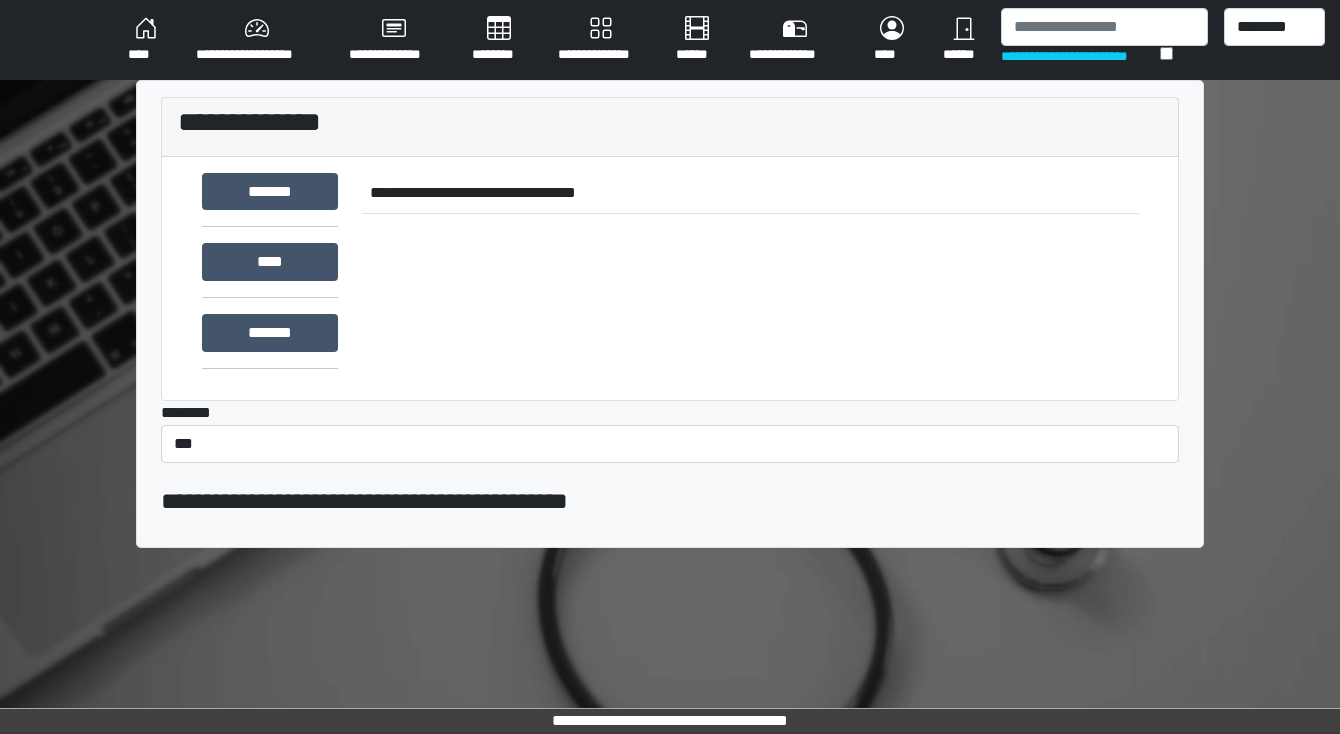 click on "********" at bounding box center (499, 40) 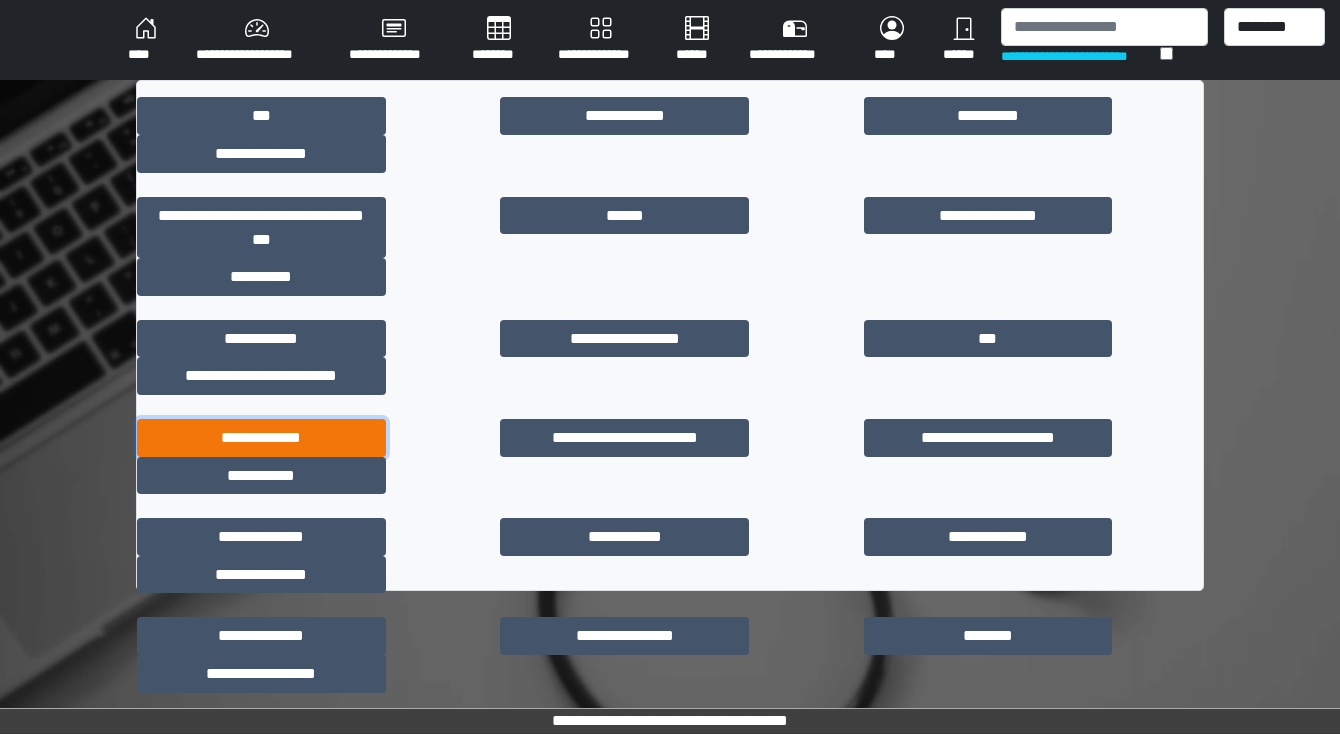 click on "**********" at bounding box center [261, 438] 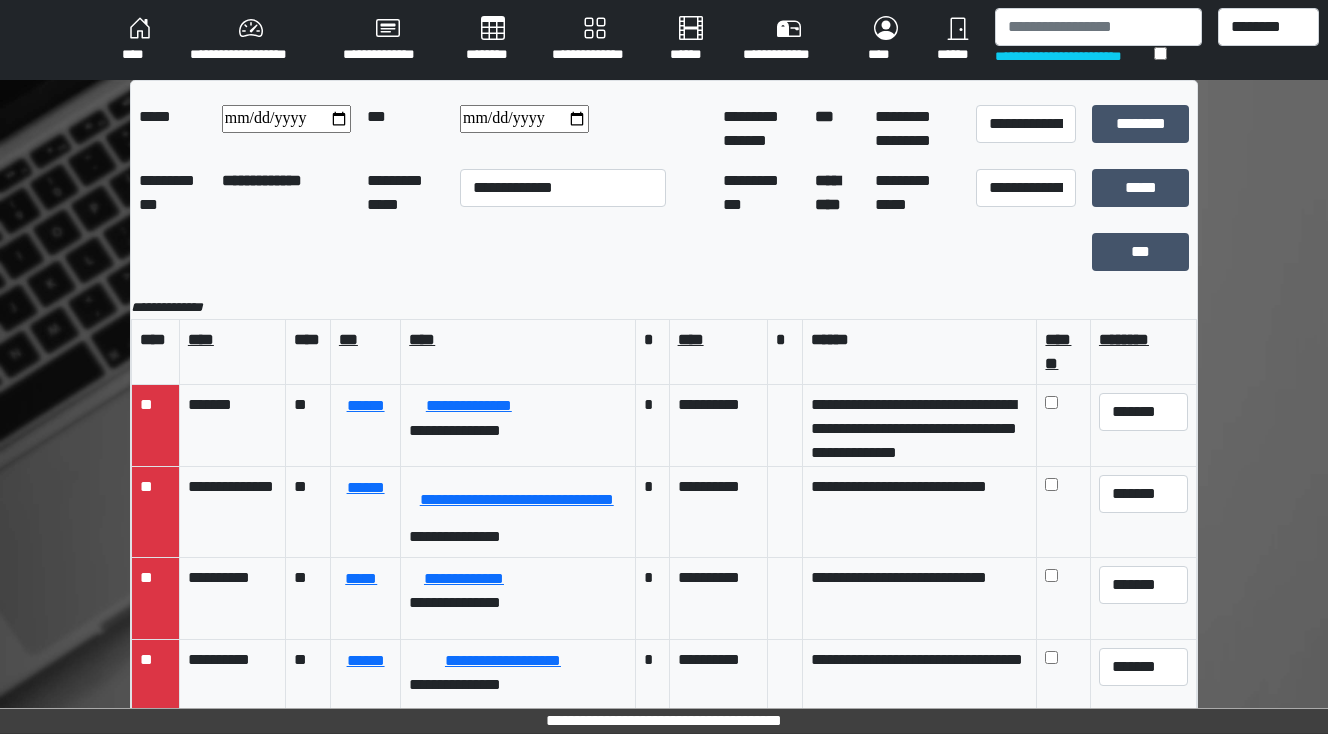 scroll, scrollTop: 177, scrollLeft: 0, axis: vertical 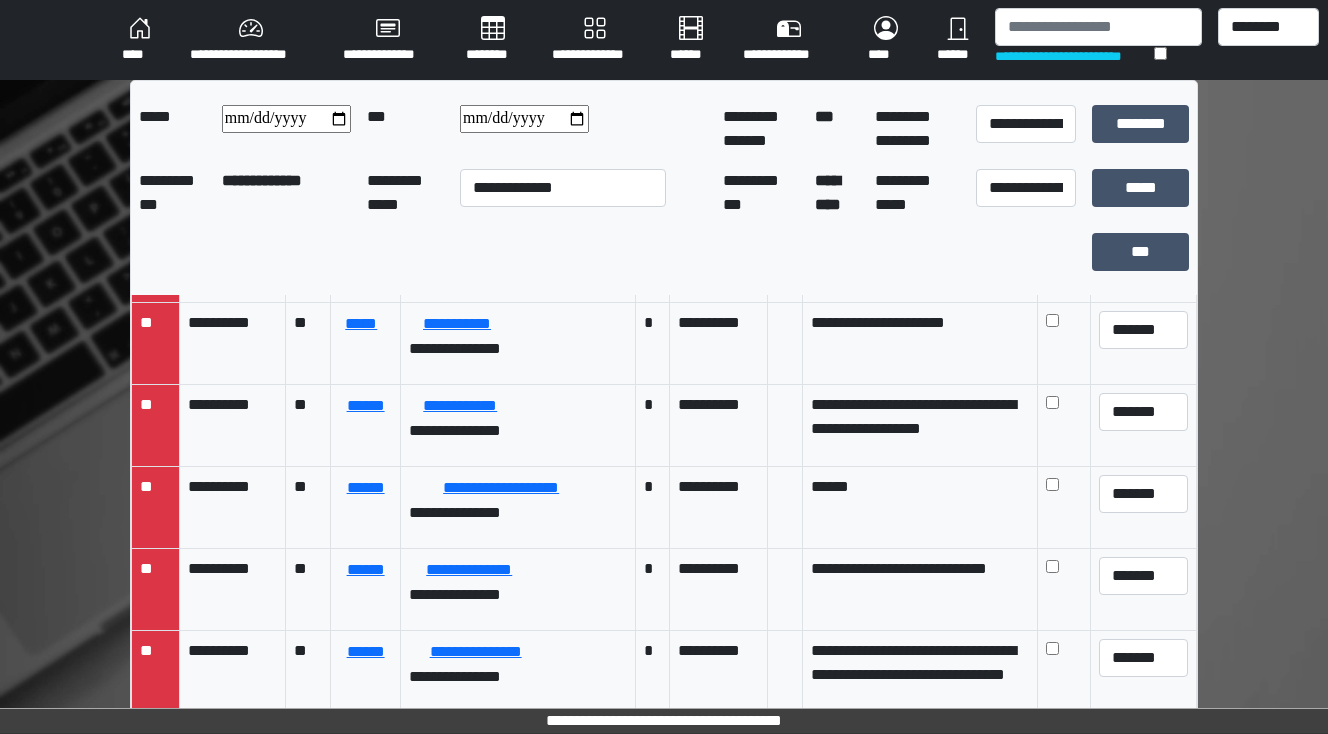 click on "****" at bounding box center [140, 40] 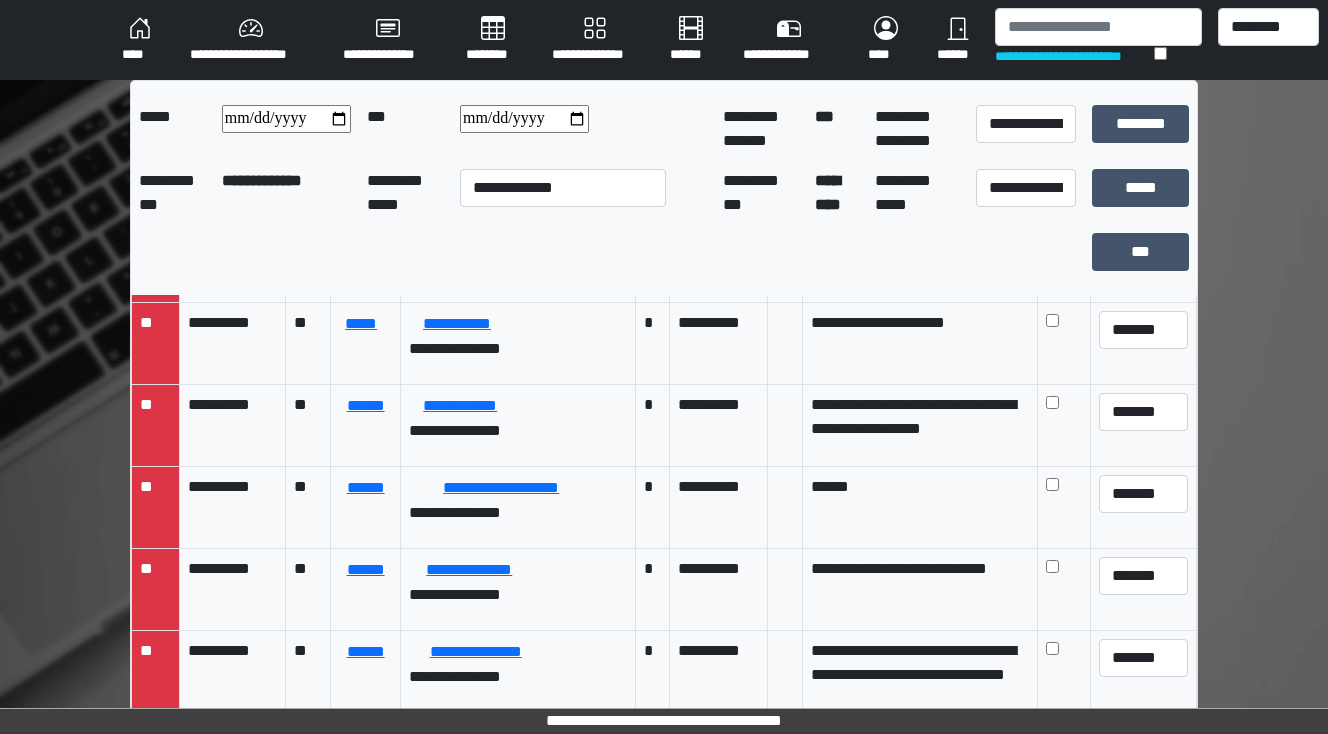 click on "****" at bounding box center [140, 40] 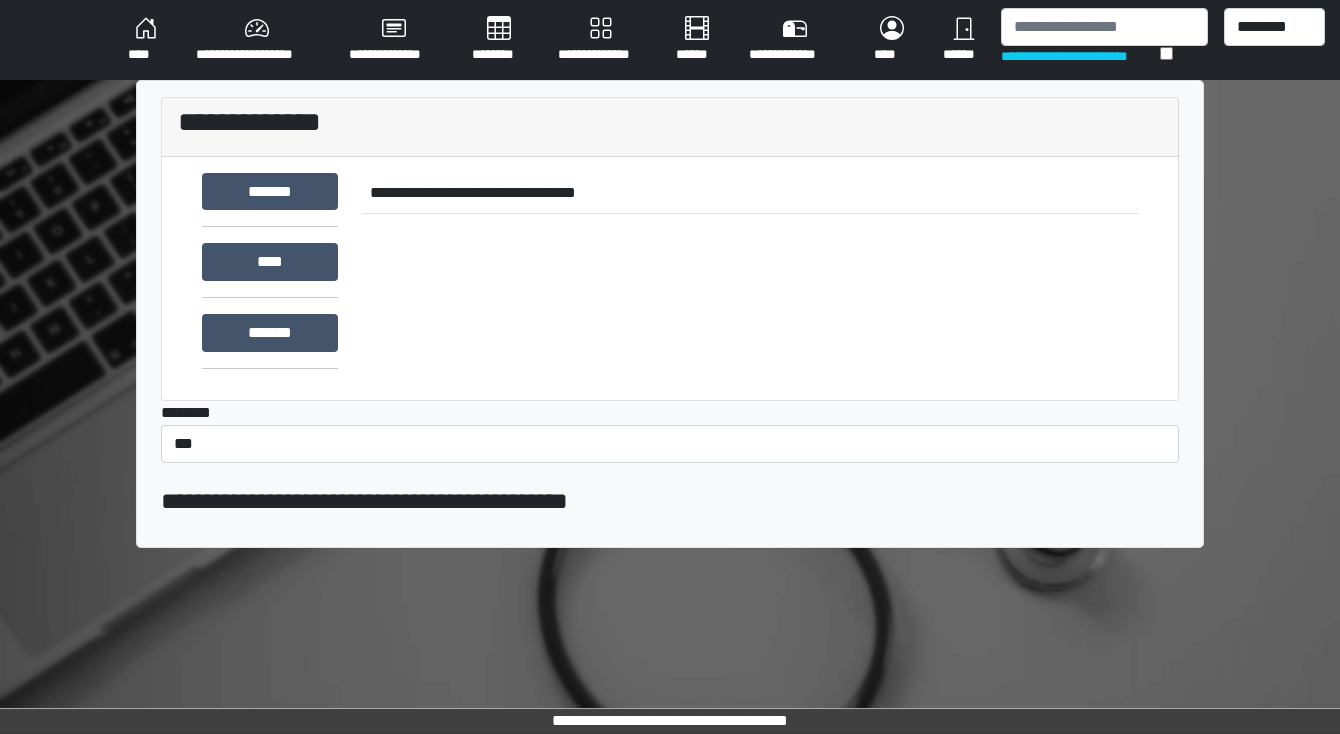 scroll, scrollTop: 0, scrollLeft: 0, axis: both 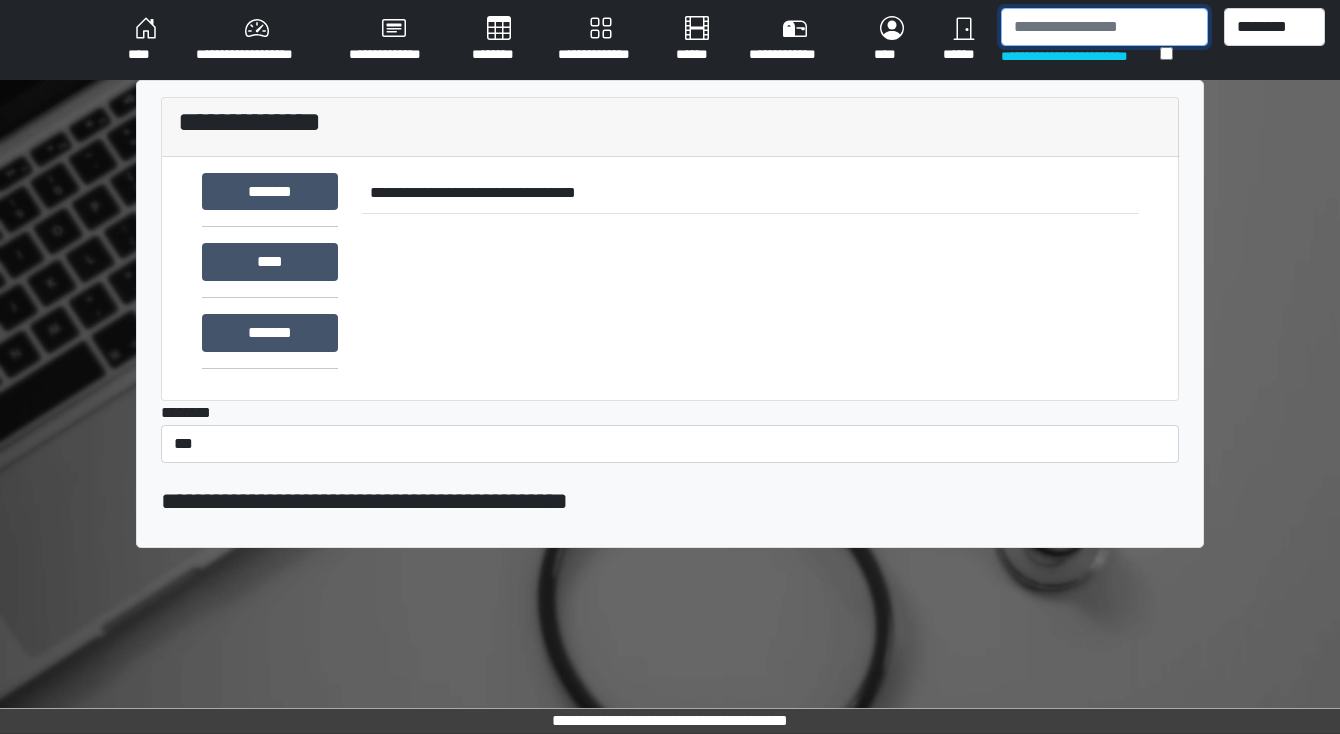 click at bounding box center [1104, 27] 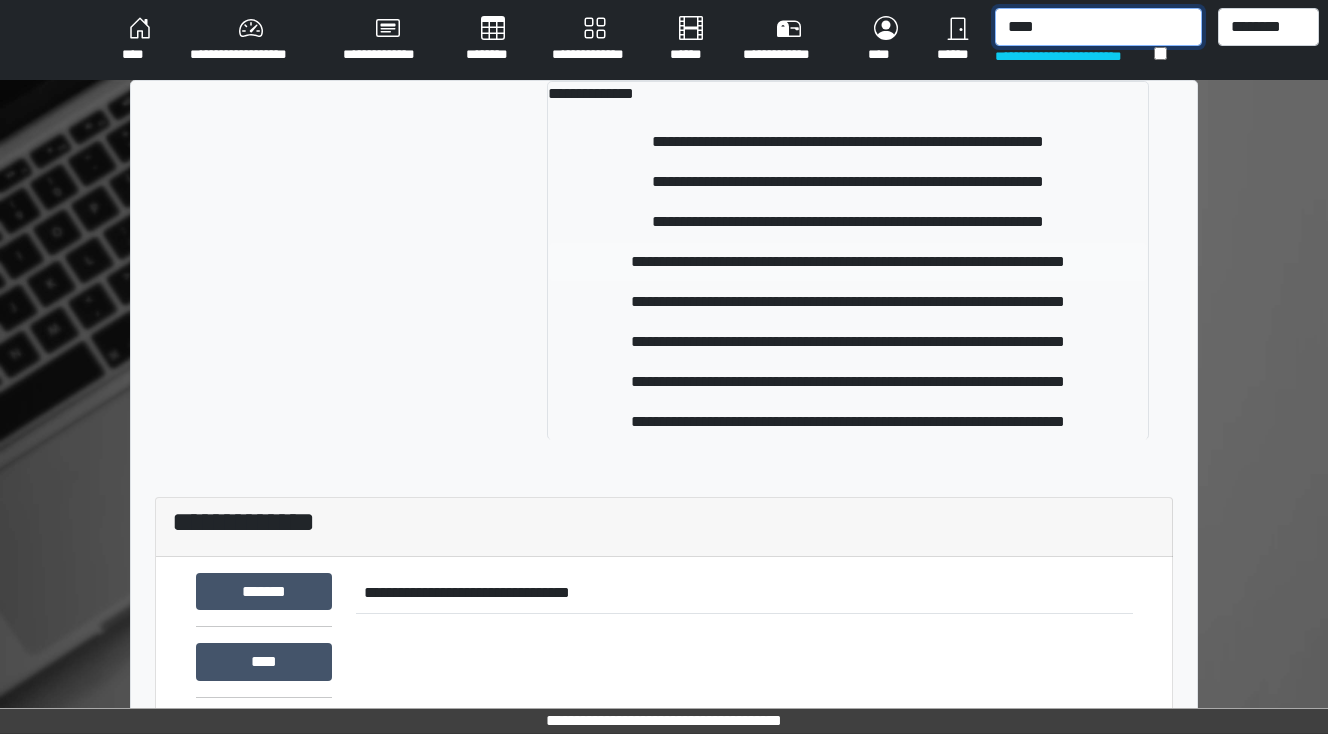 type on "****" 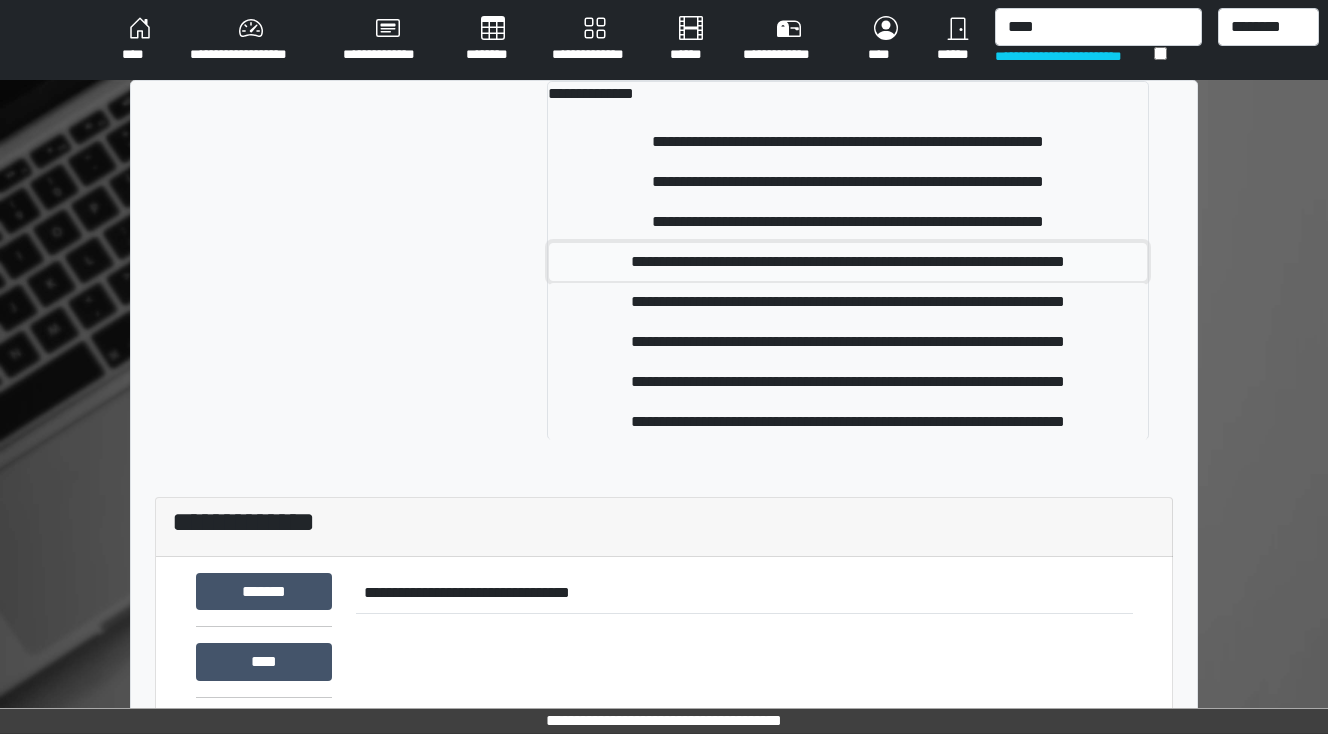click on "**********" at bounding box center [848, 262] 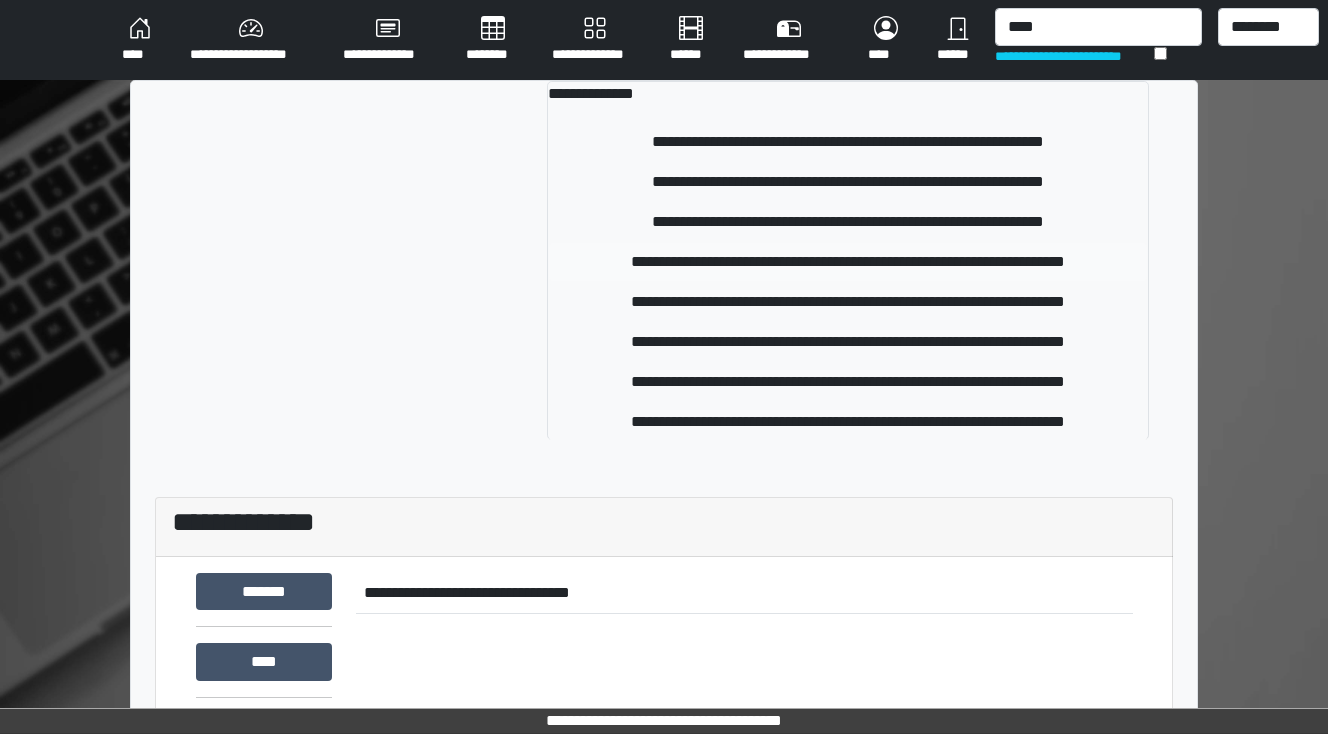 type 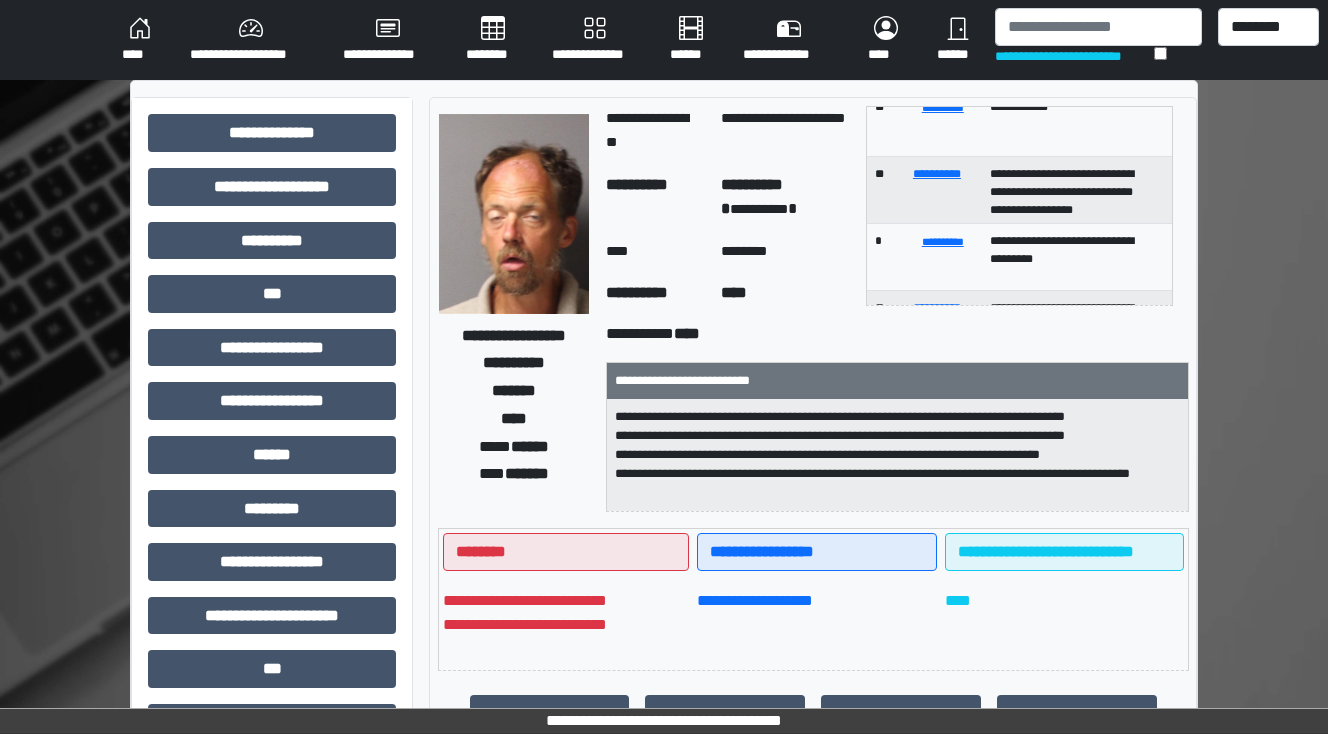 scroll, scrollTop: 386, scrollLeft: 0, axis: vertical 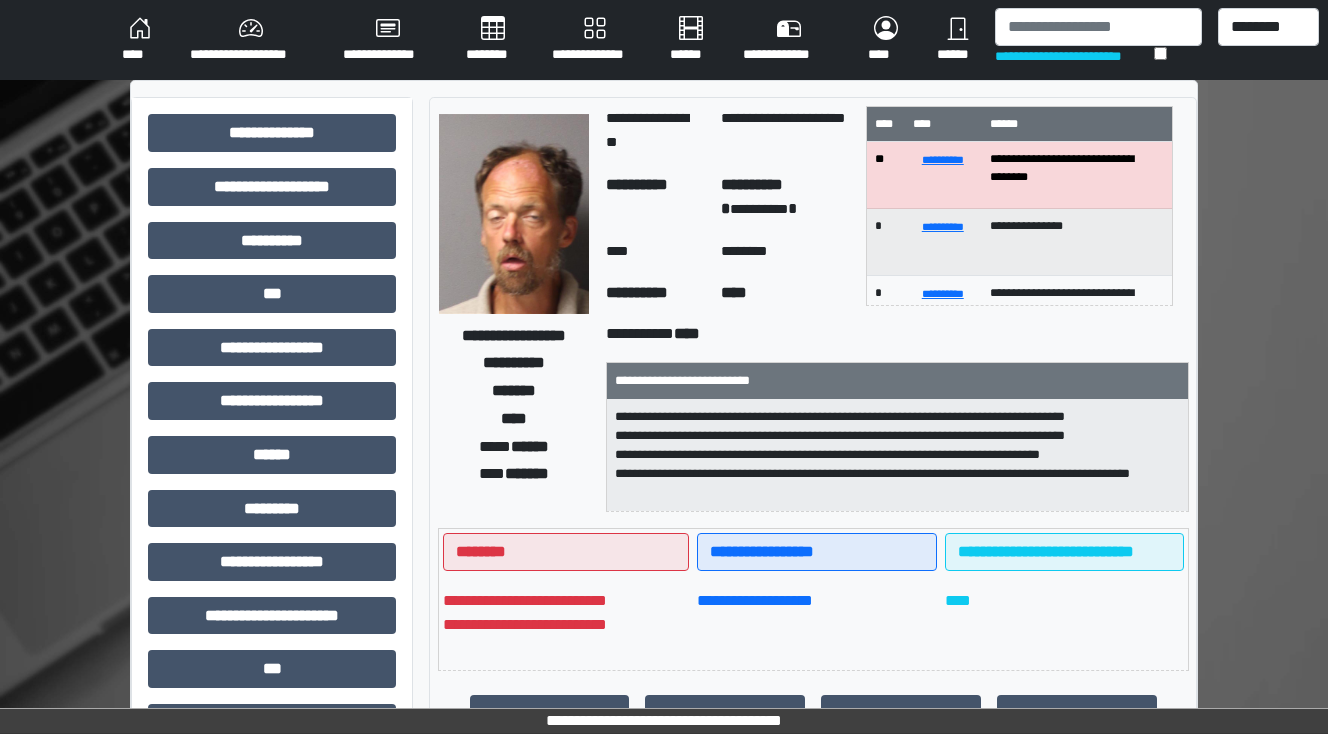 click on "********" at bounding box center (493, 40) 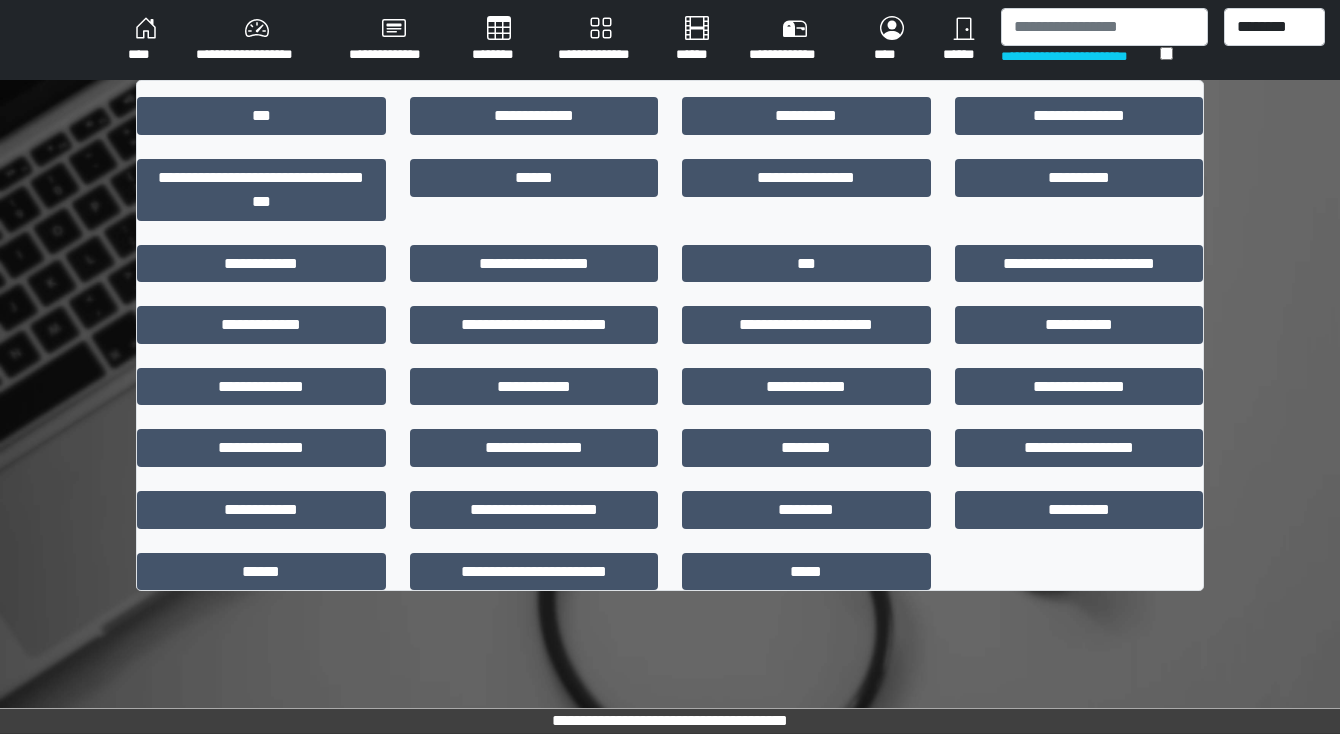 click at bounding box center [670, 294] 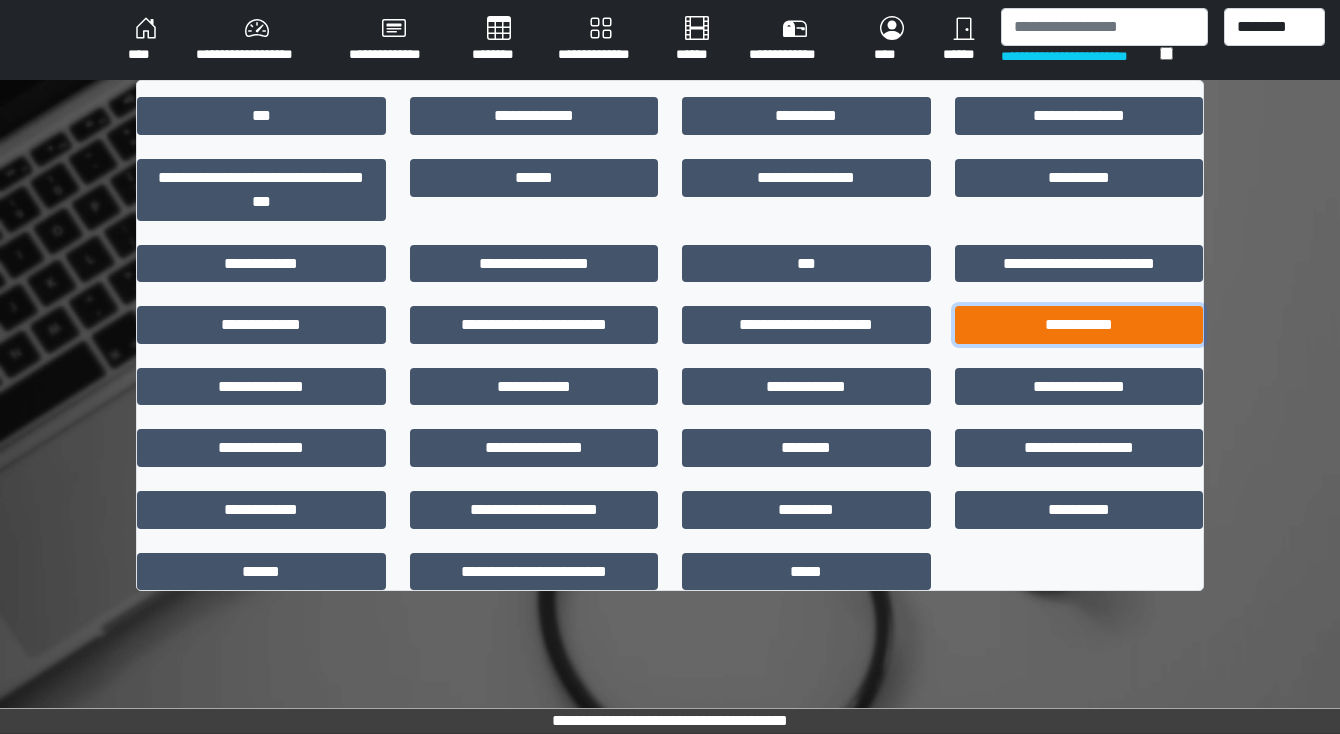 click on "**********" at bounding box center [1079, 325] 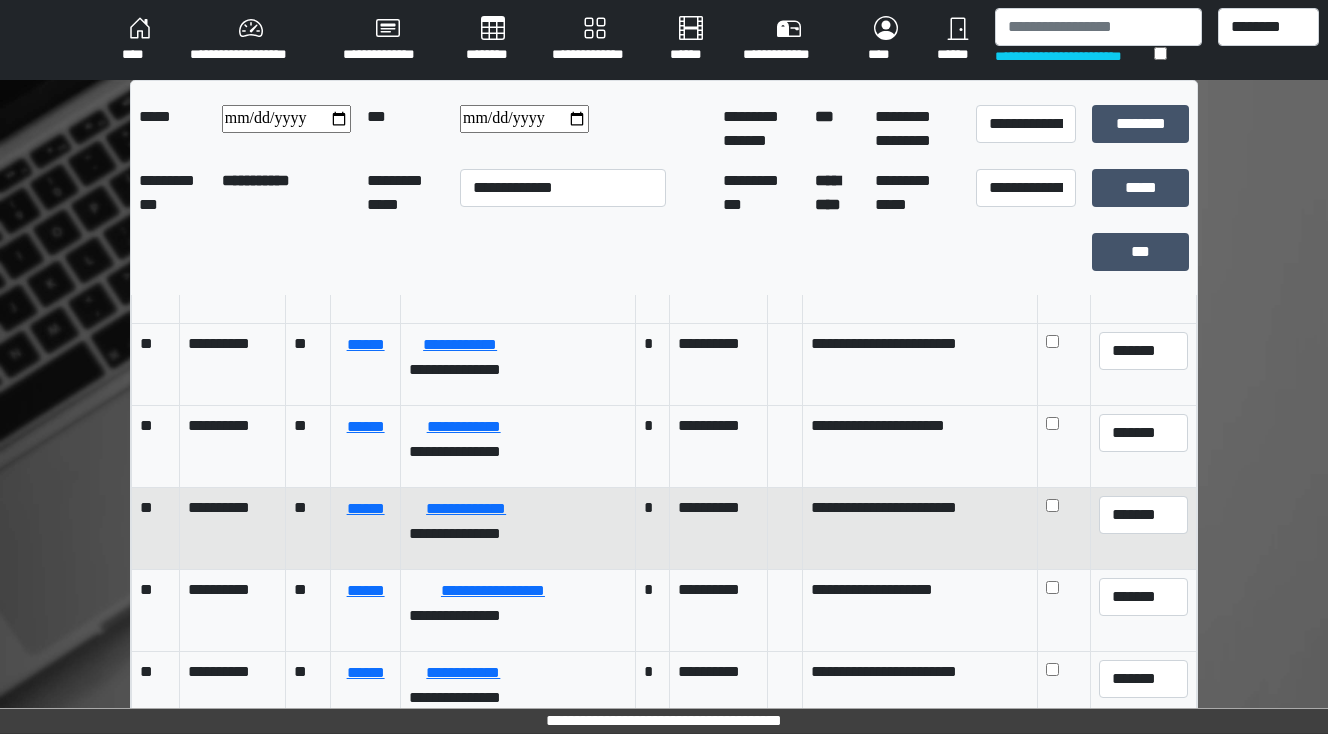 scroll, scrollTop: 240, scrollLeft: 0, axis: vertical 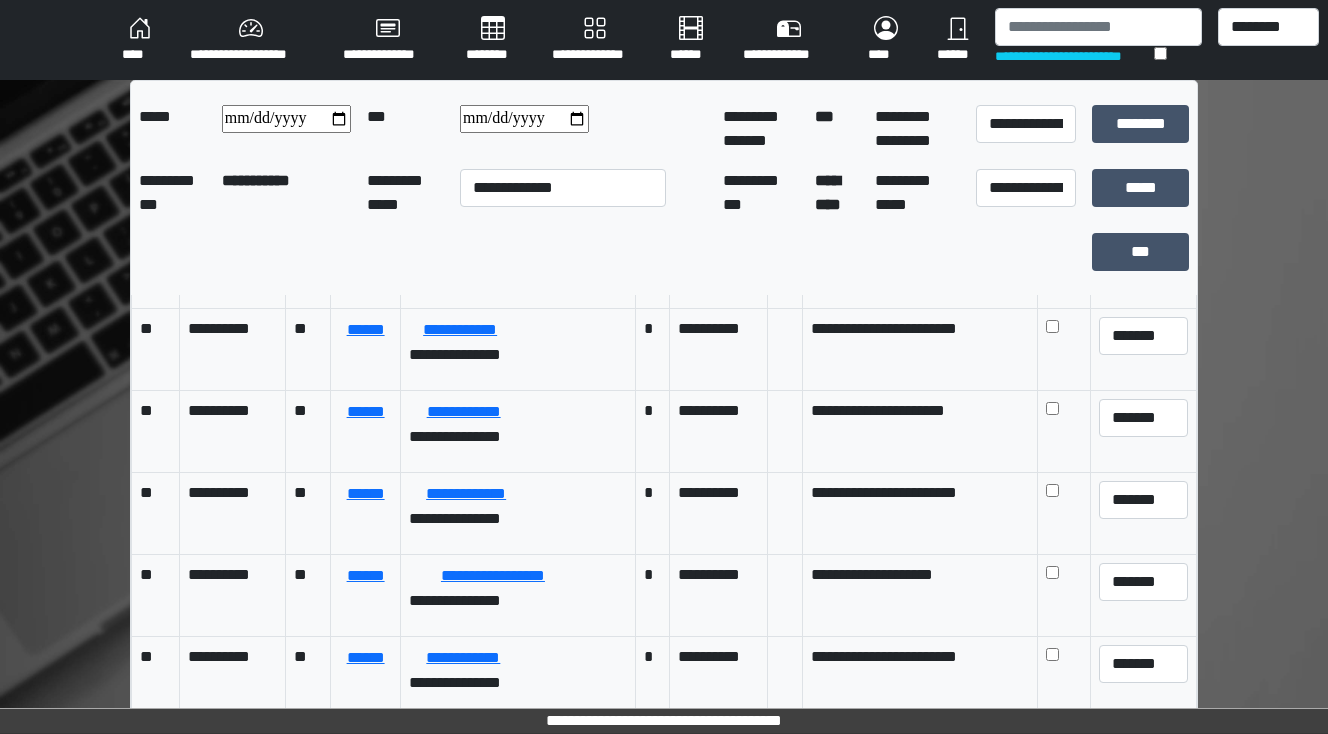 click on "****" at bounding box center (140, 40) 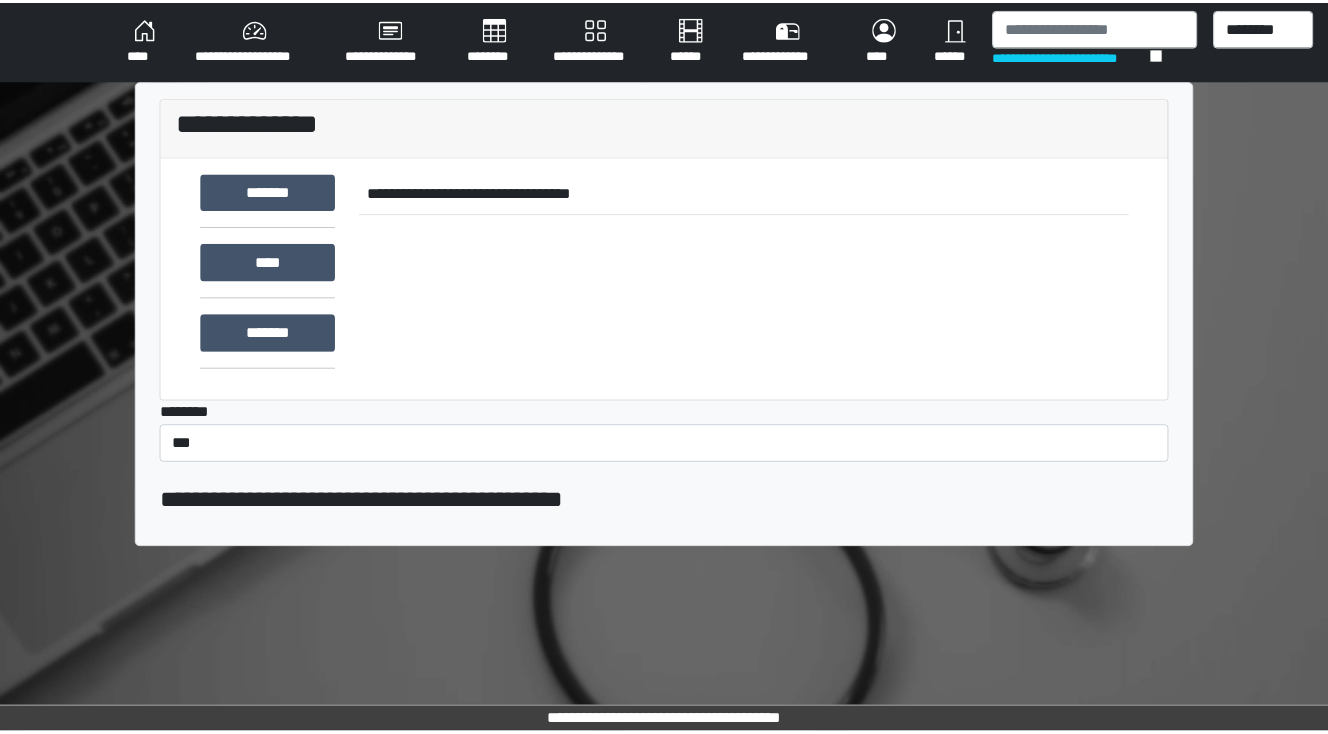scroll, scrollTop: 0, scrollLeft: 0, axis: both 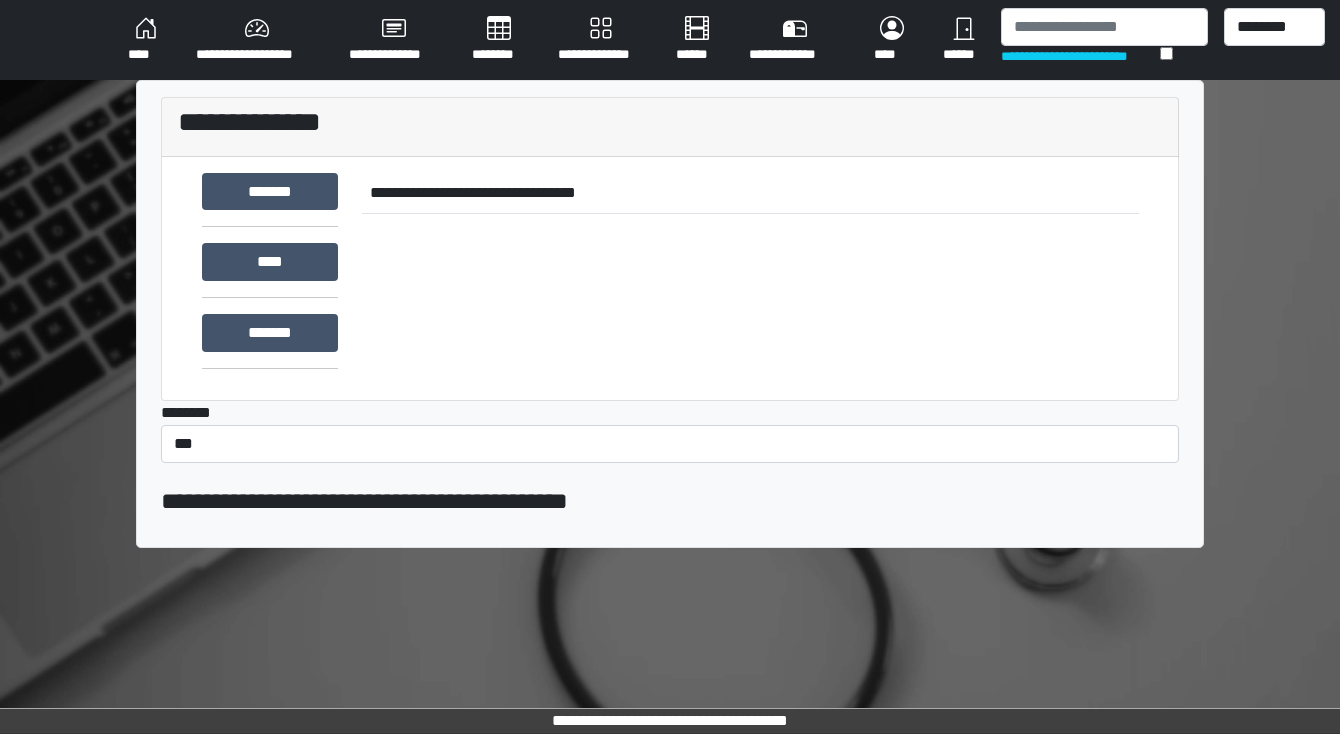 click on "********" at bounding box center [499, 40] 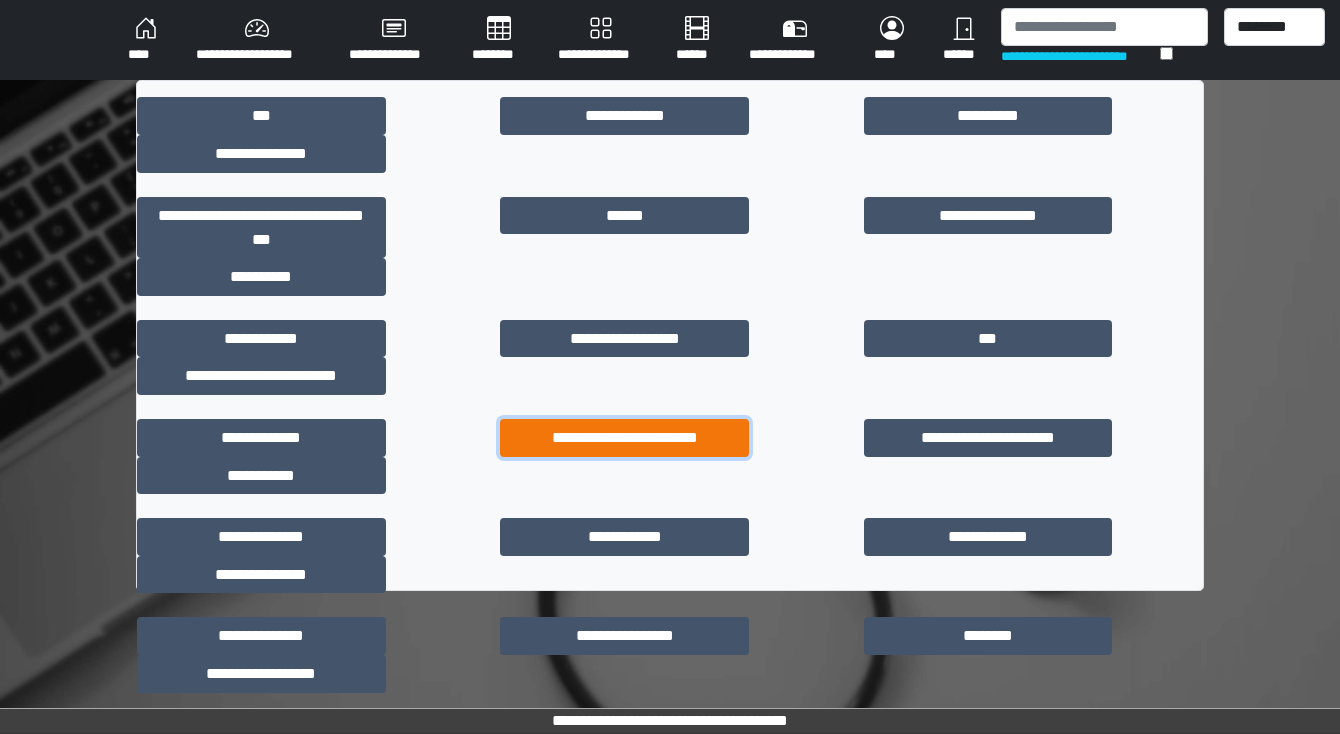 click on "**********" at bounding box center [624, 438] 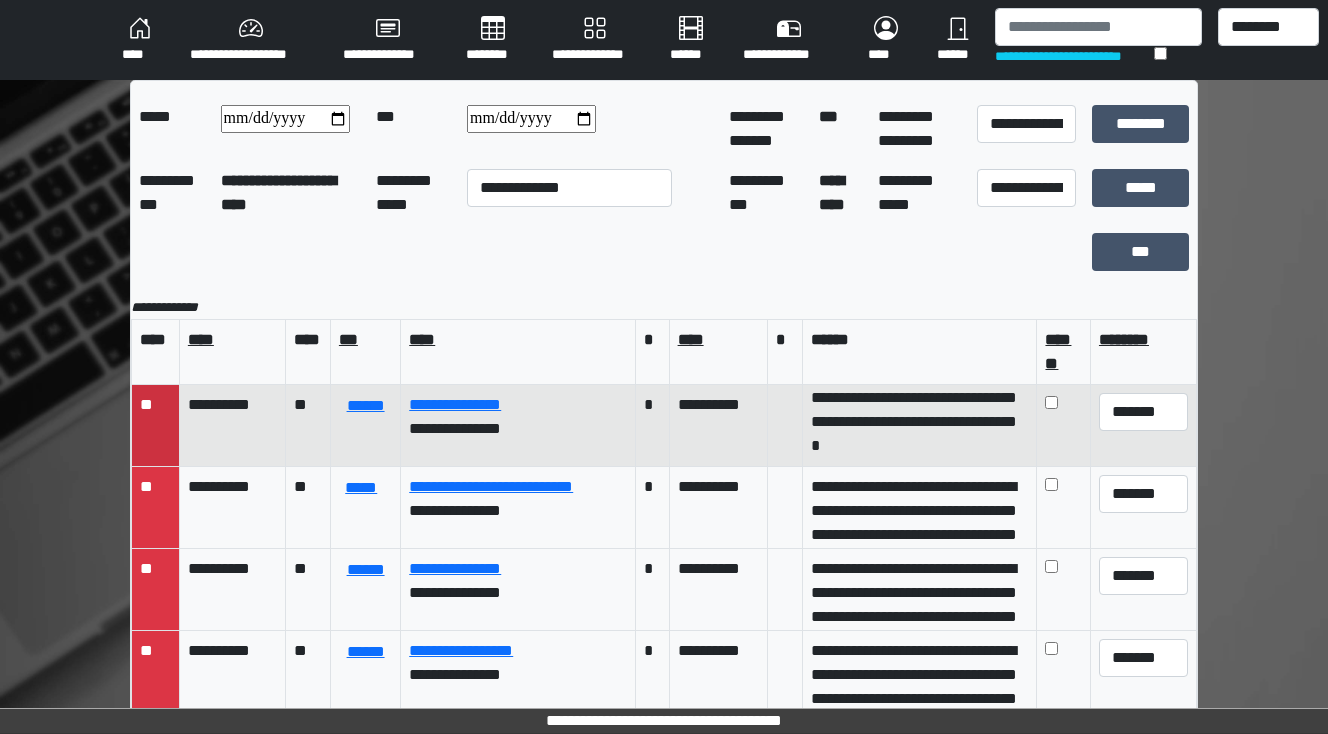 scroll, scrollTop: 127, scrollLeft: 0, axis: vertical 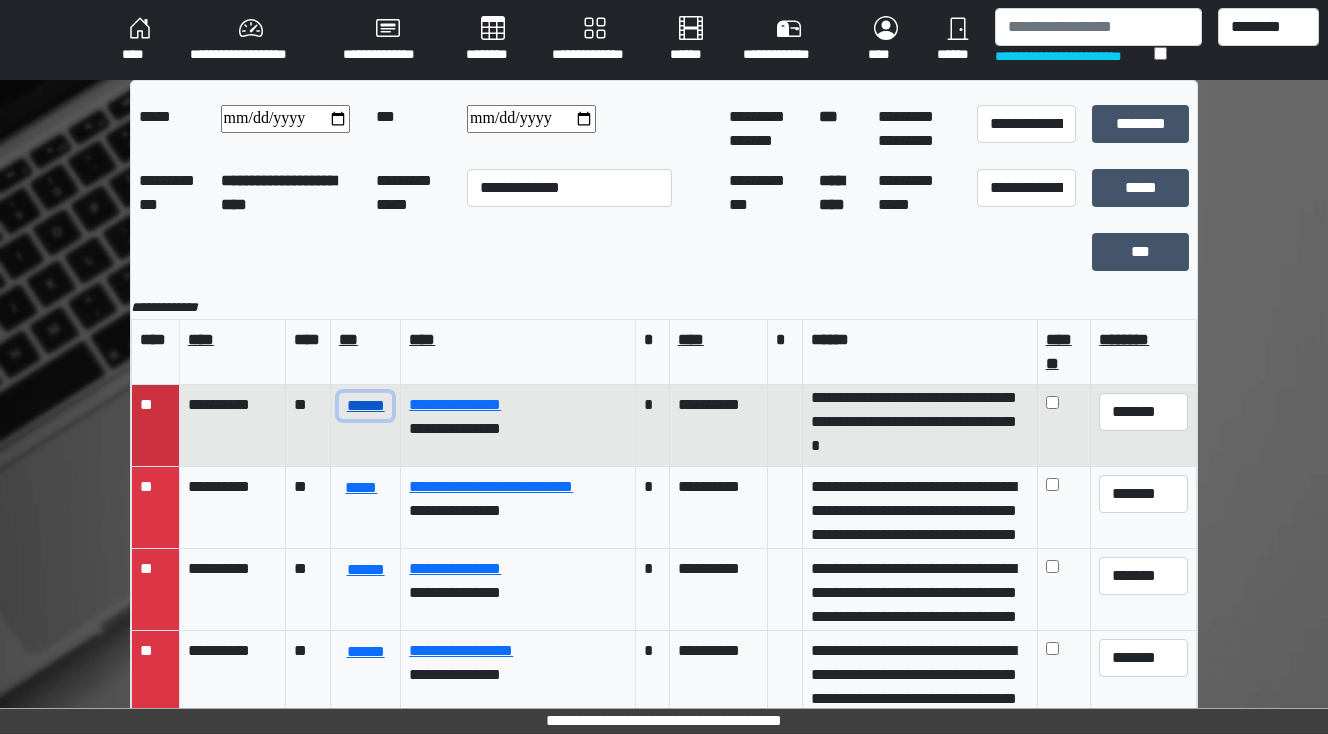 click on "******" at bounding box center (365, 406) 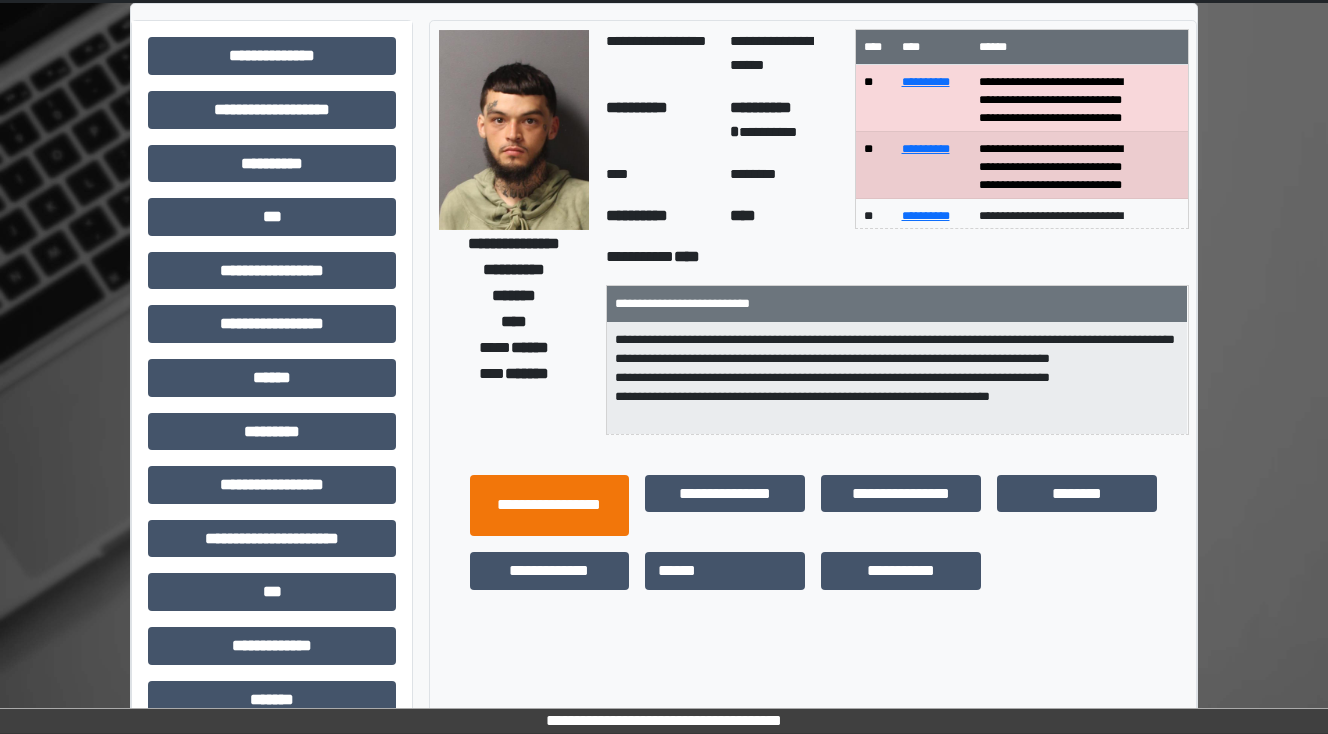 scroll, scrollTop: 0, scrollLeft: 0, axis: both 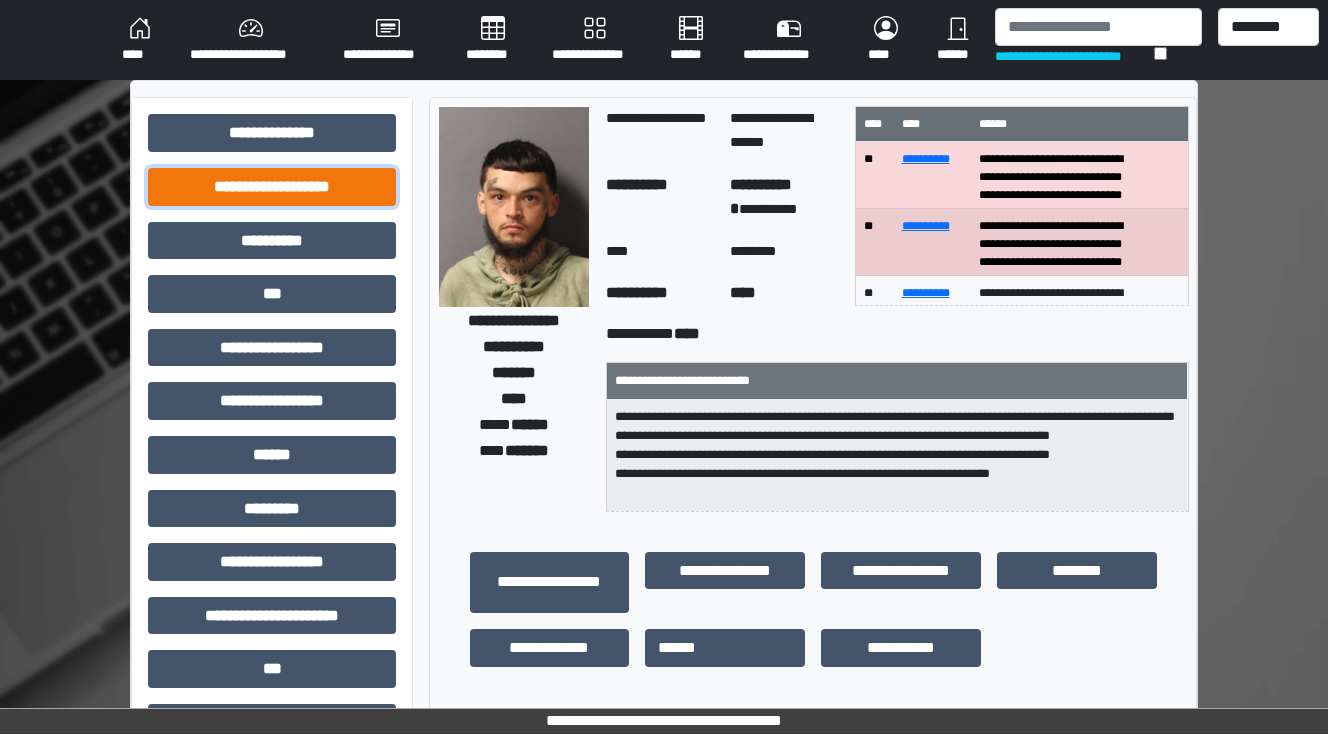 click on "**********" at bounding box center [272, 187] 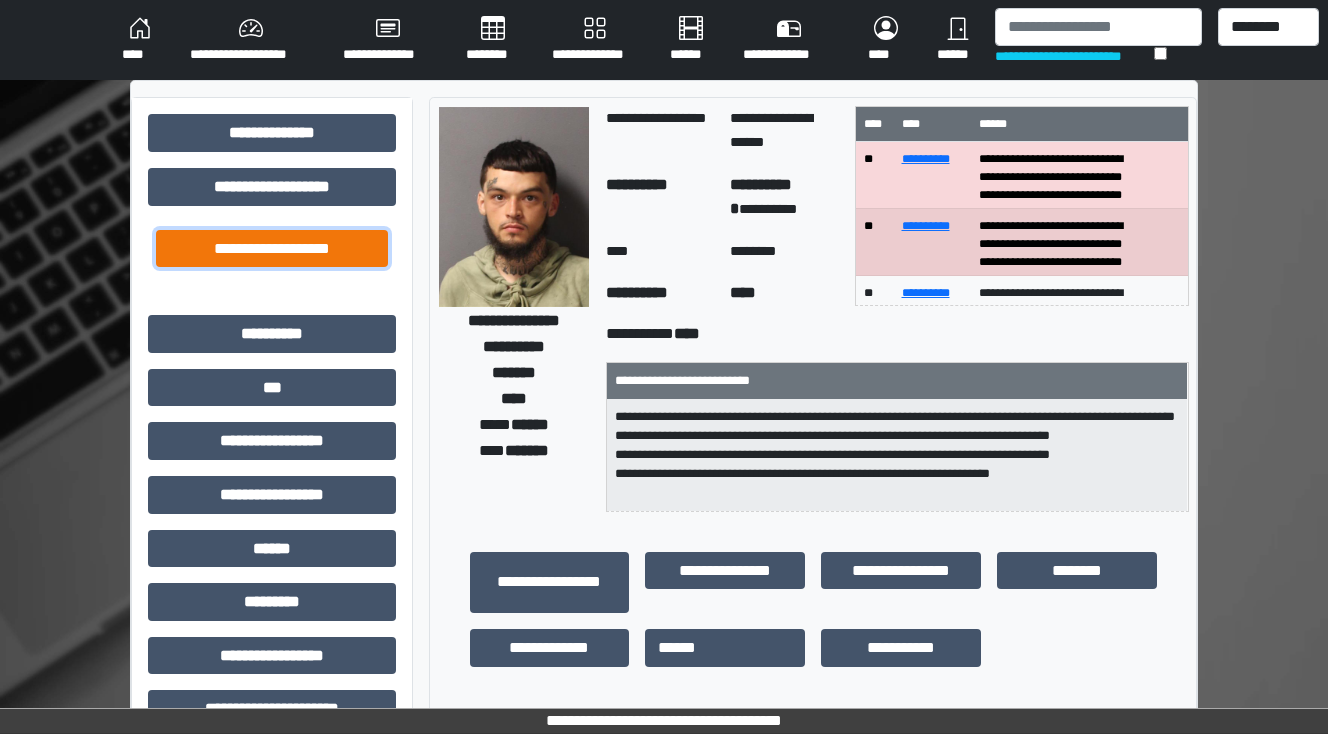 click on "**********" at bounding box center [272, 249] 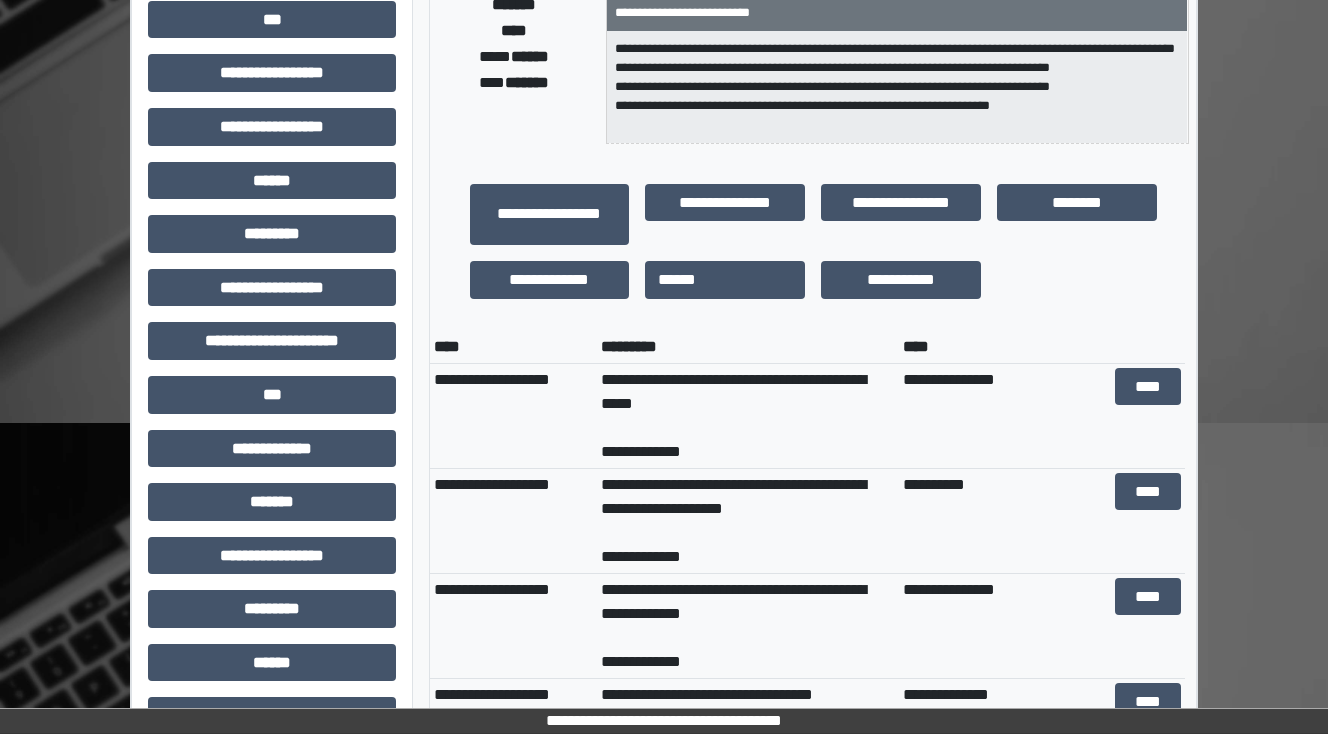 scroll, scrollTop: 400, scrollLeft: 0, axis: vertical 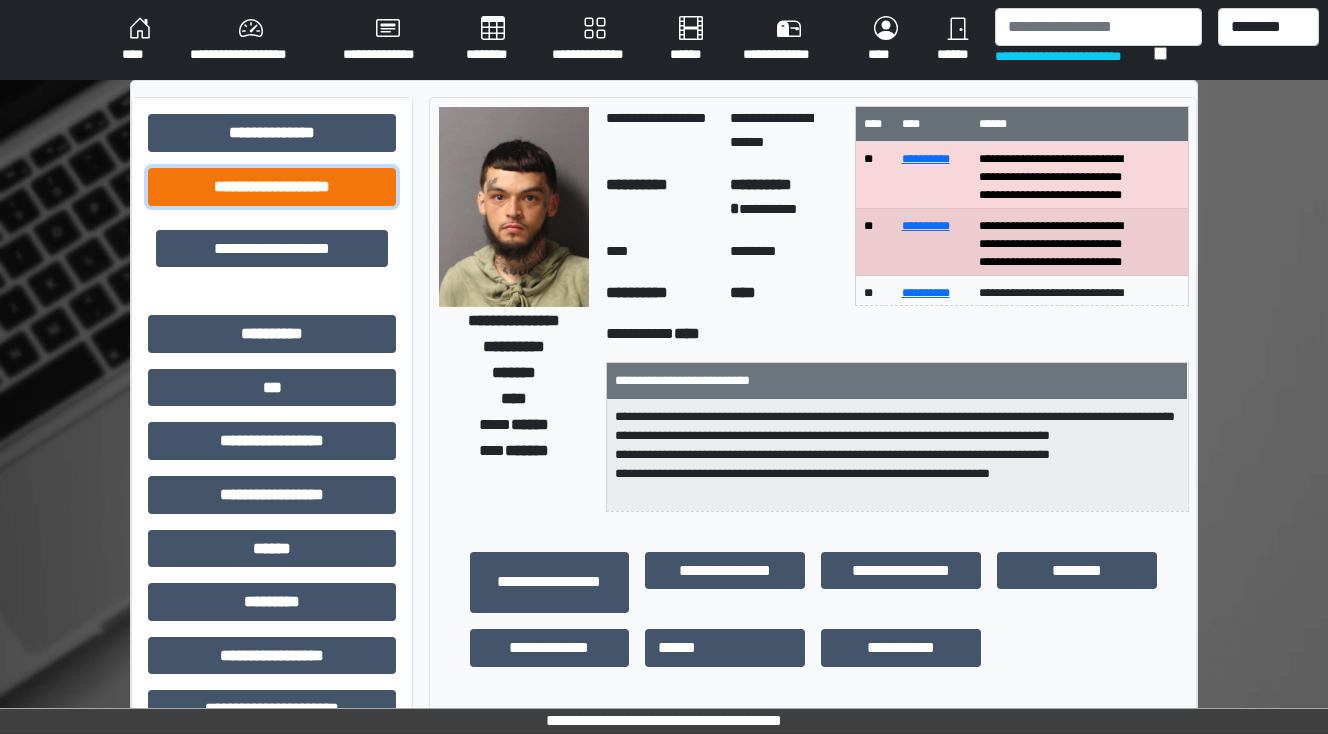 click on "**********" at bounding box center (272, 187) 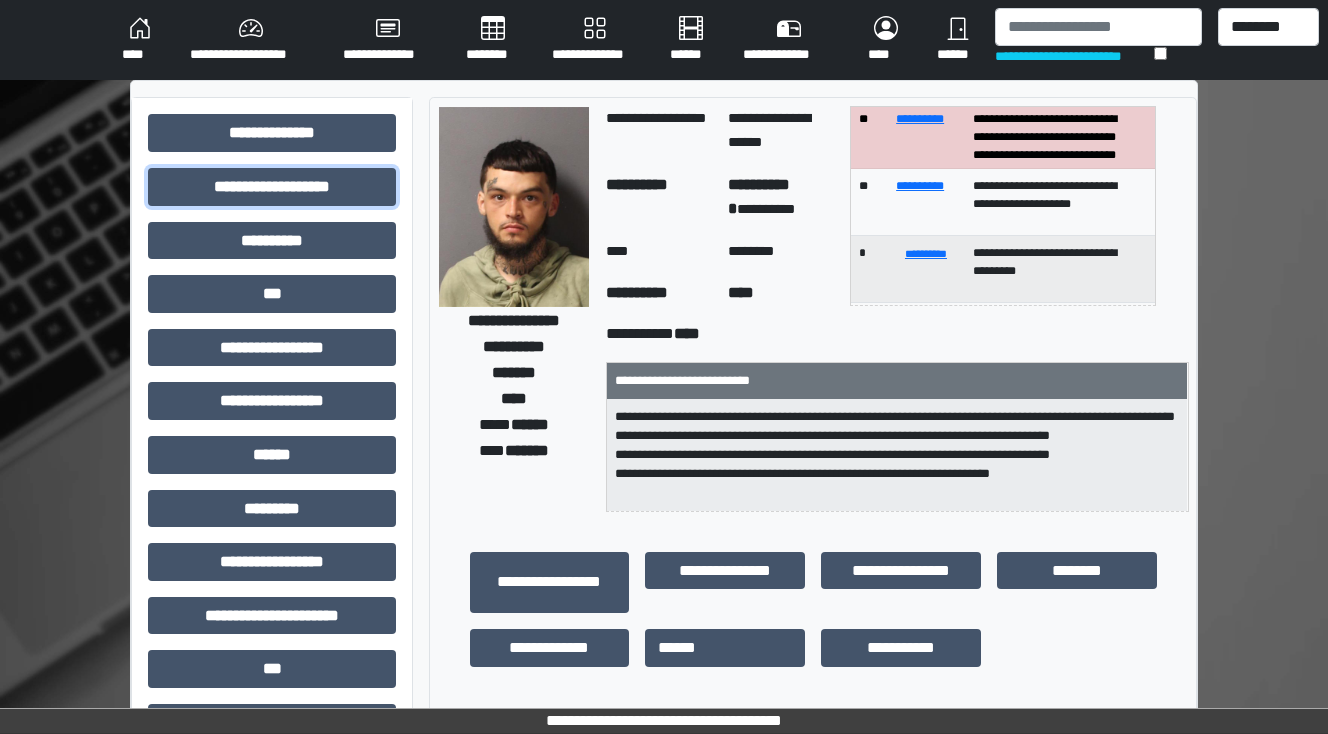 scroll, scrollTop: 0, scrollLeft: 0, axis: both 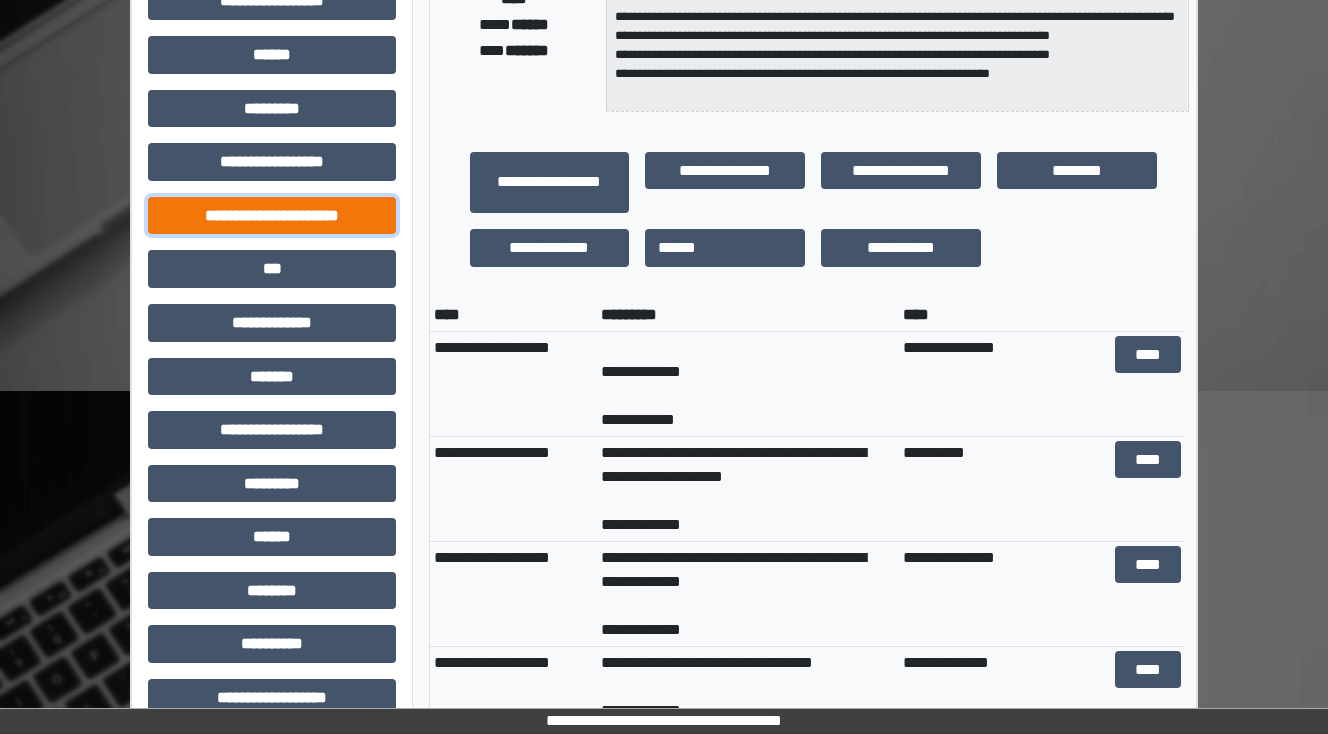 click on "**********" at bounding box center [272, 216] 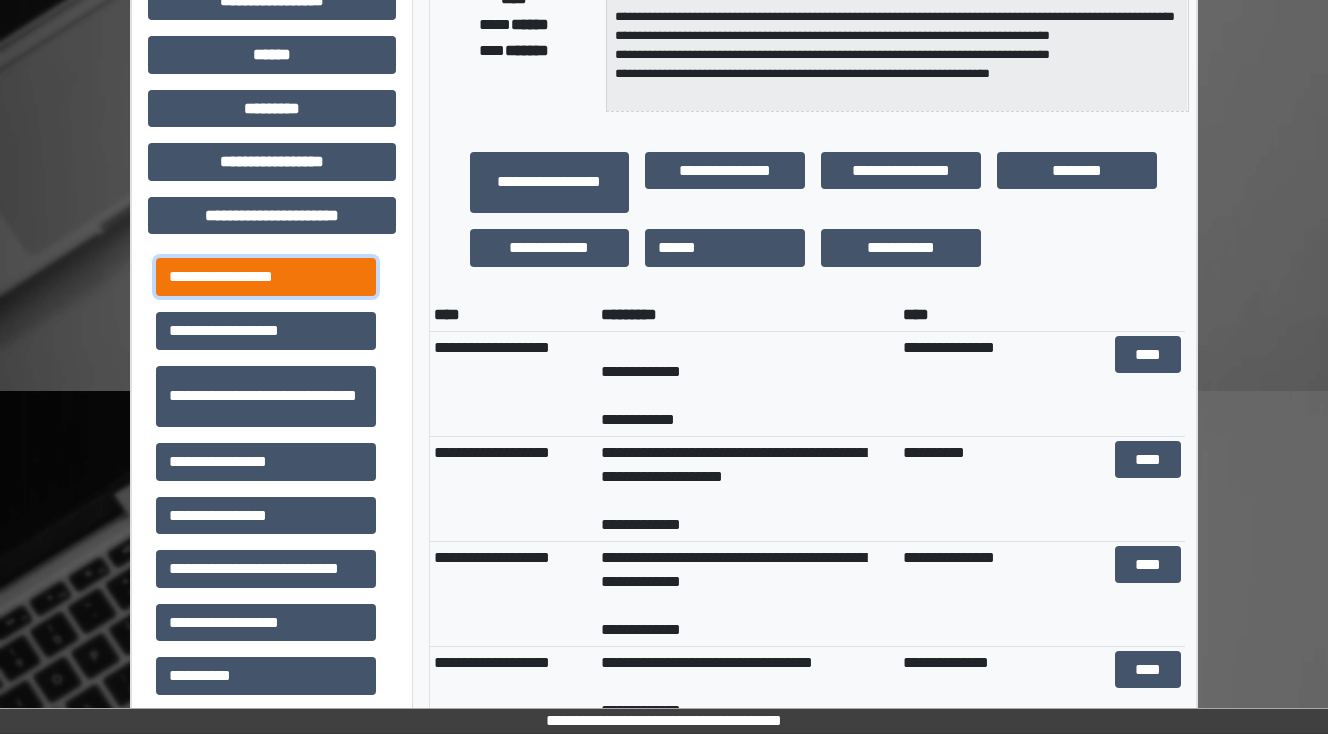 click on "**********" at bounding box center (266, 277) 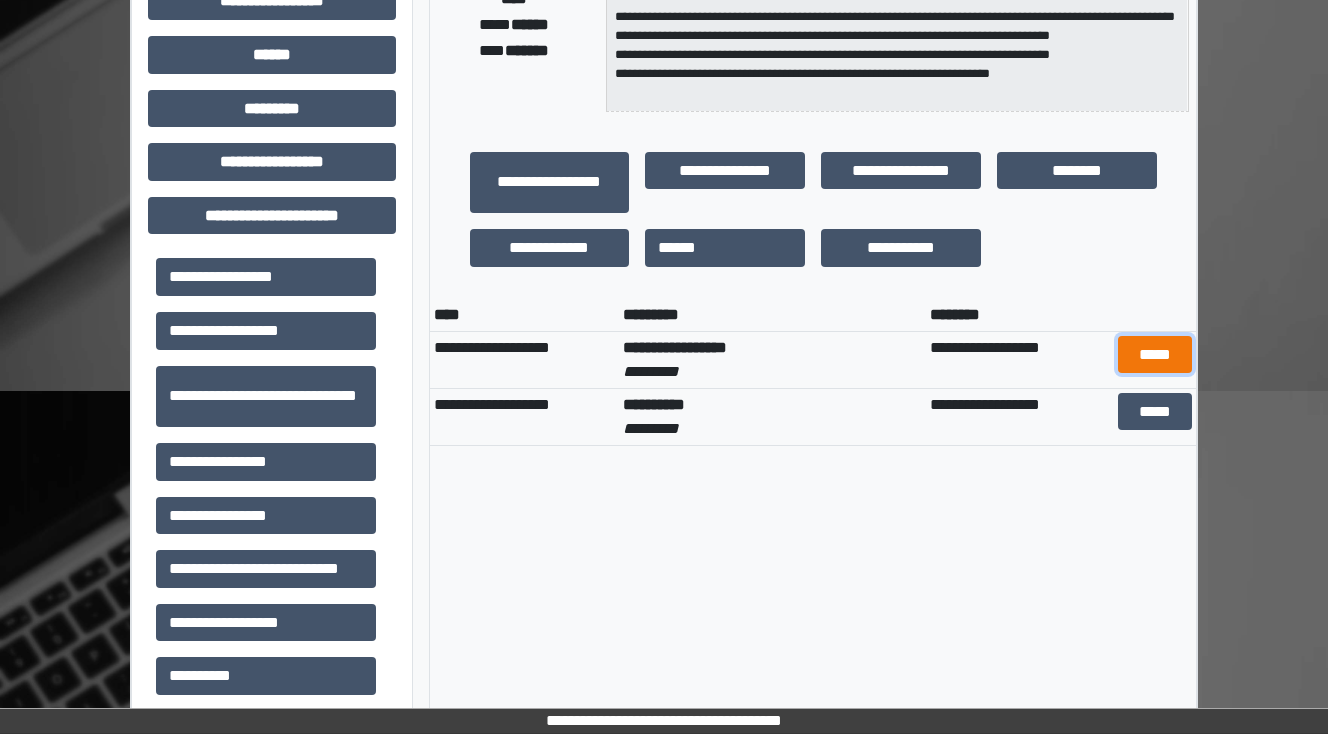 click on "*****" at bounding box center [1155, 355] 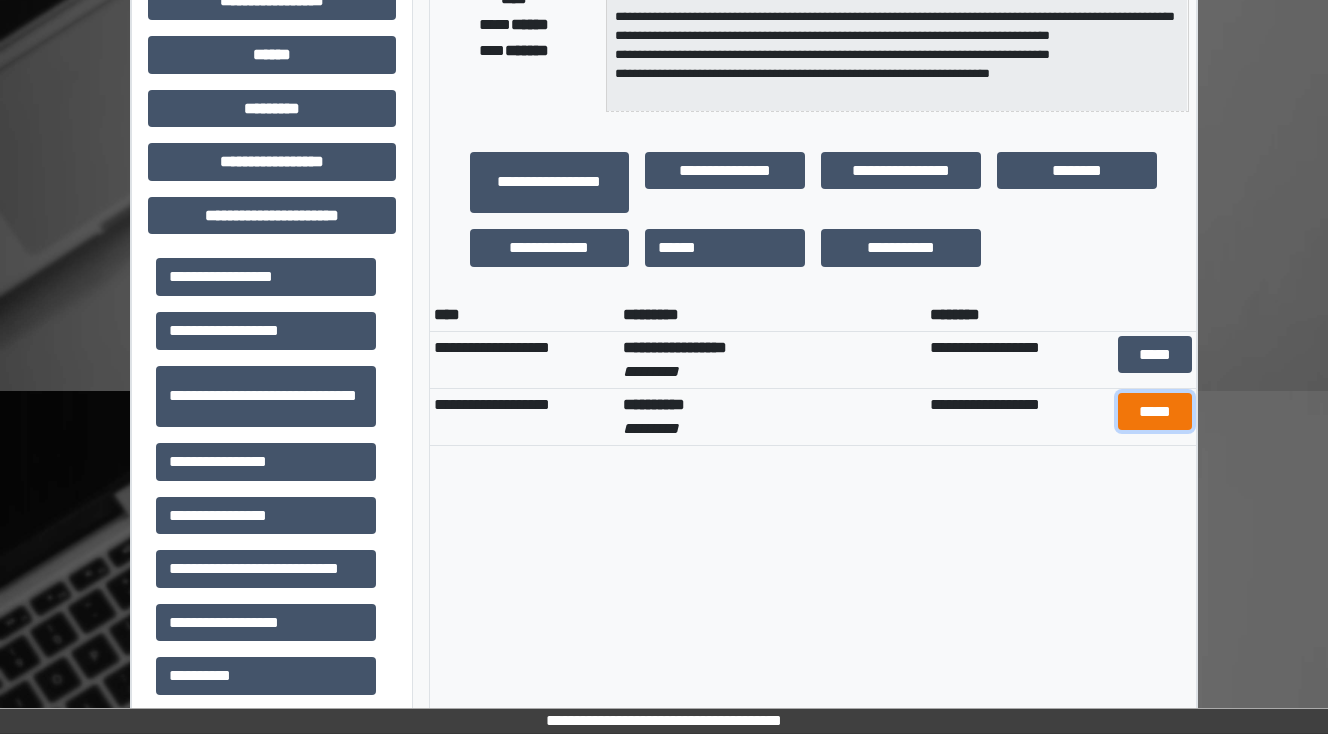 click on "*****" at bounding box center [1155, 412] 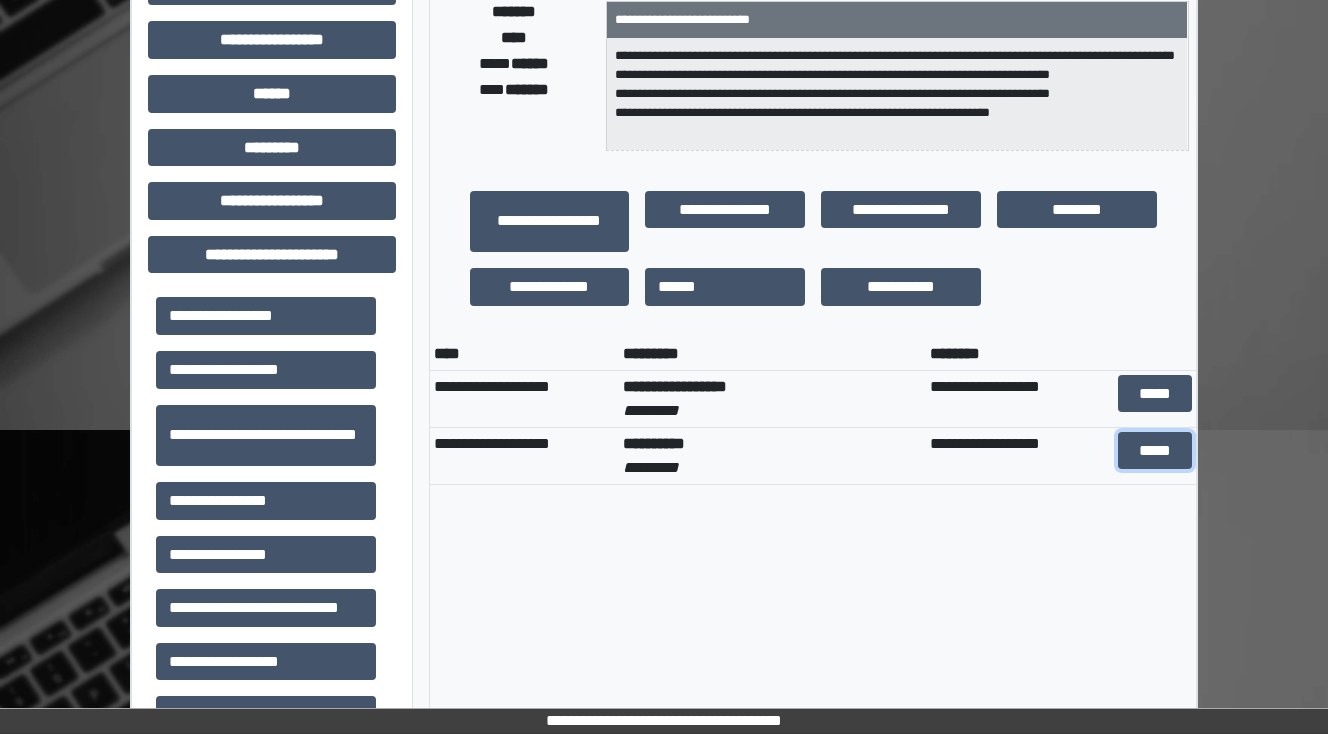 scroll, scrollTop: 400, scrollLeft: 0, axis: vertical 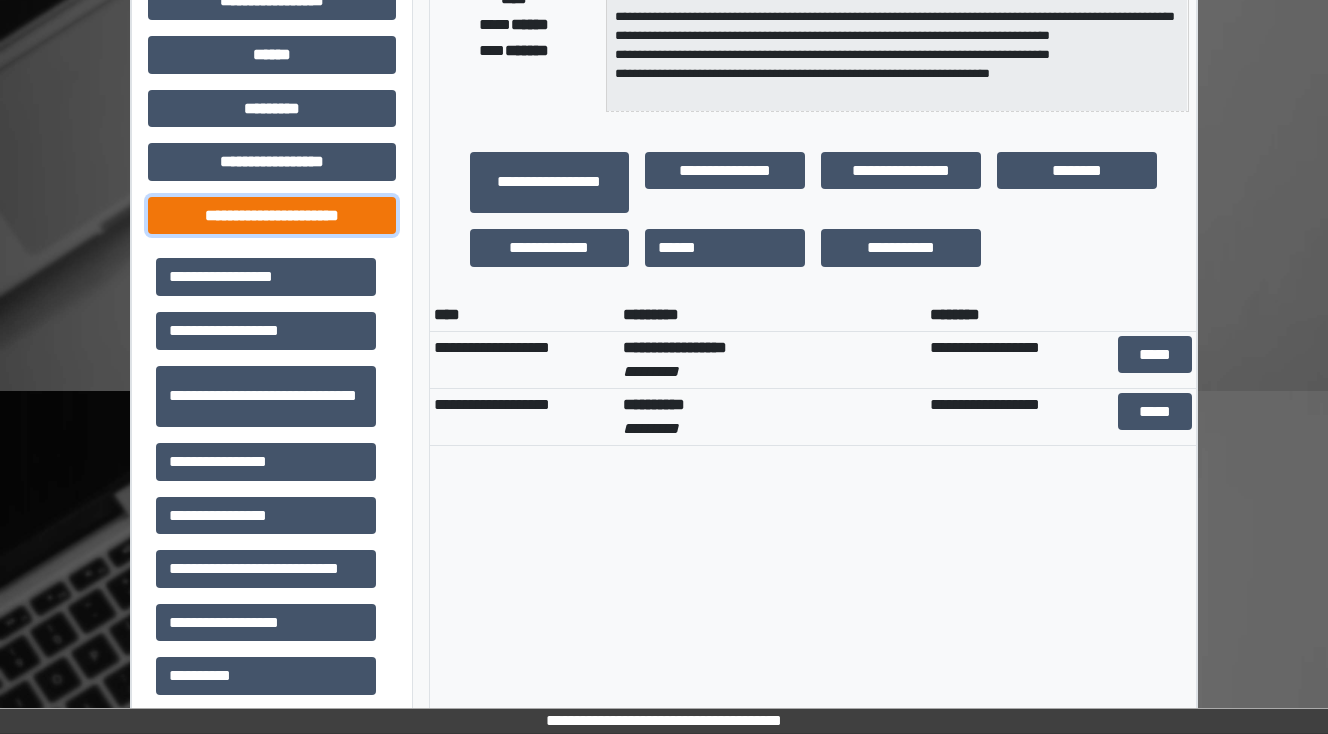 click on "**********" at bounding box center (272, 216) 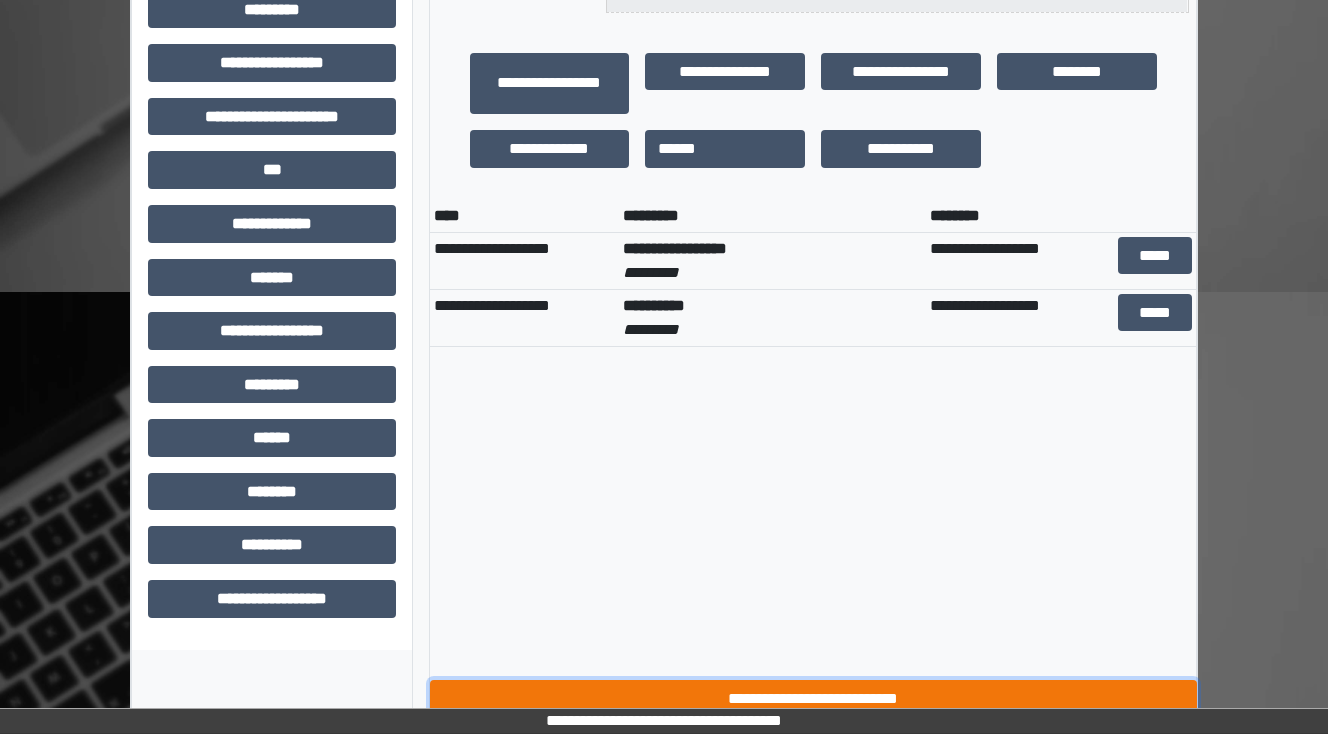 click on "**********" at bounding box center (813, 699) 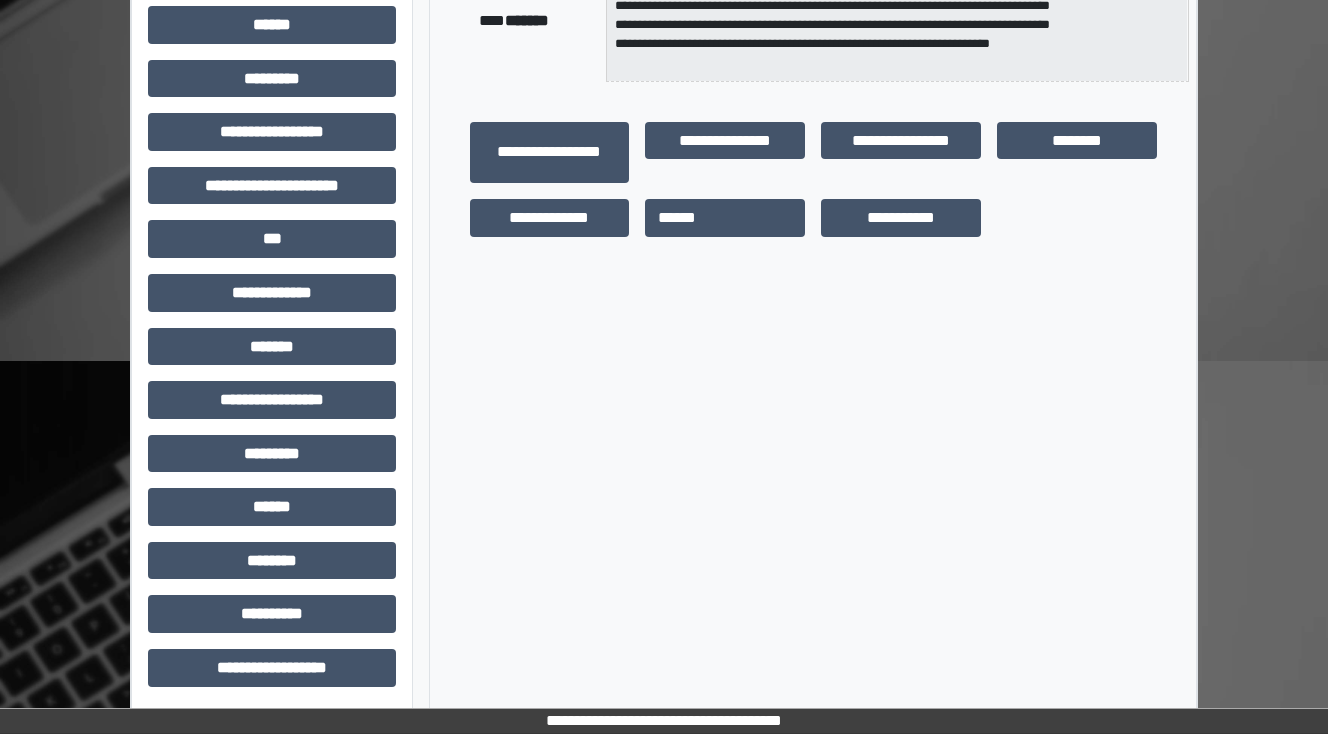 scroll, scrollTop: 432, scrollLeft: 0, axis: vertical 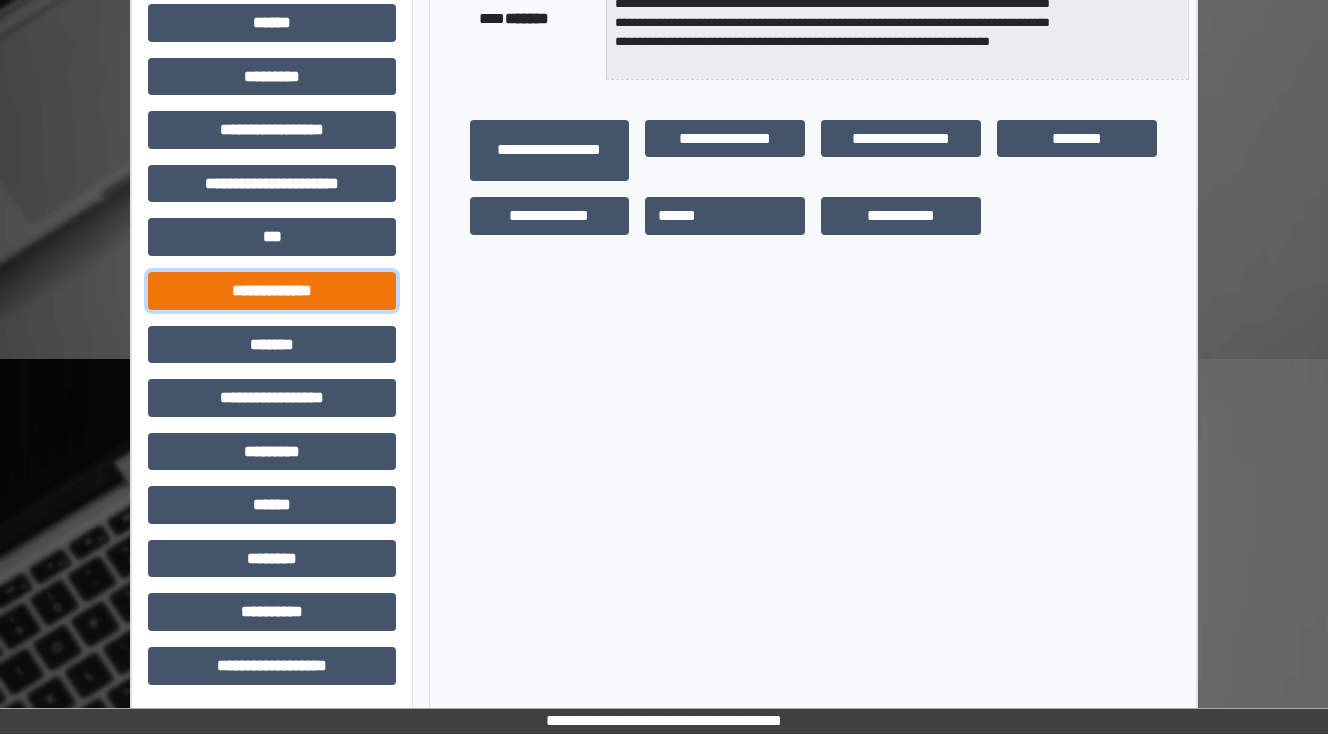 click on "**********" at bounding box center (272, 291) 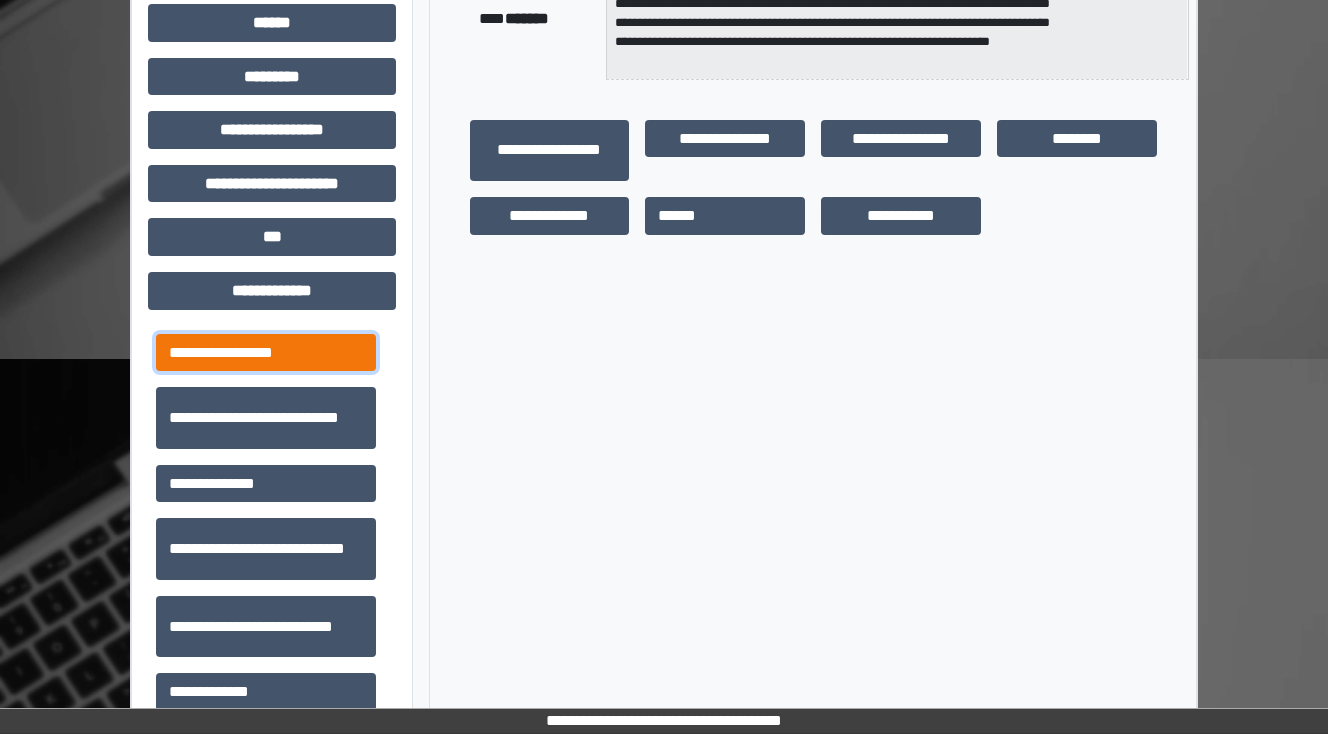 click on "**********" at bounding box center (266, 353) 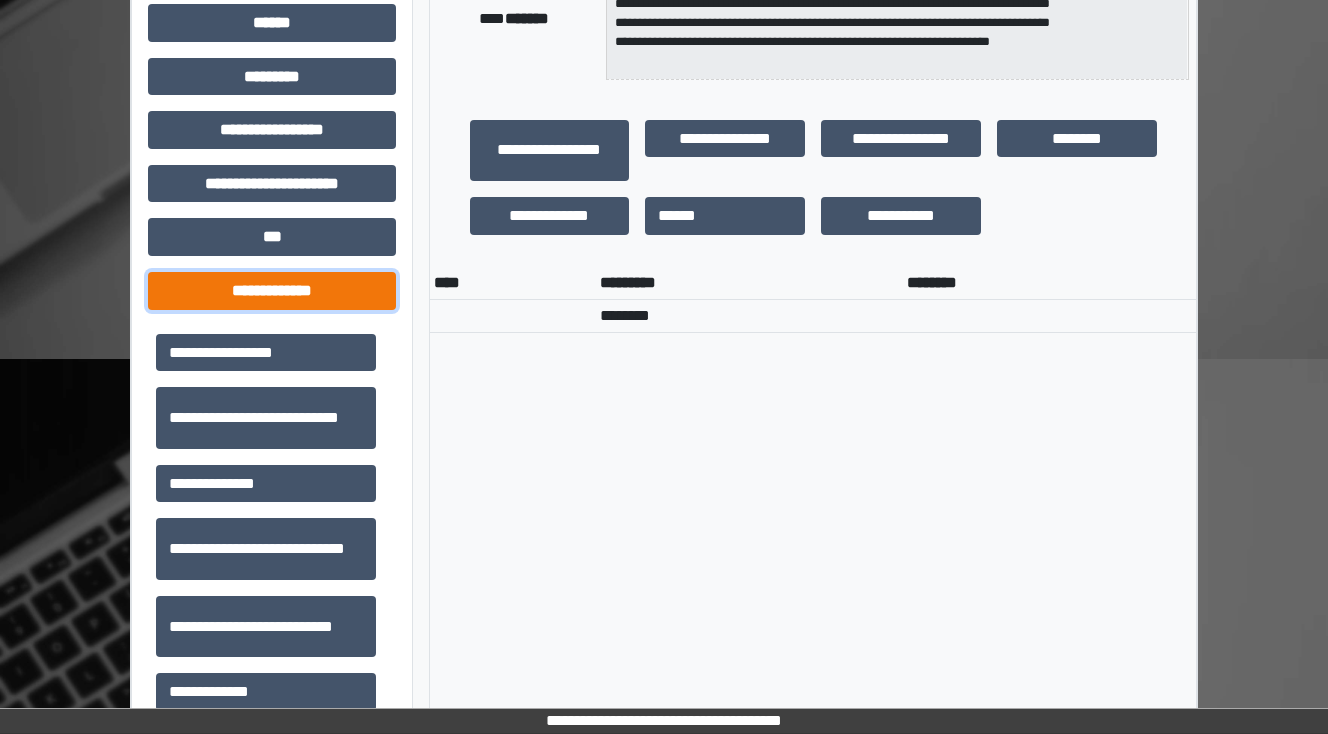 click on "**********" at bounding box center [272, 291] 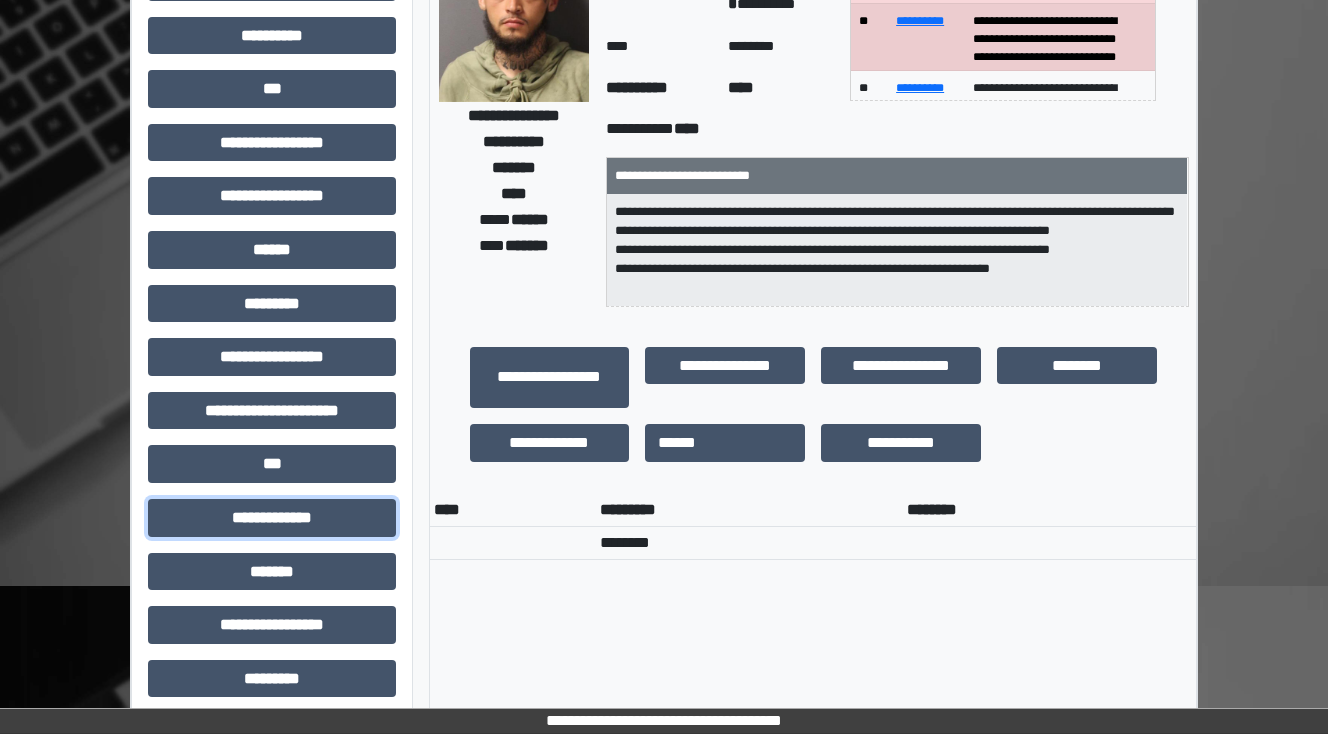 scroll, scrollTop: 0, scrollLeft: 0, axis: both 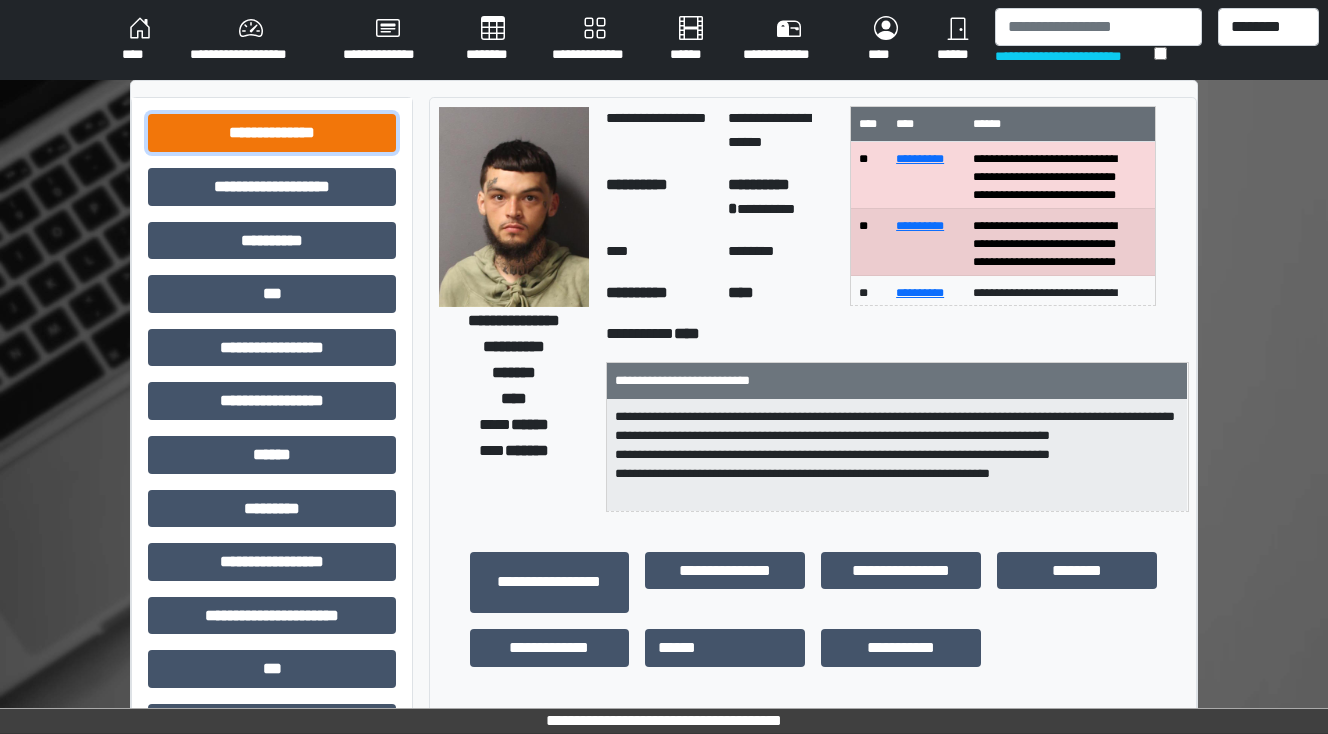 click on "**********" at bounding box center [272, 133] 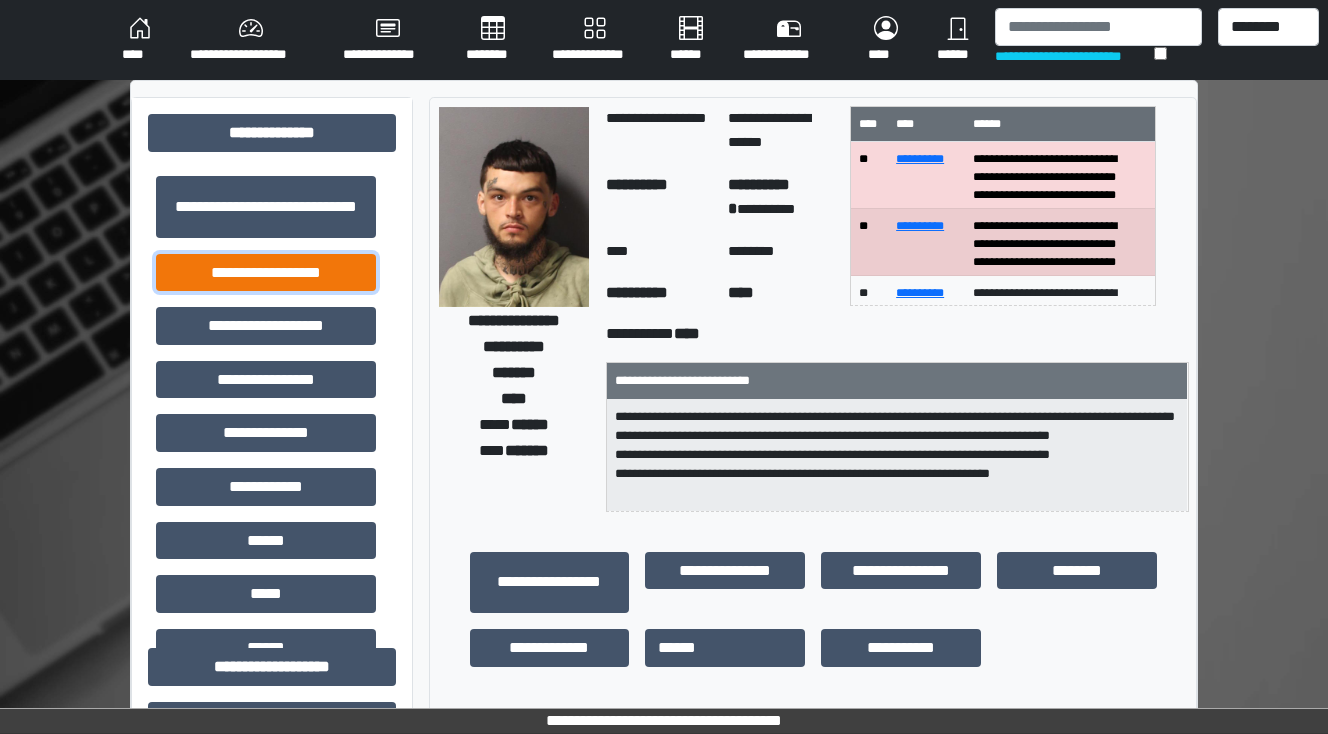 click on "**********" at bounding box center [266, 273] 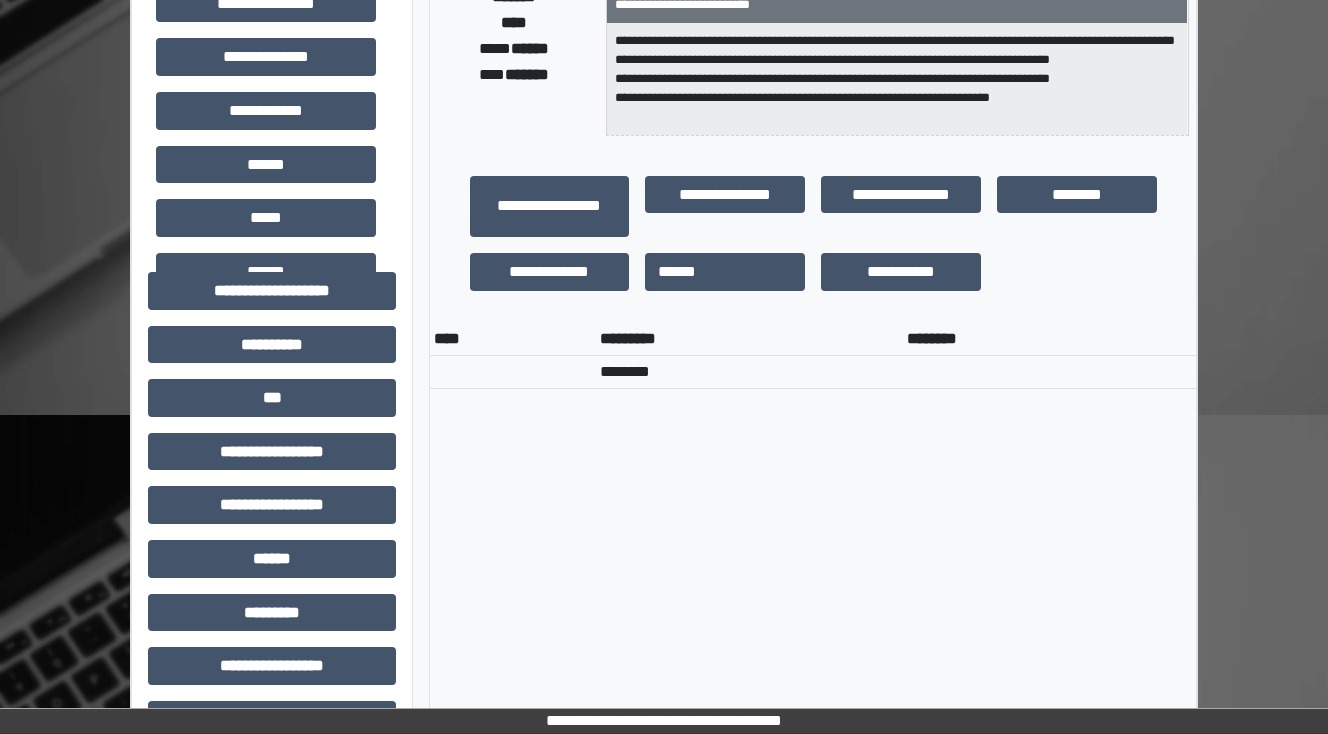 scroll, scrollTop: 400, scrollLeft: 0, axis: vertical 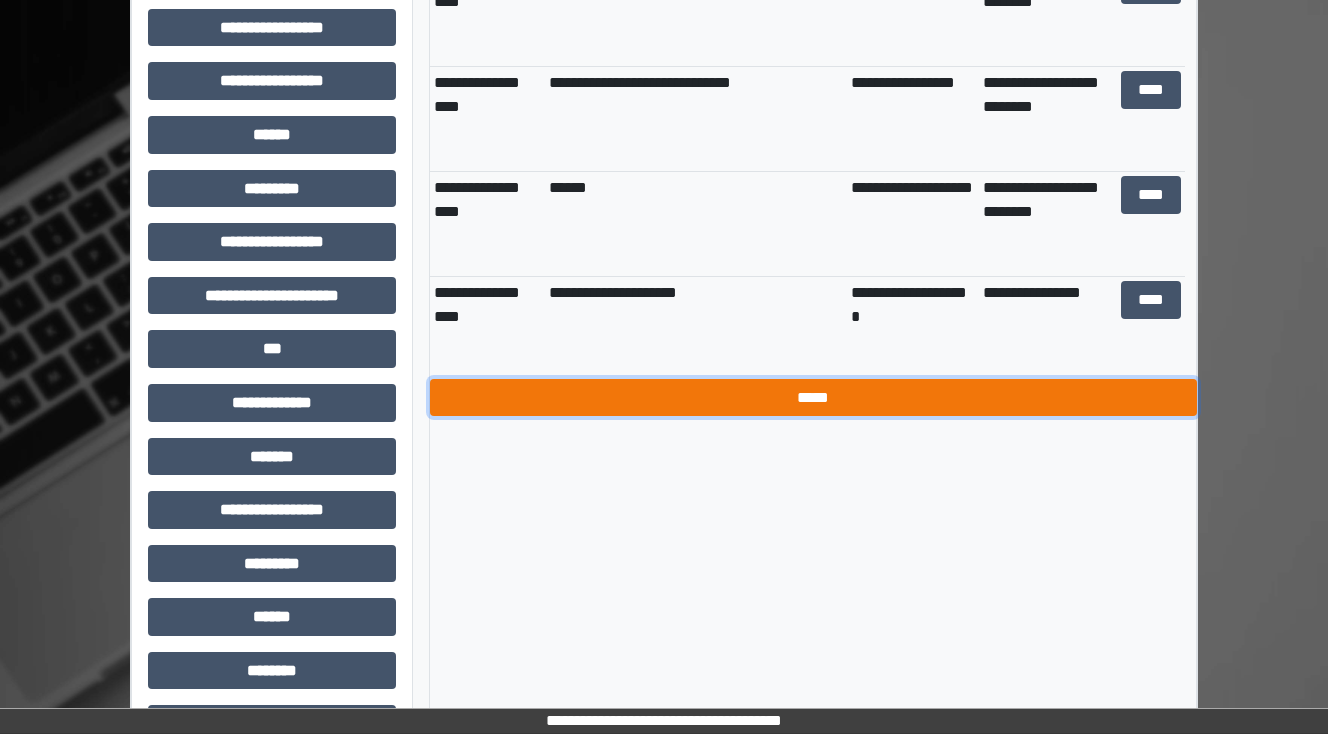 click on "*****" at bounding box center [813, 398] 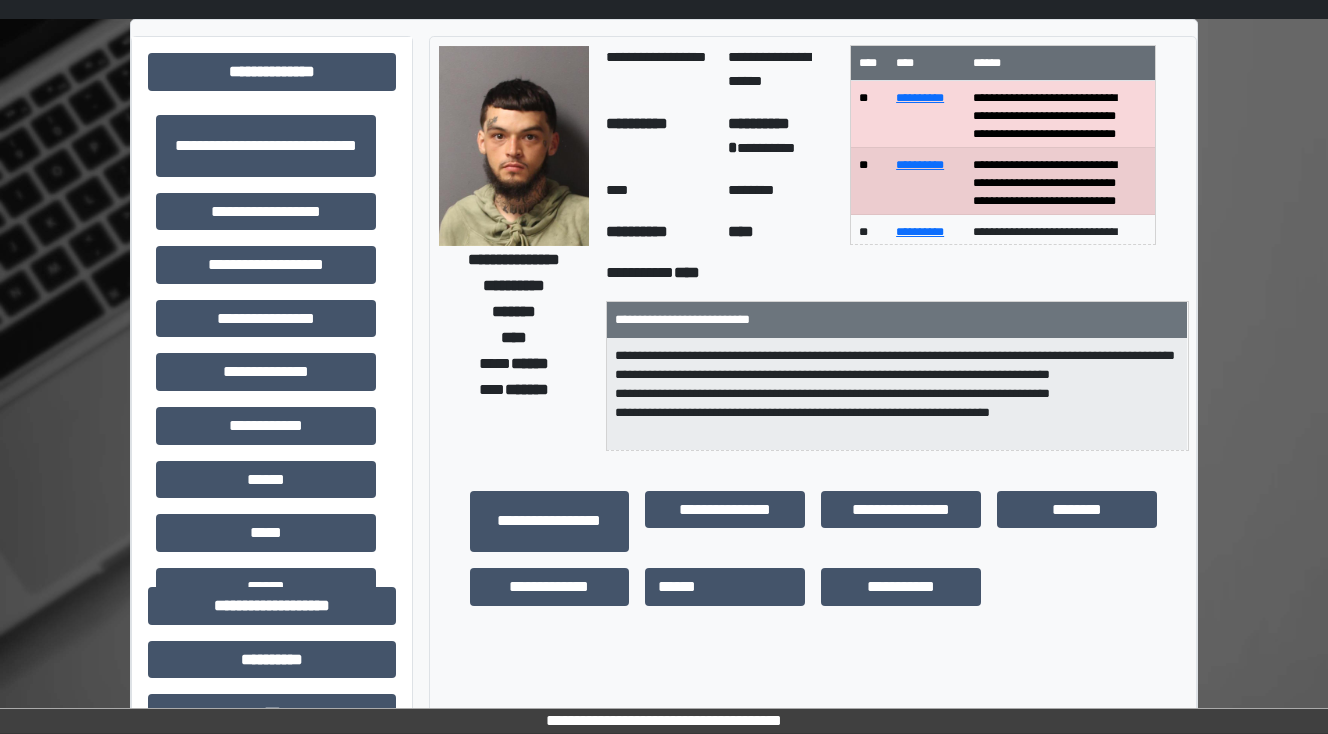 scroll, scrollTop: 0, scrollLeft: 0, axis: both 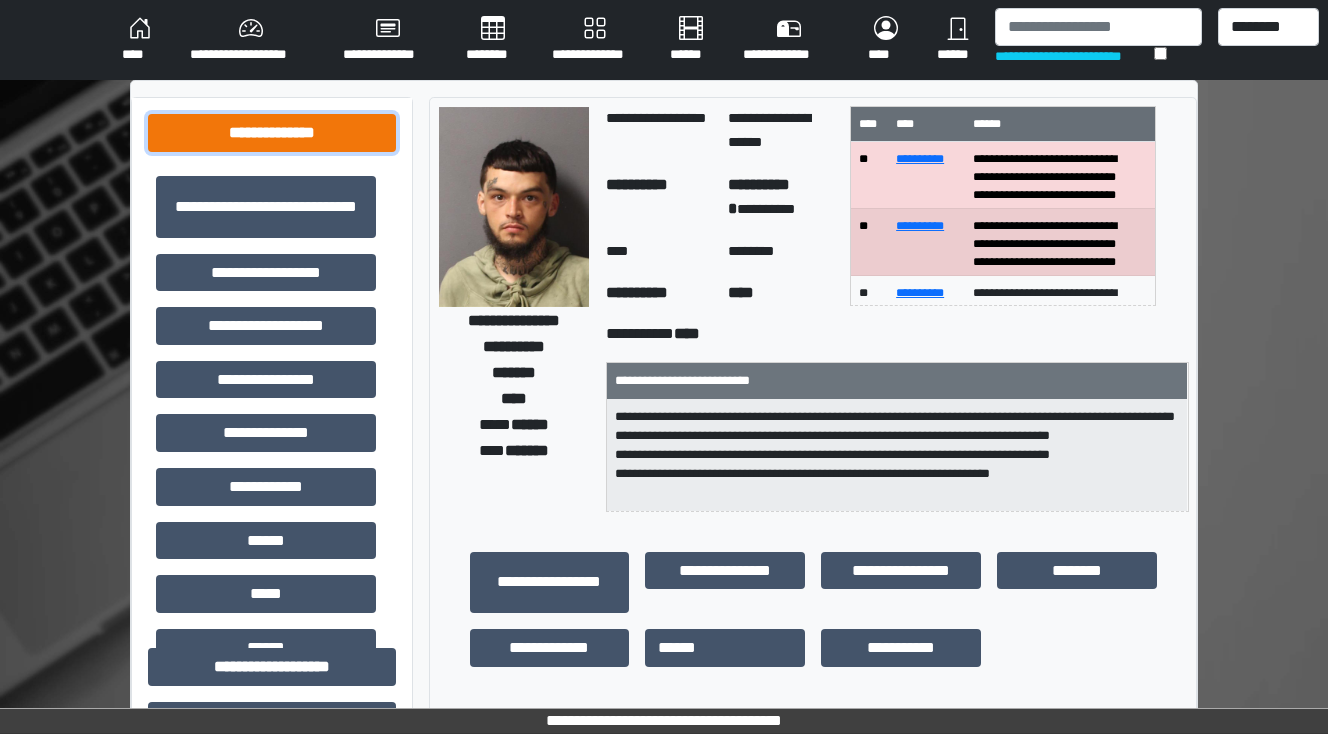 click on "**********" at bounding box center [272, 133] 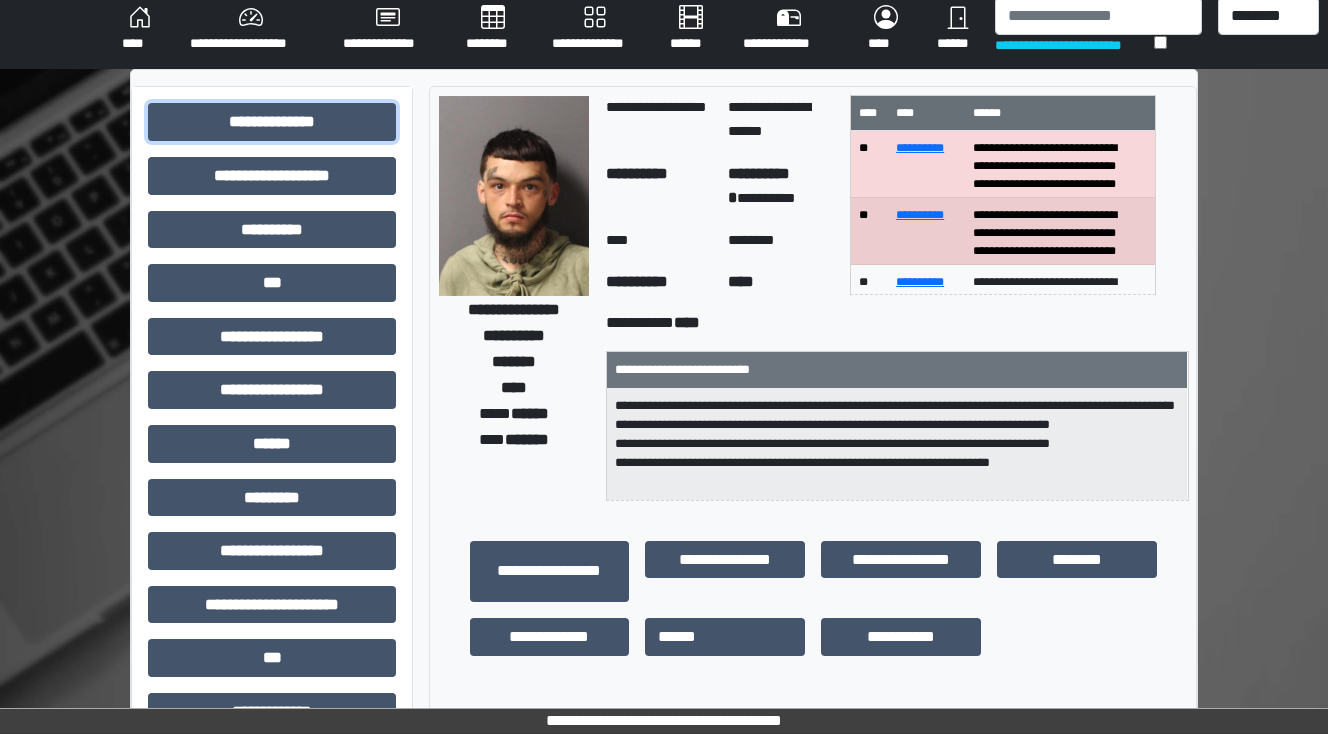 scroll, scrollTop: 0, scrollLeft: 0, axis: both 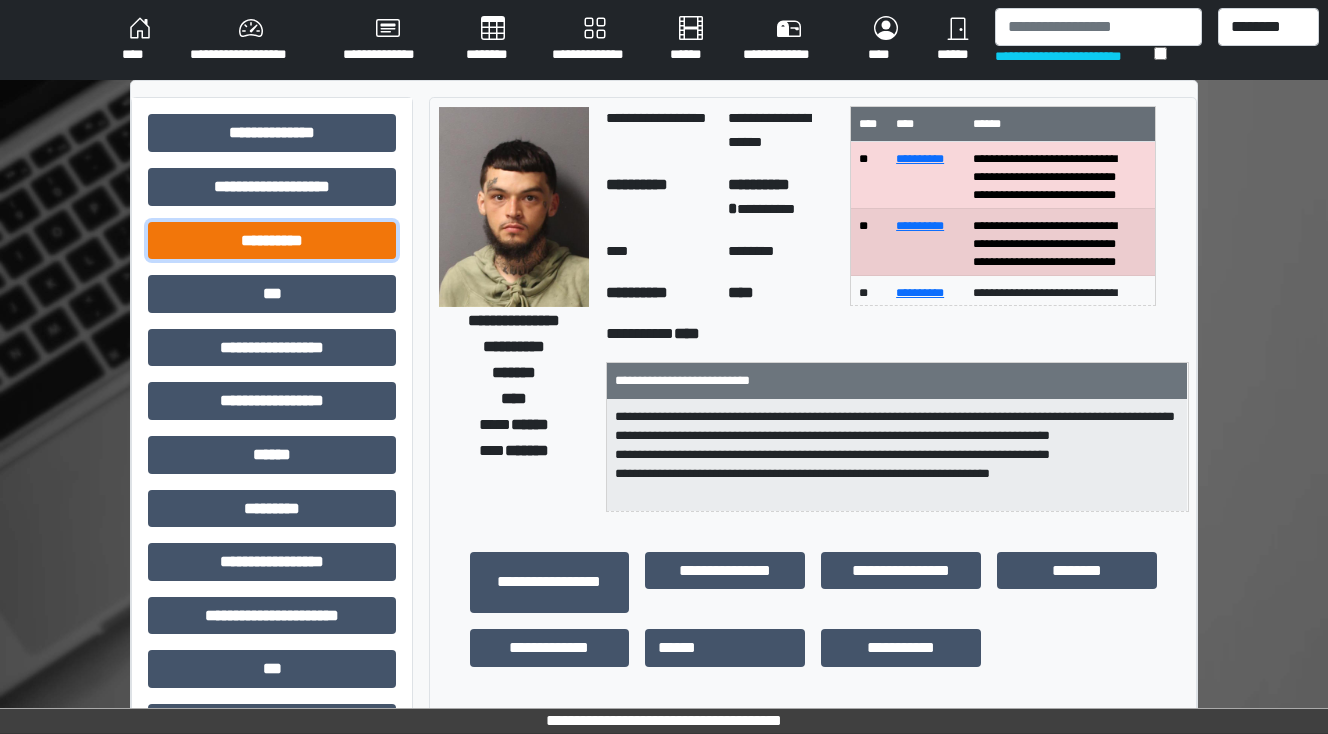 click on "**********" at bounding box center (272, 241) 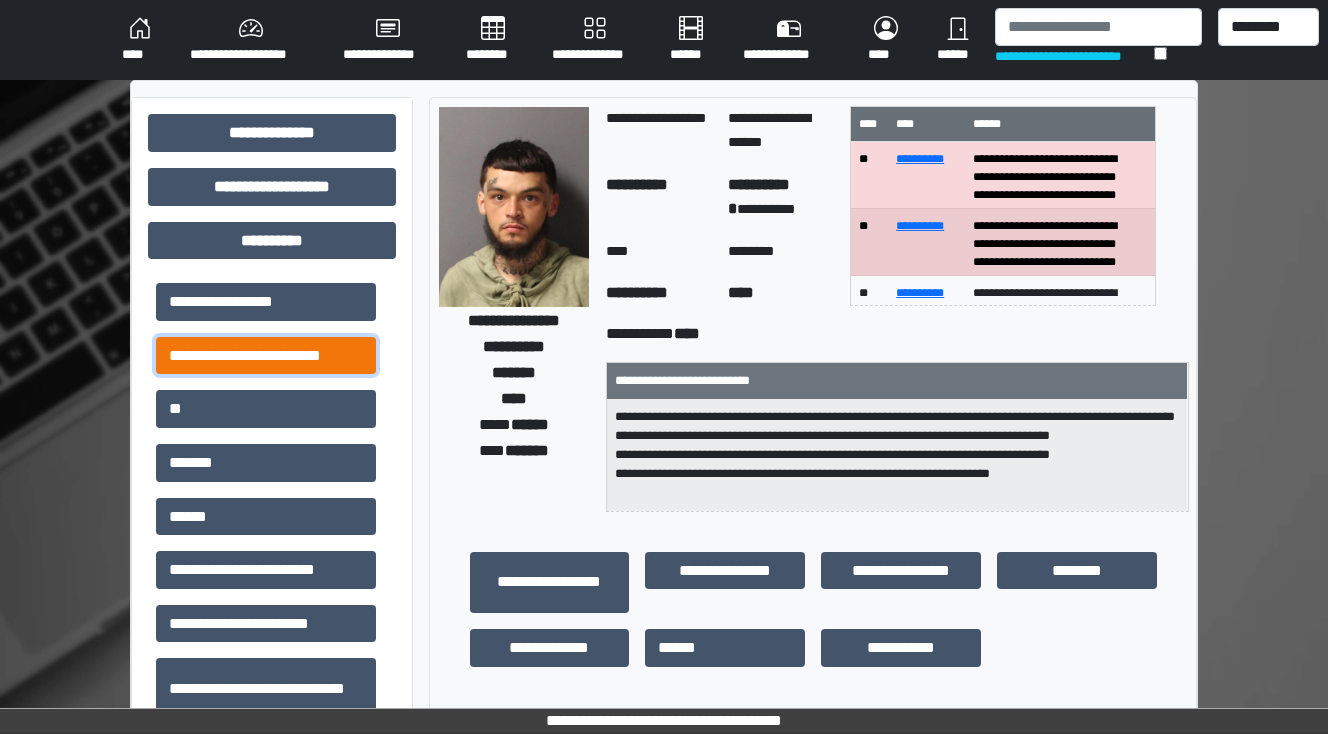 click on "**********" at bounding box center (266, 356) 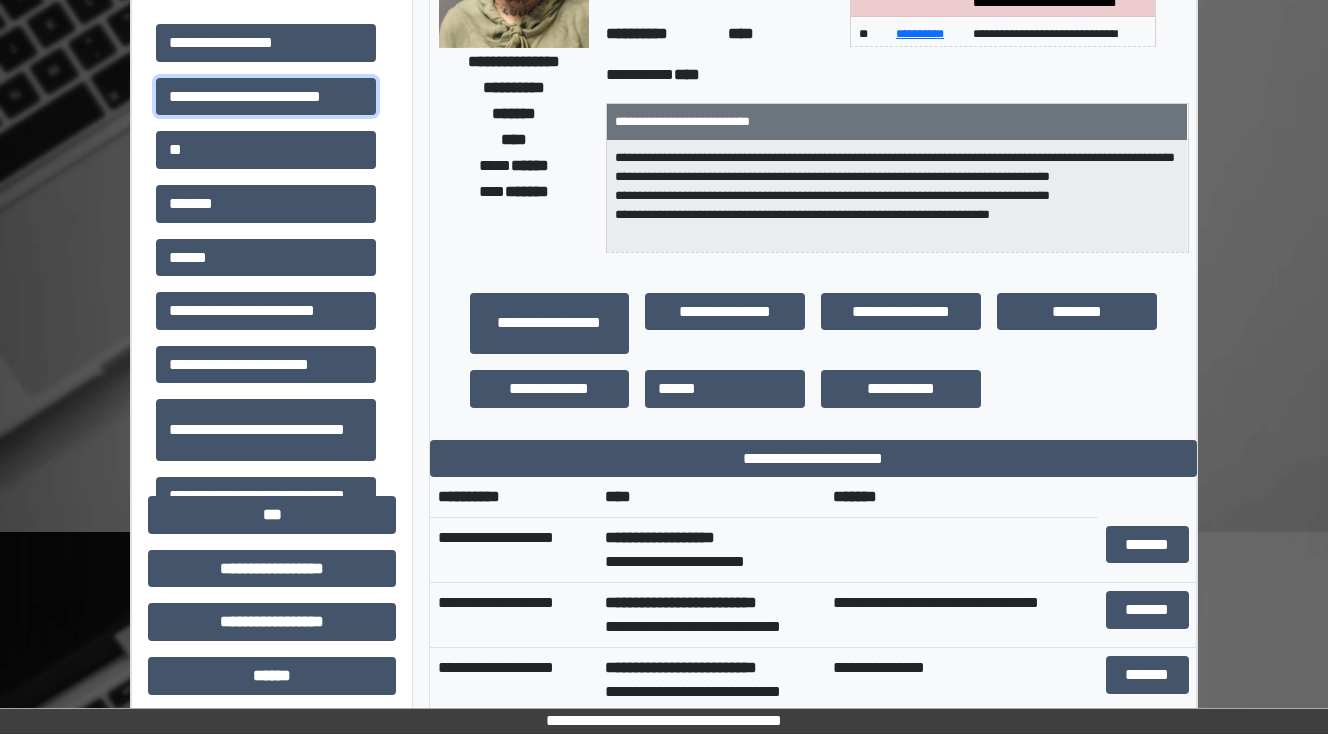 scroll, scrollTop: 640, scrollLeft: 0, axis: vertical 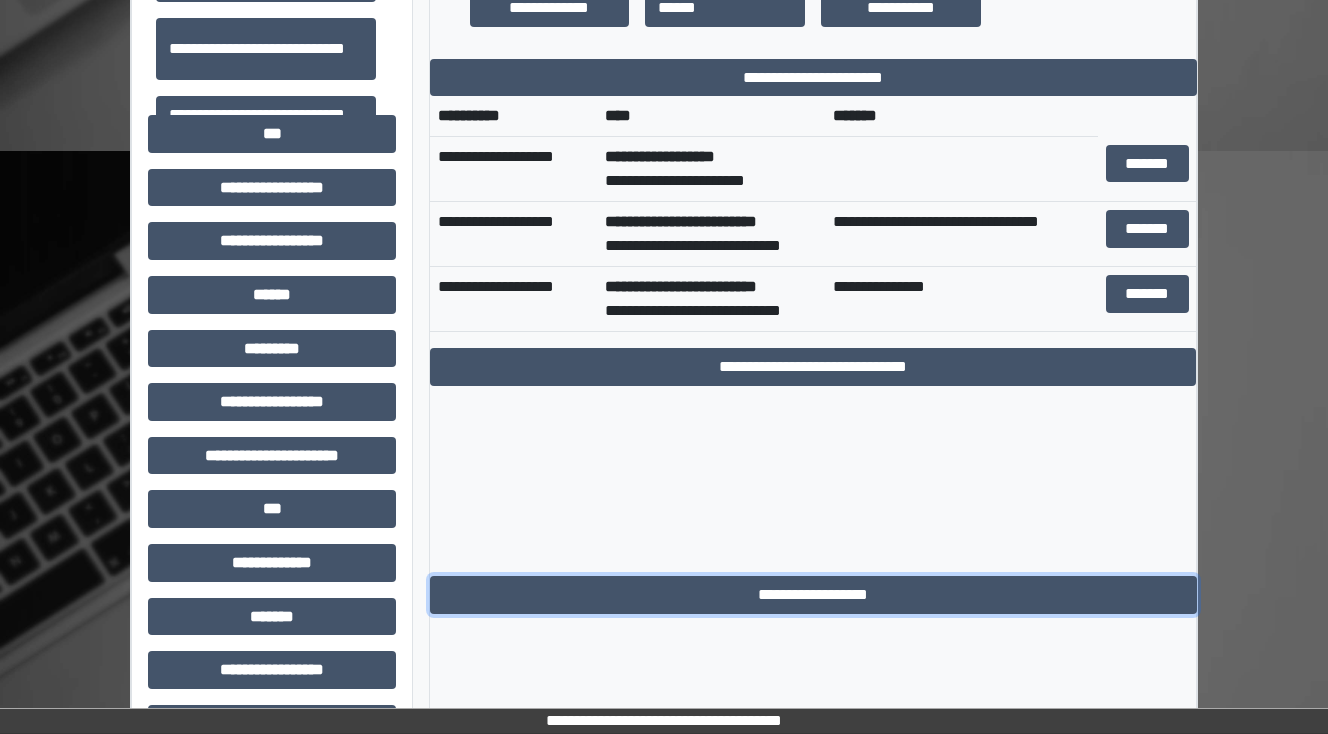 click on "**********" at bounding box center [813, 595] 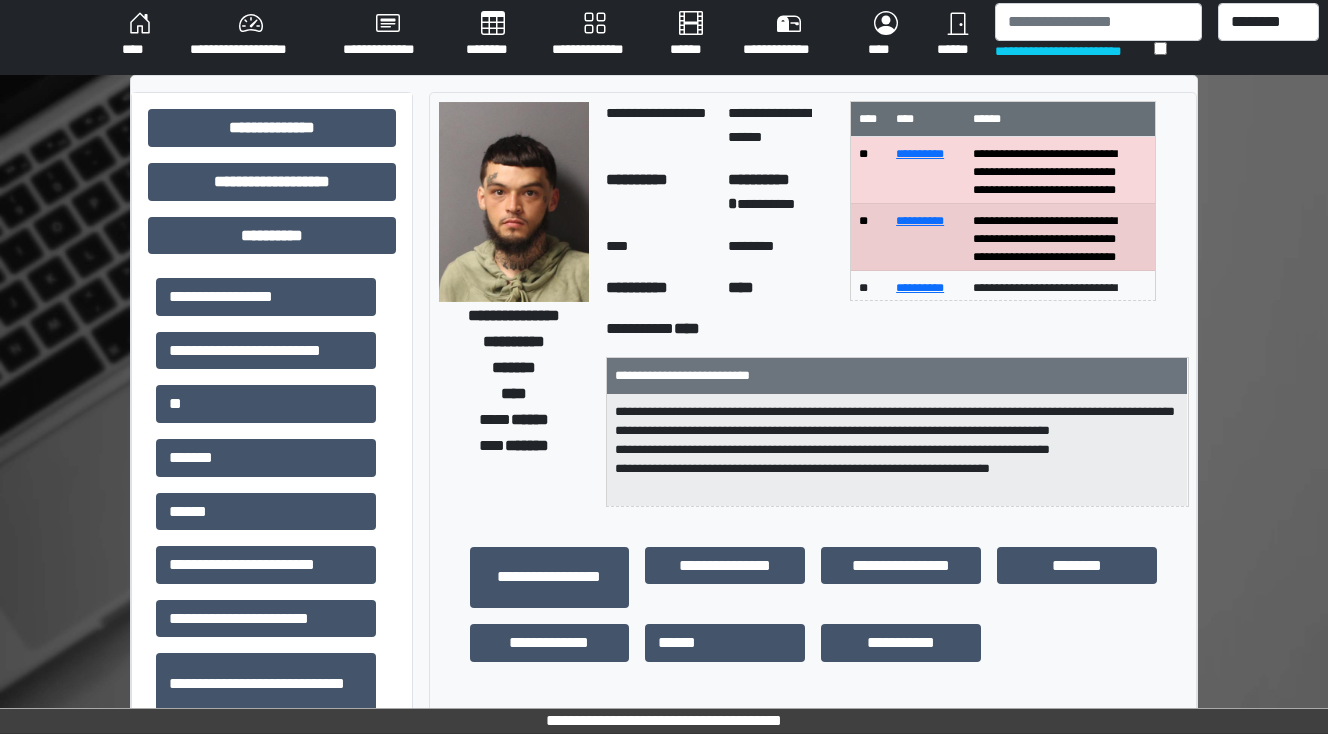 scroll, scrollTop: 0, scrollLeft: 0, axis: both 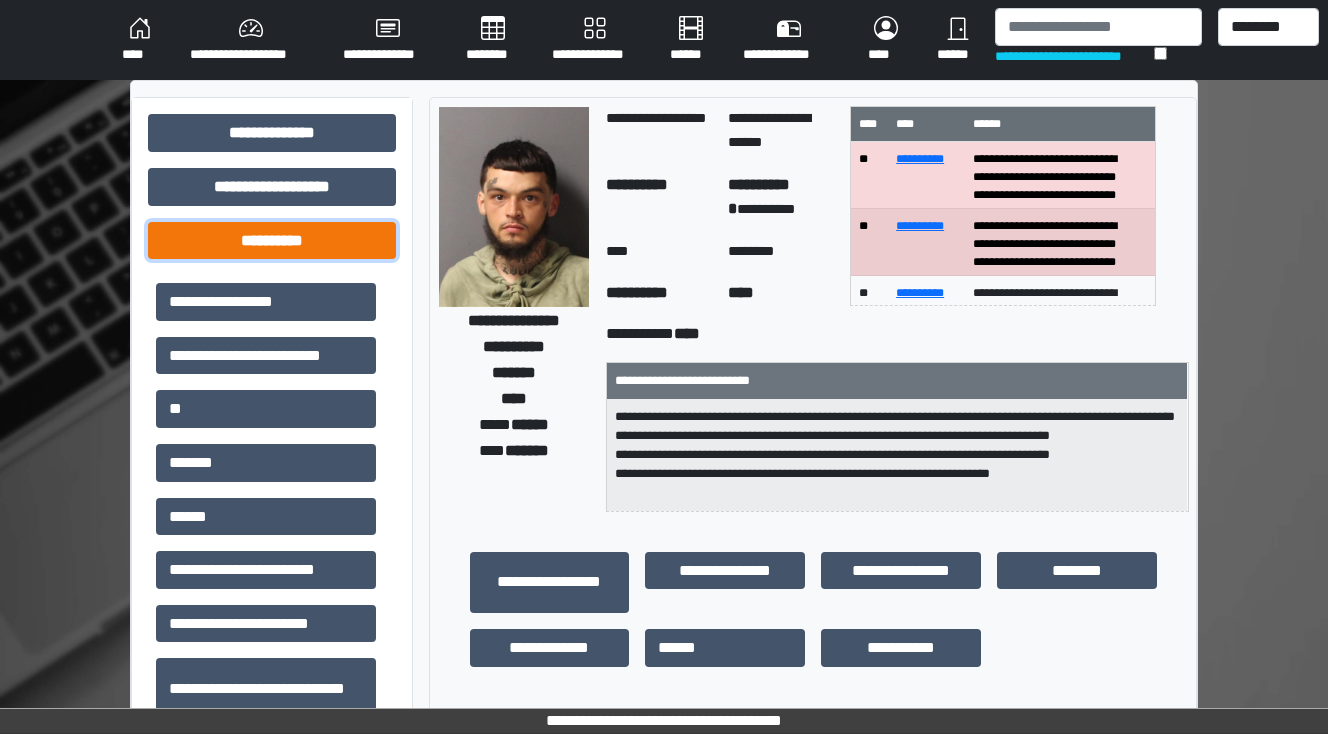 click on "**********" at bounding box center [272, 241] 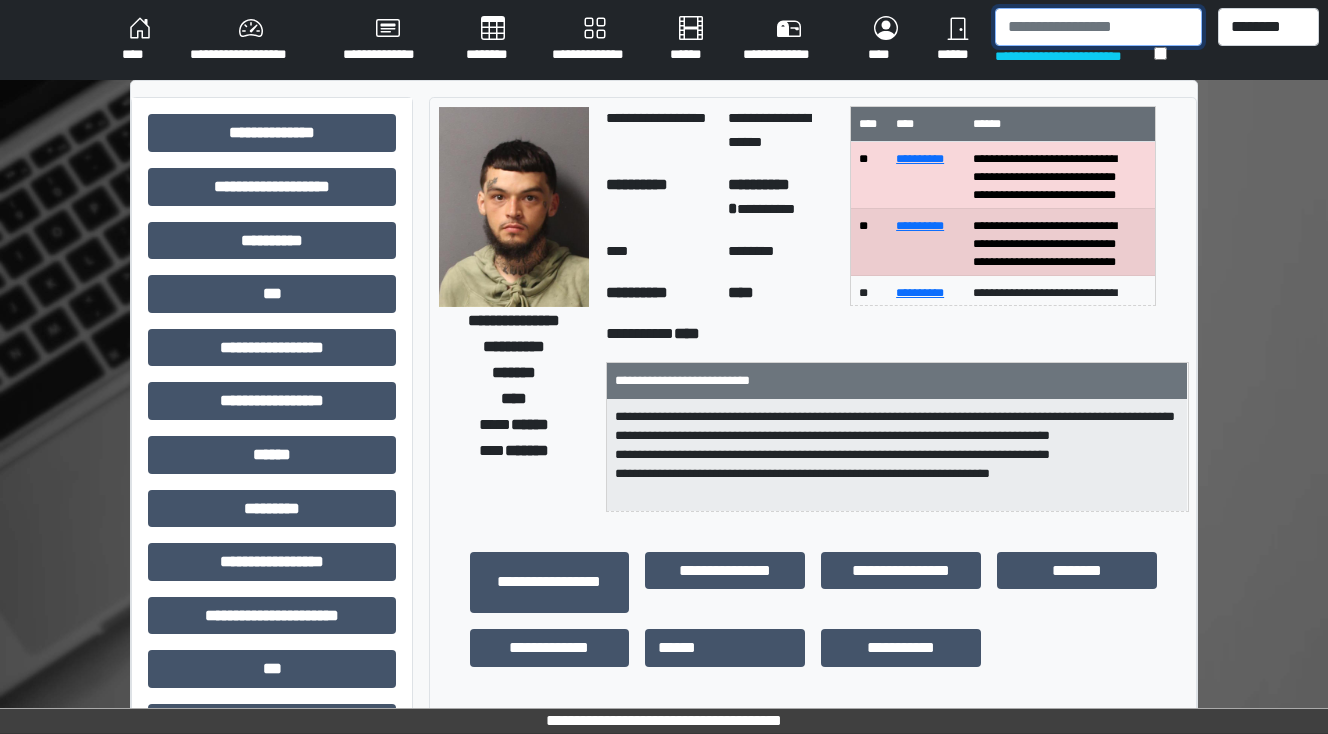 click at bounding box center [1098, 27] 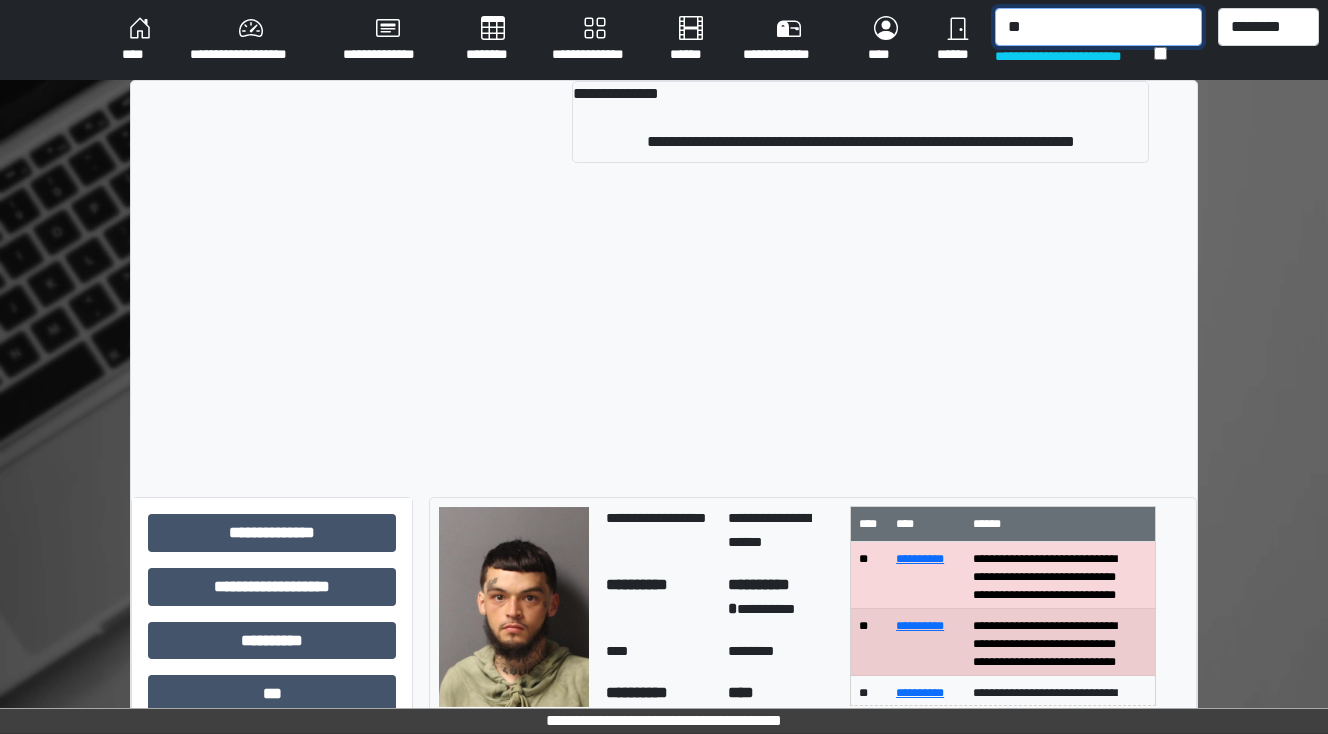 type on "*" 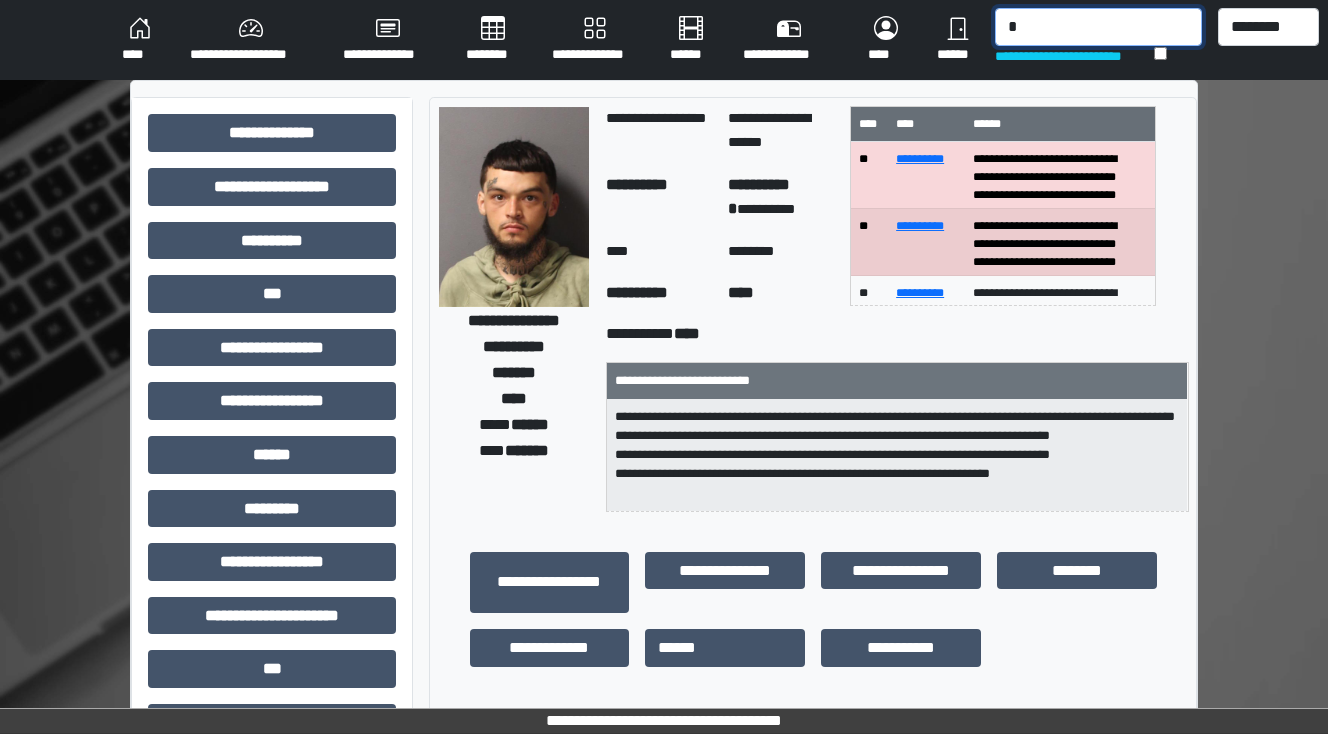 type 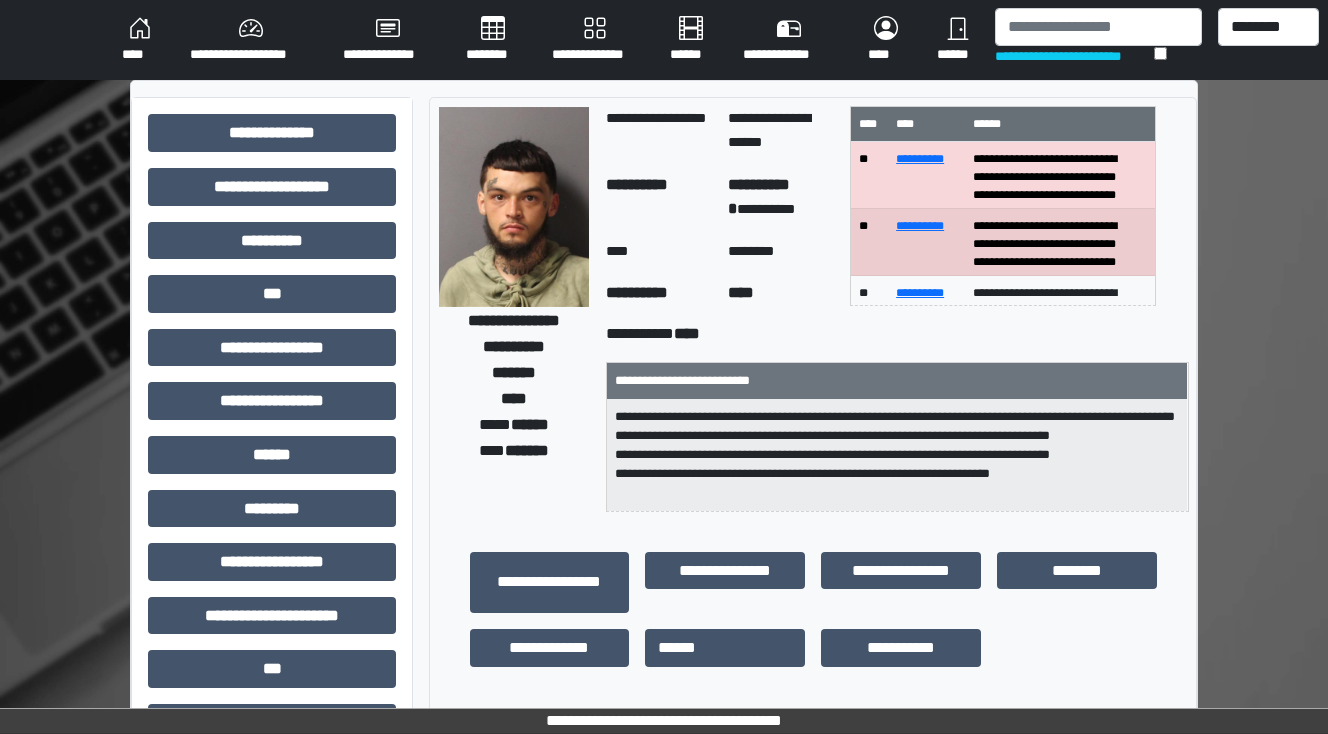 click on "****" at bounding box center (140, 40) 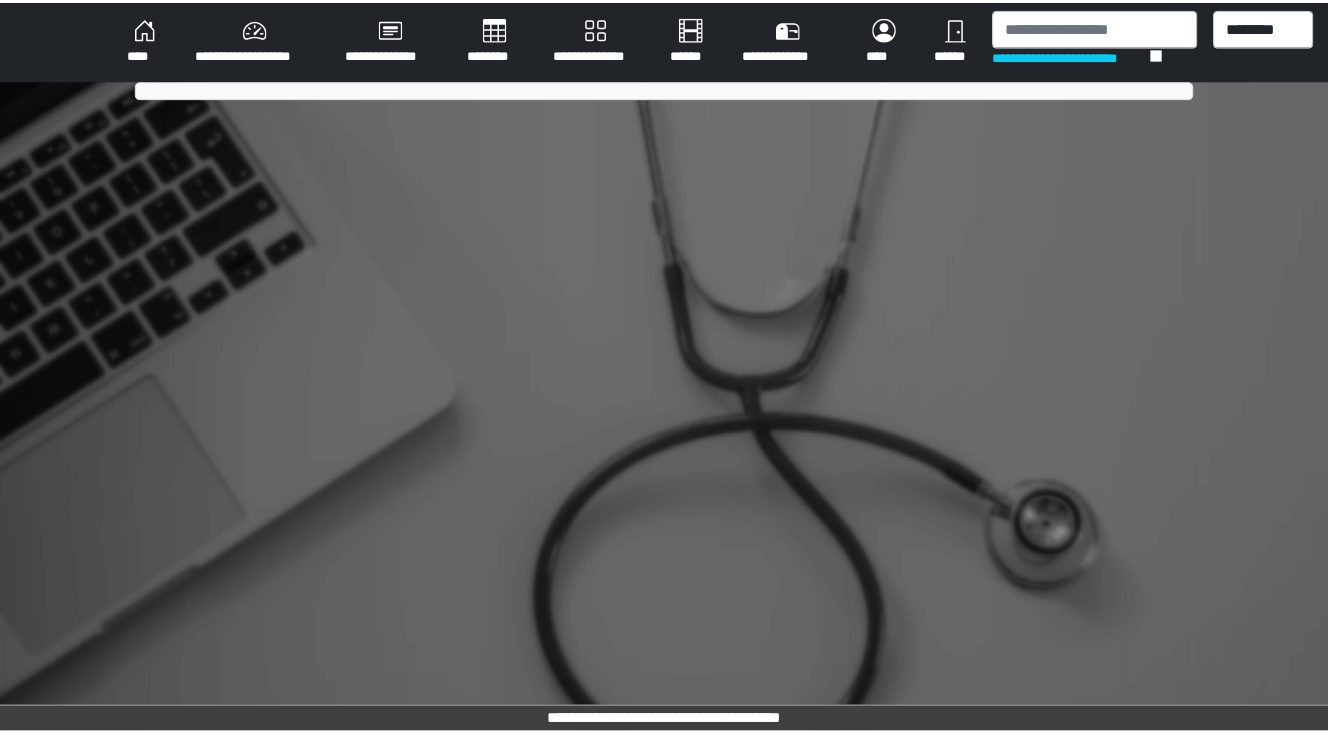 scroll, scrollTop: 0, scrollLeft: 0, axis: both 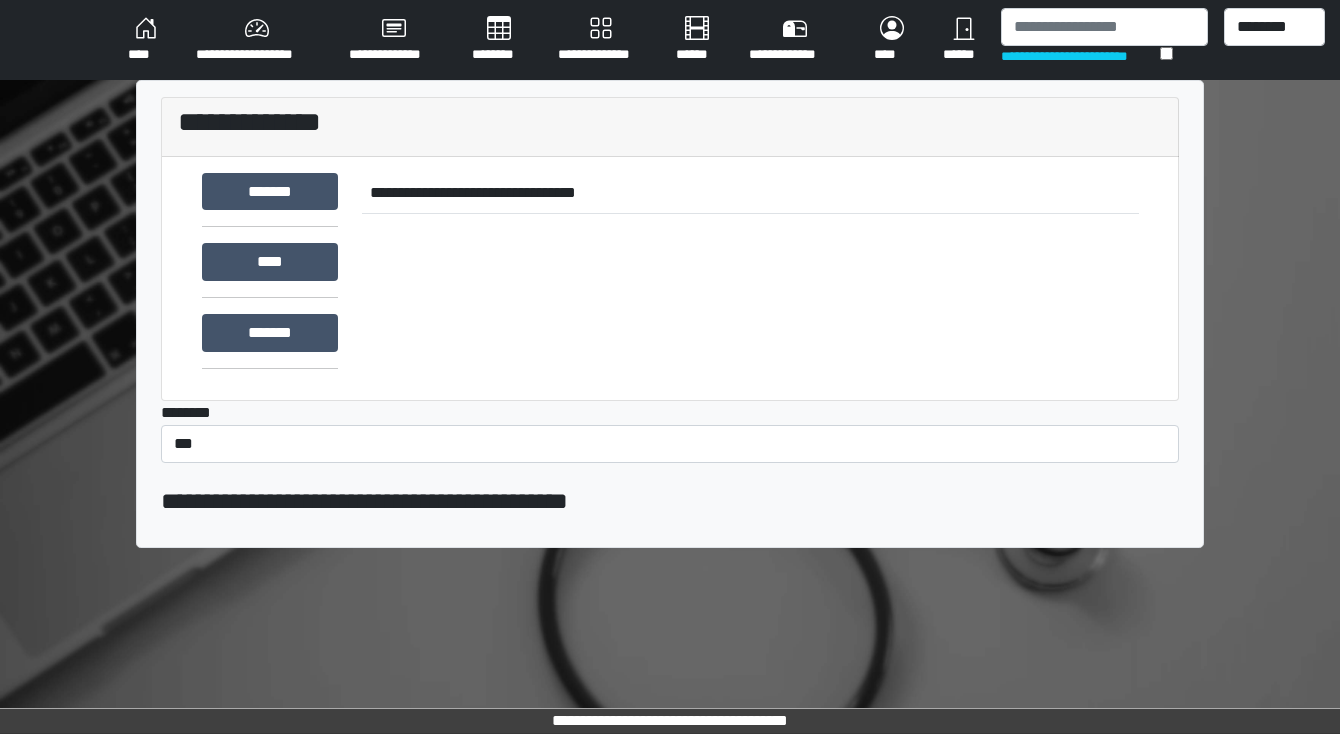 click on "********" at bounding box center (499, 40) 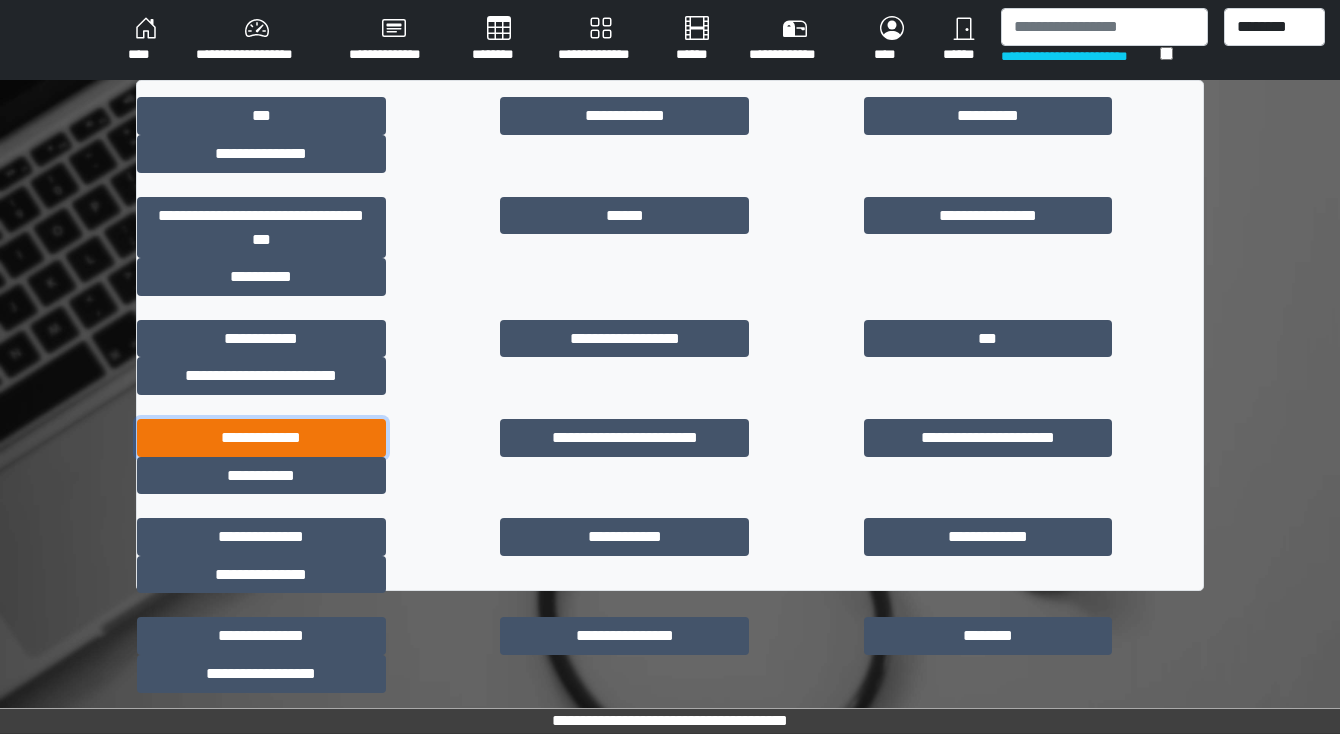 click on "**********" at bounding box center (261, 438) 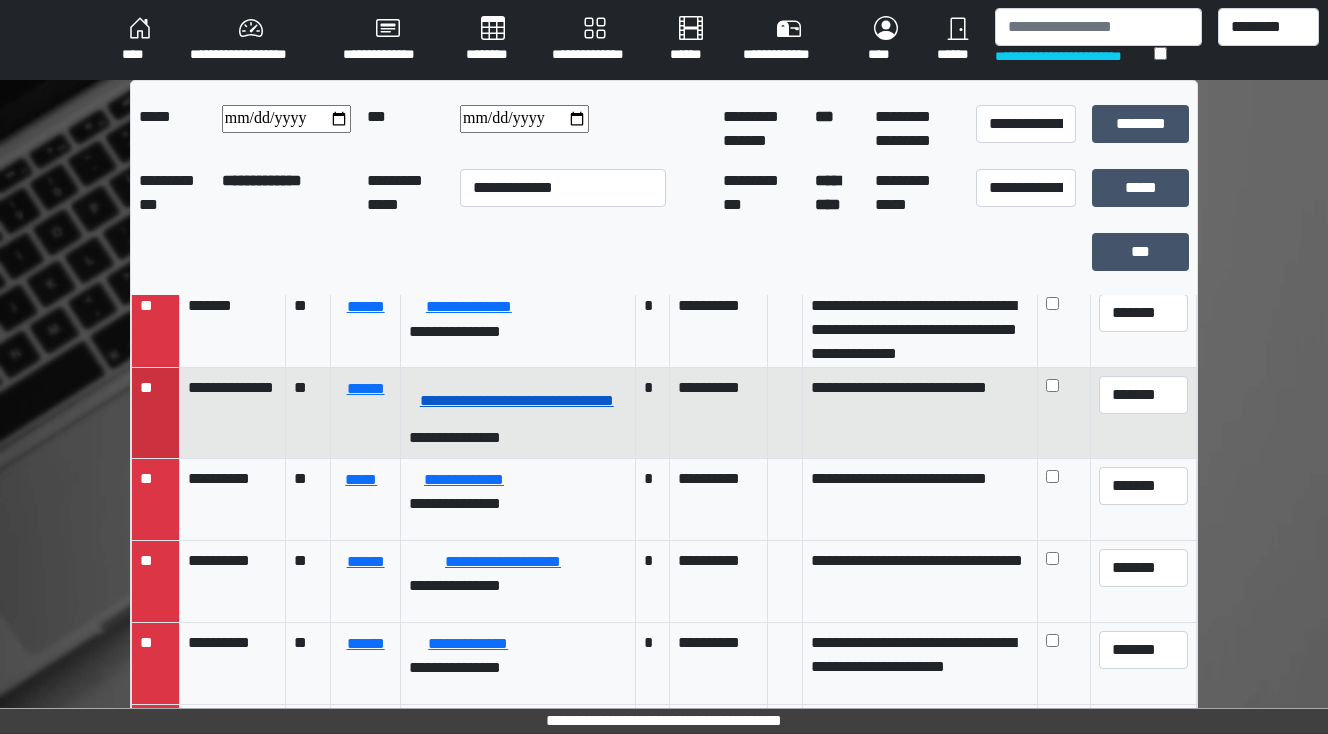 scroll, scrollTop: 0, scrollLeft: 0, axis: both 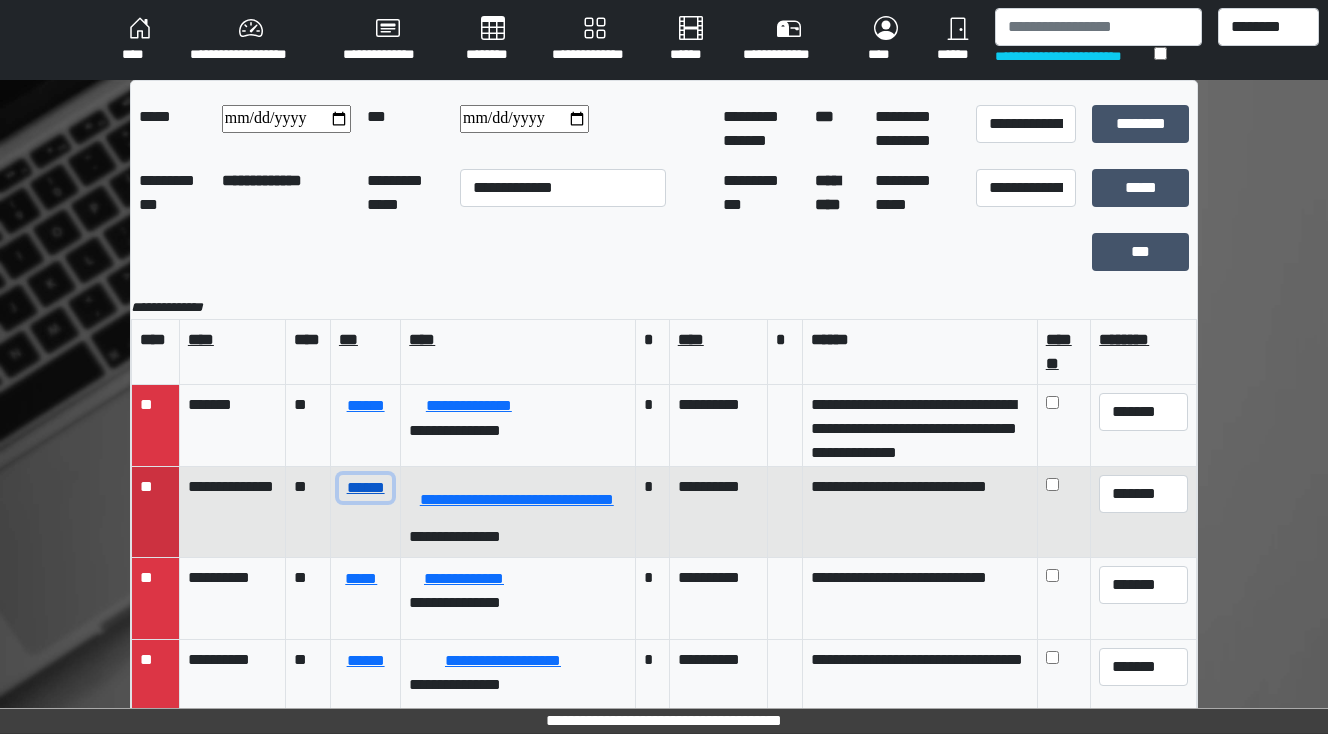 click on "******" at bounding box center [365, 488] 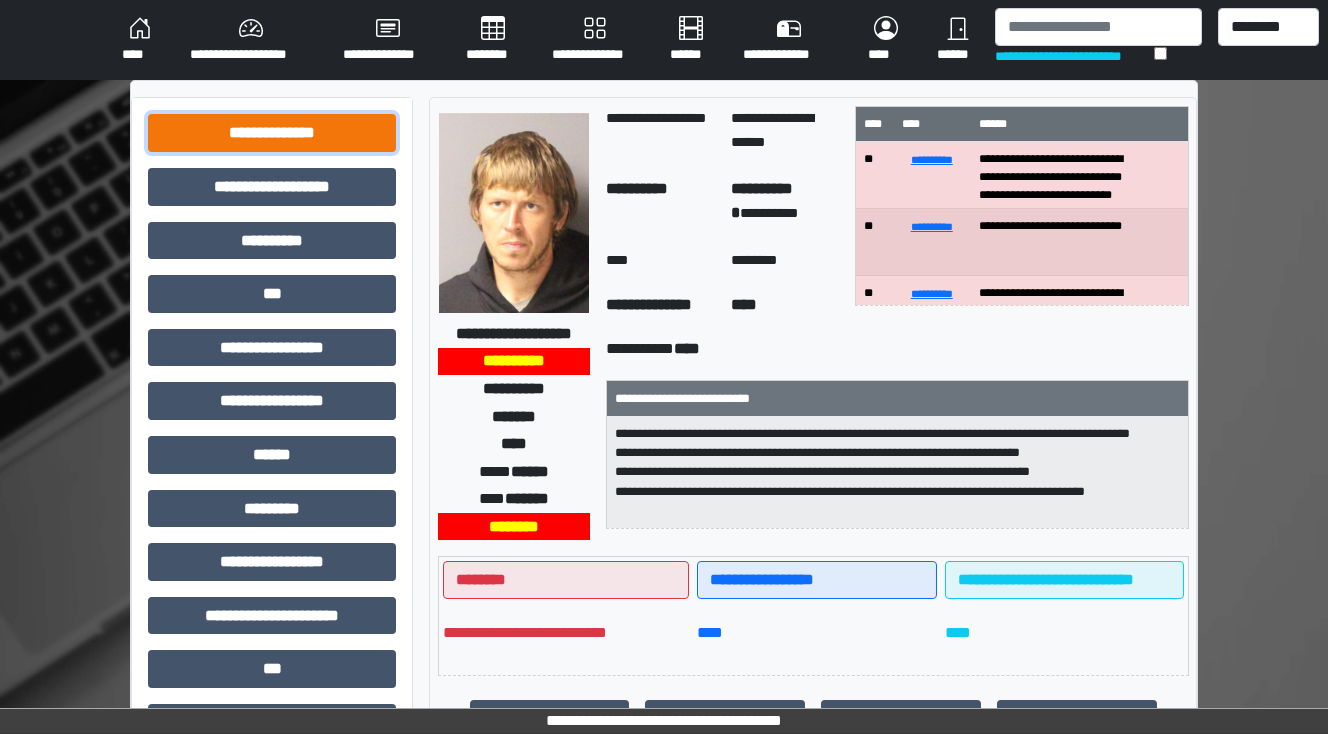 click on "**********" at bounding box center (272, 133) 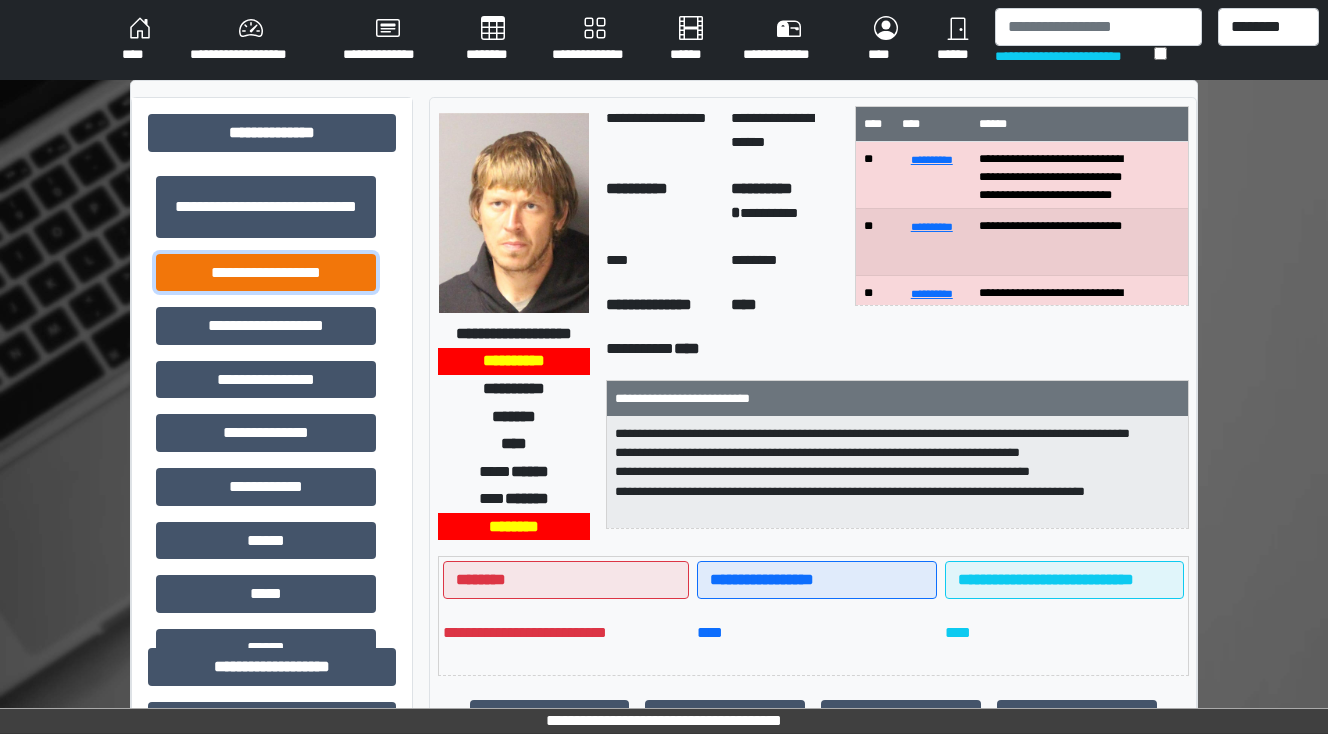 click on "**********" at bounding box center [266, 273] 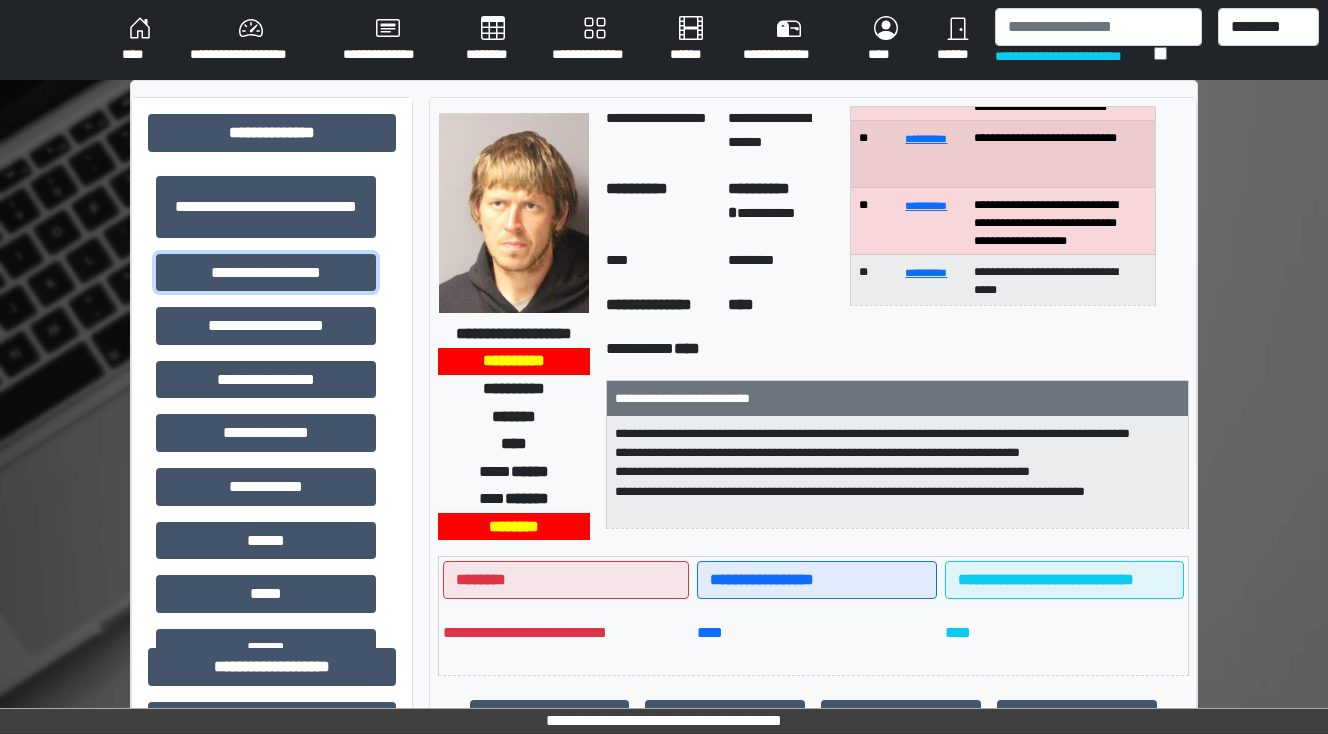 scroll, scrollTop: 0, scrollLeft: 0, axis: both 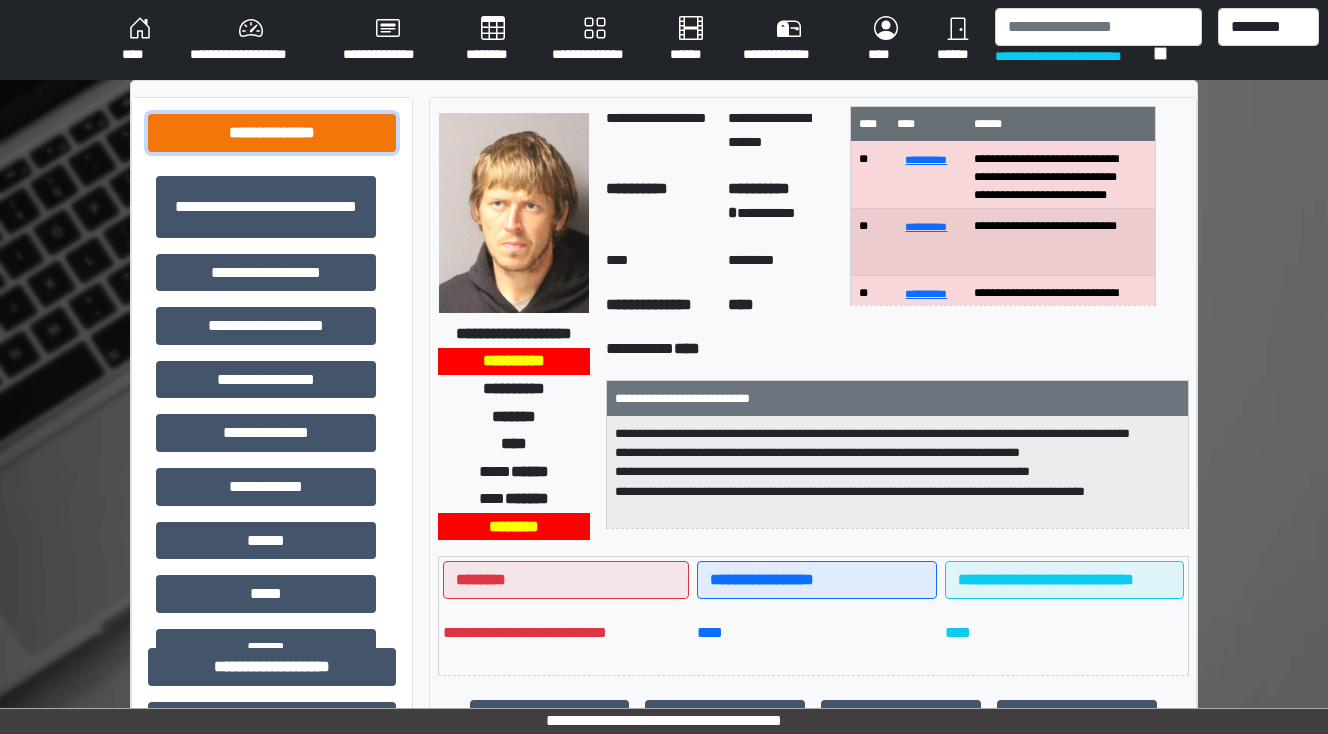 click on "**********" at bounding box center [272, 133] 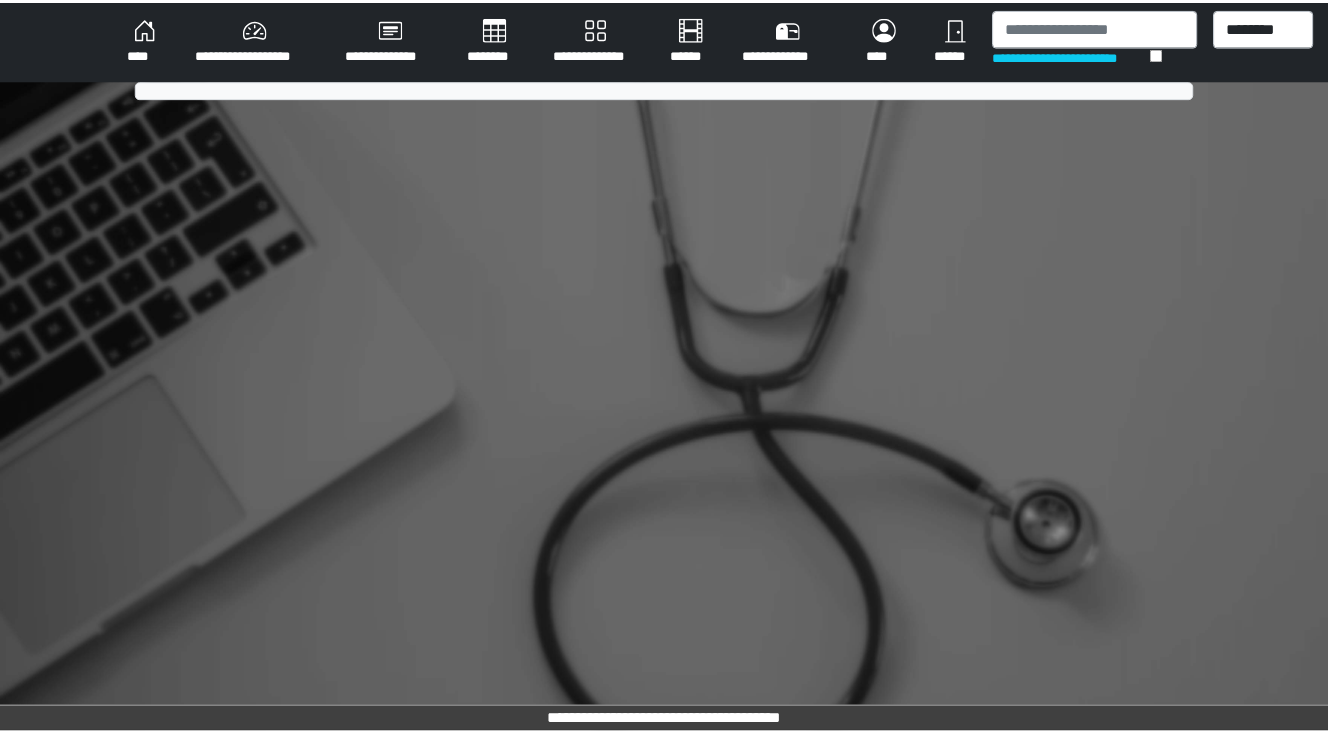 scroll, scrollTop: 0, scrollLeft: 0, axis: both 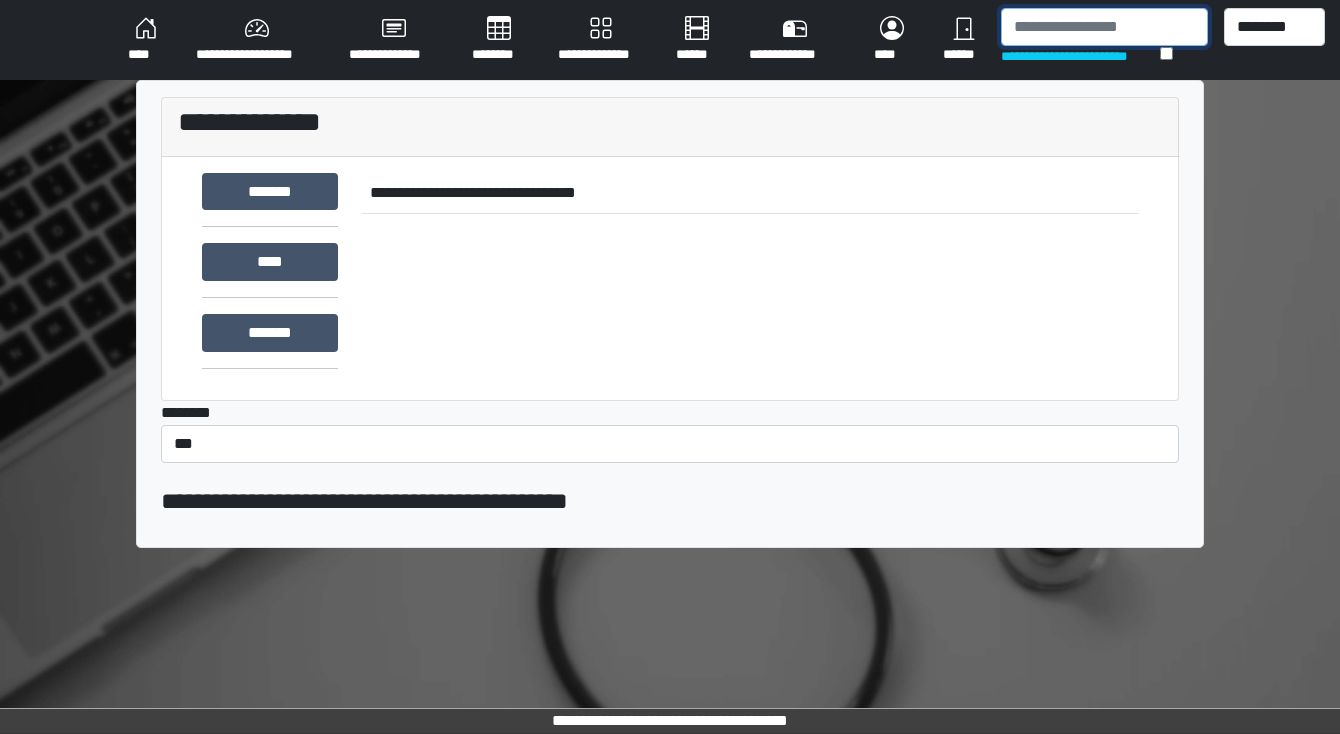 click at bounding box center (1104, 27) 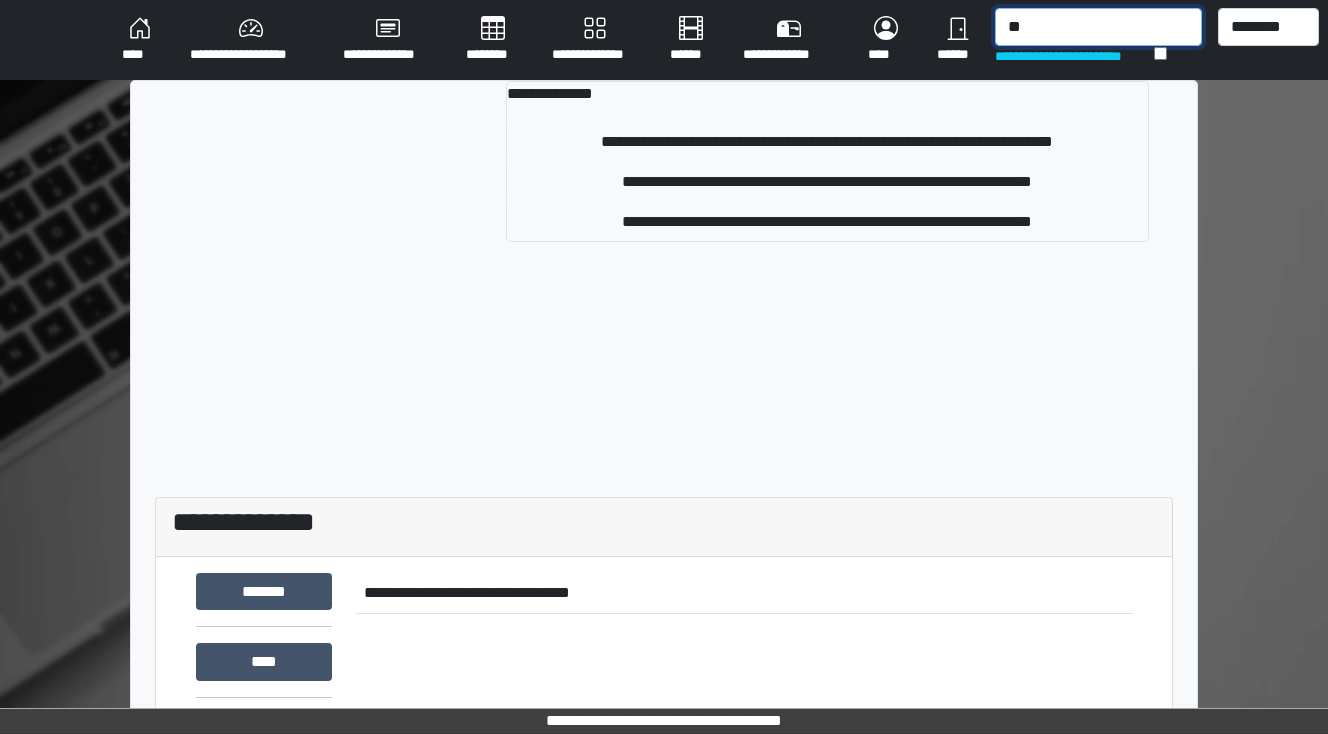 type on "*" 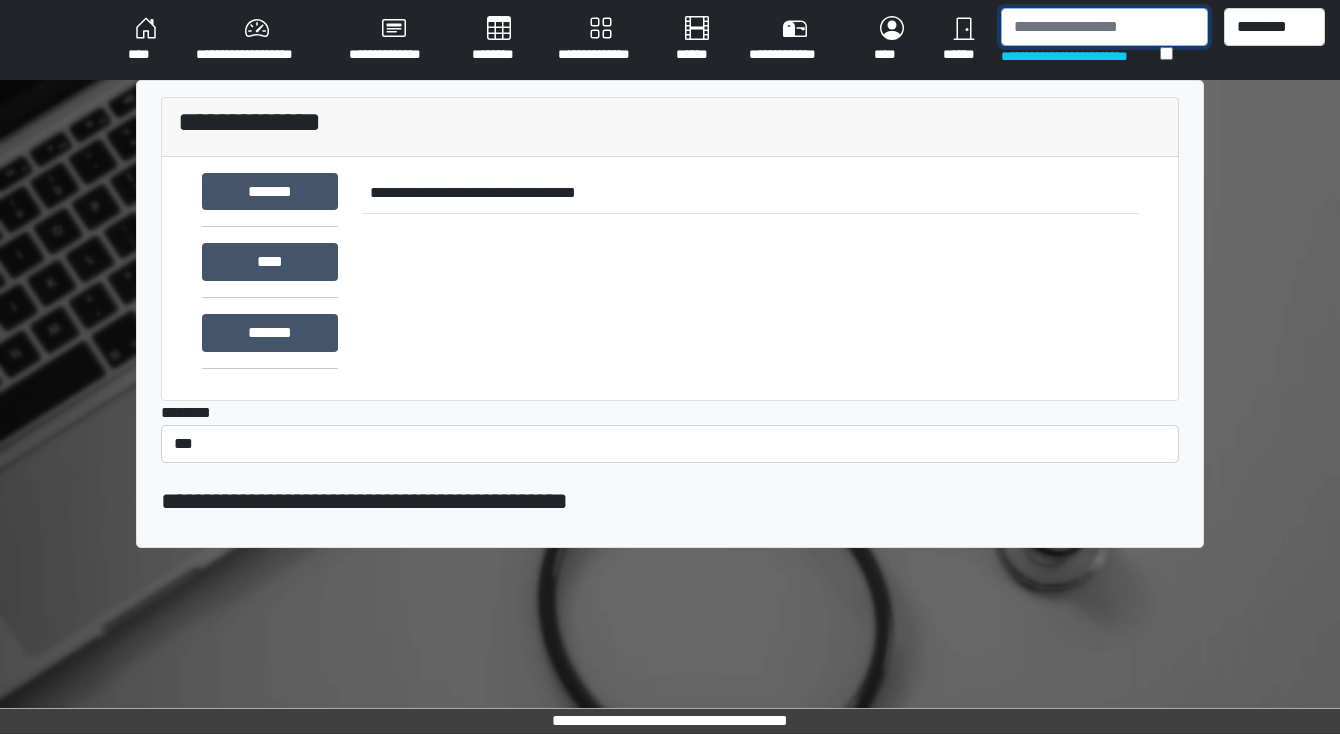 click at bounding box center [1104, 27] 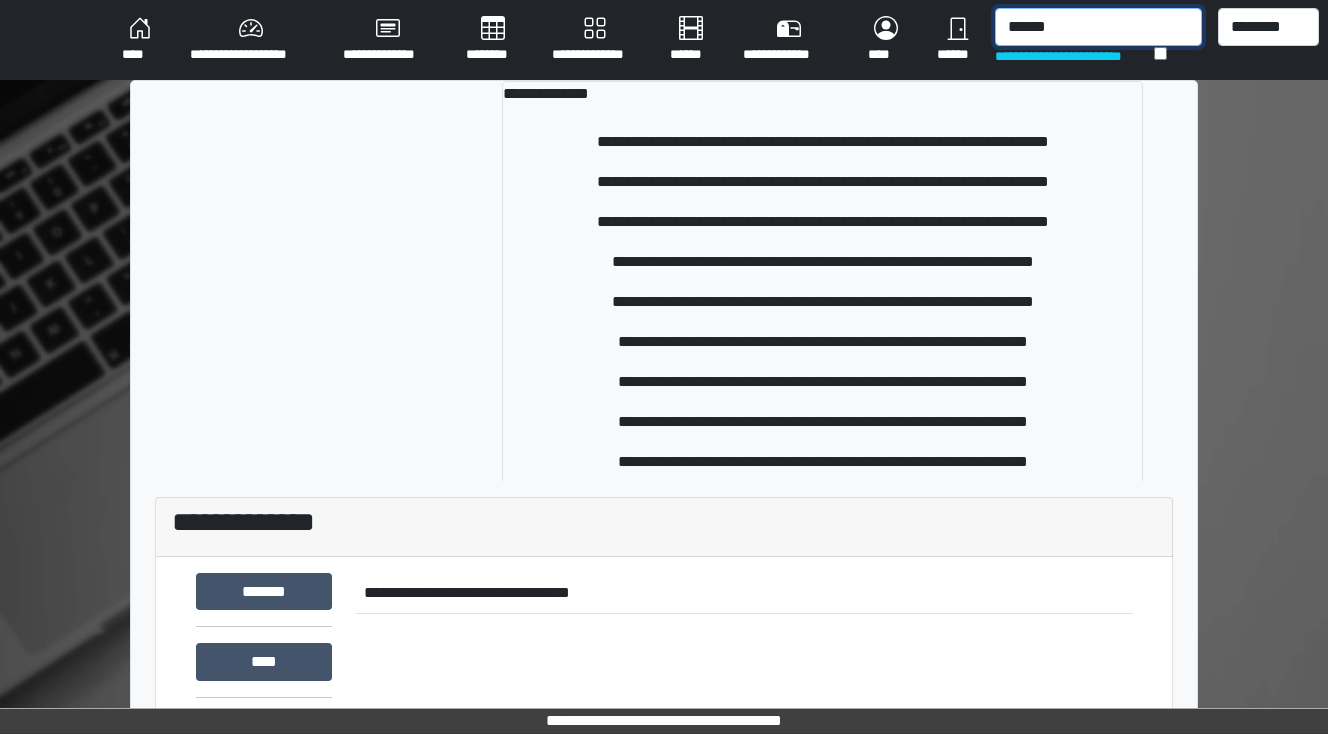 type on "******" 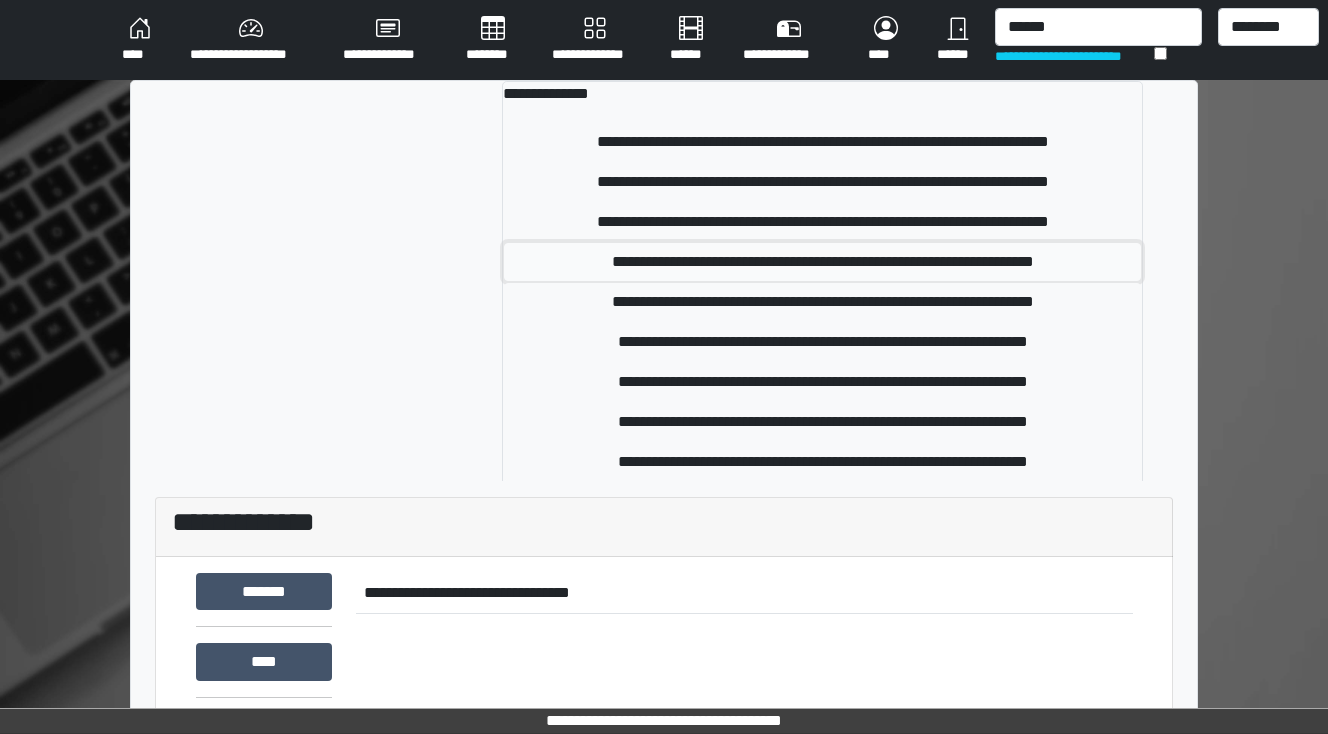 click on "**********" at bounding box center (823, 262) 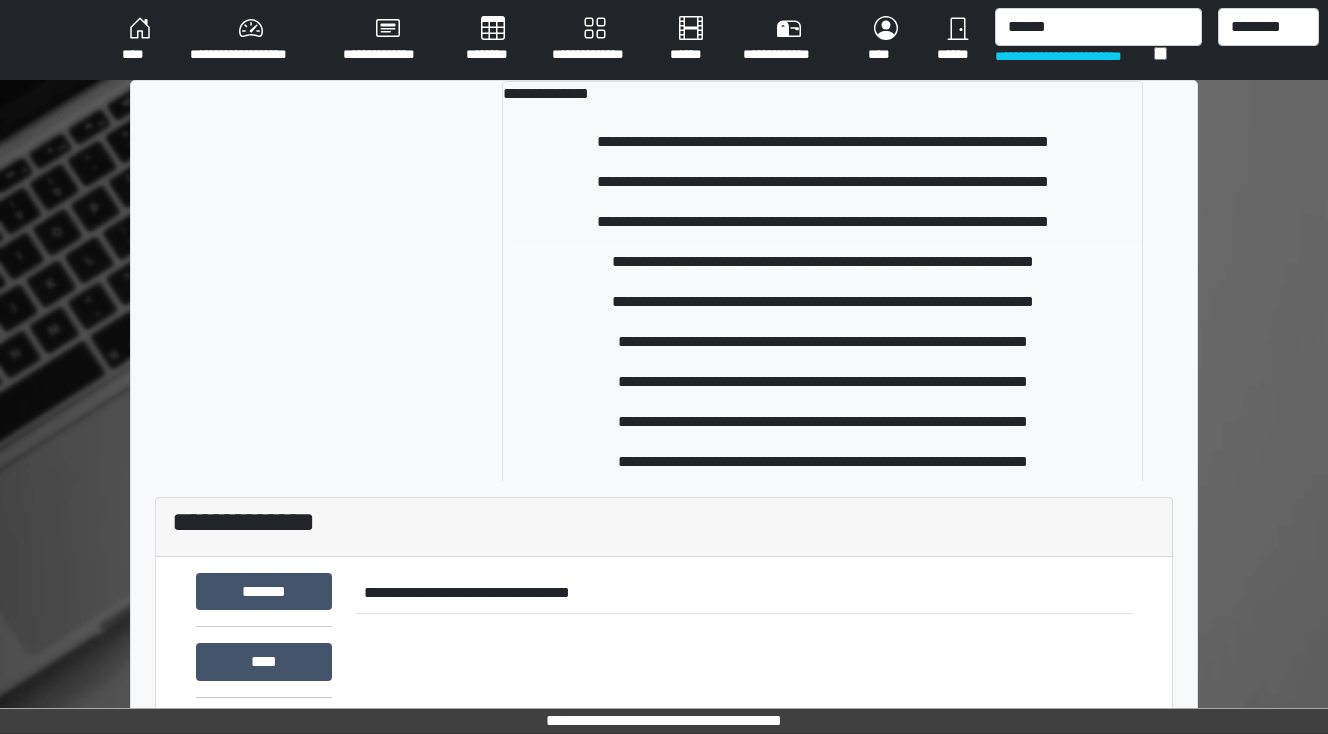 type 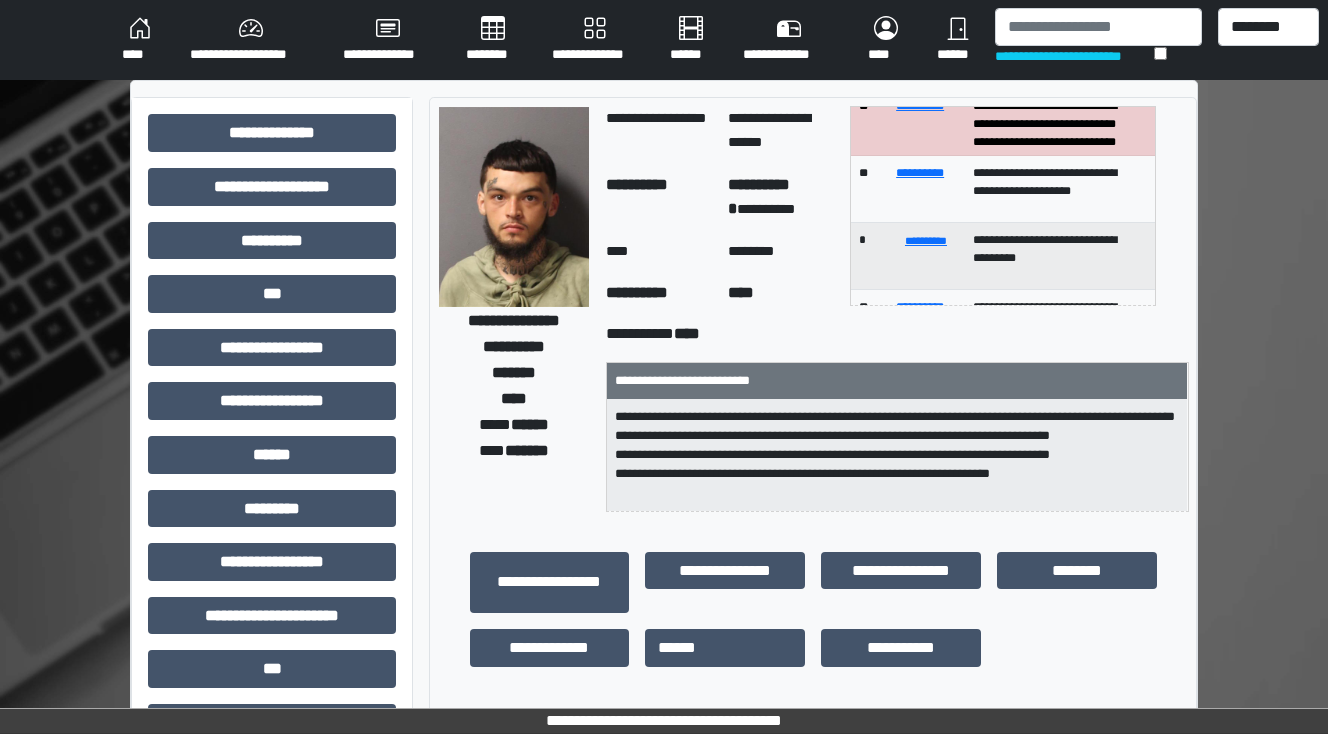 scroll, scrollTop: 0, scrollLeft: 0, axis: both 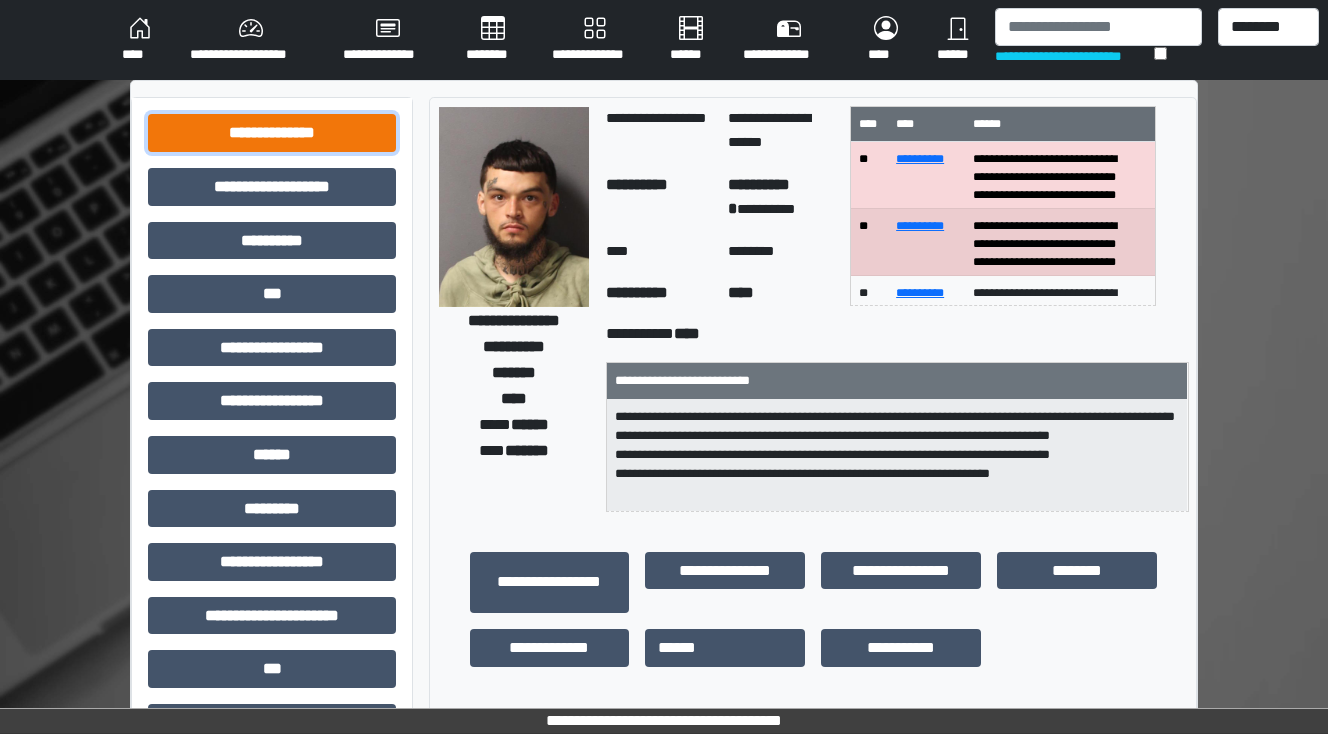 click on "**********" at bounding box center (272, 133) 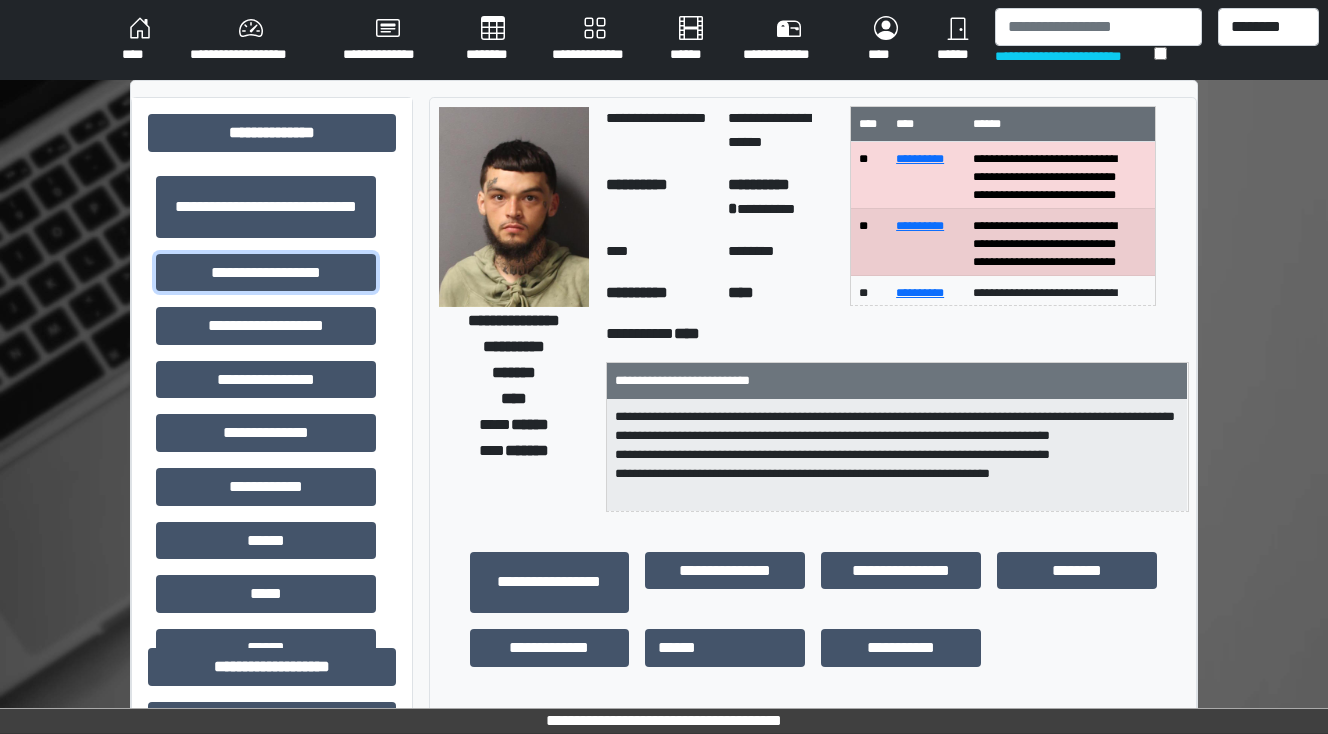 drag, startPoint x: 327, startPoint y: 266, endPoint x: 416, endPoint y: 314, distance: 101.118744 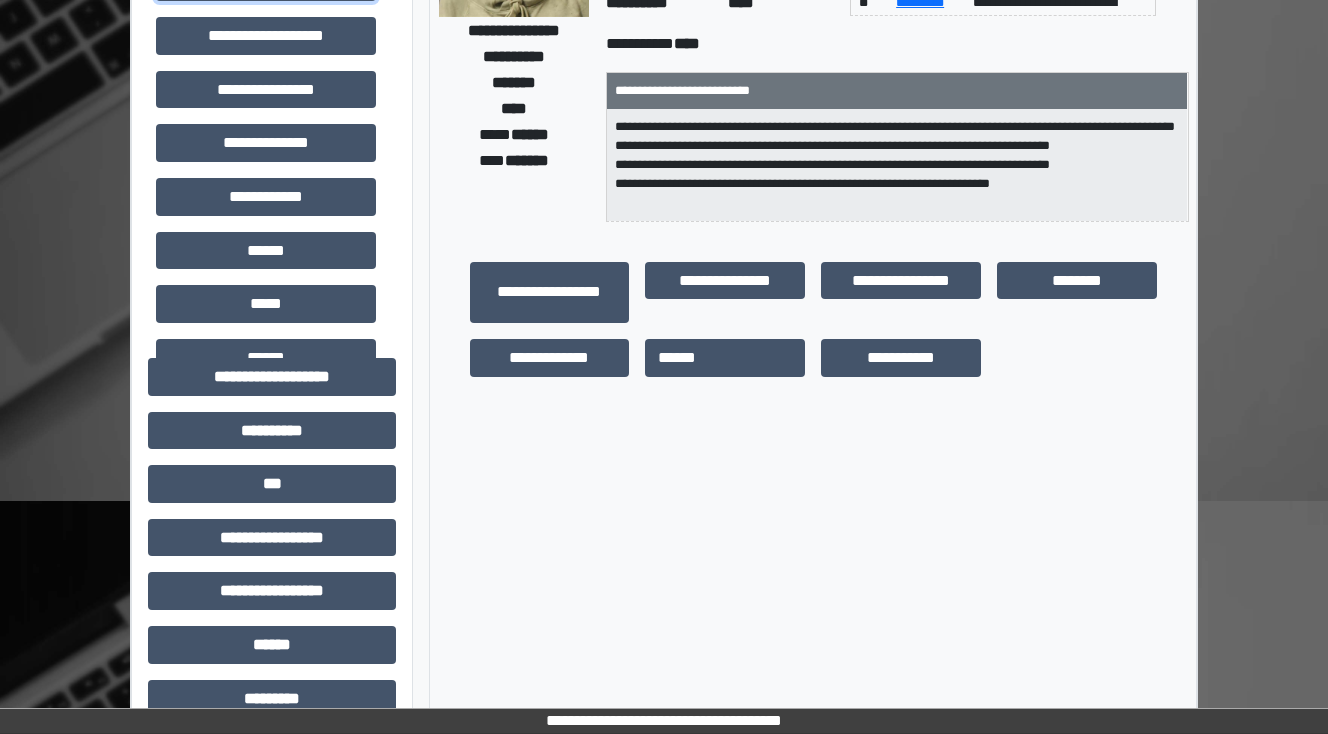 scroll, scrollTop: 480, scrollLeft: 0, axis: vertical 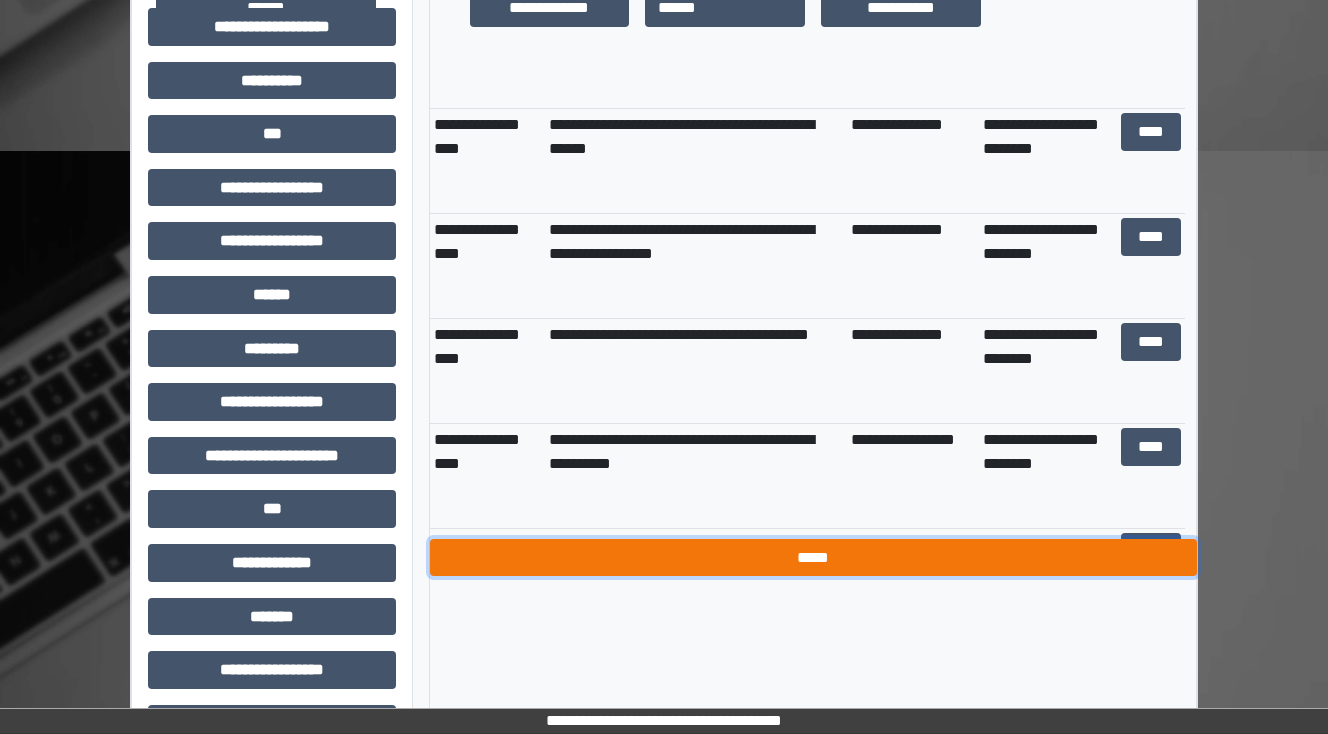click on "*****" at bounding box center [813, 558] 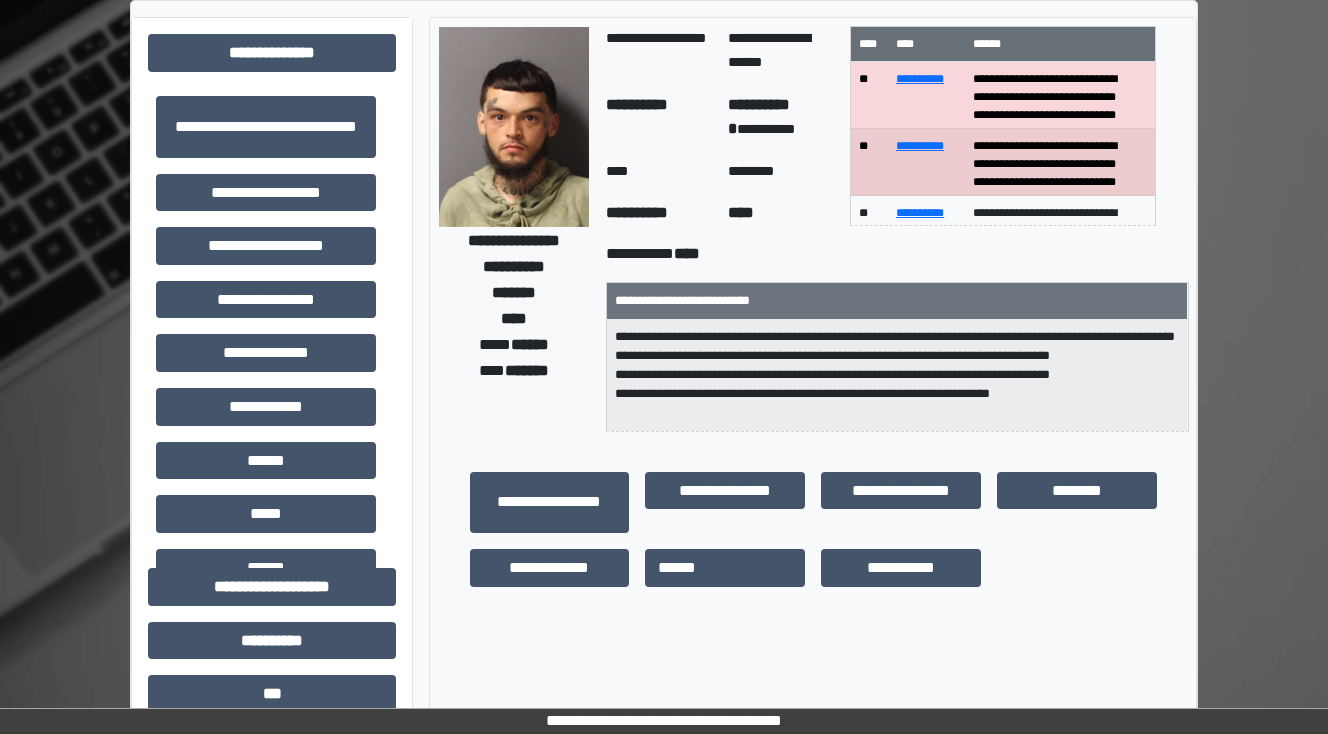 scroll, scrollTop: 0, scrollLeft: 0, axis: both 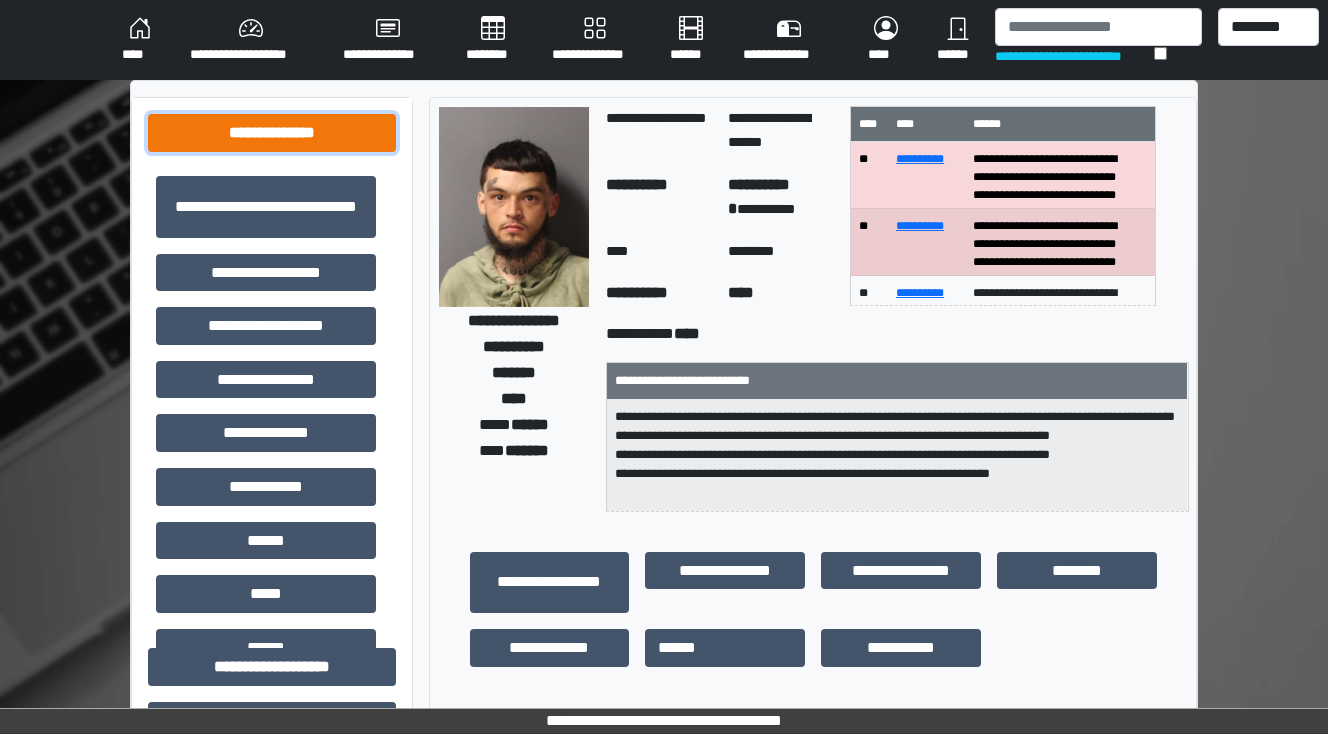 click on "**********" at bounding box center (272, 133) 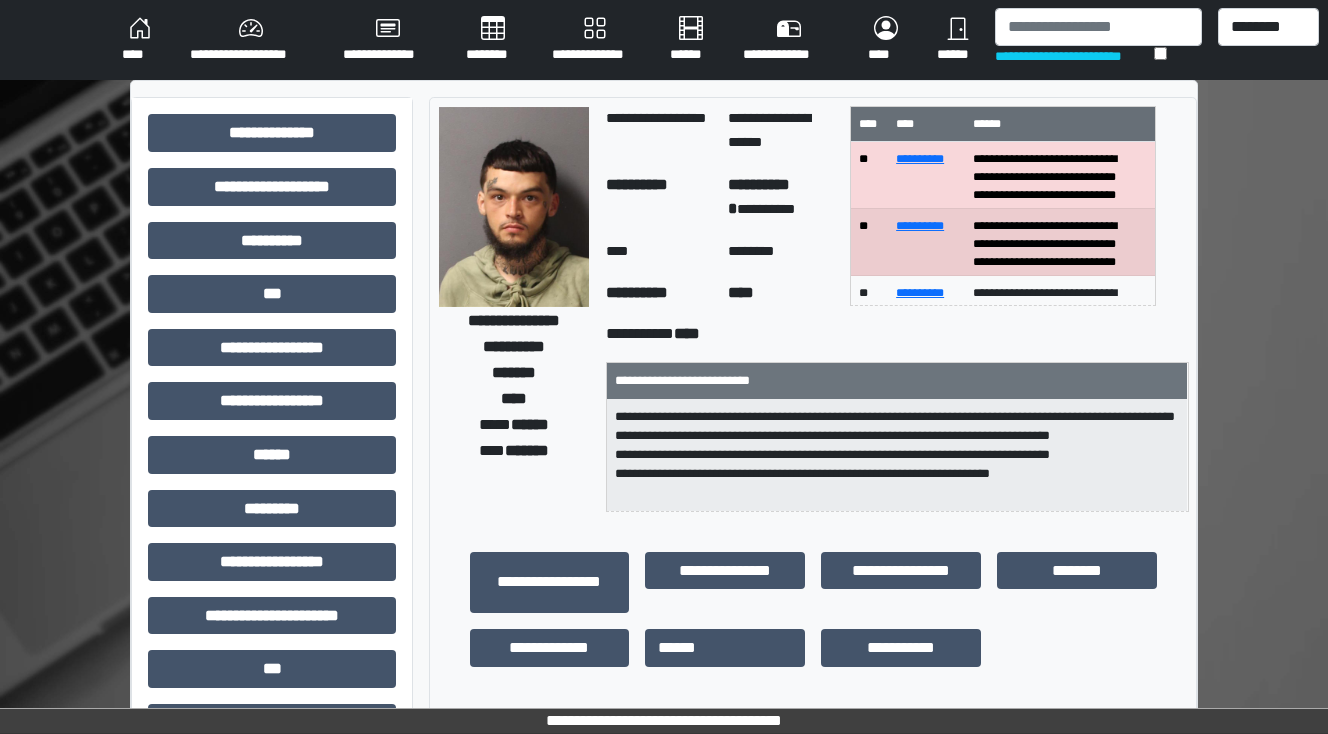 click on "****" at bounding box center [140, 40] 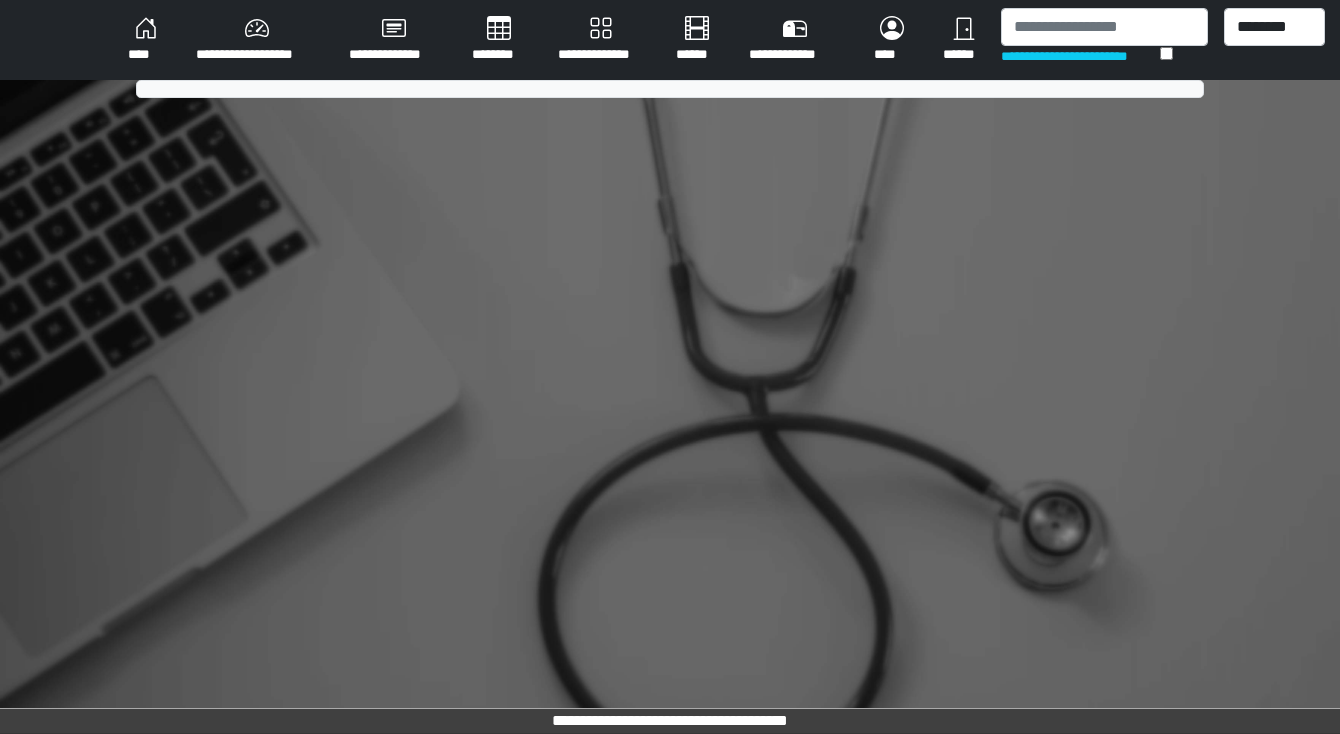 scroll, scrollTop: 0, scrollLeft: 0, axis: both 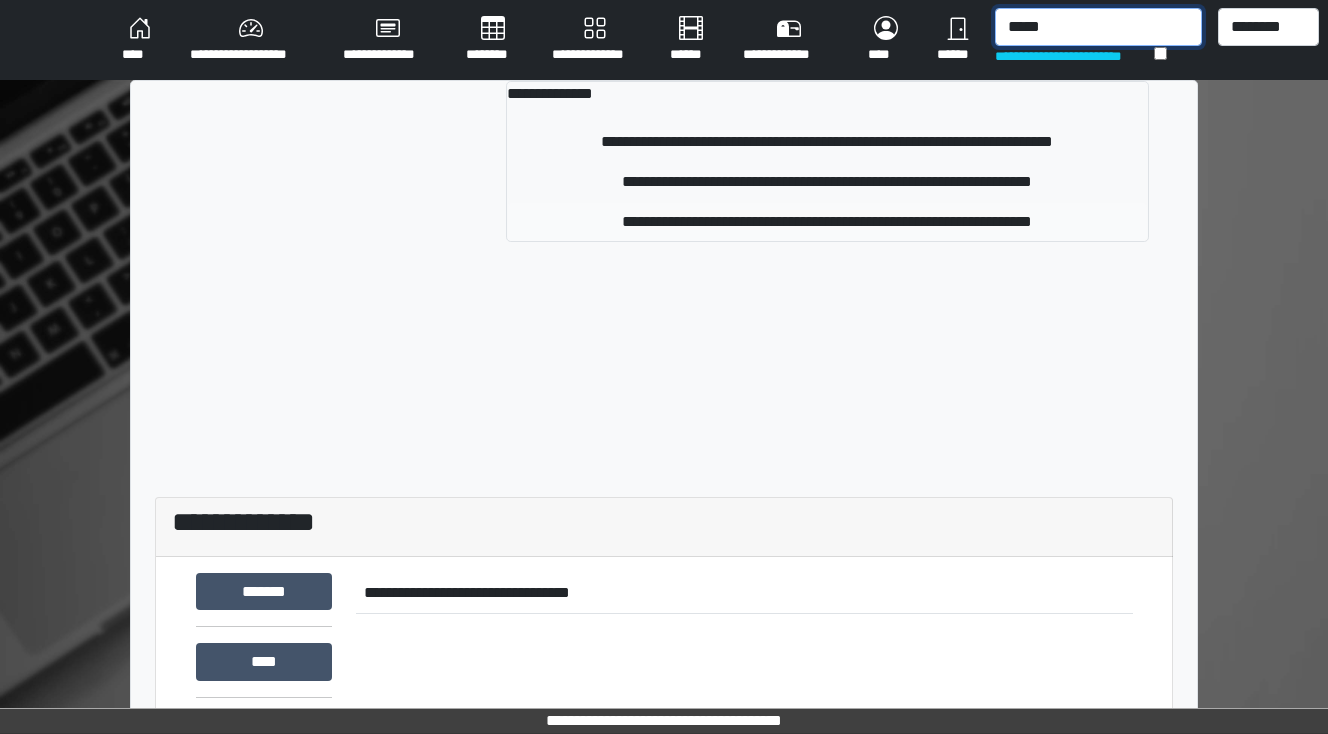 type on "*****" 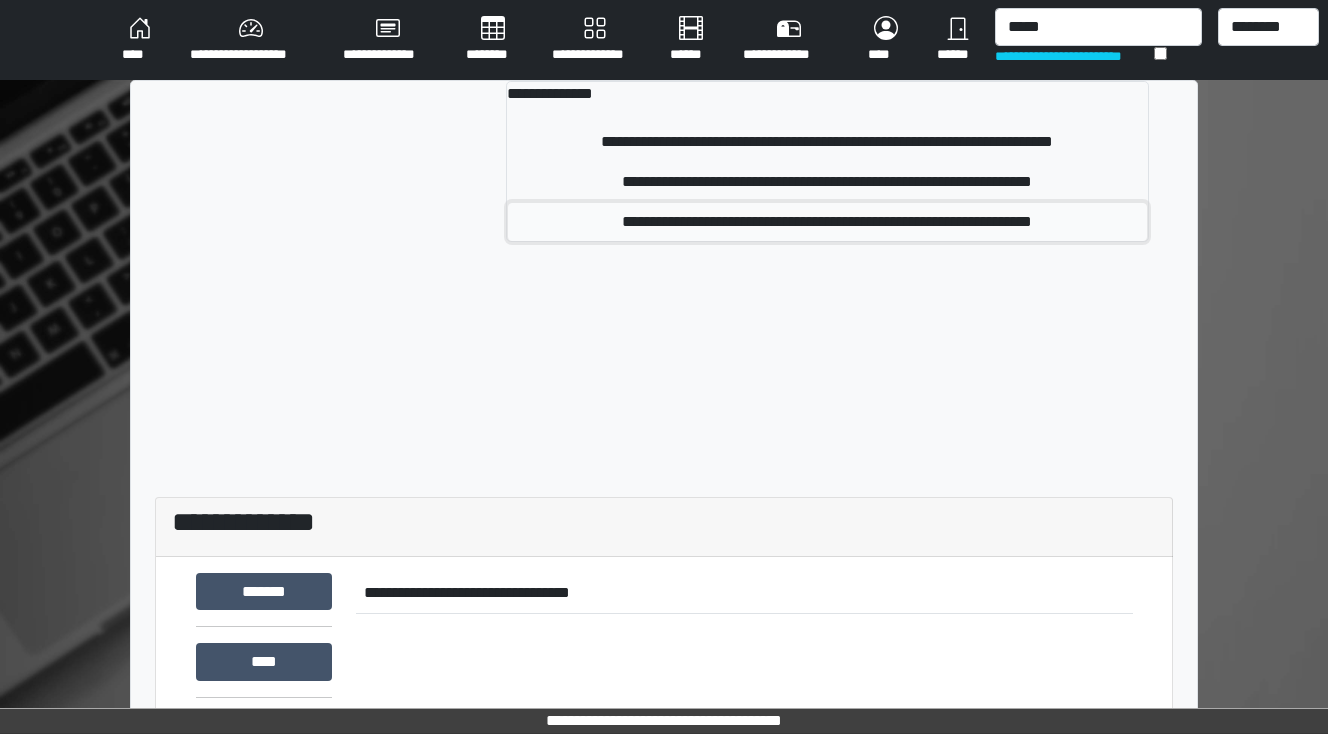 click on "**********" at bounding box center (828, 222) 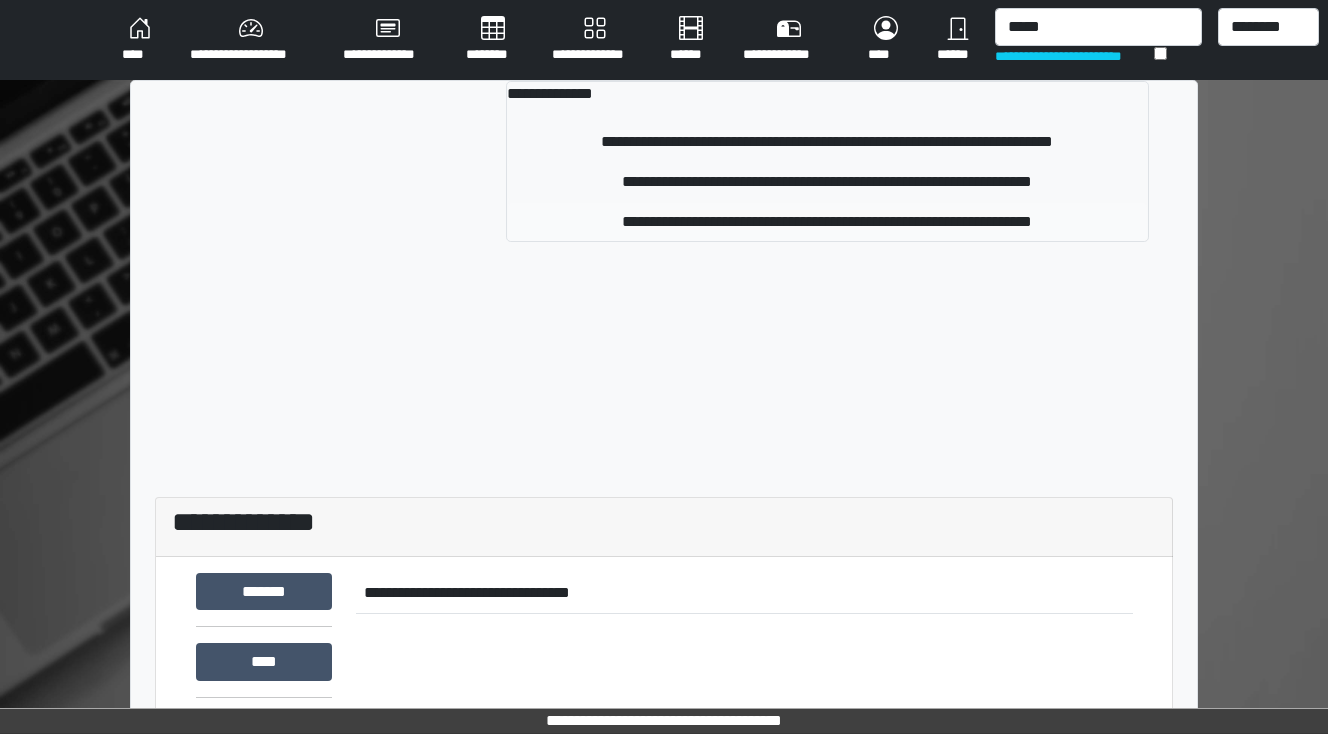 type 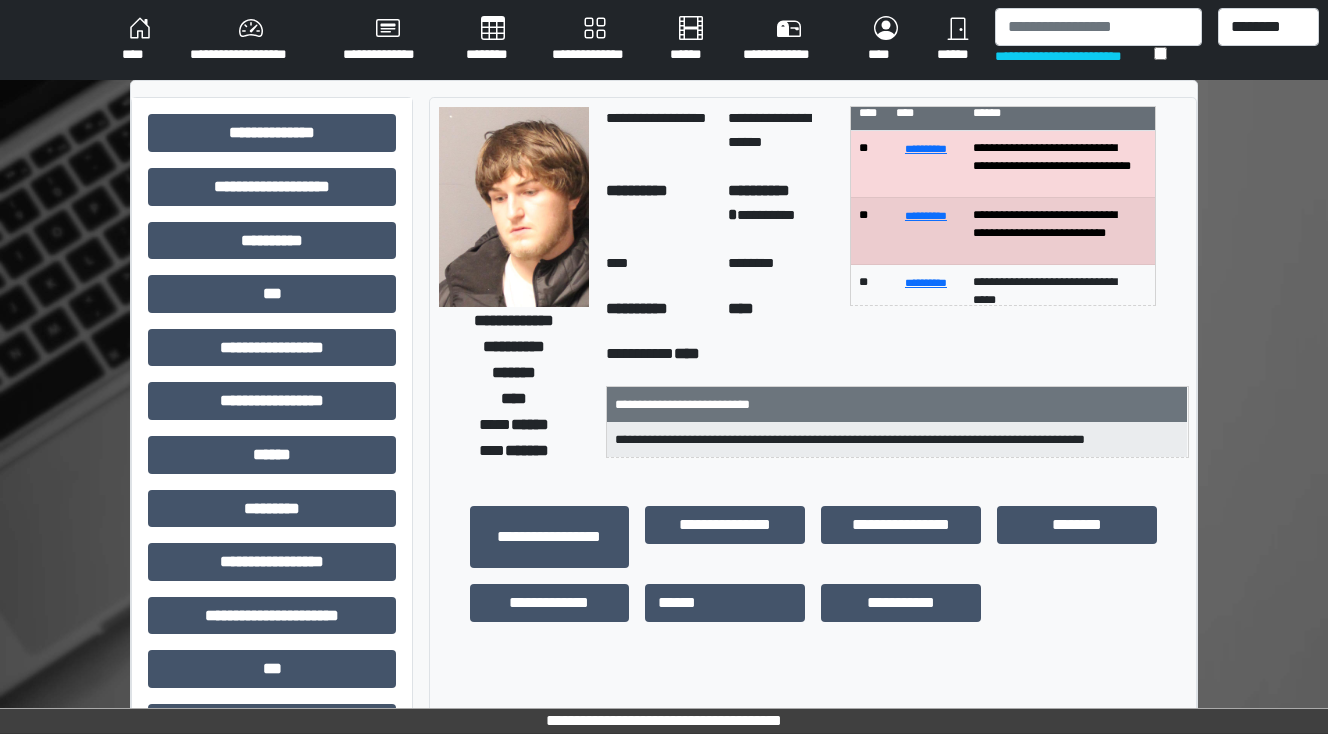 scroll, scrollTop: 0, scrollLeft: 0, axis: both 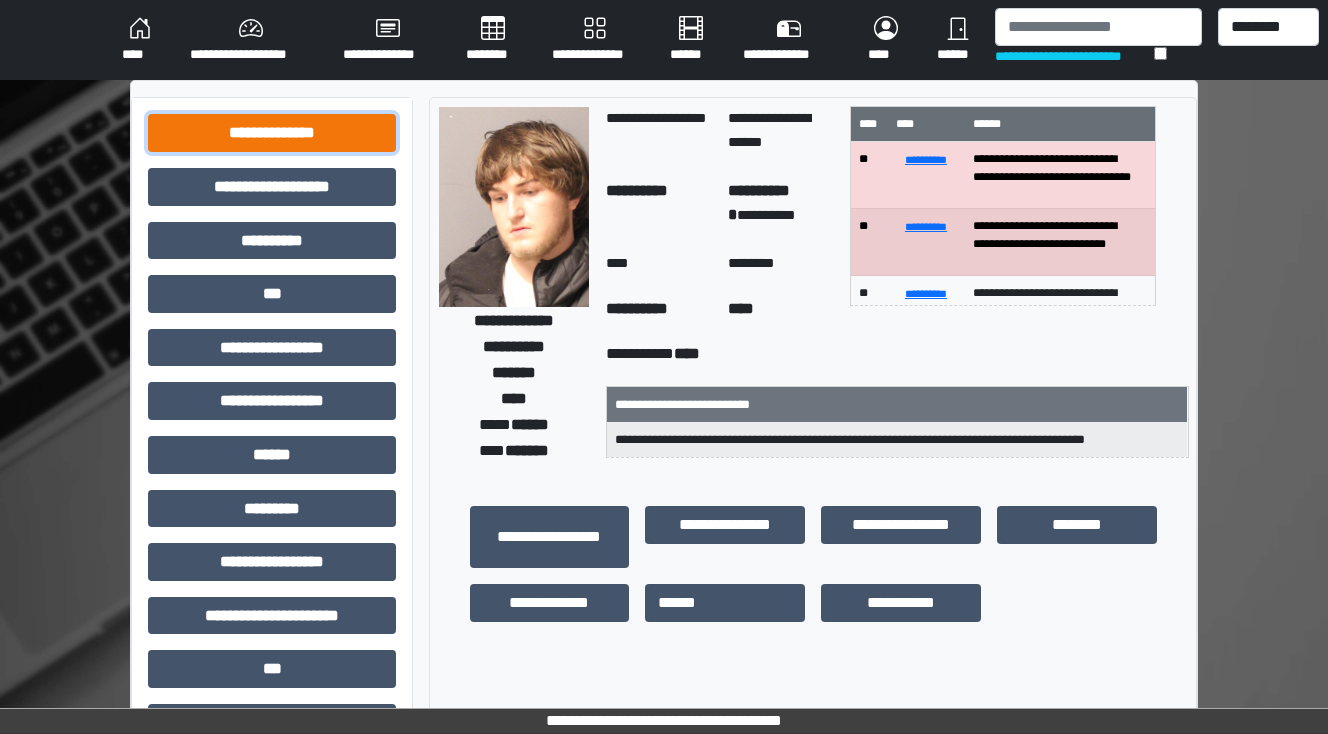 click on "**********" at bounding box center (272, 133) 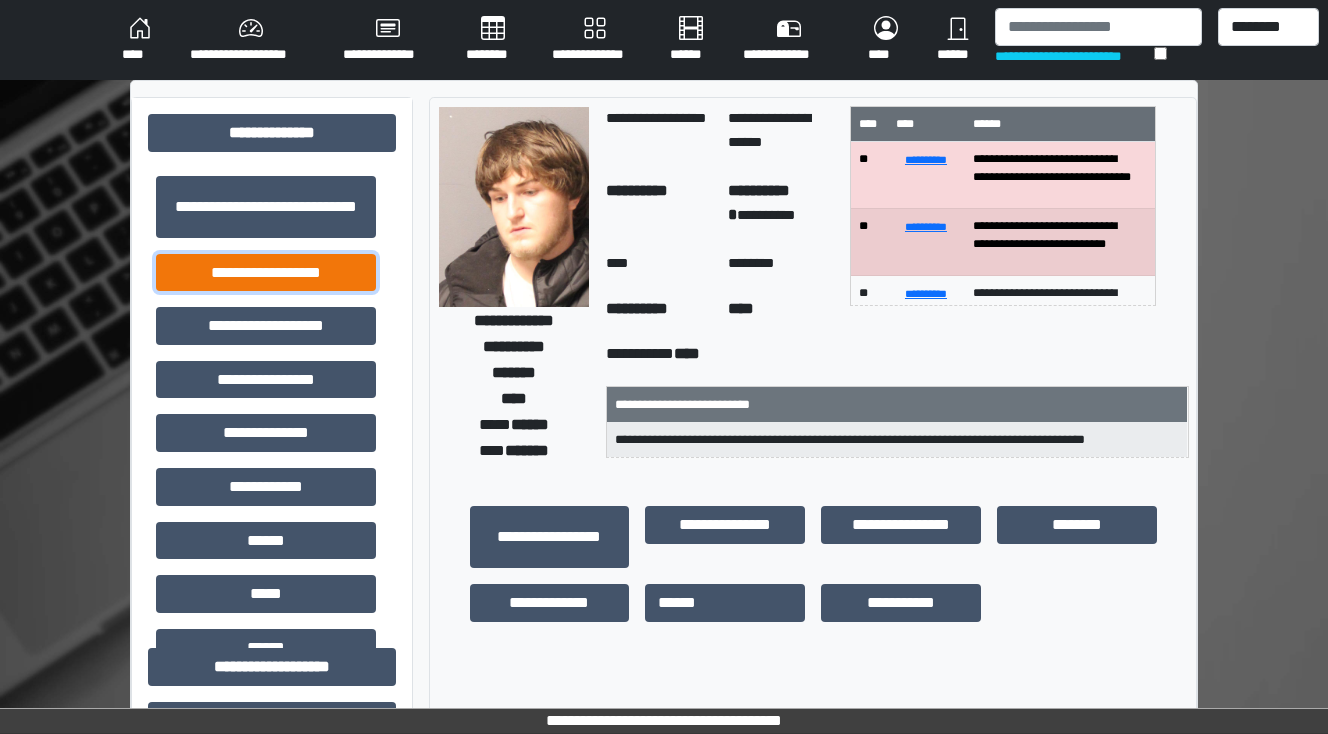 click on "**********" at bounding box center (266, 273) 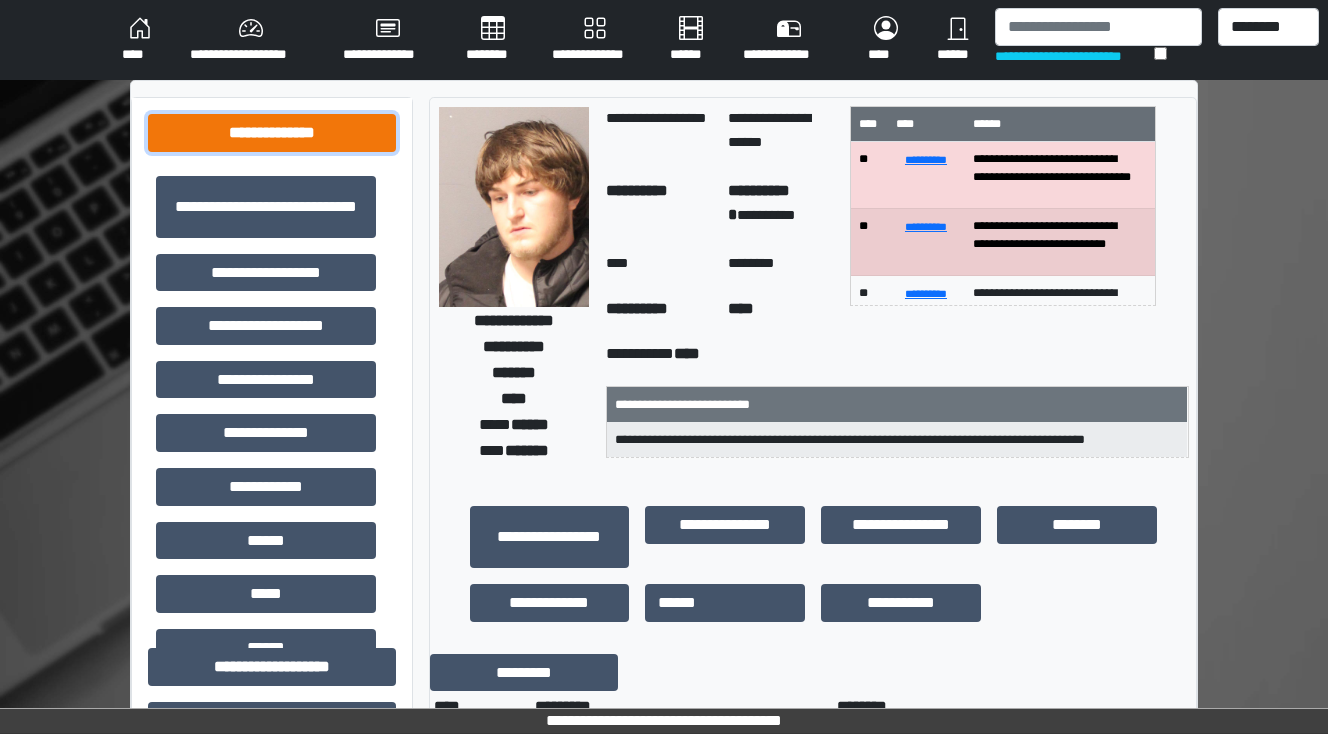 click on "**********" at bounding box center [272, 133] 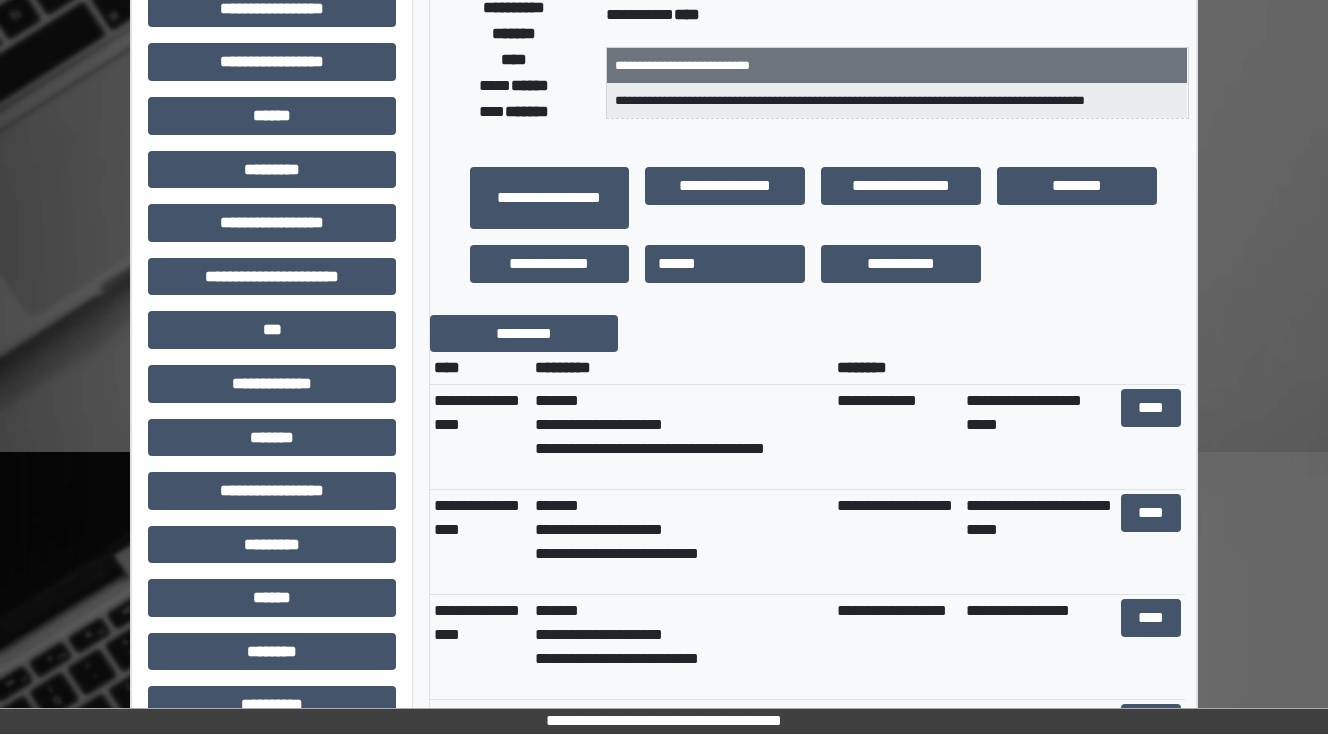 scroll, scrollTop: 400, scrollLeft: 0, axis: vertical 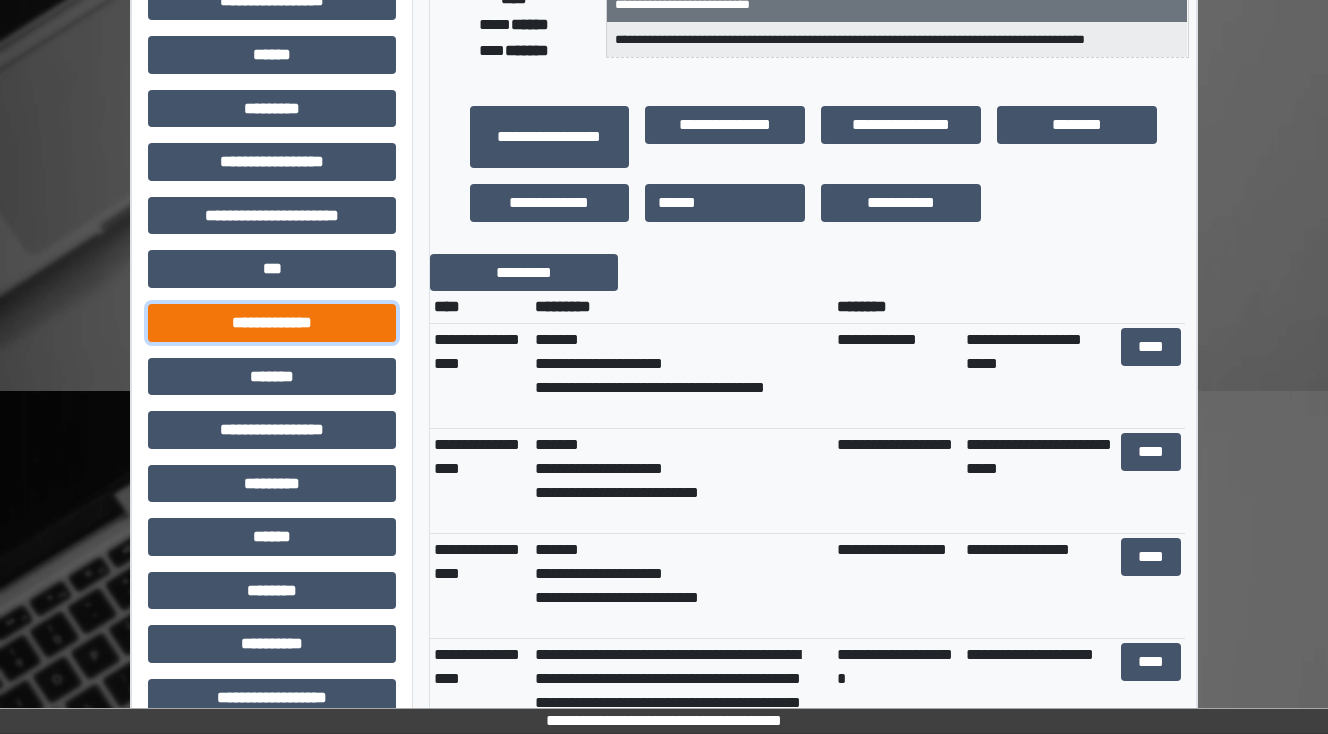 click on "**********" at bounding box center [272, 323] 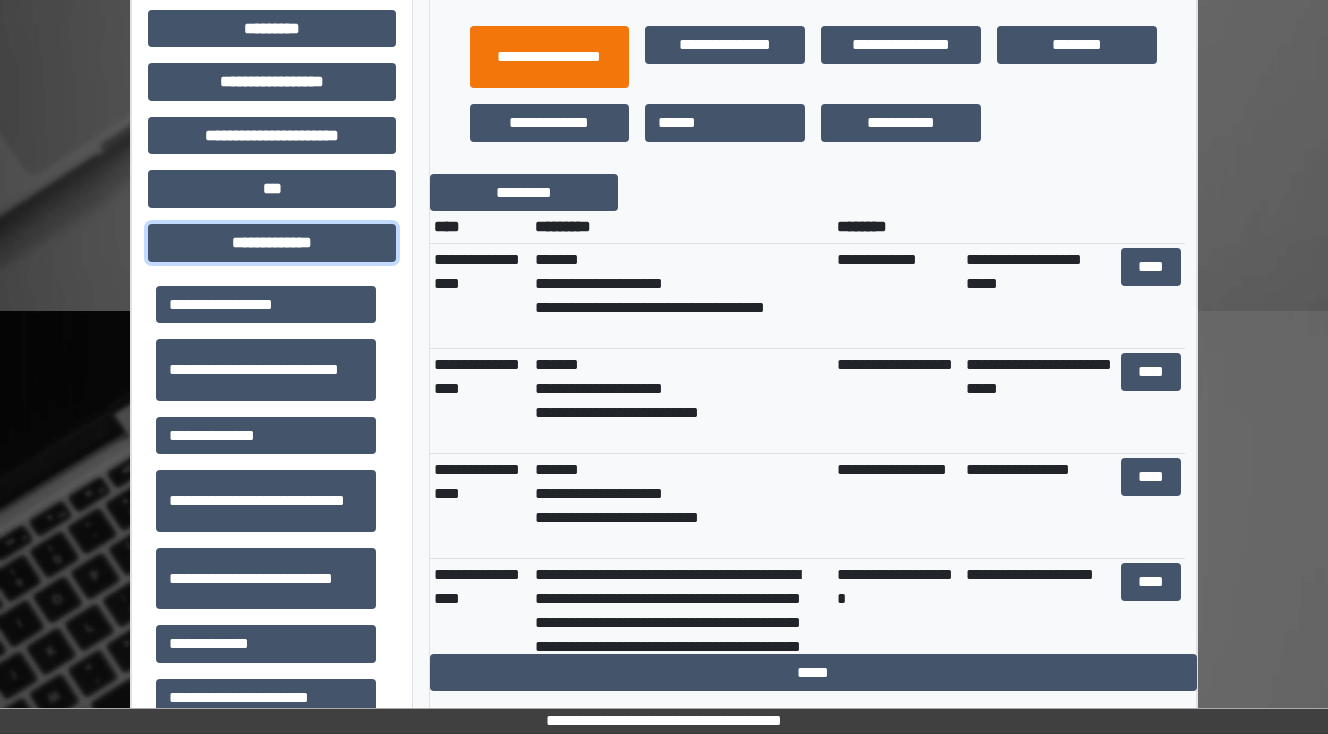 scroll, scrollTop: 560, scrollLeft: 0, axis: vertical 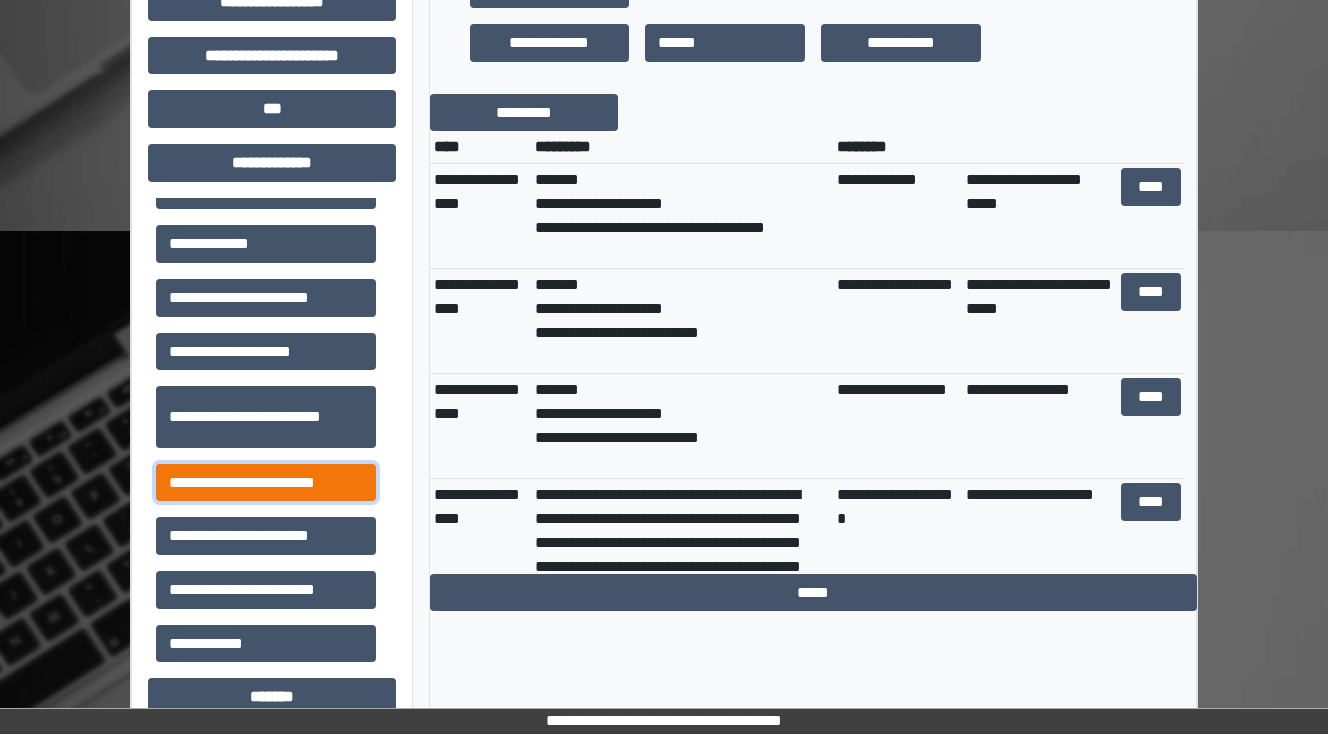 click on "**********" at bounding box center (266, 483) 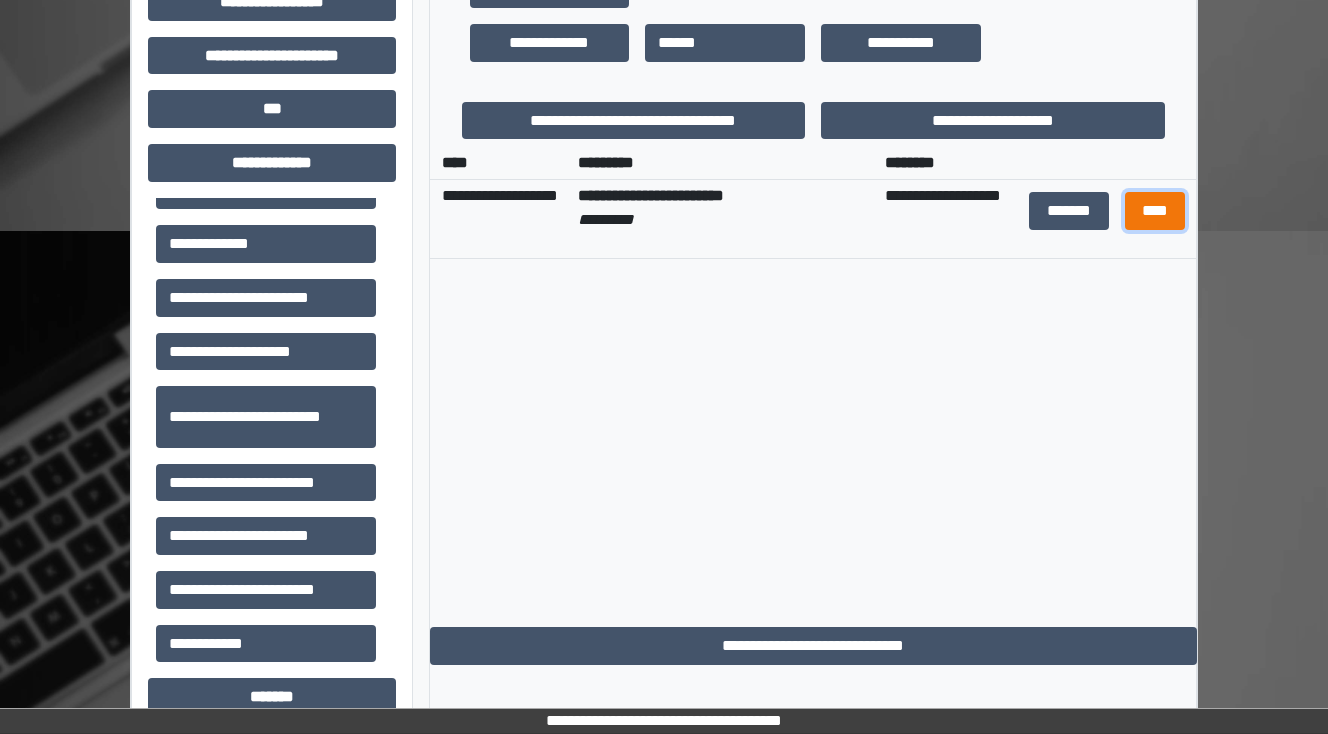 click on "****" at bounding box center (1154, 211) 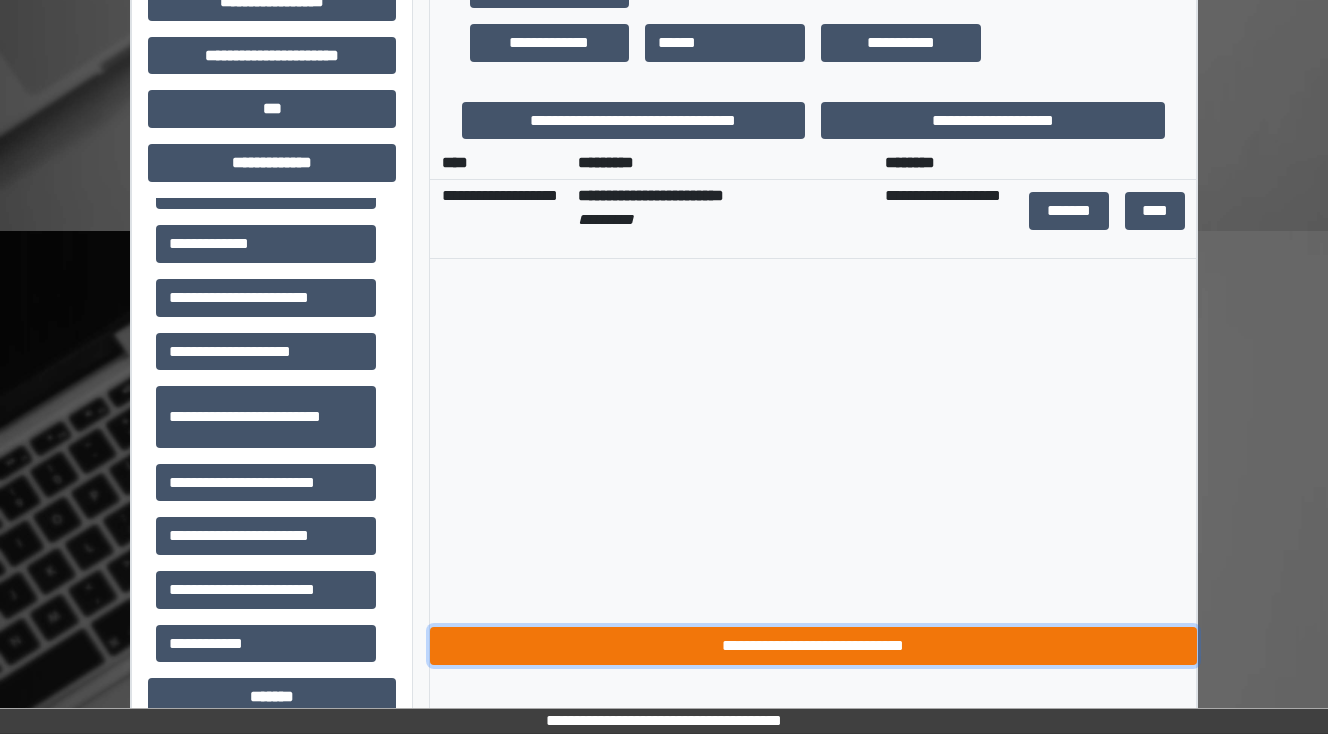 click on "**********" at bounding box center [813, 646] 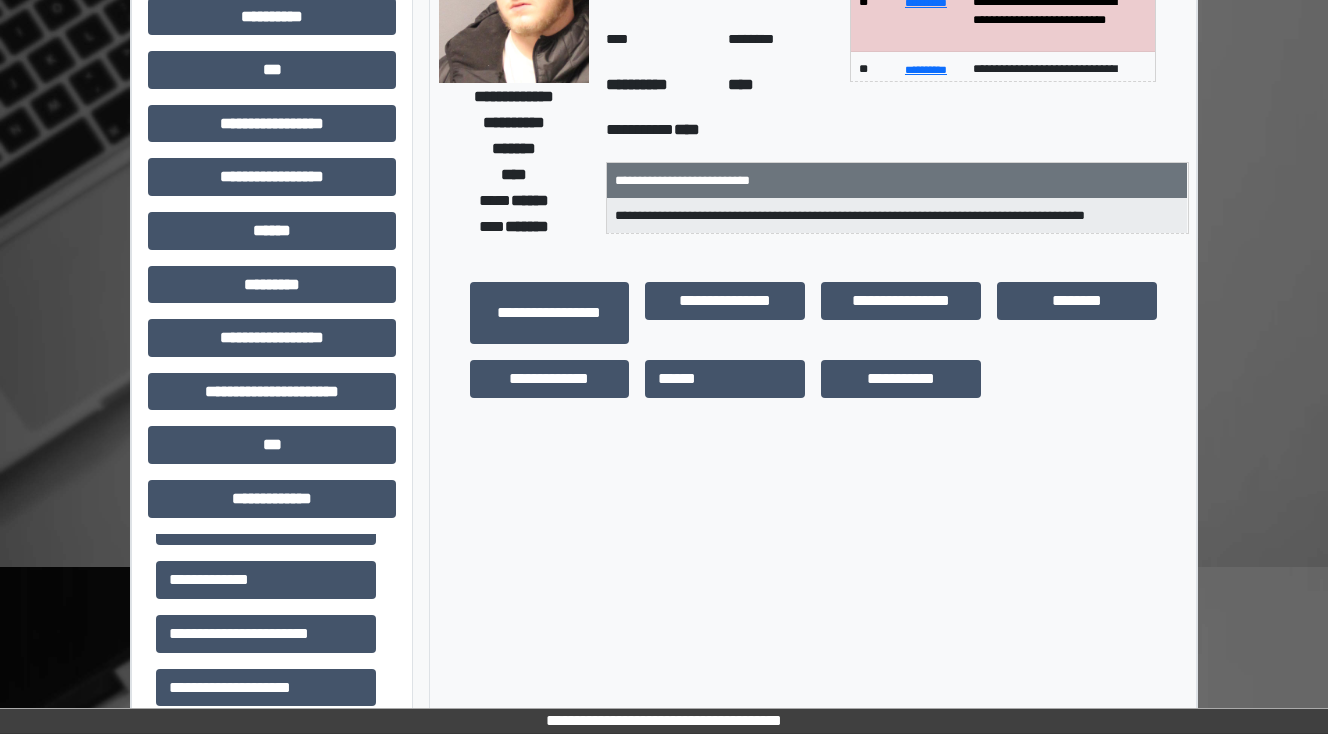scroll, scrollTop: 0, scrollLeft: 0, axis: both 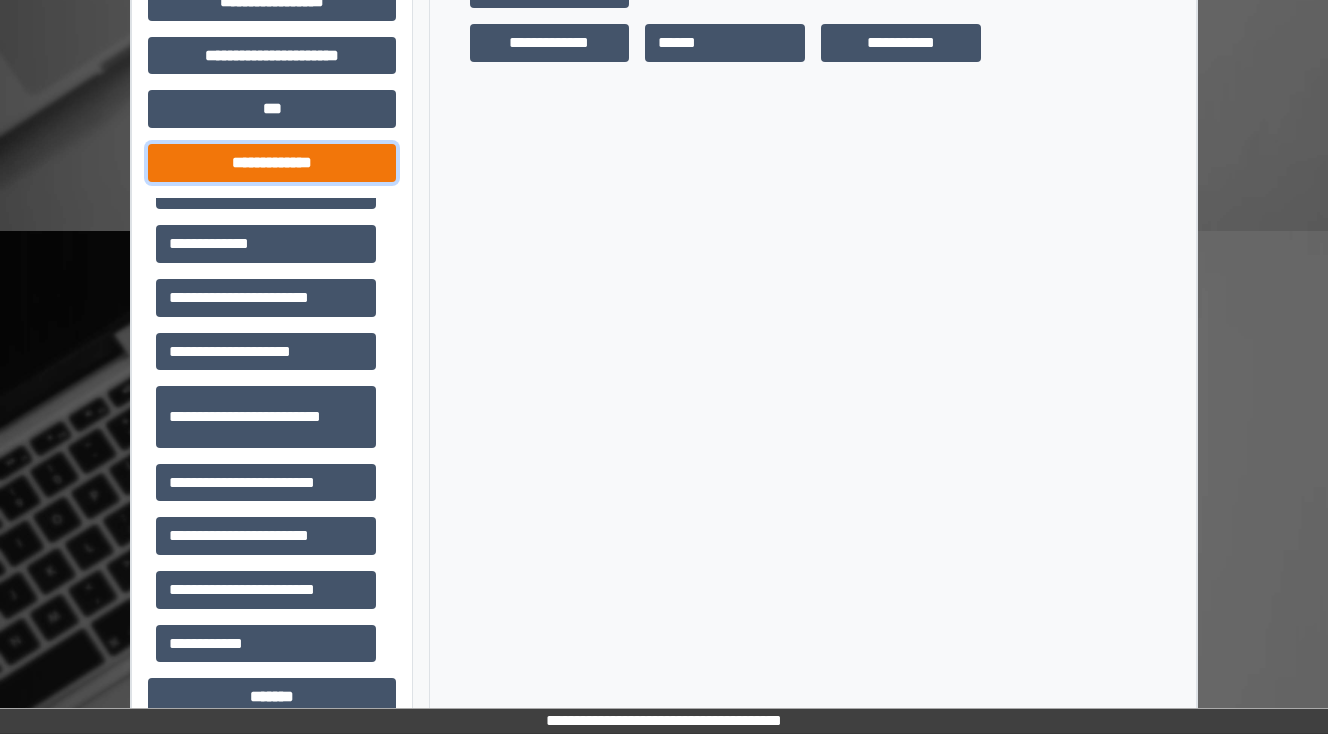 click on "**********" at bounding box center [272, 163] 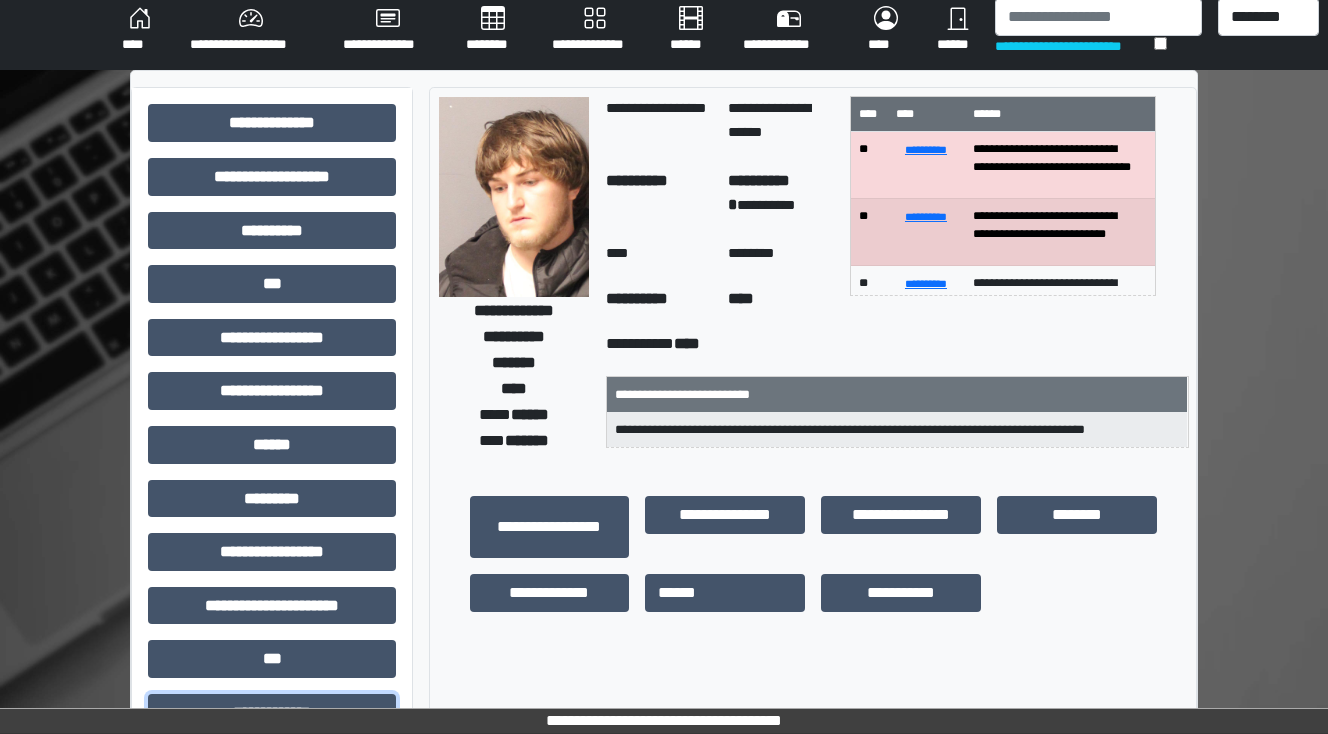 scroll, scrollTop: 0, scrollLeft: 0, axis: both 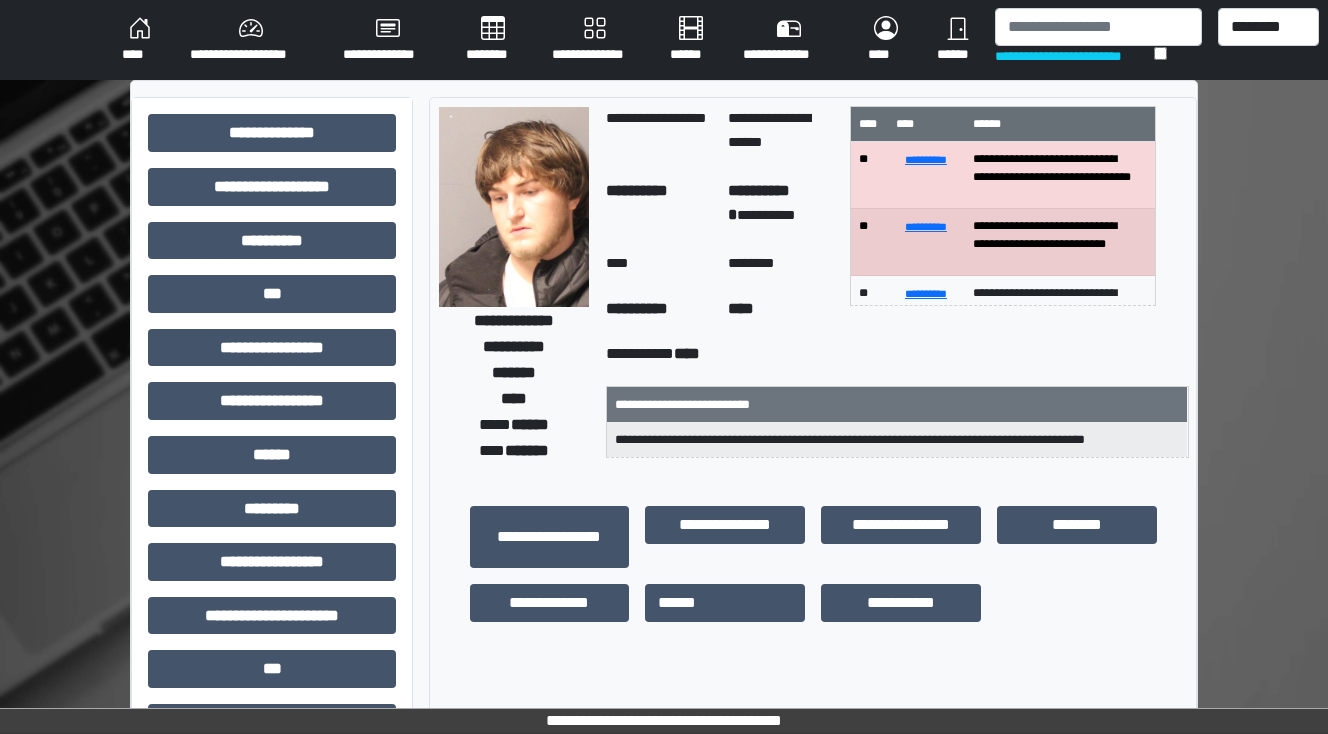 click on "**********" at bounding box center (664, 615) 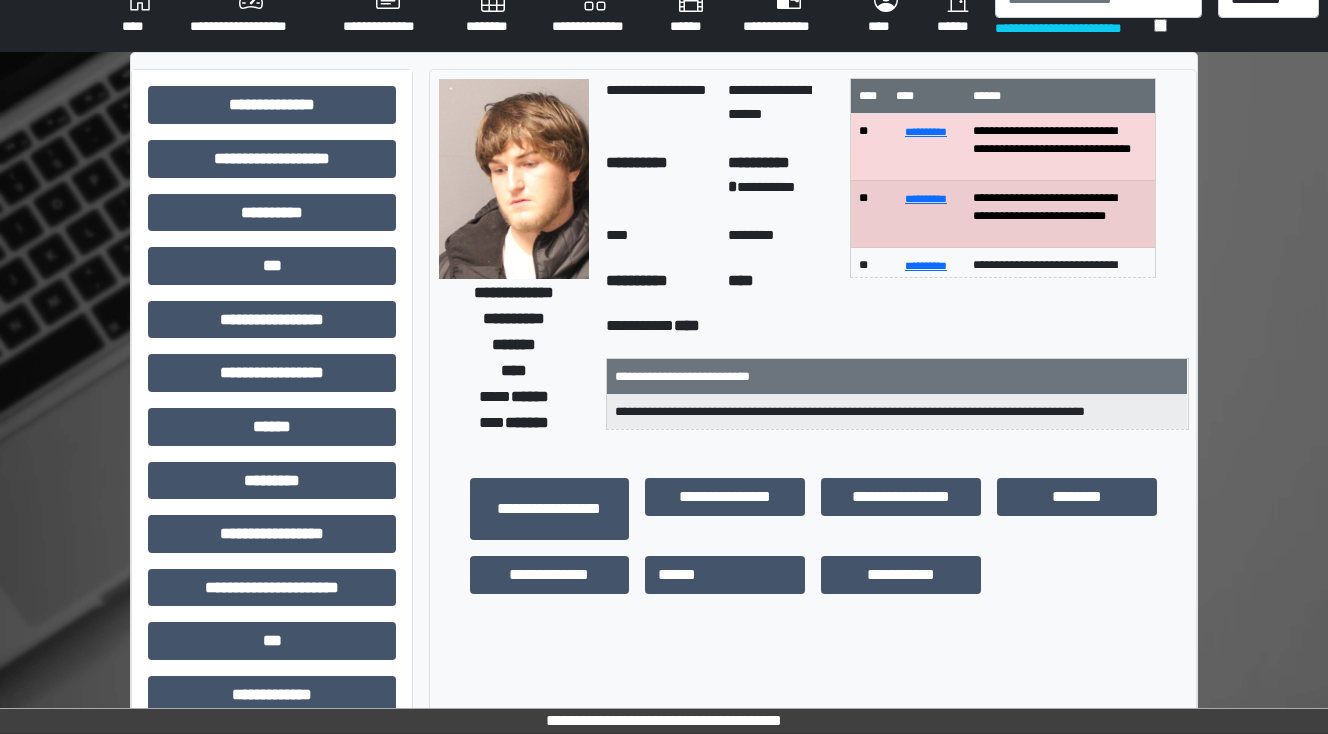 scroll, scrollTop: 0, scrollLeft: 0, axis: both 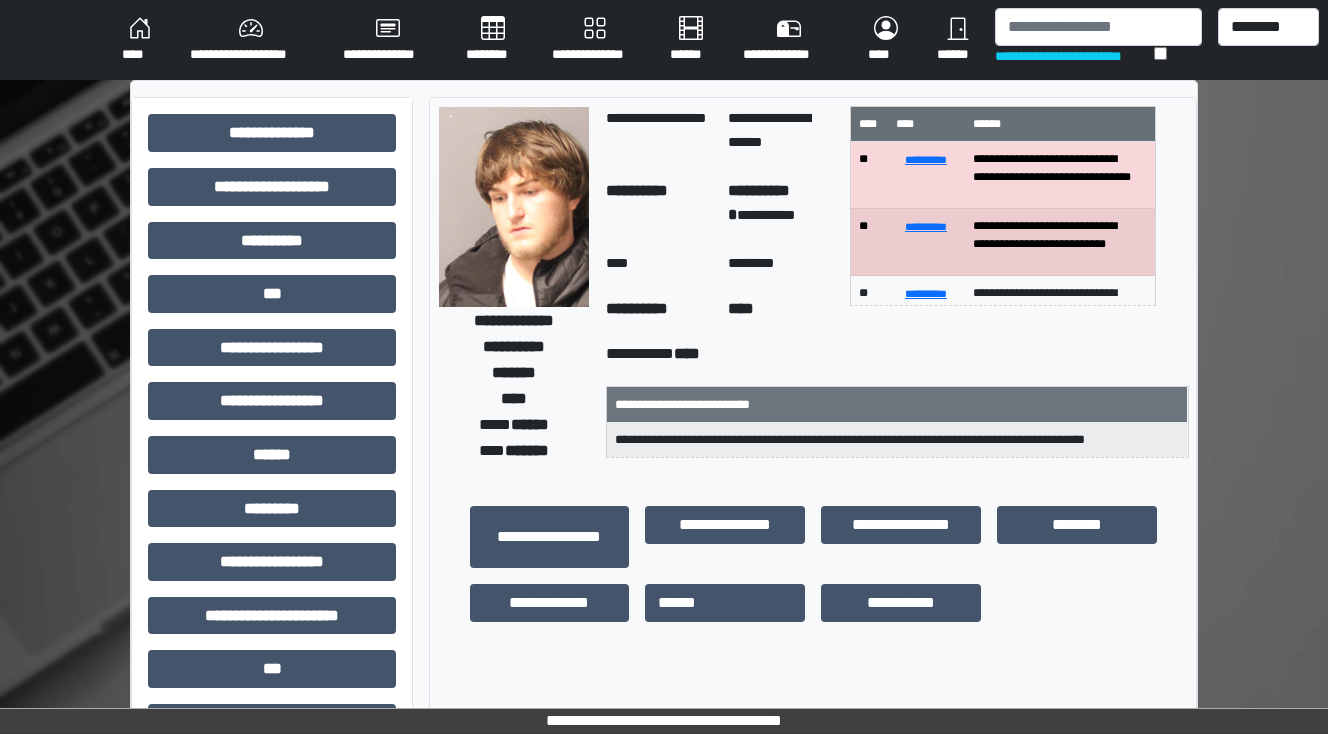 click on "****" at bounding box center (140, 40) 